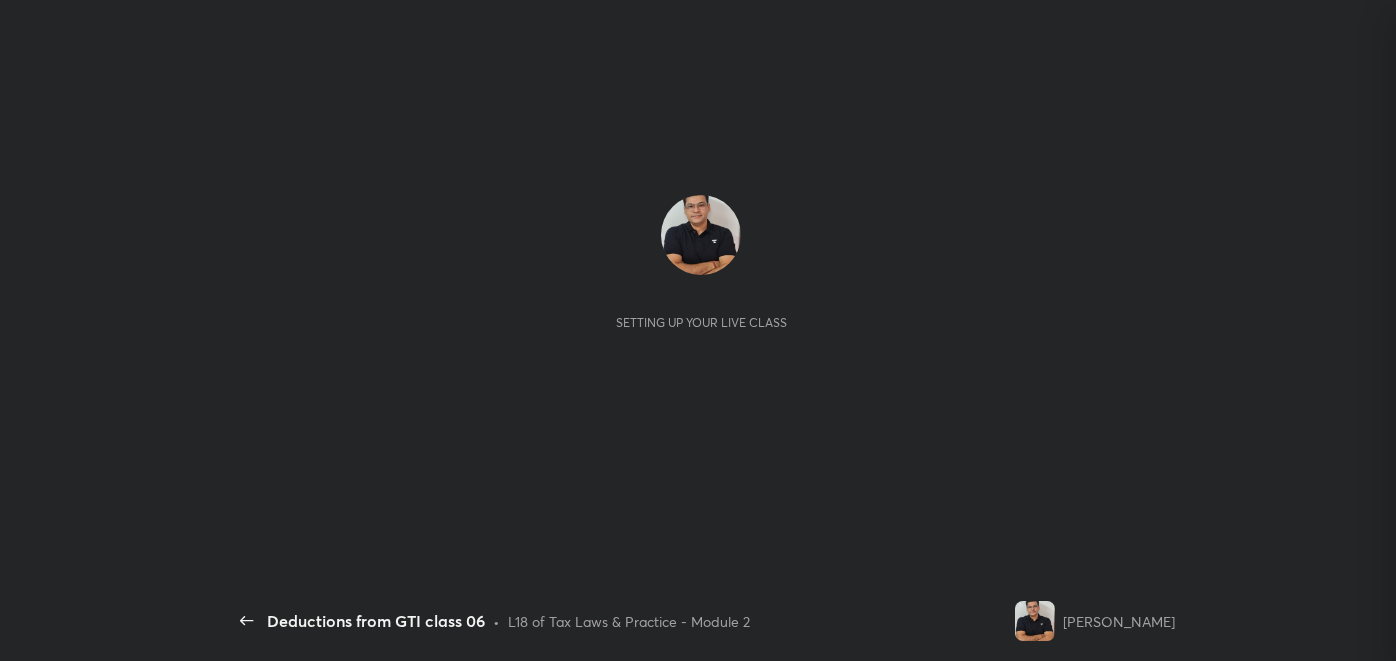 scroll, scrollTop: 0, scrollLeft: 0, axis: both 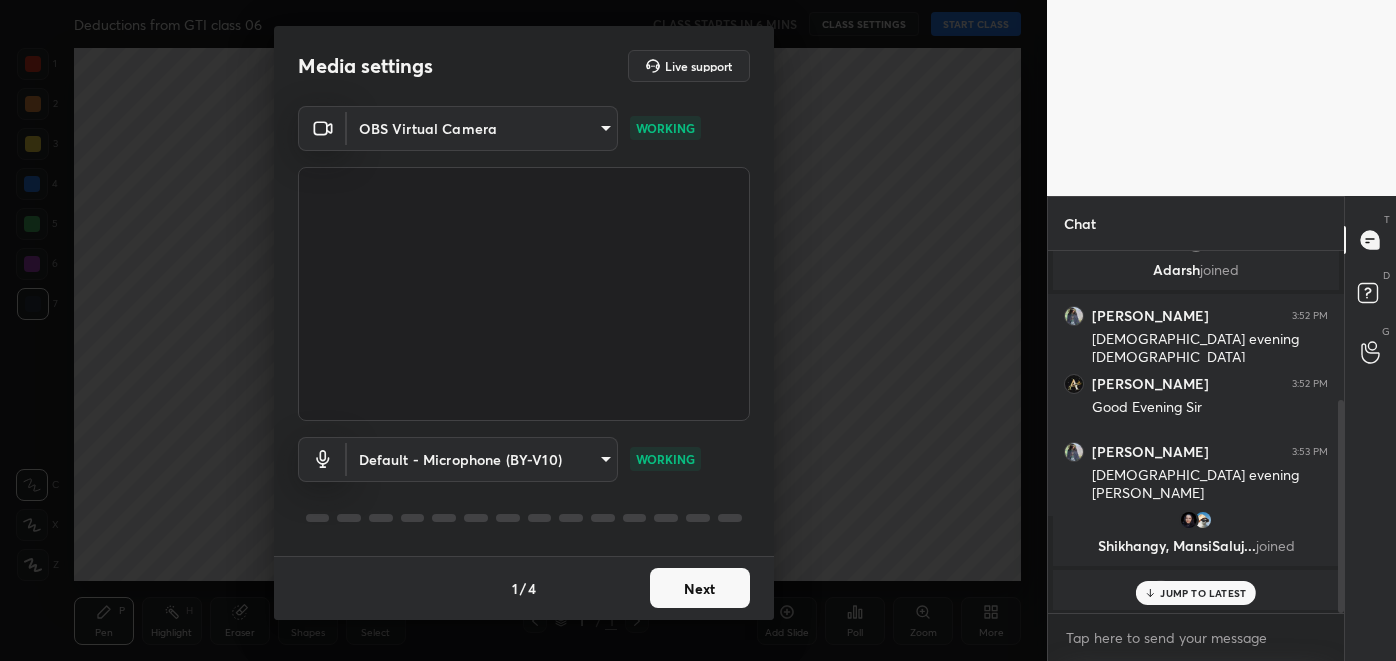 click on "Next" at bounding box center [700, 588] 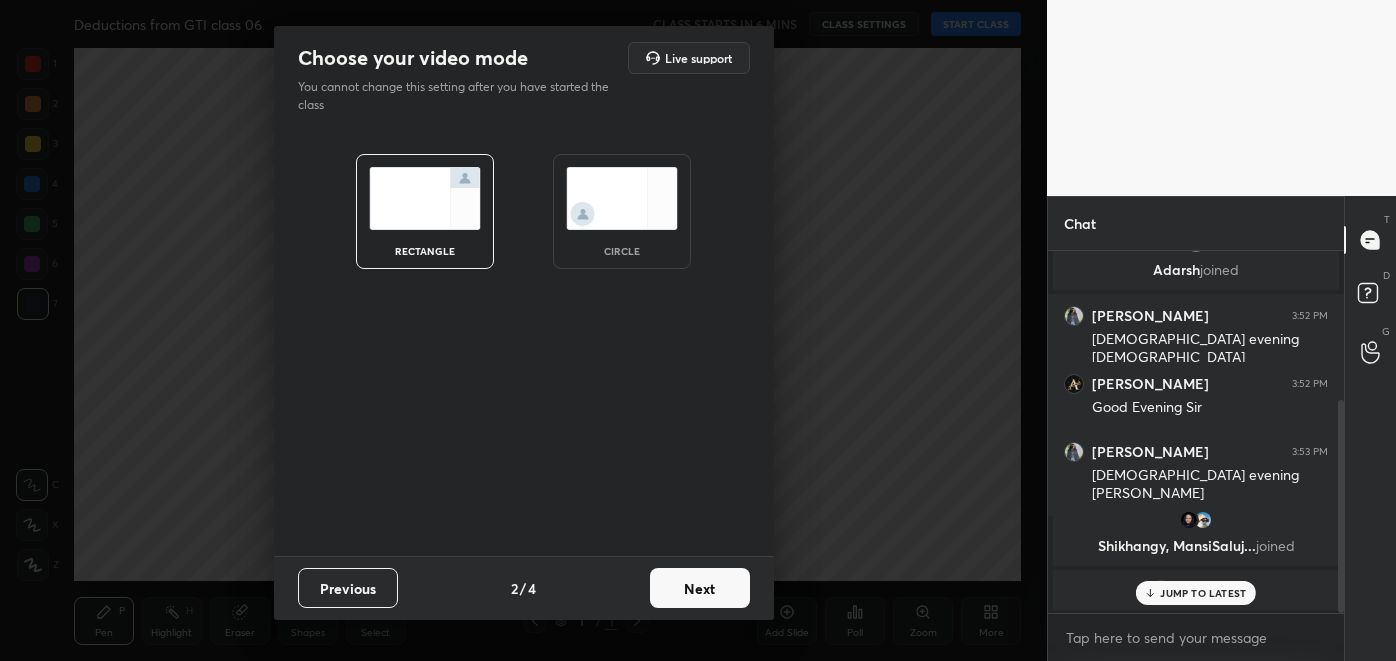 click on "Next" at bounding box center [700, 588] 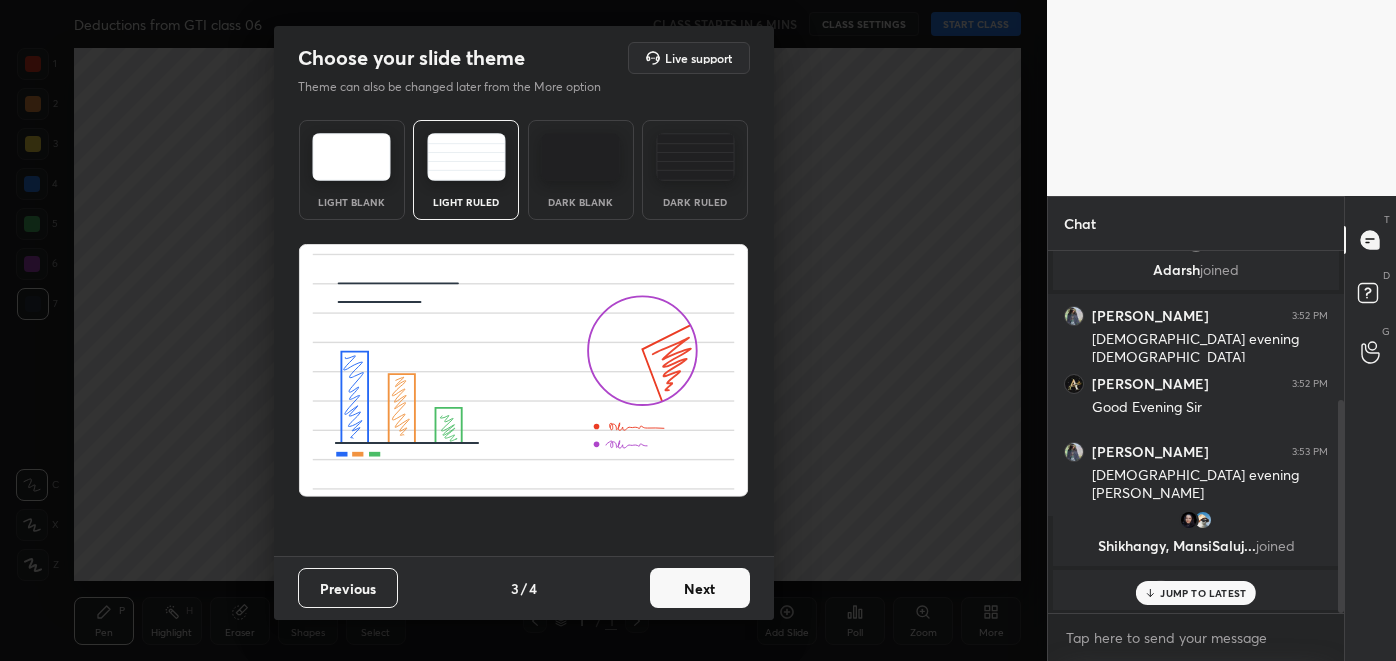 click on "Next" at bounding box center [700, 588] 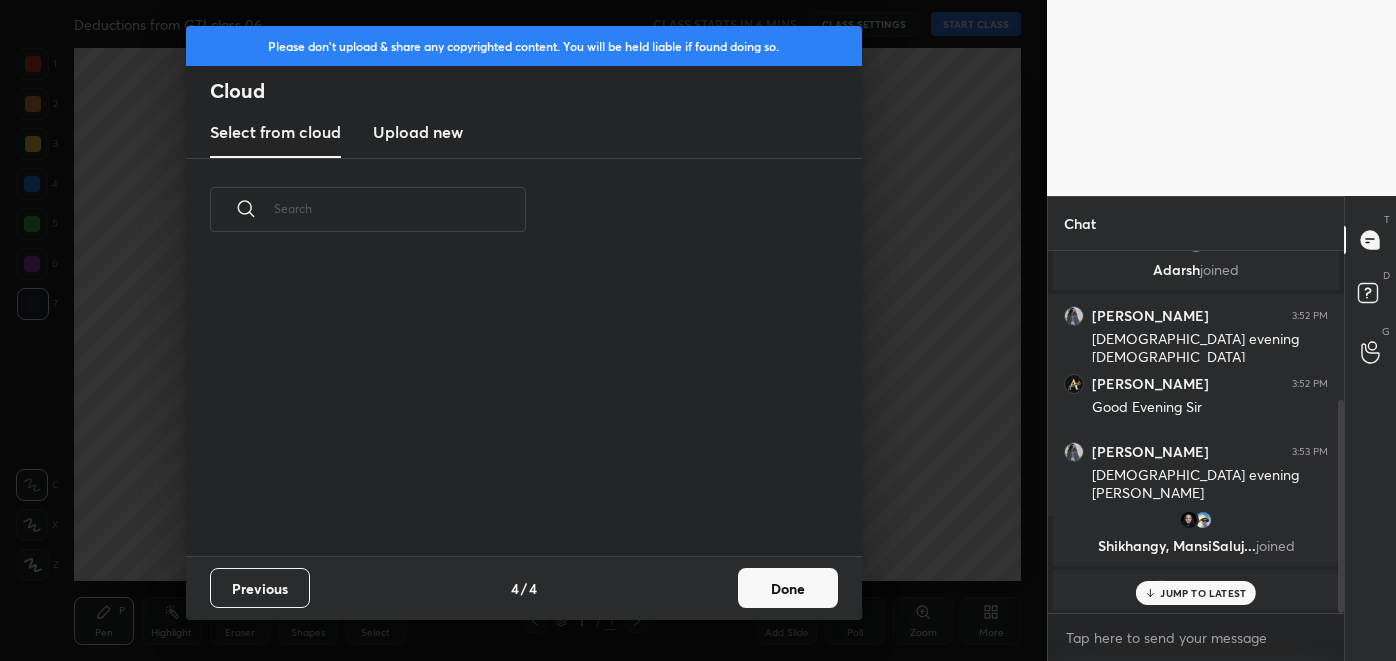 click on "Done" at bounding box center (788, 588) 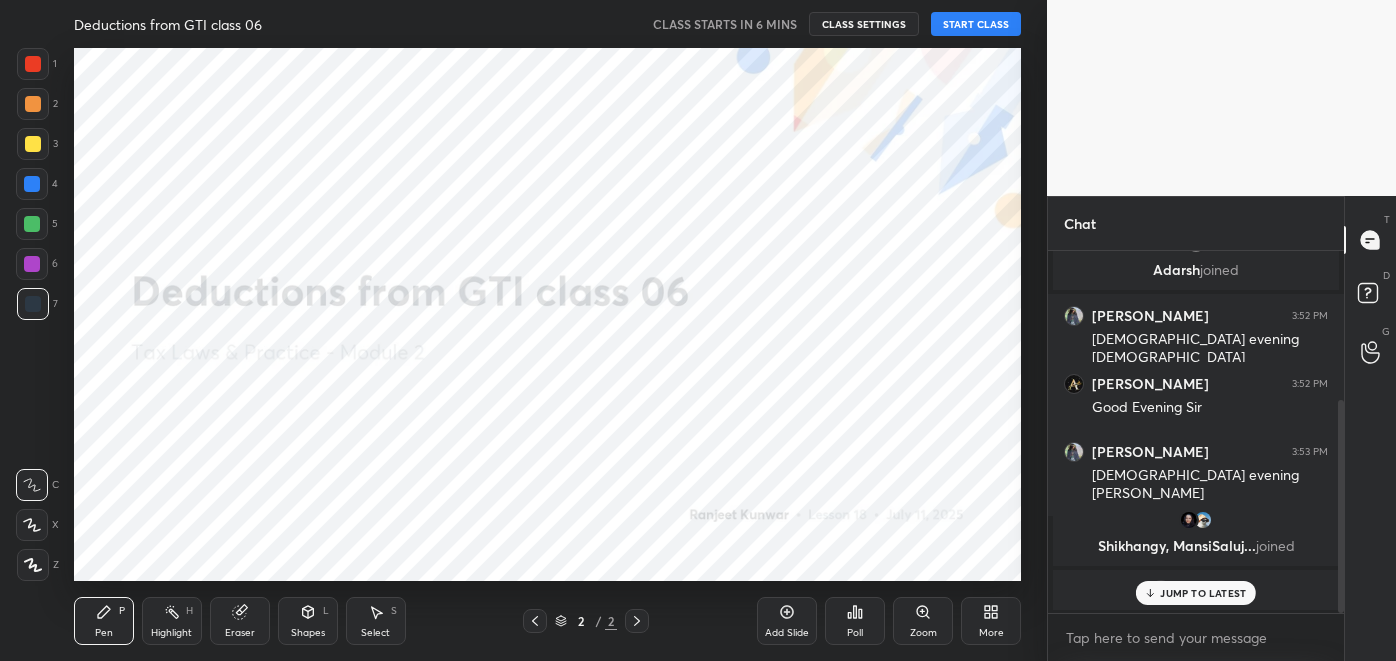 scroll, scrollTop: 322, scrollLeft: 0, axis: vertical 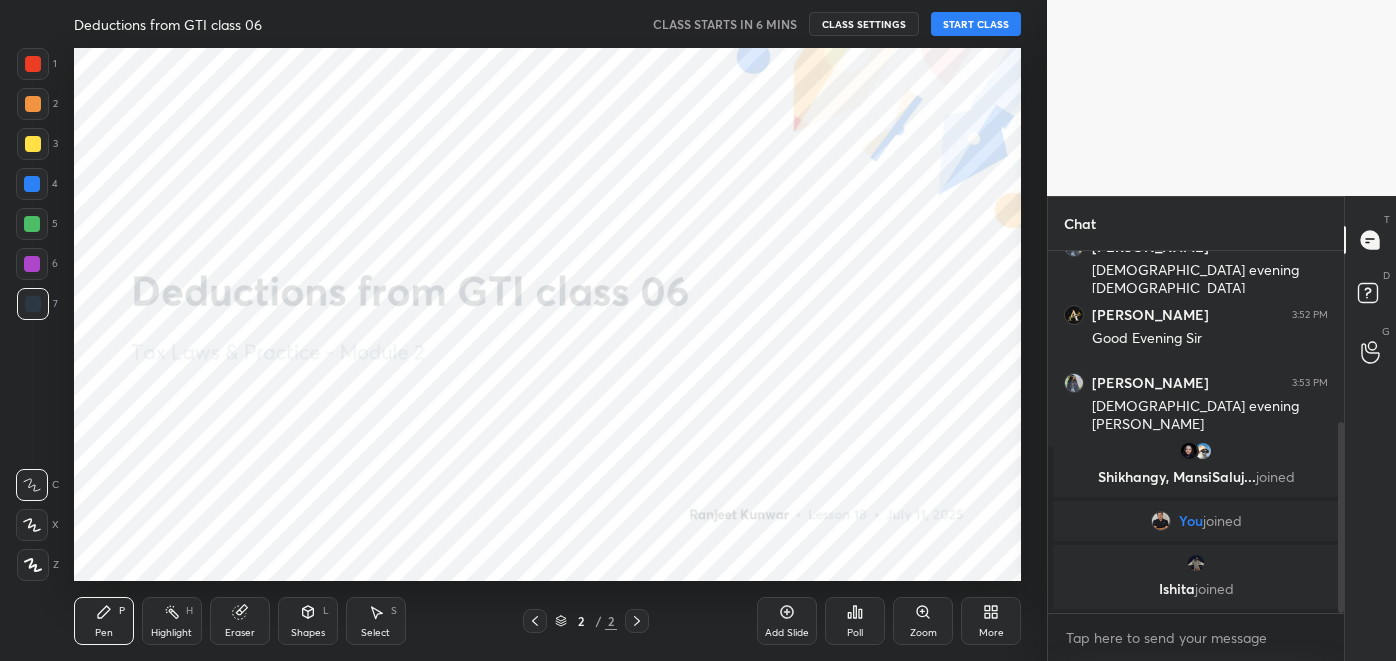 click on "START CLASS" at bounding box center (976, 24) 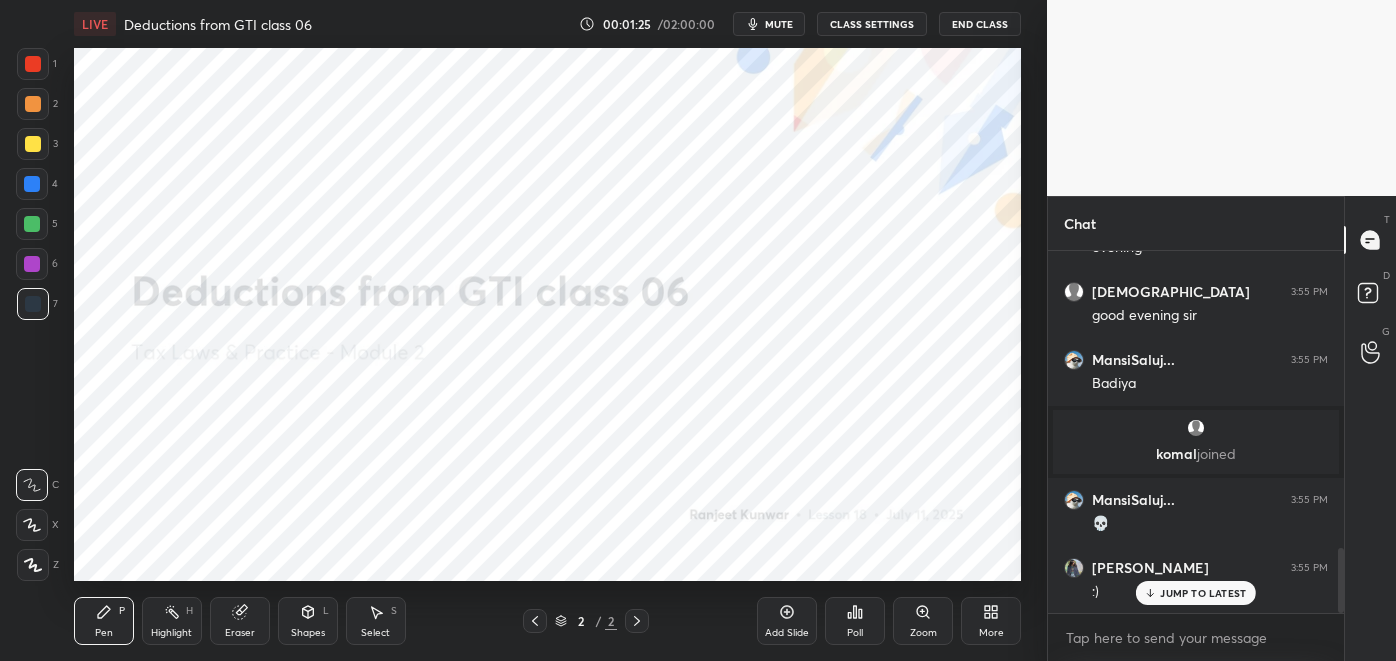 scroll, scrollTop: 1728, scrollLeft: 0, axis: vertical 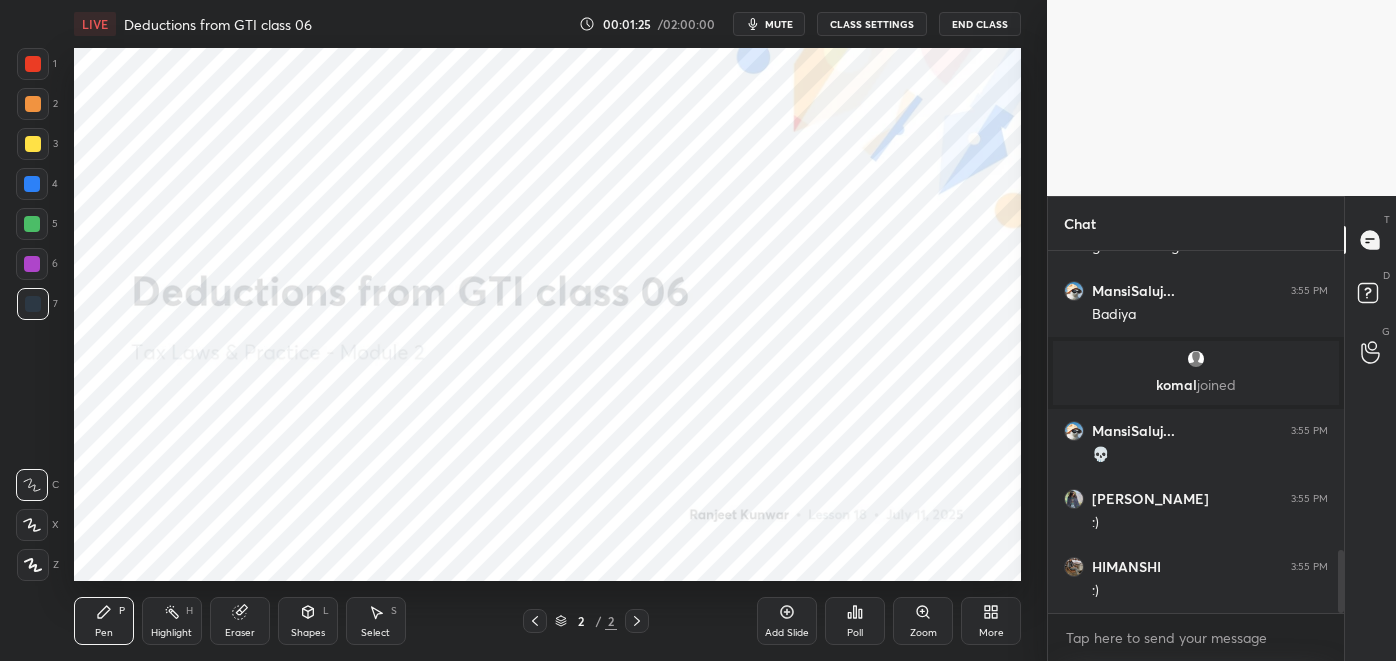 click on "More" at bounding box center [991, 621] 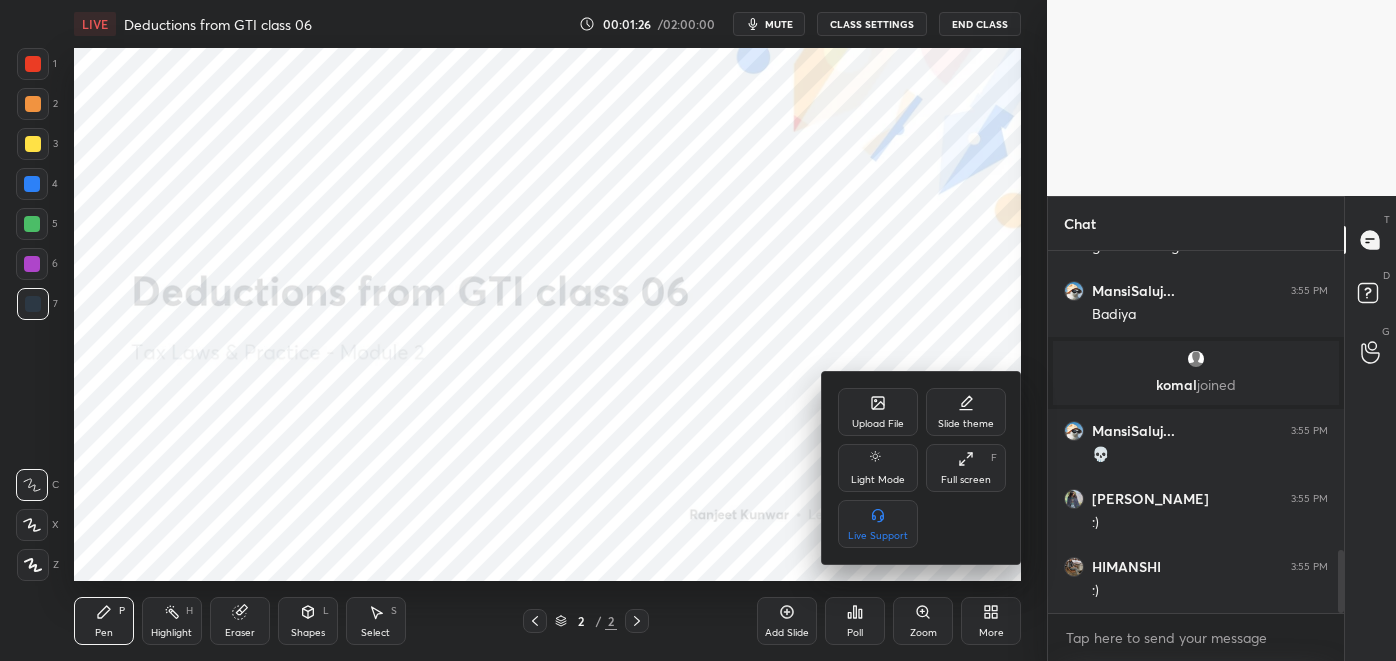click on "Slide theme" at bounding box center [966, 412] 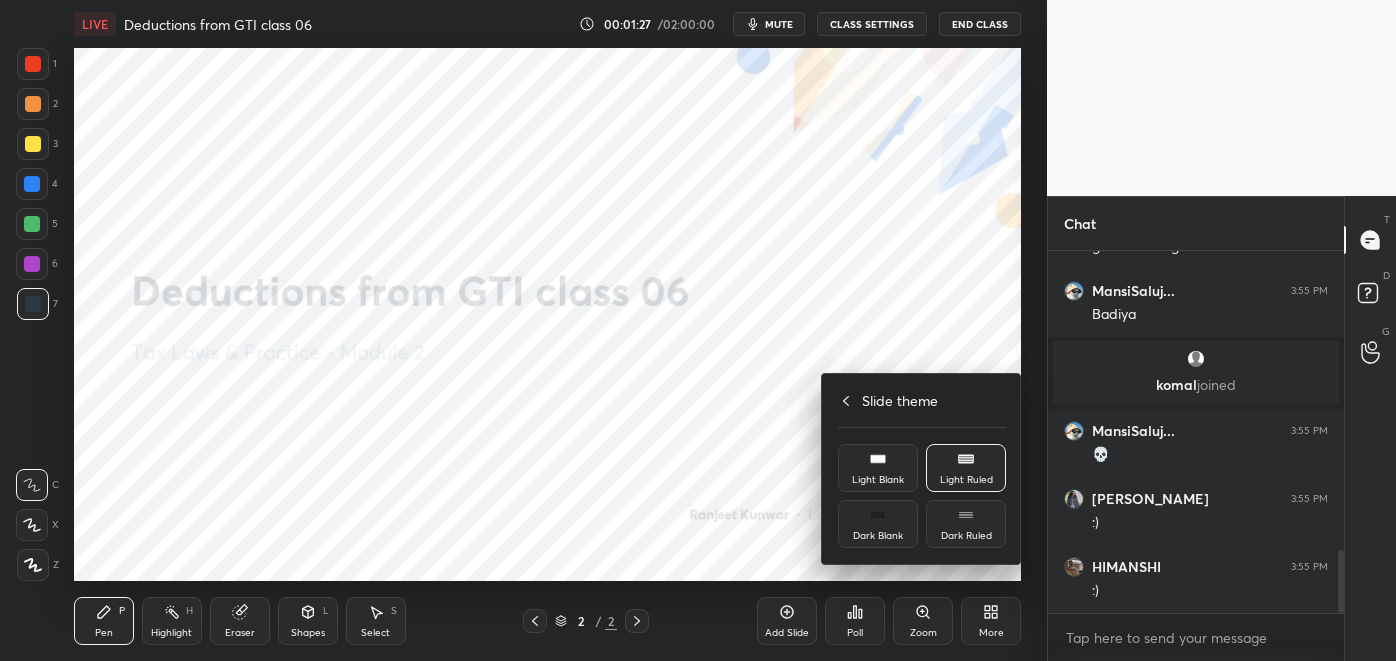 scroll, scrollTop: 1795, scrollLeft: 0, axis: vertical 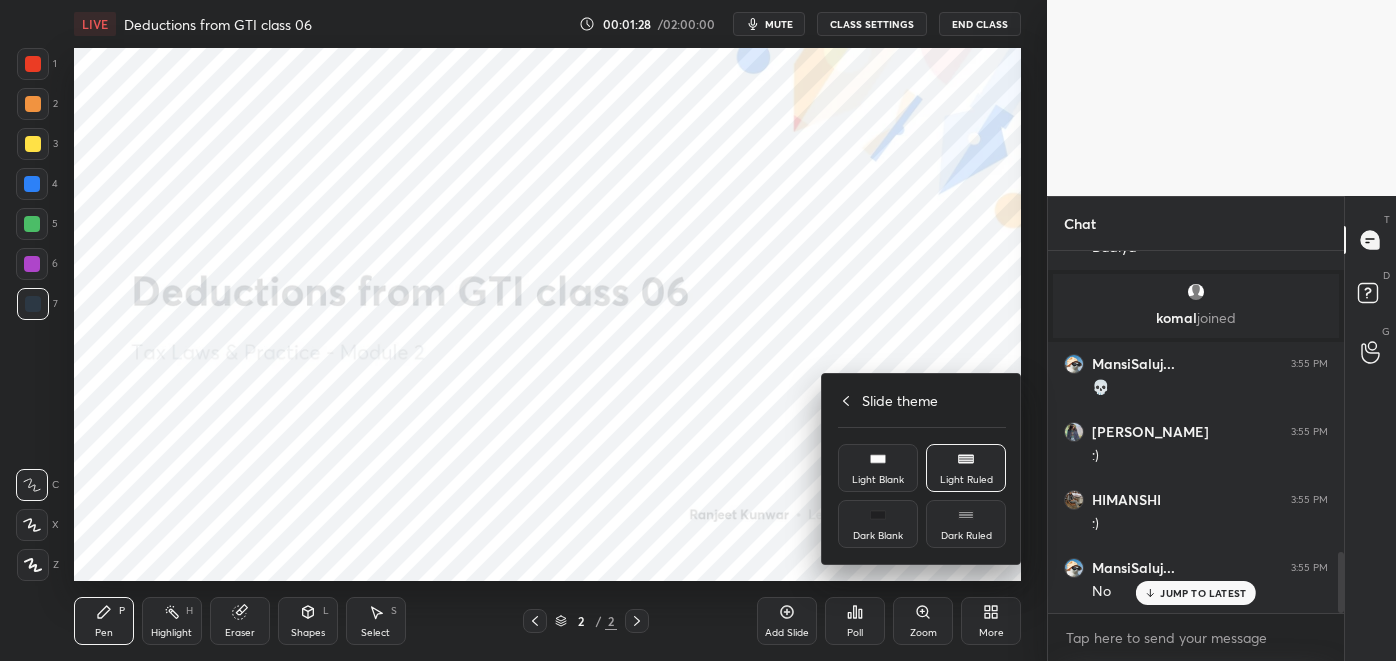 click 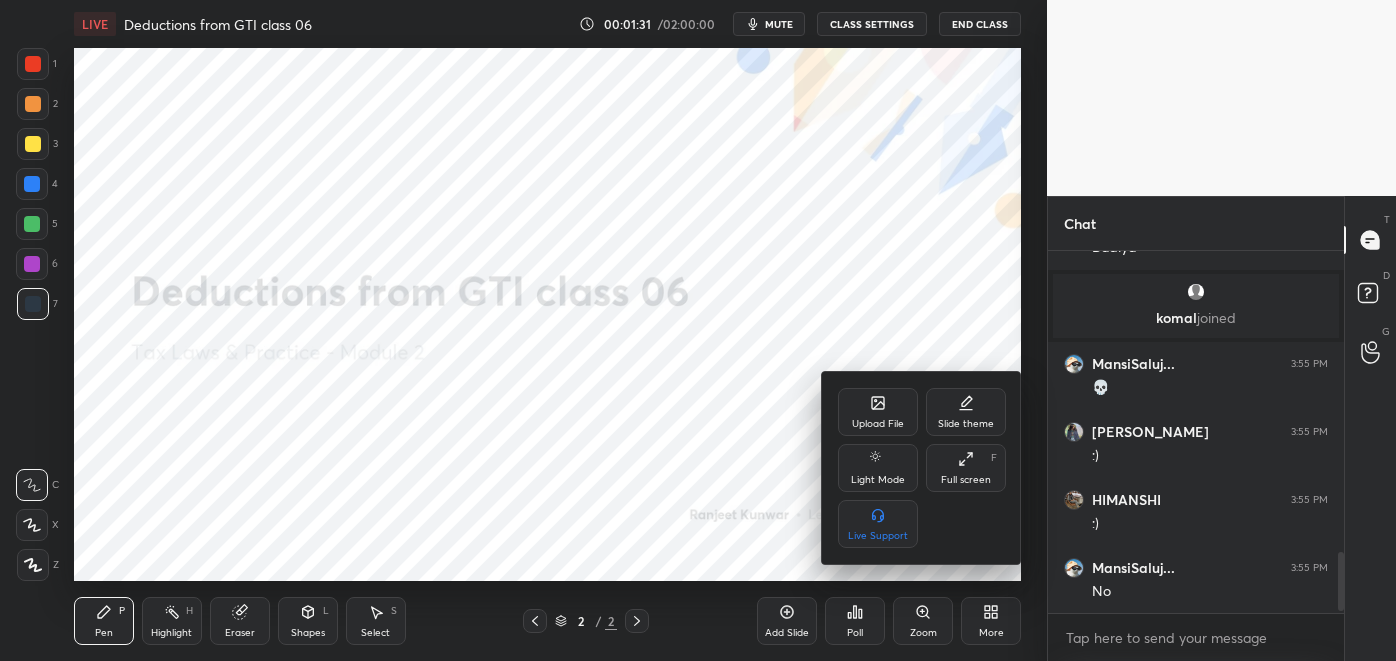 scroll, scrollTop: 1864, scrollLeft: 0, axis: vertical 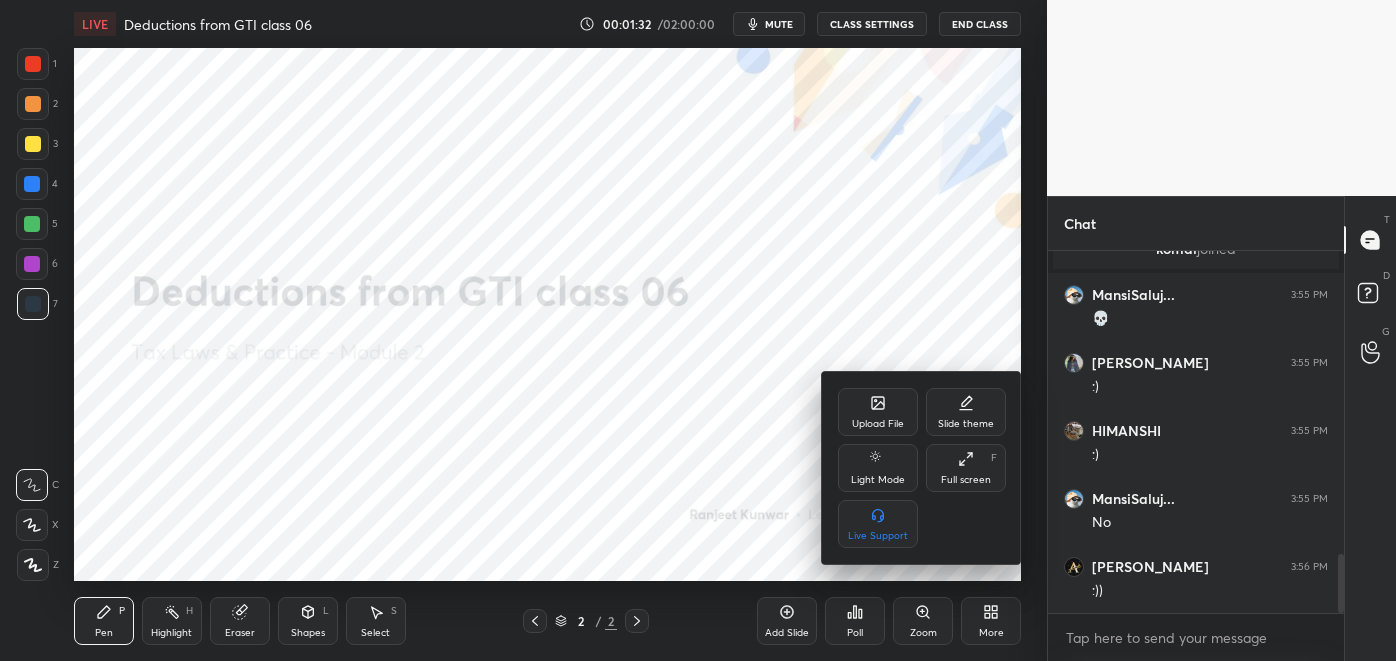 click at bounding box center [698, 330] 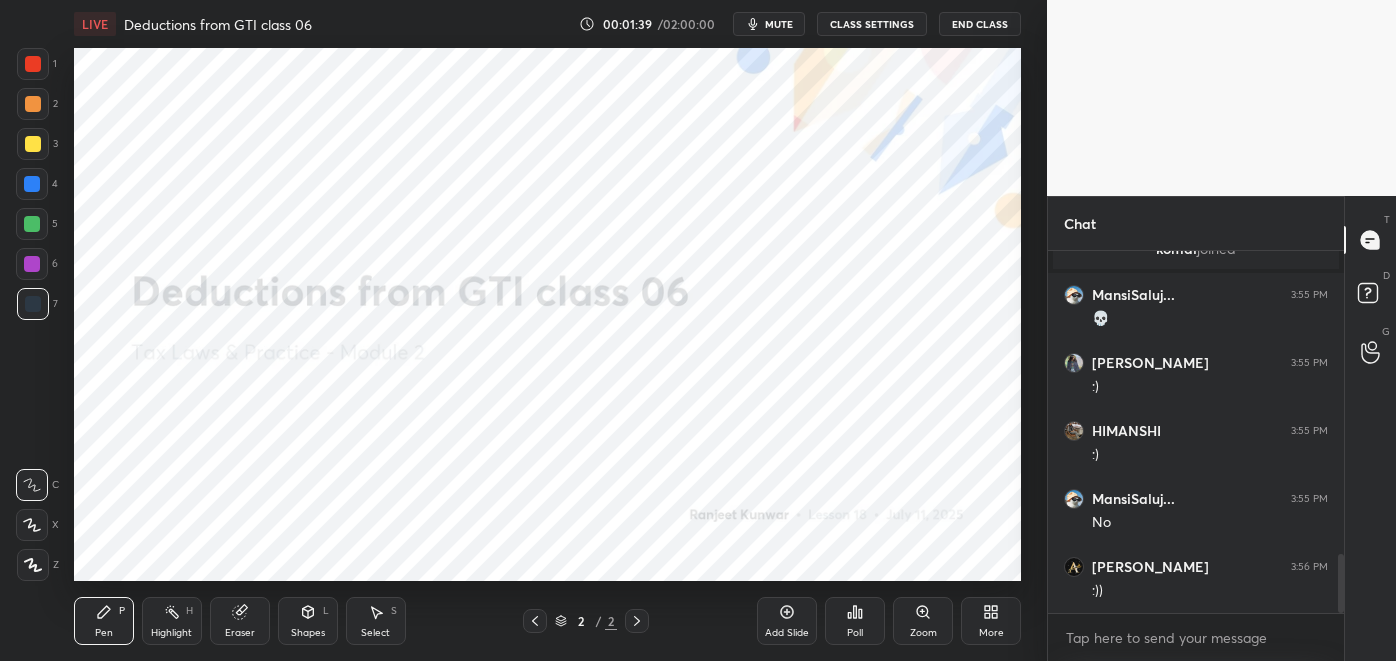 click on "More" at bounding box center [991, 621] 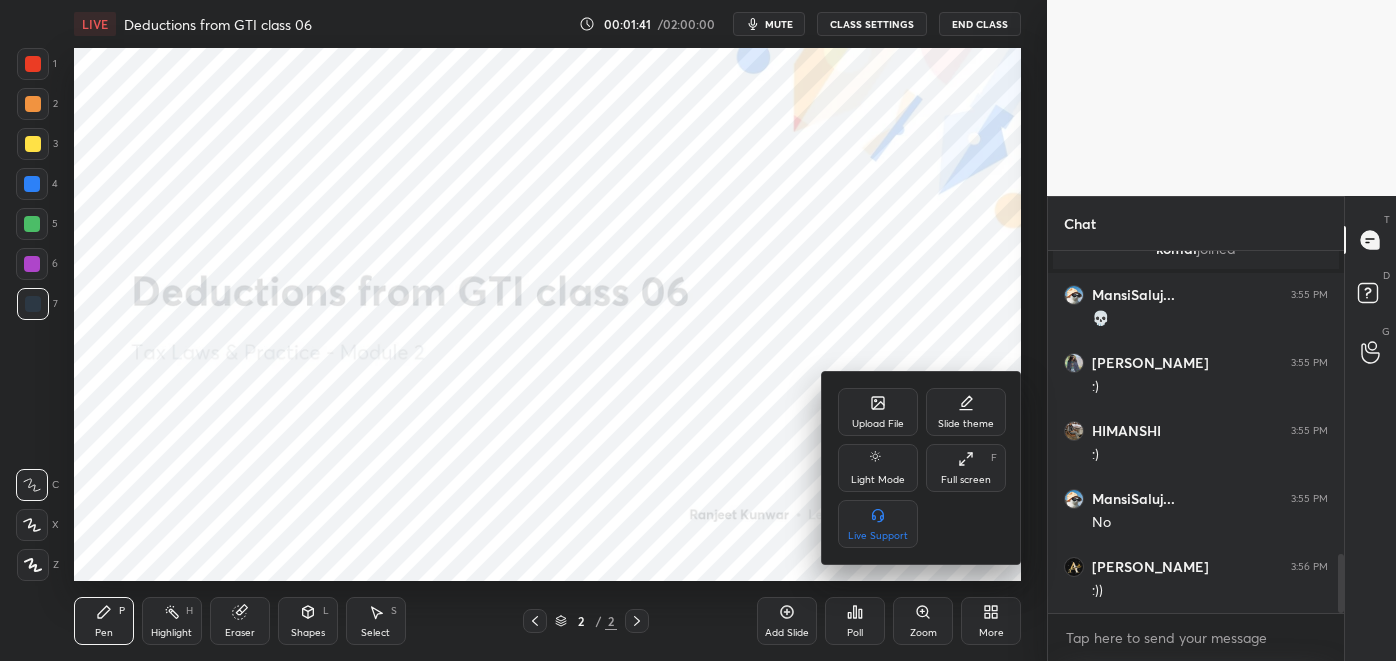 click on "Upload File" at bounding box center [878, 424] 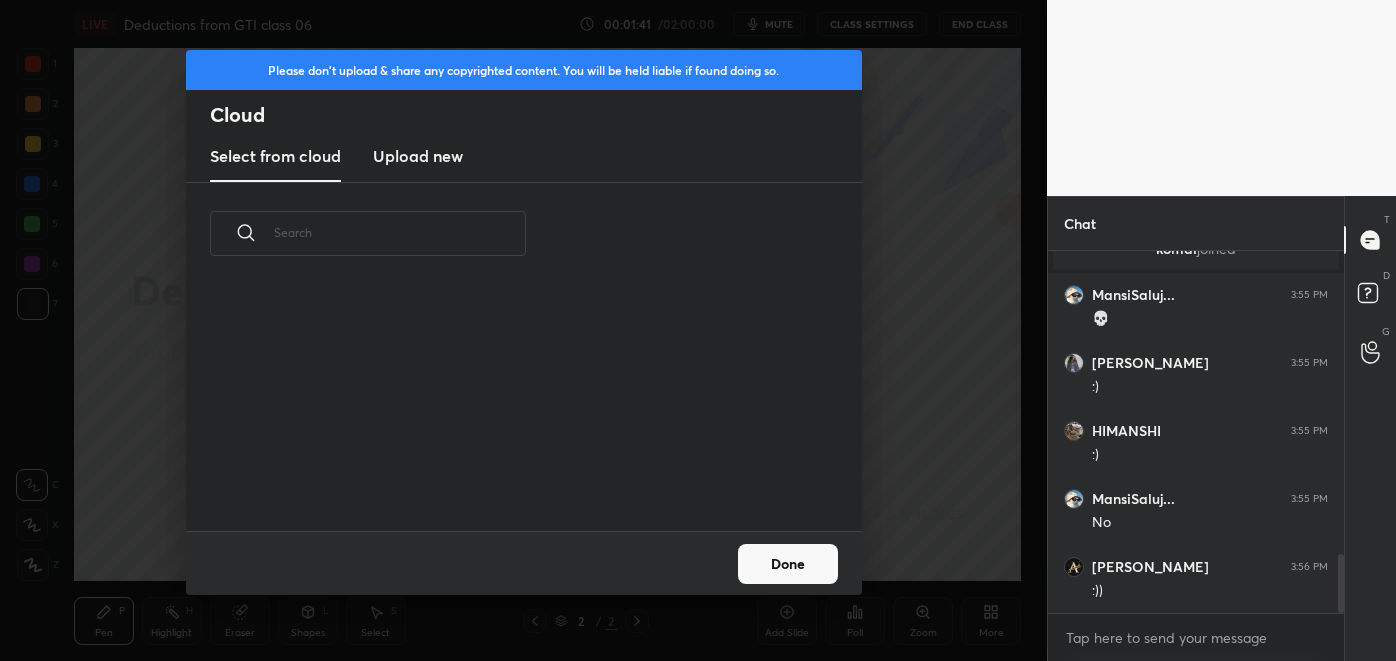 scroll, scrollTop: 7, scrollLeft: 10, axis: both 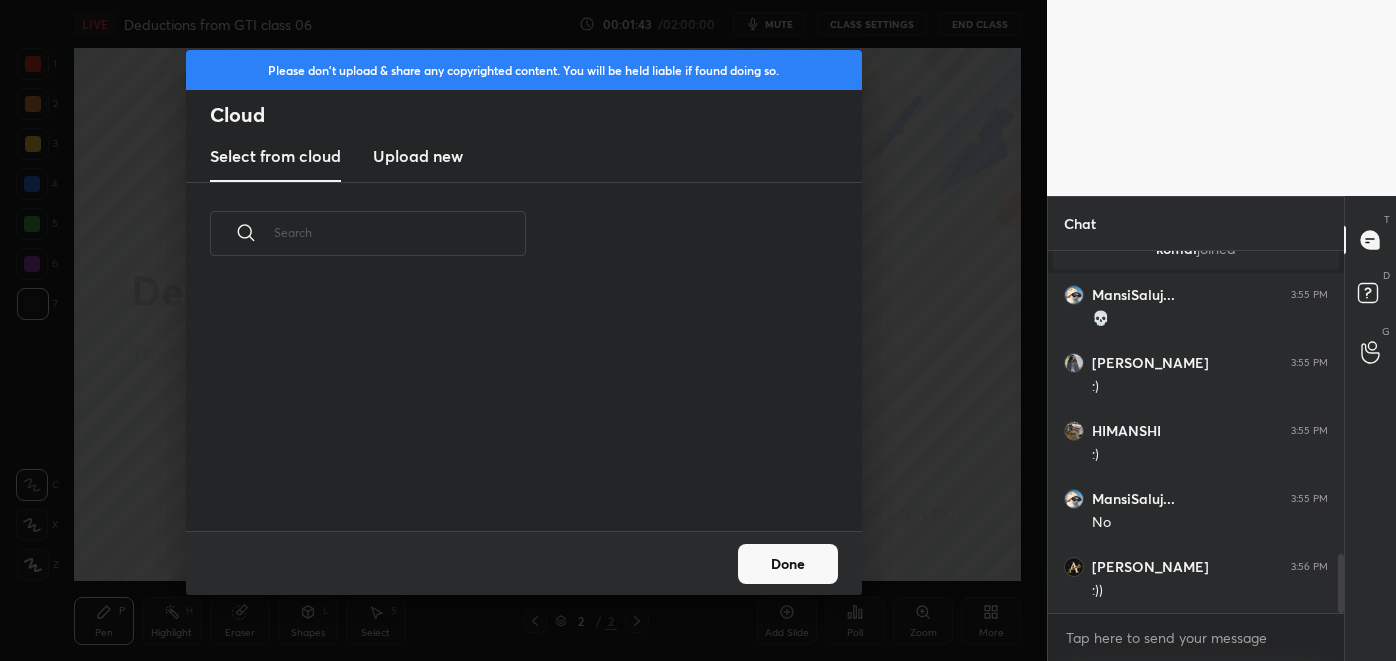 click on "Upload new" at bounding box center (418, 156) 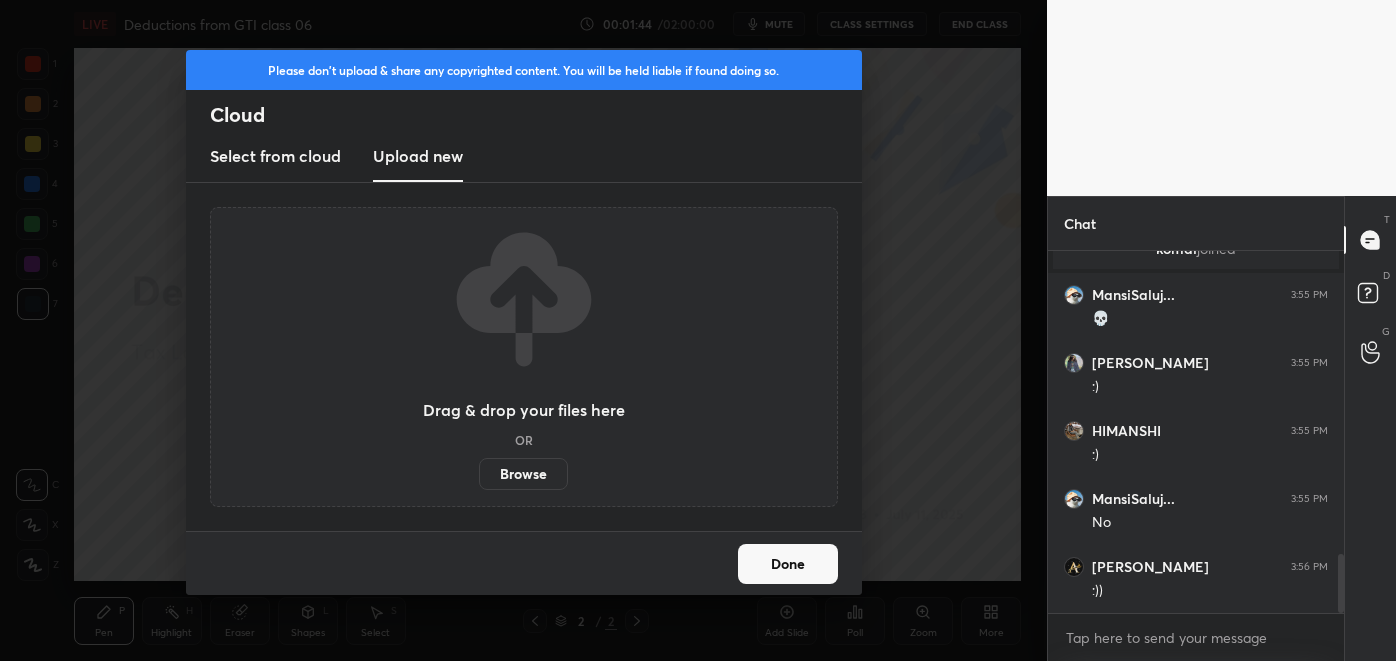 click on "Browse" at bounding box center [523, 474] 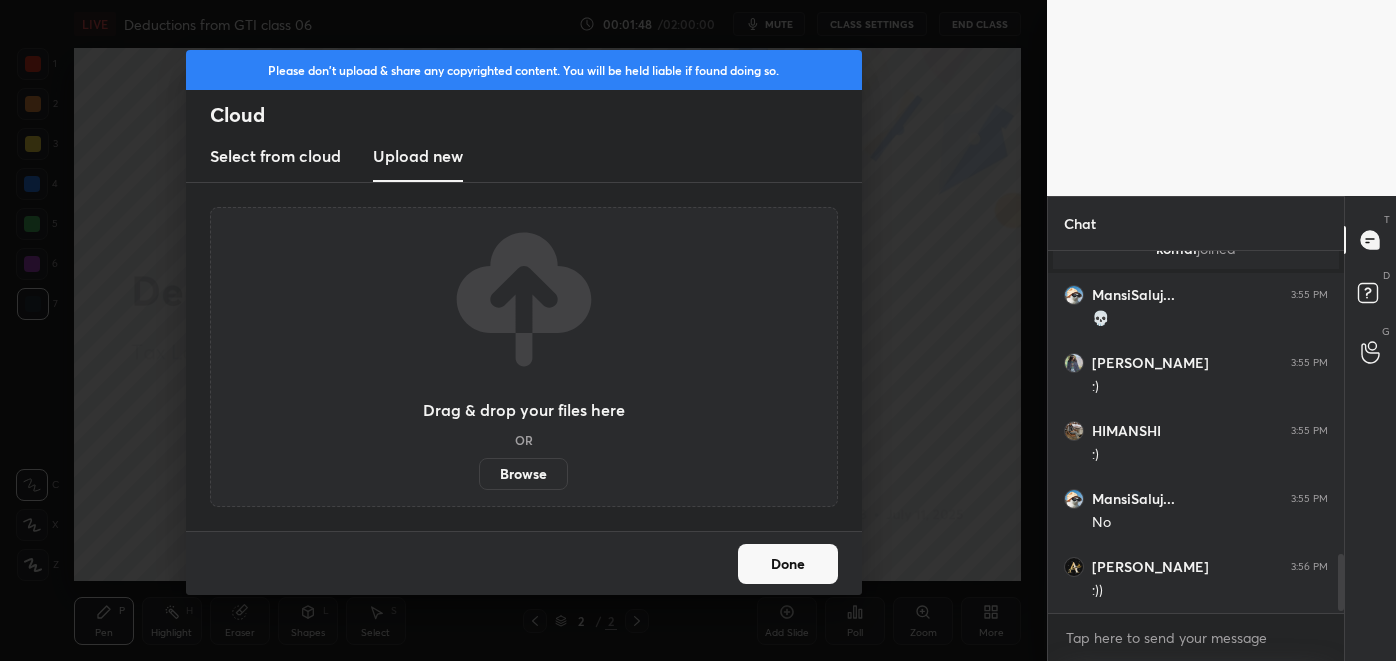 scroll, scrollTop: 1931, scrollLeft: 0, axis: vertical 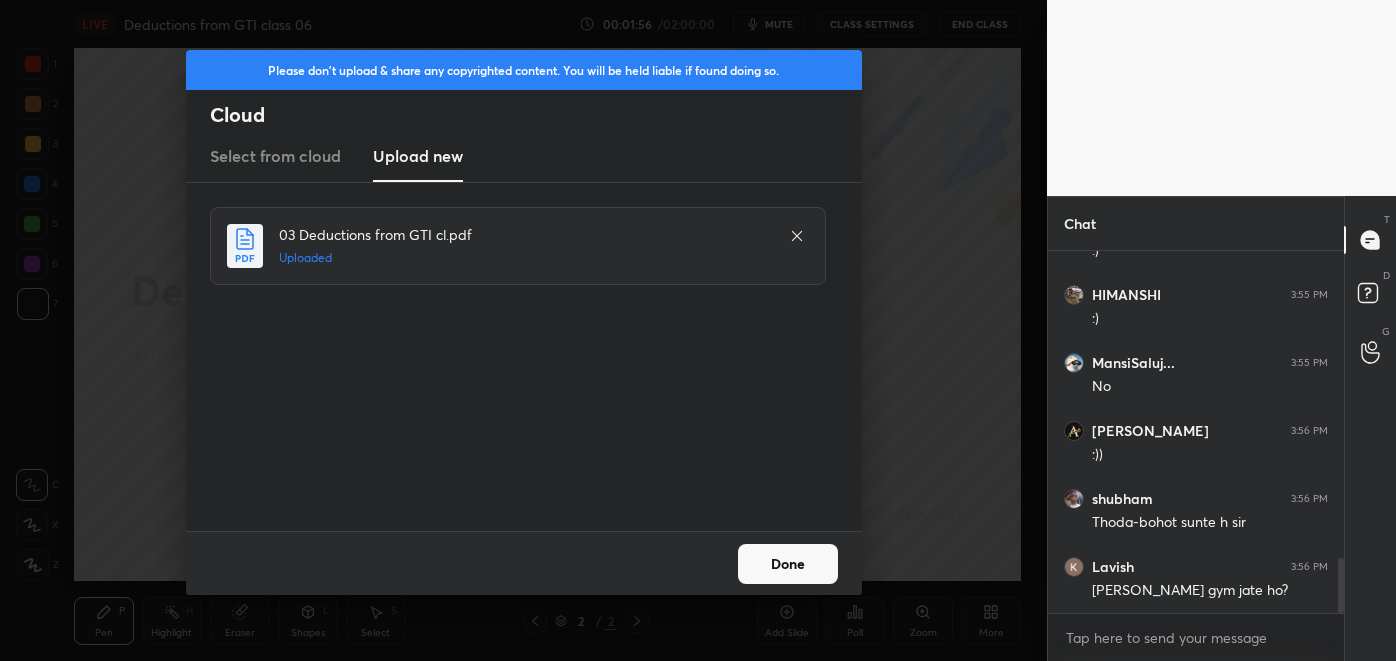 click on "Done" at bounding box center [788, 564] 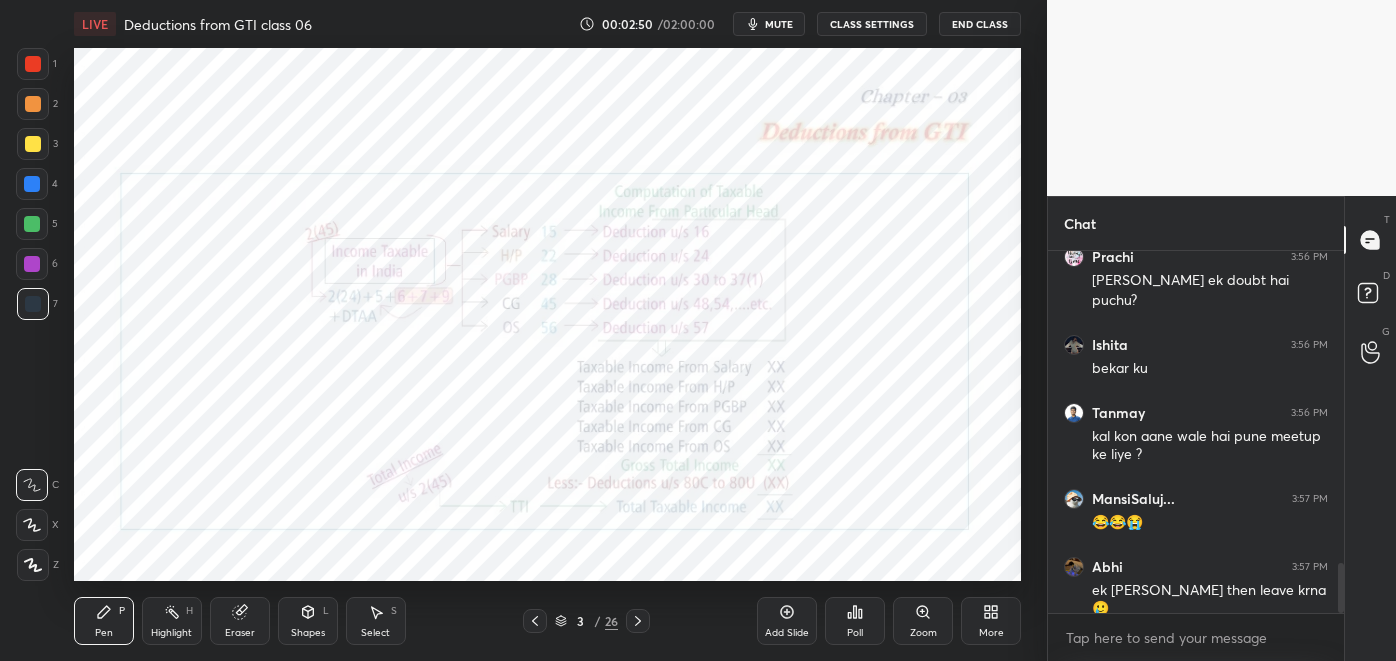scroll, scrollTop: 2344, scrollLeft: 0, axis: vertical 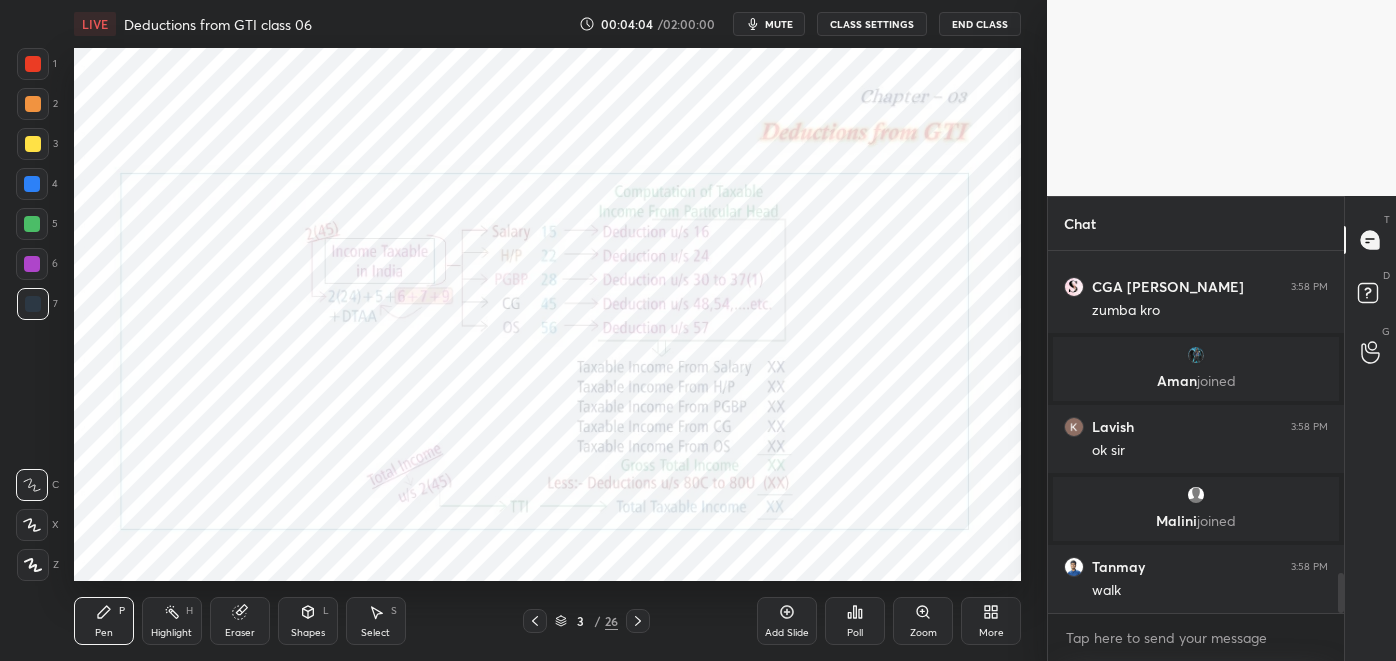 click 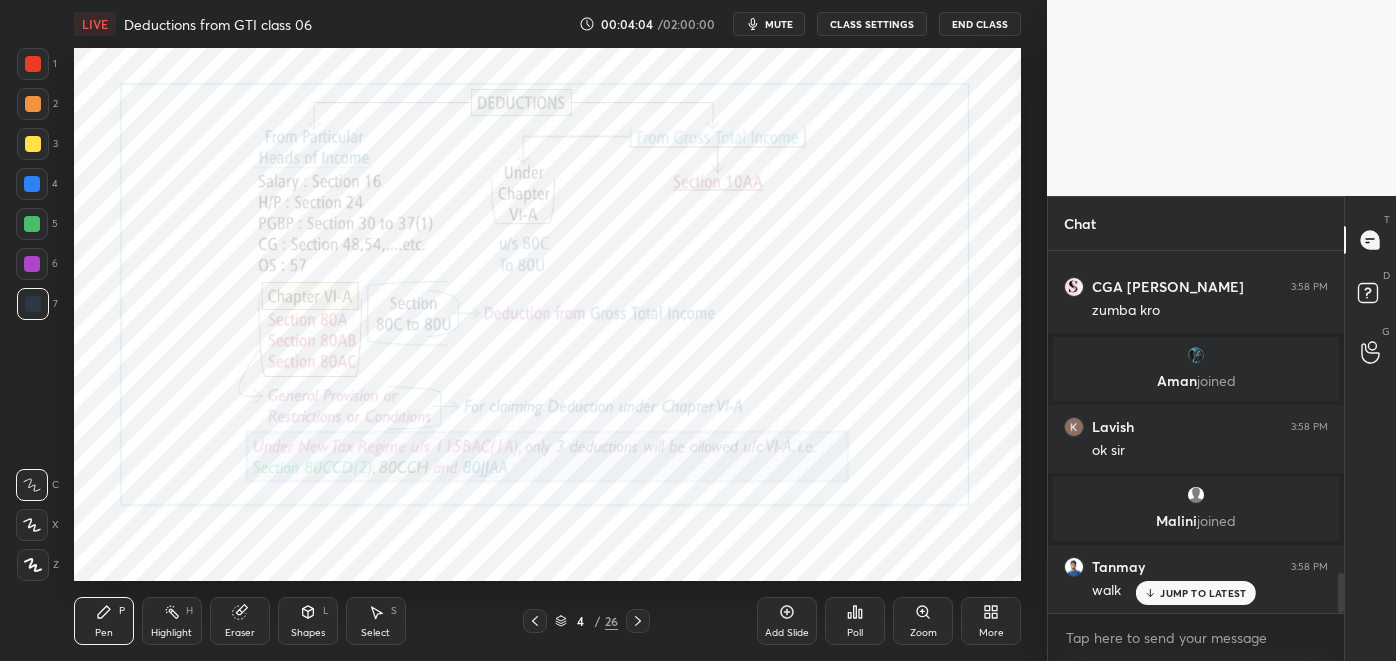 scroll, scrollTop: 2955, scrollLeft: 0, axis: vertical 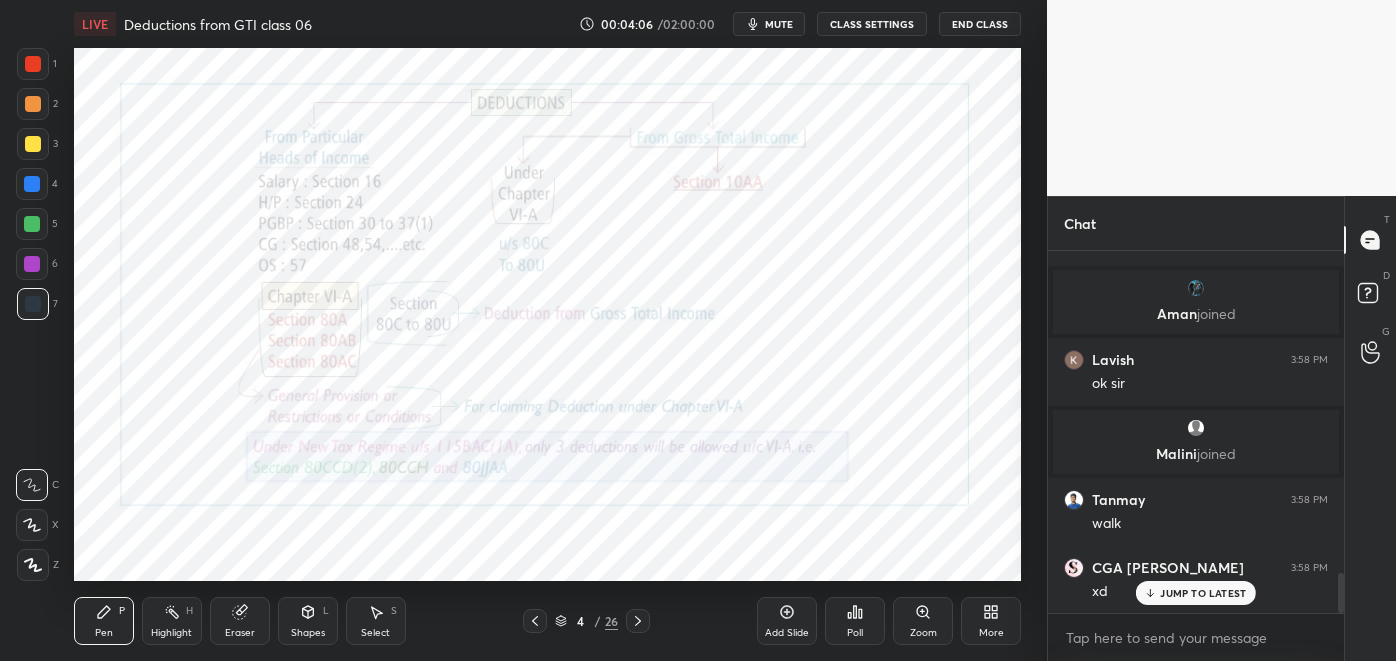click 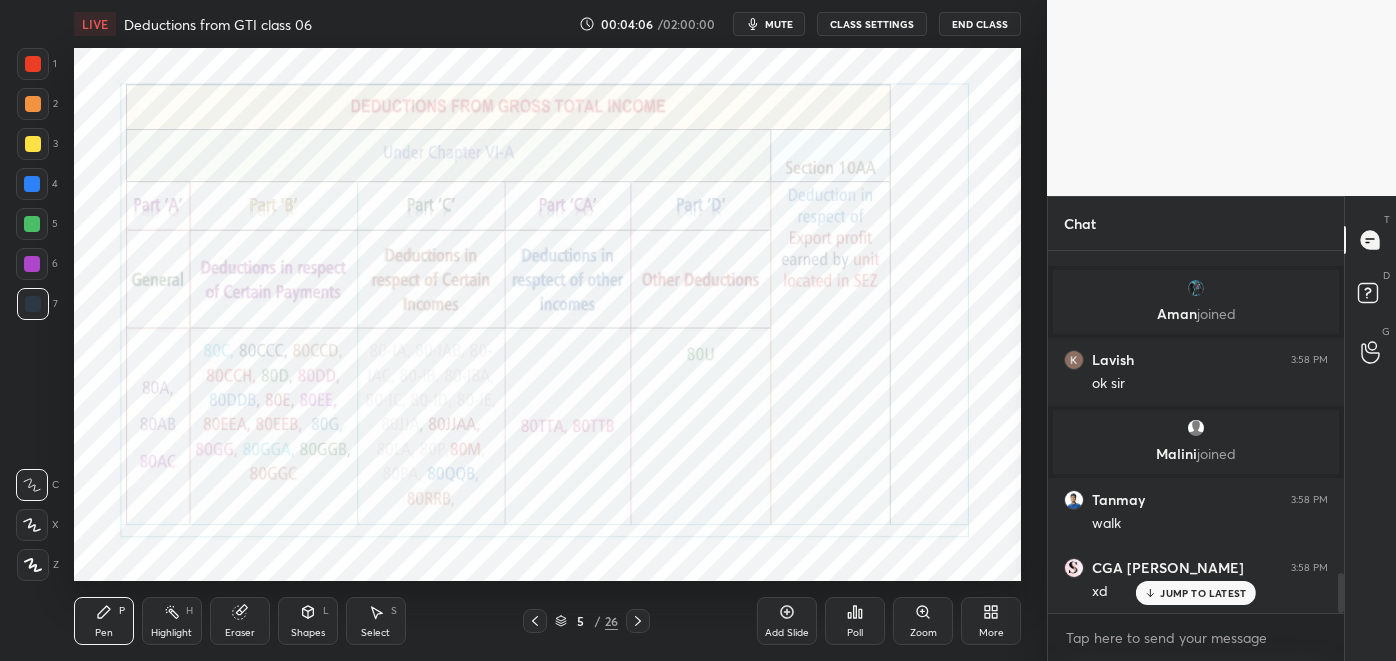 click 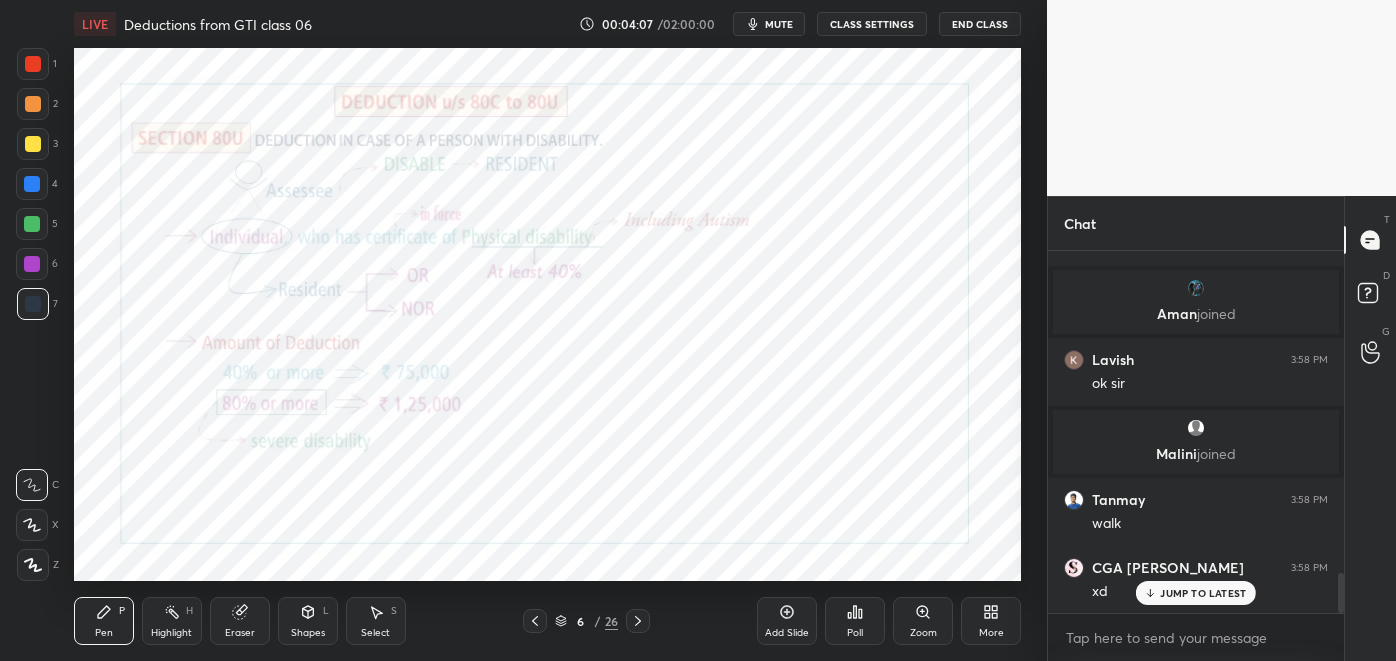 click 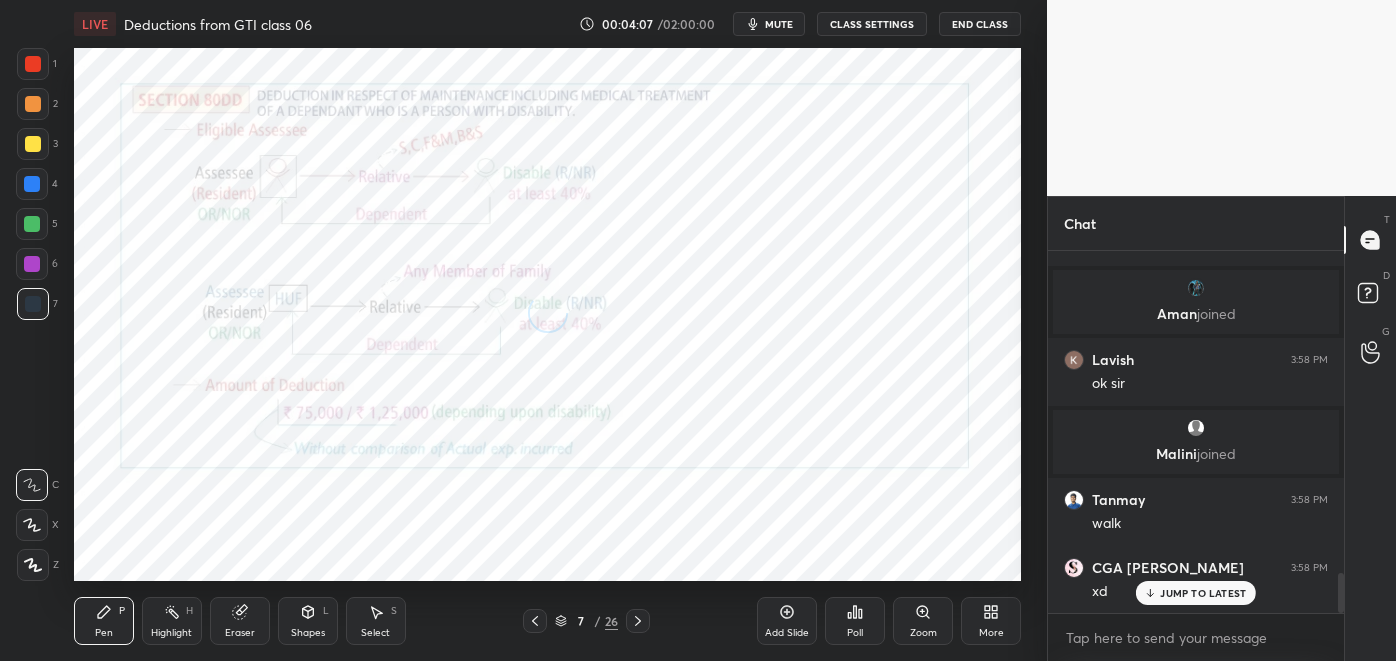 click 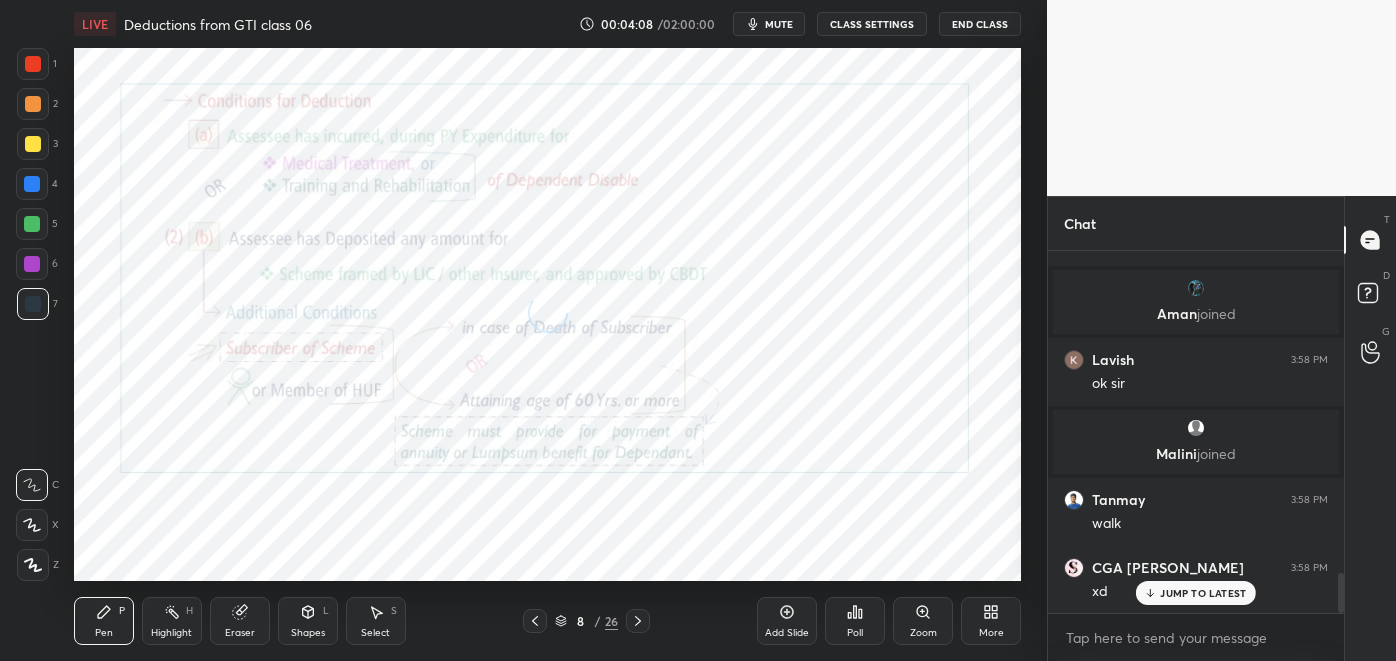 click 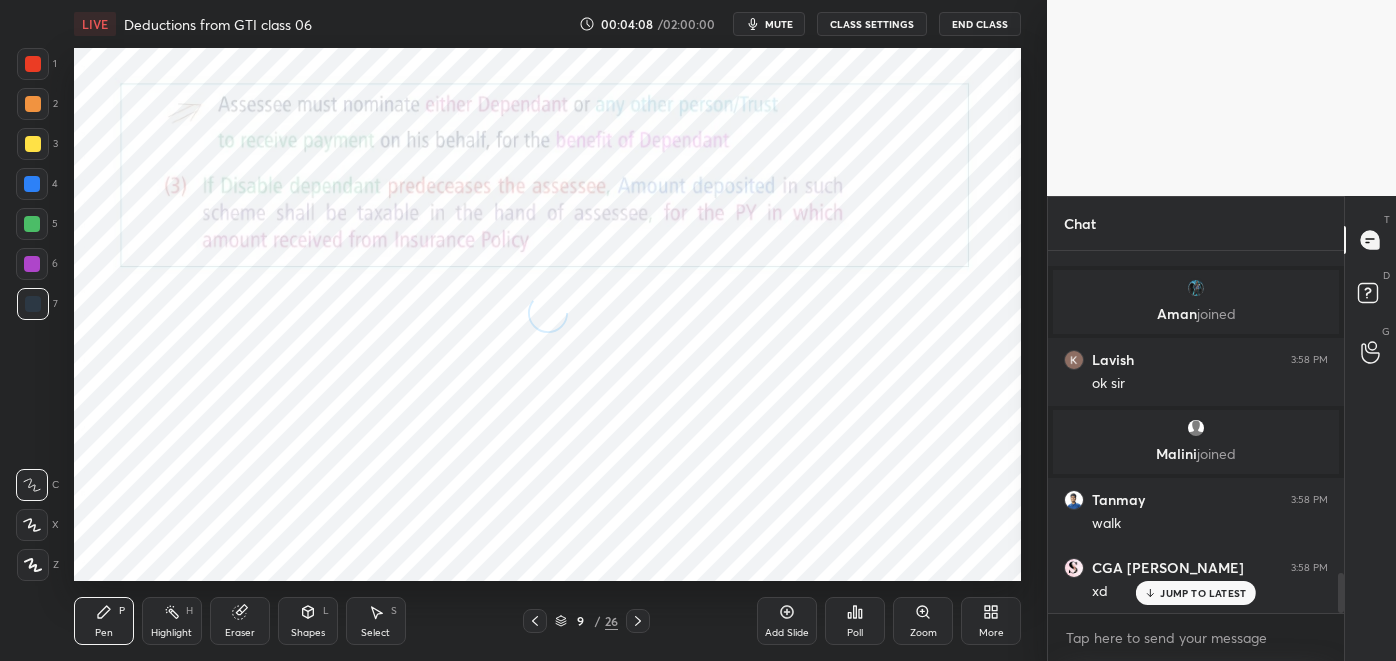 click 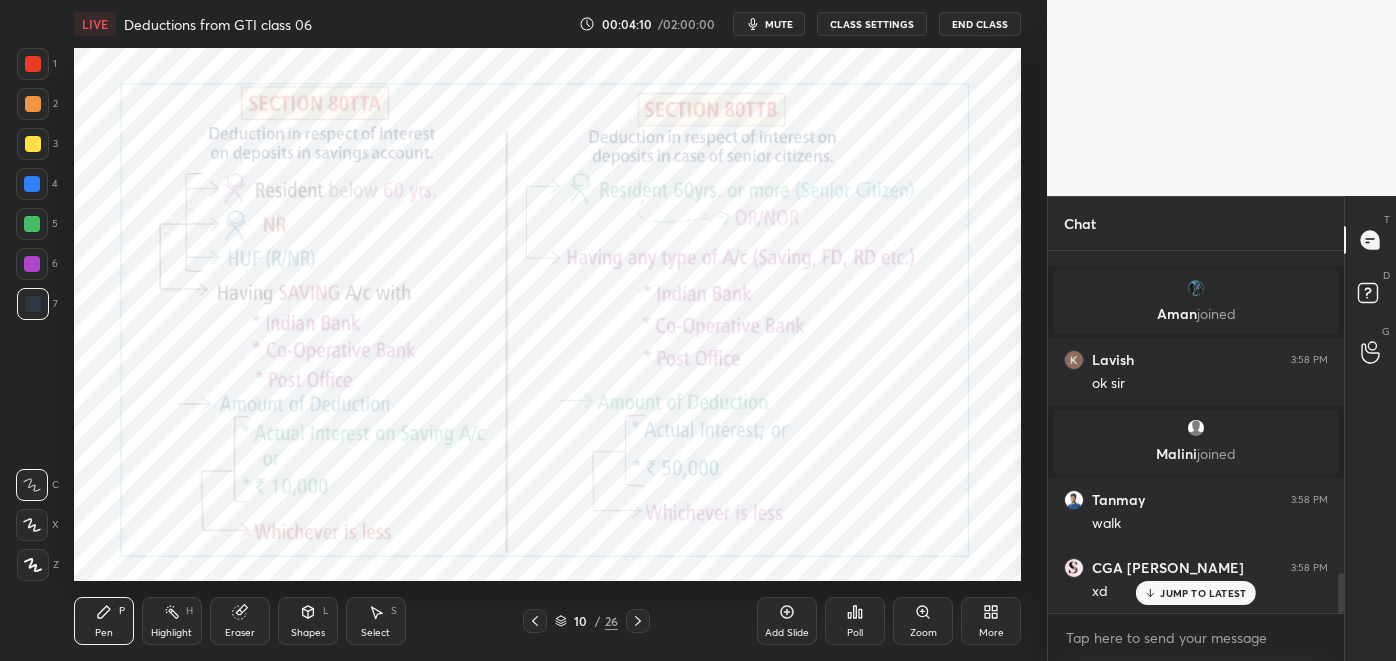 click 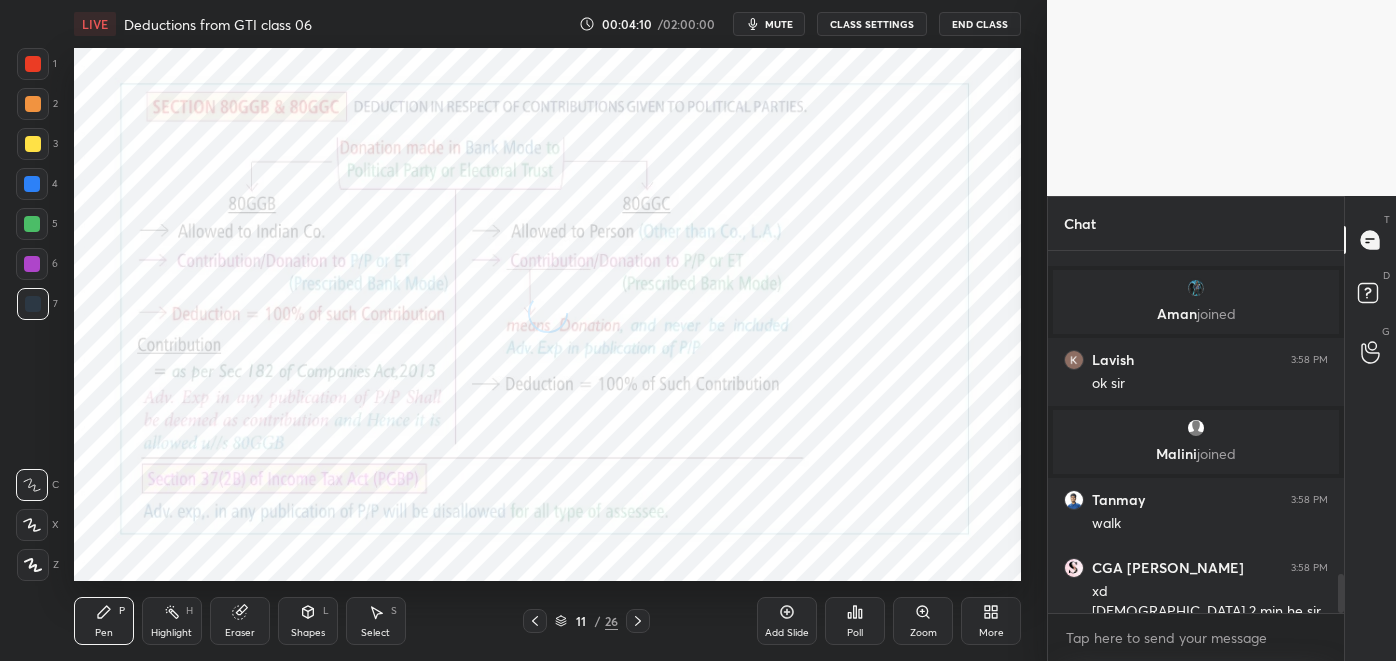 scroll, scrollTop: 2976, scrollLeft: 0, axis: vertical 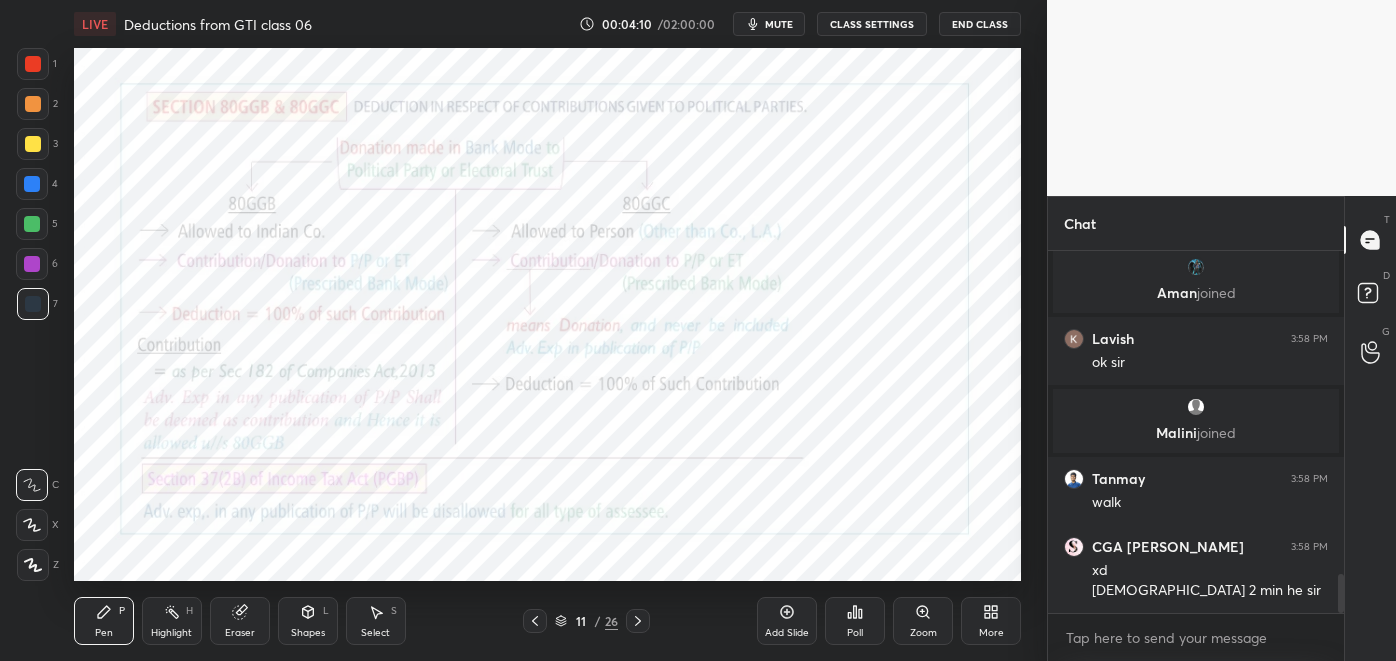 click 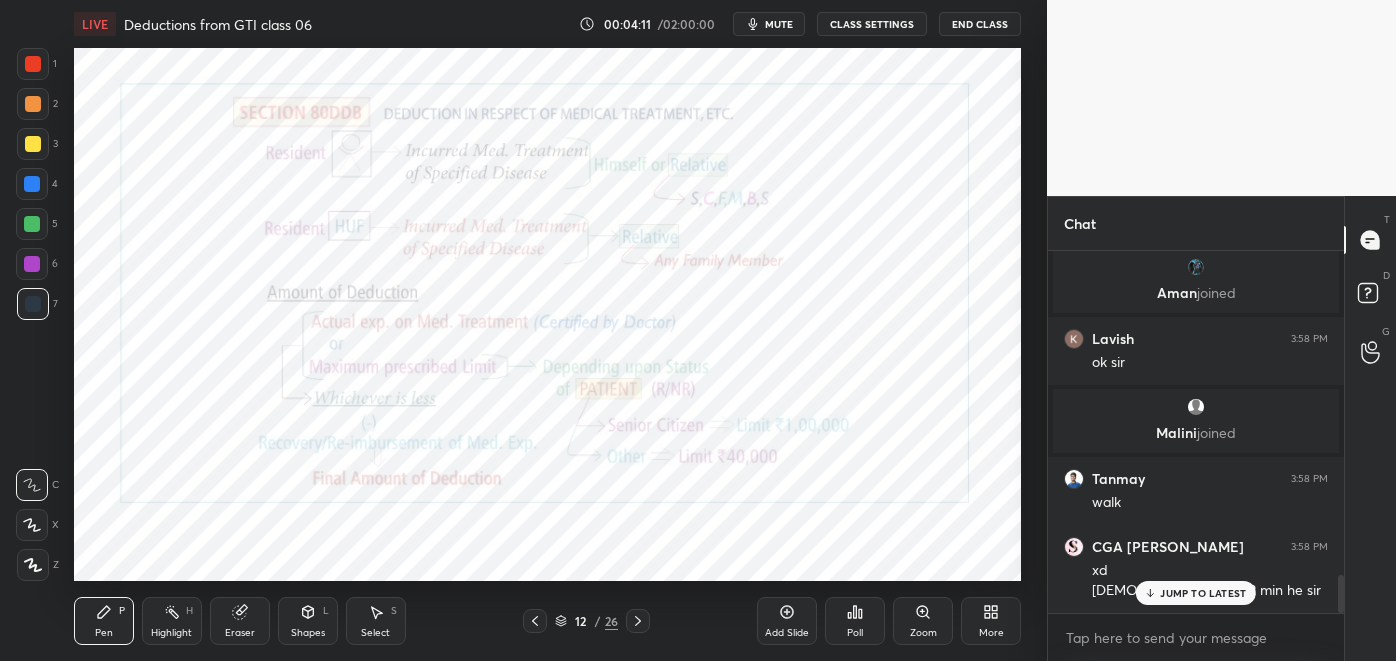 scroll, scrollTop: 3043, scrollLeft: 0, axis: vertical 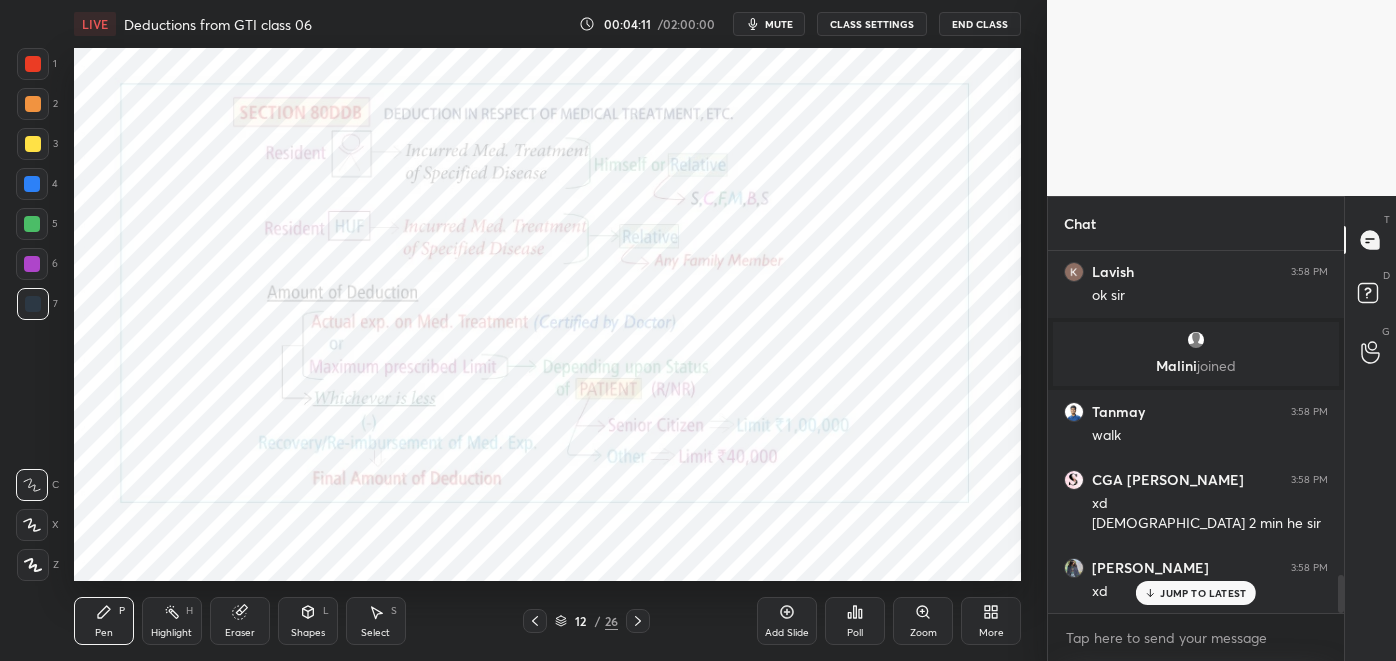 click 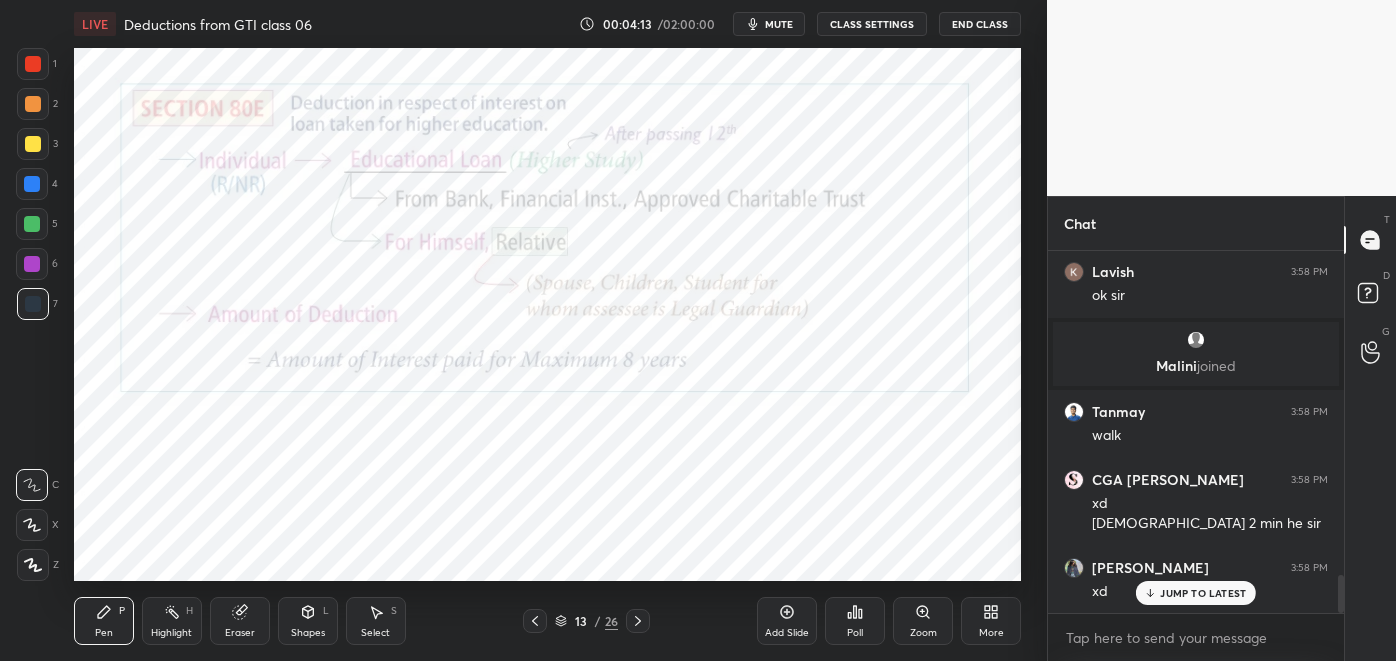 click 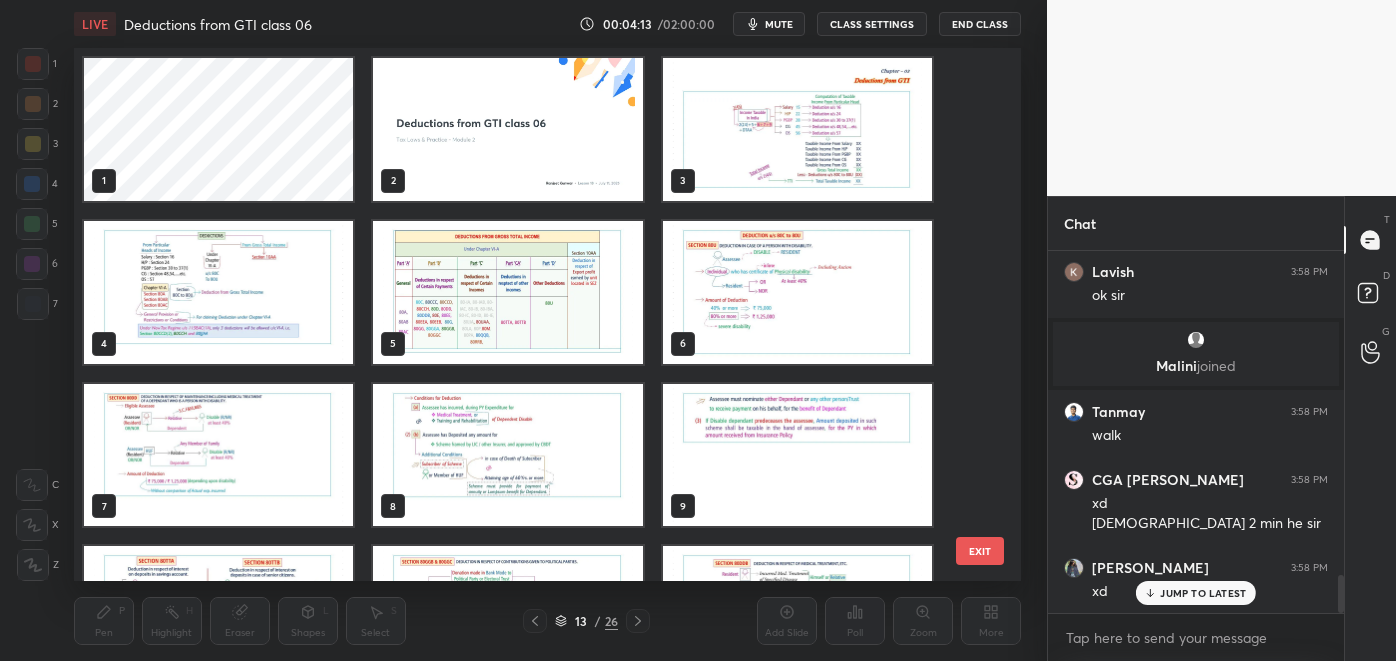 scroll, scrollTop: 280, scrollLeft: 0, axis: vertical 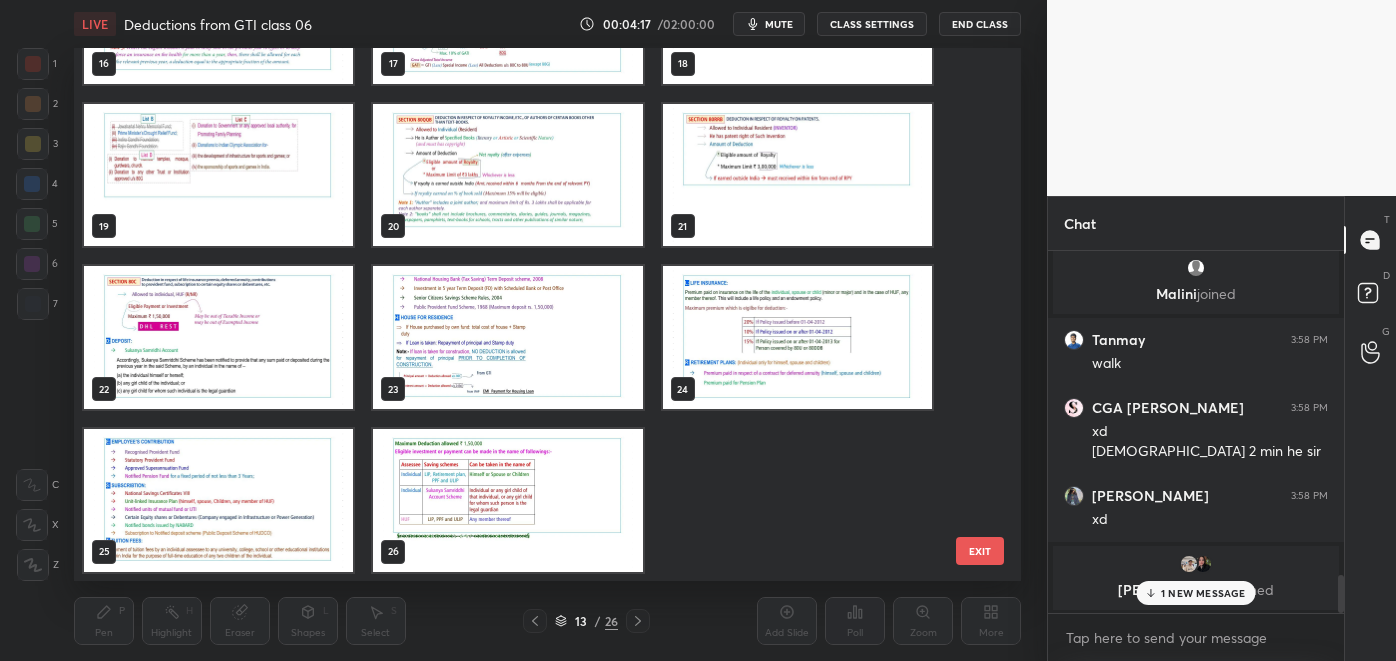 click at bounding box center (218, 337) 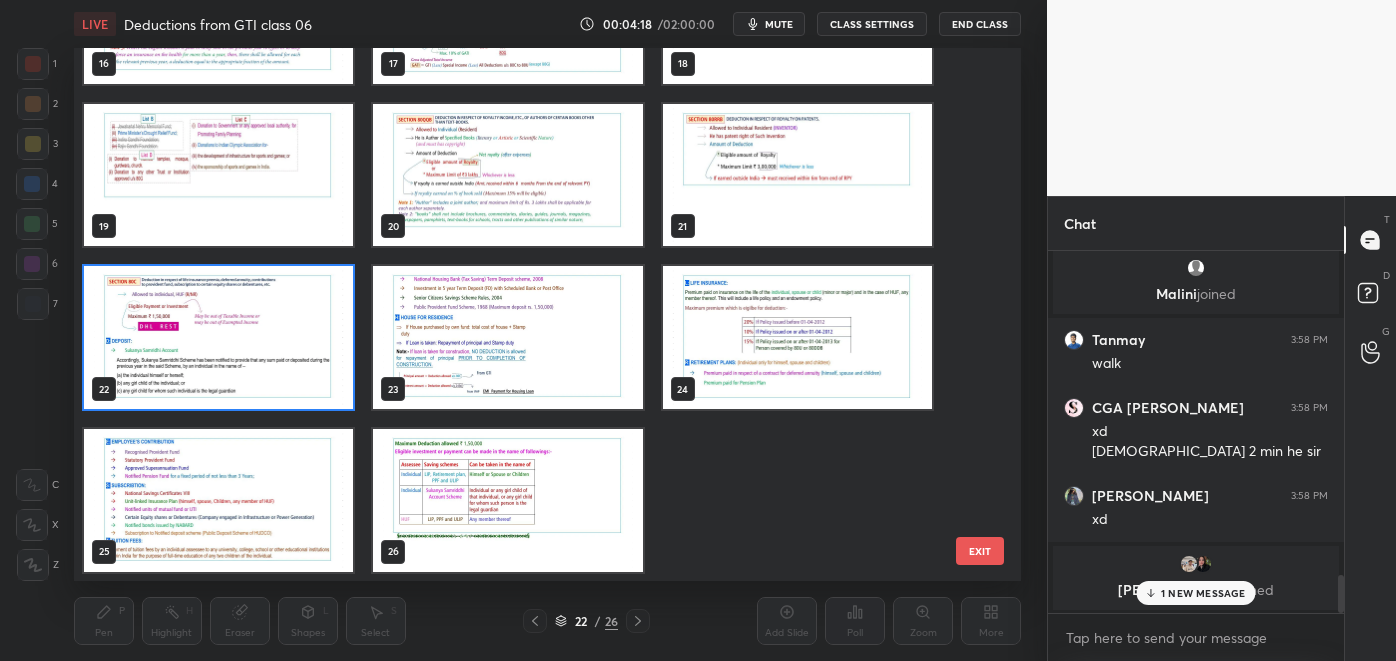 click at bounding box center (218, 337) 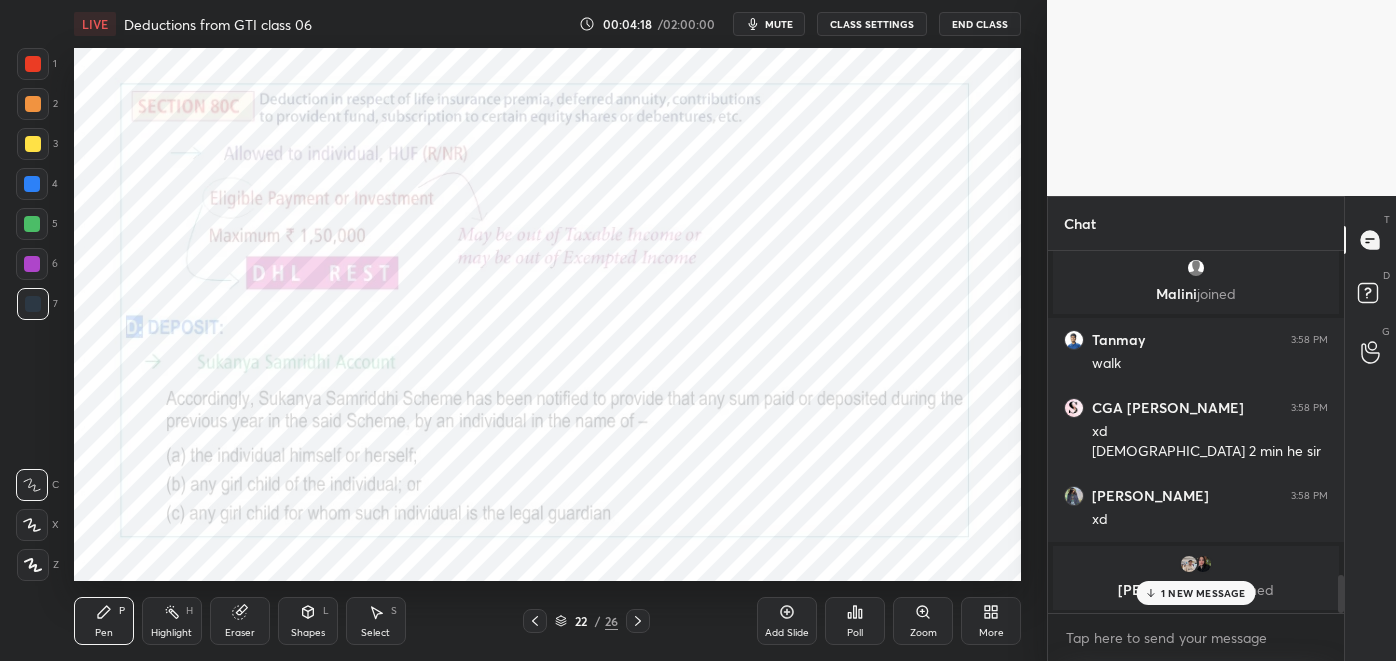 click at bounding box center (218, 337) 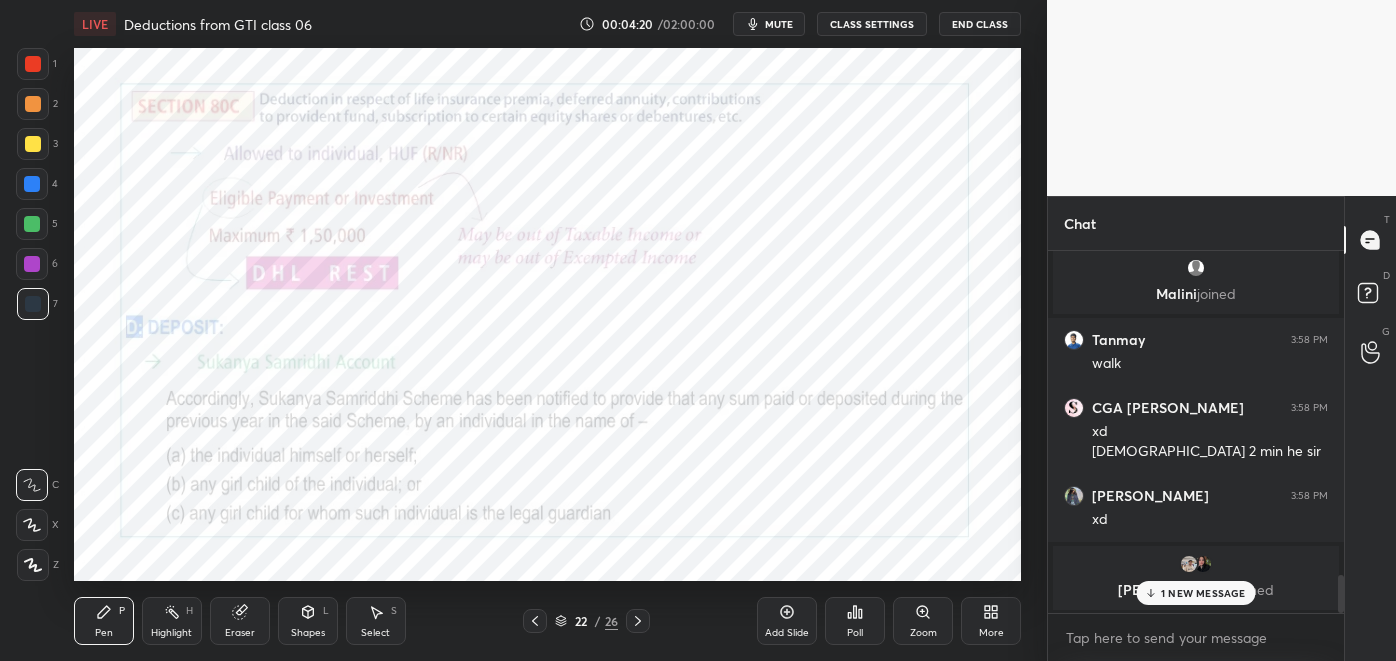 click 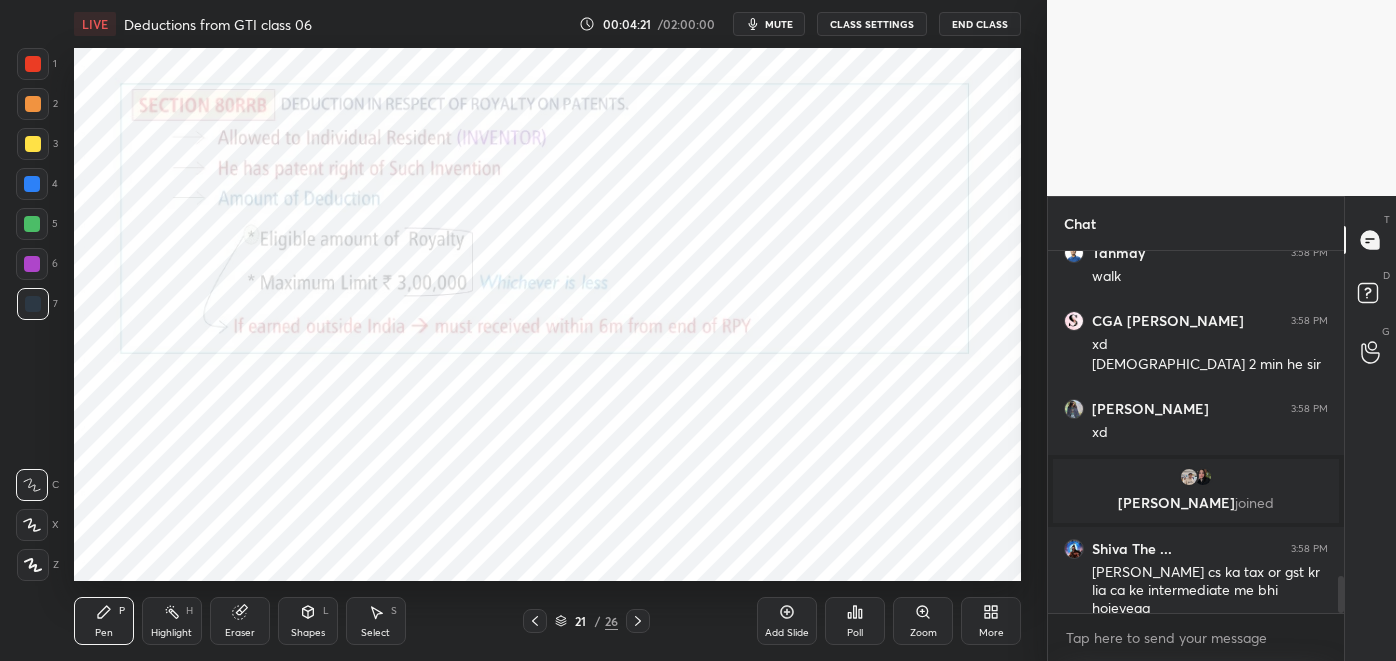 click 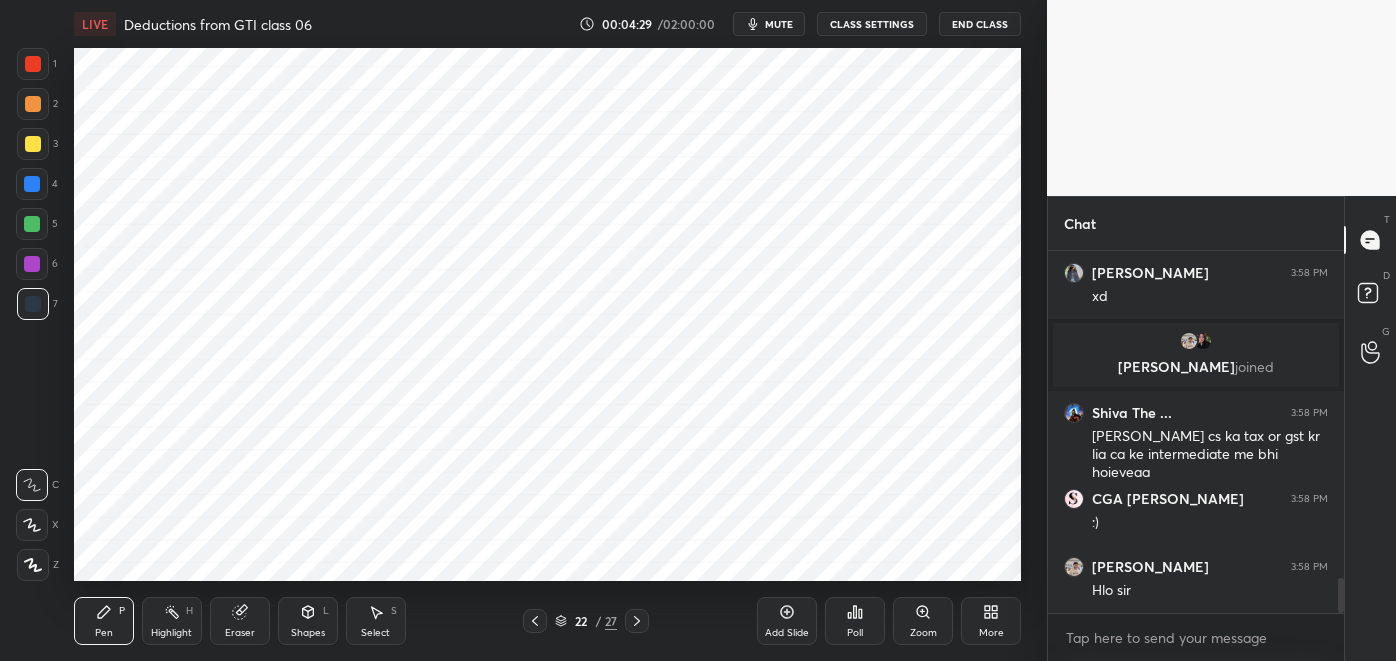 scroll, scrollTop: 3410, scrollLeft: 0, axis: vertical 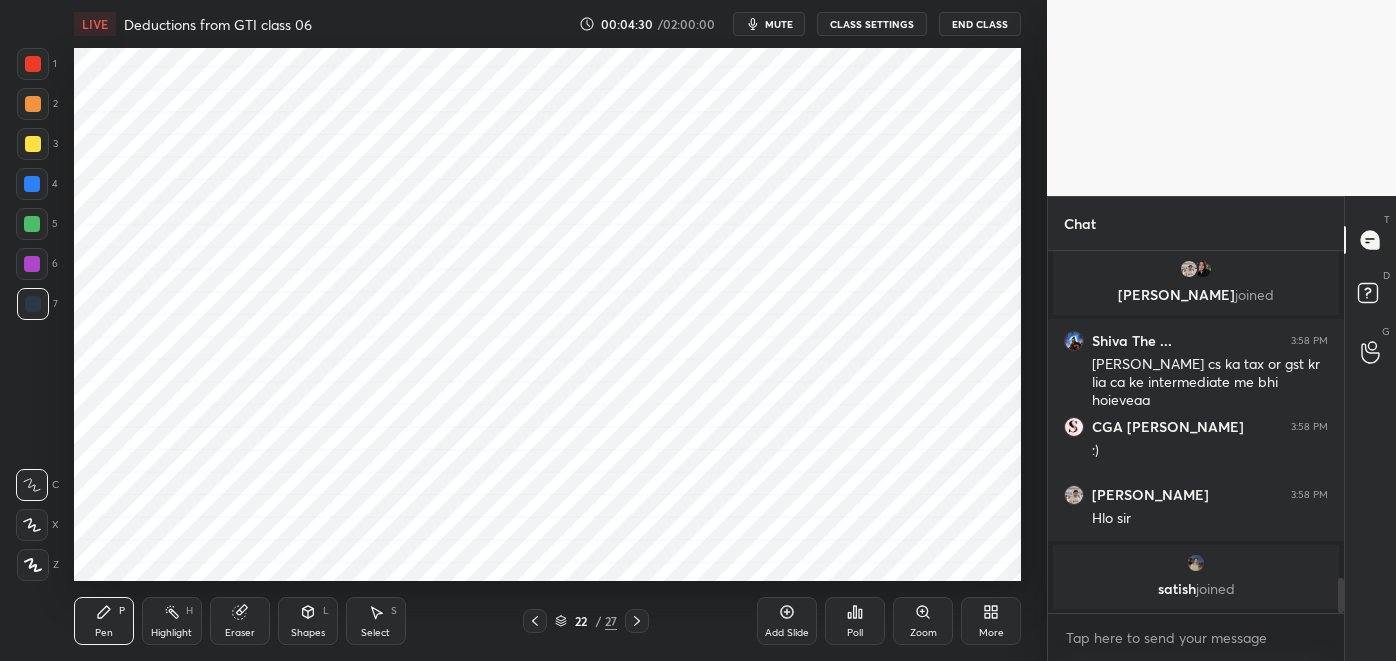 click on "mute" at bounding box center [779, 24] 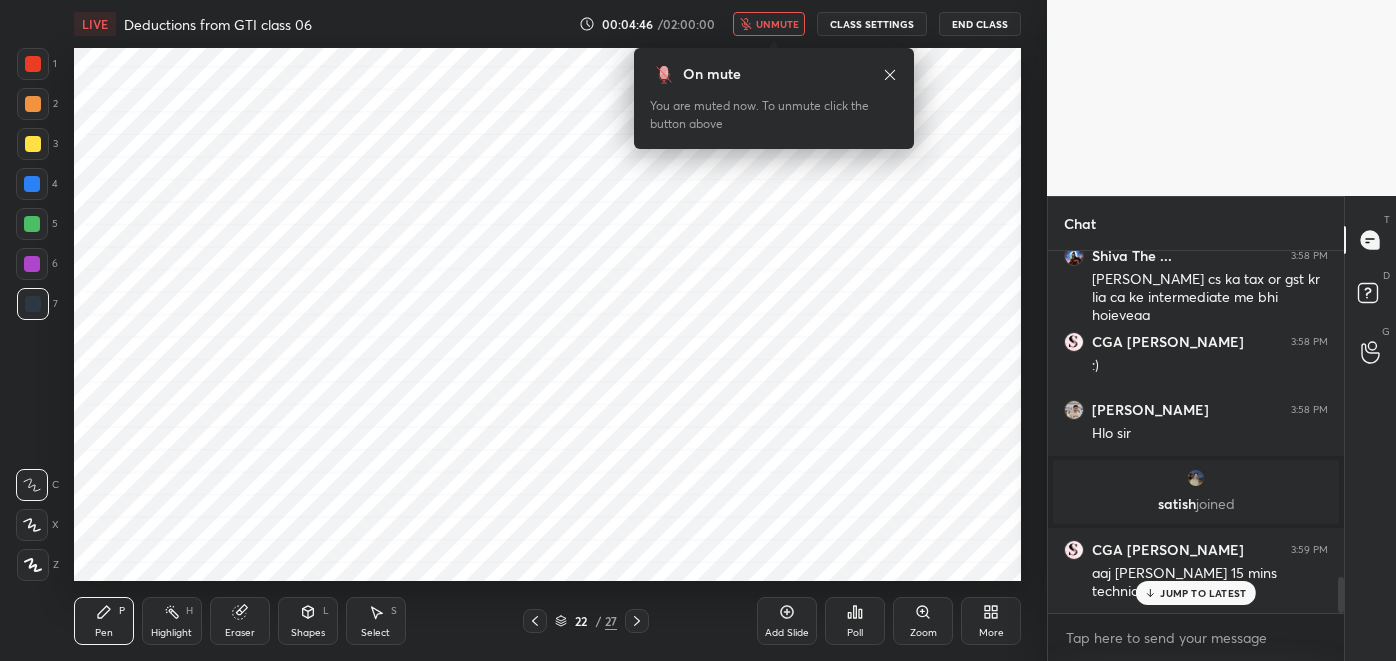 scroll, scrollTop: 3330, scrollLeft: 0, axis: vertical 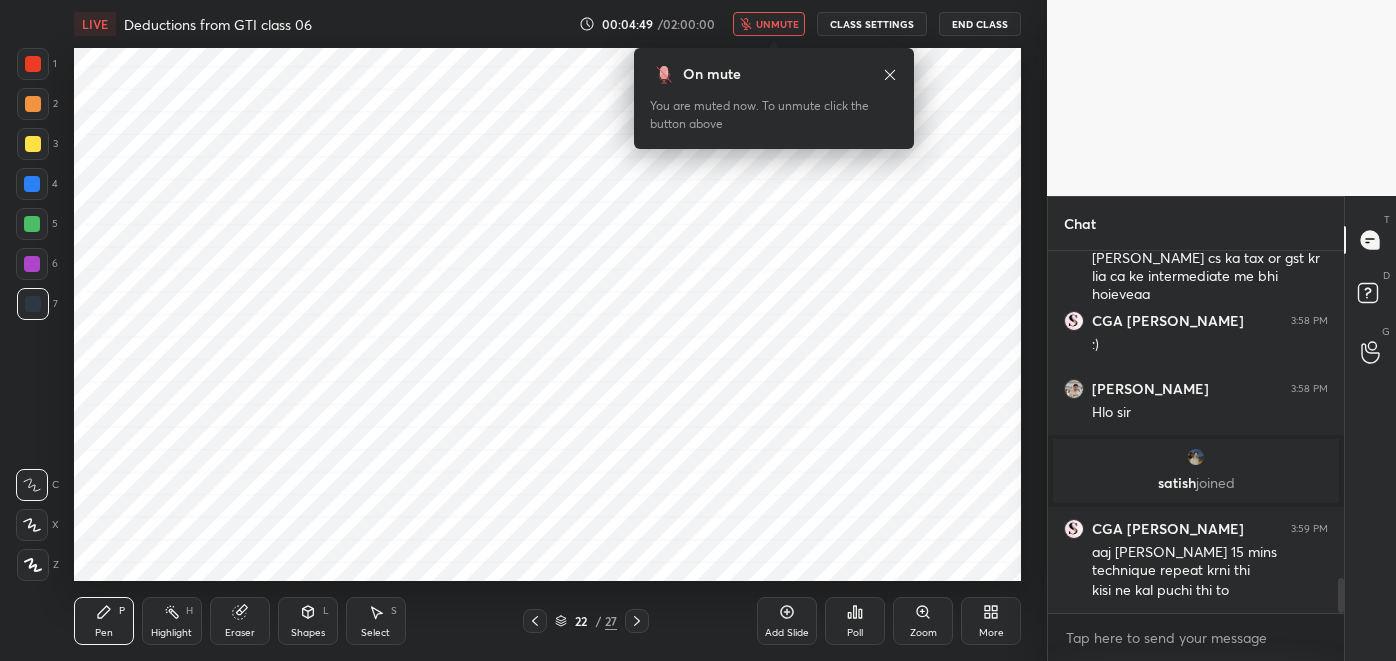 click on "unmute" at bounding box center (769, 24) 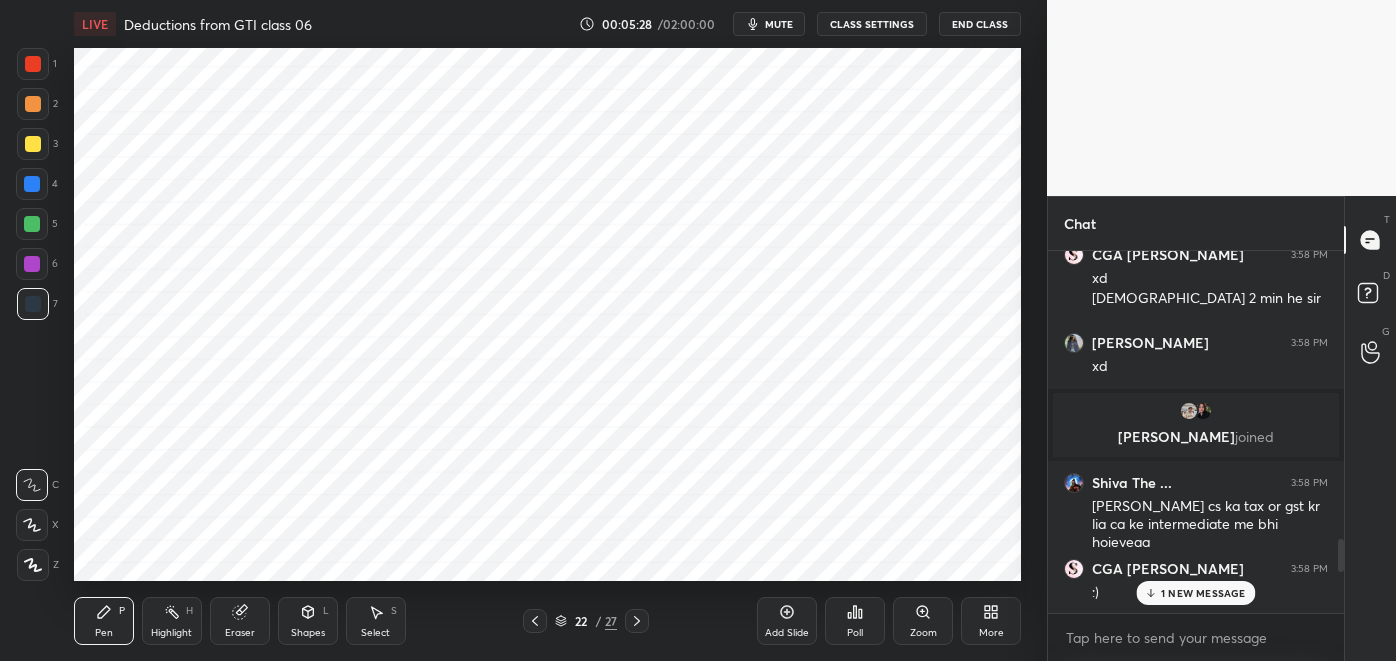 scroll, scrollTop: 3081, scrollLeft: 0, axis: vertical 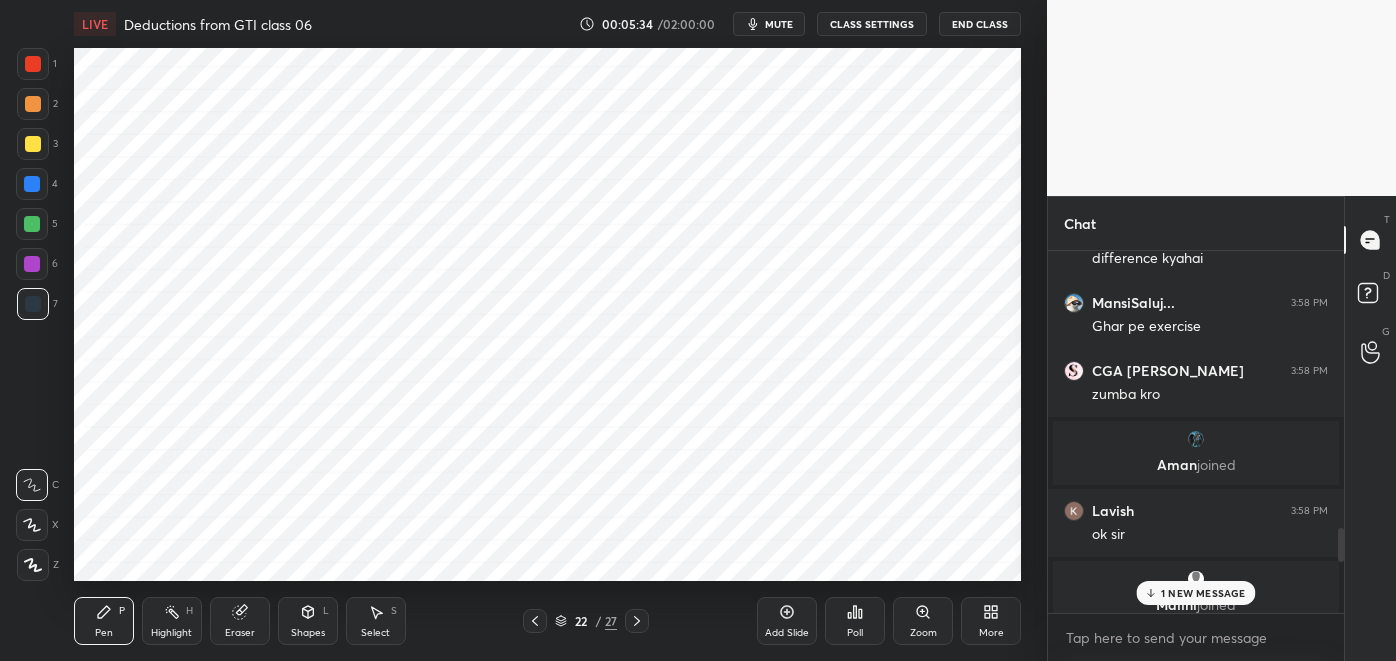 click on "1 NEW MESSAGE" at bounding box center (1203, 593) 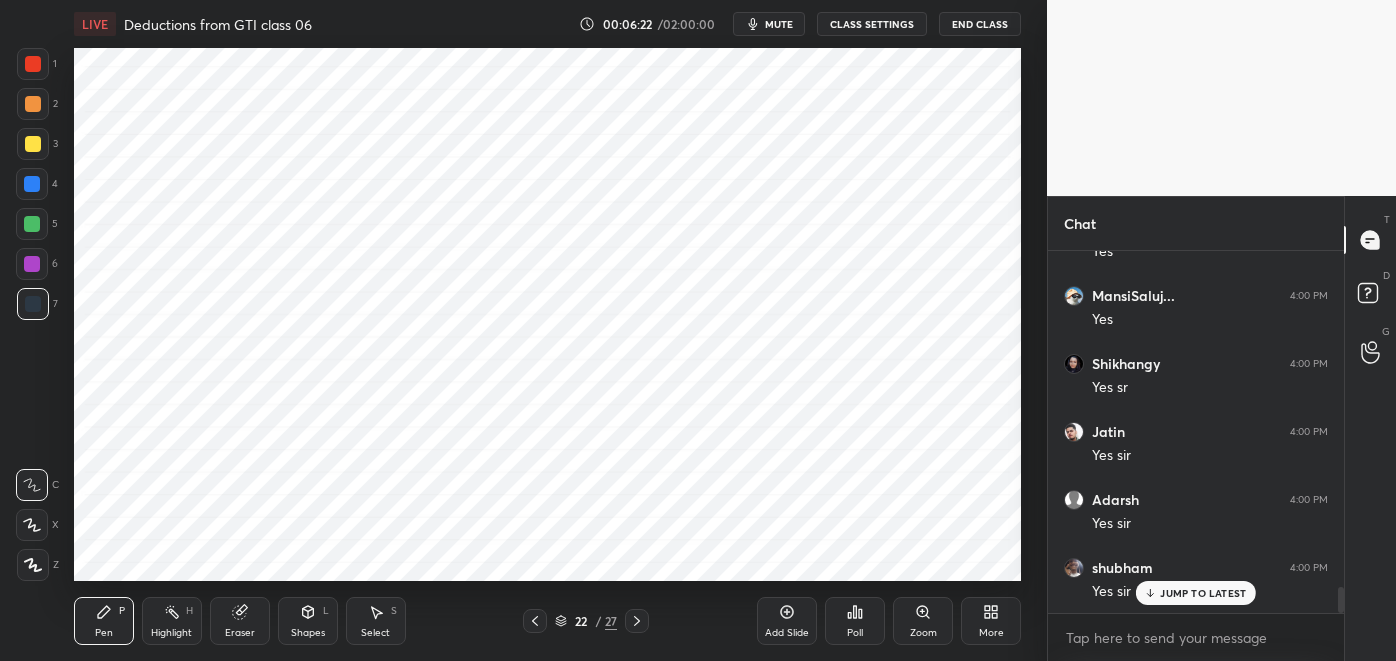 scroll, scrollTop: 4760, scrollLeft: 0, axis: vertical 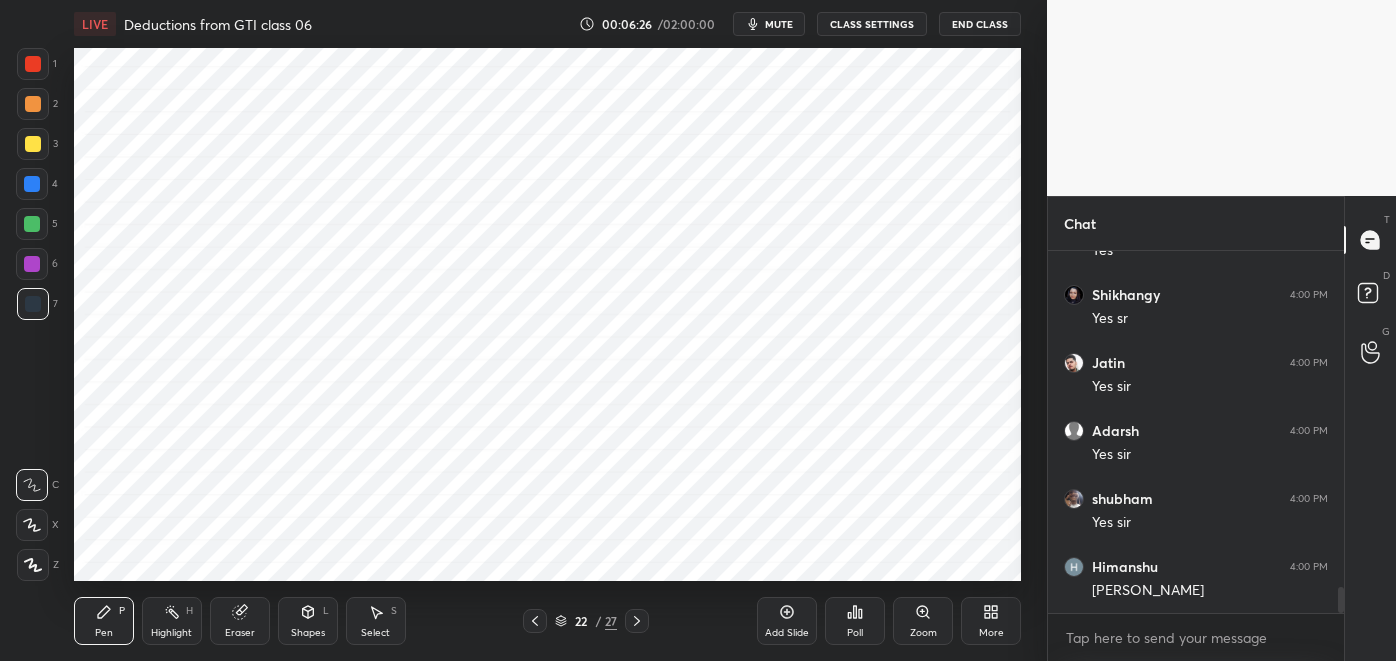 click 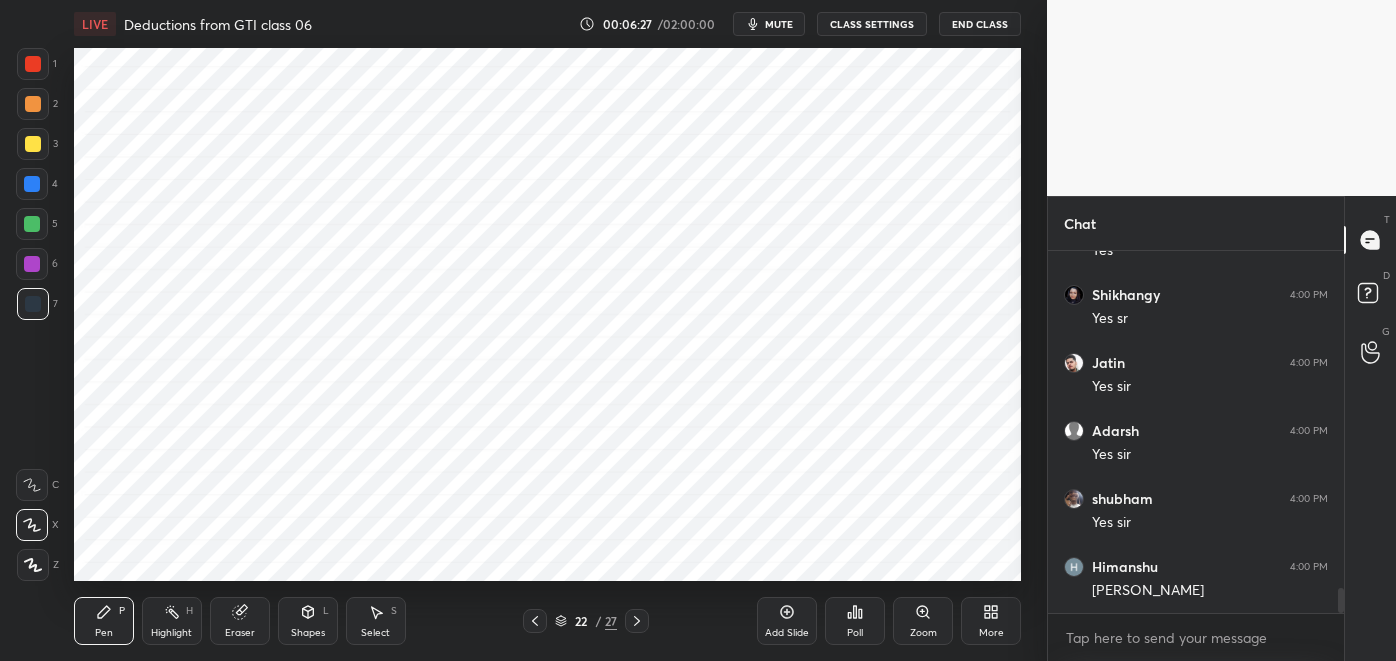 scroll, scrollTop: 4832, scrollLeft: 0, axis: vertical 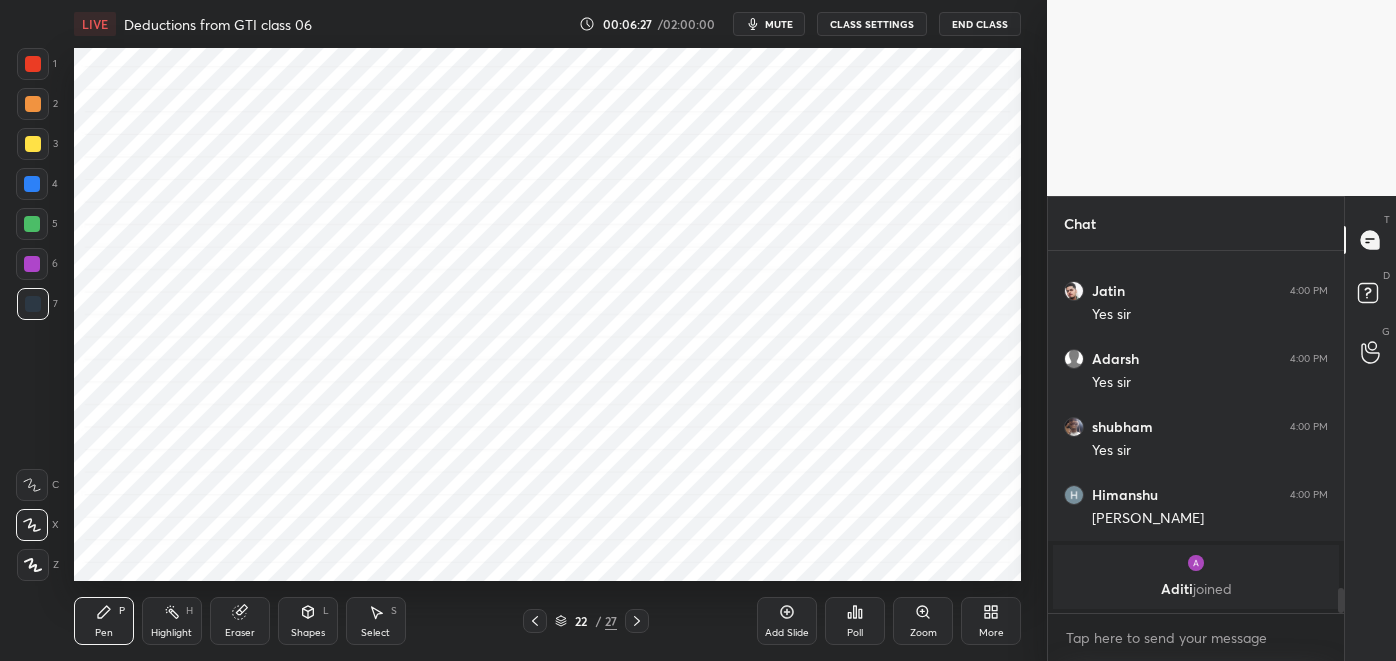 click on "Eraser" at bounding box center (240, 621) 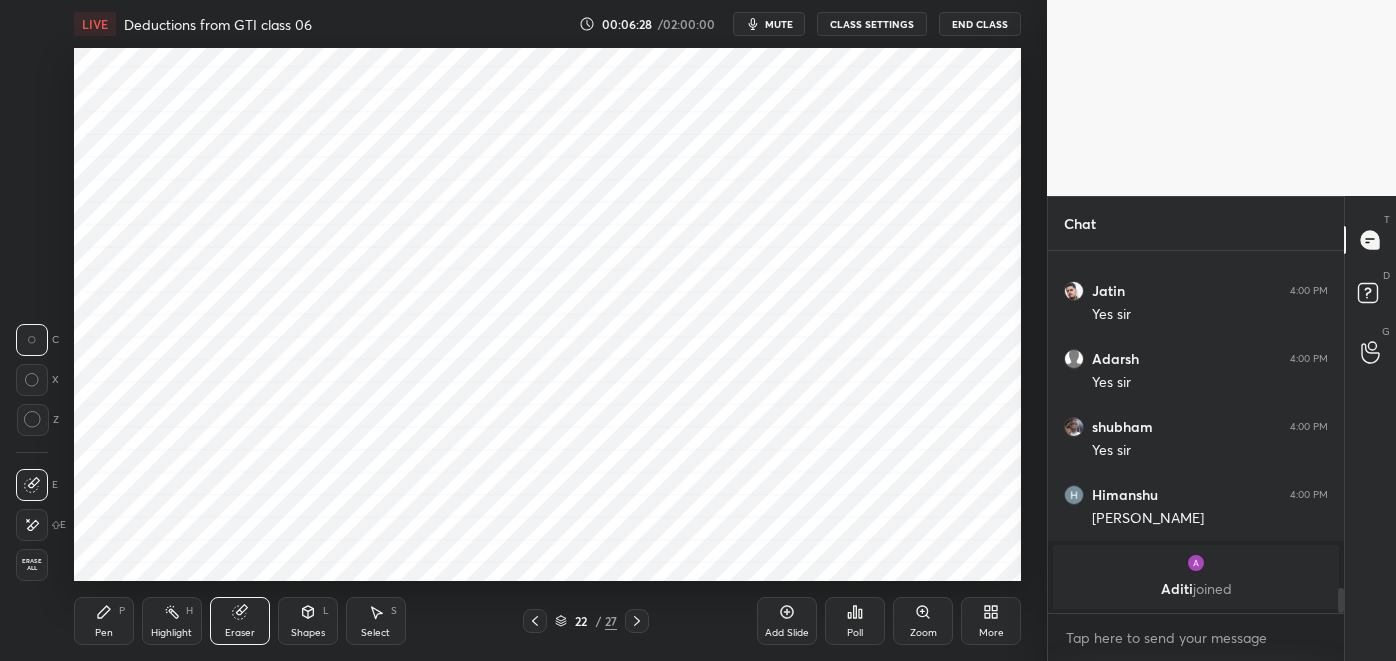 click 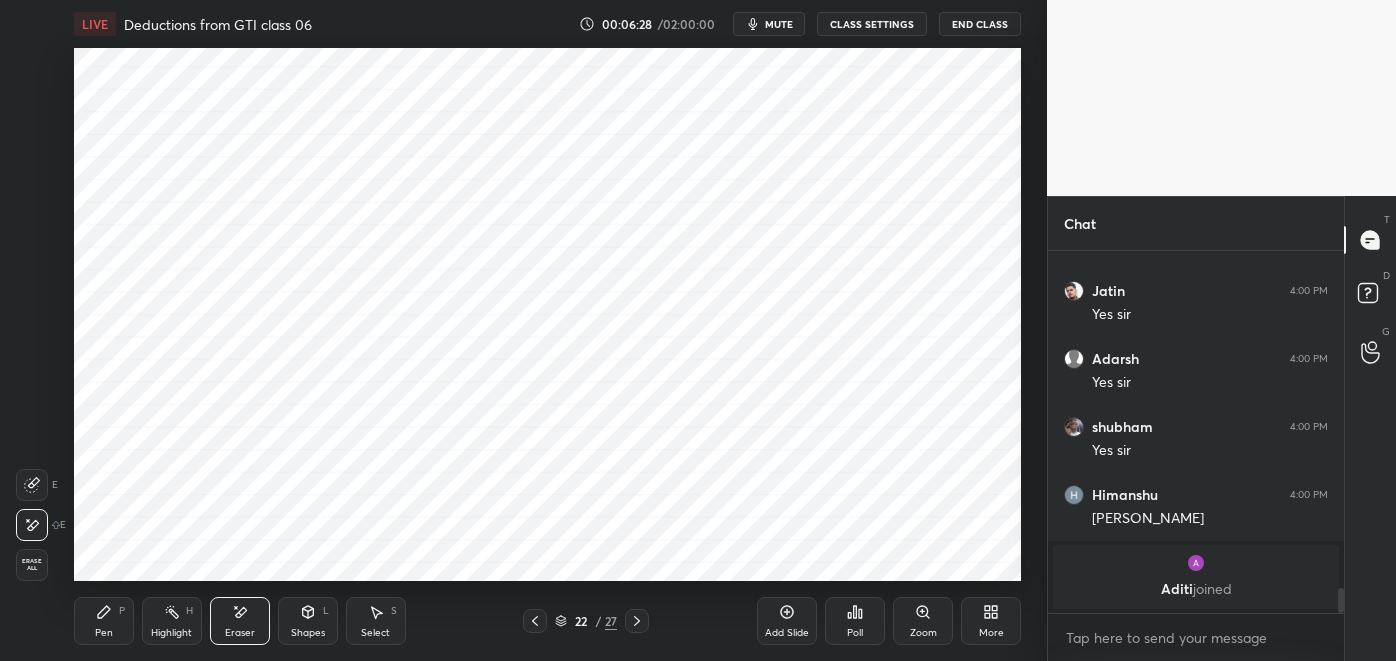 click on "Pen P" at bounding box center [104, 621] 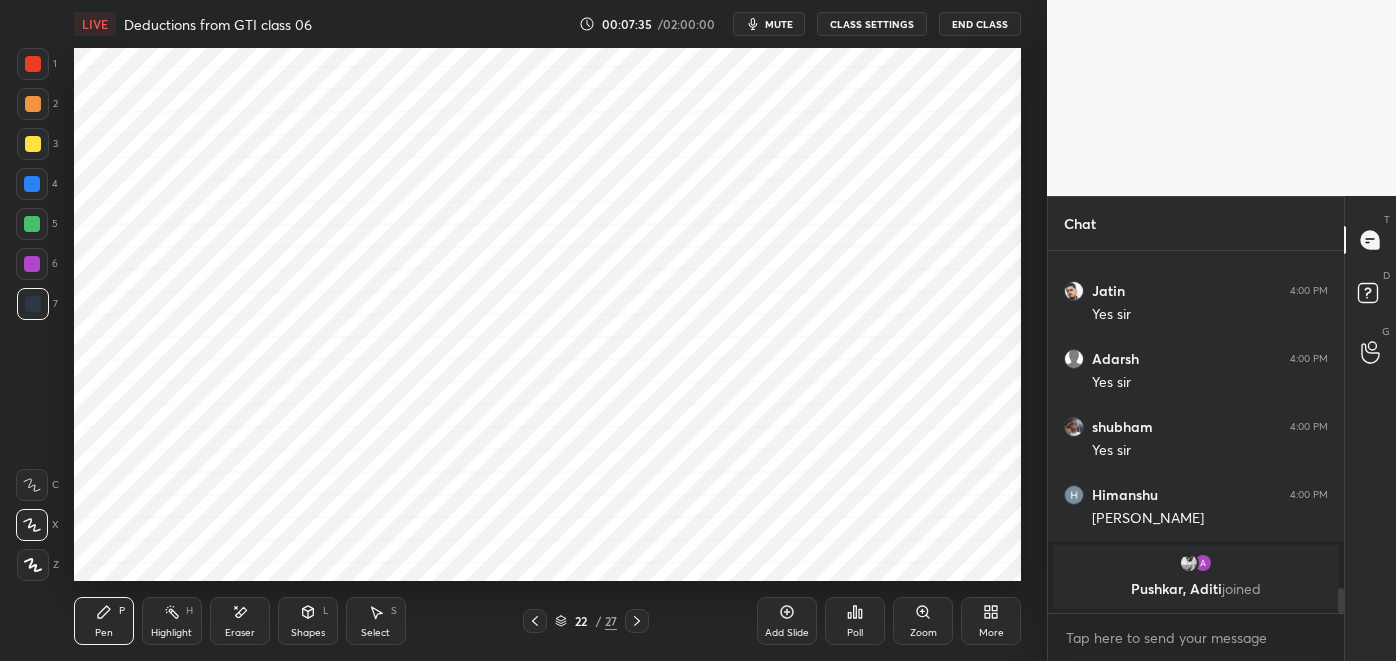 scroll, scrollTop: 4173, scrollLeft: 0, axis: vertical 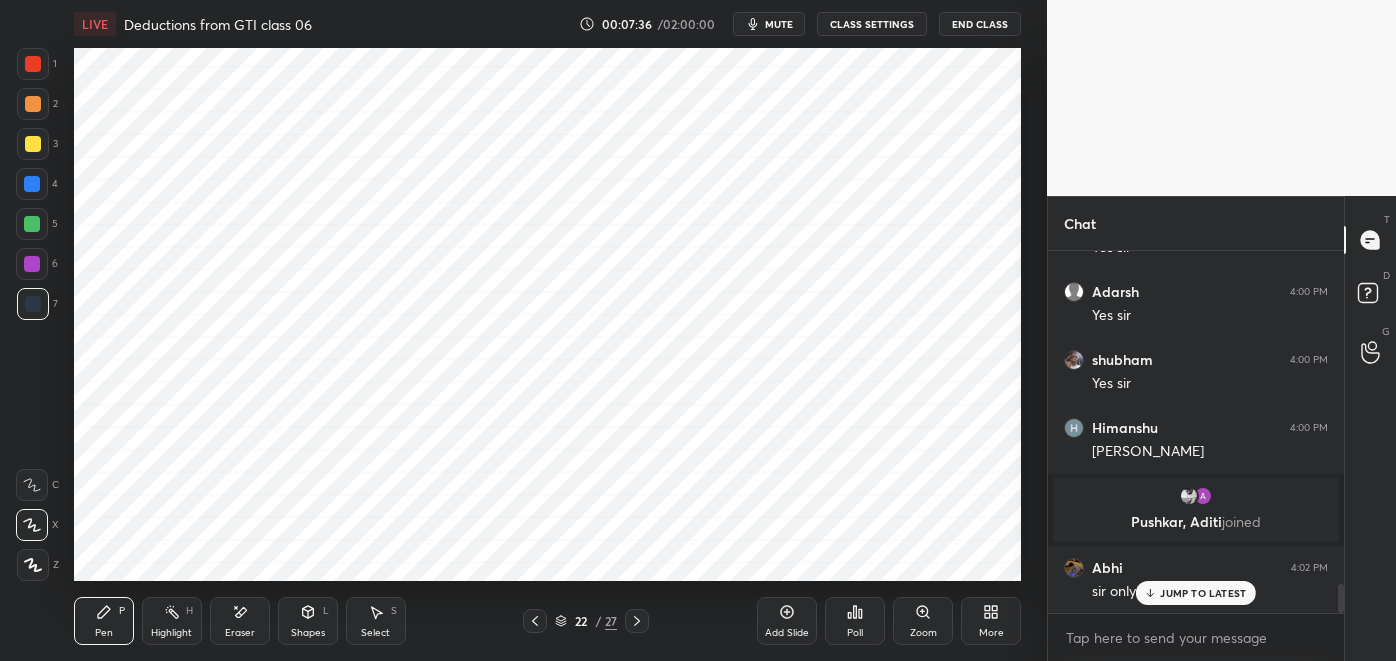 click 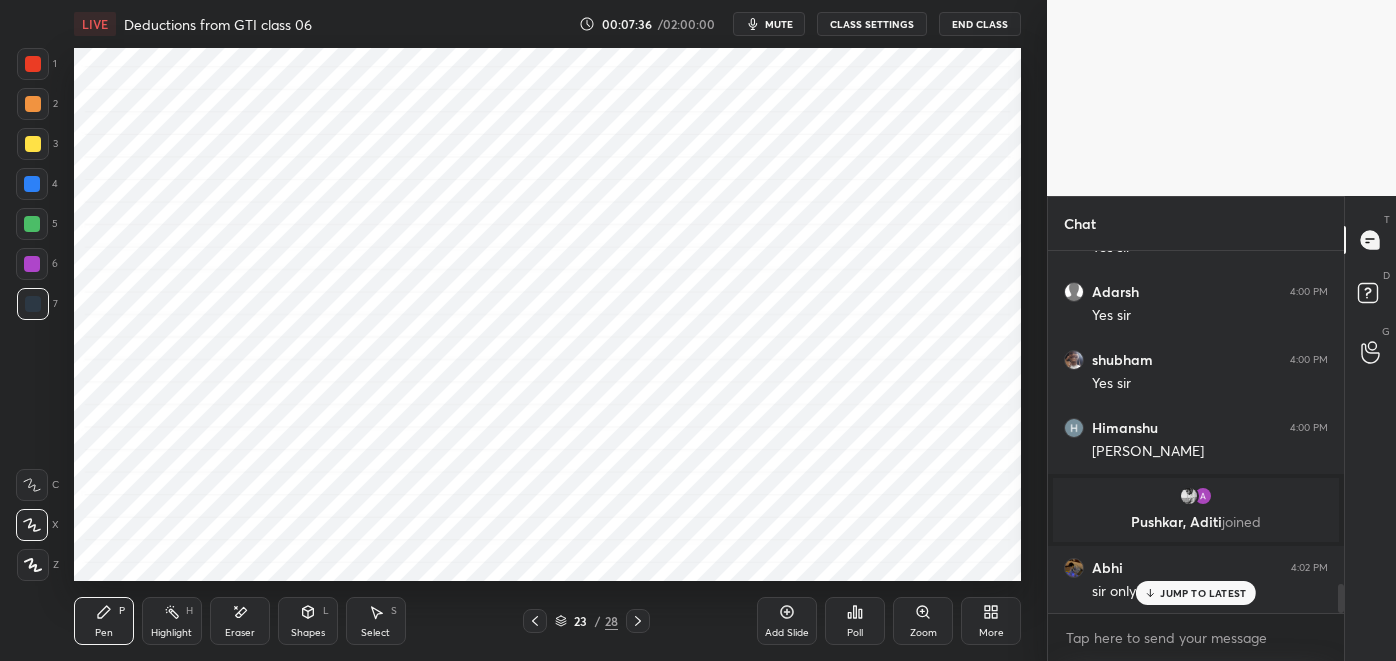 click on "More" at bounding box center (991, 621) 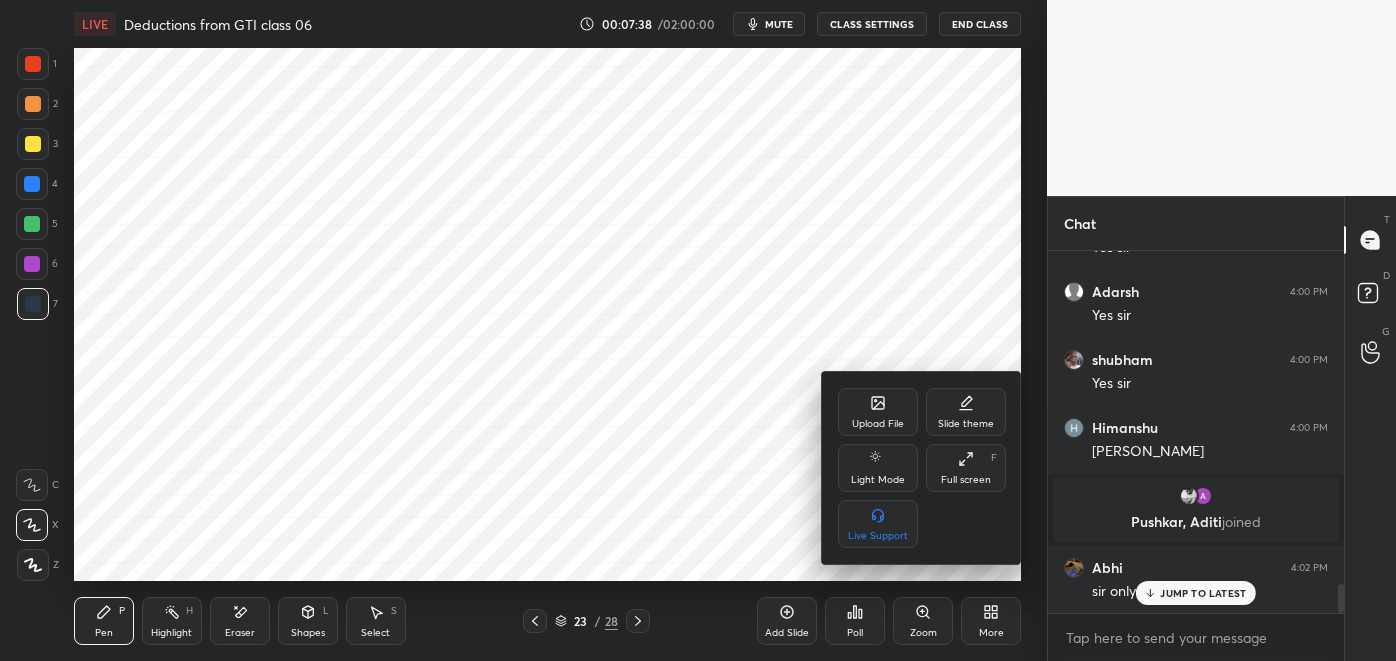 click 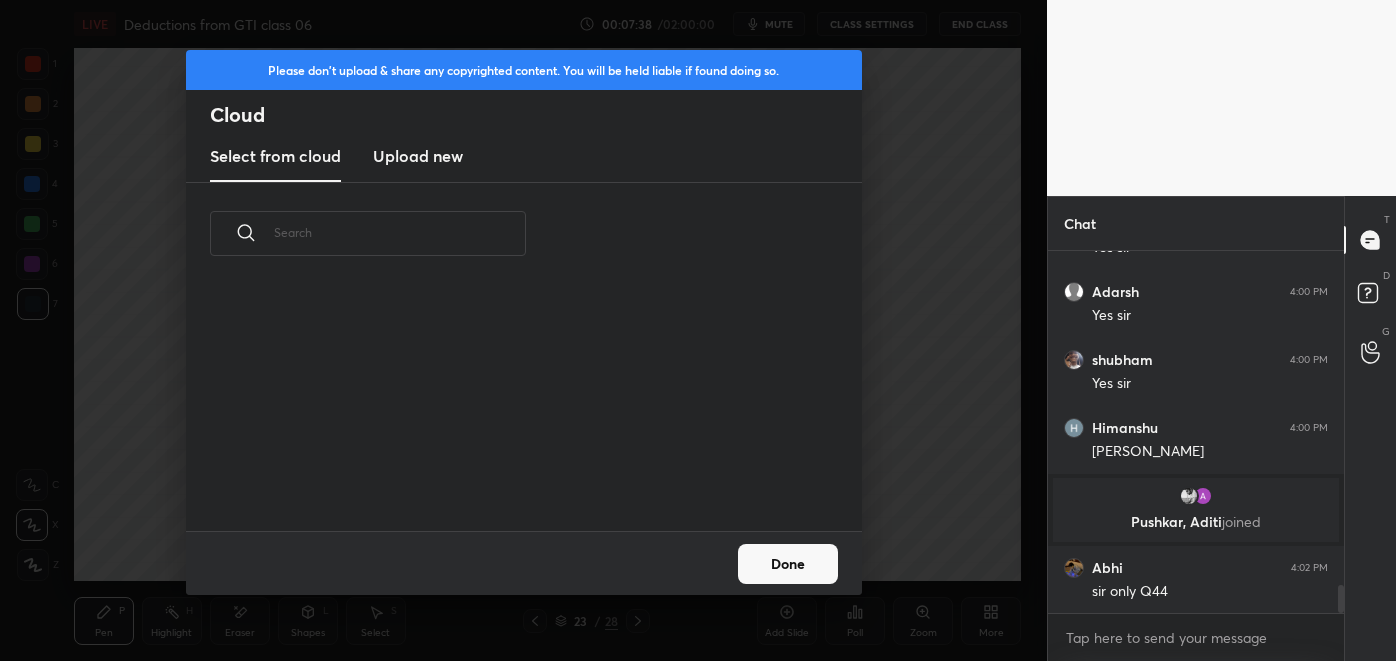 scroll, scrollTop: 4242, scrollLeft: 0, axis: vertical 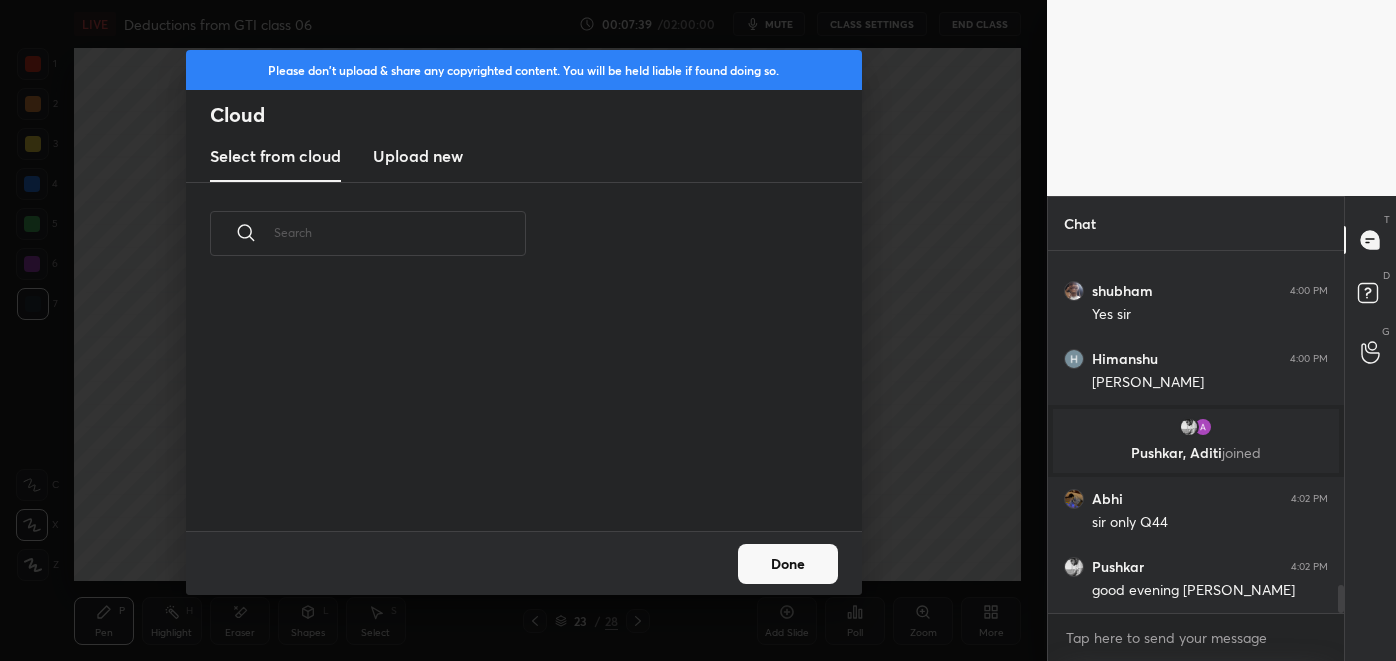 click on "Upload new" at bounding box center (418, 156) 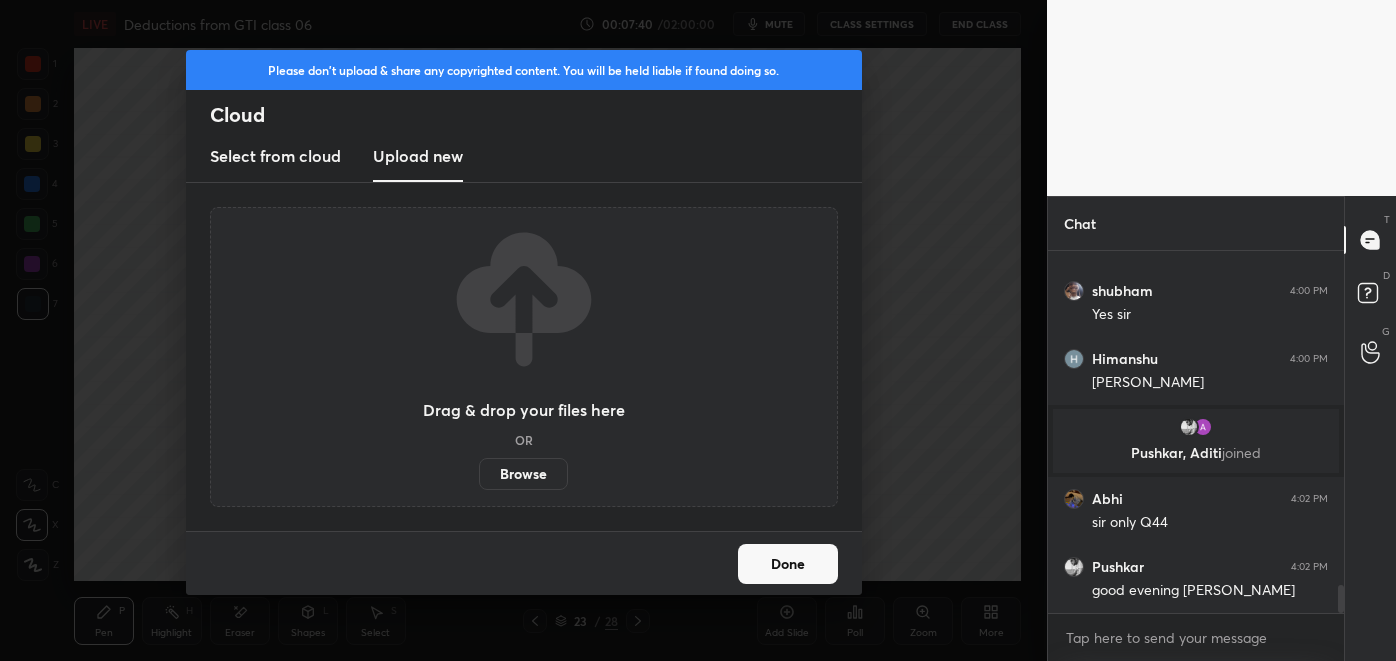 click on "Browse" at bounding box center (523, 474) 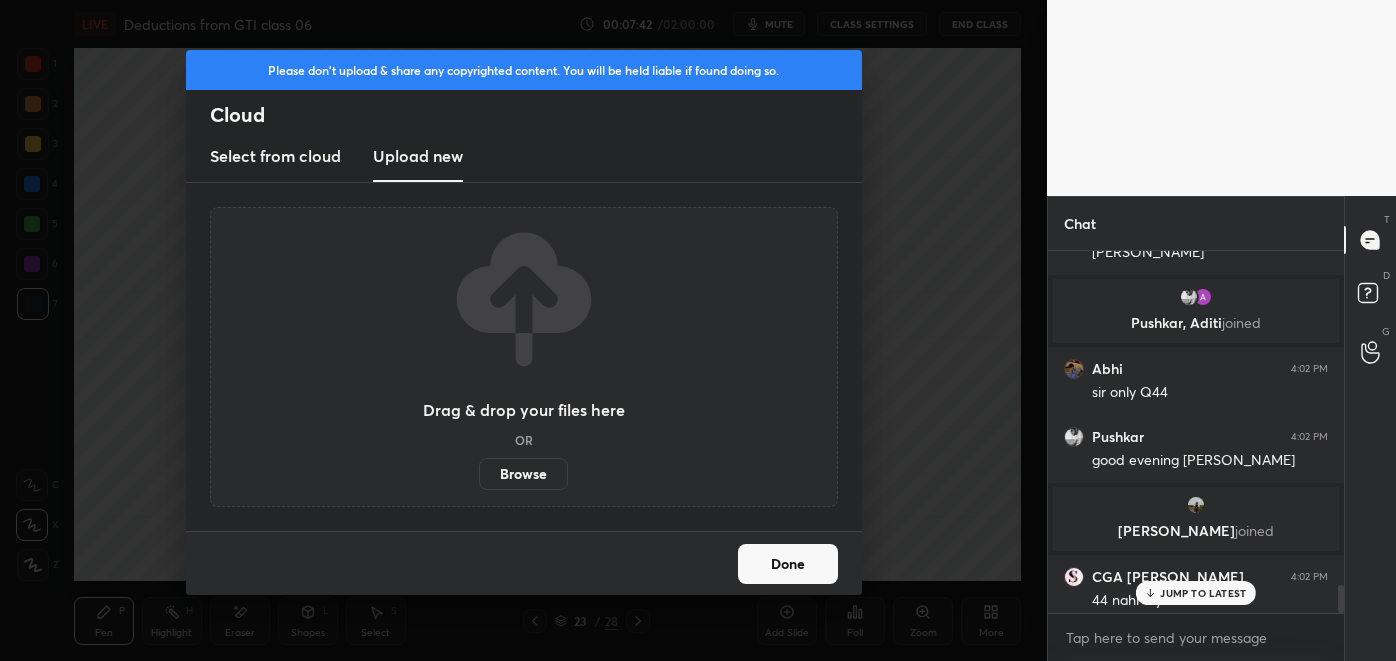 scroll, scrollTop: 4323, scrollLeft: 0, axis: vertical 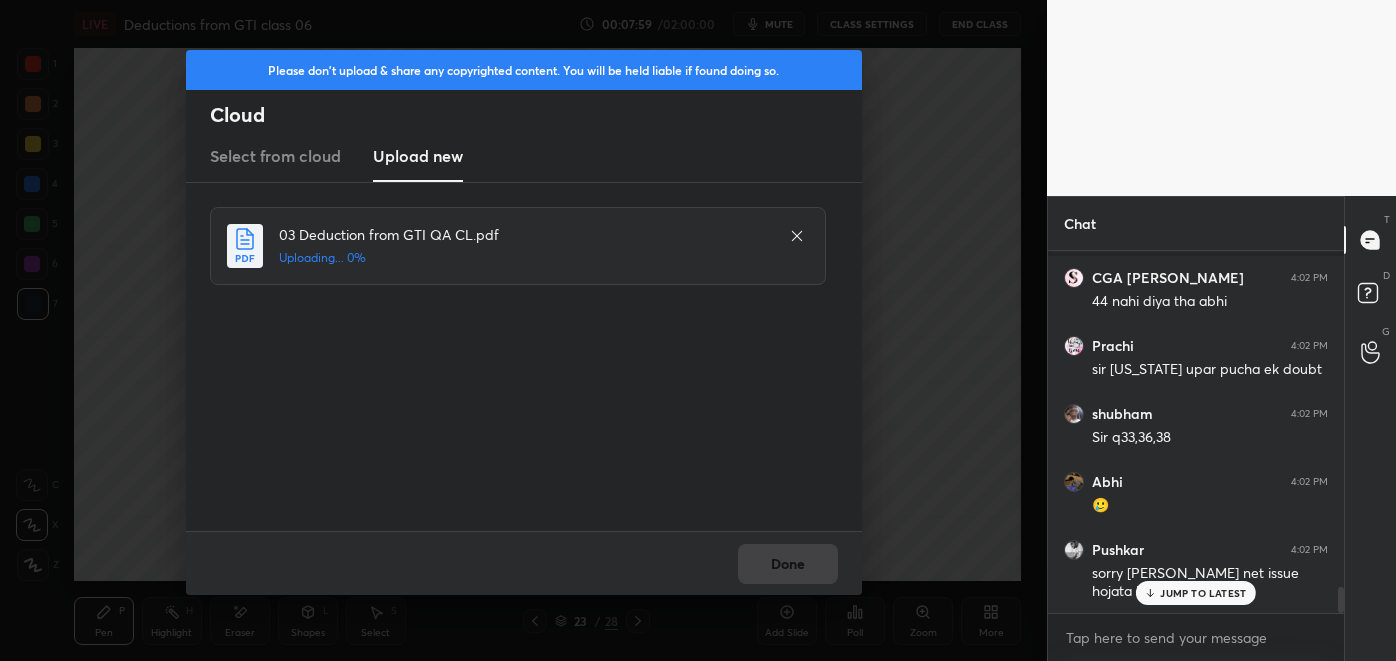 click 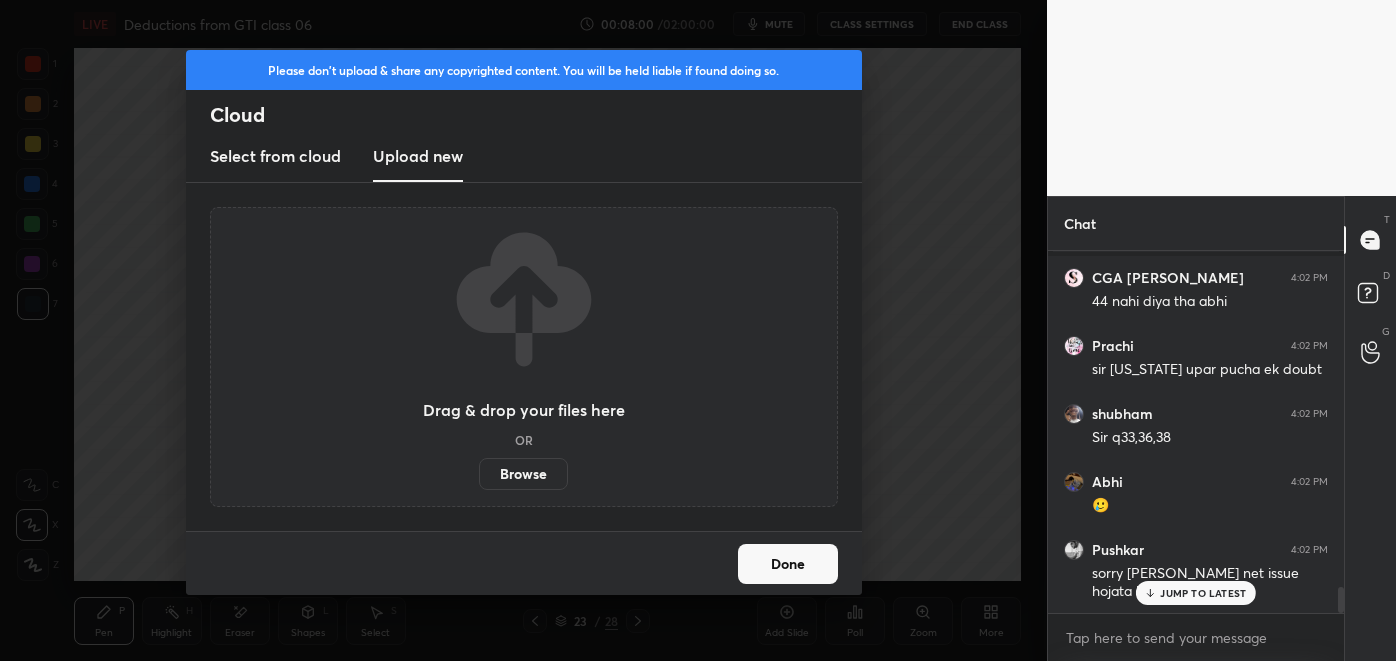 click on "Browse" at bounding box center (523, 474) 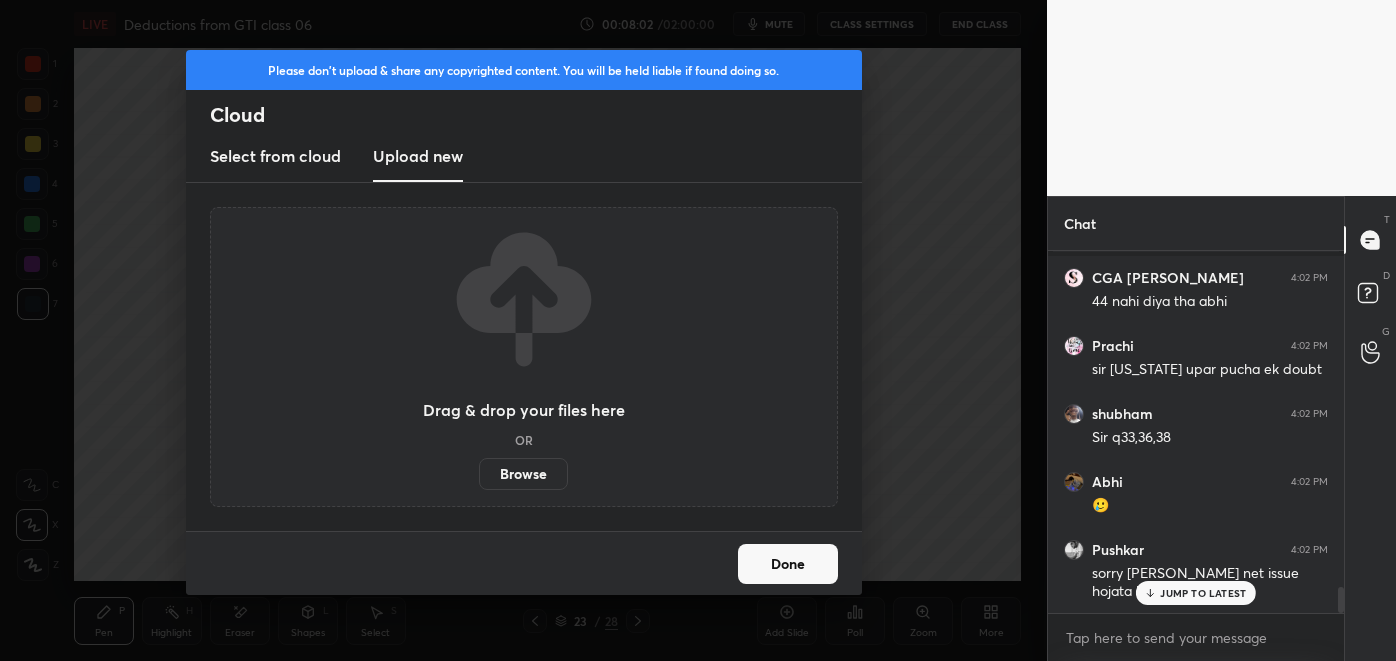 scroll, scrollTop: 4682, scrollLeft: 0, axis: vertical 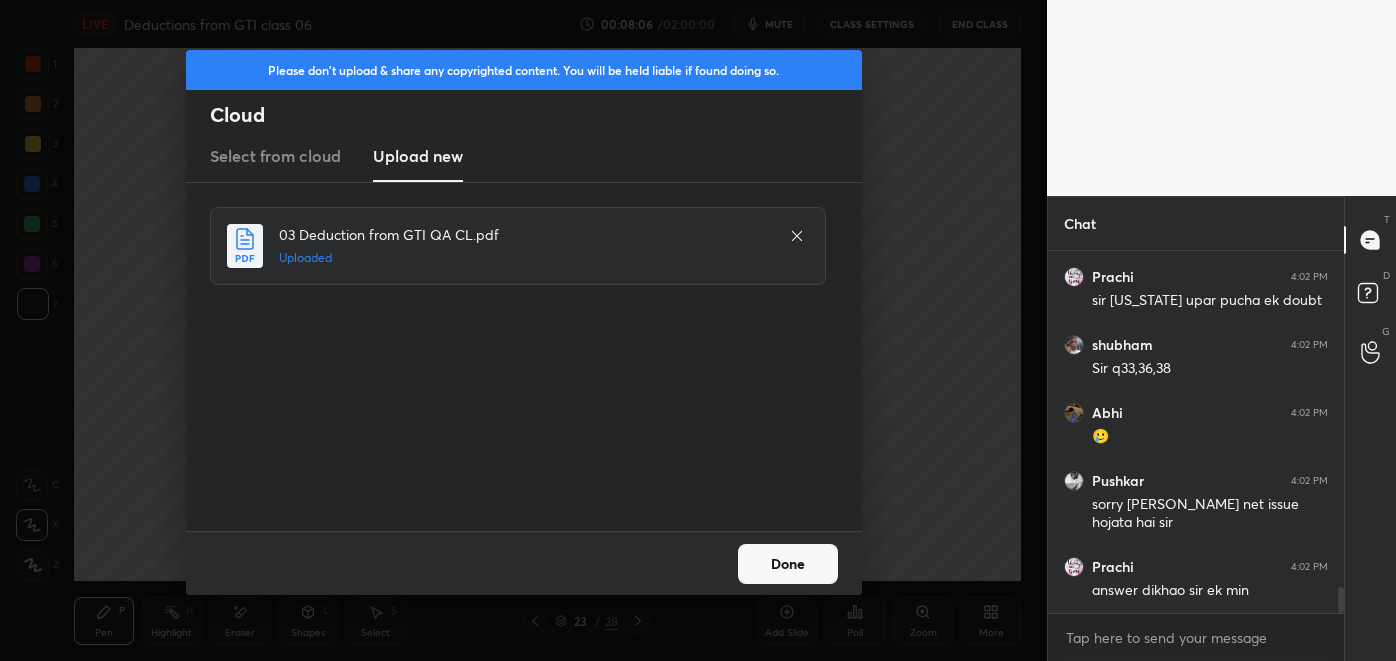 click on "Done" at bounding box center (788, 564) 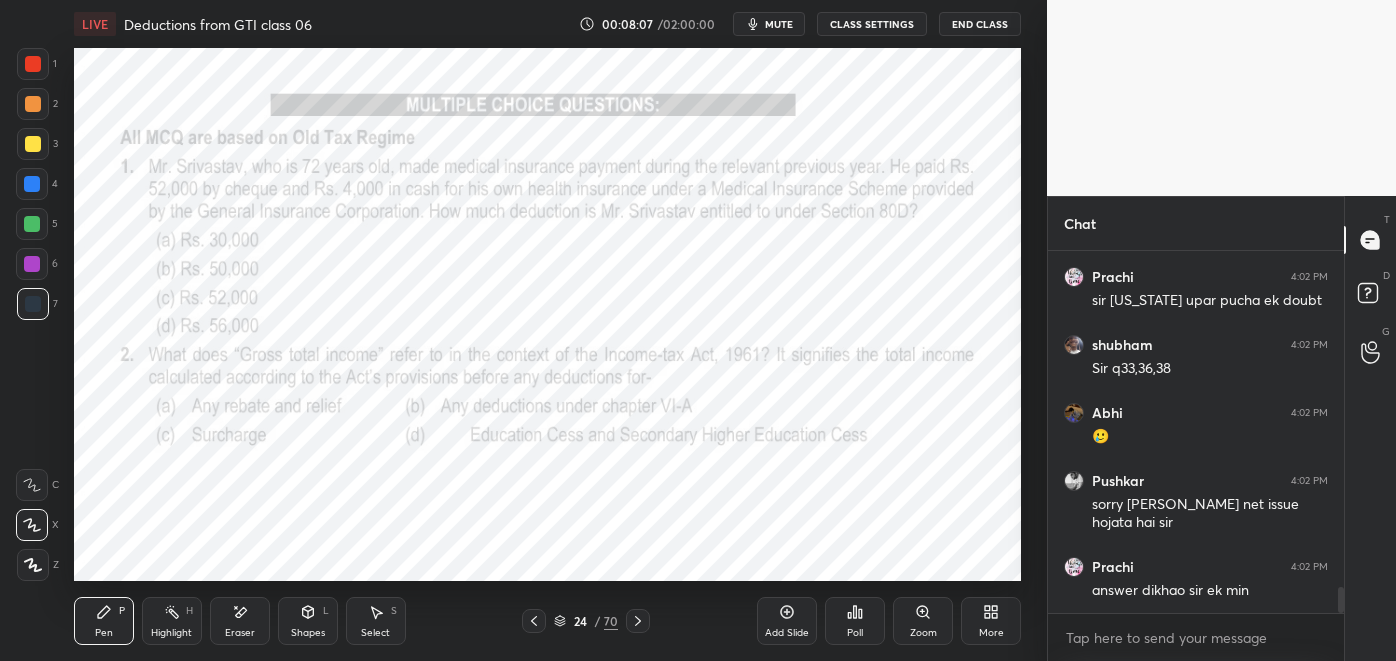 scroll, scrollTop: 4768, scrollLeft: 0, axis: vertical 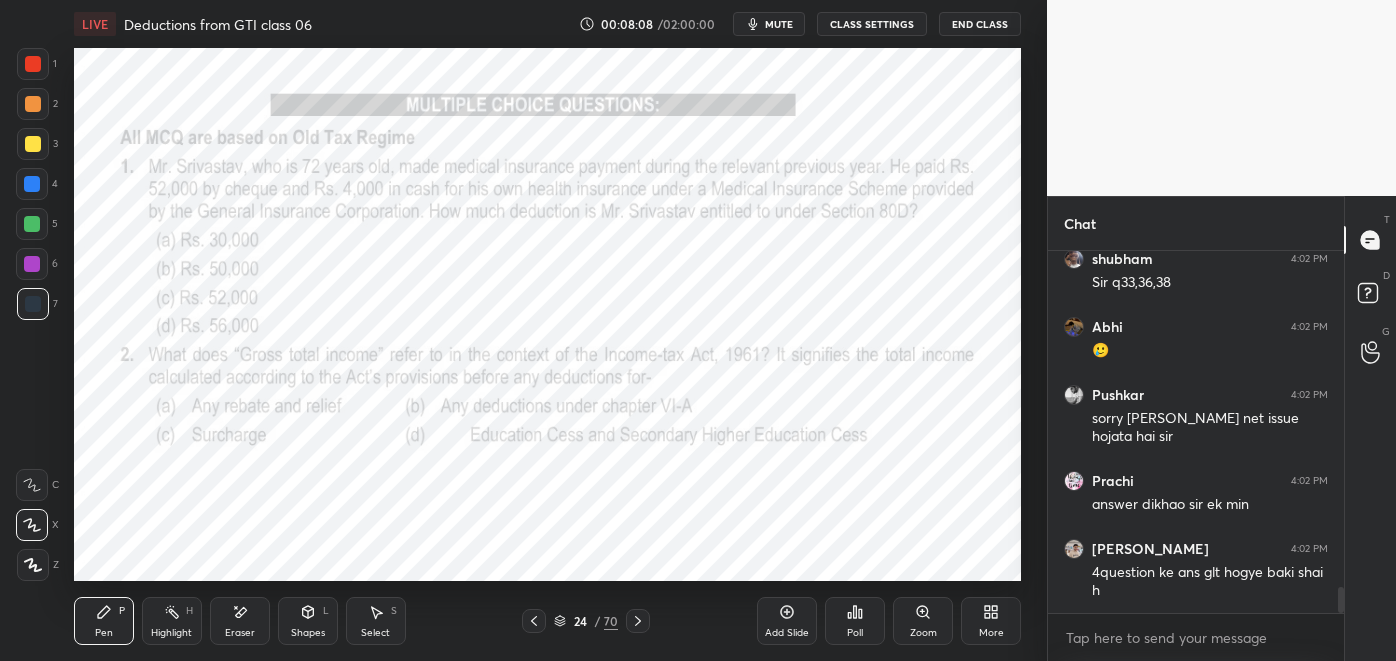 click at bounding box center (534, 621) 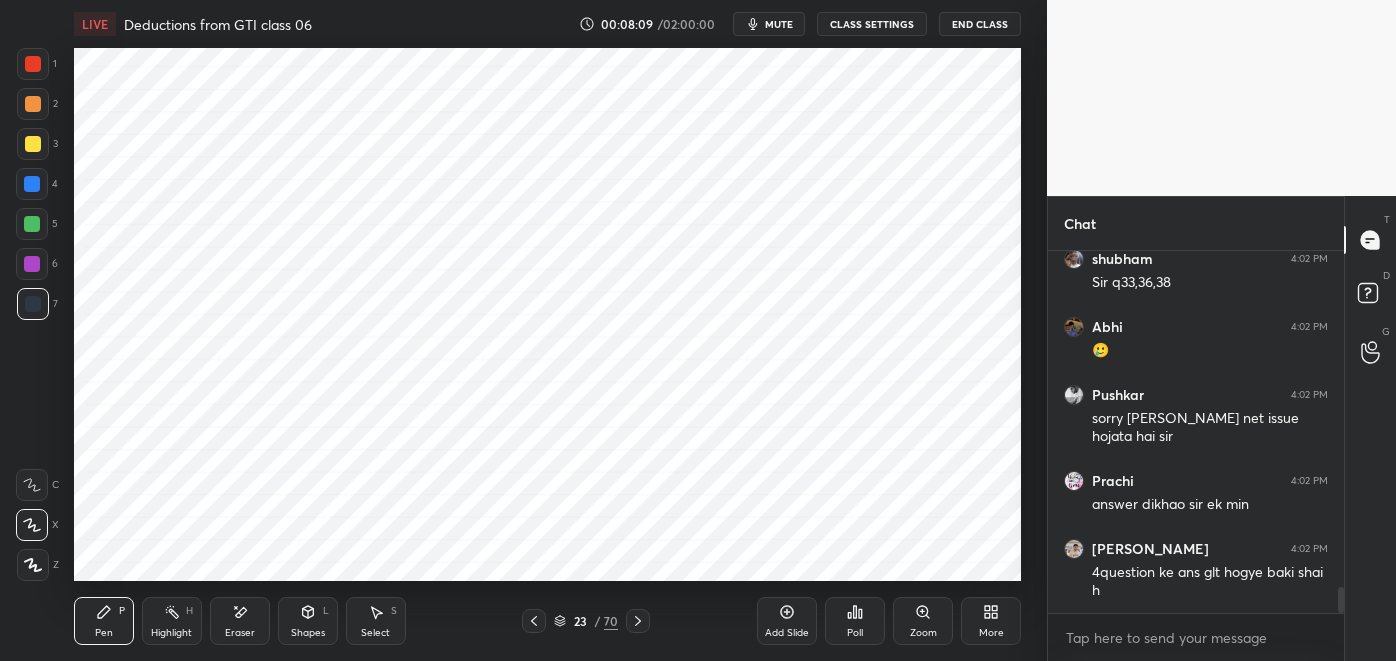 click at bounding box center [534, 621] 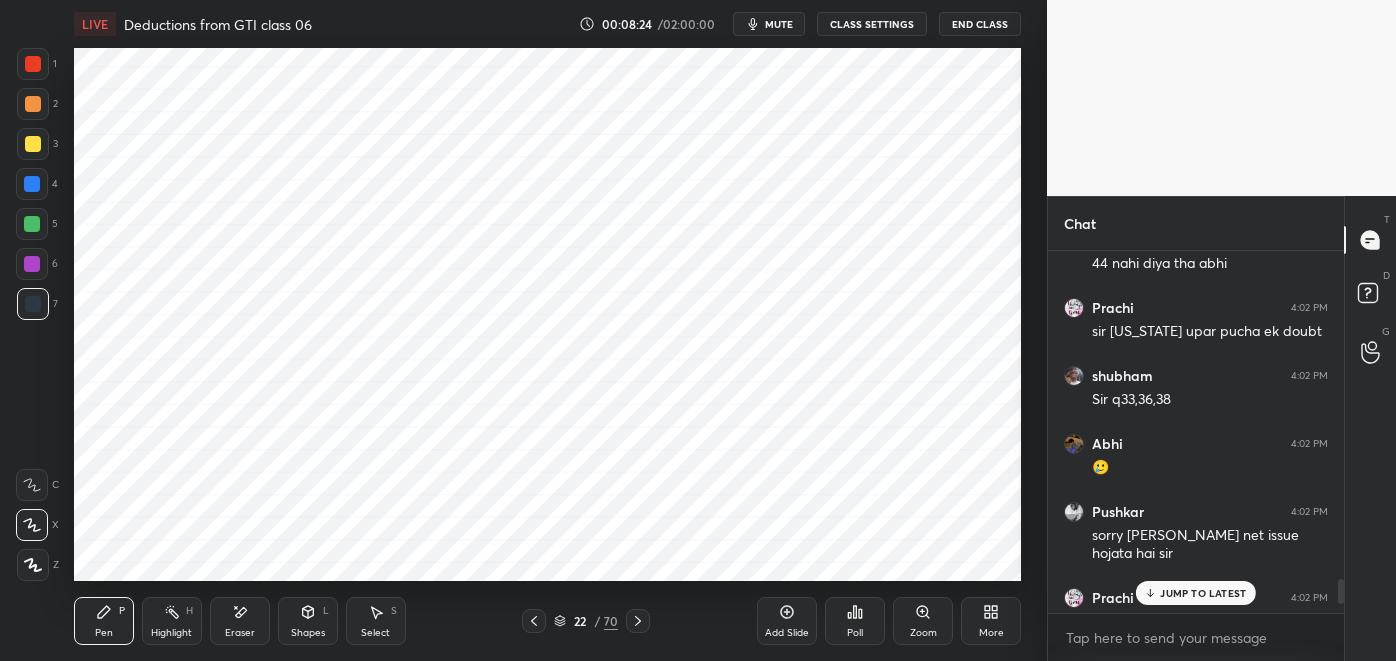 scroll, scrollTop: 4642, scrollLeft: 0, axis: vertical 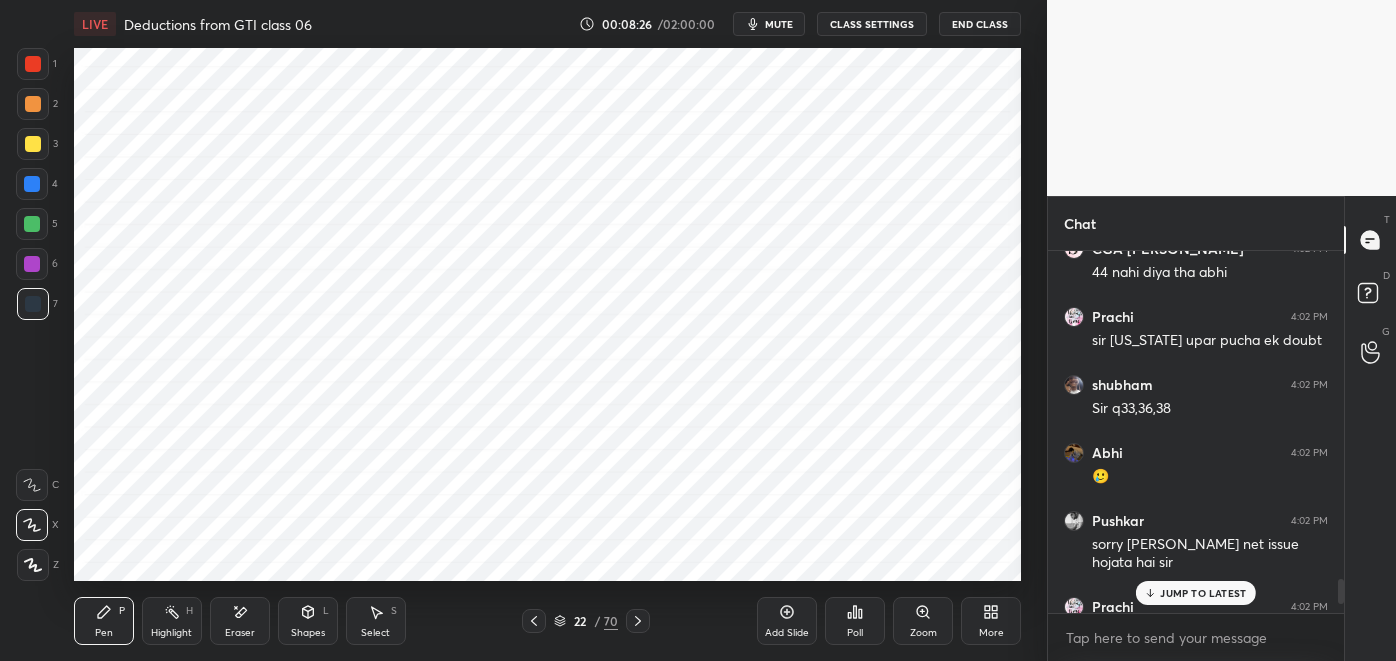 click on "Highlight H" at bounding box center [172, 621] 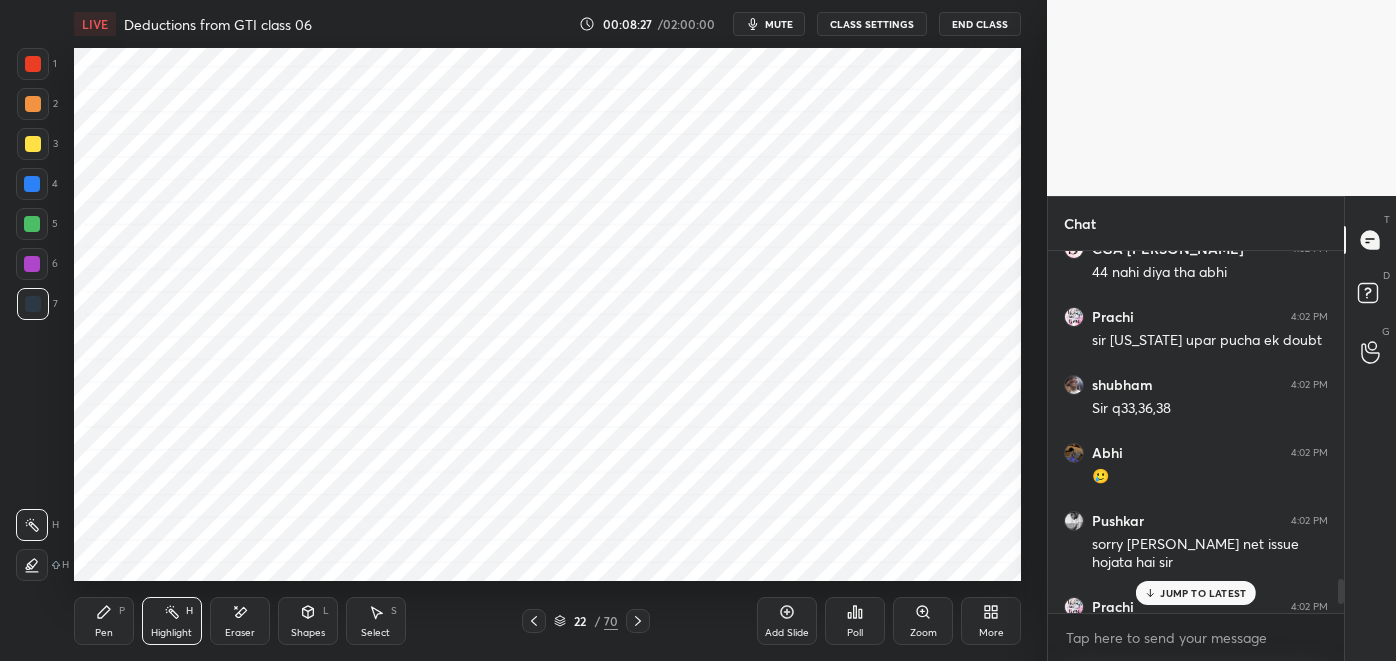 click at bounding box center [32, 264] 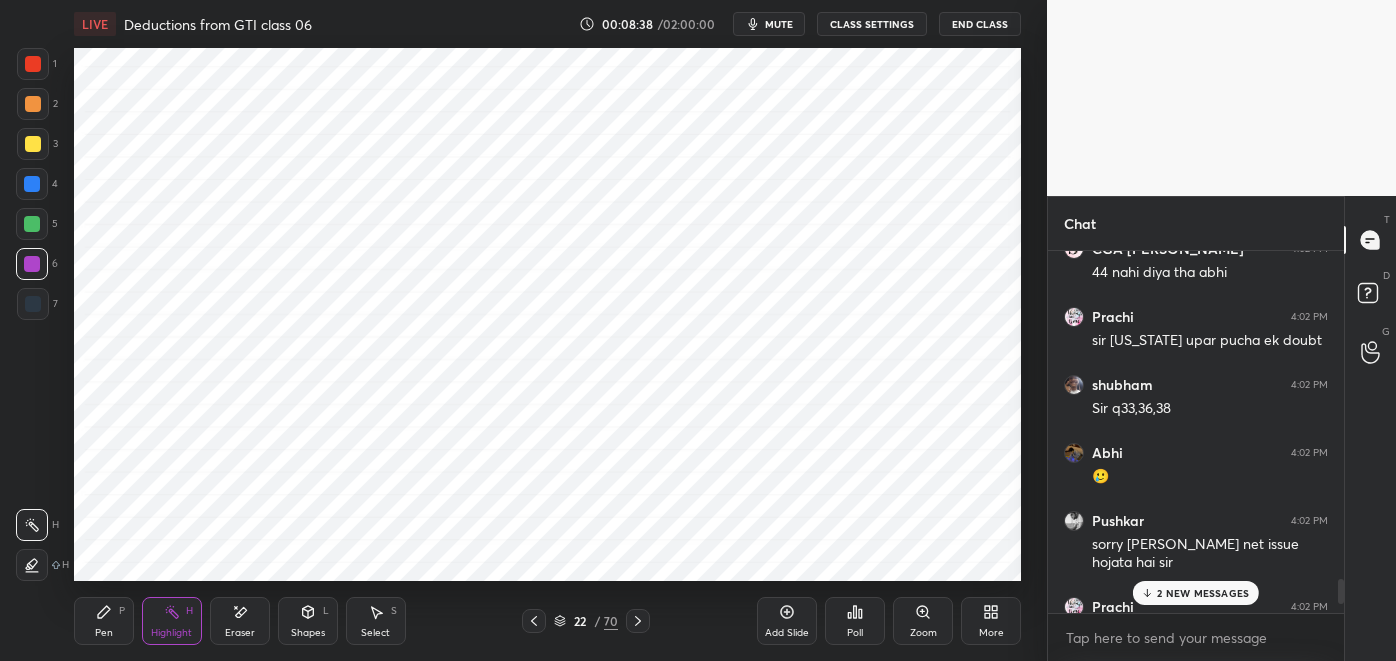 click 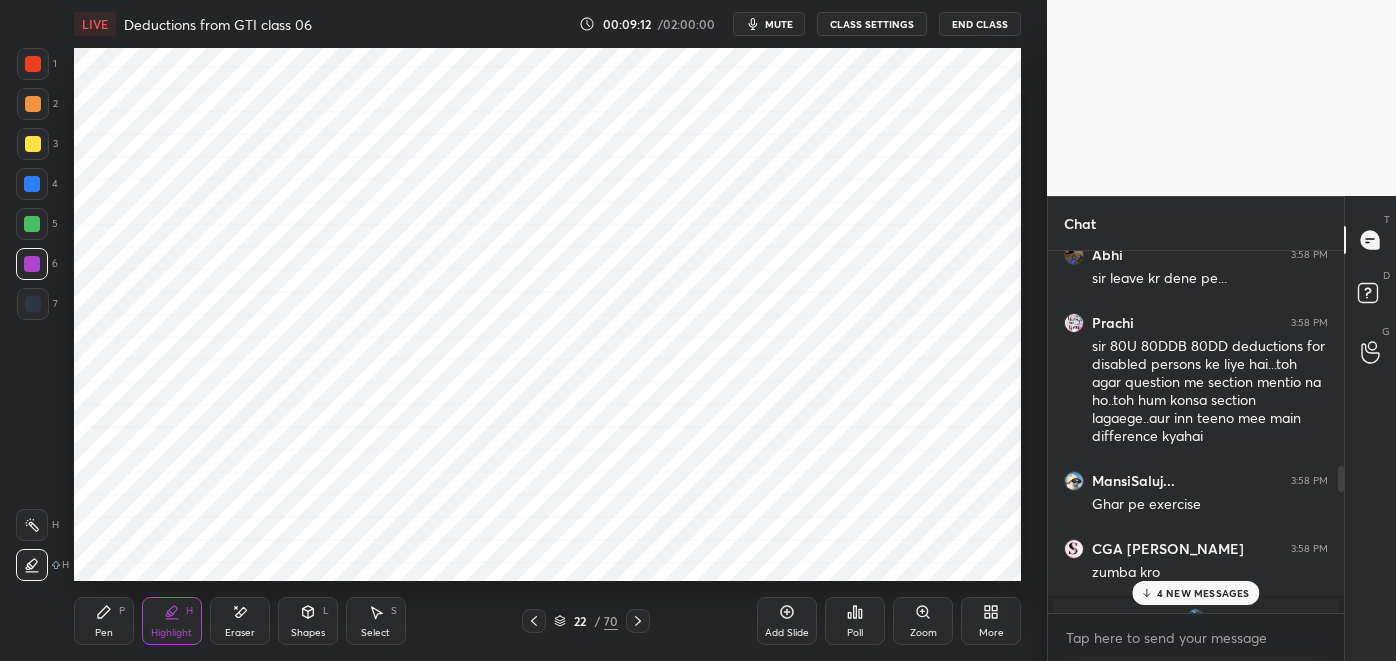 scroll, scrollTop: 2589, scrollLeft: 0, axis: vertical 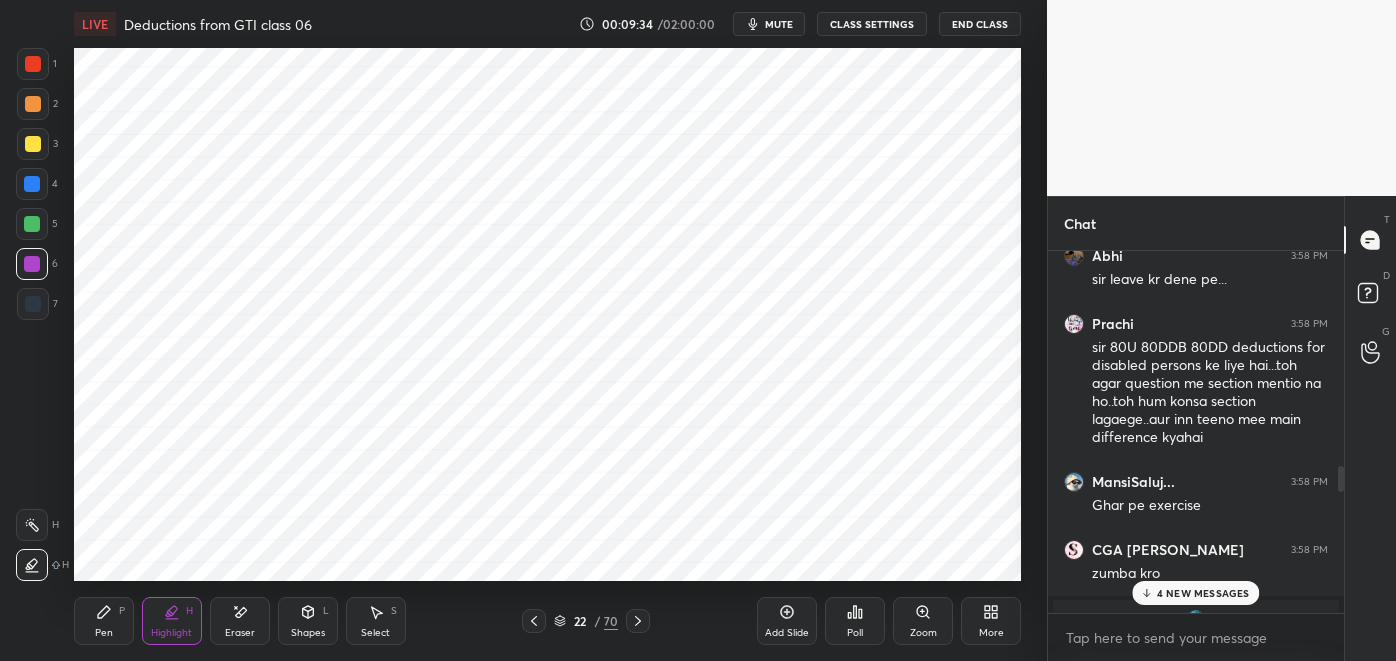 click on "4 NEW MESSAGES" at bounding box center (1203, 593) 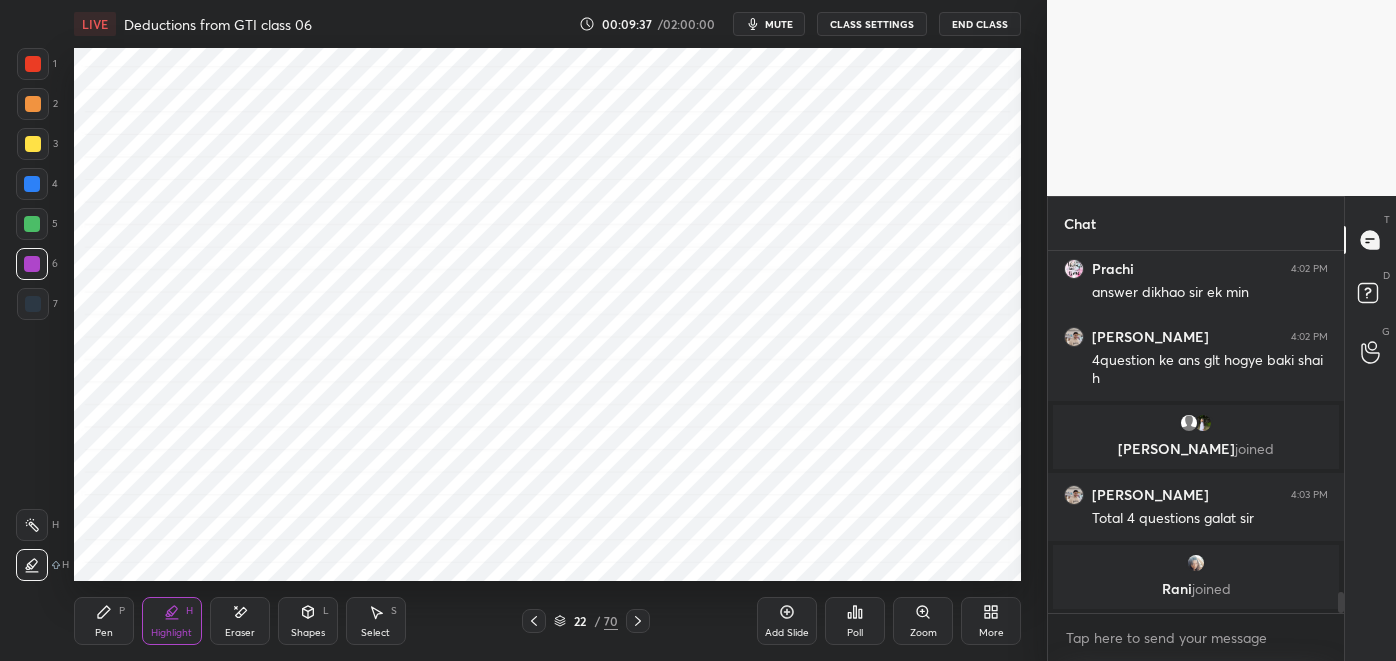 scroll, scrollTop: 5869, scrollLeft: 0, axis: vertical 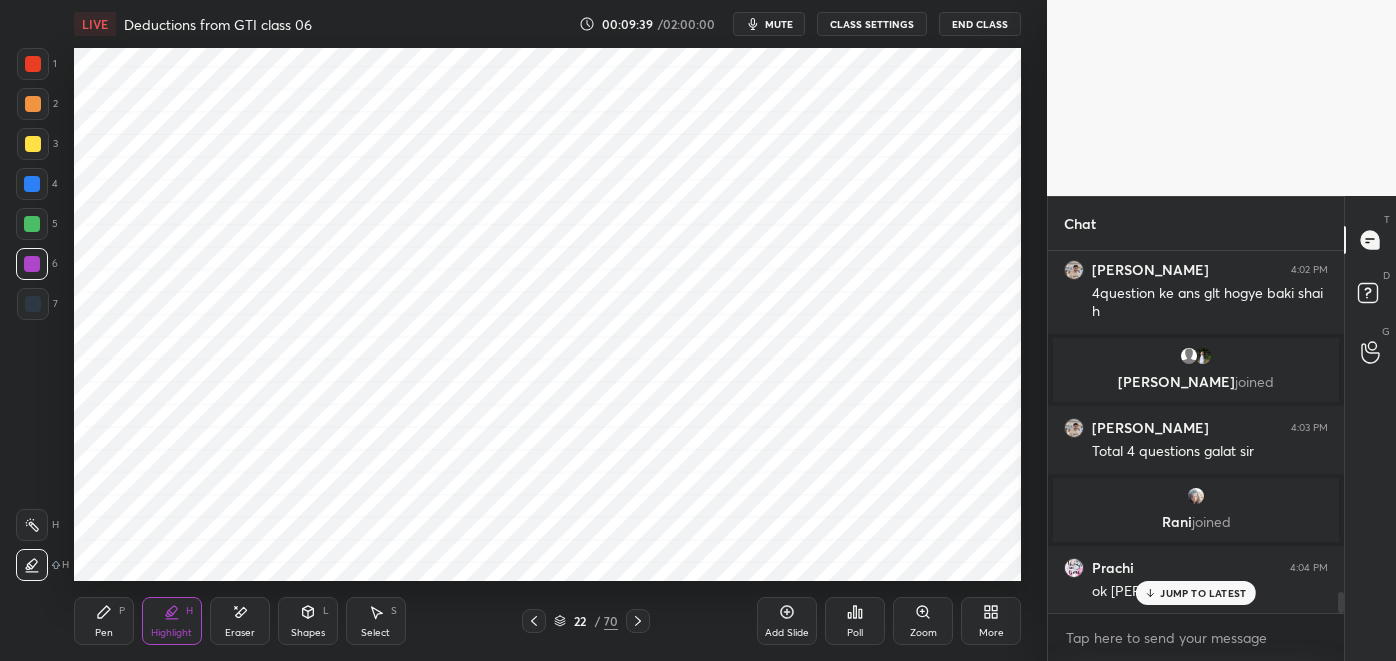 click on "JUMP TO LATEST" at bounding box center (1203, 593) 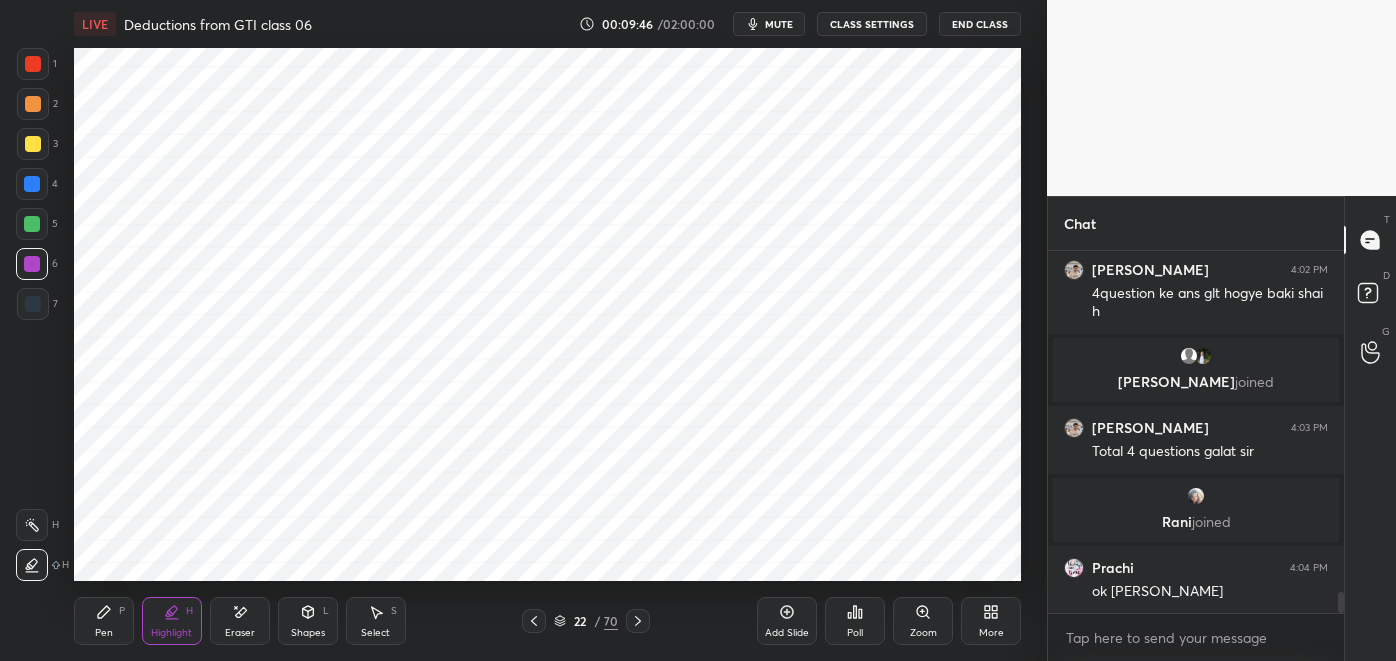 click 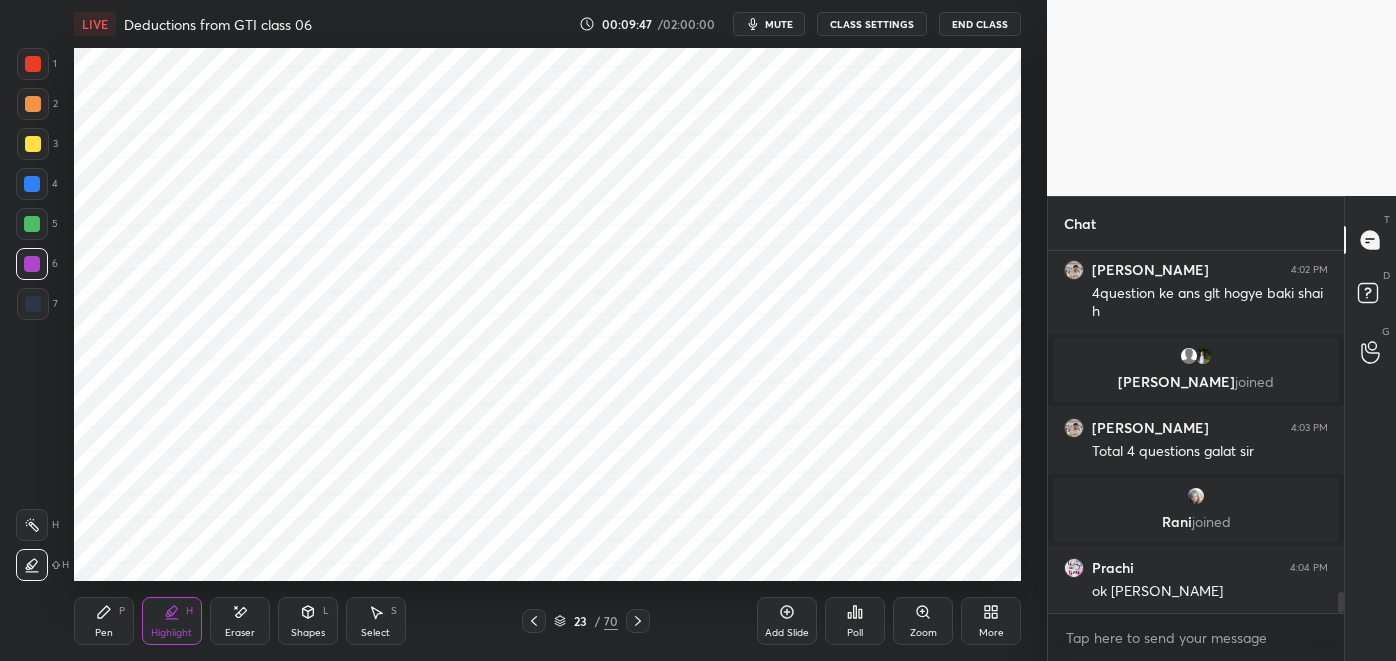 click 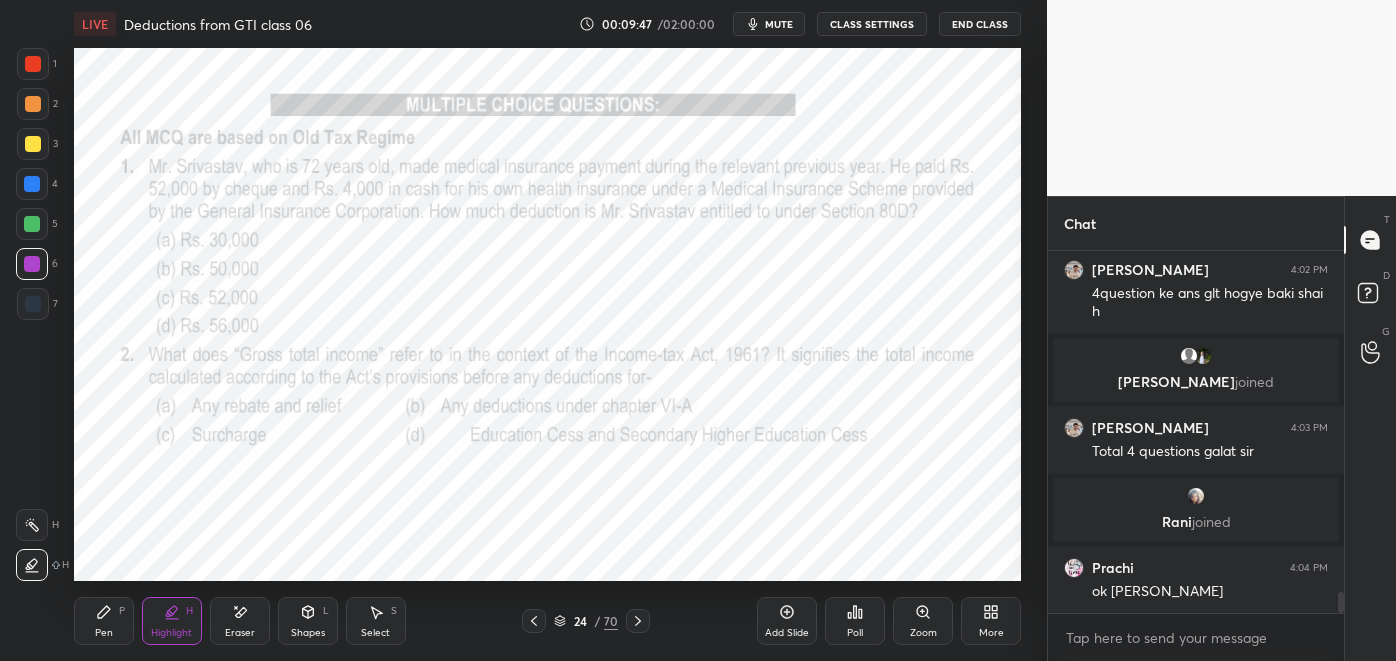 click 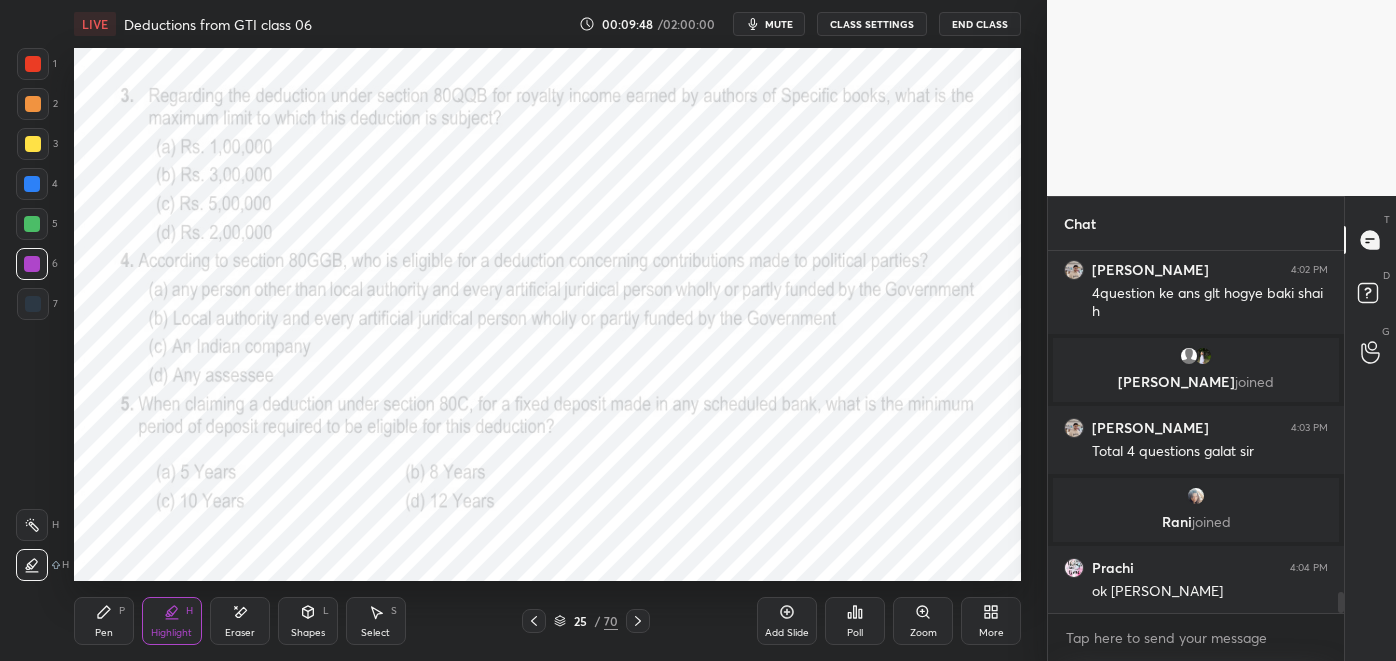 click 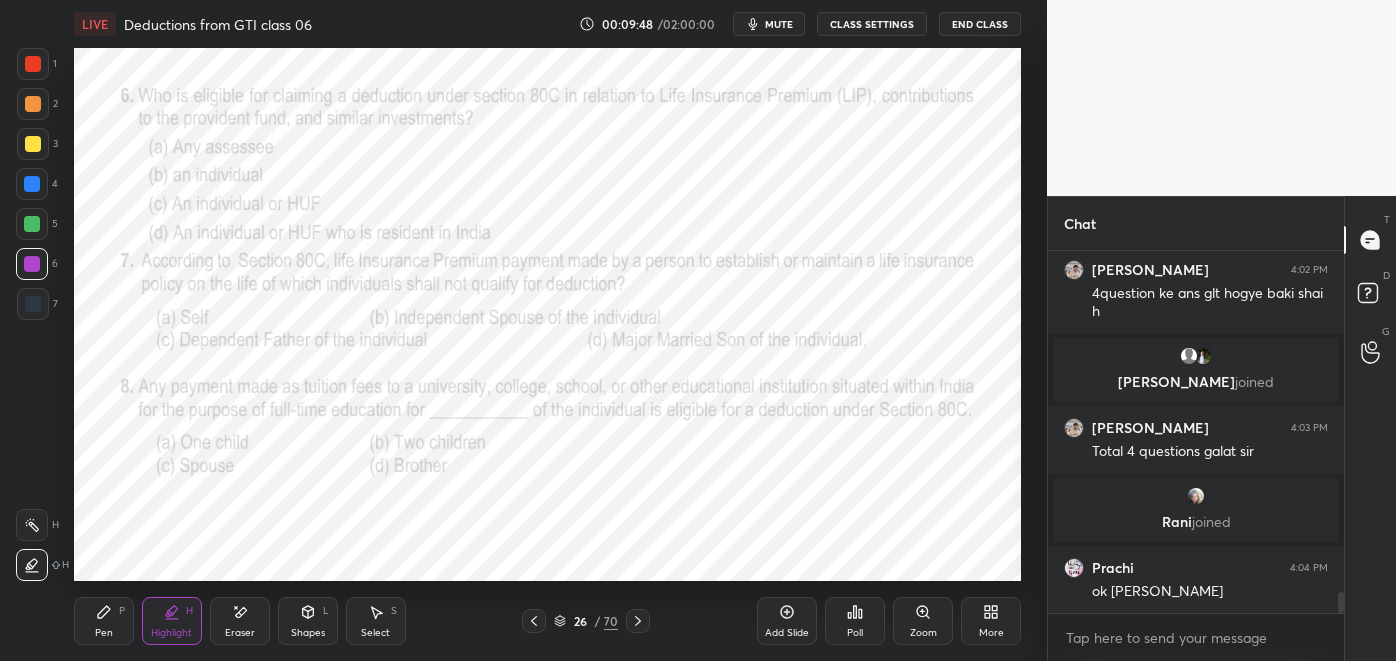 click 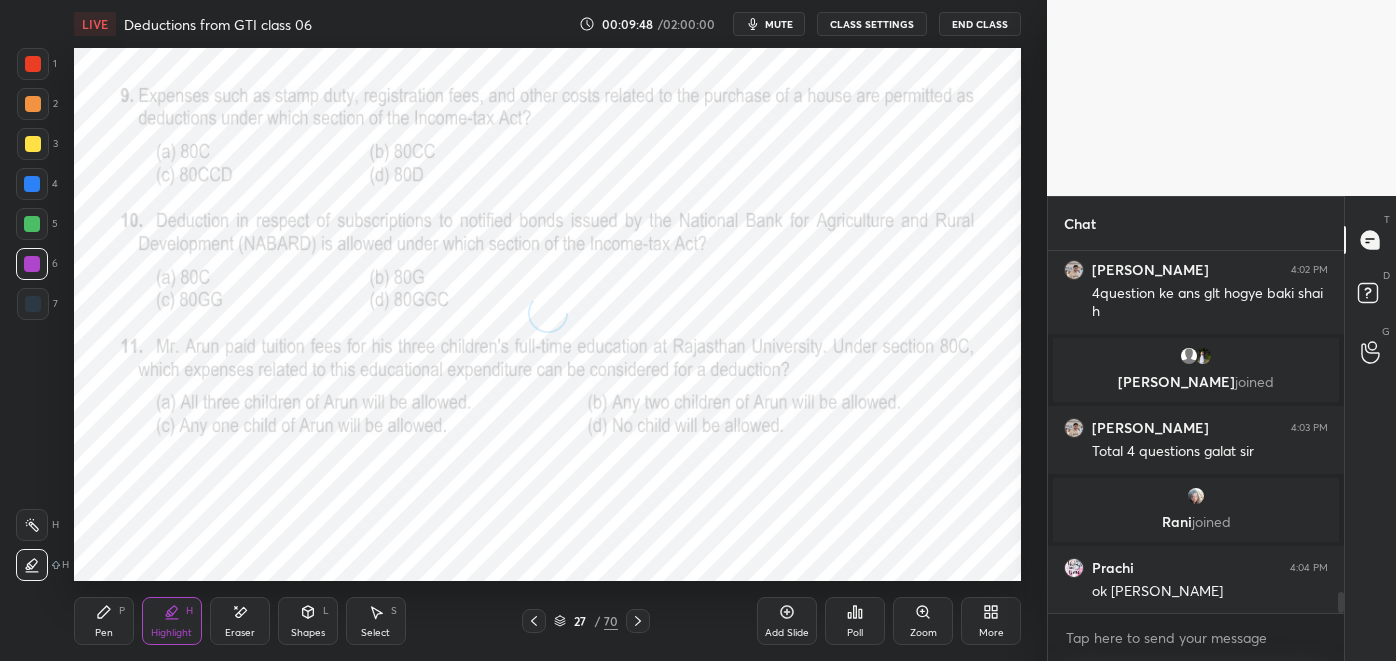 click 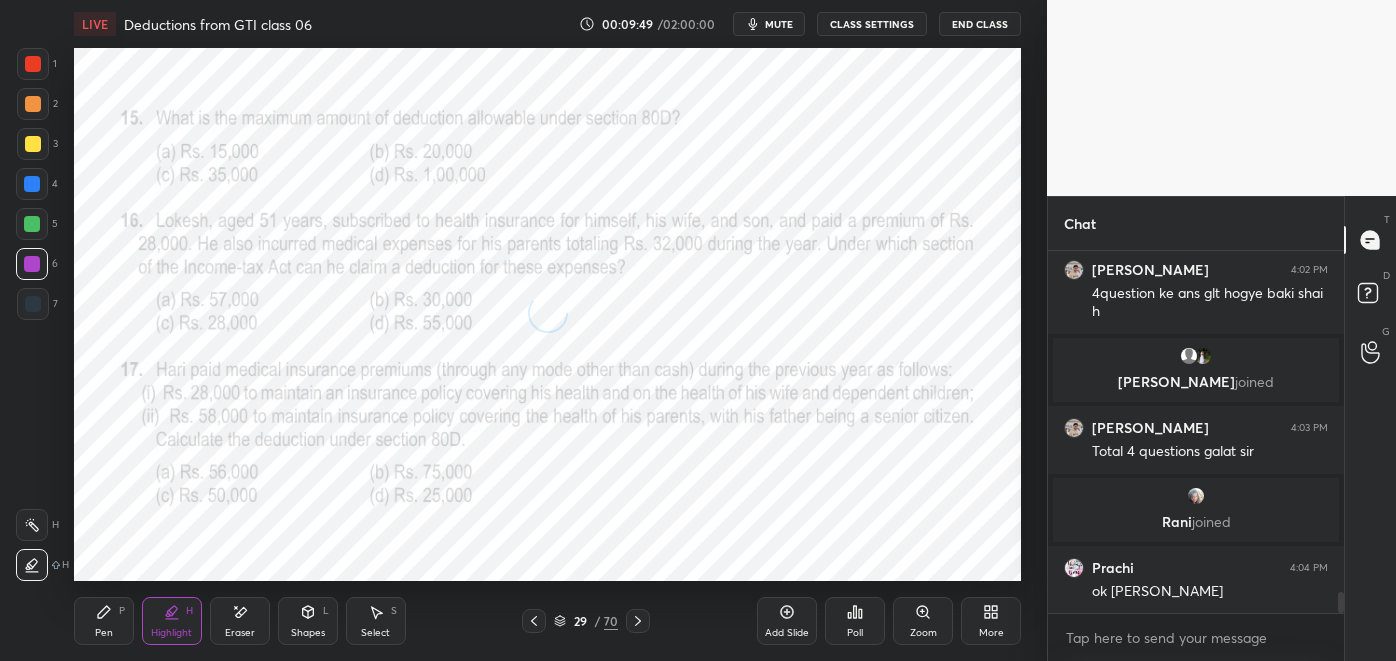 click 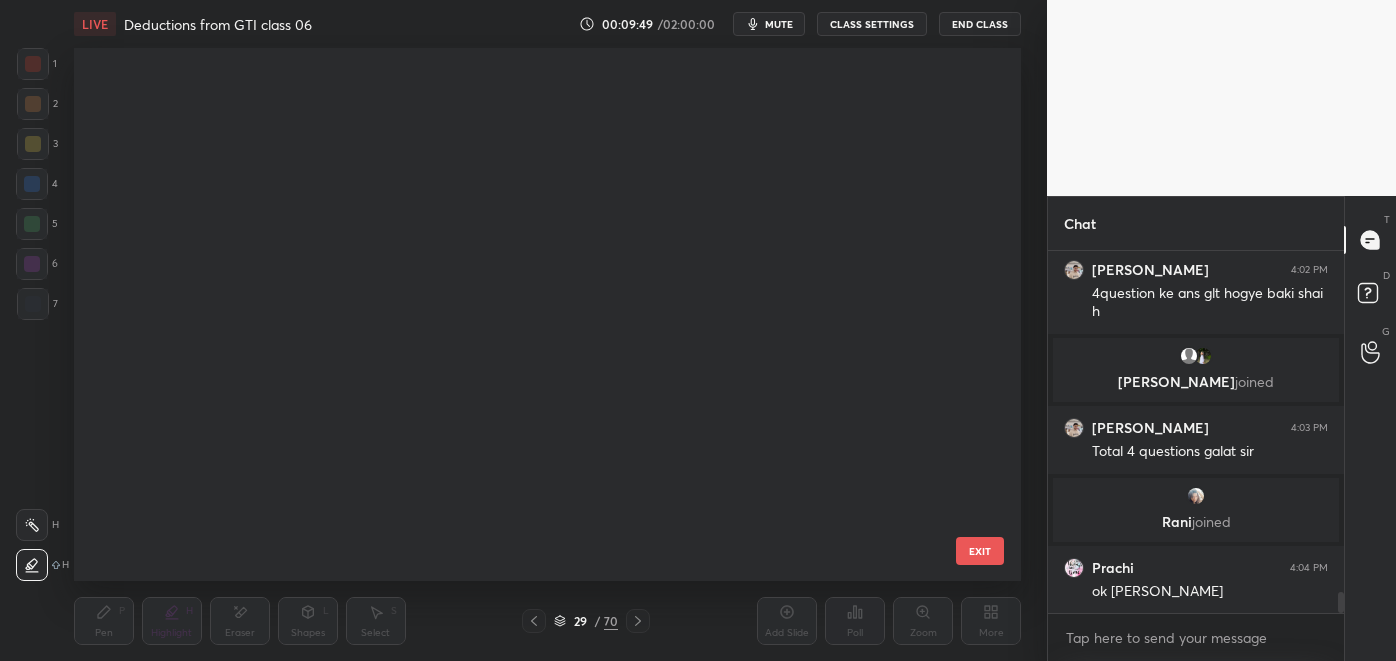 scroll, scrollTop: 1094, scrollLeft: 0, axis: vertical 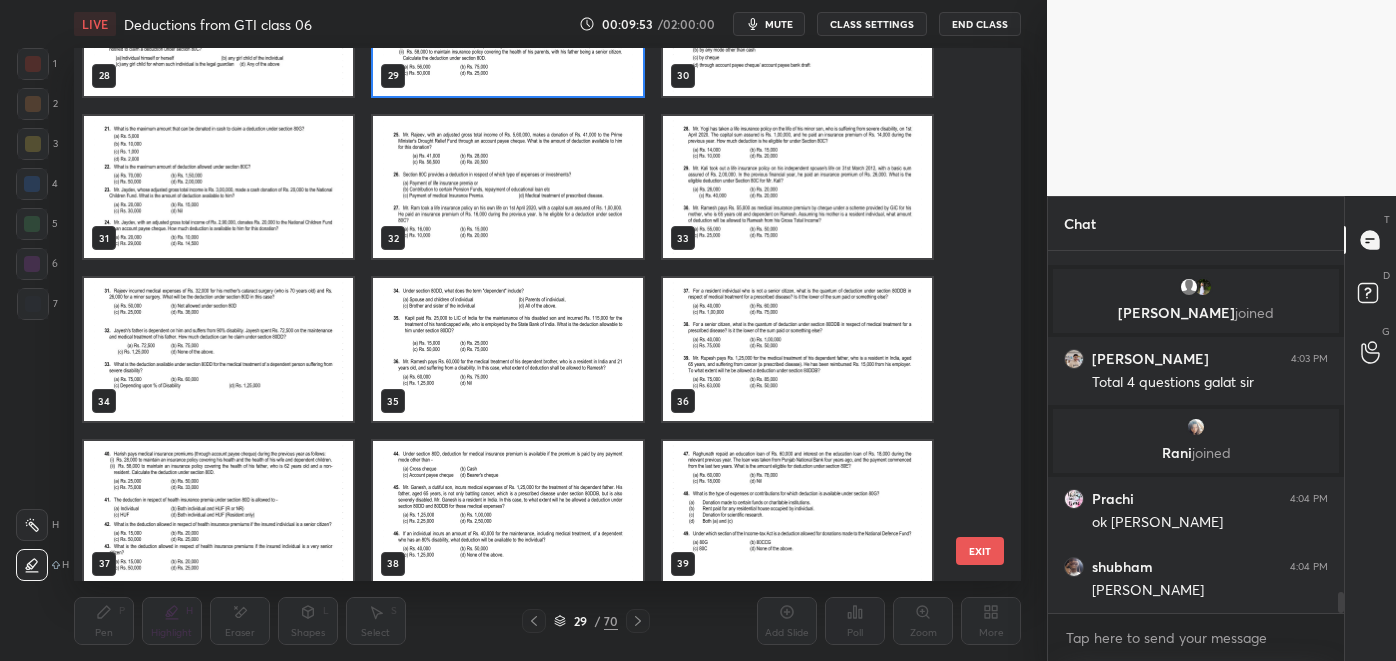 click at bounding box center [218, 349] 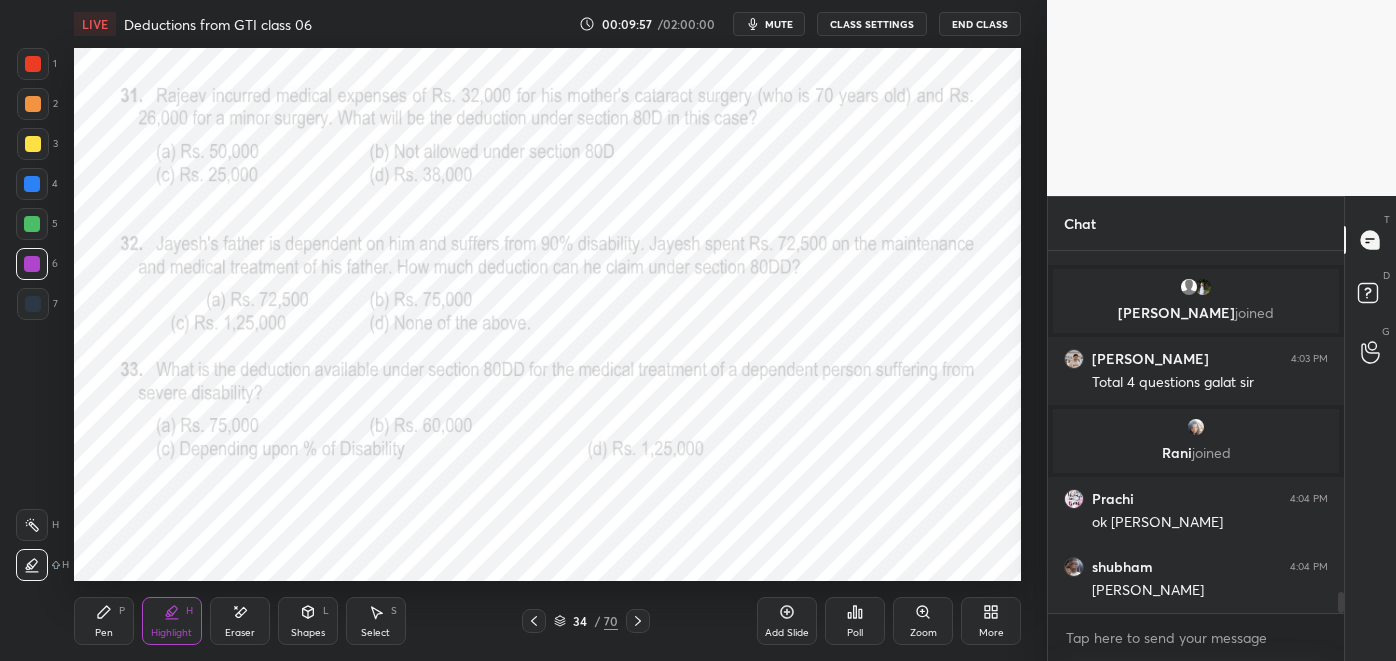 click on "Pen P" at bounding box center (104, 621) 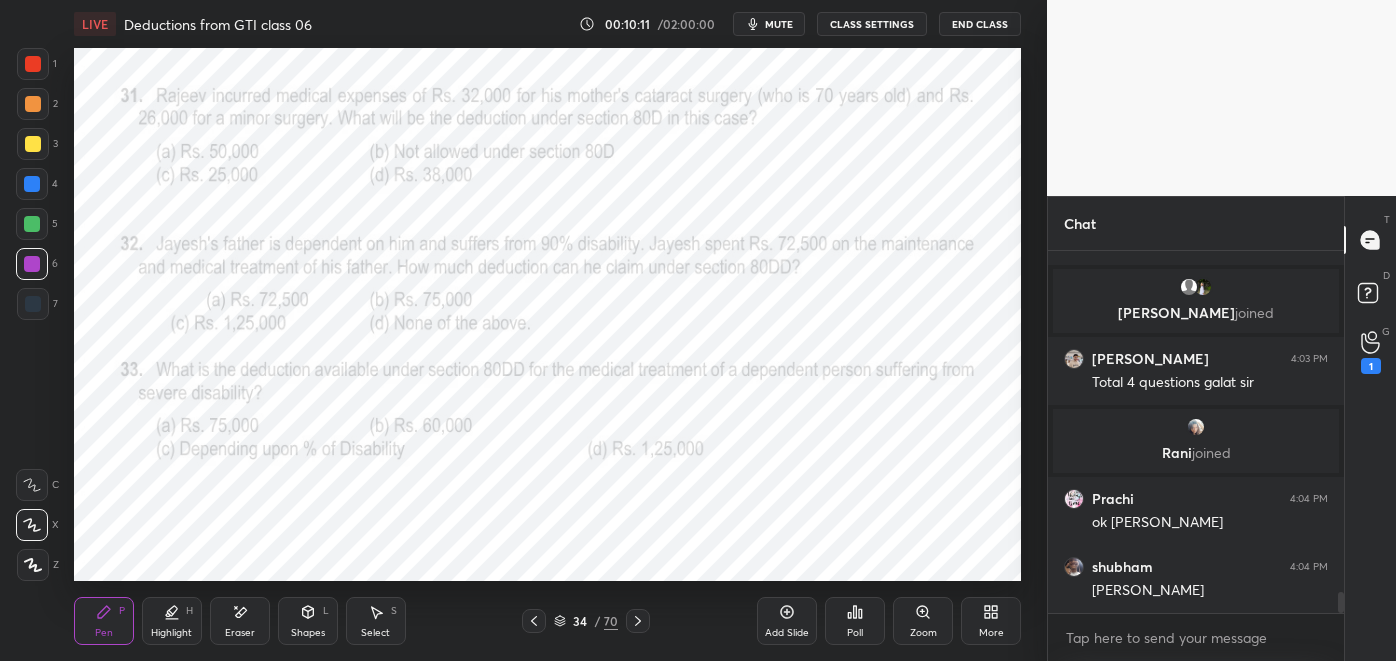 click at bounding box center [638, 621] 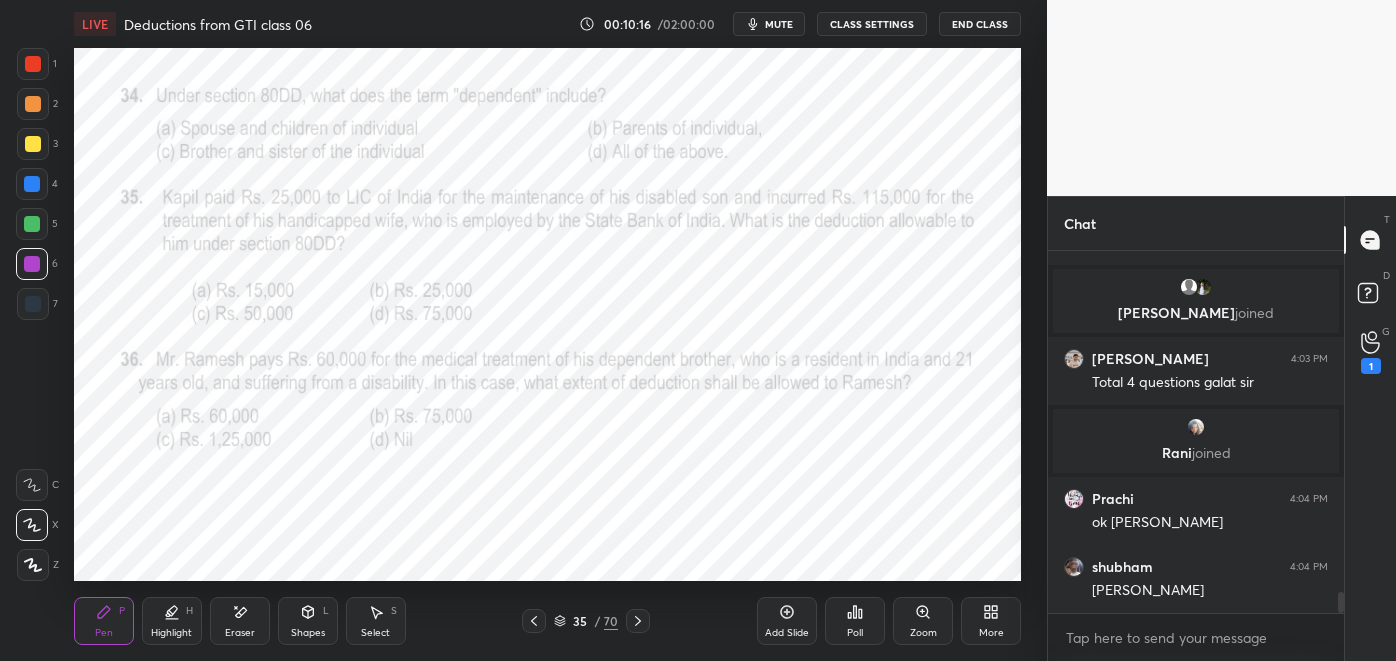 scroll, scrollTop: 6005, scrollLeft: 0, axis: vertical 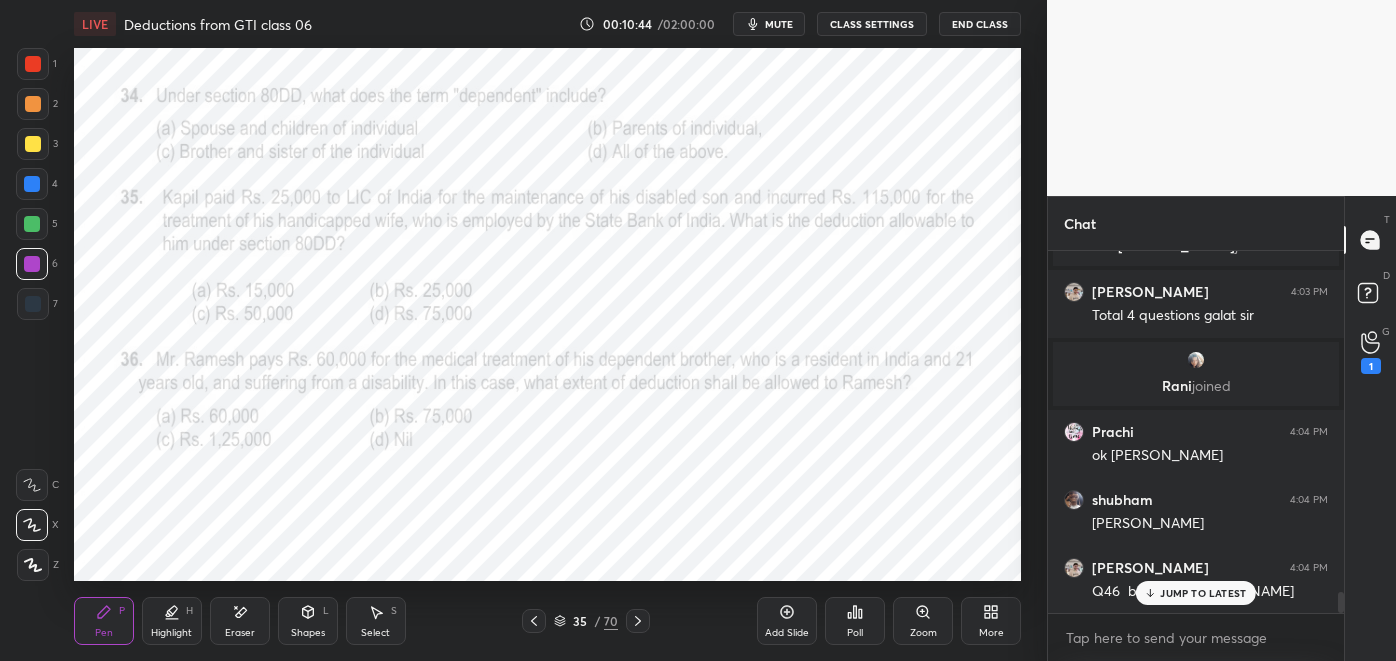 click 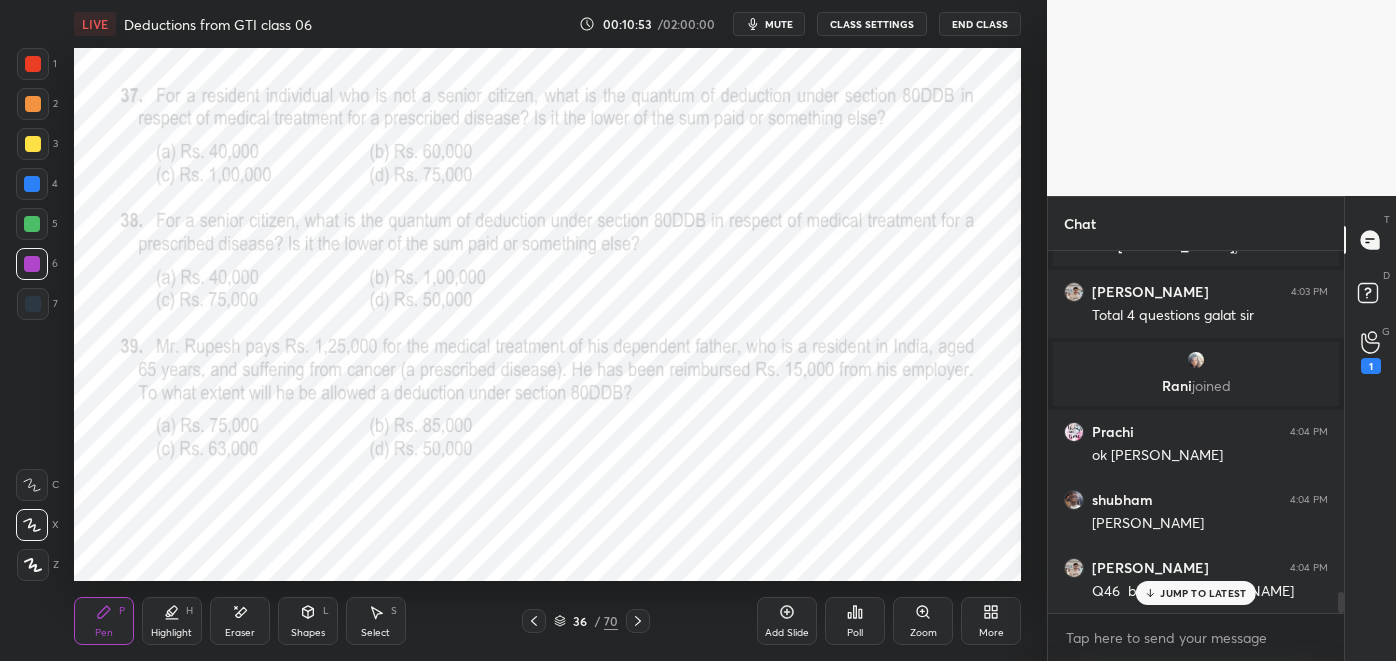 click on "JUMP TO LATEST" at bounding box center (1203, 593) 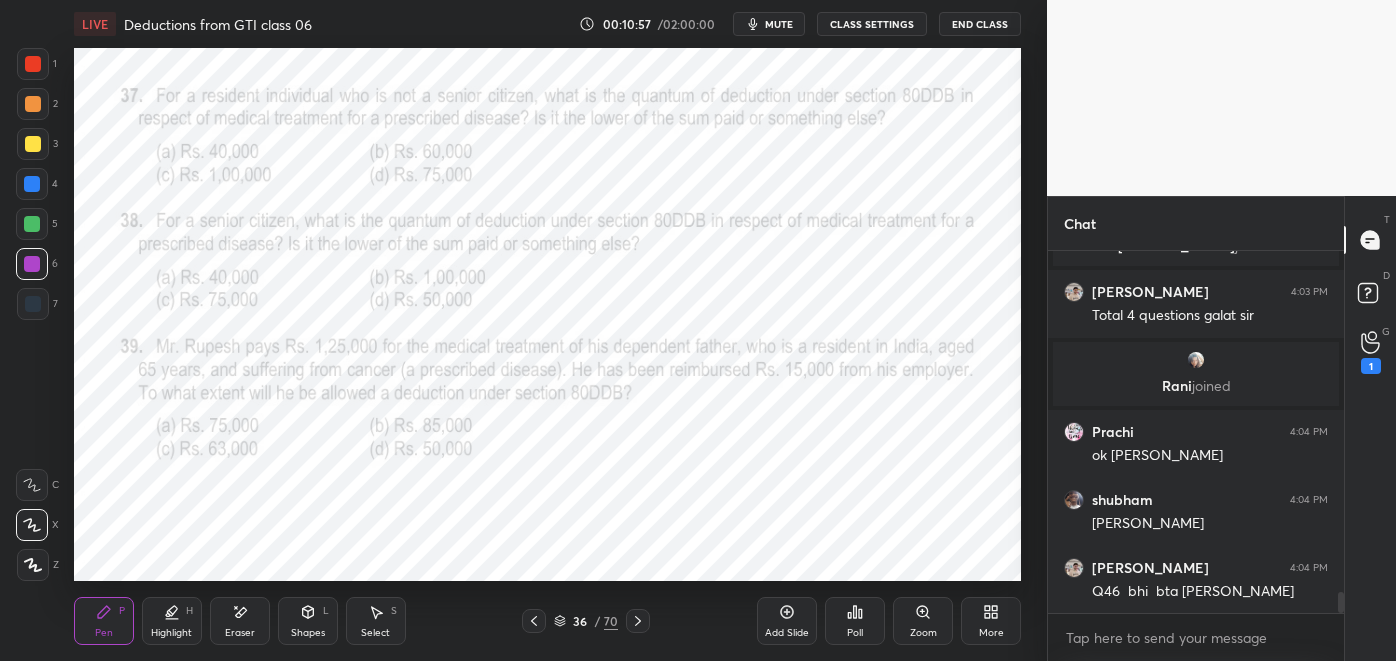 click 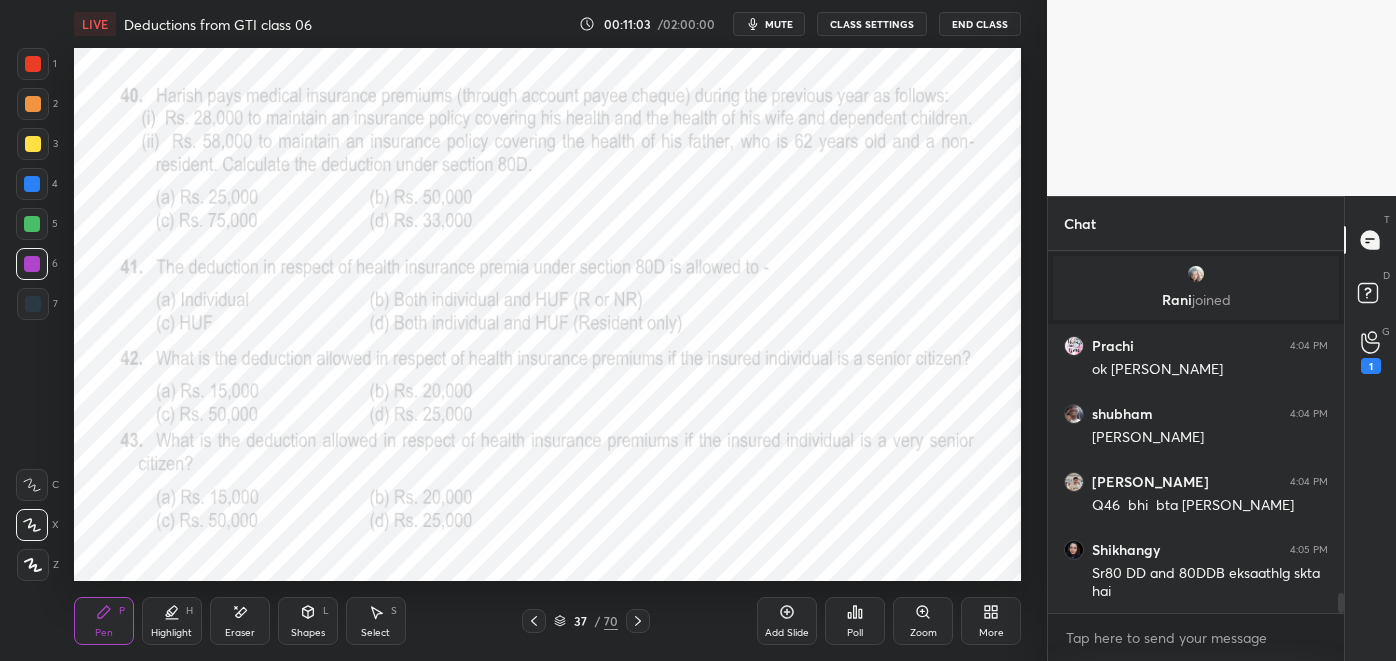 scroll, scrollTop: 6160, scrollLeft: 0, axis: vertical 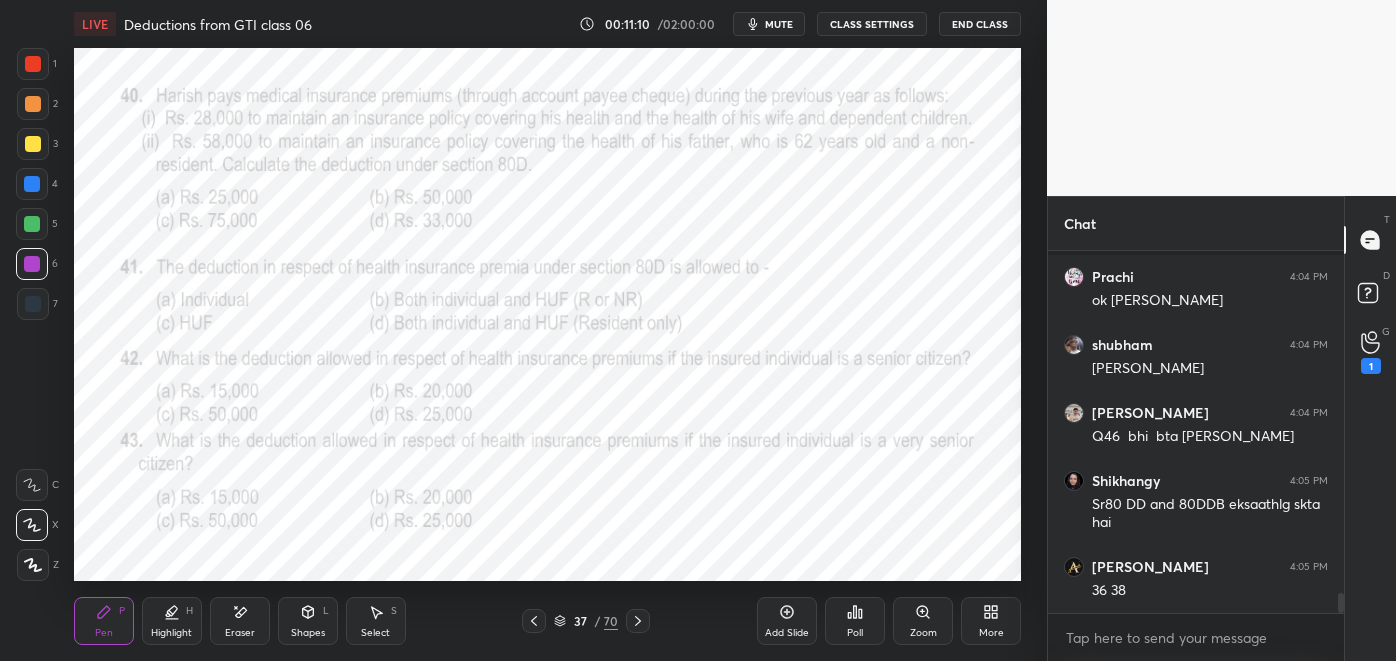 click 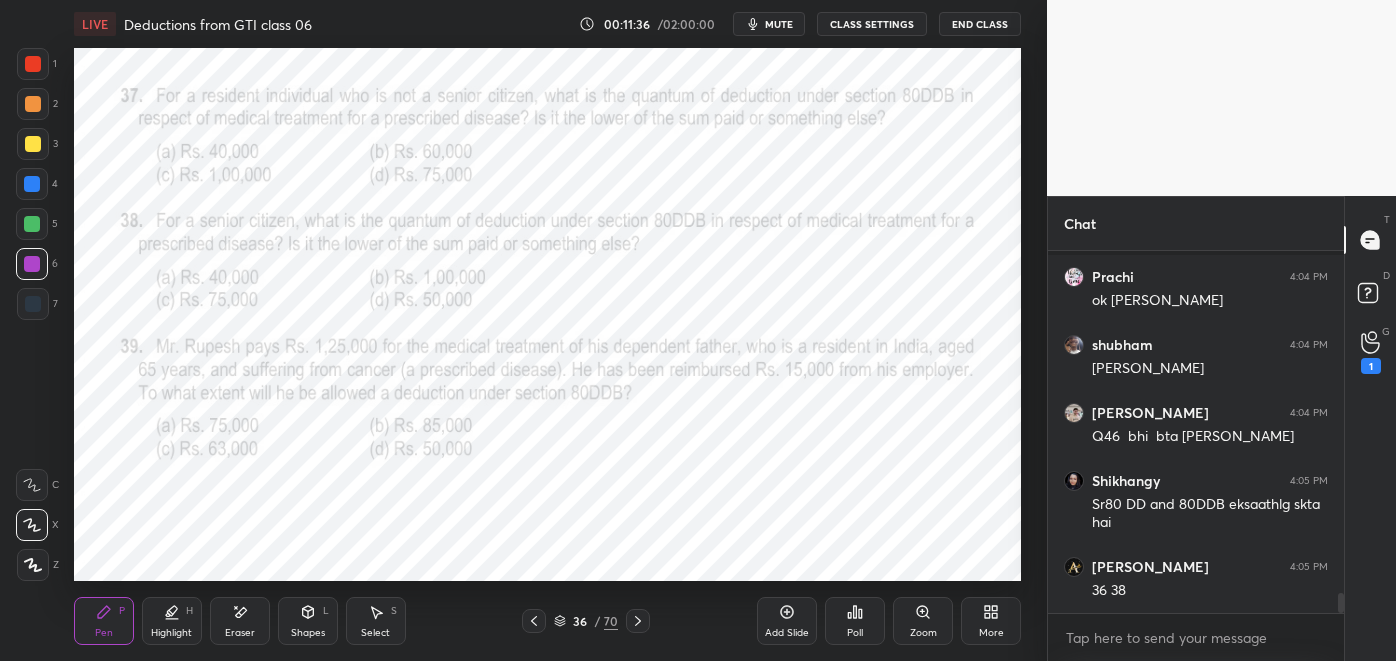 click at bounding box center [534, 621] 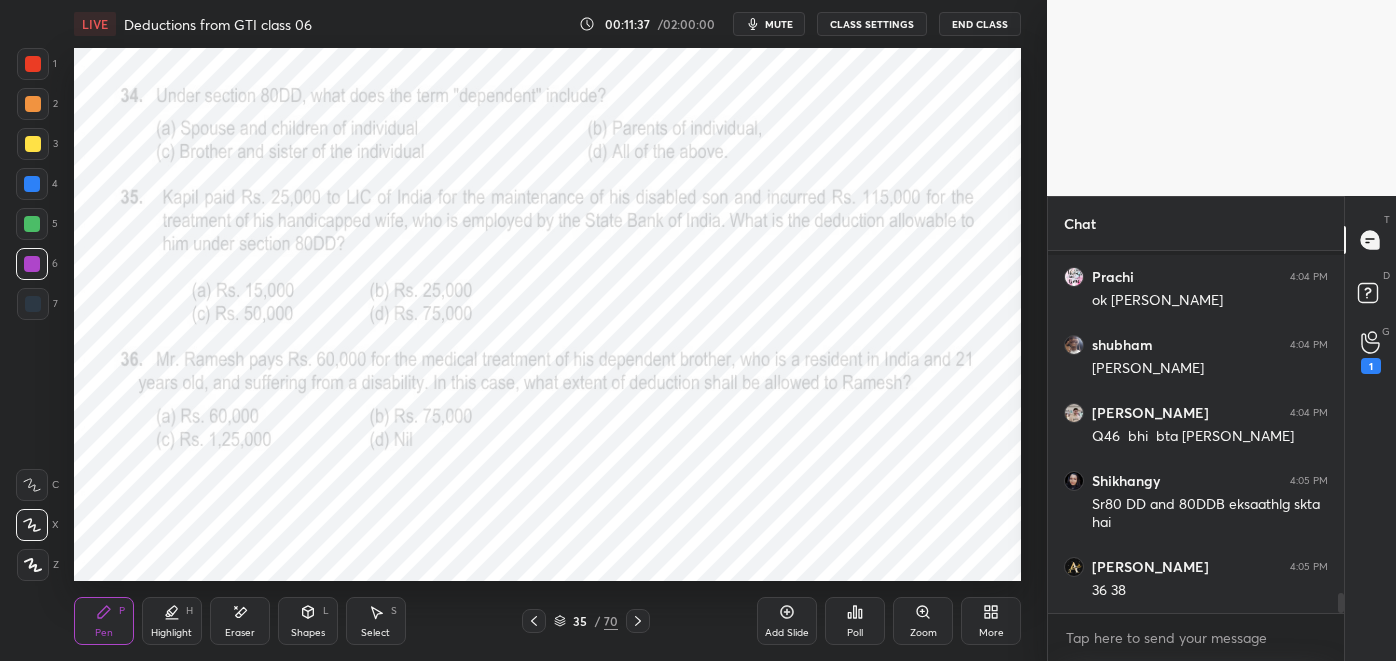 click at bounding box center [534, 621] 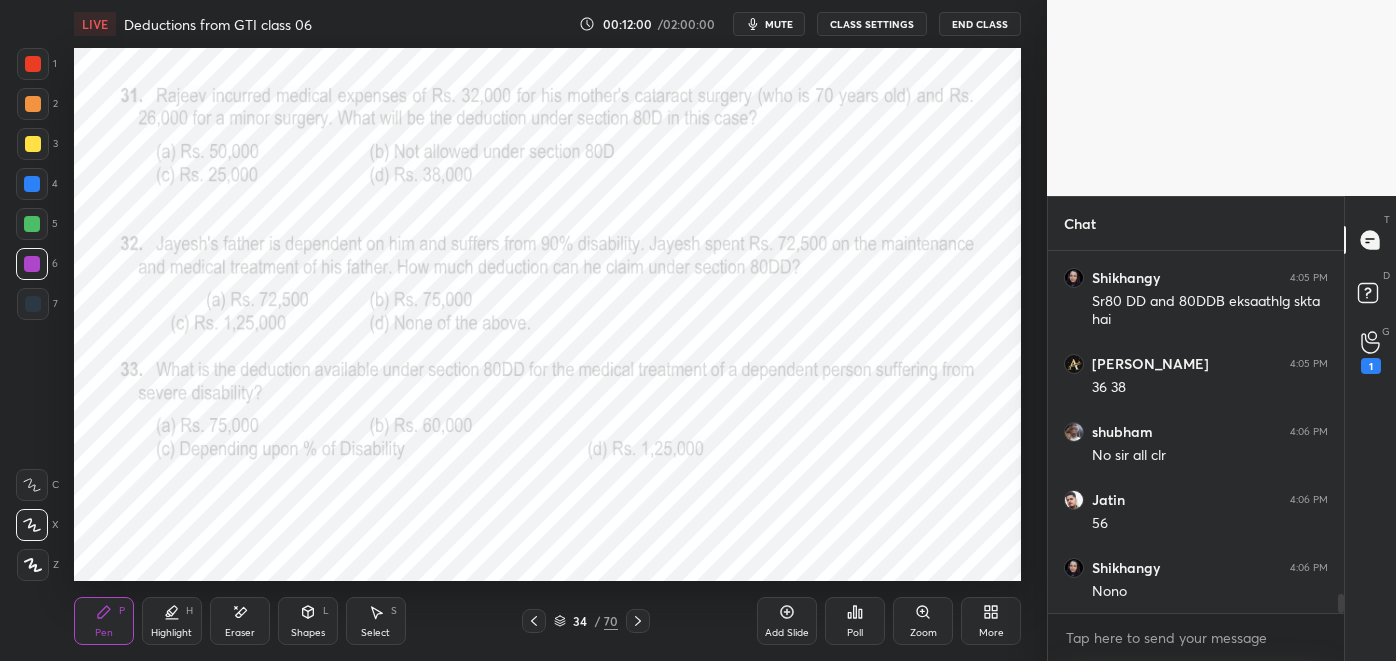 scroll, scrollTop: 6432, scrollLeft: 0, axis: vertical 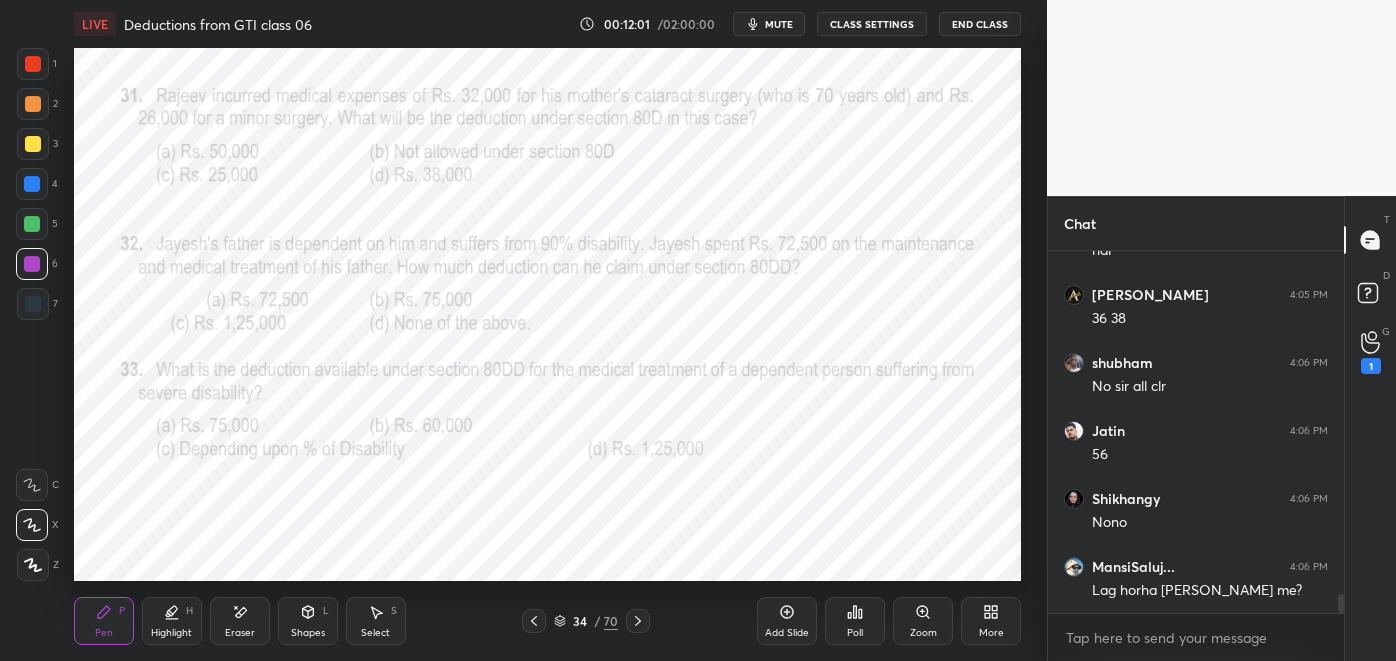 click on "1" at bounding box center (1371, 366) 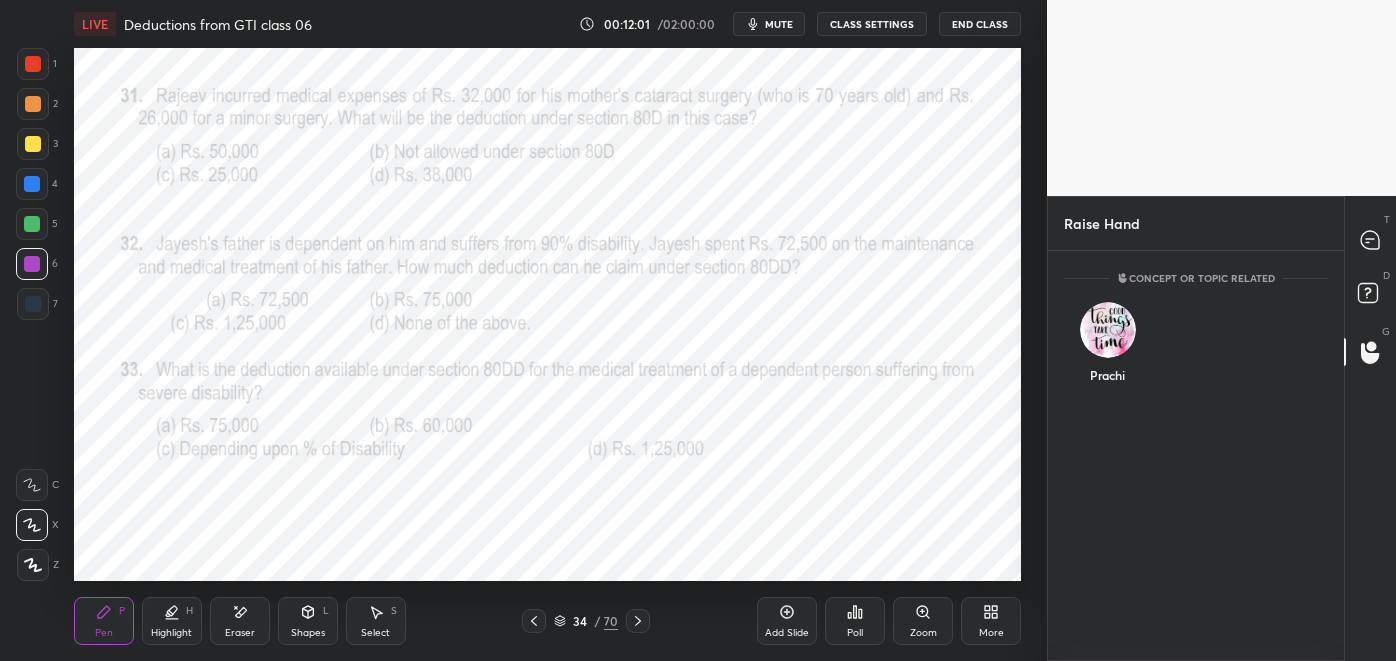 click on "Prachi" at bounding box center [1107, 375] 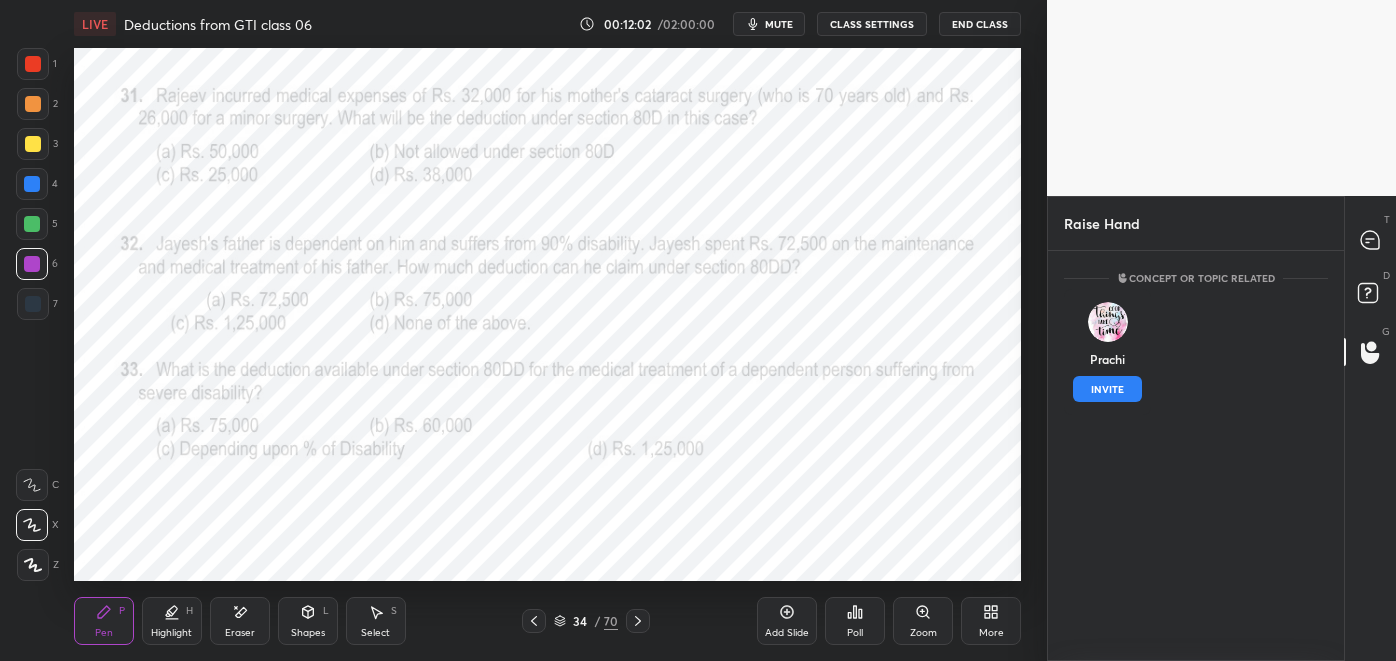 click on "INVITE" at bounding box center (1107, 389) 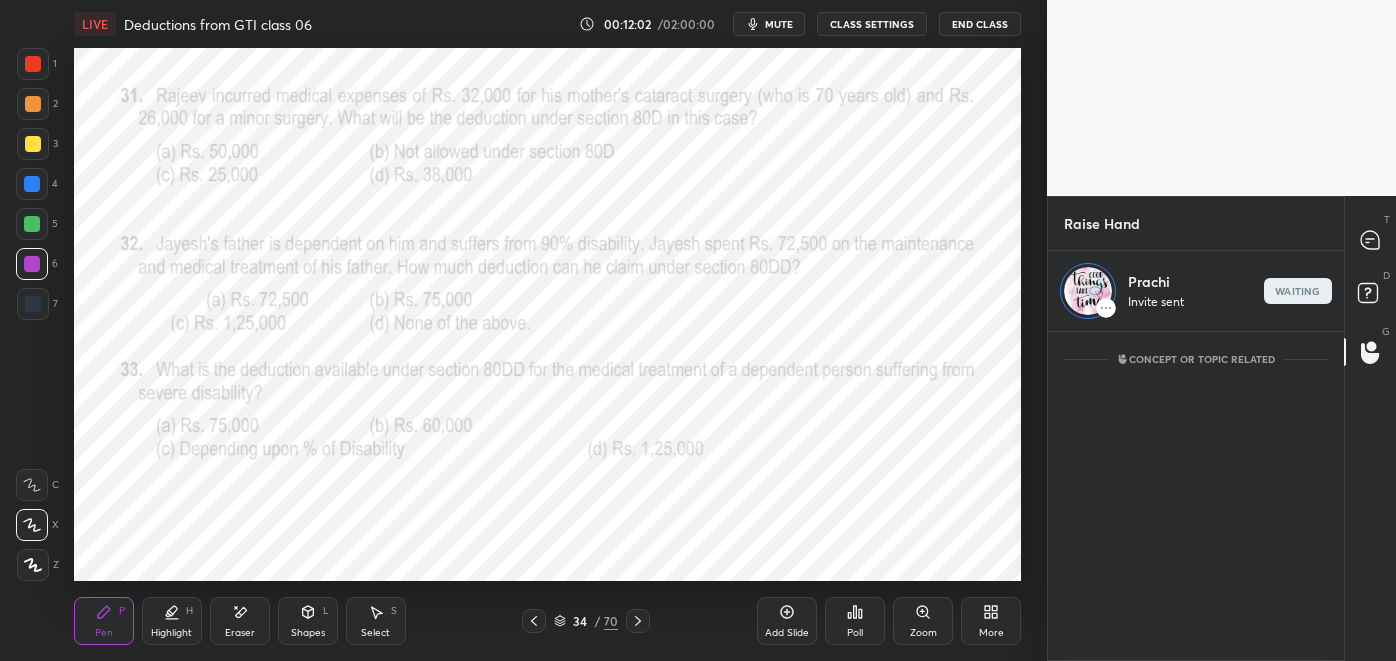 scroll, scrollTop: 323, scrollLeft: 290, axis: both 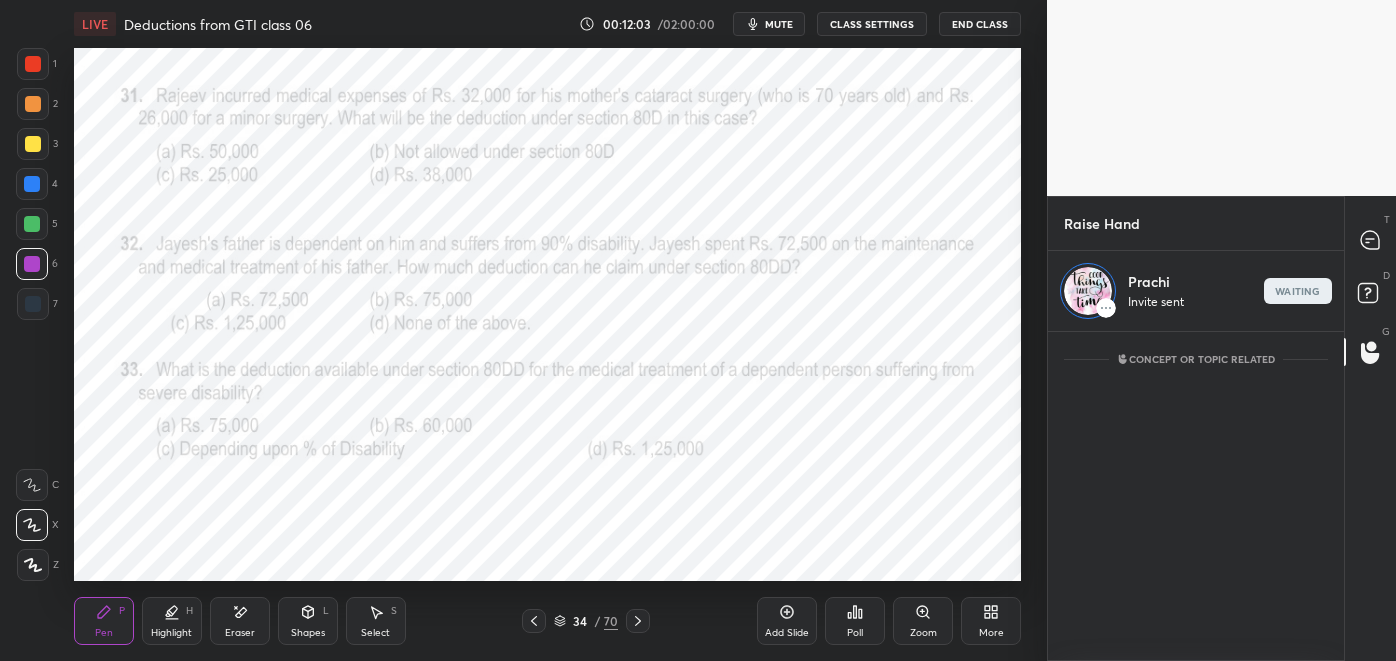 click at bounding box center (1371, 240) 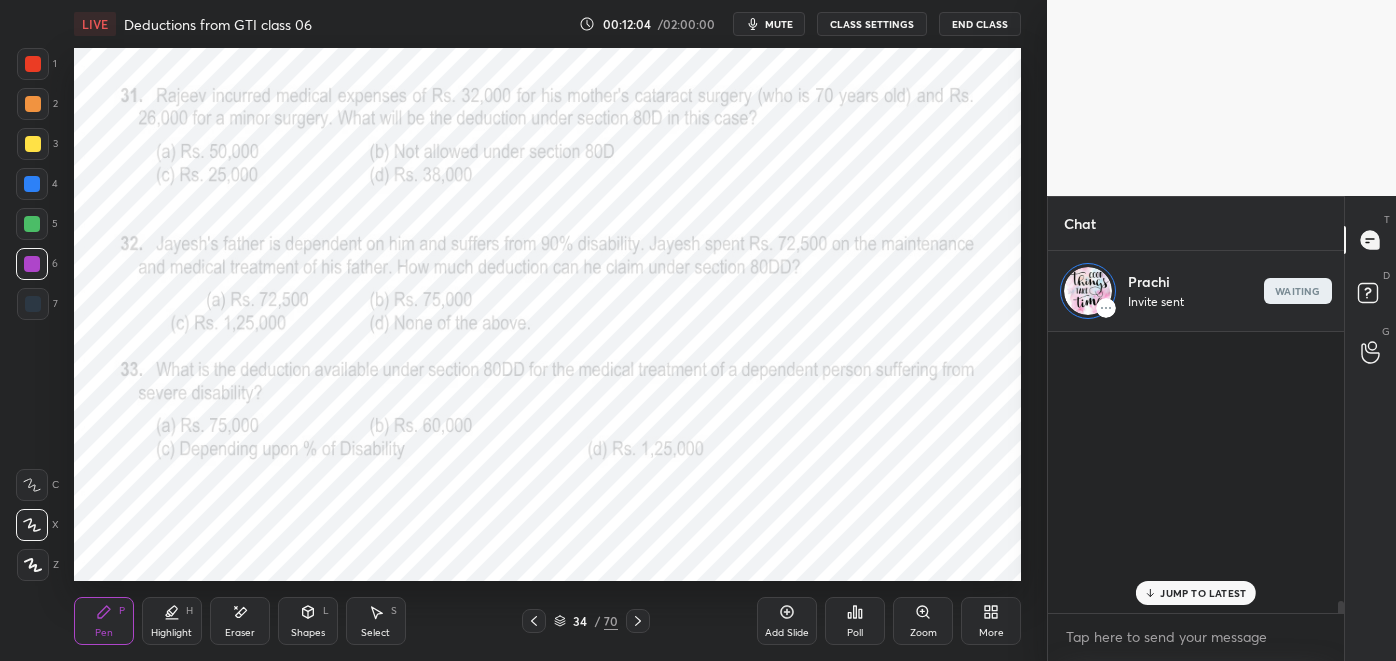 scroll, scrollTop: 6858, scrollLeft: 0, axis: vertical 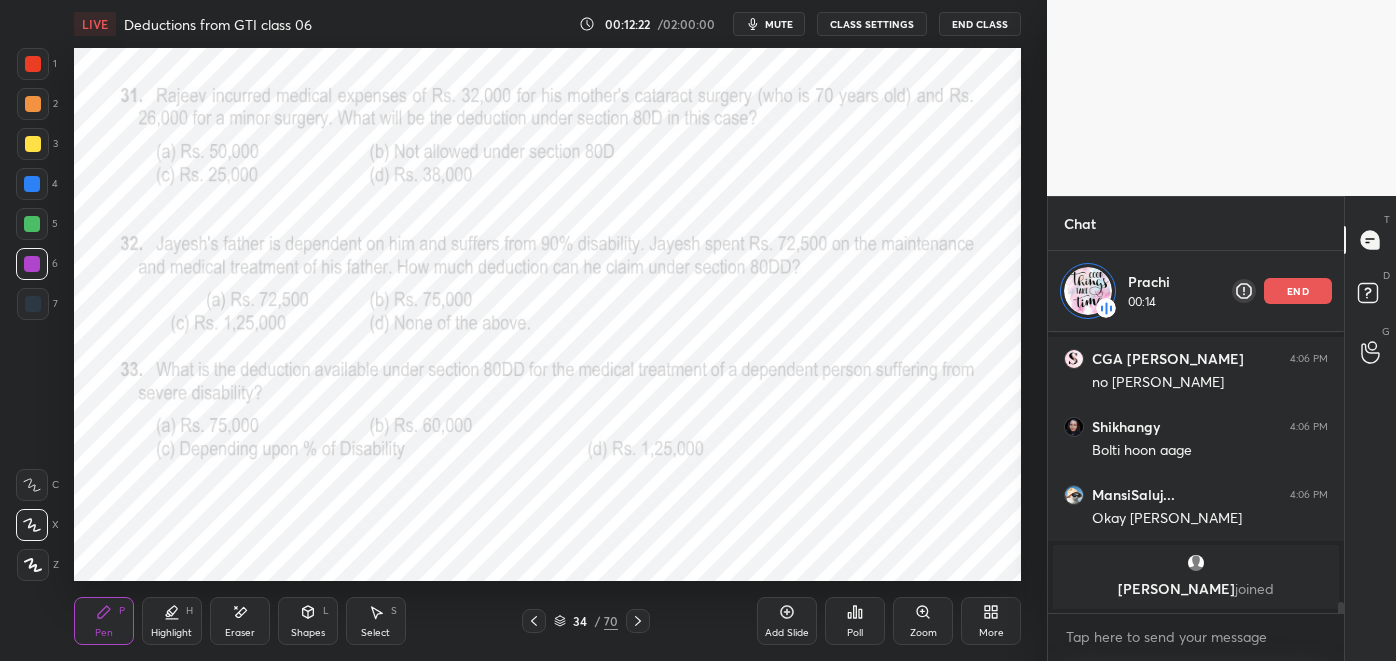 click 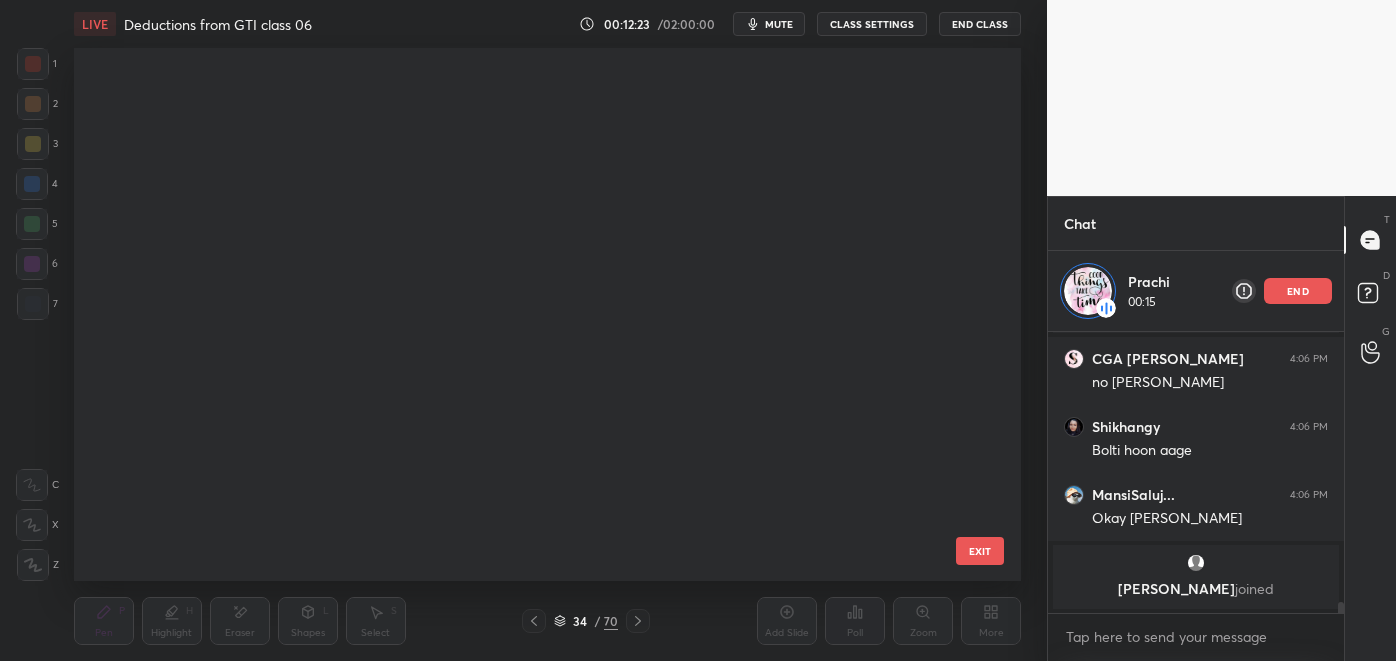 scroll, scrollTop: 1420, scrollLeft: 0, axis: vertical 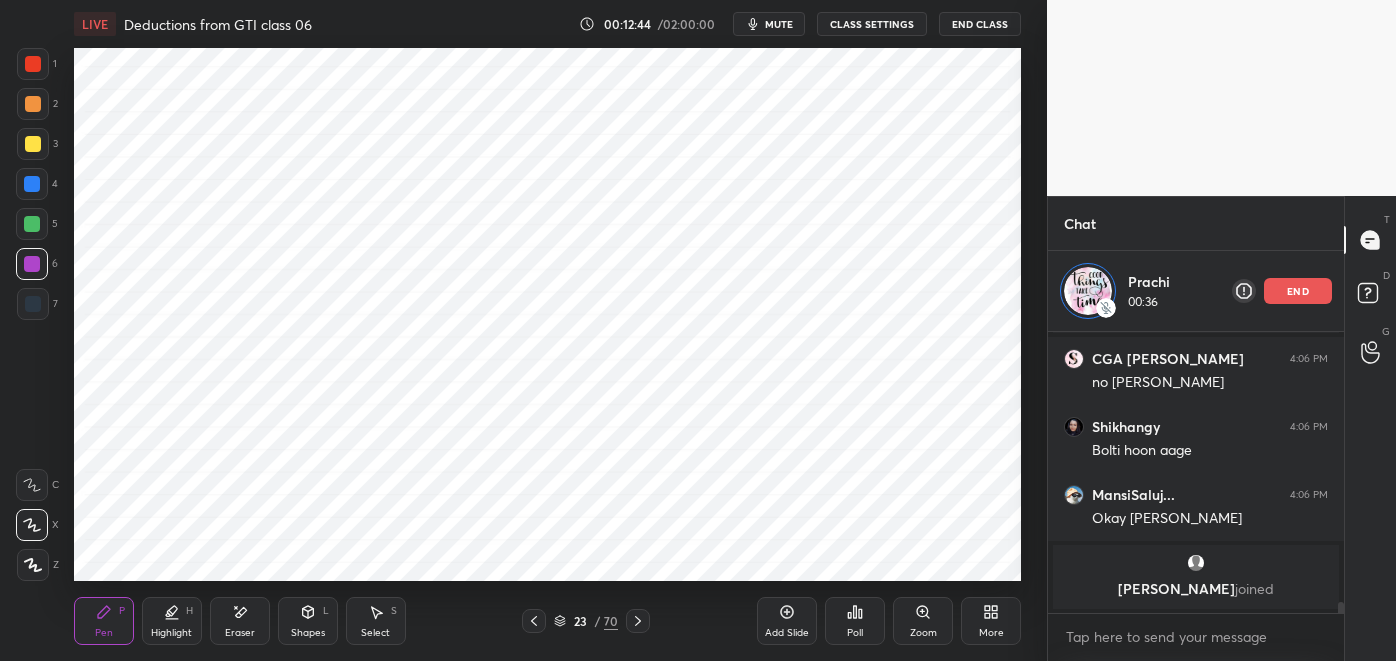 click at bounding box center [33, 304] 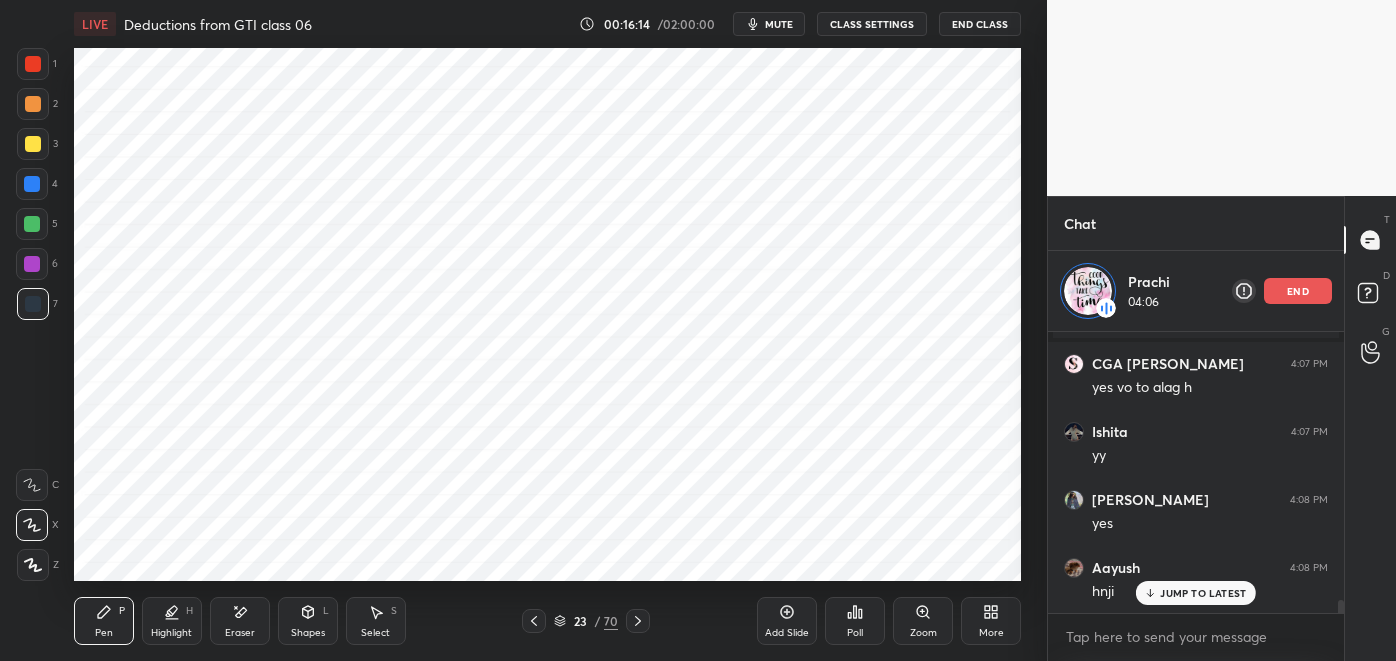 scroll, scrollTop: 5880, scrollLeft: 0, axis: vertical 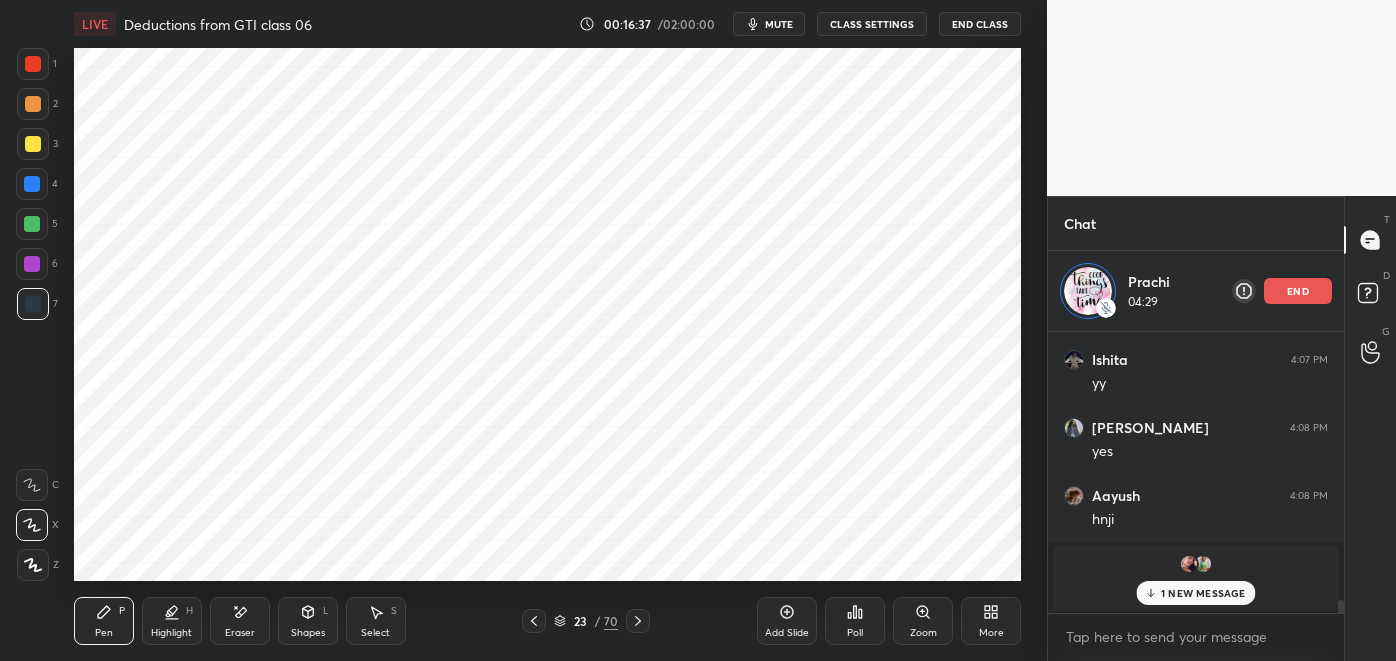 click on "end" at bounding box center [1298, 291] 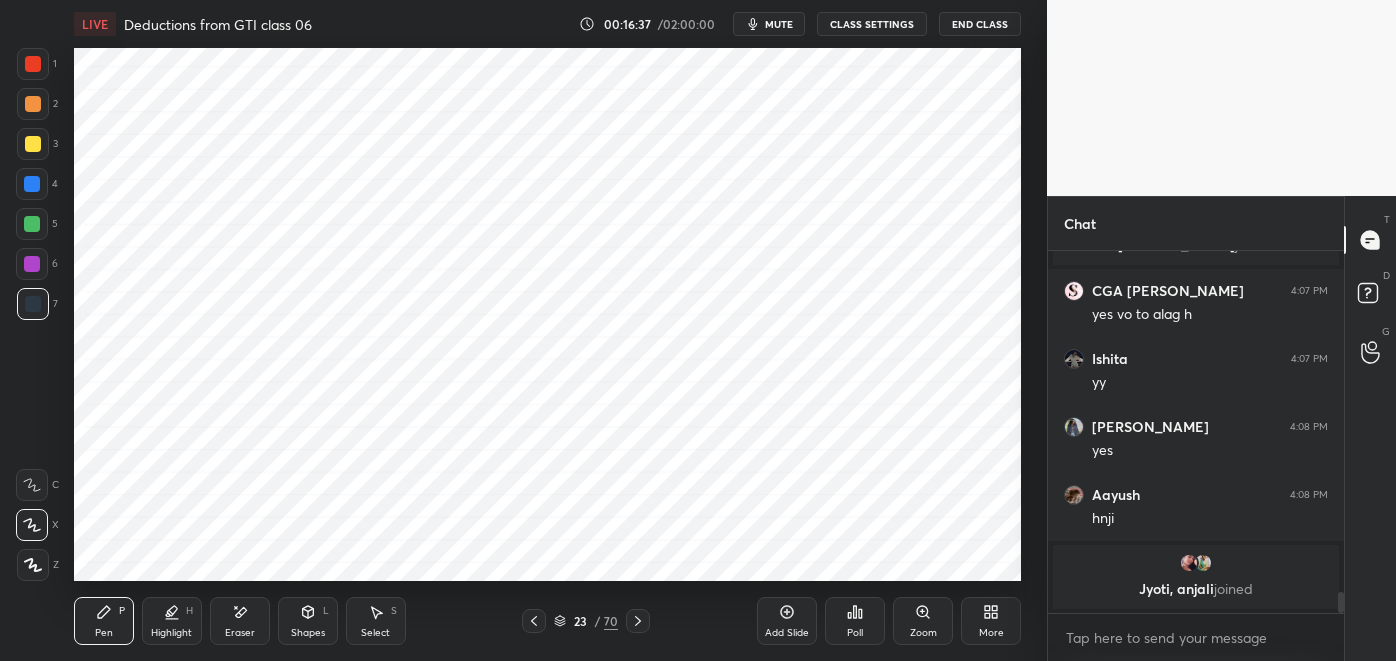 scroll, scrollTop: 6, scrollLeft: 5, axis: both 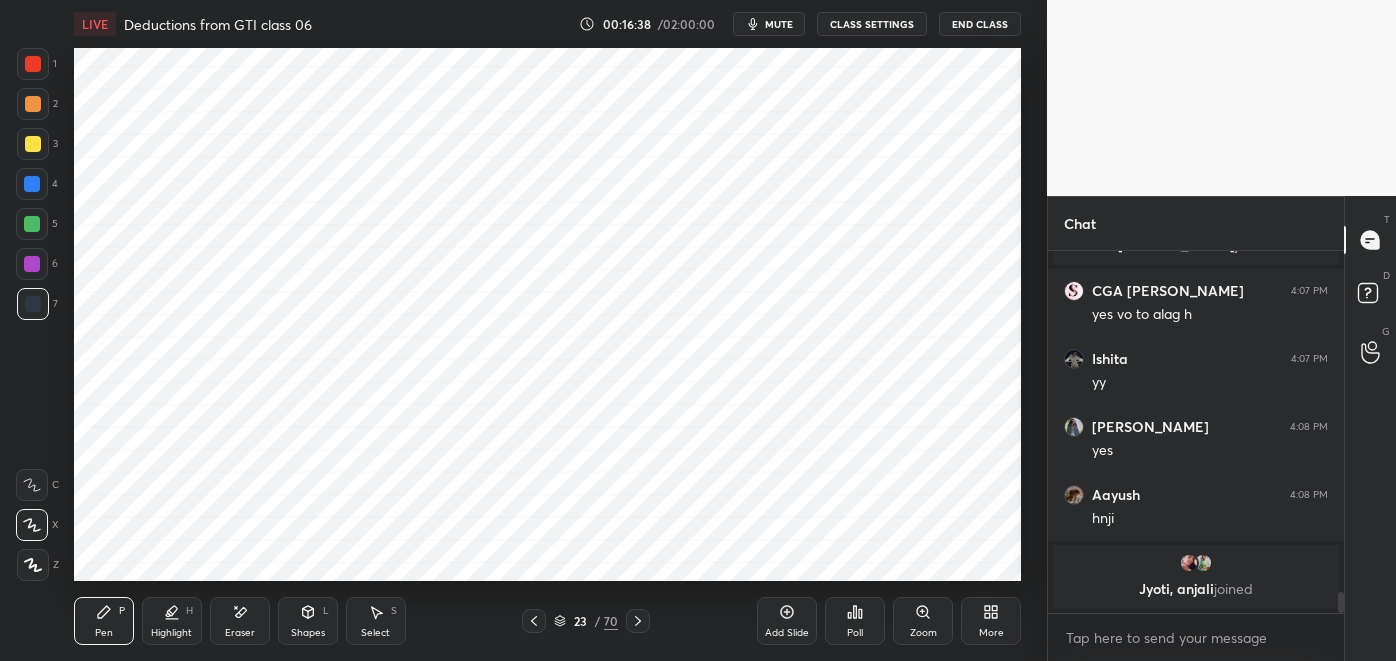 click 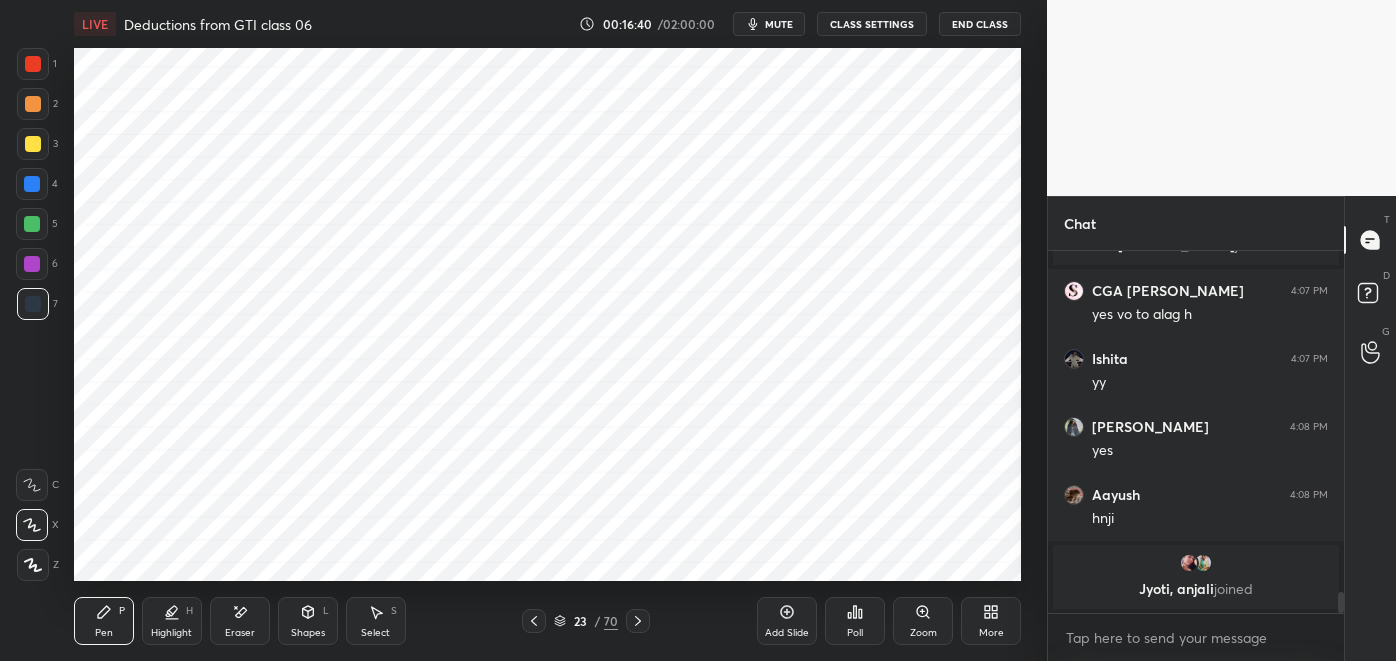 scroll, scrollTop: 5885, scrollLeft: 0, axis: vertical 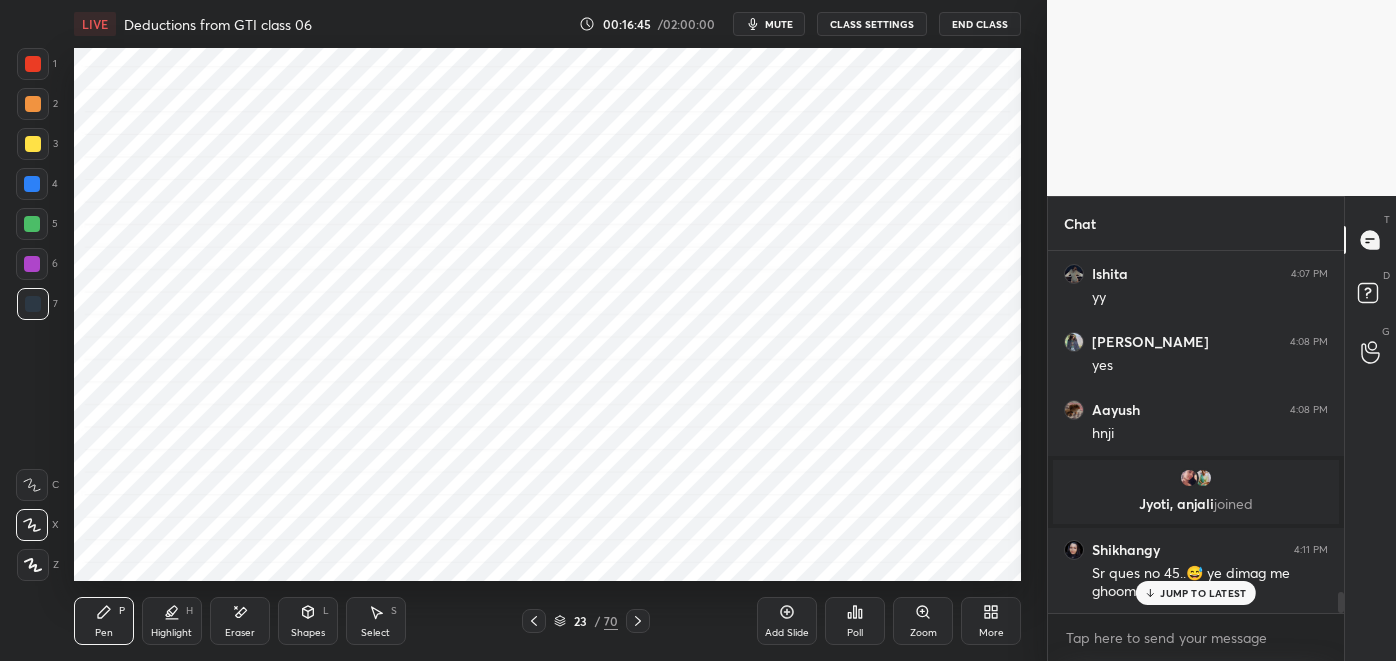 click on "JUMP TO LATEST" at bounding box center (1196, 593) 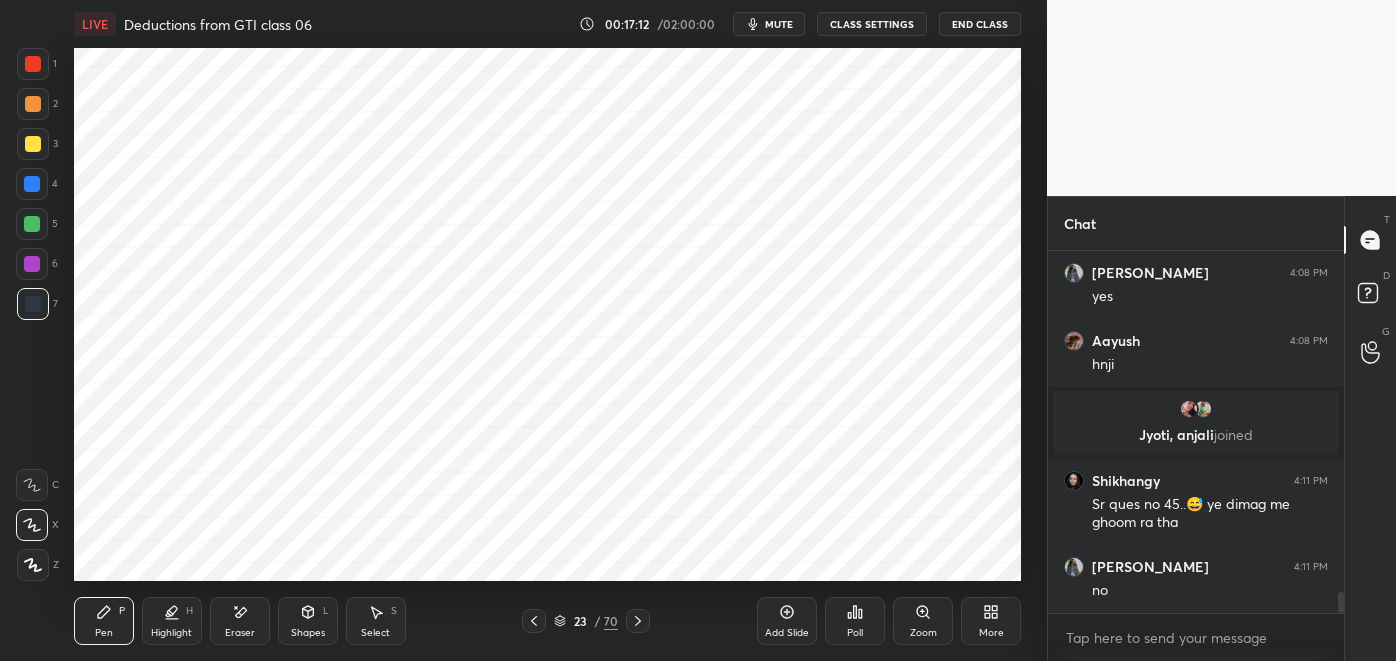 scroll, scrollTop: 6021, scrollLeft: 0, axis: vertical 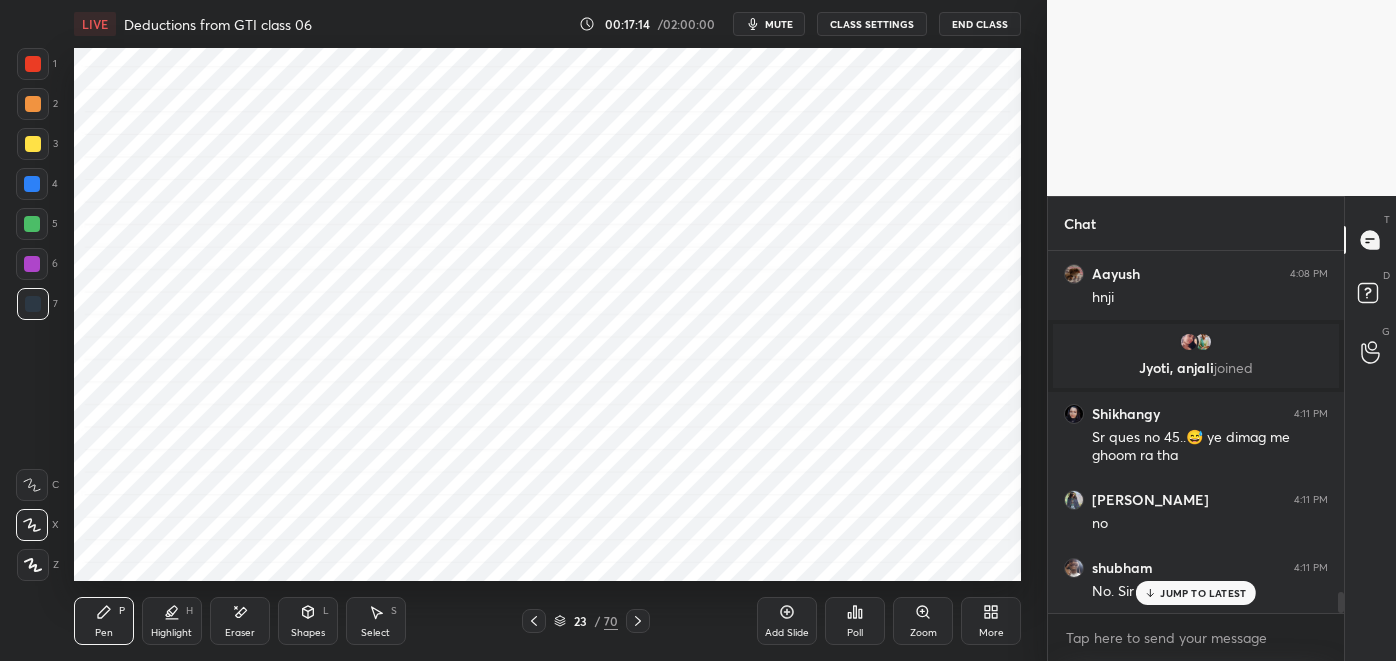 click on "JUMP TO LATEST" at bounding box center (1203, 593) 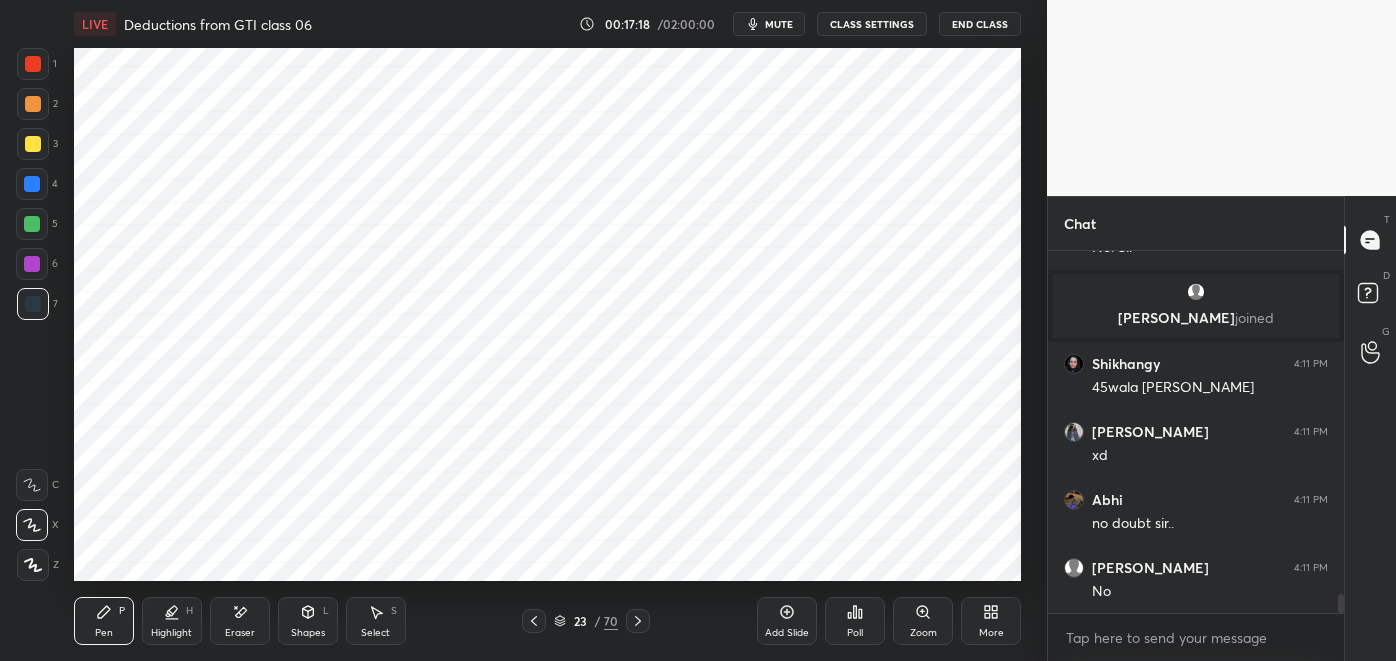 scroll, scrollTop: 6434, scrollLeft: 0, axis: vertical 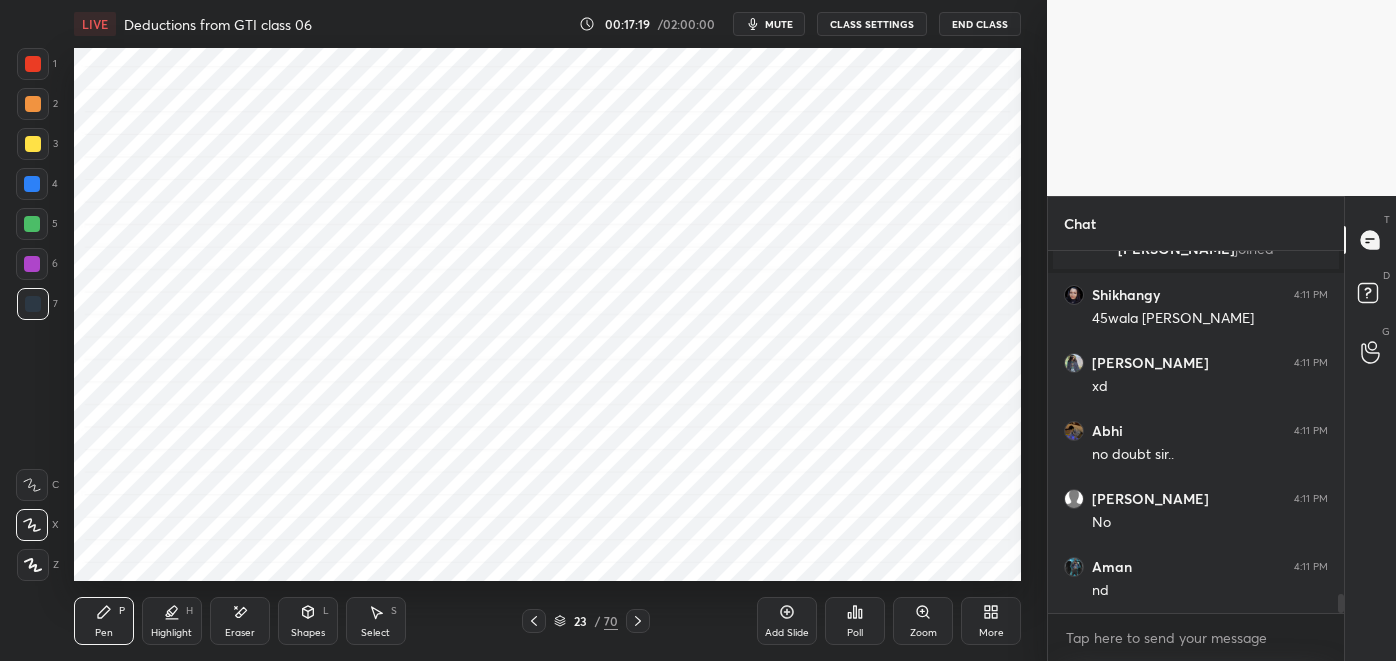 click 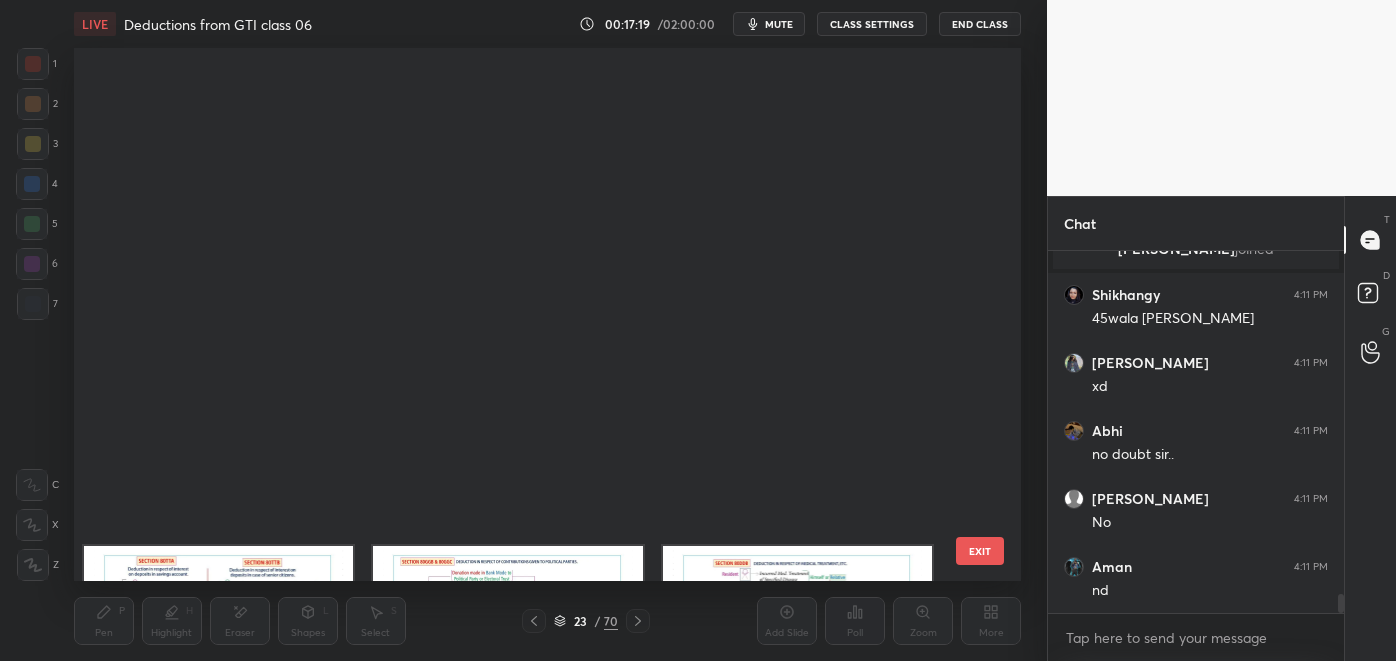 scroll, scrollTop: 768, scrollLeft: 0, axis: vertical 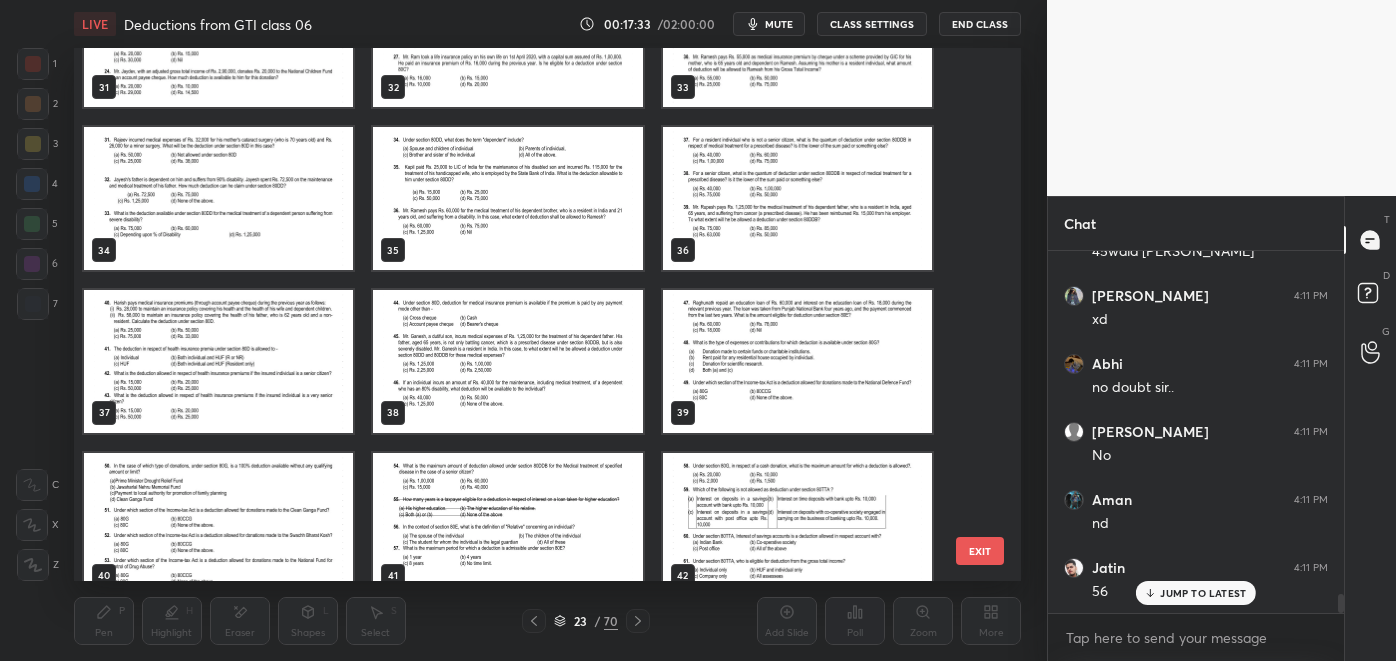 click at bounding box center (507, 361) 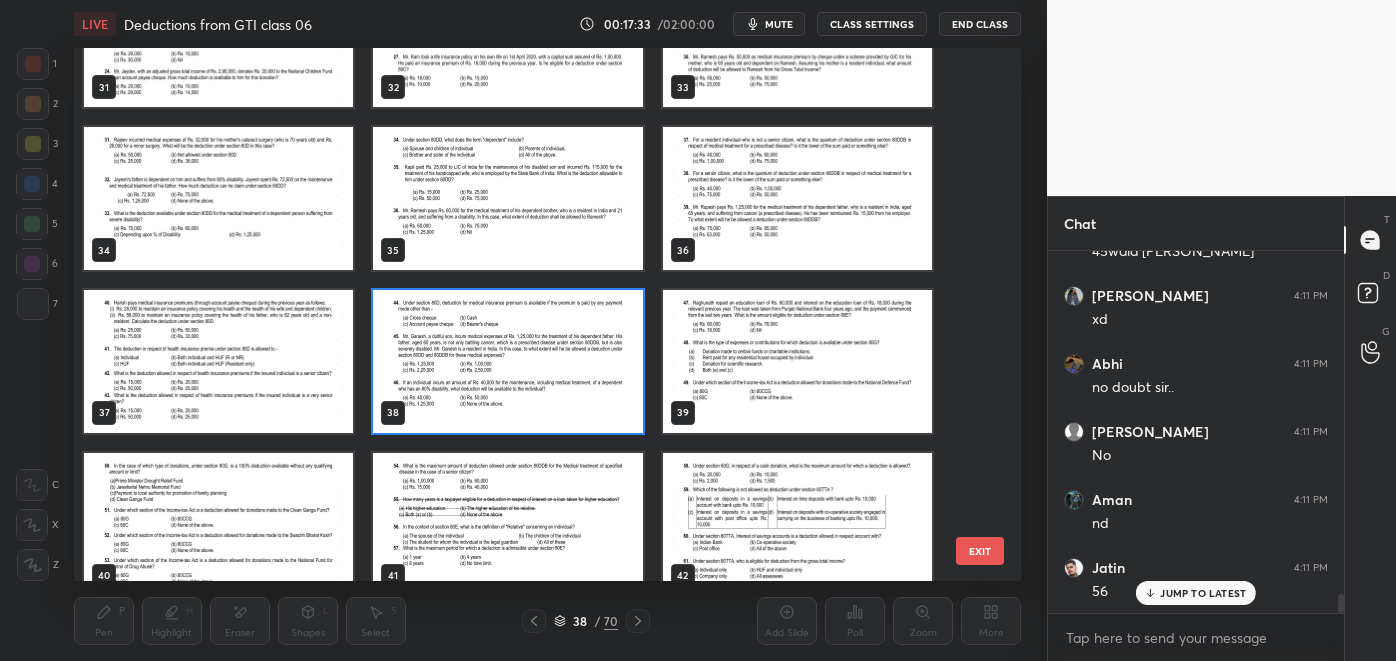click at bounding box center [507, 361] 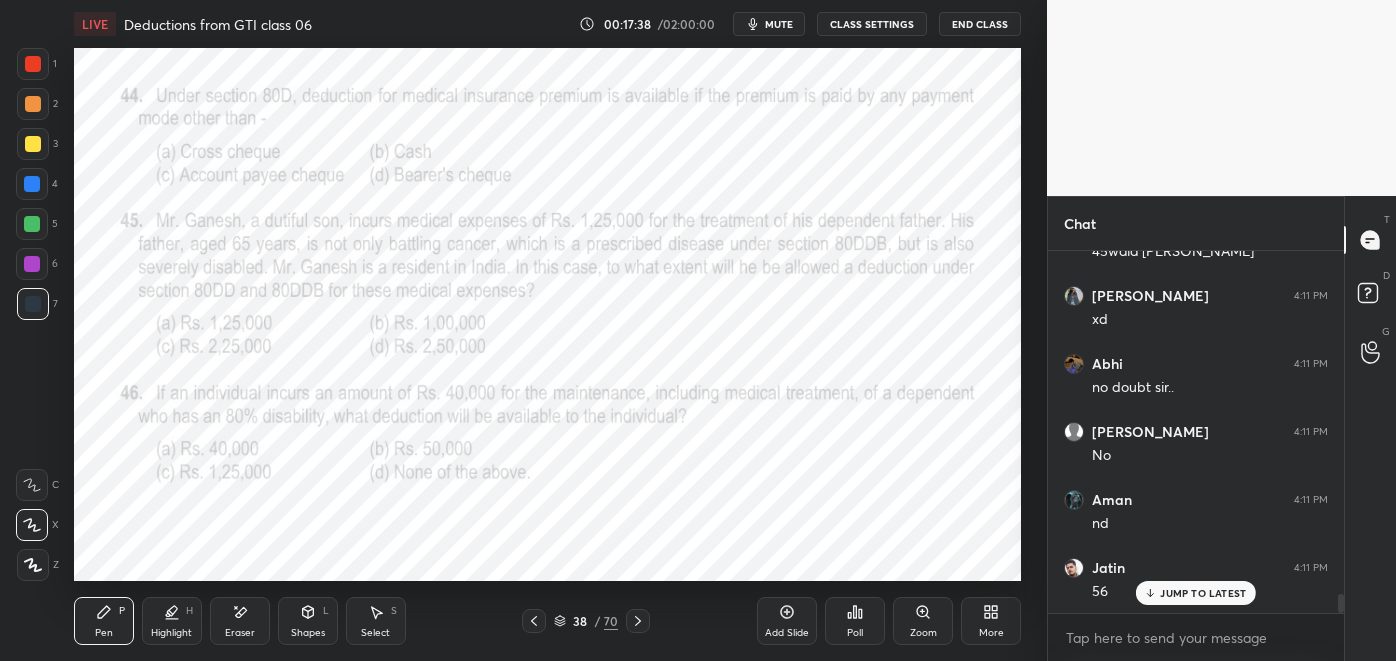 scroll, scrollTop: 6605, scrollLeft: 0, axis: vertical 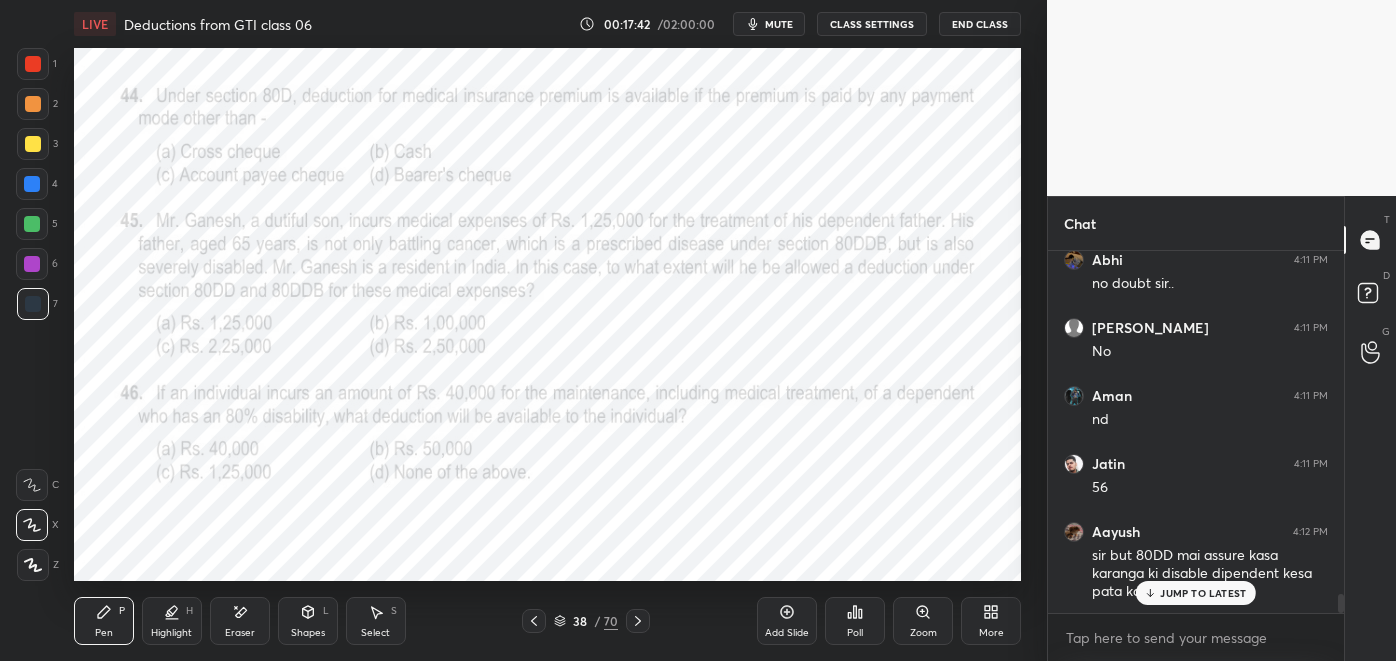 click on "Eraser" at bounding box center [240, 621] 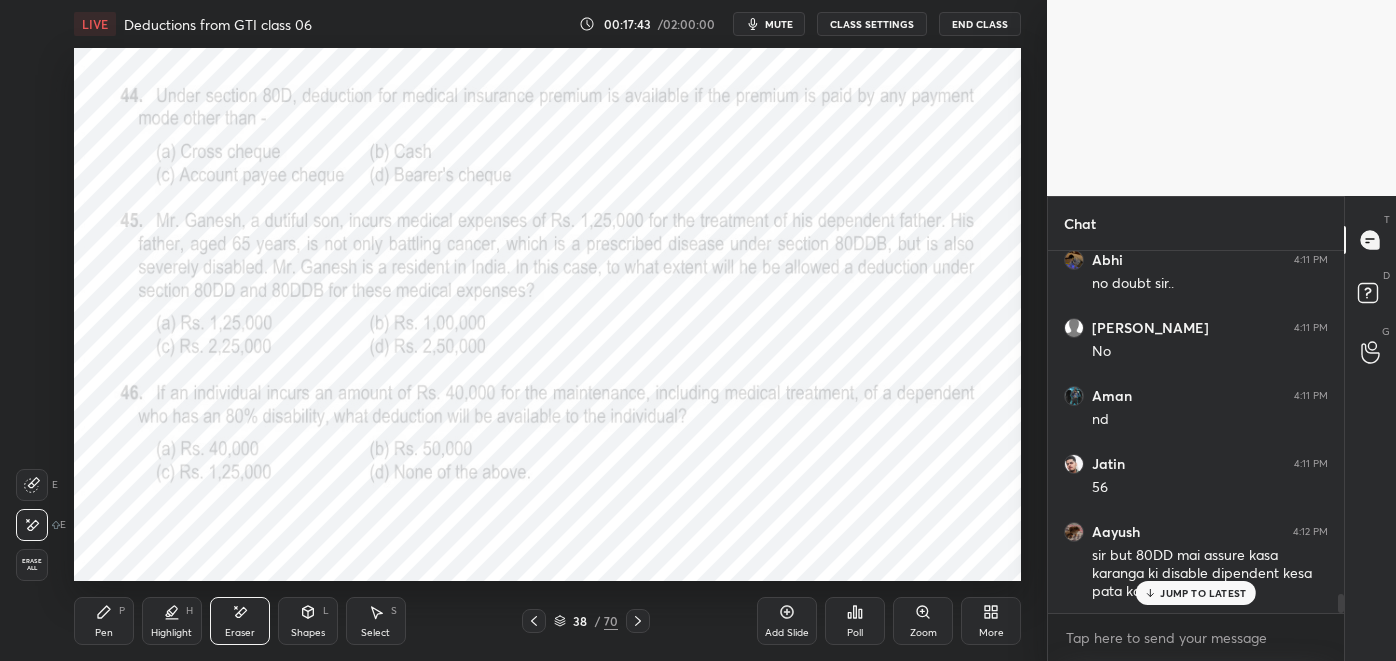 click on "Pen" at bounding box center (104, 633) 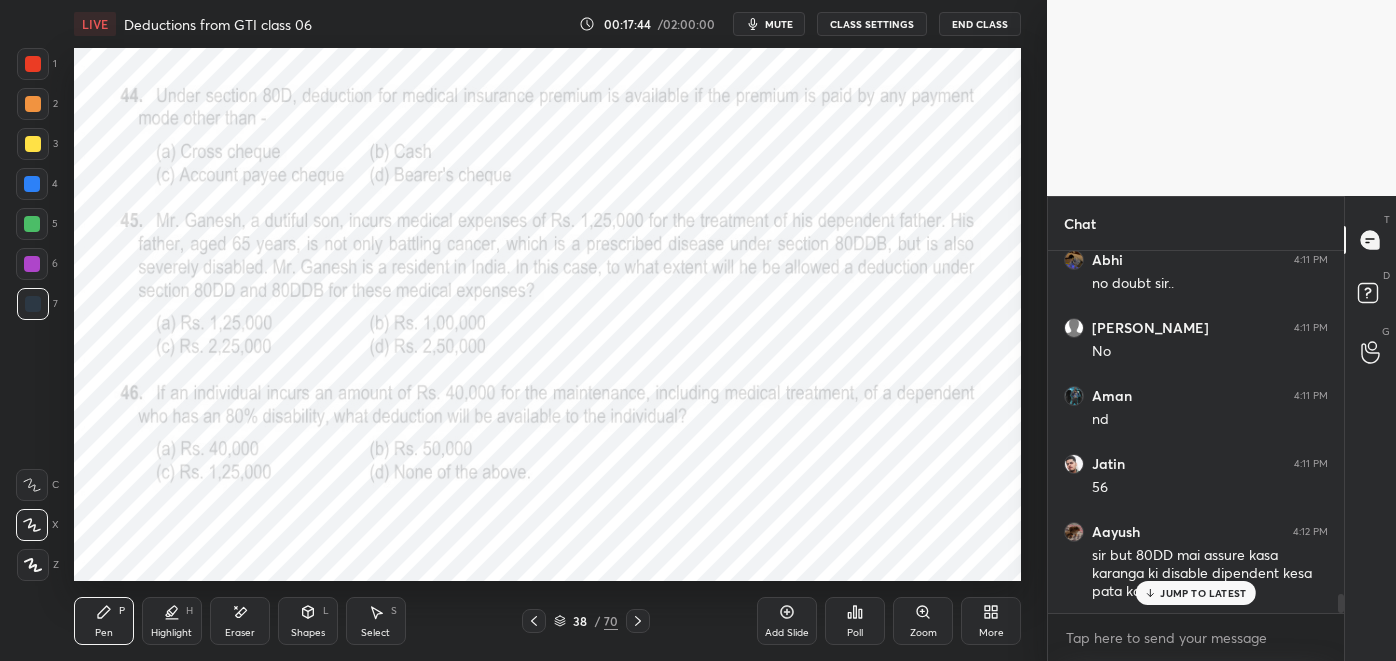 click at bounding box center [32, 184] 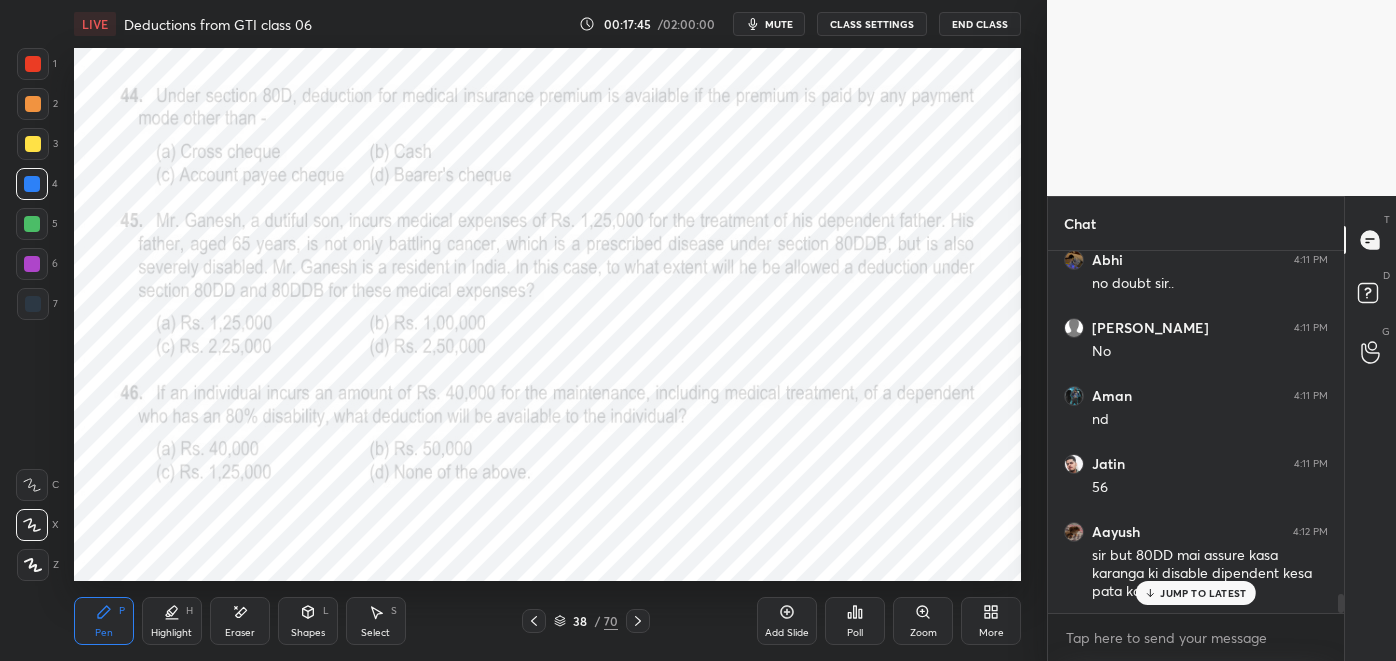 click at bounding box center (33, 64) 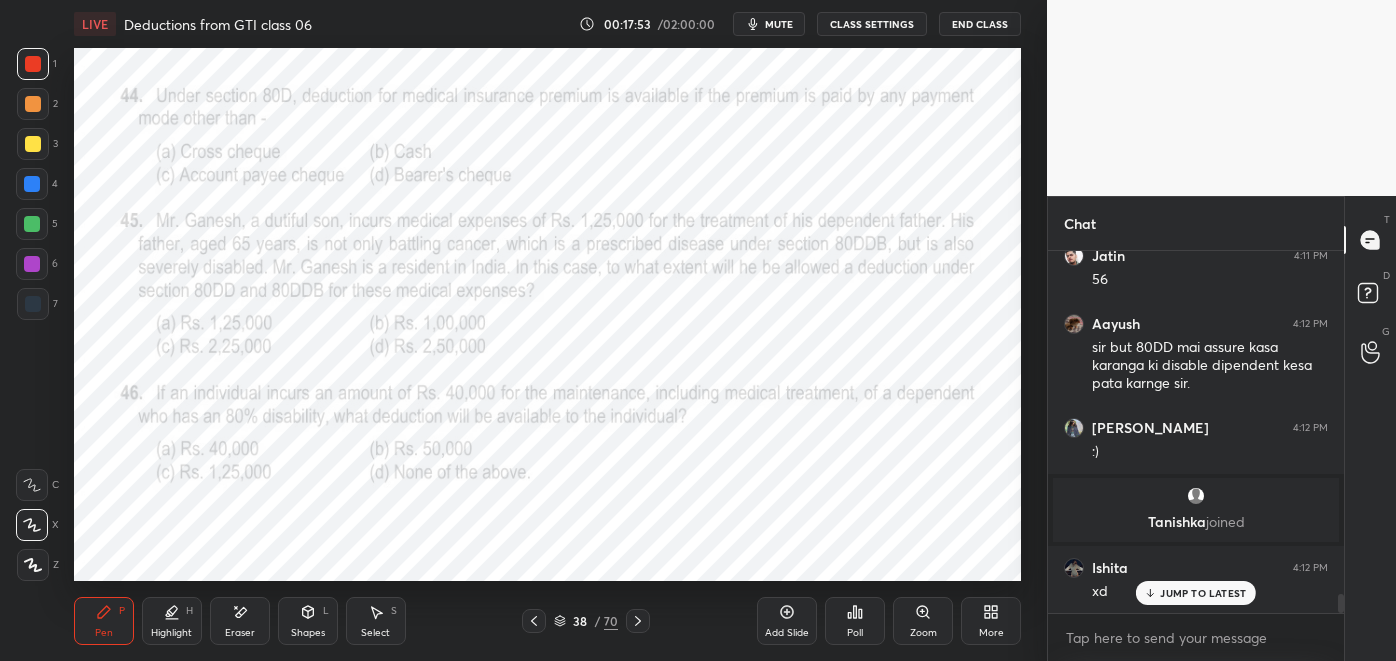 scroll, scrollTop: 6546, scrollLeft: 0, axis: vertical 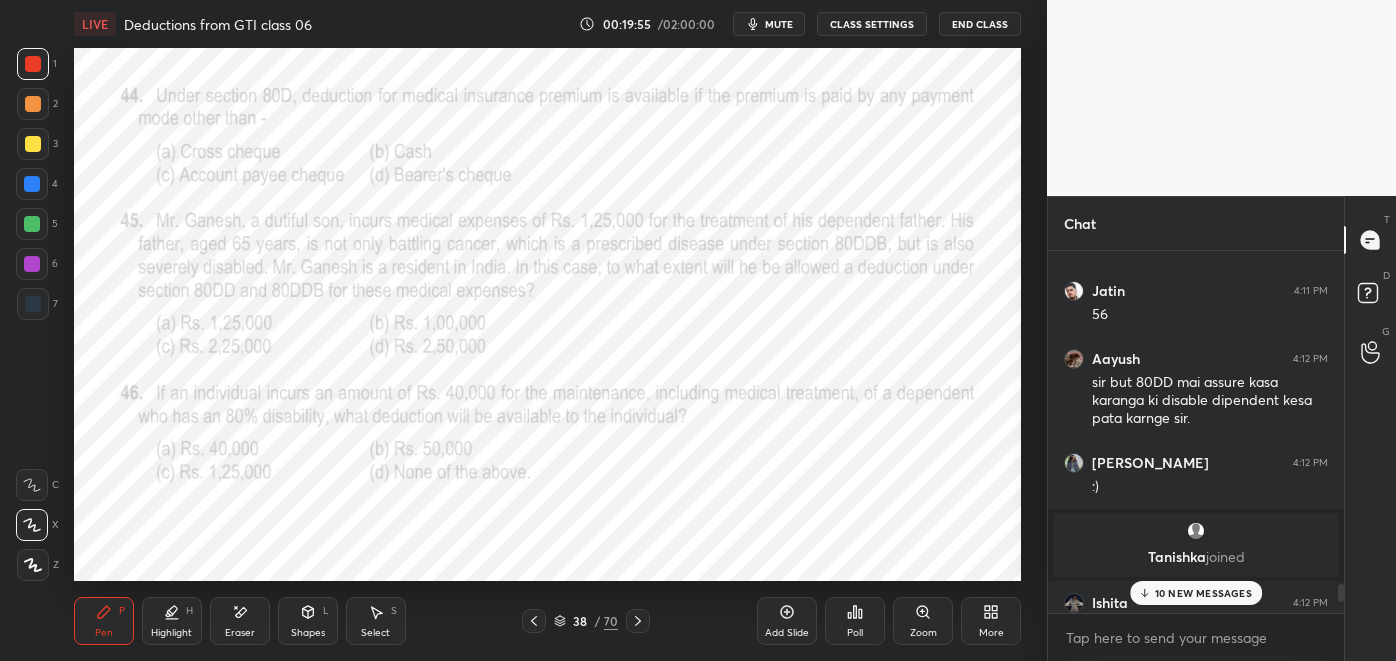 click on "38" at bounding box center [580, 621] 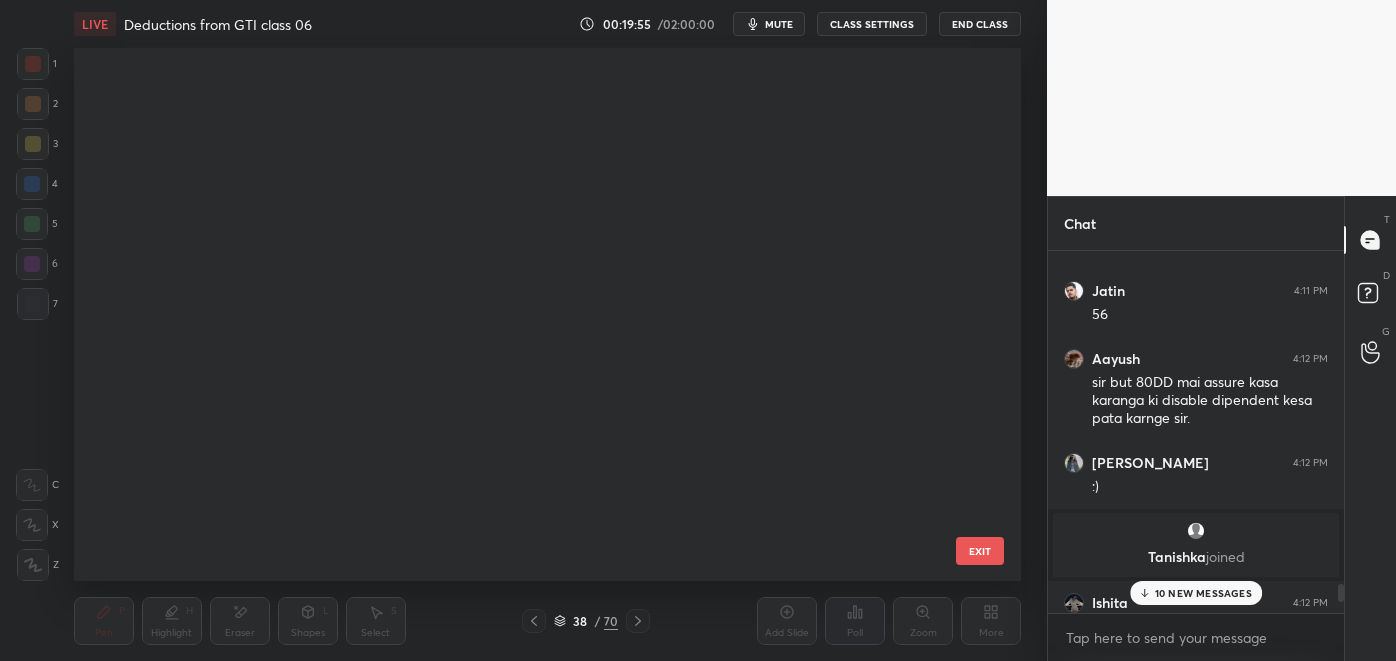 scroll, scrollTop: 1582, scrollLeft: 0, axis: vertical 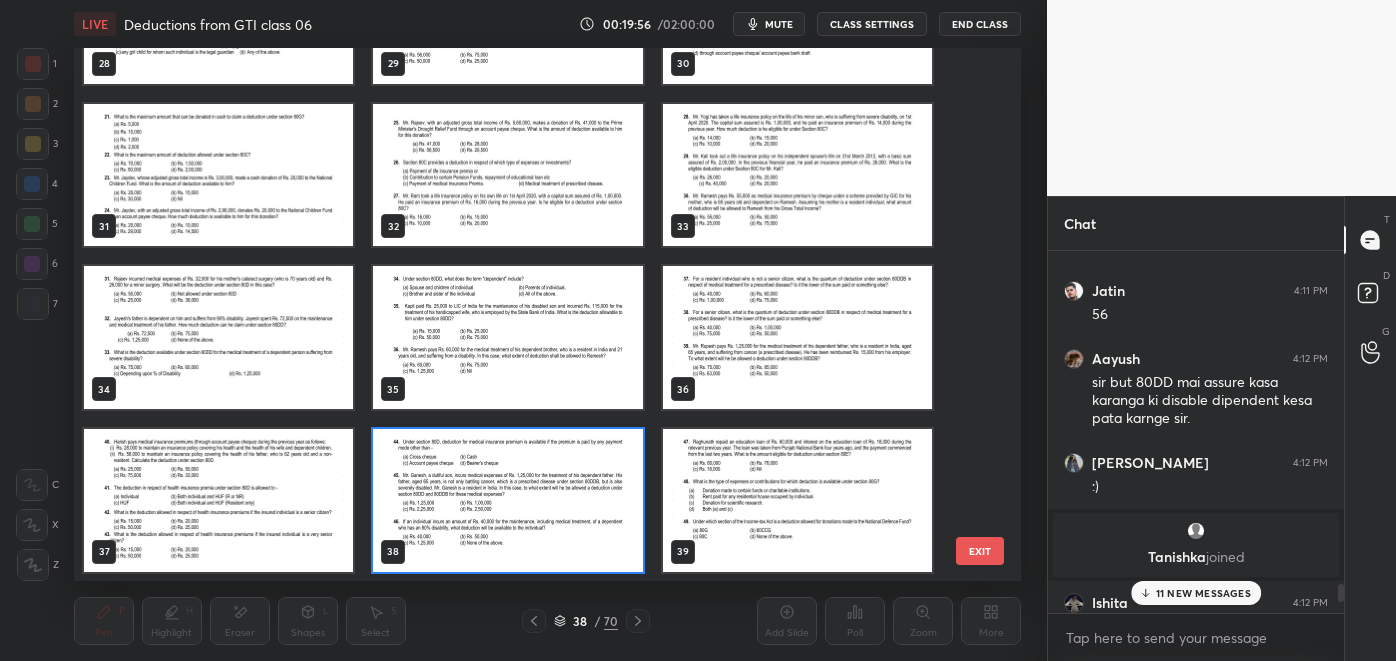 click on "11 NEW MESSAGES" at bounding box center (1203, 593) 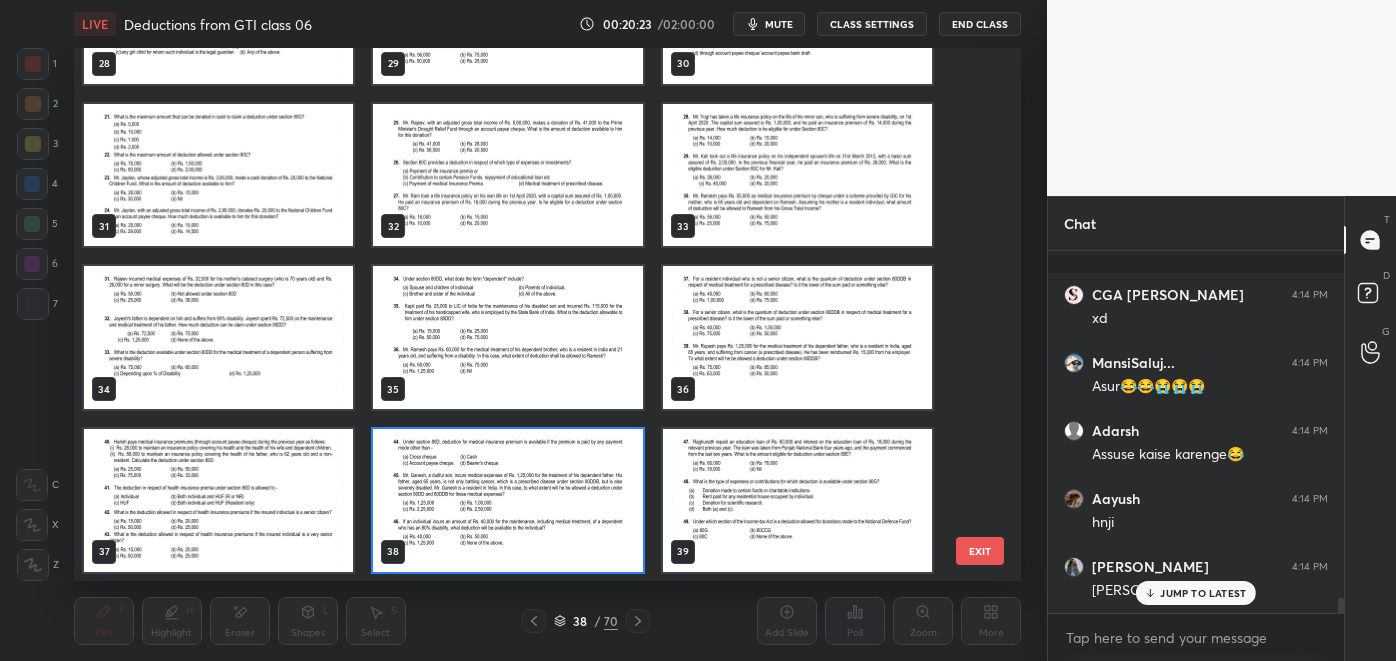 scroll, scrollTop: 8181, scrollLeft: 0, axis: vertical 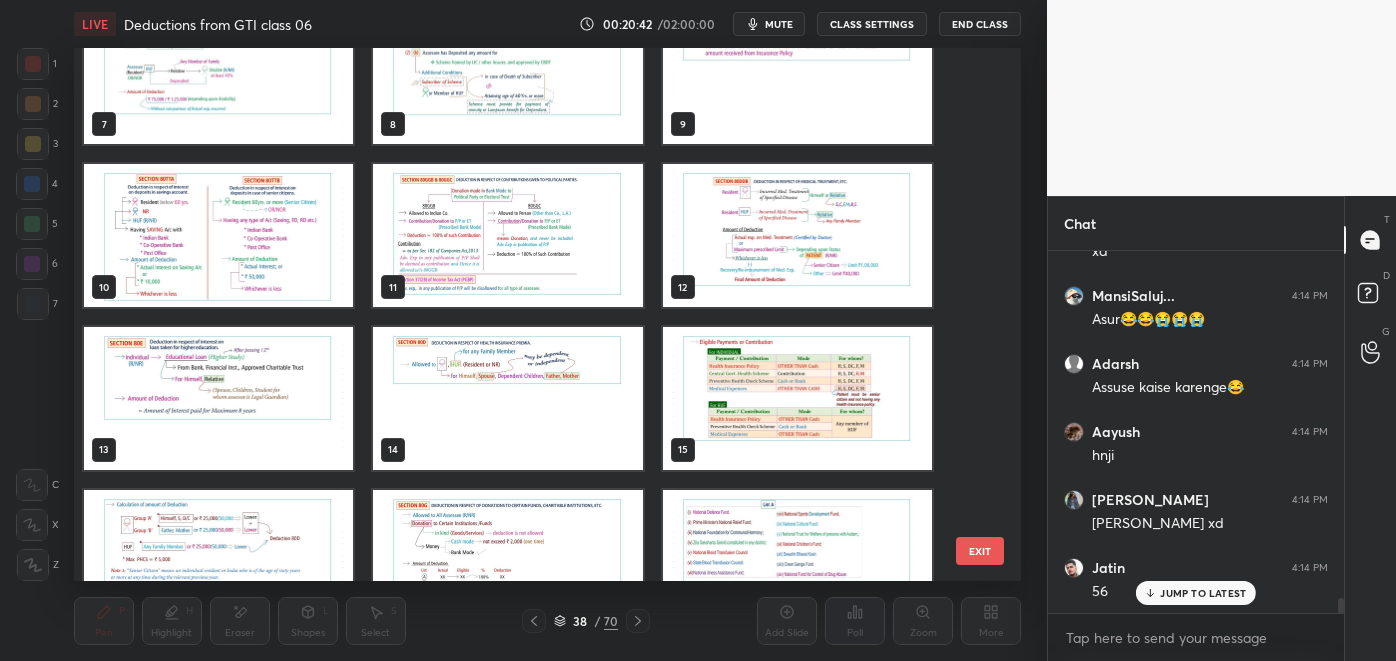 click at bounding box center (796, 235) 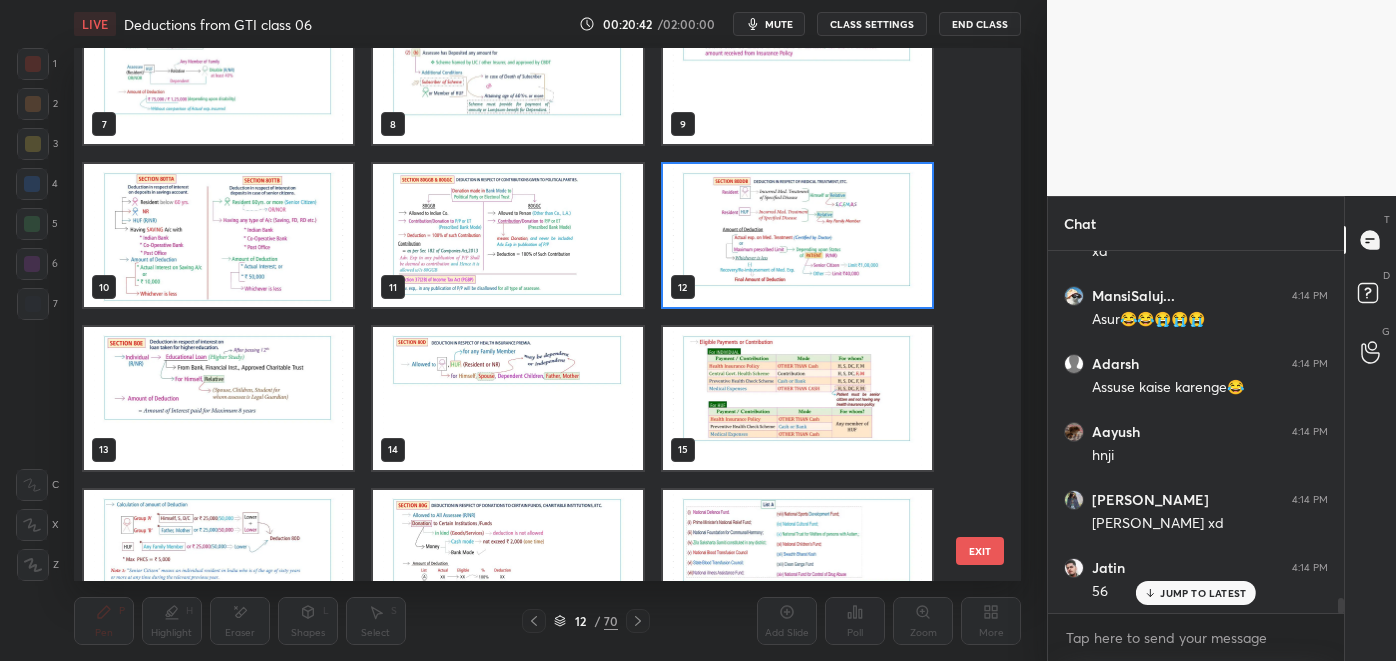 click at bounding box center (796, 235) 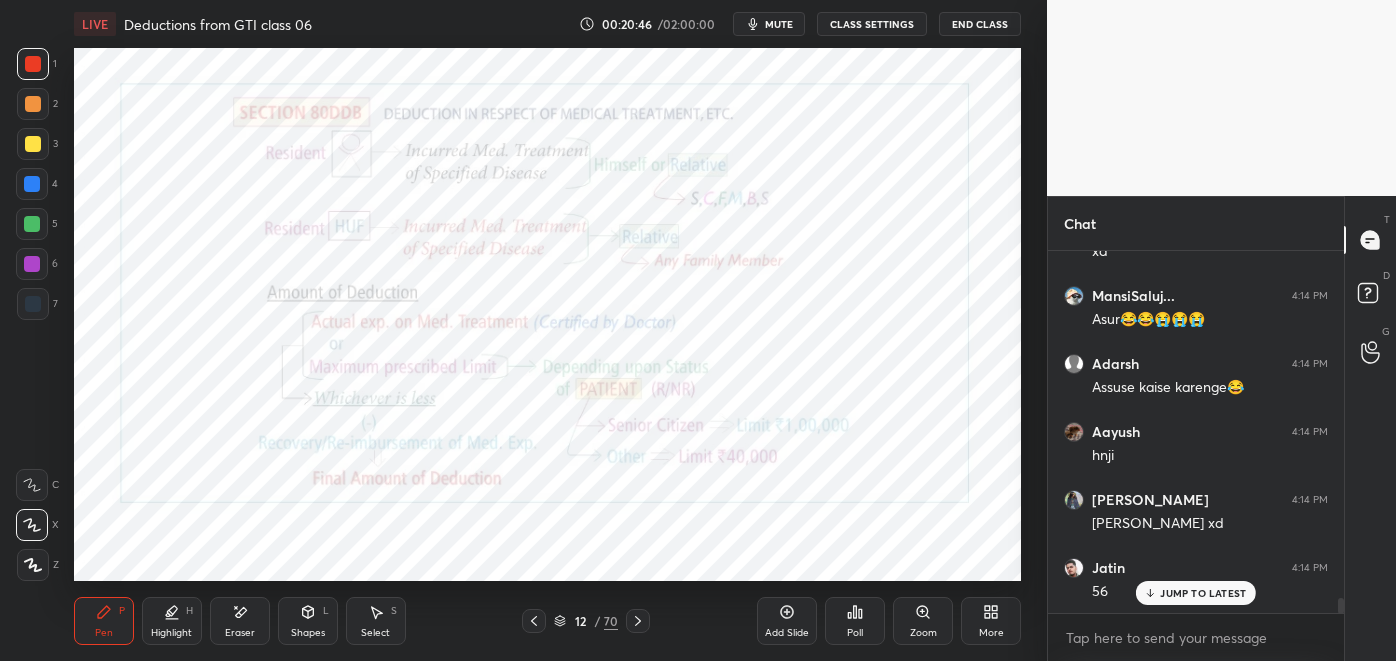 click at bounding box center (534, 621) 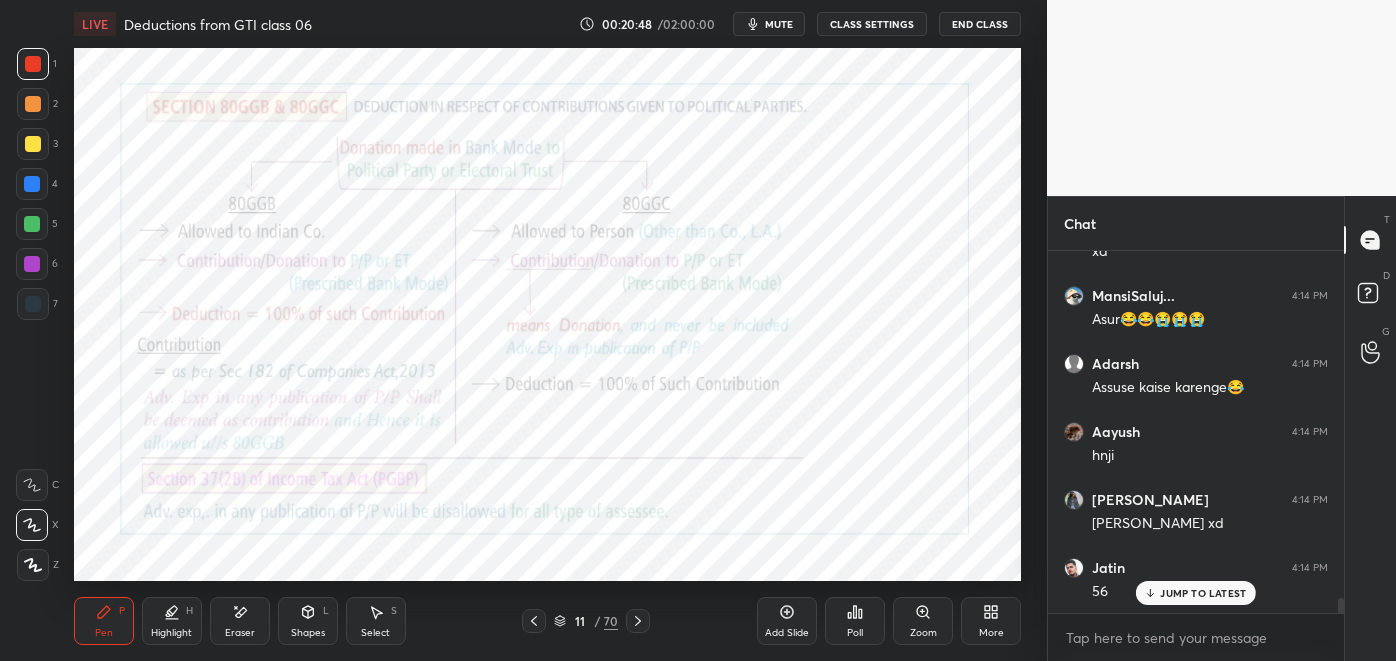 click at bounding box center (534, 621) 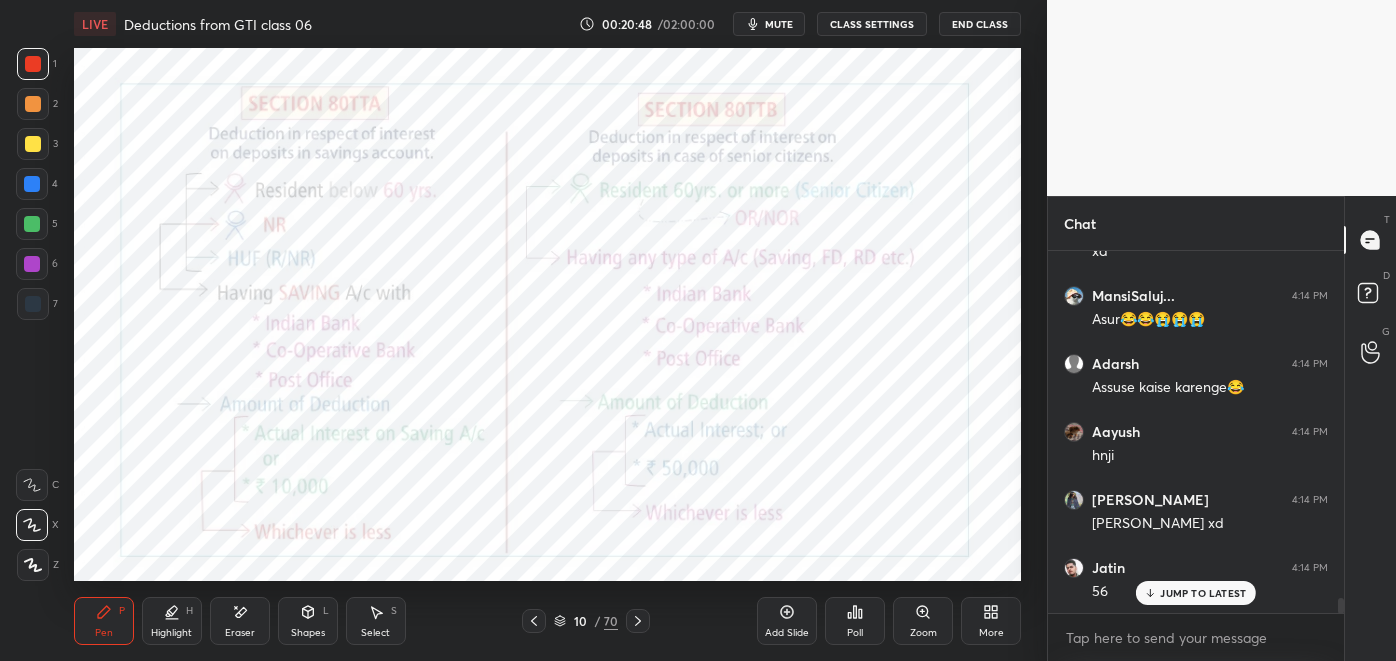 click at bounding box center (534, 621) 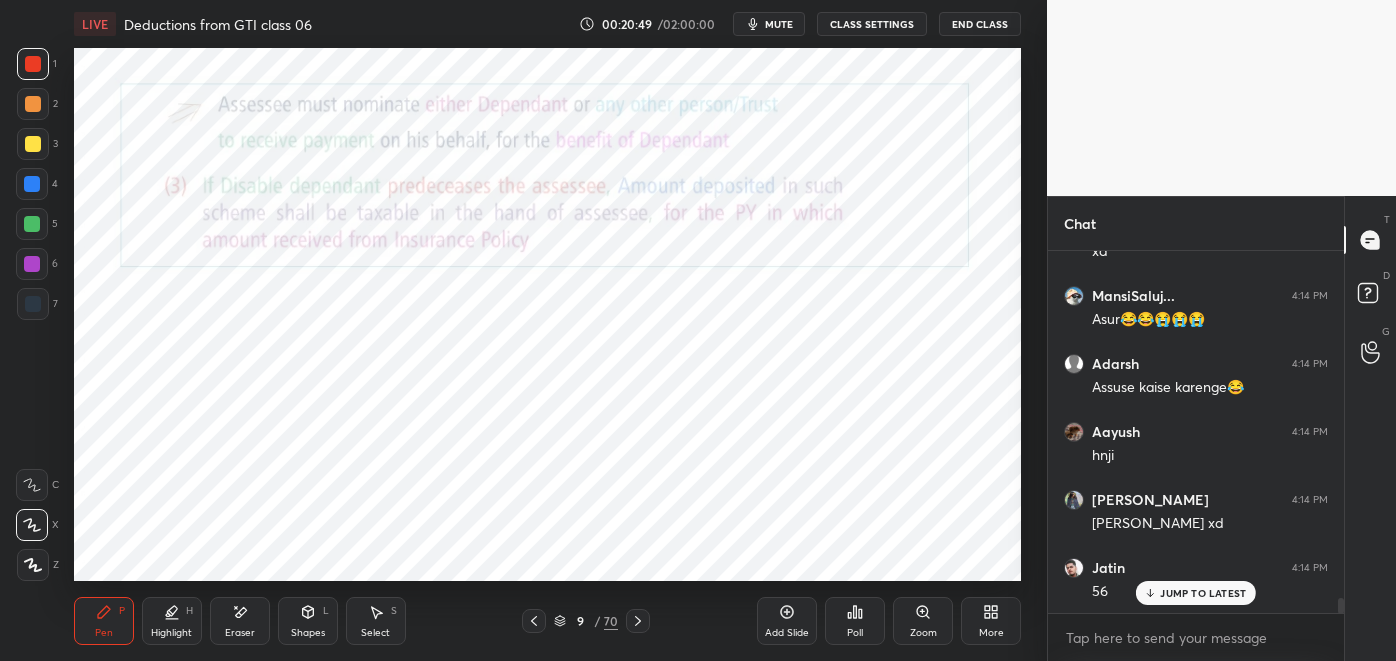 click at bounding box center [534, 621] 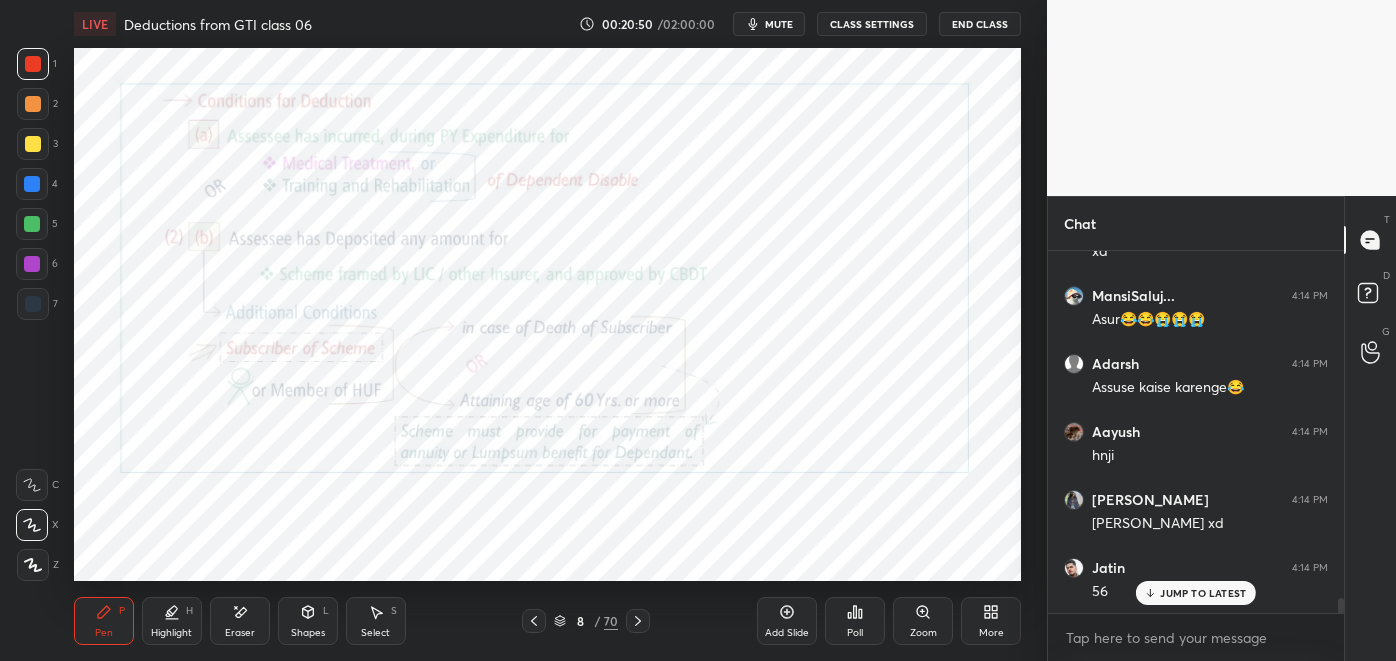 click at bounding box center (534, 621) 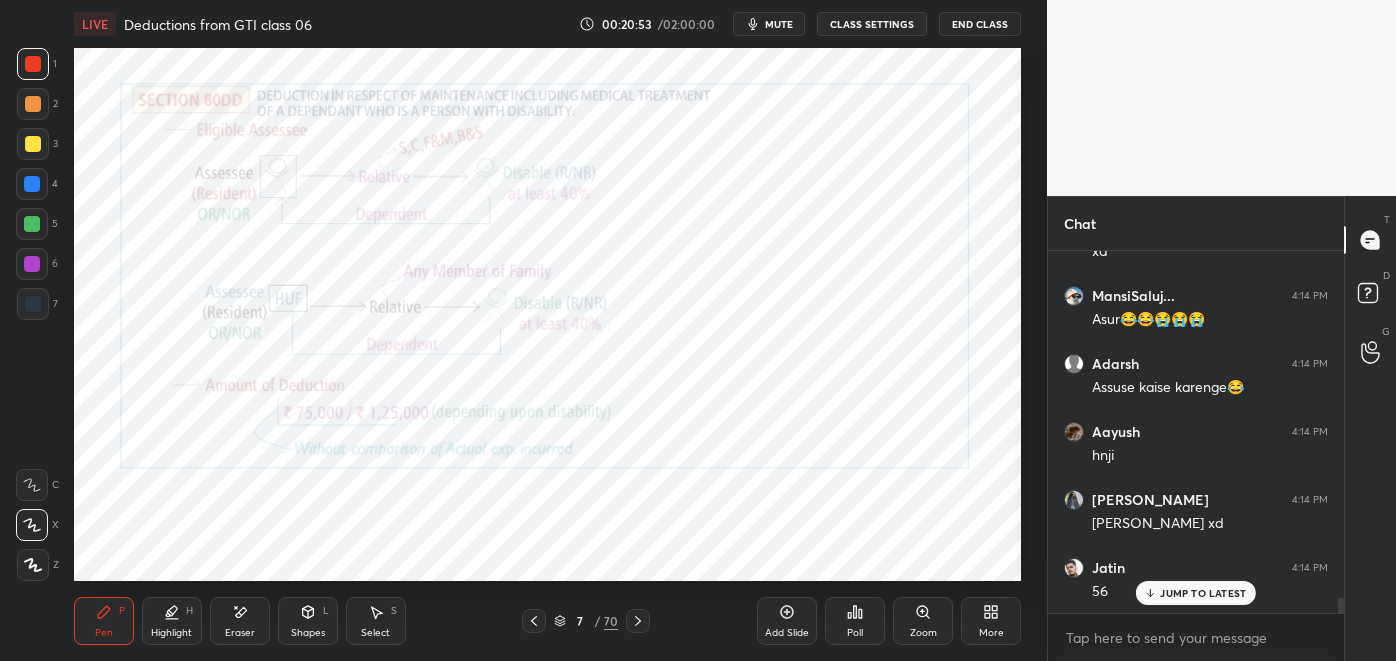 click 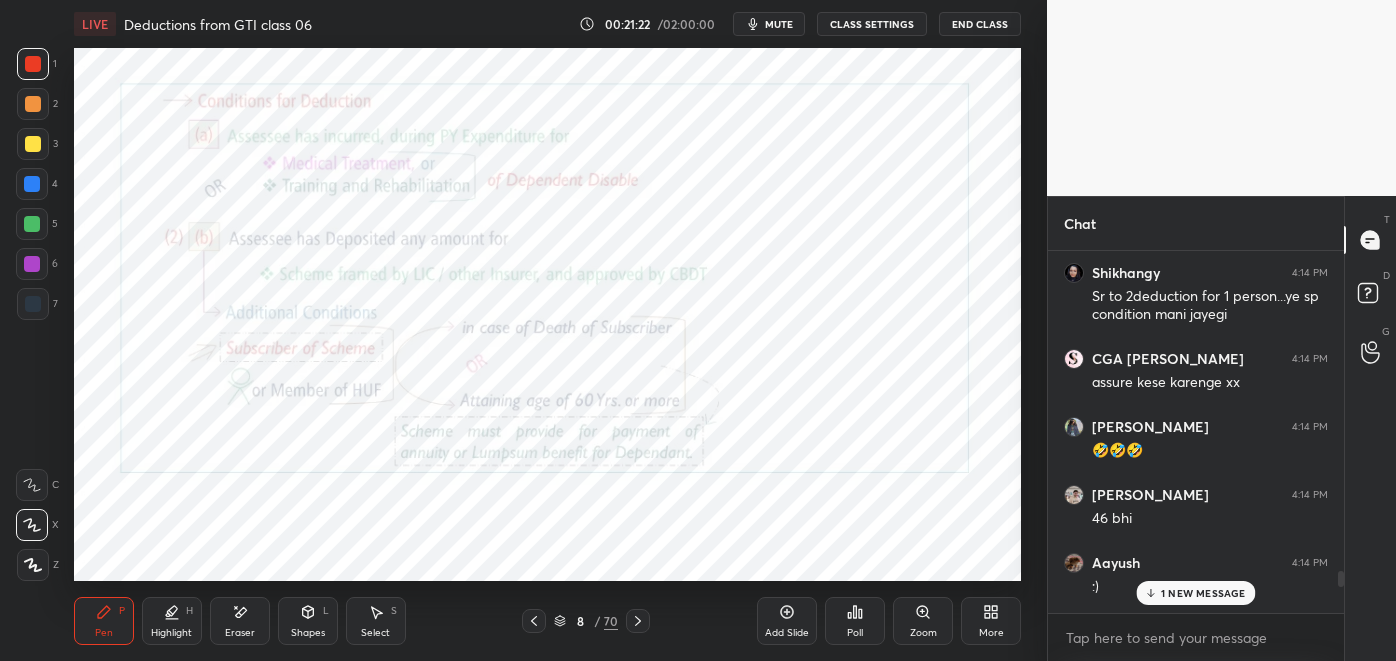 scroll, scrollTop: 7667, scrollLeft: 0, axis: vertical 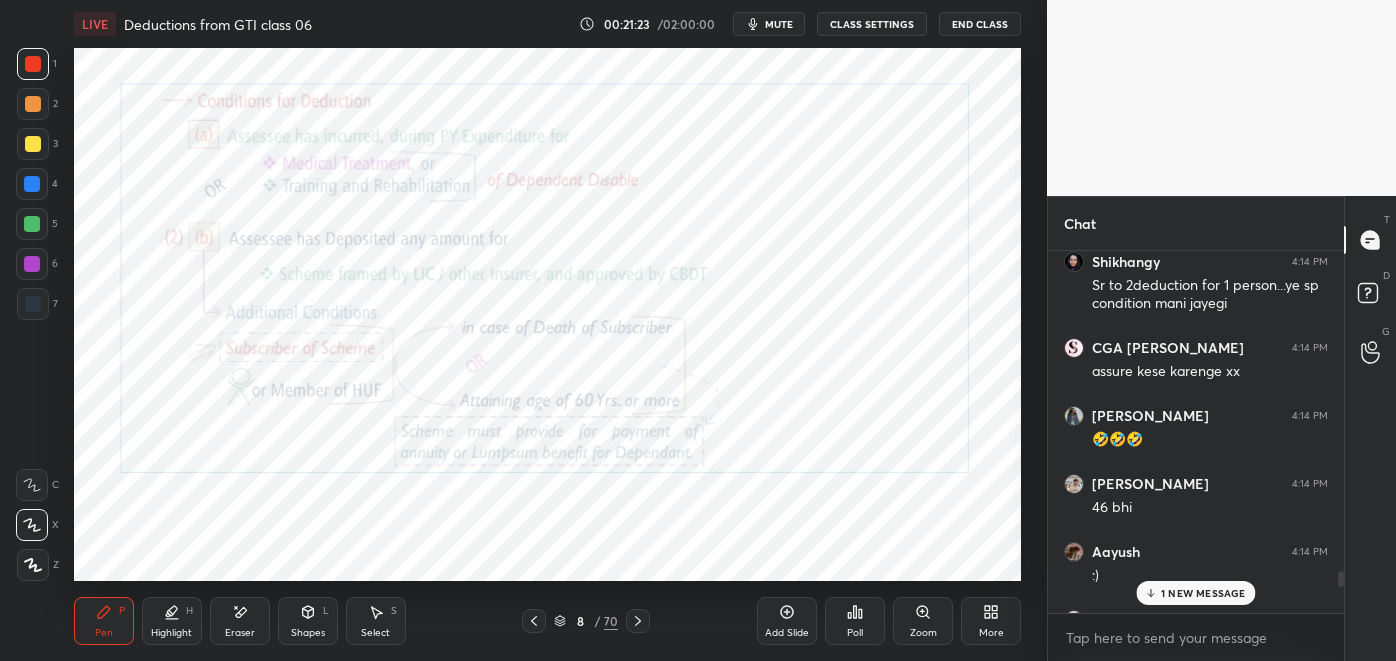 click 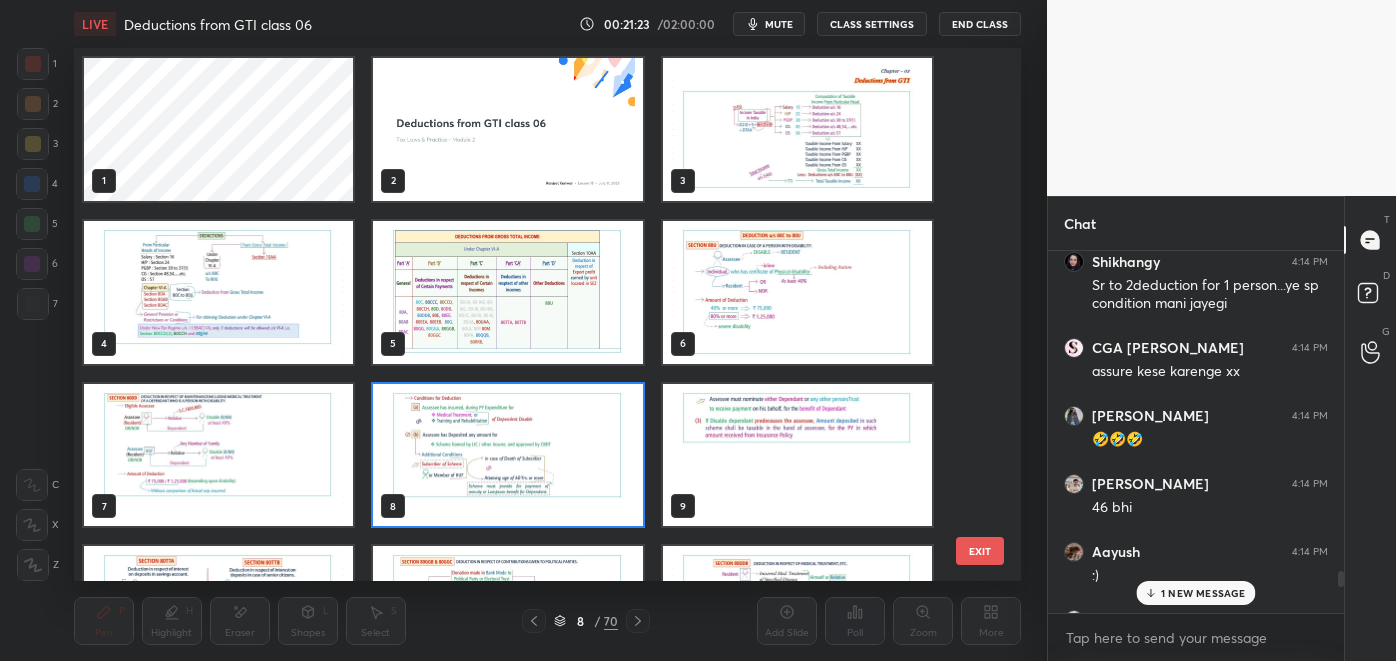 scroll, scrollTop: 6, scrollLeft: 10, axis: both 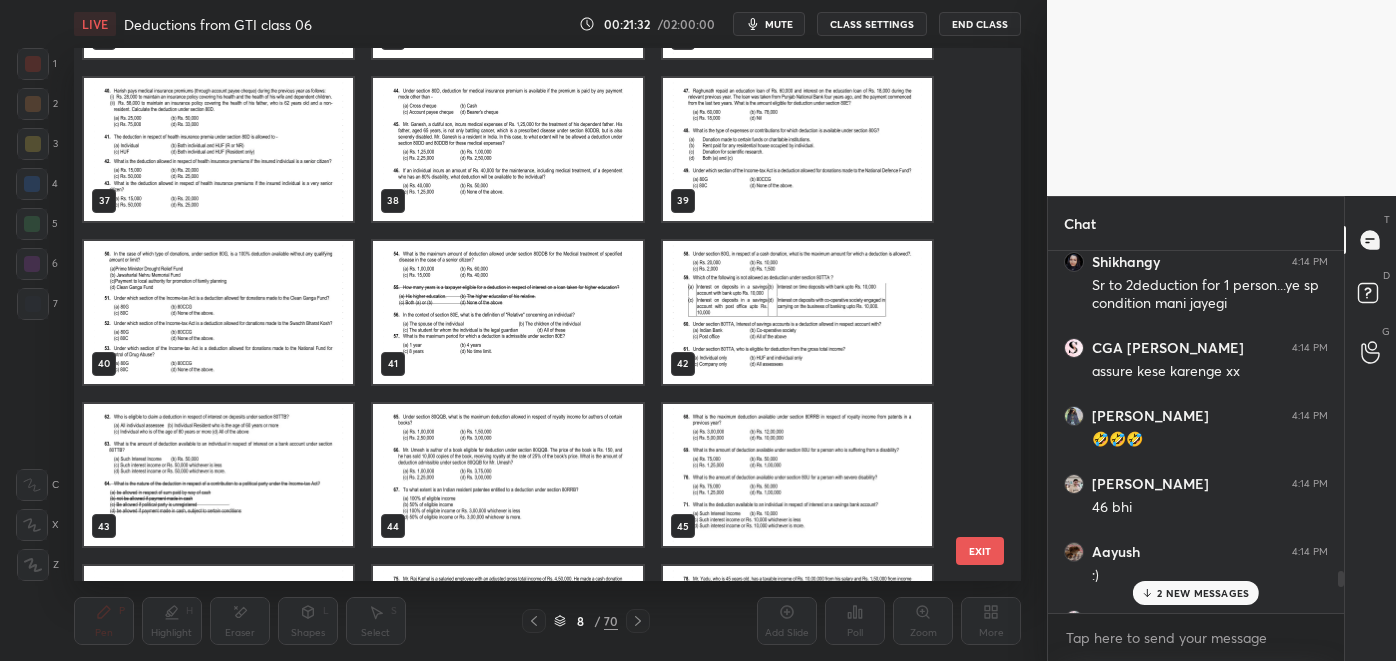 click at bounding box center [507, 149] 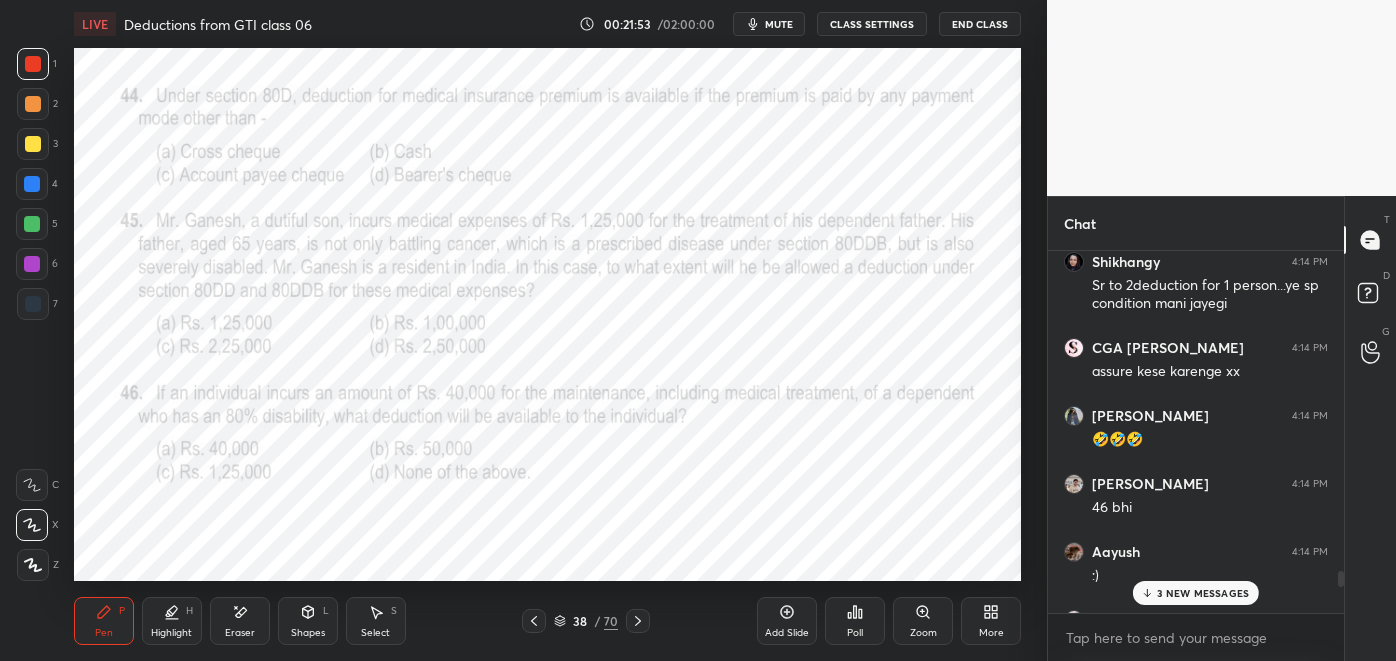 click 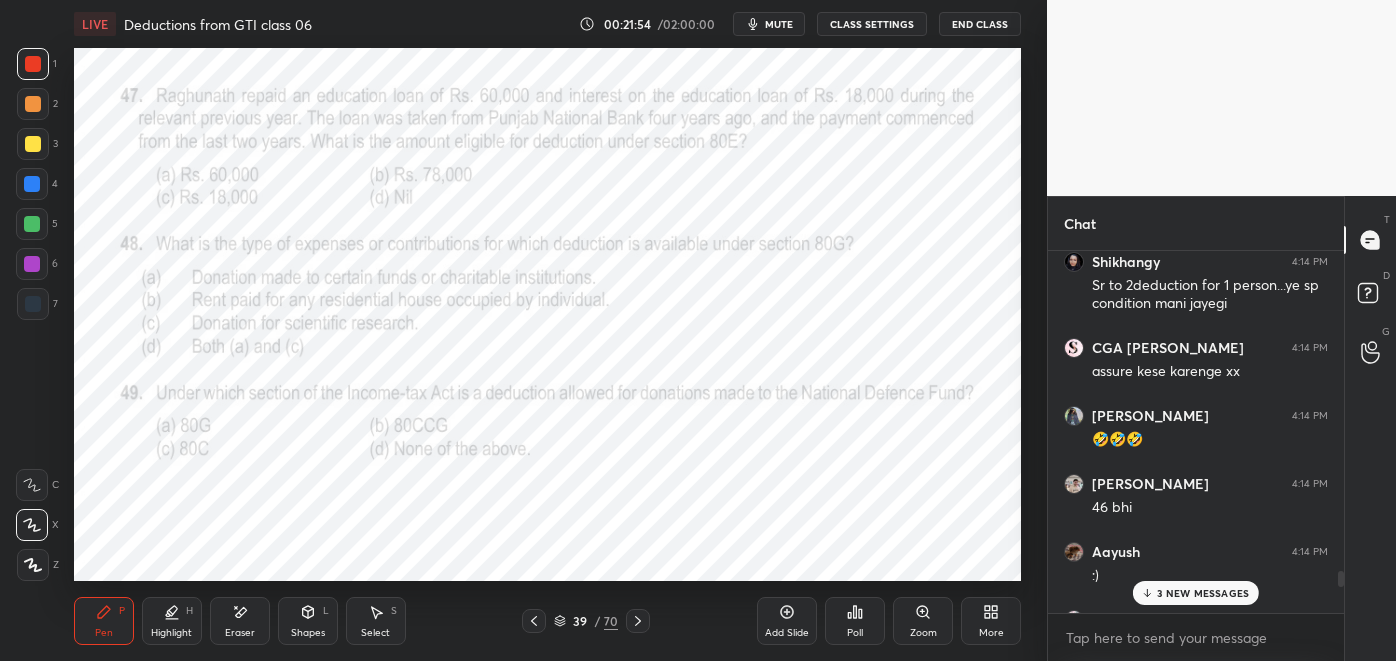 click 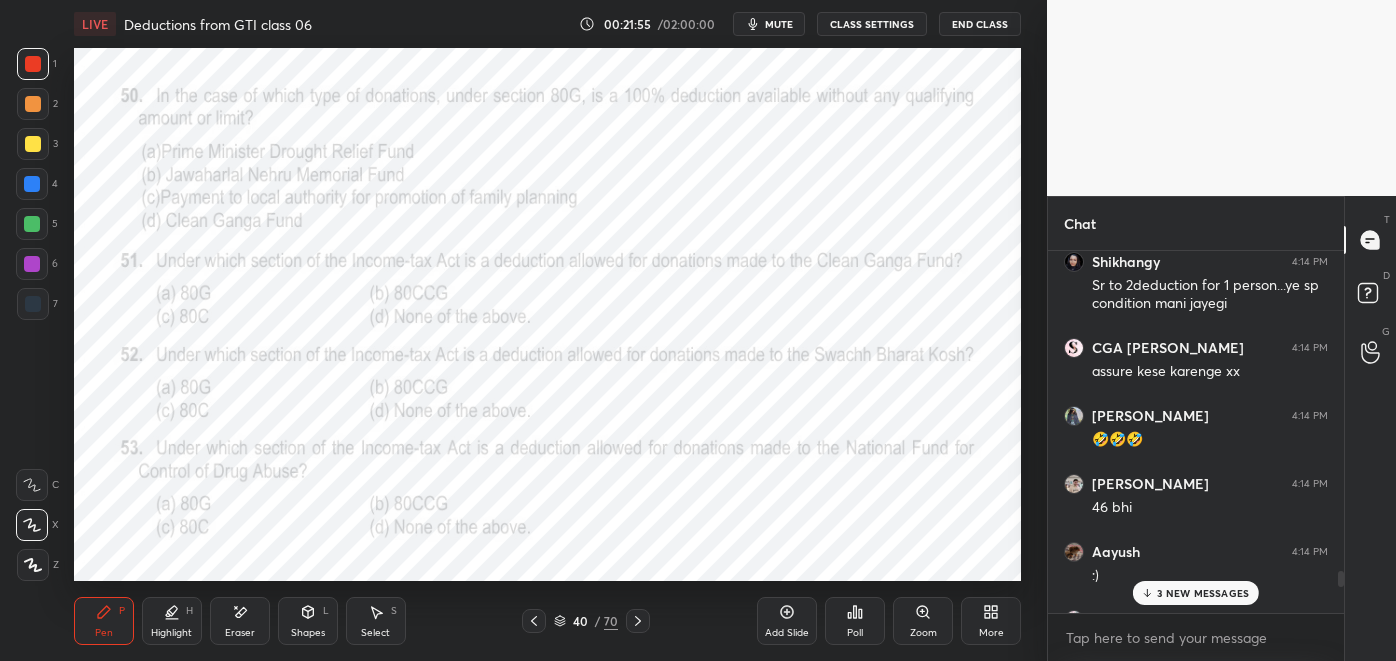 click 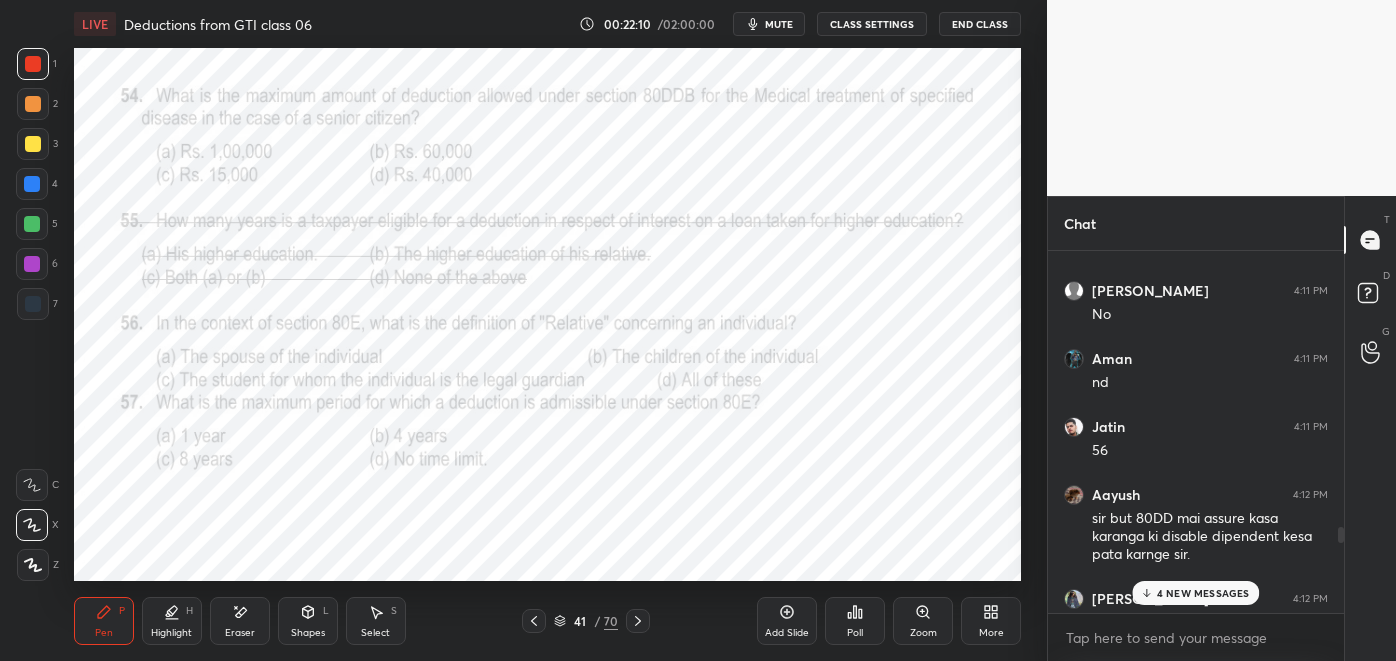 scroll, scrollTop: 6304, scrollLeft: 0, axis: vertical 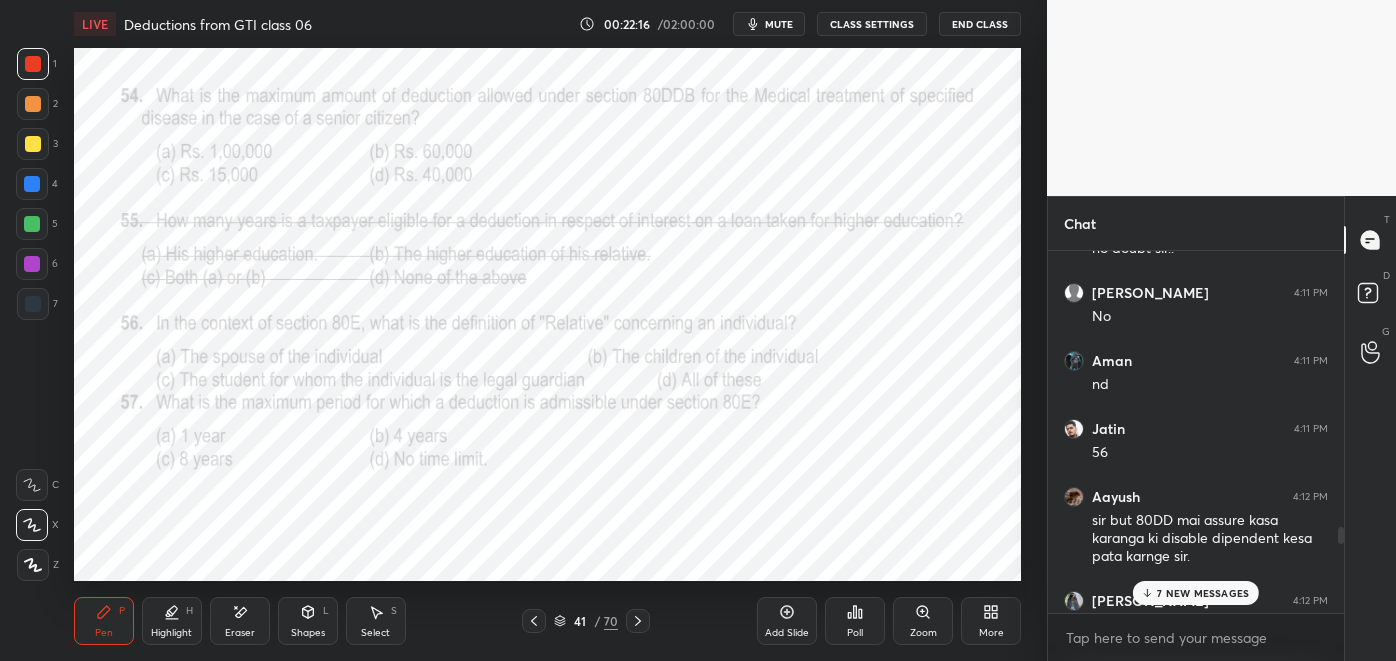 click on "7 NEW MESSAGES" at bounding box center [1203, 593] 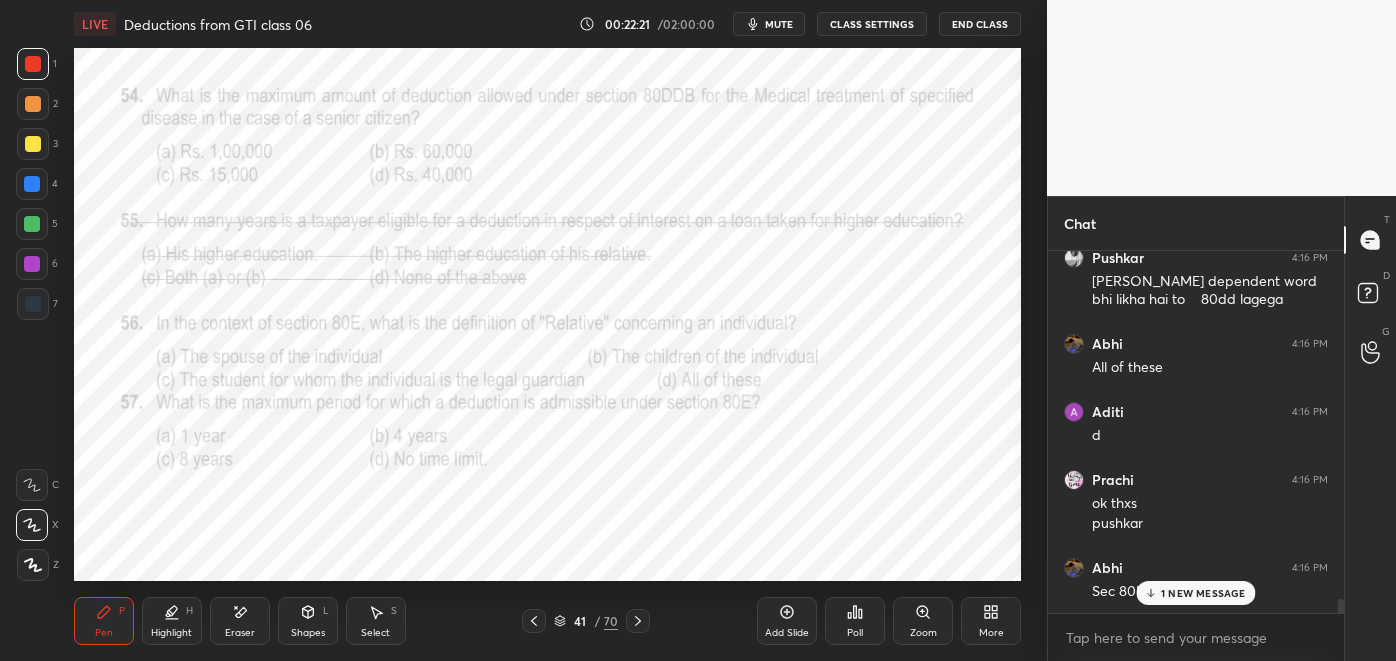 scroll, scrollTop: 8832, scrollLeft: 0, axis: vertical 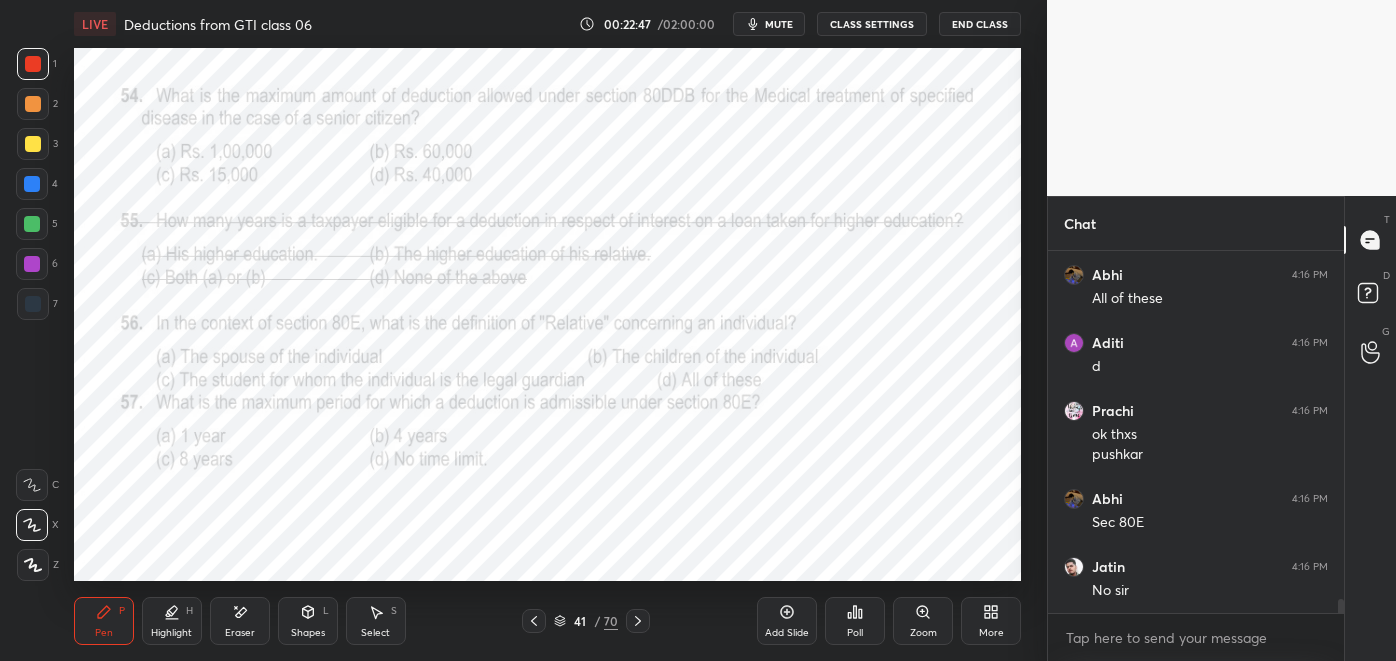 click 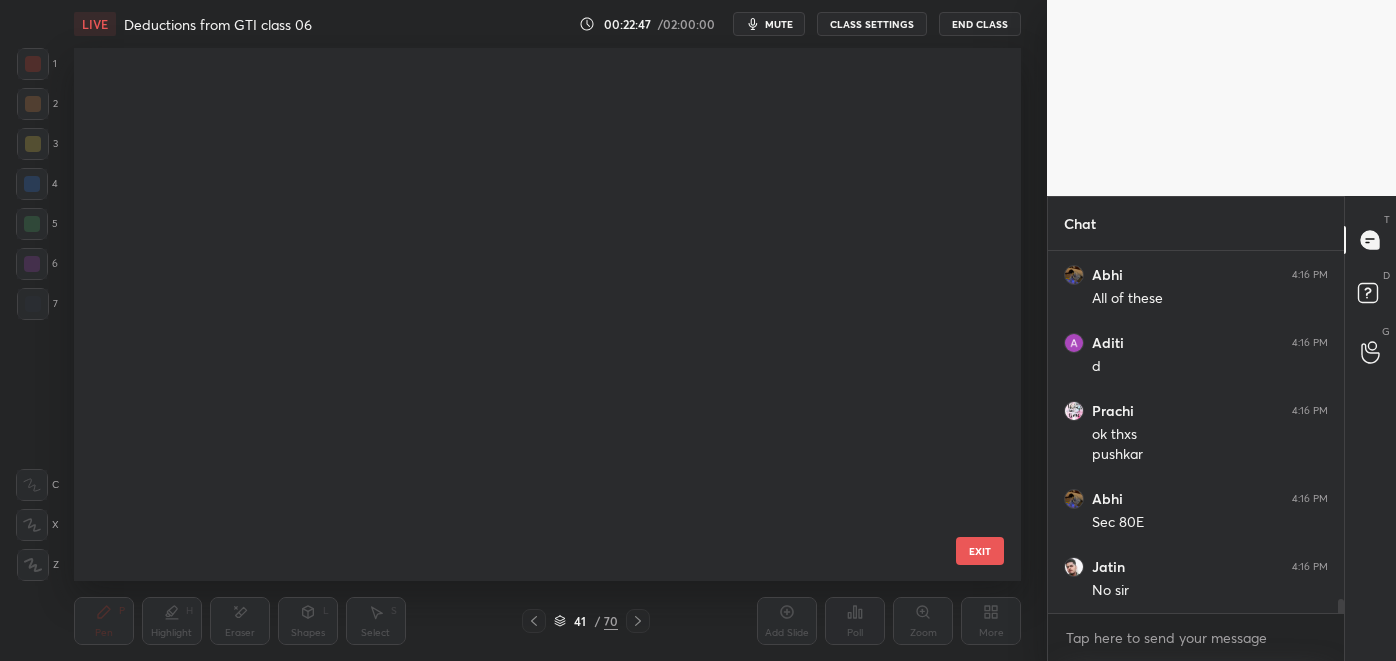 scroll, scrollTop: 1745, scrollLeft: 0, axis: vertical 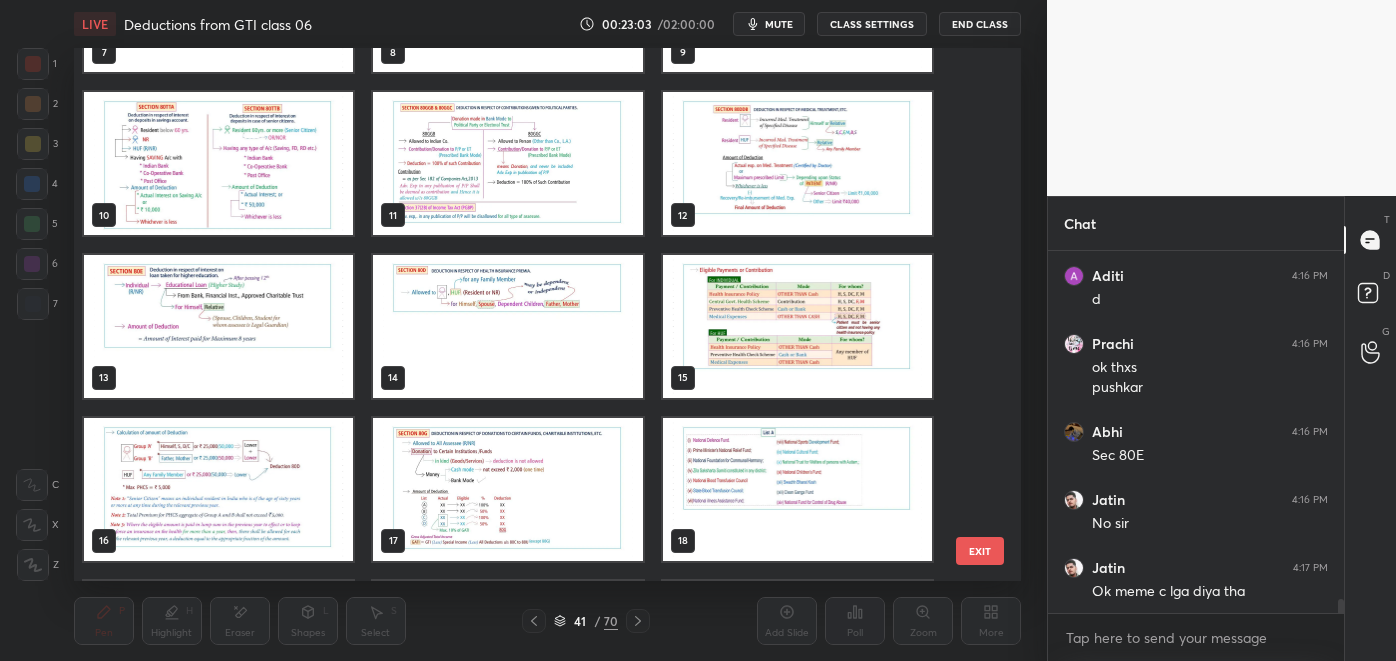 click at bounding box center [218, 326] 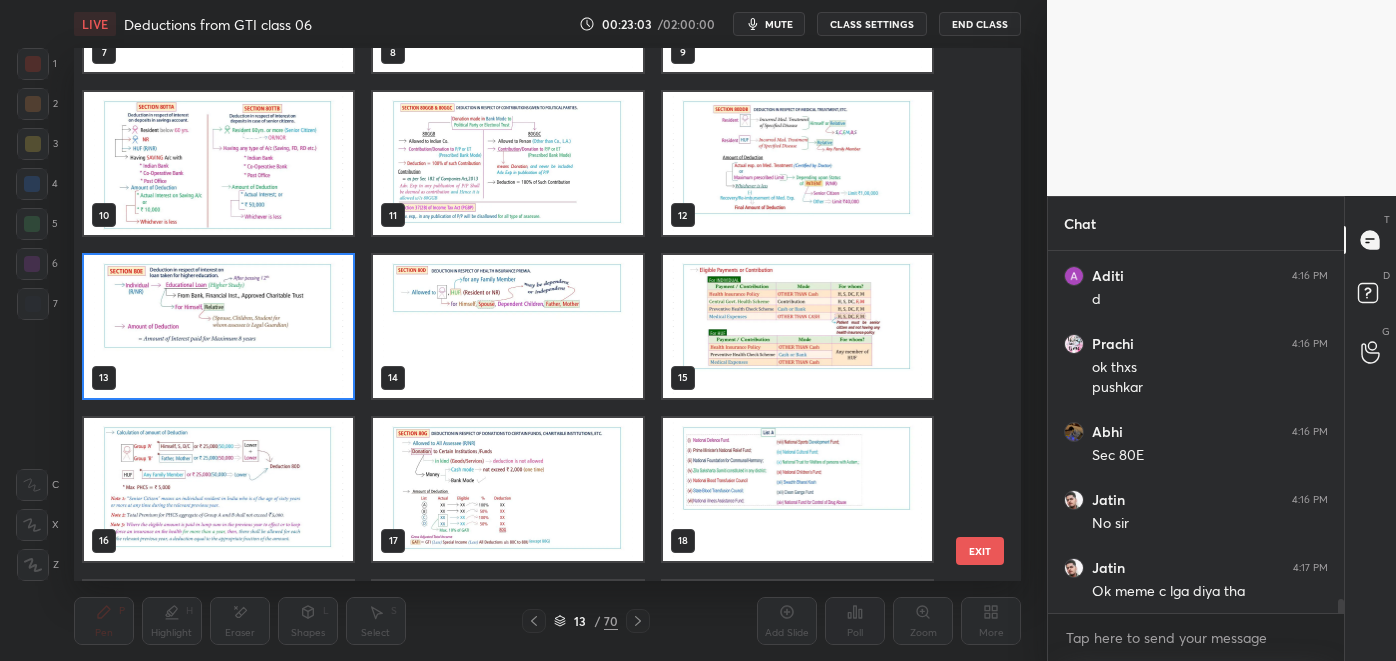 click at bounding box center [218, 326] 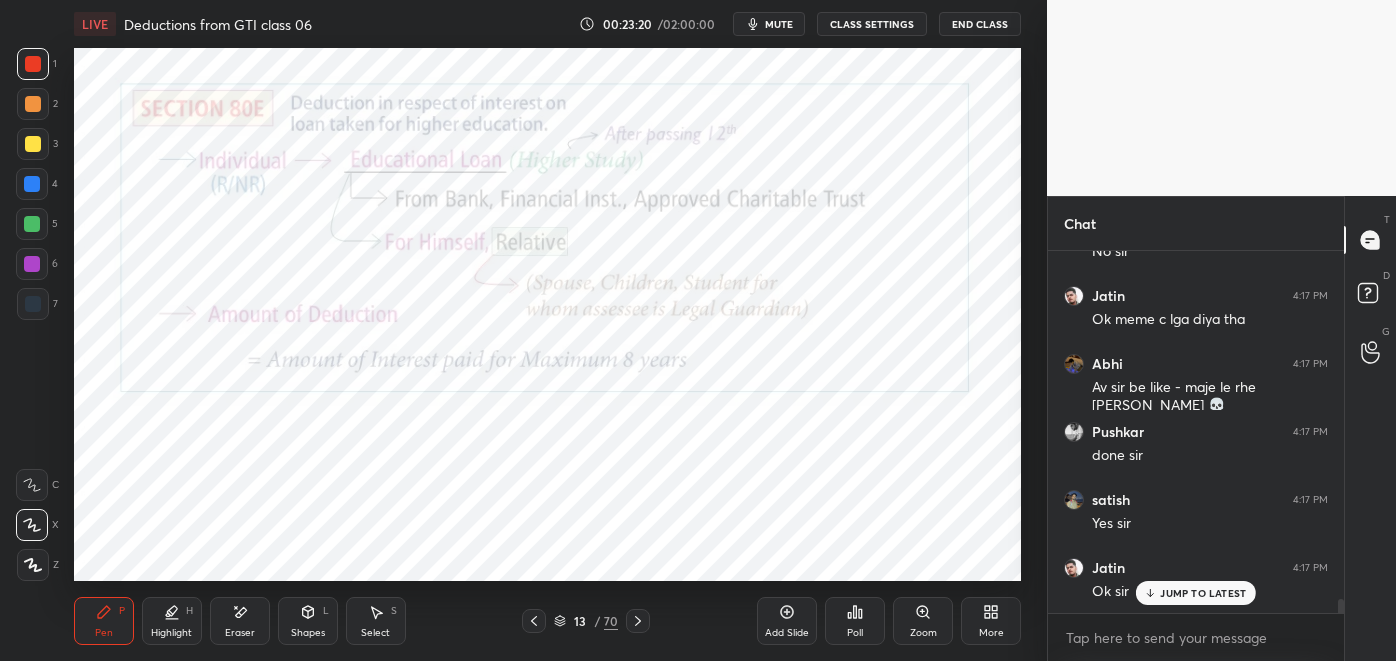 scroll, scrollTop: 9240, scrollLeft: 0, axis: vertical 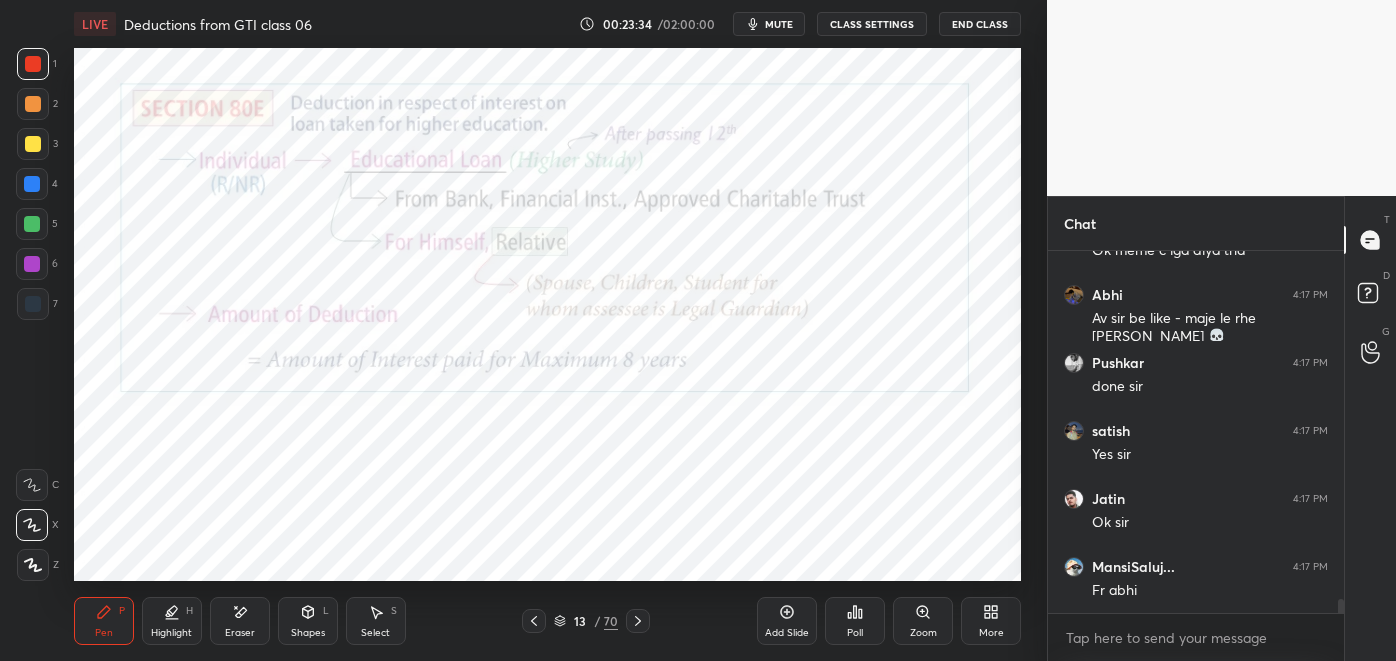click 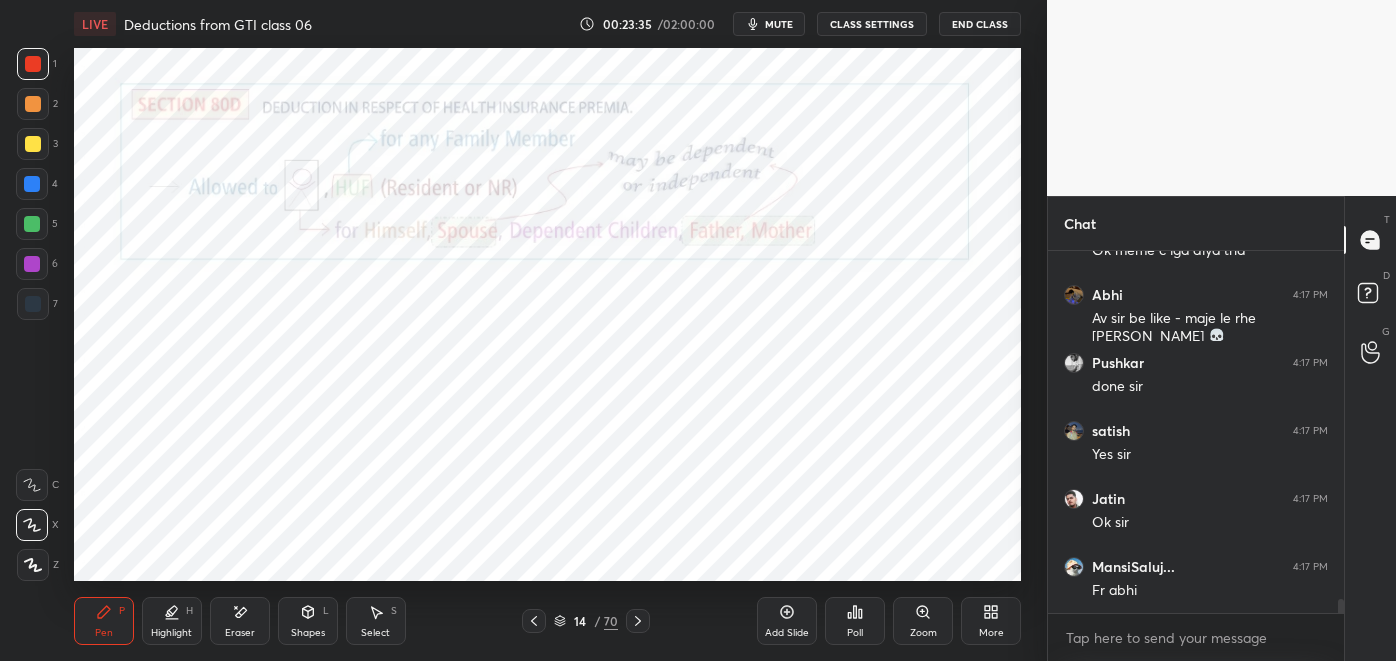 click 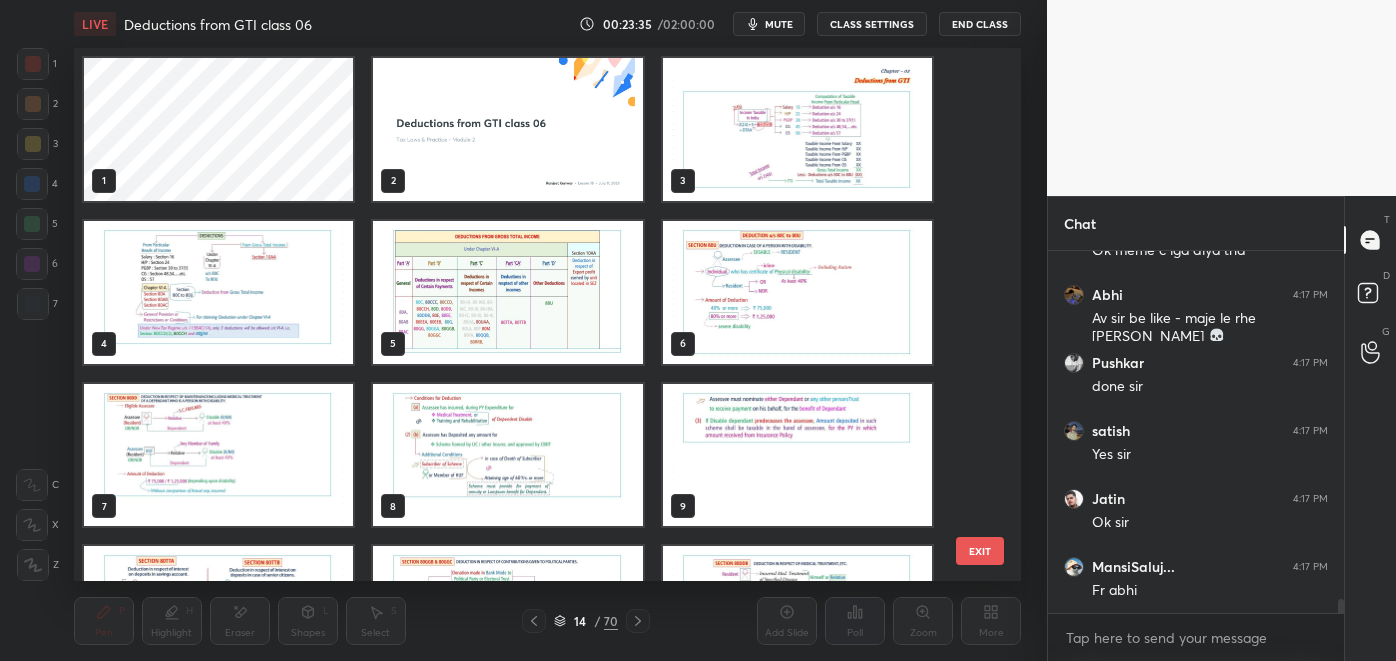 scroll, scrollTop: 280, scrollLeft: 0, axis: vertical 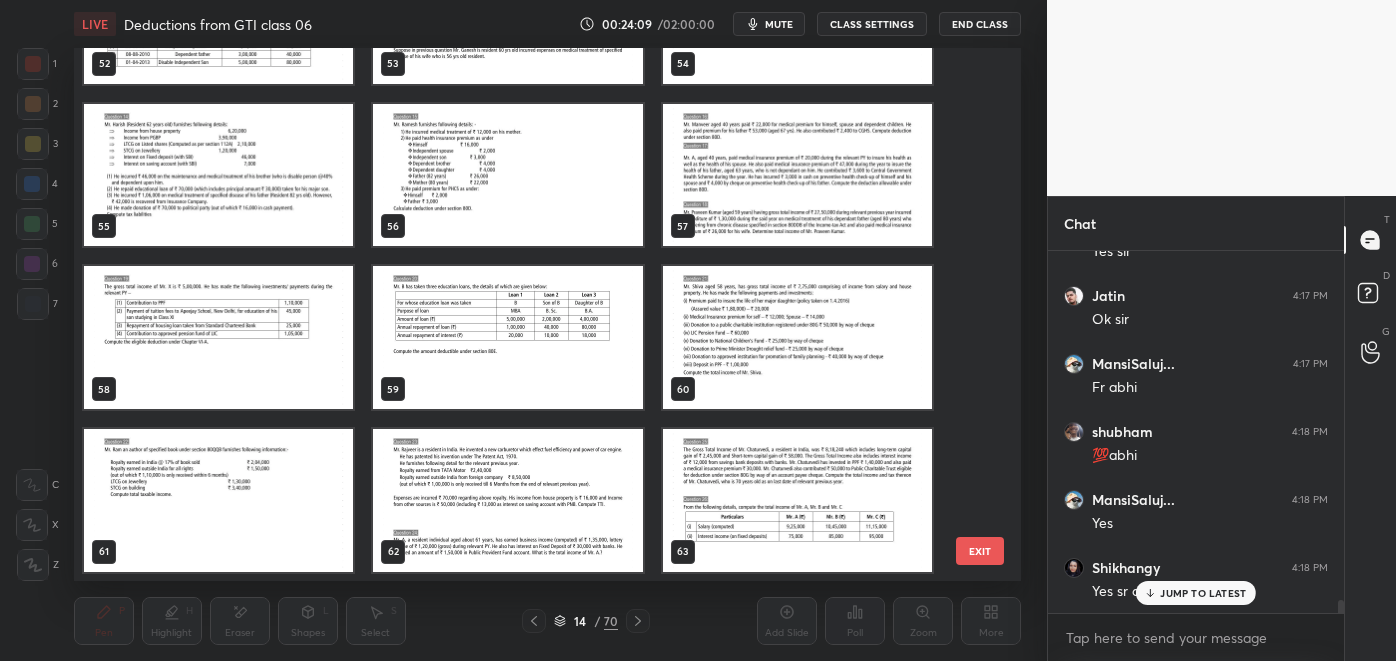 click on "JUMP TO LATEST" at bounding box center [1203, 593] 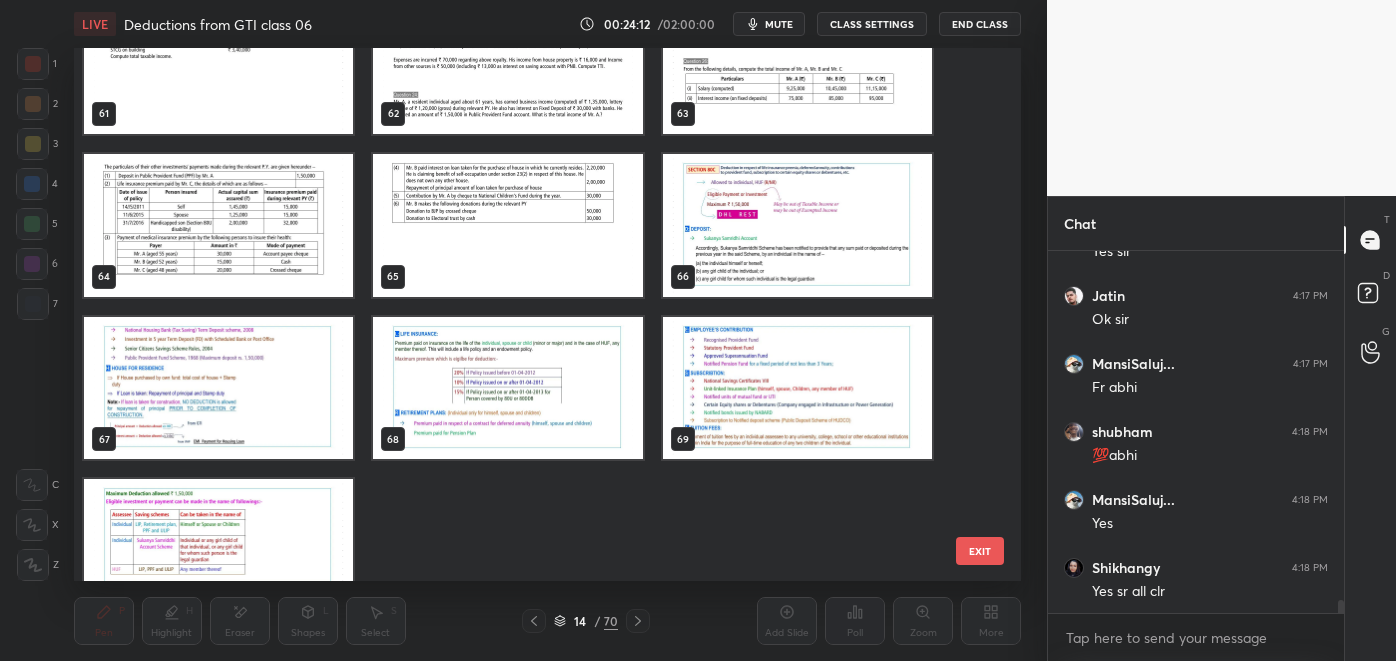 scroll, scrollTop: 3373, scrollLeft: 0, axis: vertical 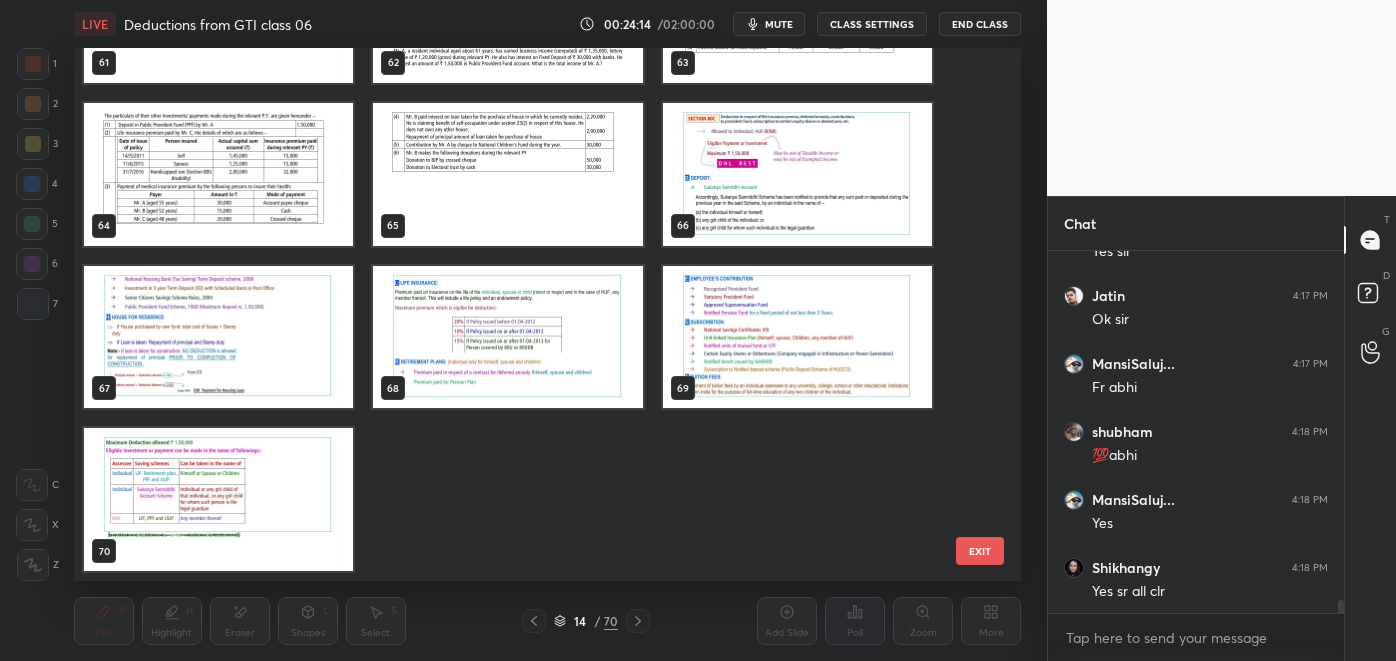 click at bounding box center (507, 174) 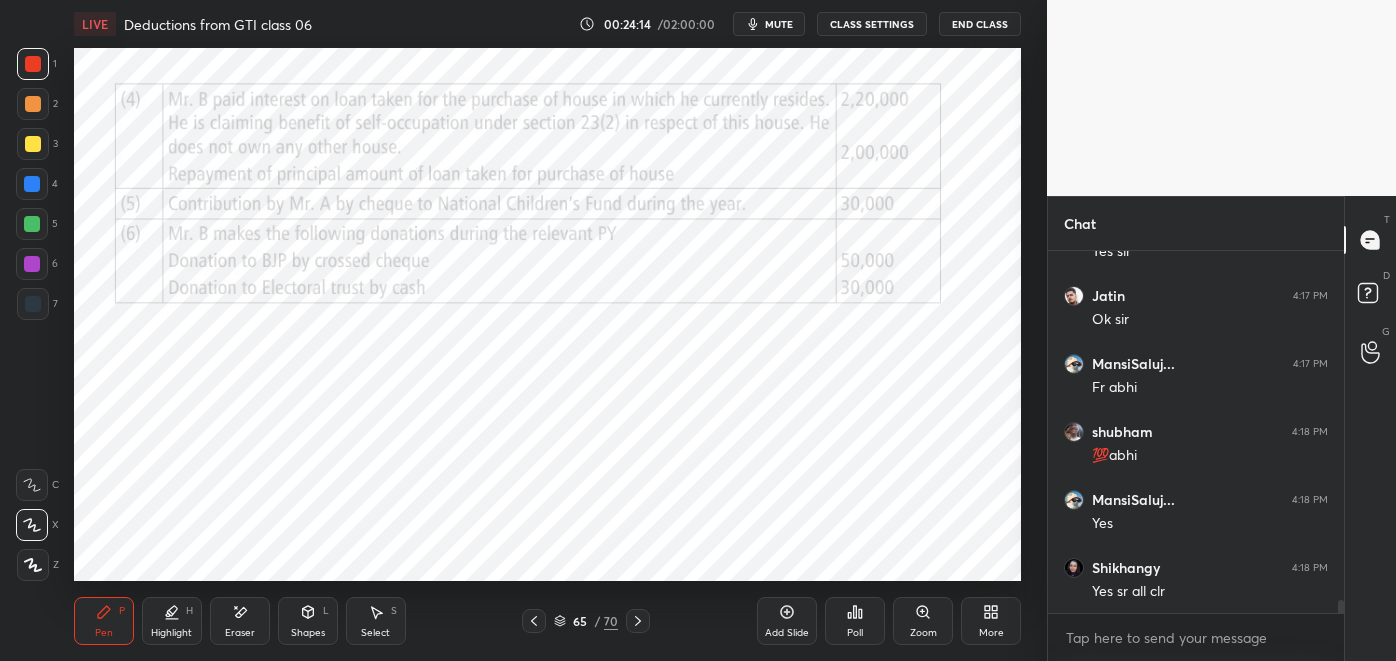 scroll, scrollTop: 9512, scrollLeft: 0, axis: vertical 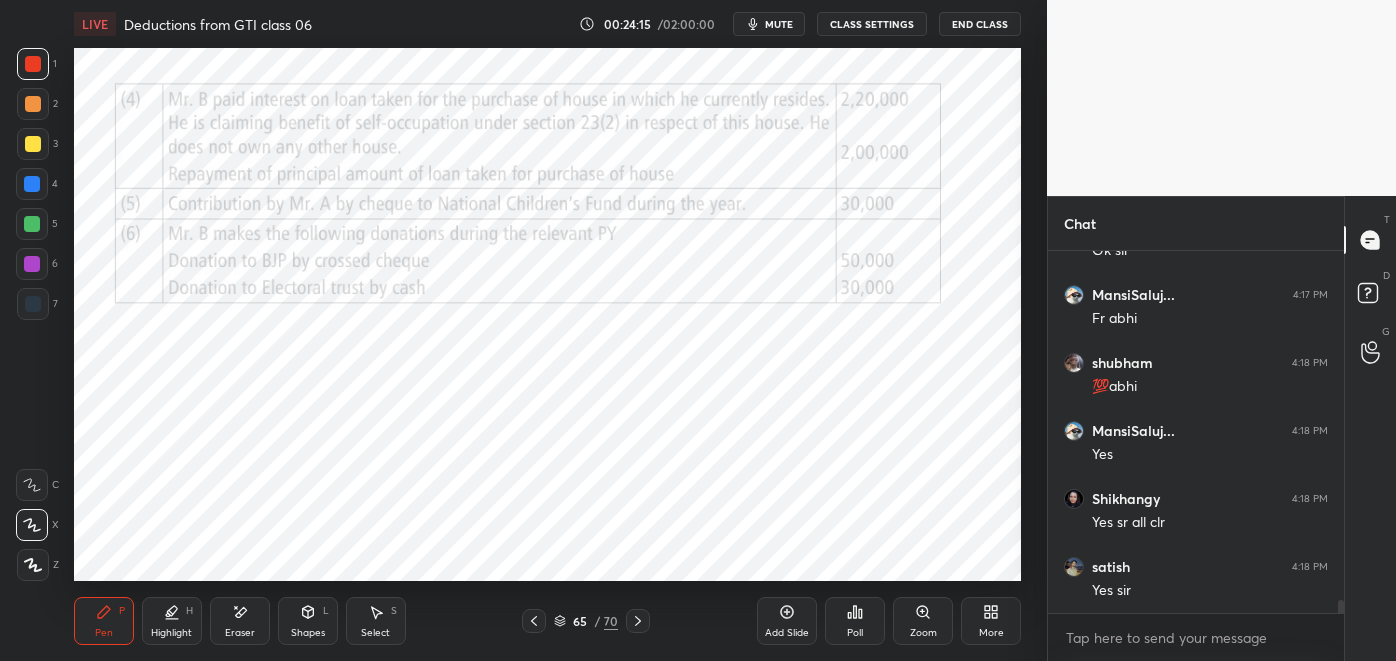 click at bounding box center (638, 621) 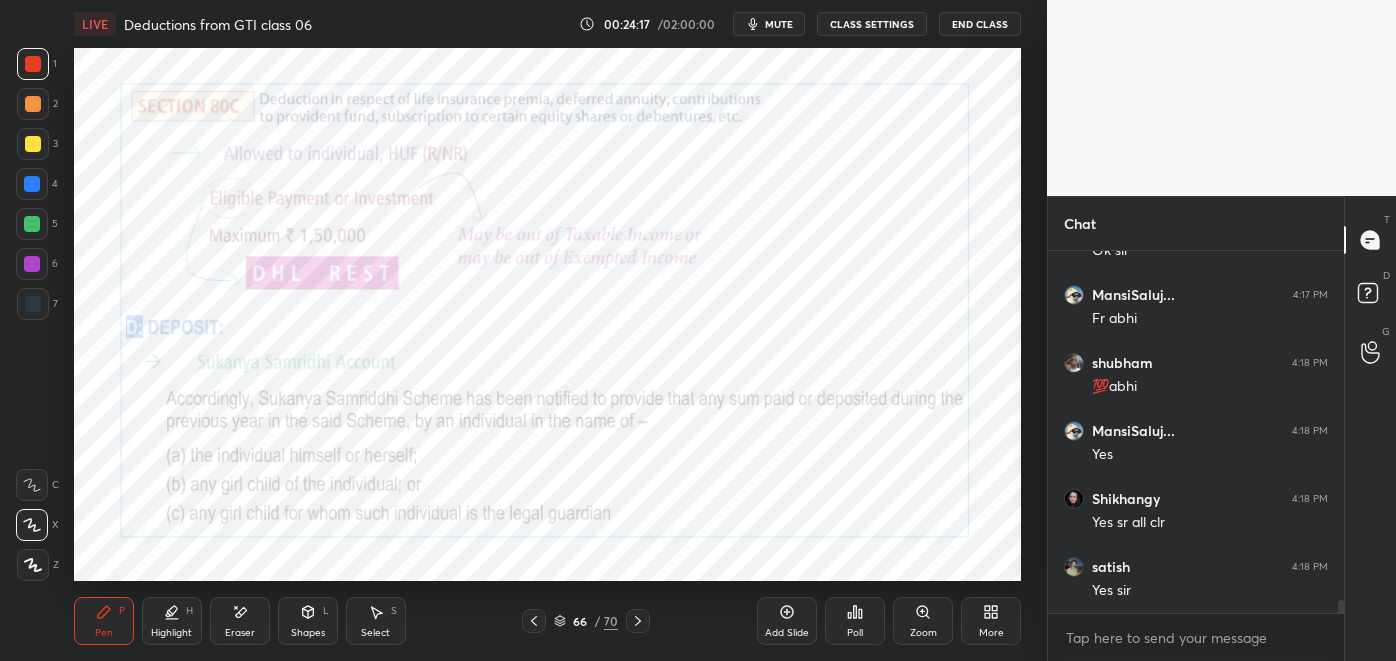 scroll, scrollTop: 9579, scrollLeft: 0, axis: vertical 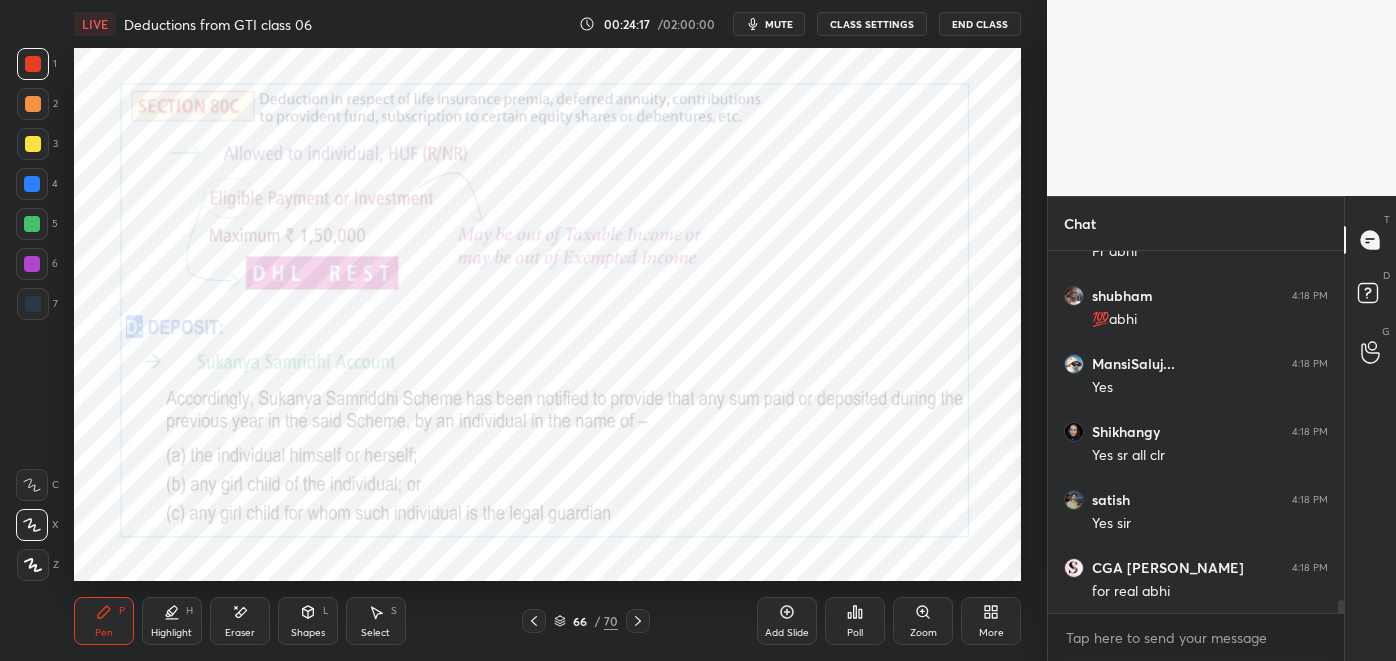 click 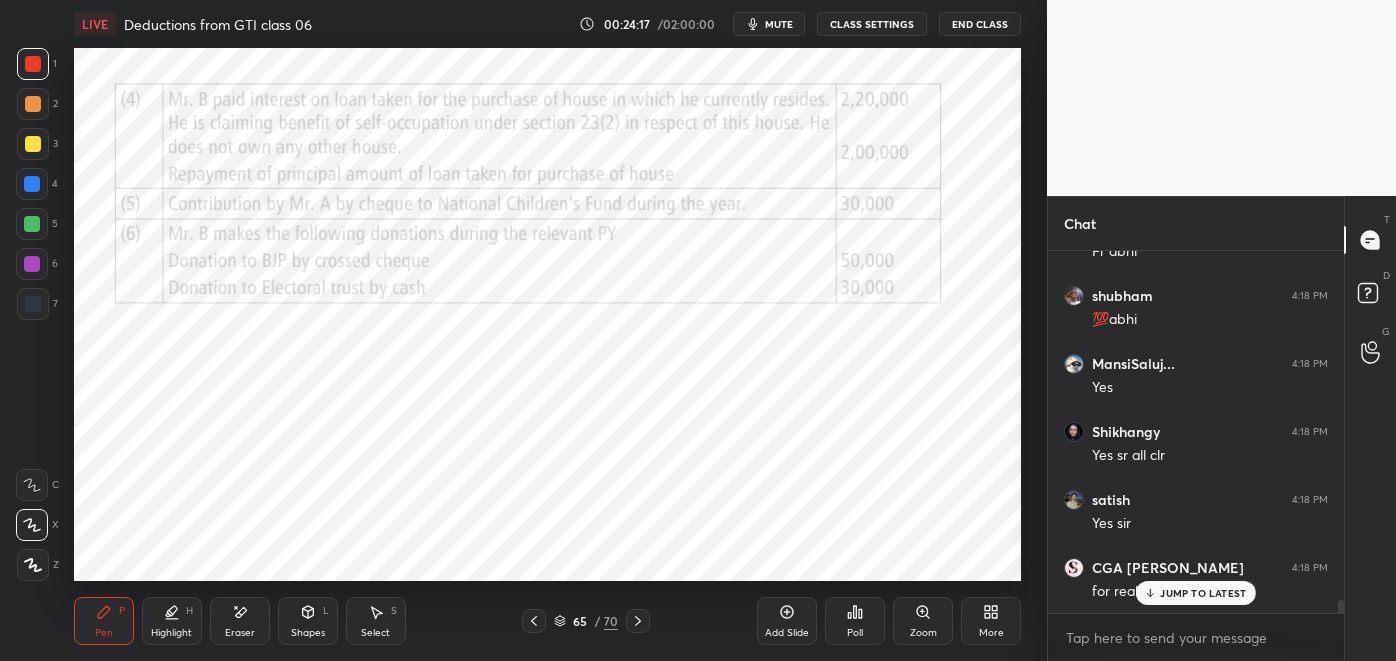 click 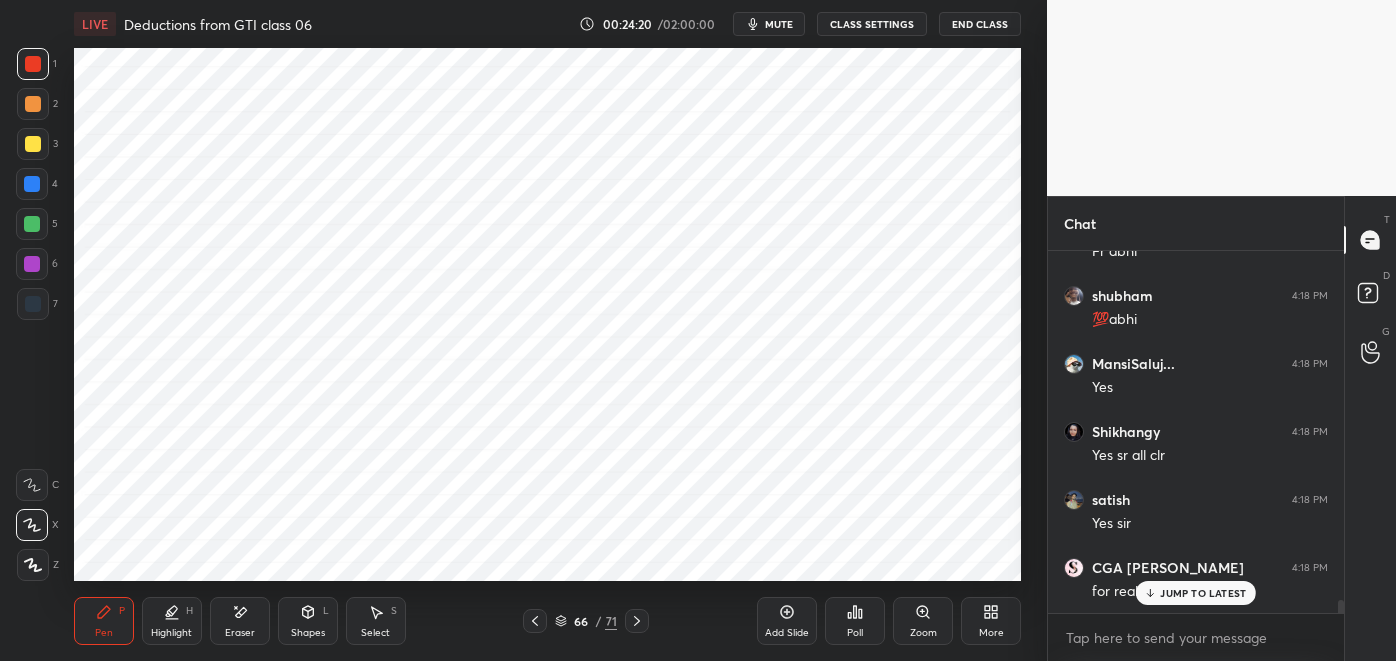 click on "JUMP TO LATEST" at bounding box center [1203, 593] 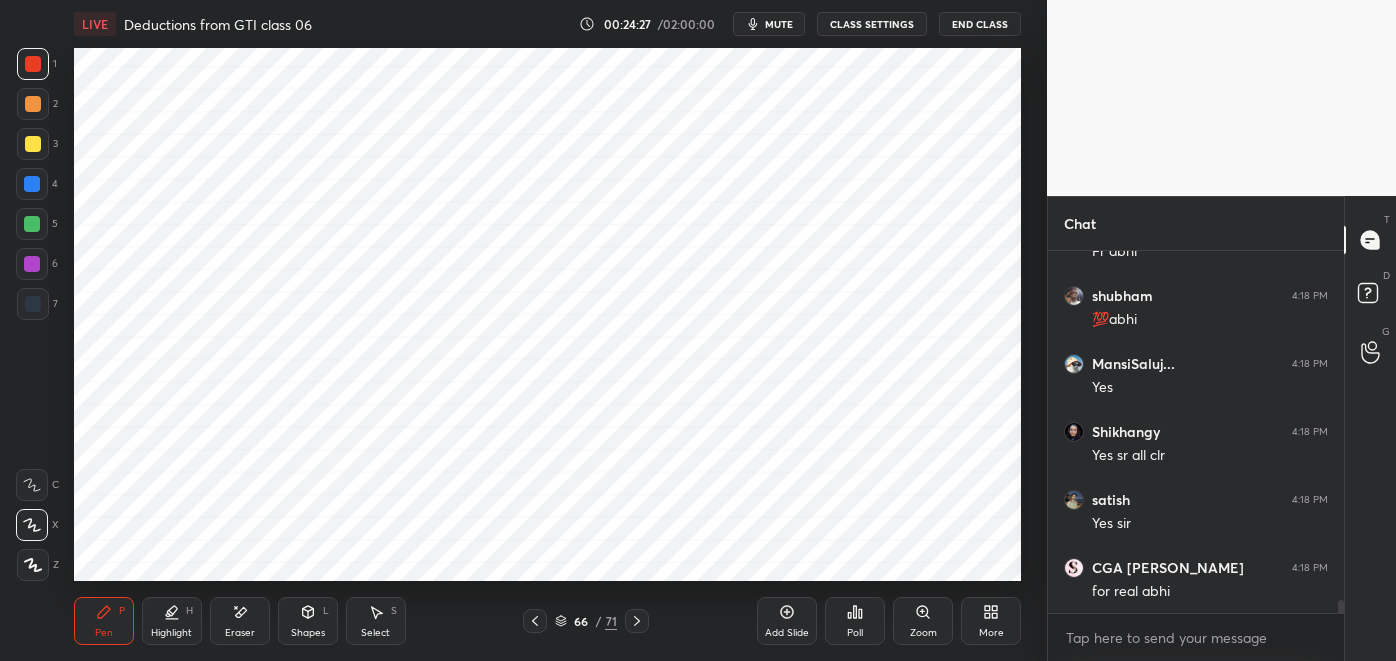 scroll, scrollTop: 9648, scrollLeft: 0, axis: vertical 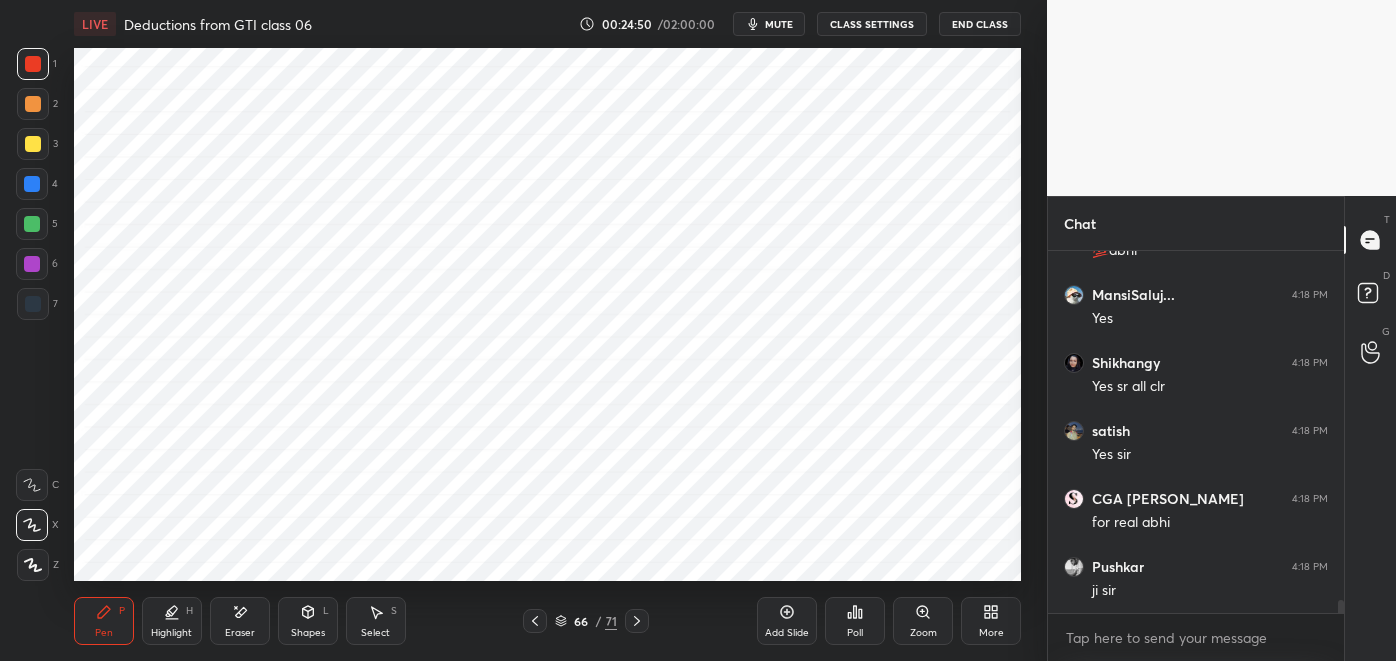 click at bounding box center (33, 304) 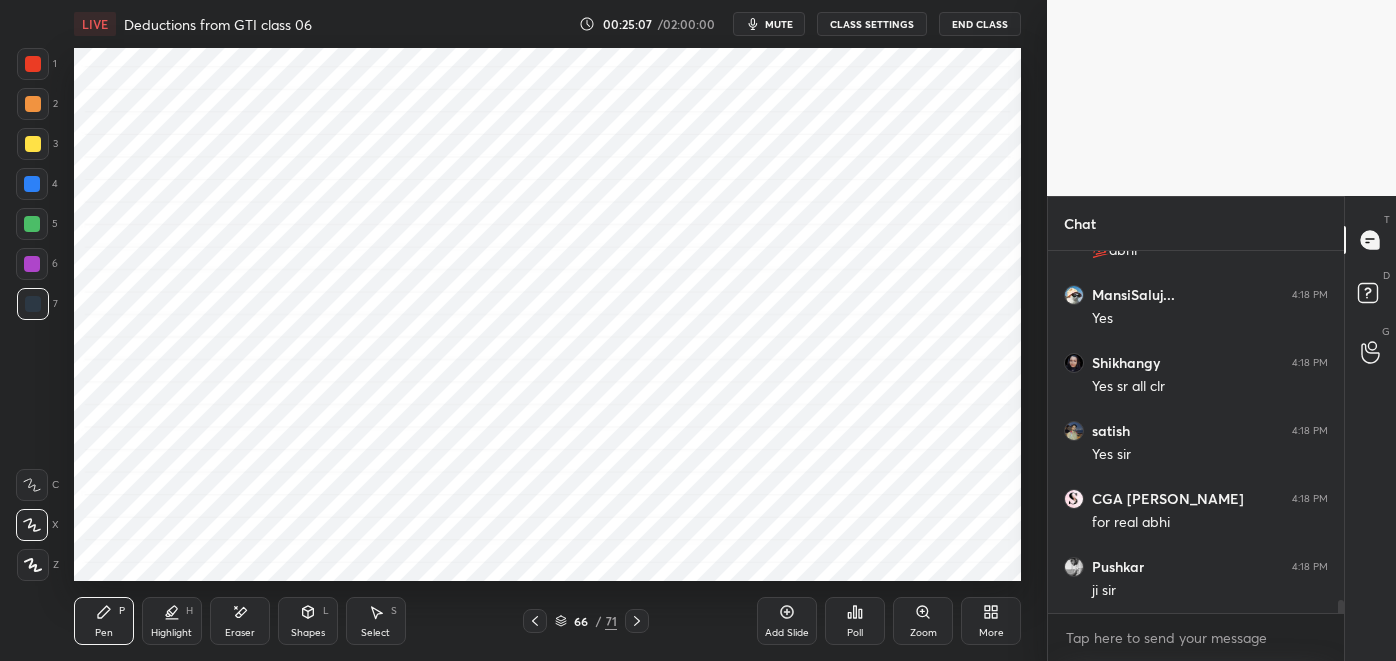 click 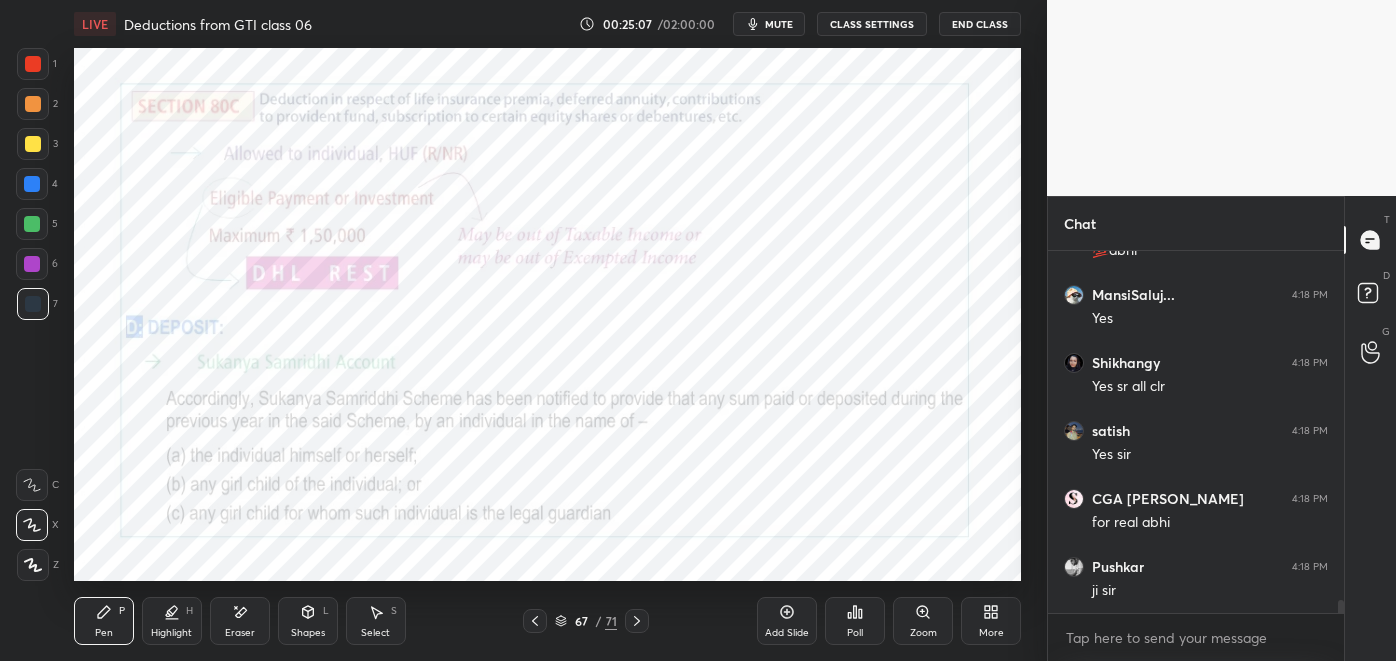 click 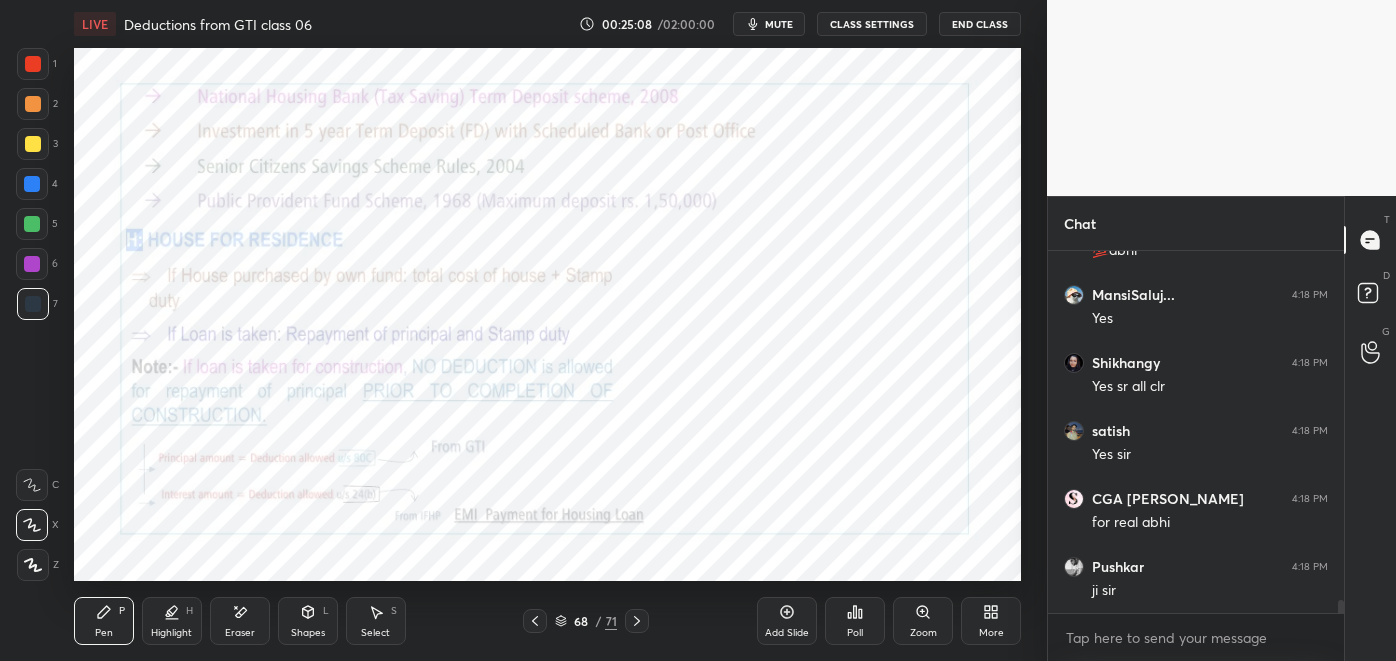 click 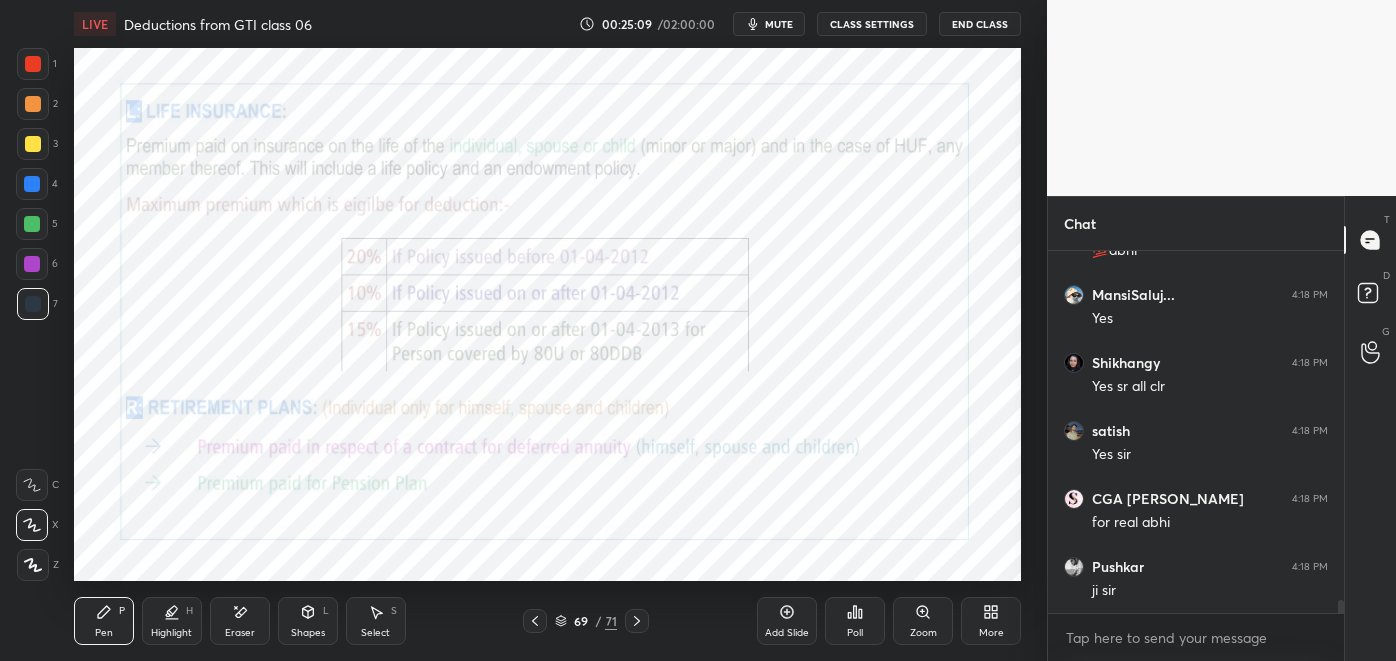 click 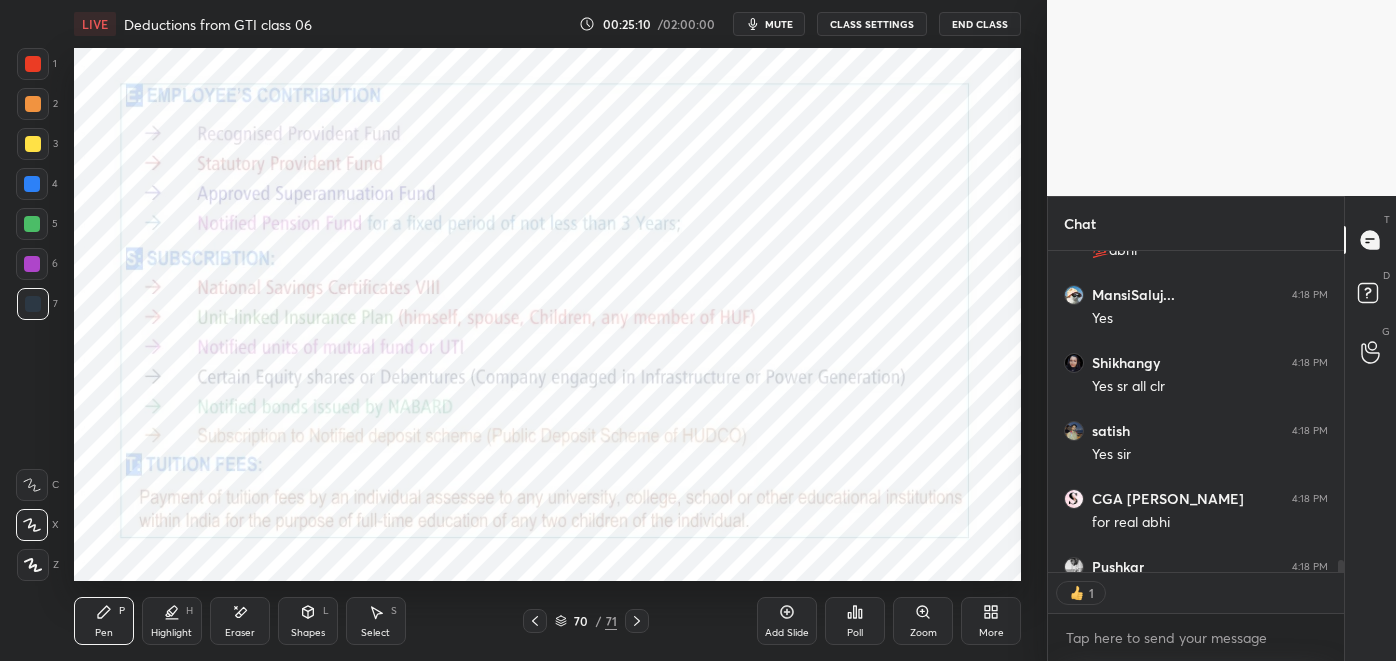 scroll, scrollTop: 315, scrollLeft: 290, axis: both 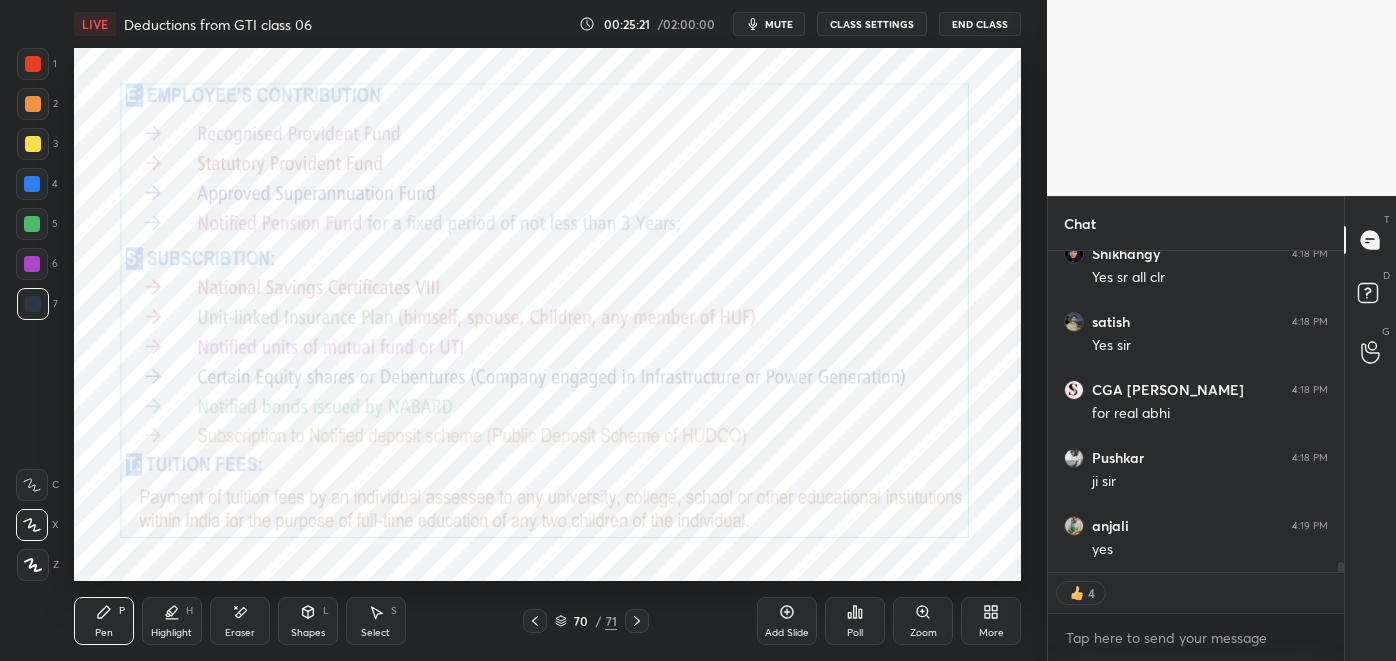 click on "Highlight H" at bounding box center (172, 621) 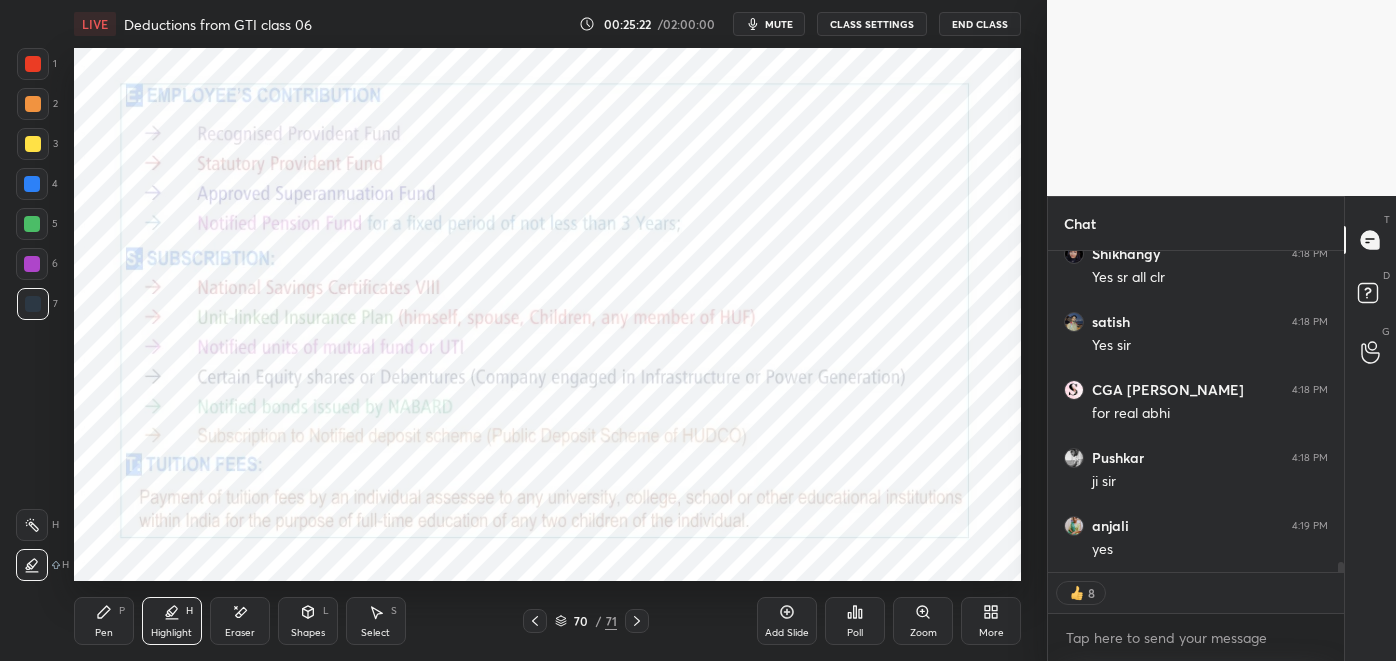 click at bounding box center (32, 264) 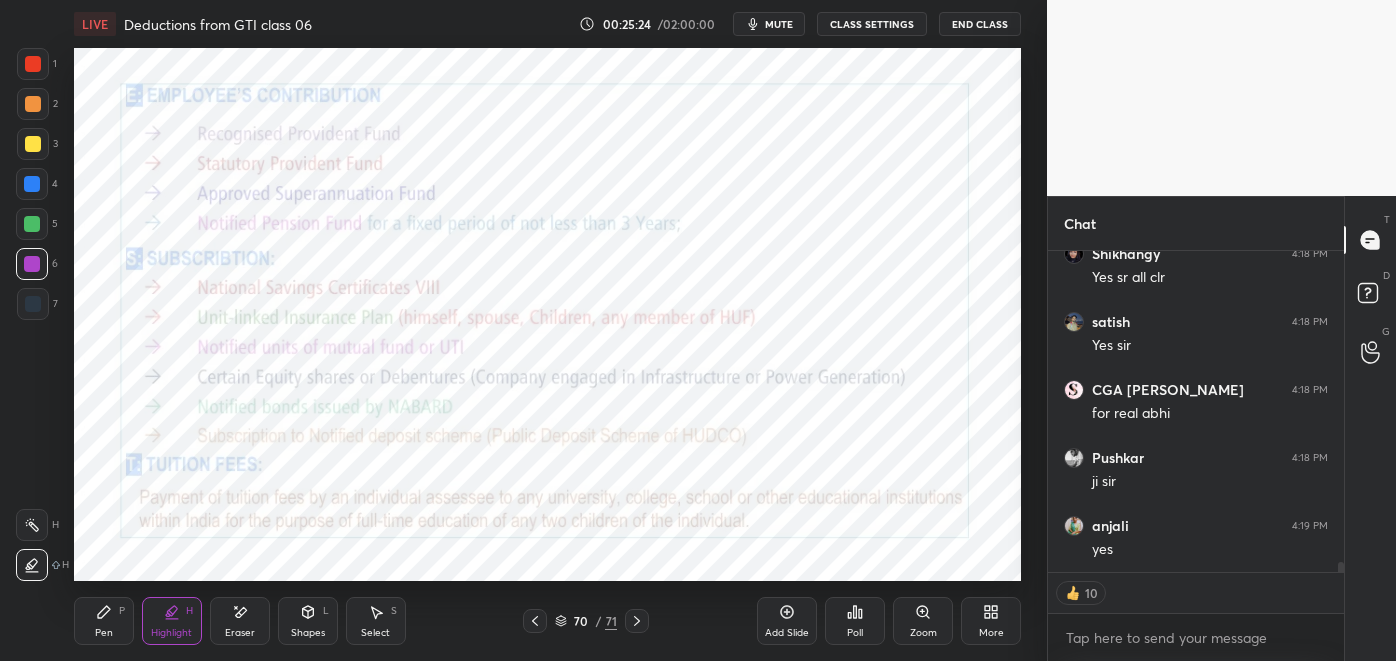 click at bounding box center [32, 224] 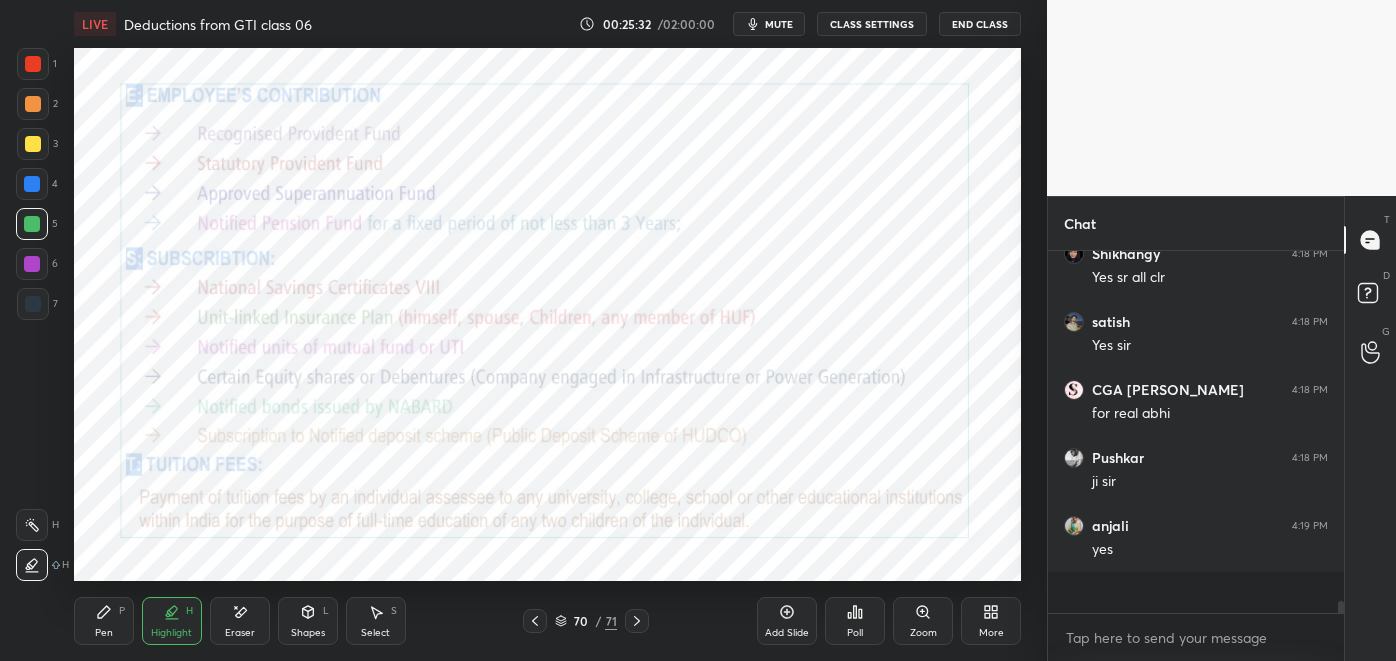 scroll, scrollTop: 6, scrollLeft: 5, axis: both 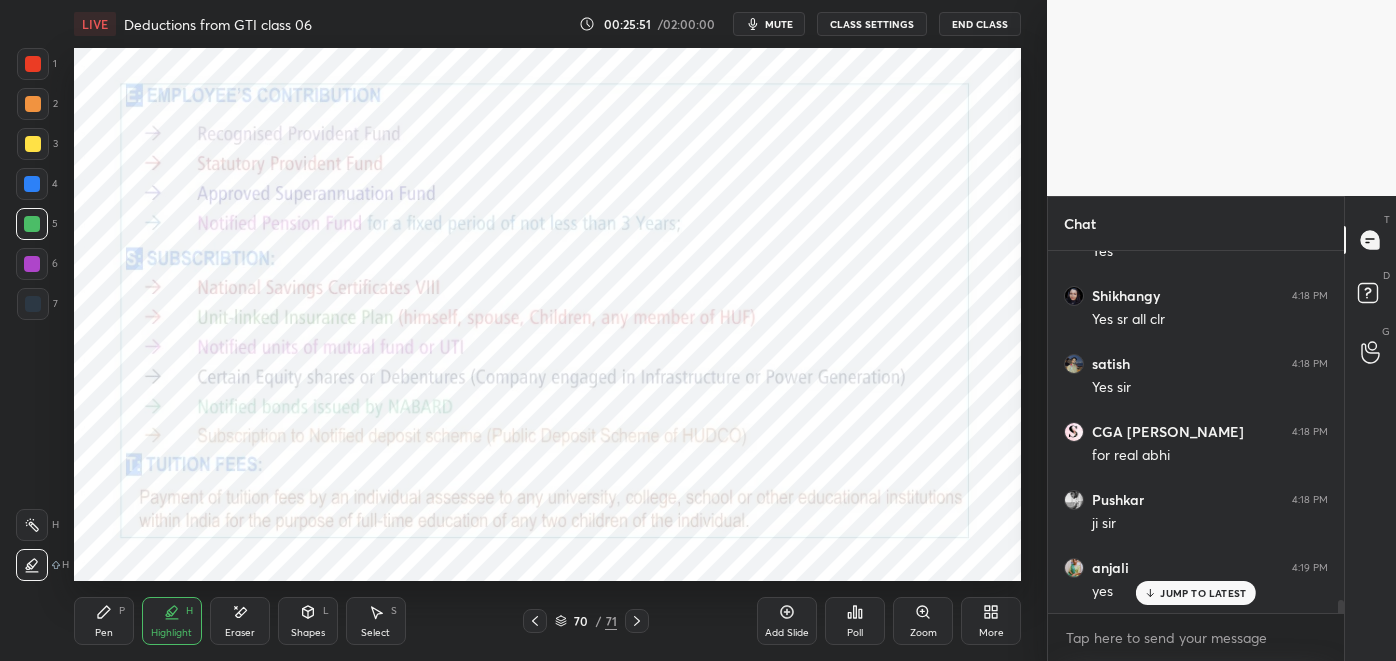 click on "Pen P" at bounding box center (104, 621) 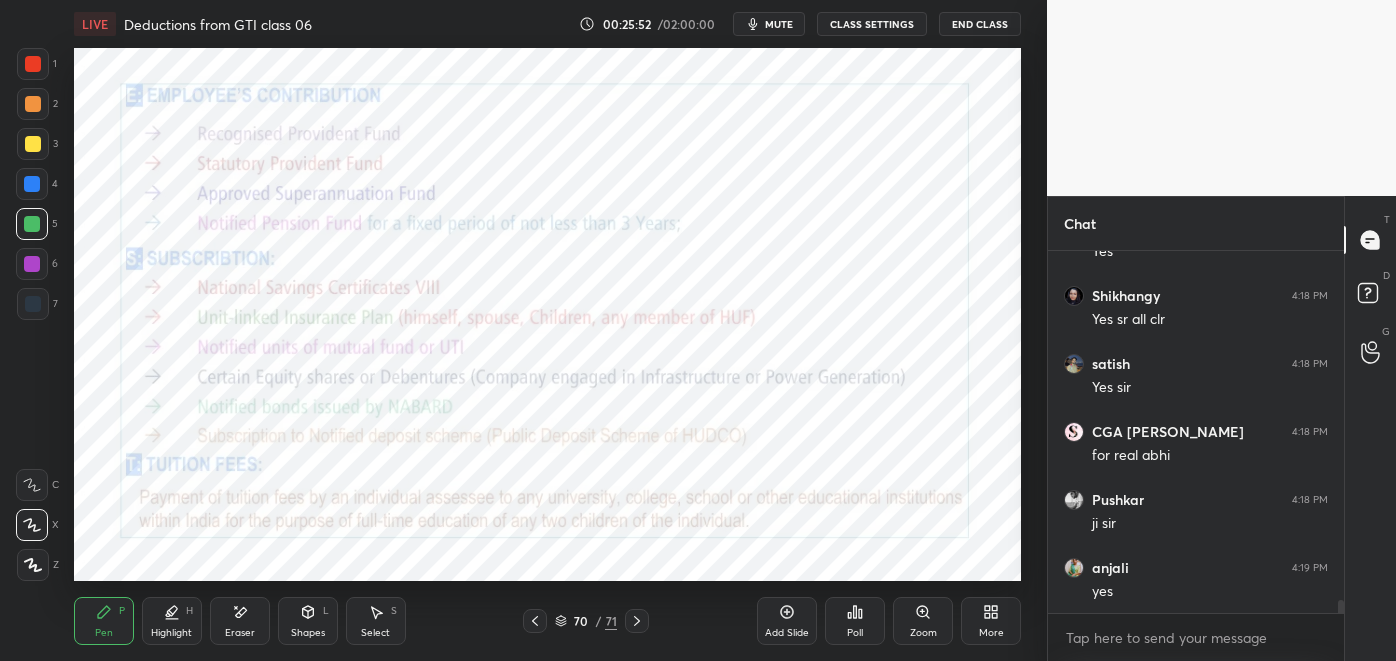 scroll, scrollTop: 9784, scrollLeft: 0, axis: vertical 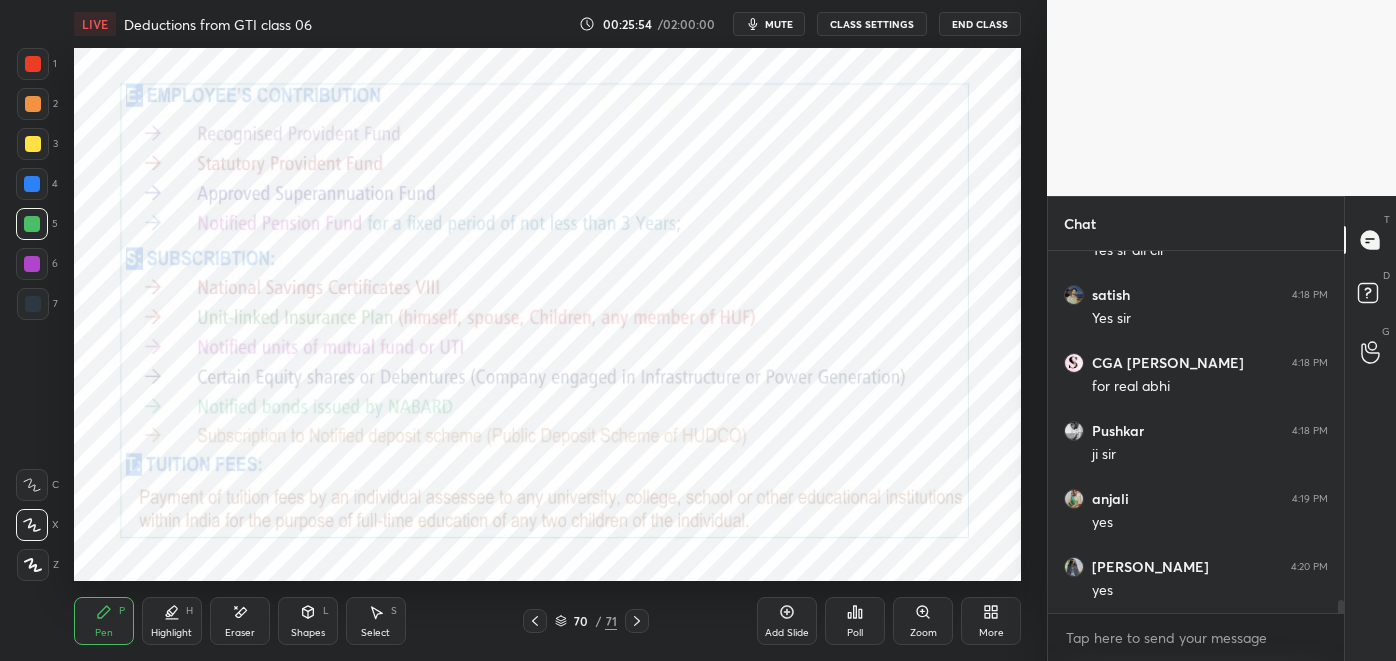 click at bounding box center [32, 264] 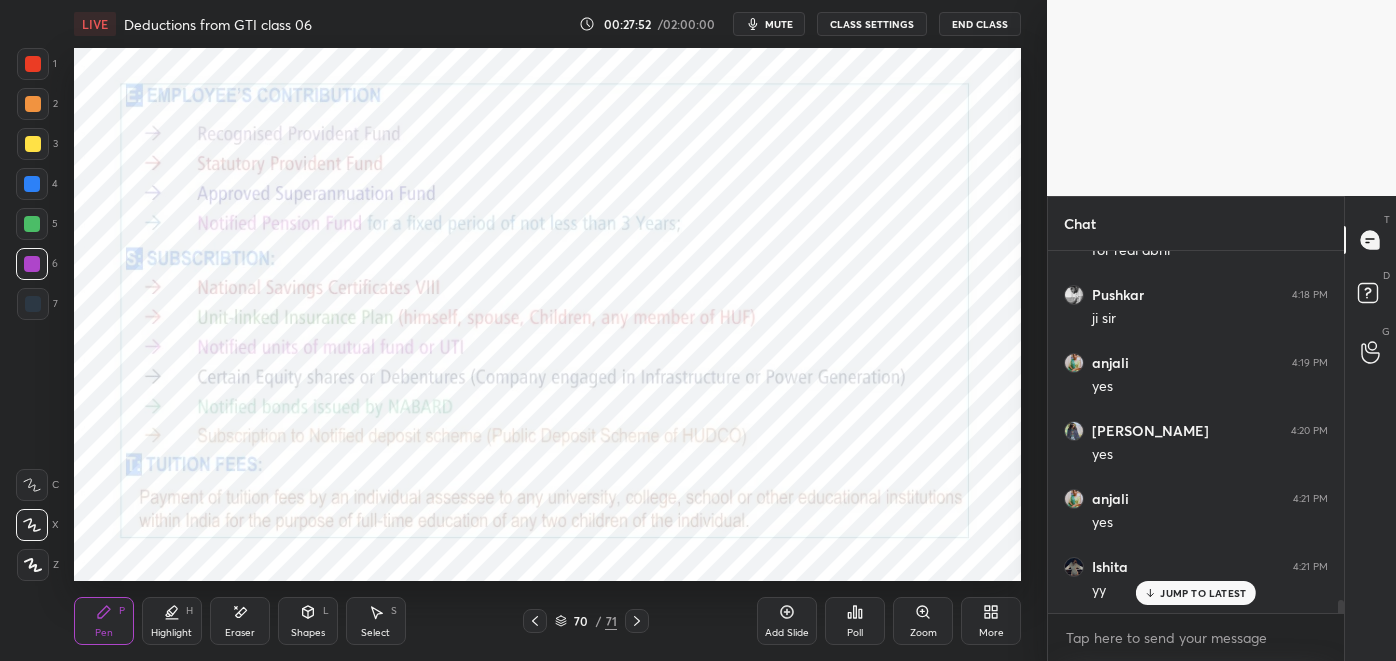 scroll, scrollTop: 9987, scrollLeft: 0, axis: vertical 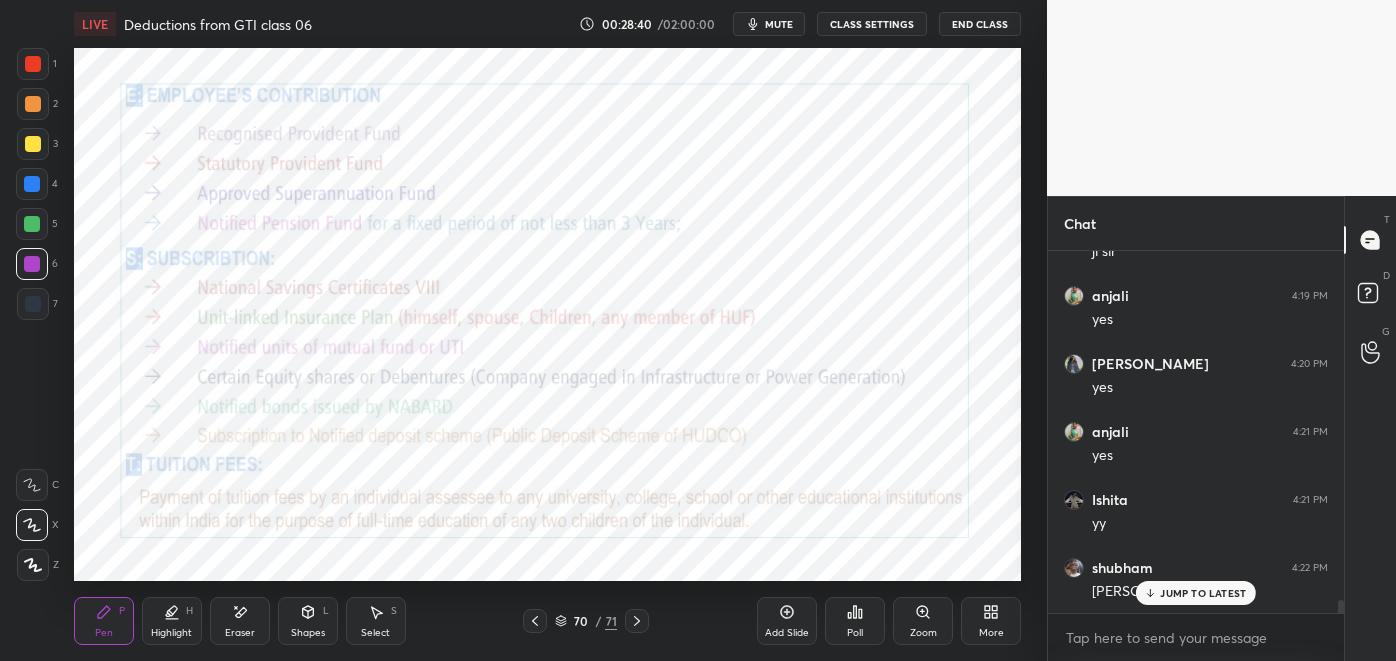 click at bounding box center (535, 621) 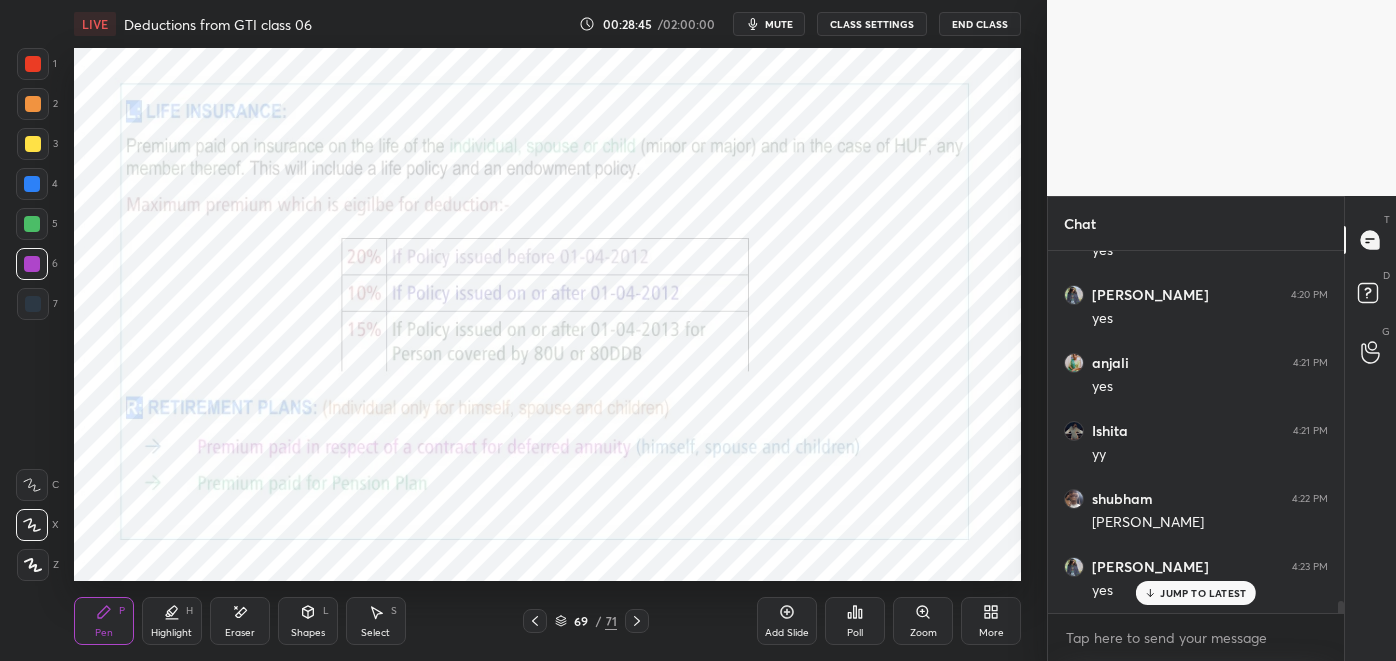 scroll, scrollTop: 10123, scrollLeft: 0, axis: vertical 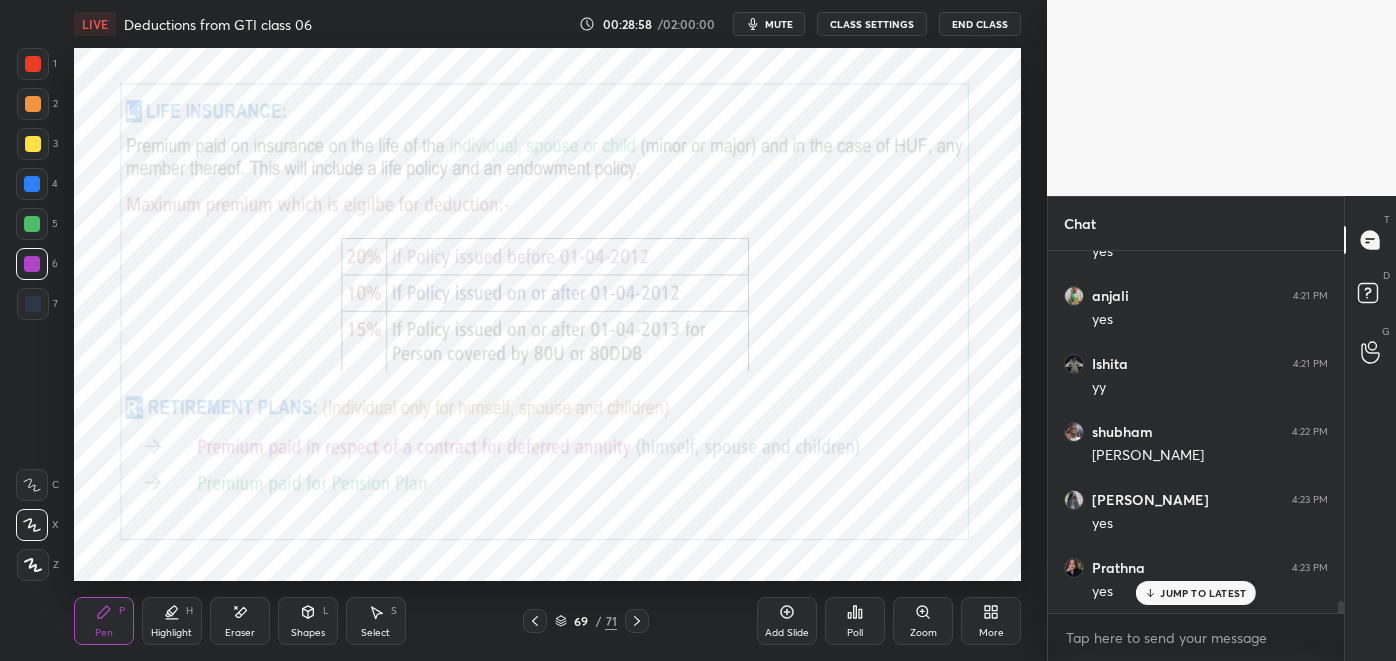 click at bounding box center [33, 64] 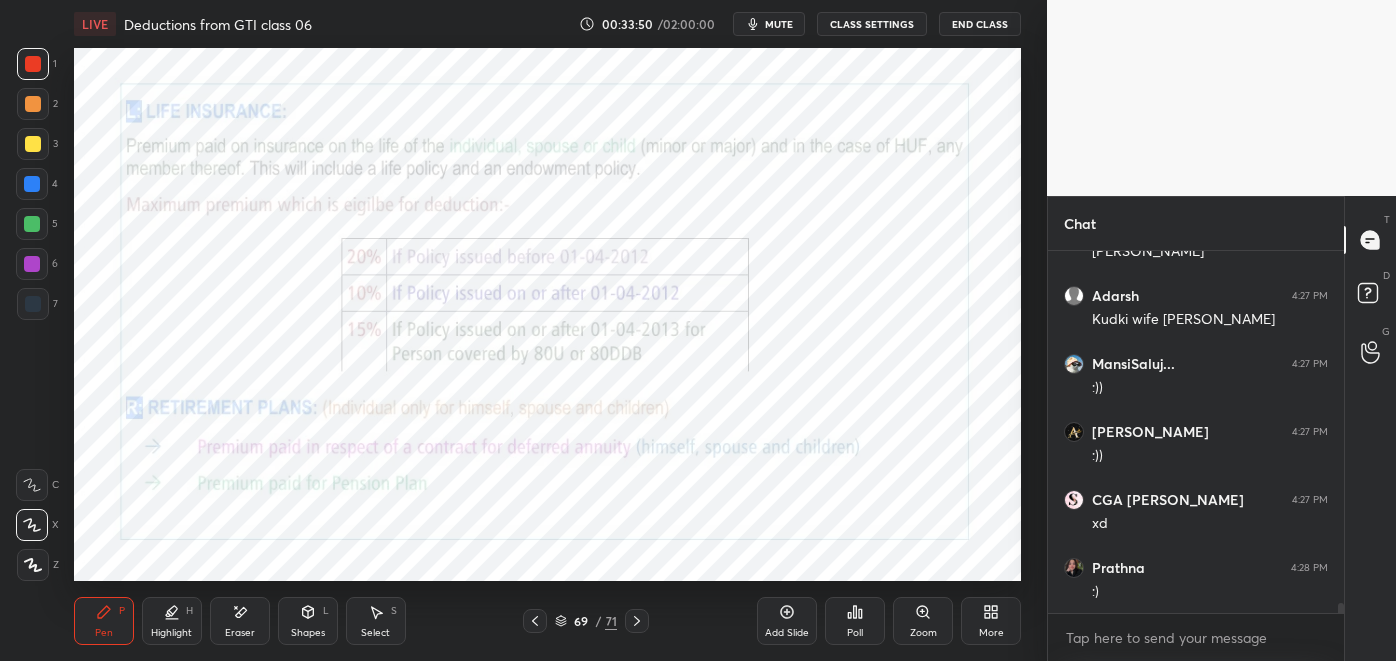 scroll, scrollTop: 12576, scrollLeft: 0, axis: vertical 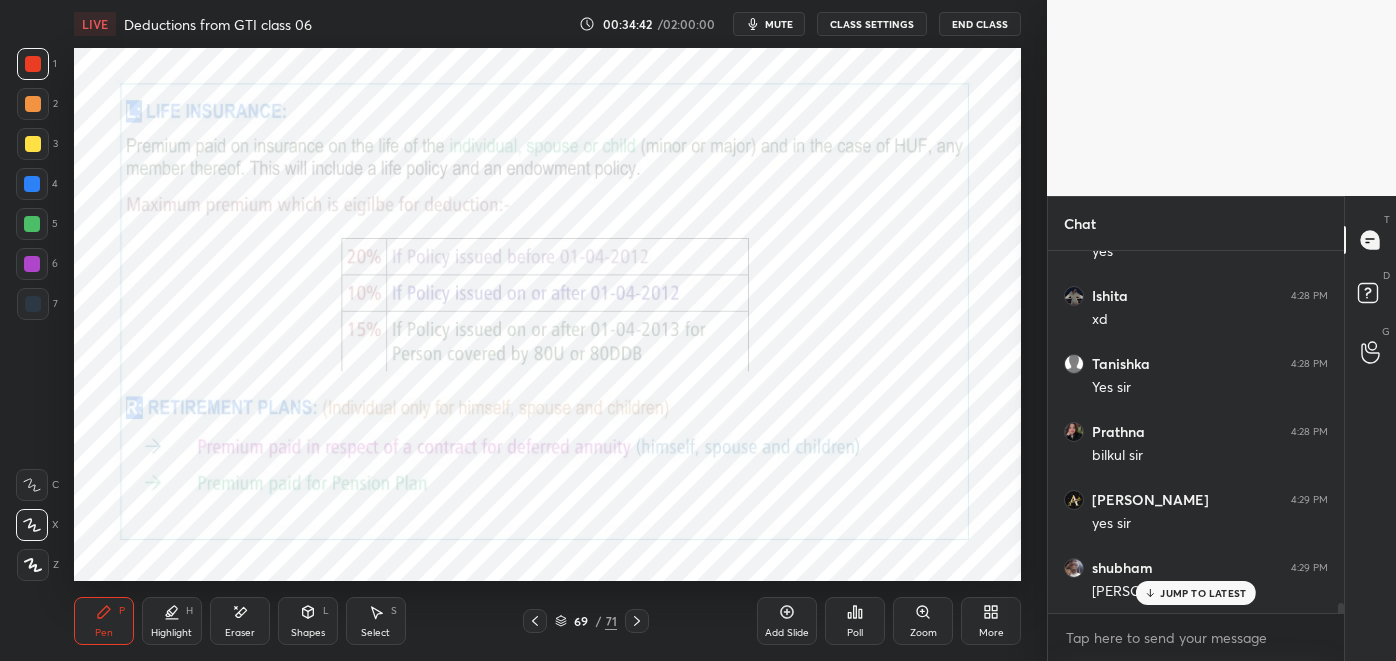 click on "Eraser" at bounding box center [240, 633] 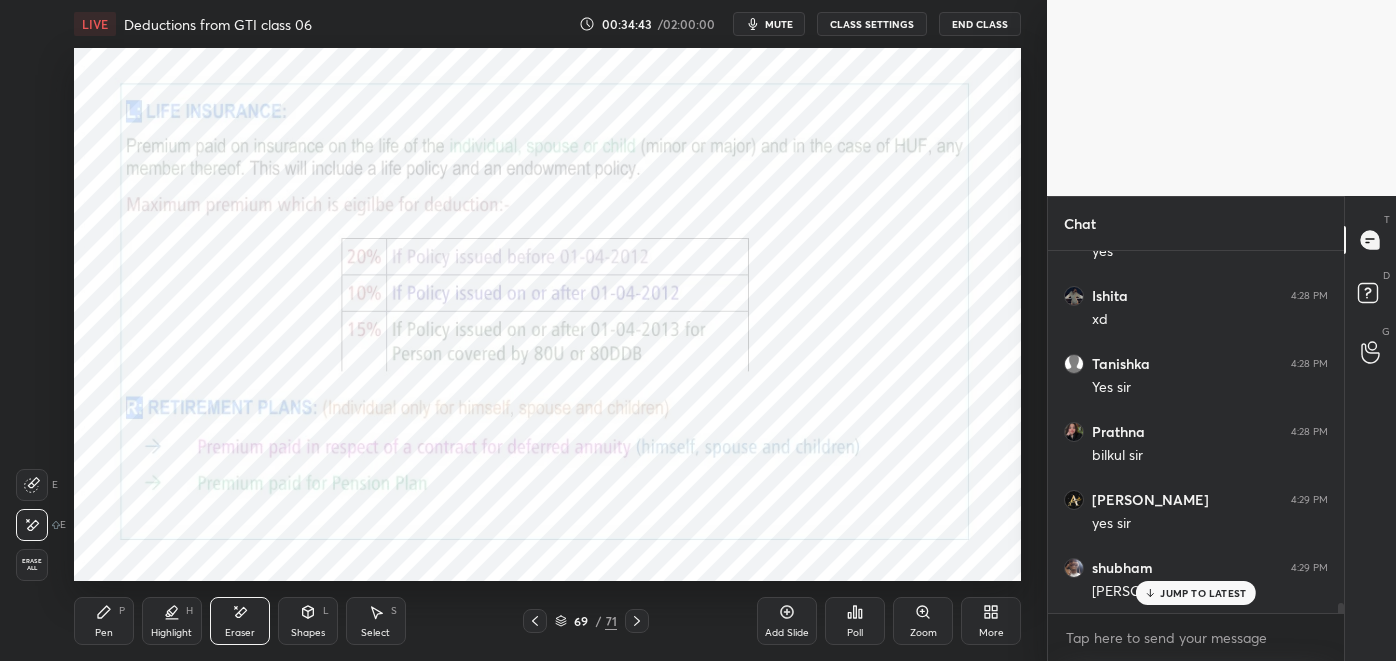 scroll, scrollTop: 13256, scrollLeft: 0, axis: vertical 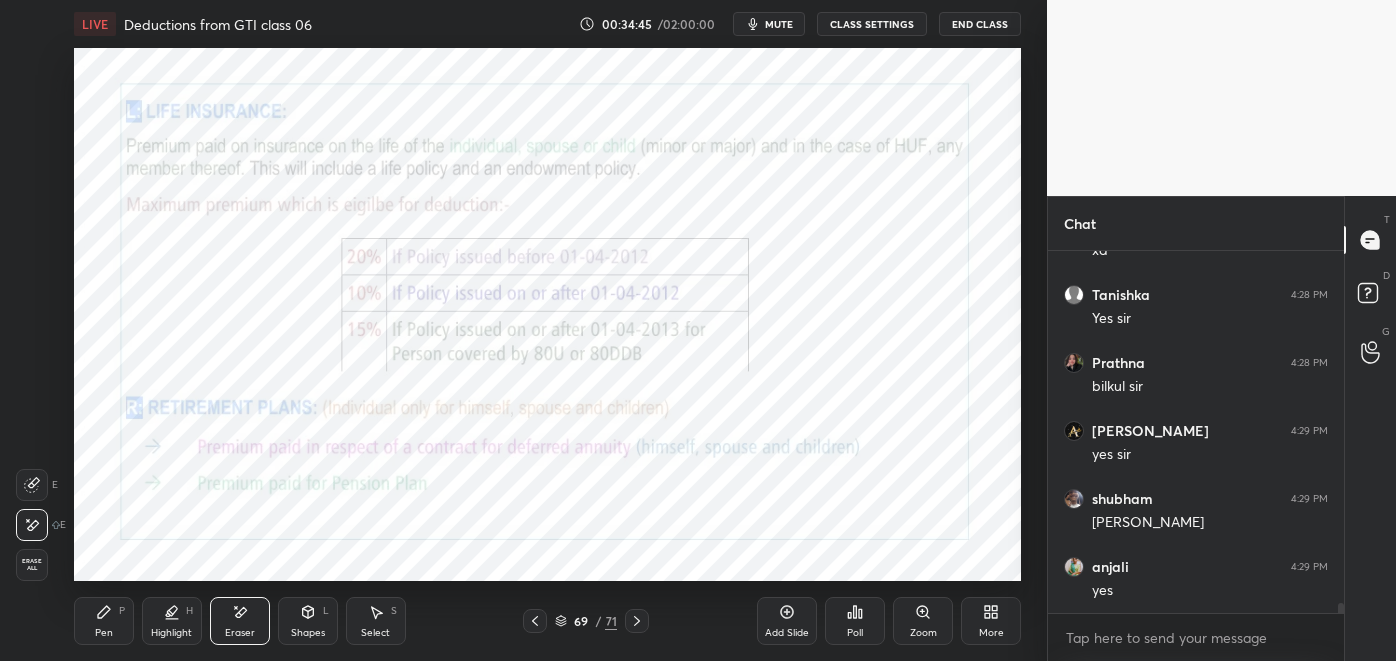 click 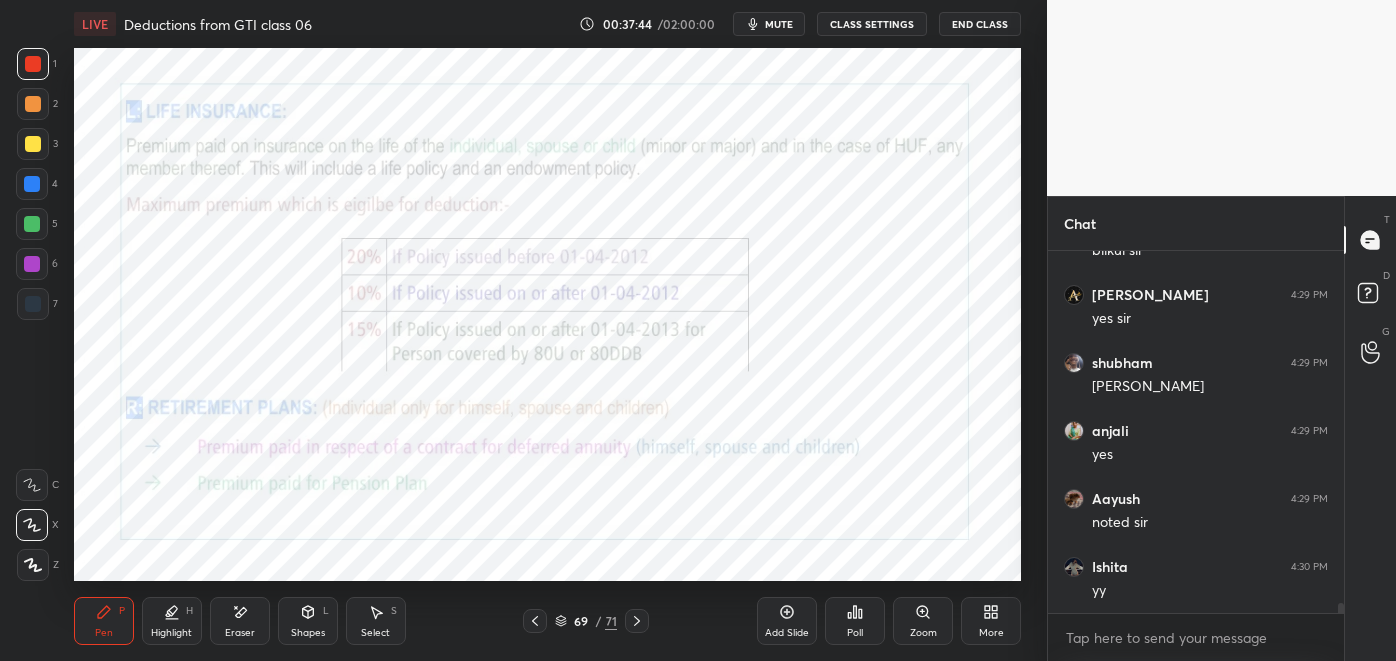 scroll, scrollTop: 13459, scrollLeft: 0, axis: vertical 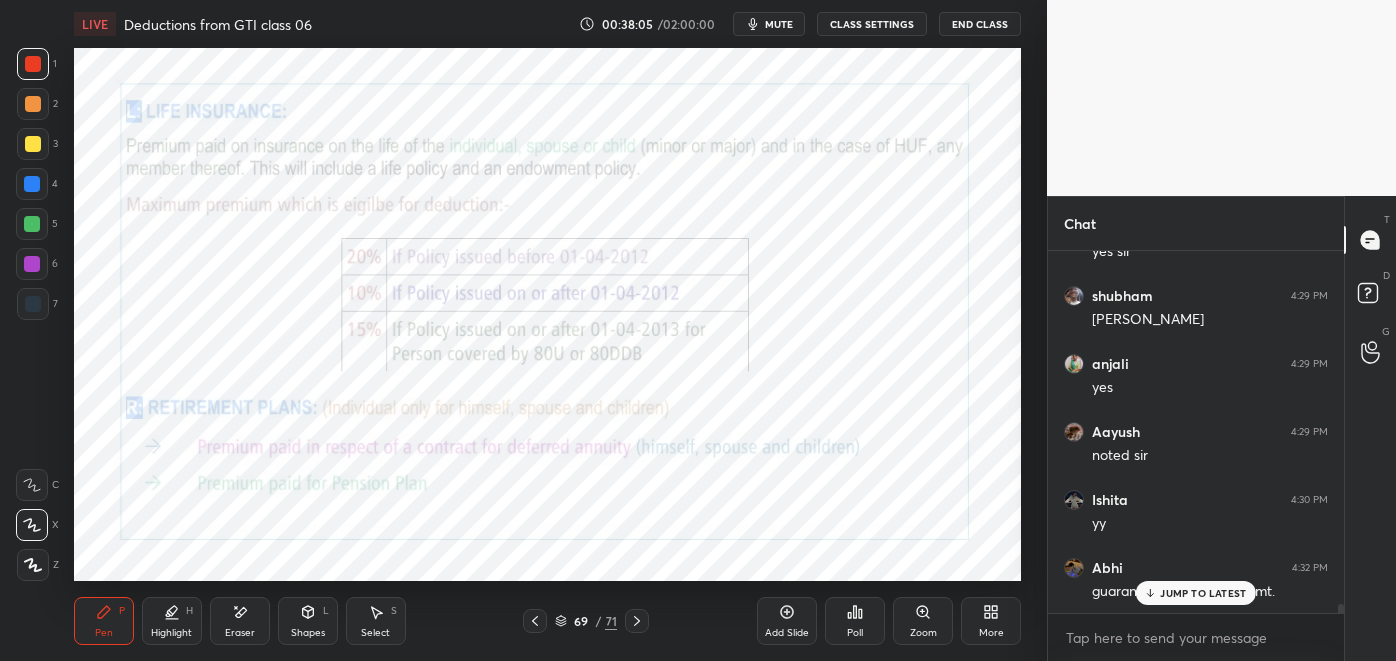 click on "JUMP TO LATEST" at bounding box center (1196, 593) 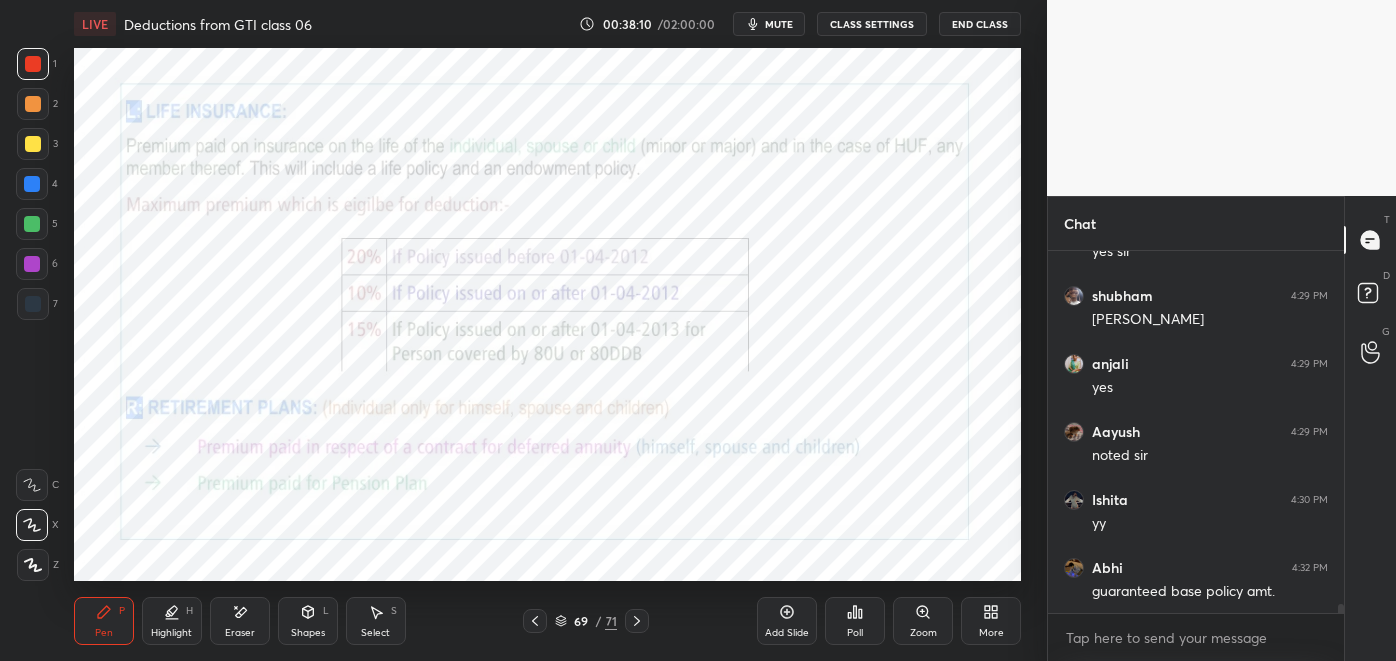 click 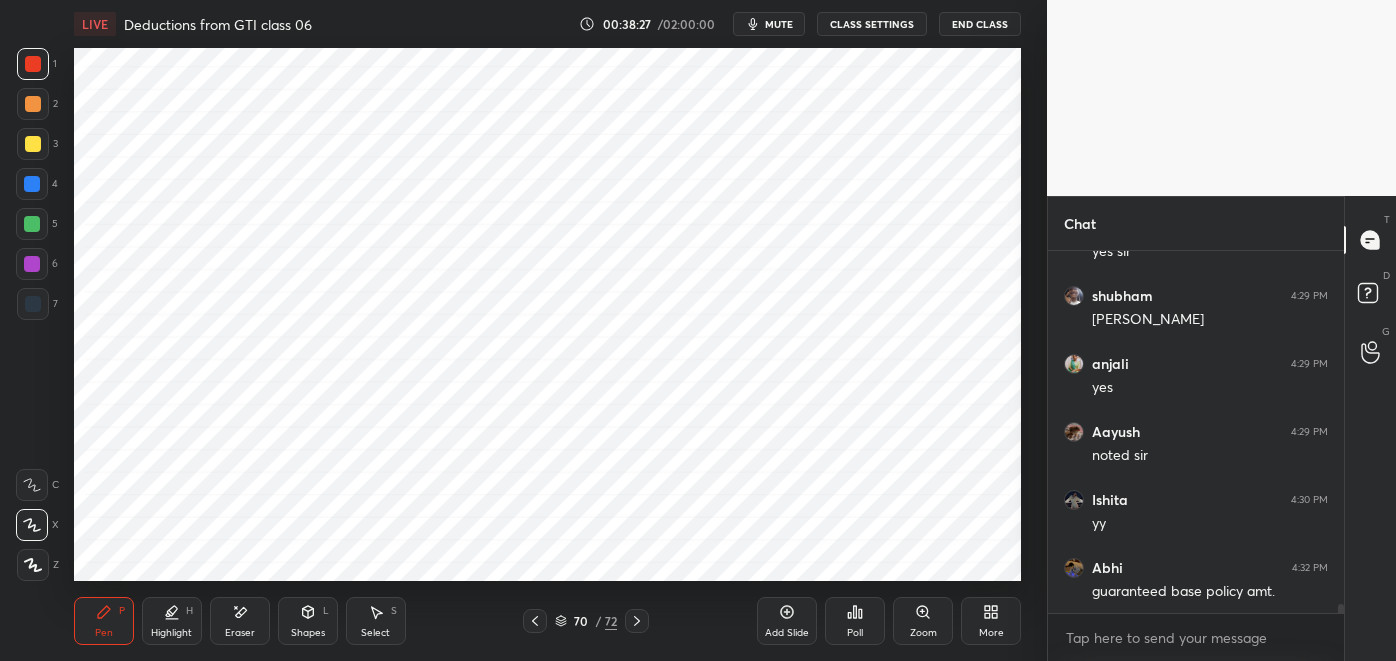 click 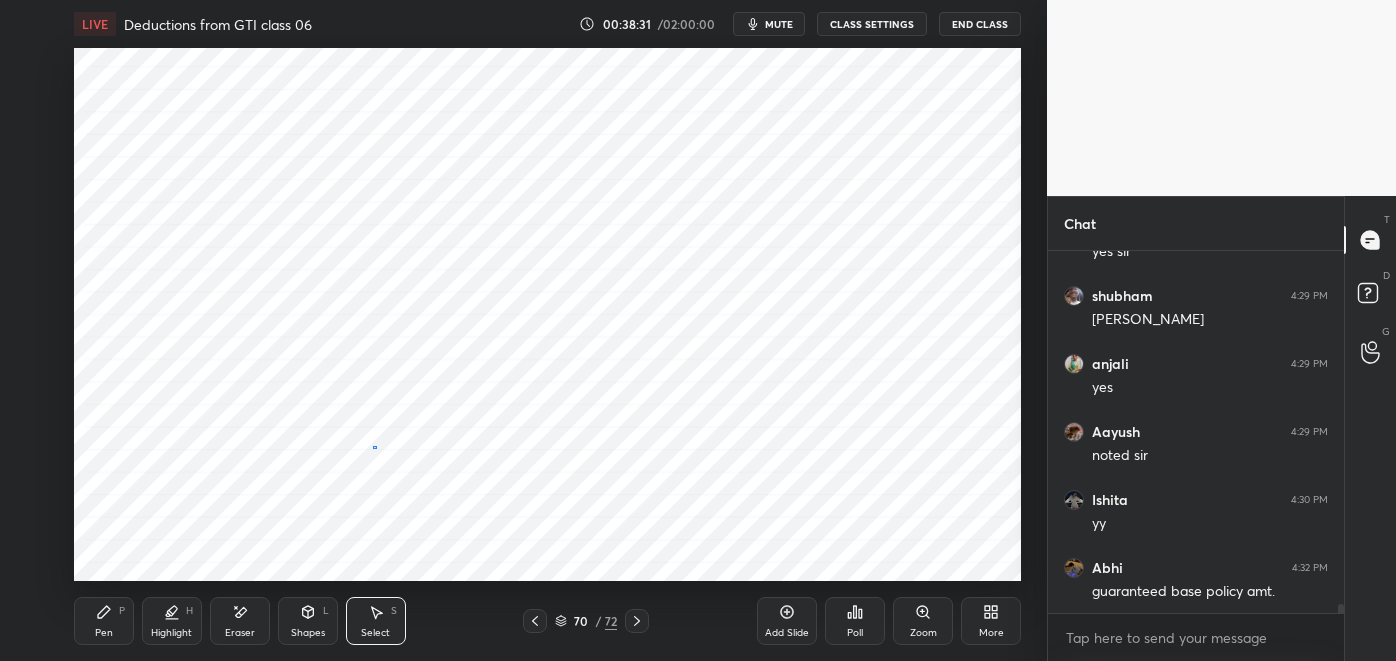 click on "0 ° Undo Copy Duplicate Duplicate to new slide Delete" at bounding box center (548, 314) 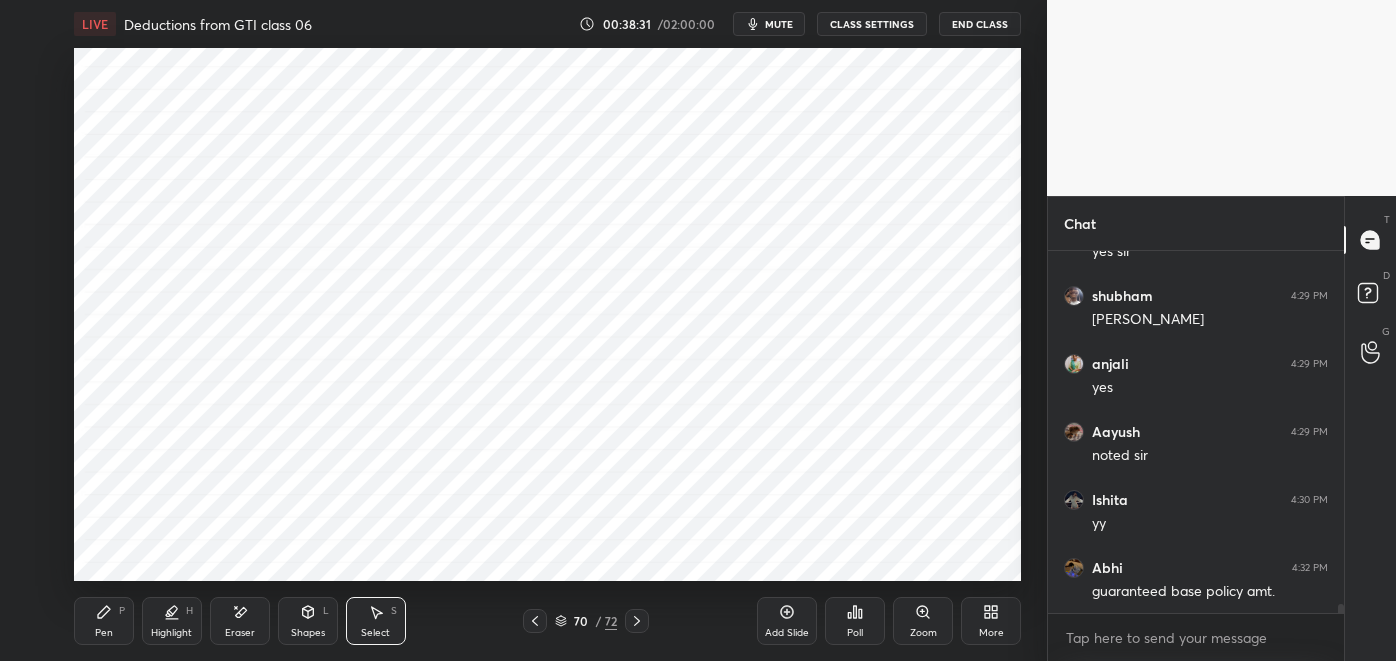 click on "Eraser" at bounding box center [240, 621] 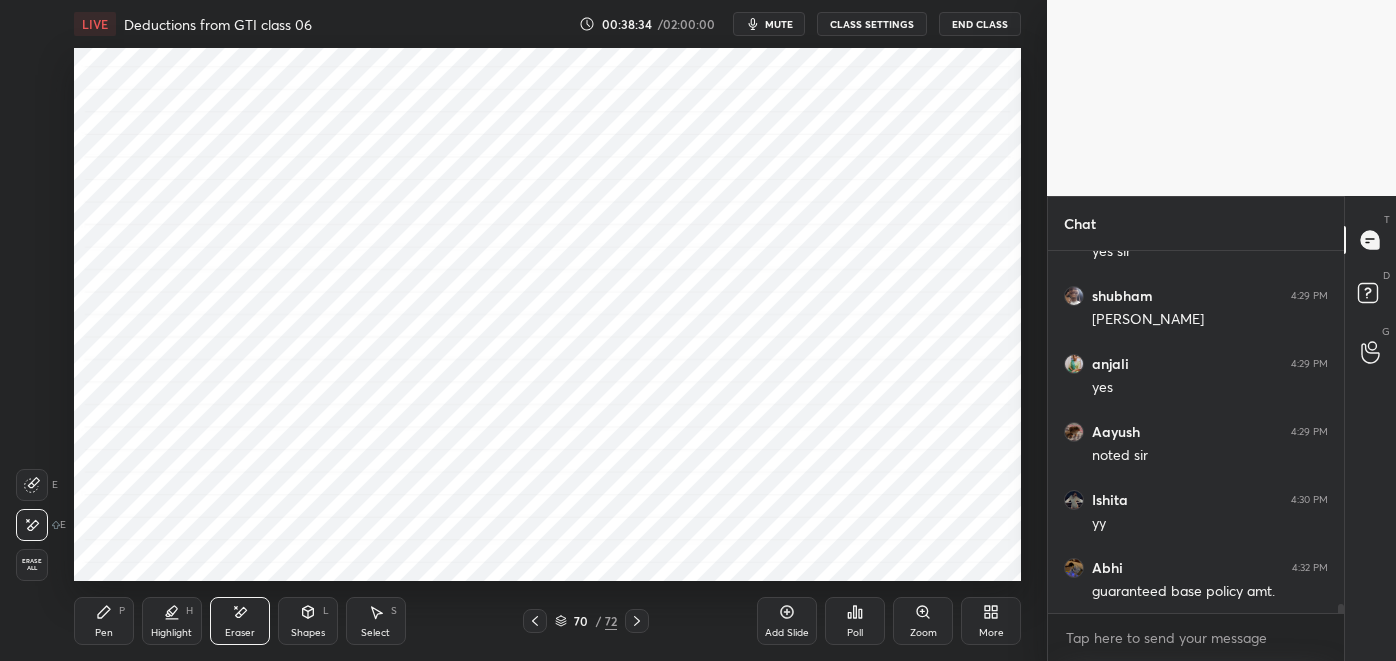 click on "Highlight H" at bounding box center [172, 621] 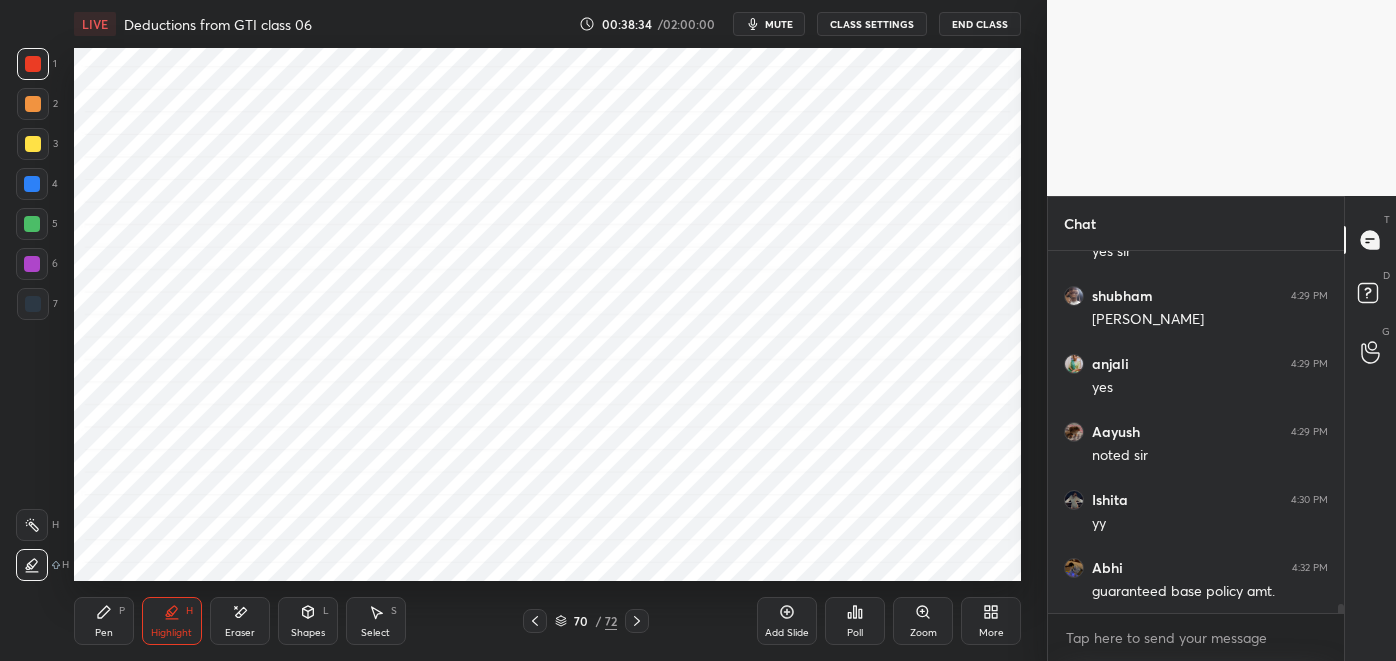 click on "Pen P" at bounding box center (104, 621) 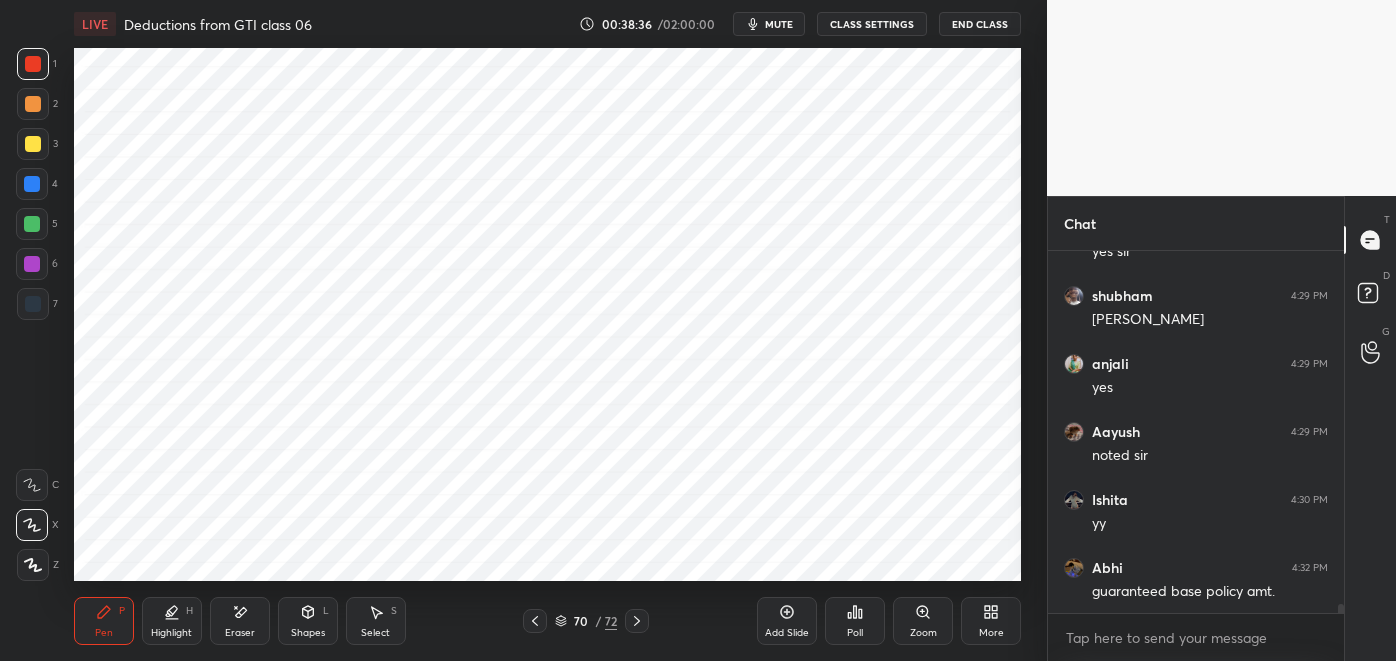 click on "Shapes L" at bounding box center (308, 621) 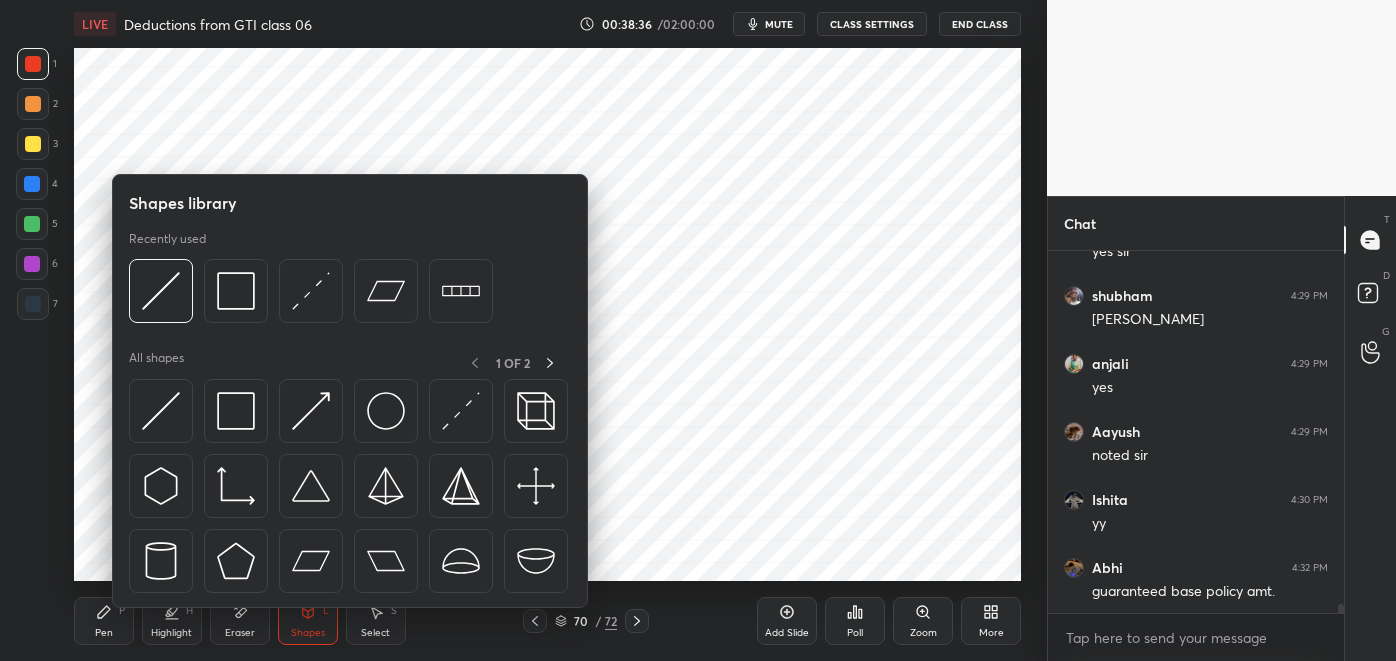 click at bounding box center (161, 291) 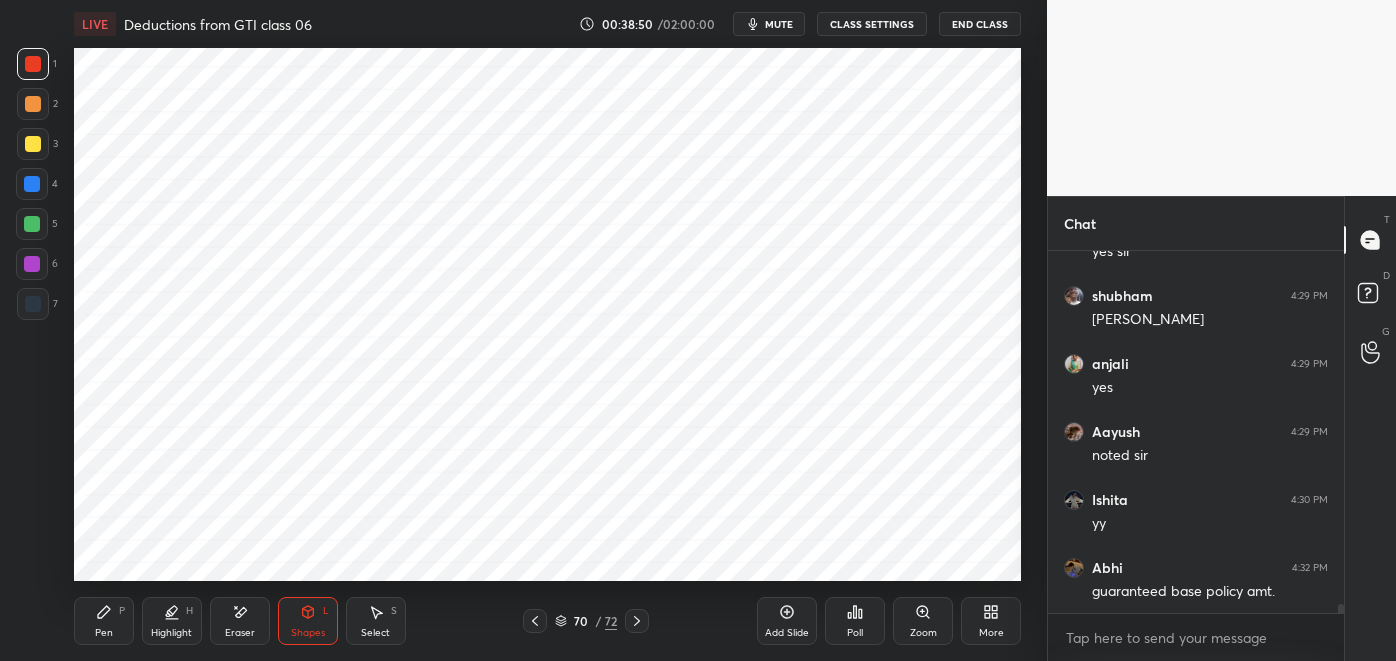 click 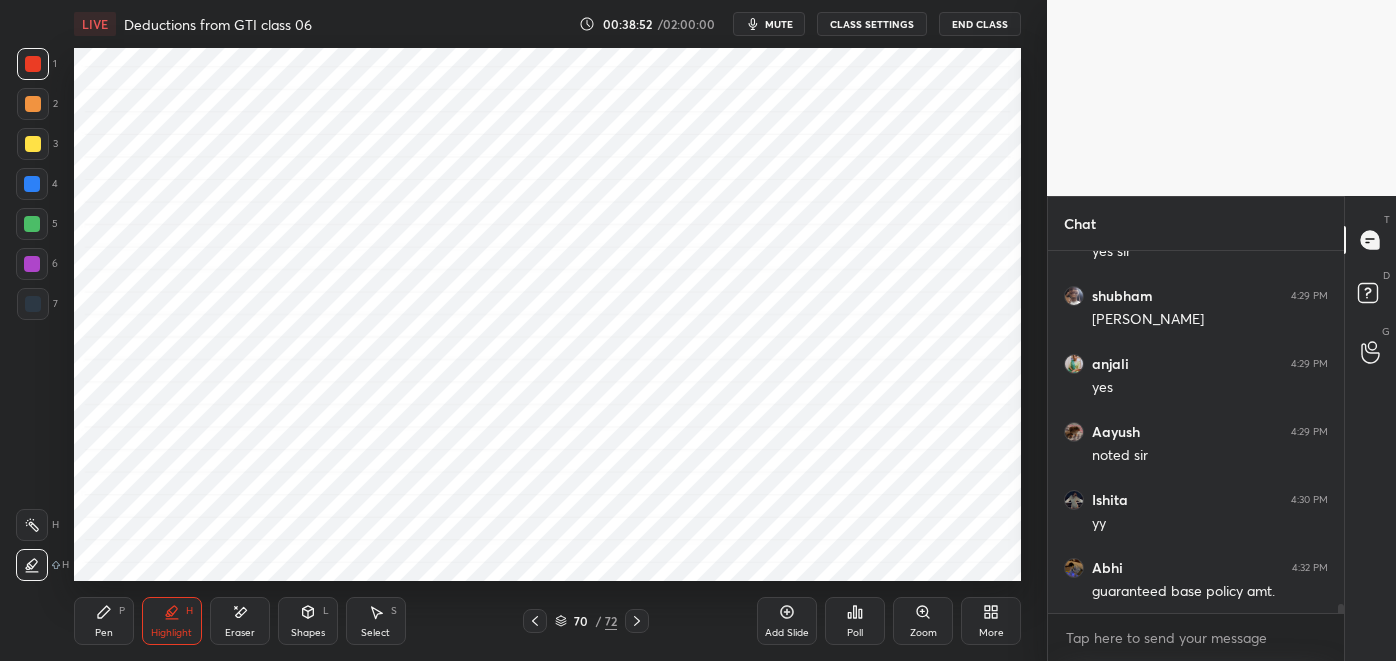 click on "Pen P" at bounding box center (104, 621) 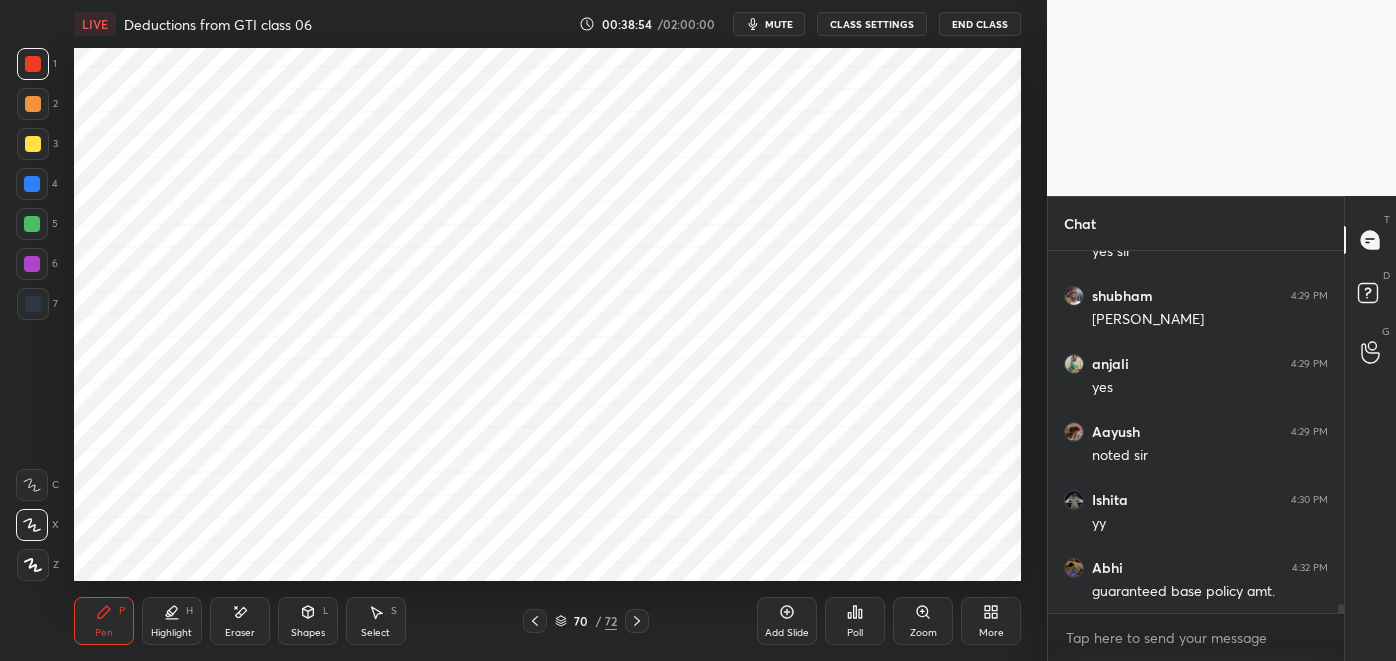 click at bounding box center (33, 304) 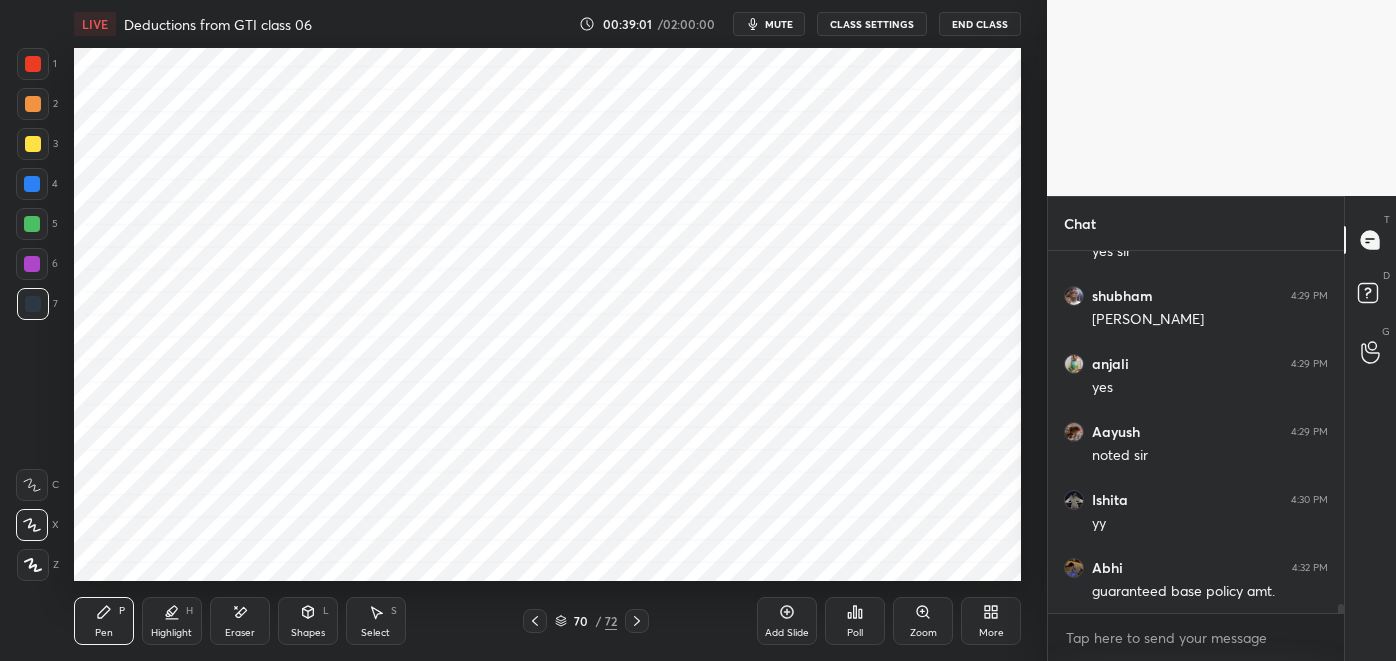 click on "Highlight H" at bounding box center (172, 621) 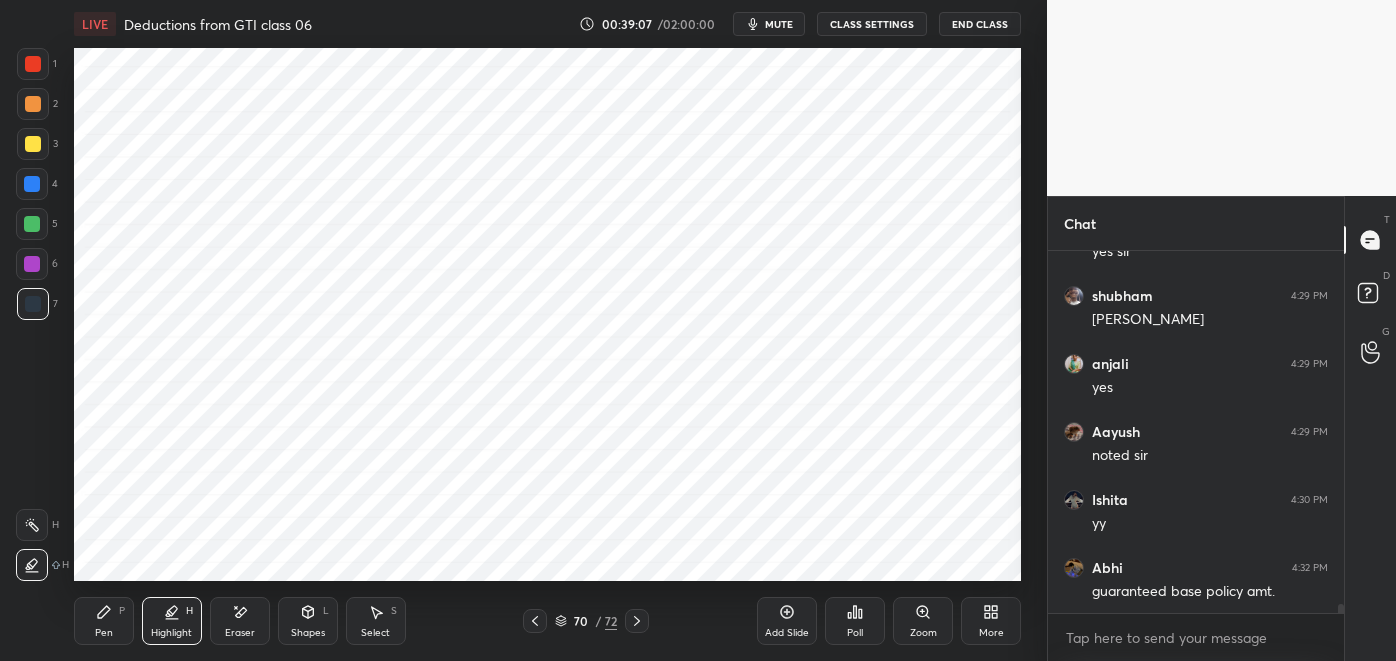 click on "Pen" at bounding box center [104, 633] 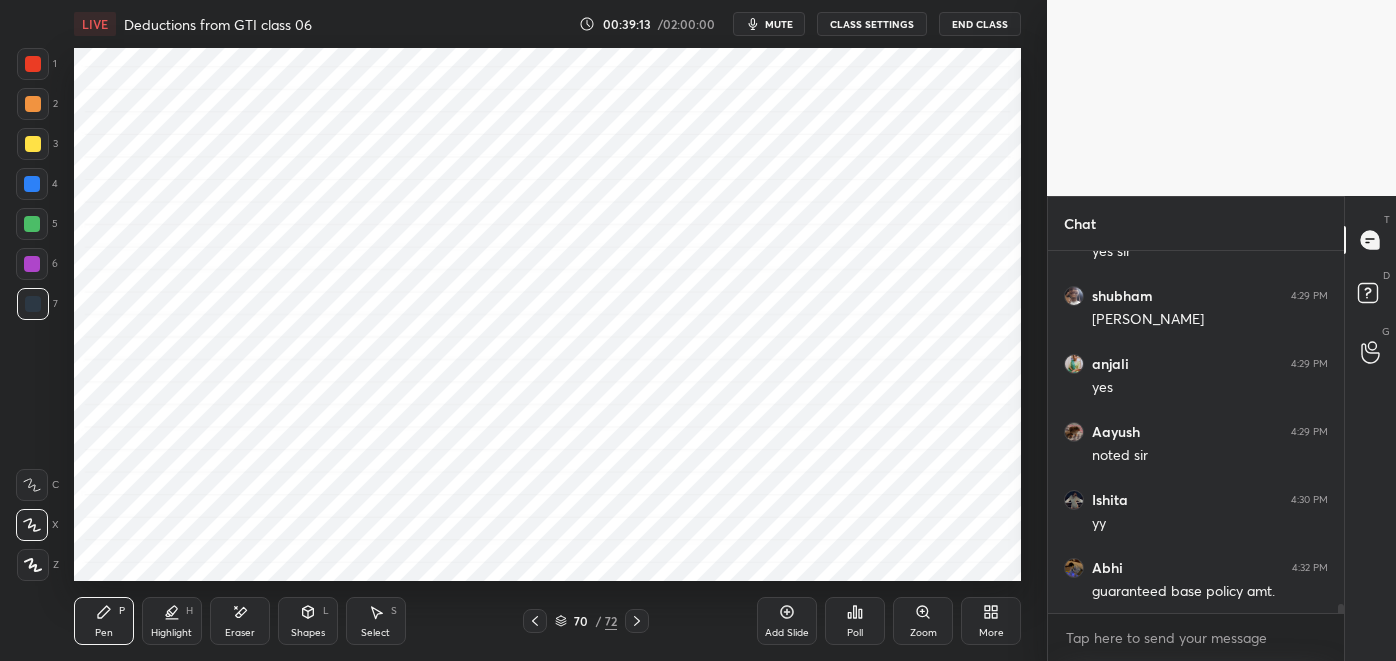 click on "Highlight H" at bounding box center [172, 621] 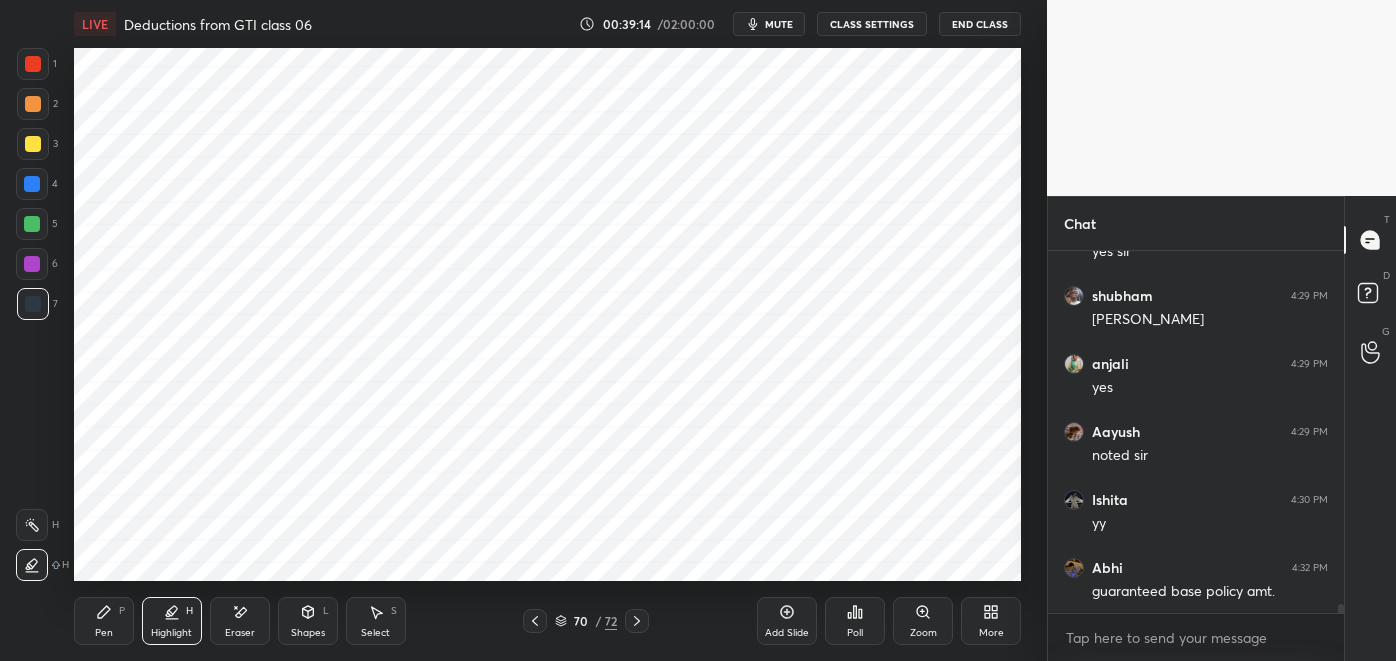 click at bounding box center (32, 264) 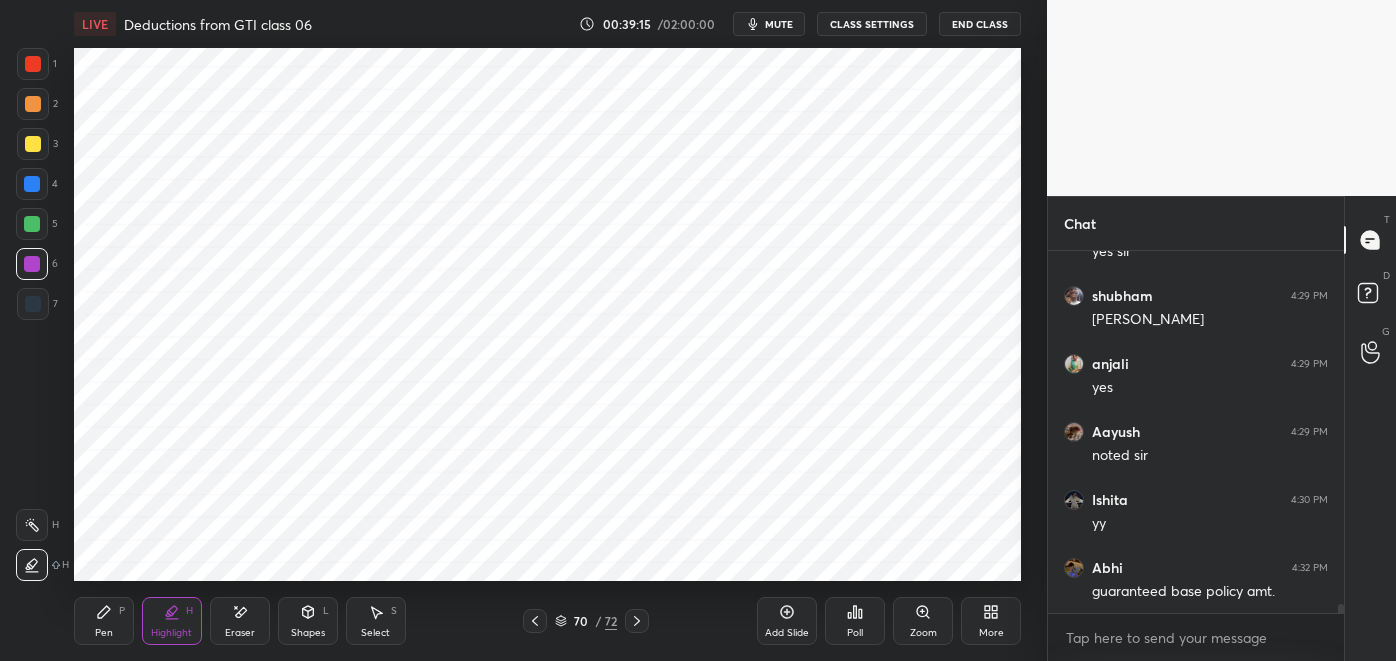 click at bounding box center (32, 224) 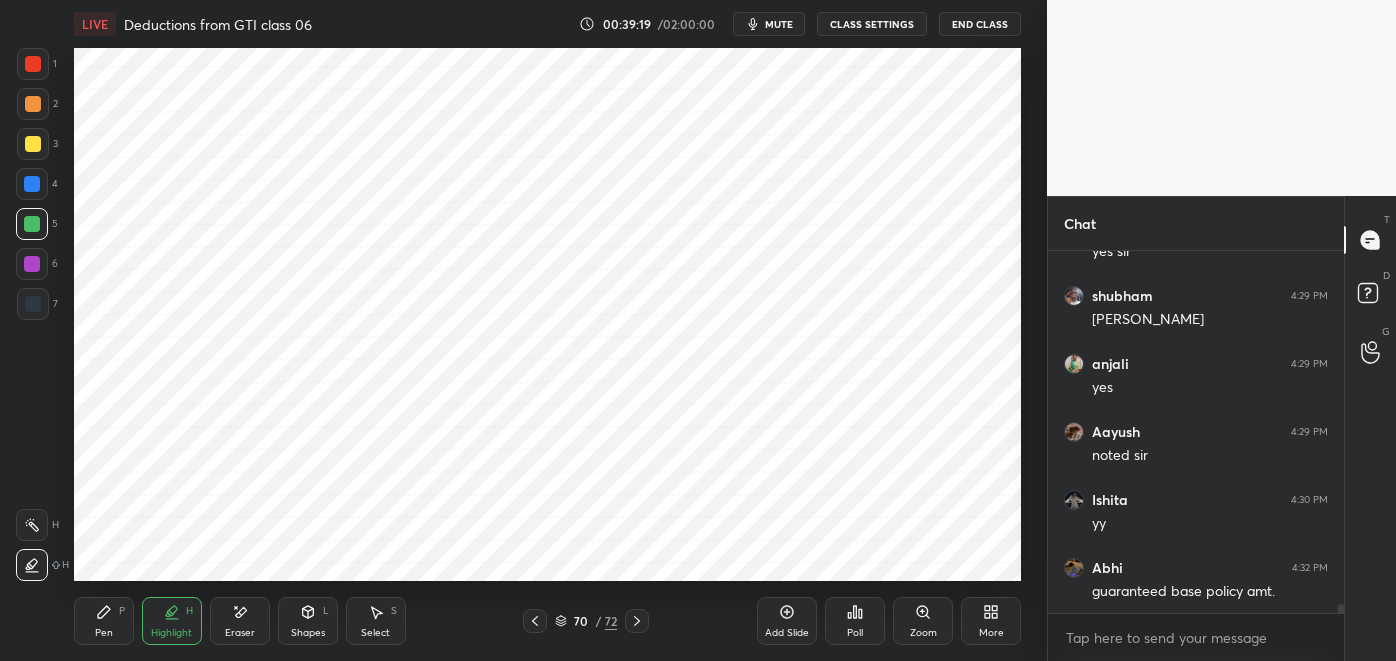 click on "Pen P" at bounding box center (104, 621) 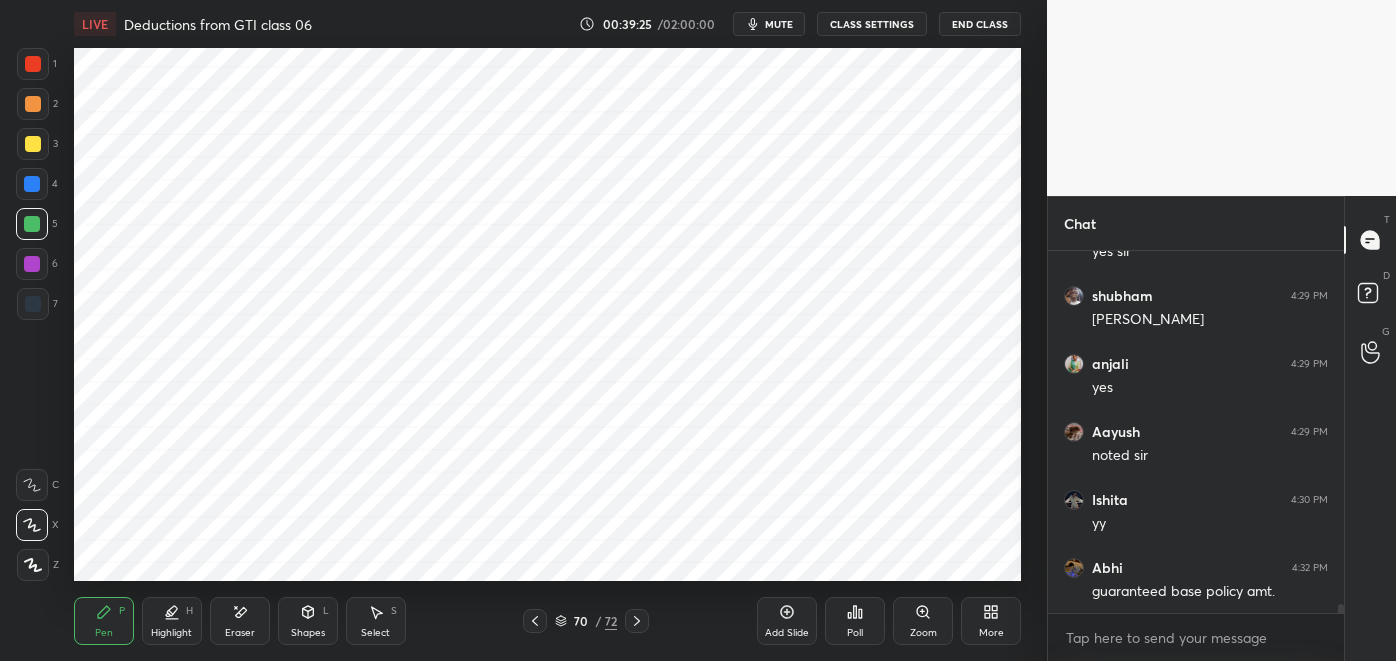 click on "Highlight H" at bounding box center (172, 621) 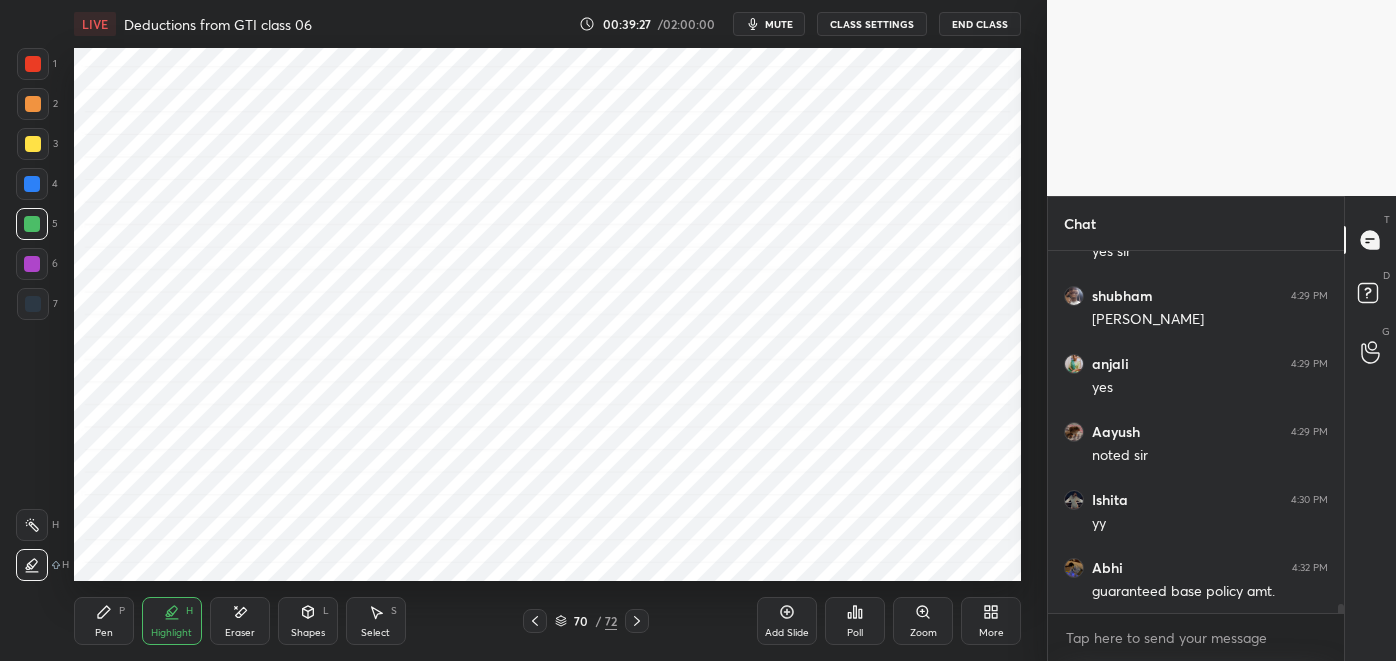 click at bounding box center [33, 104] 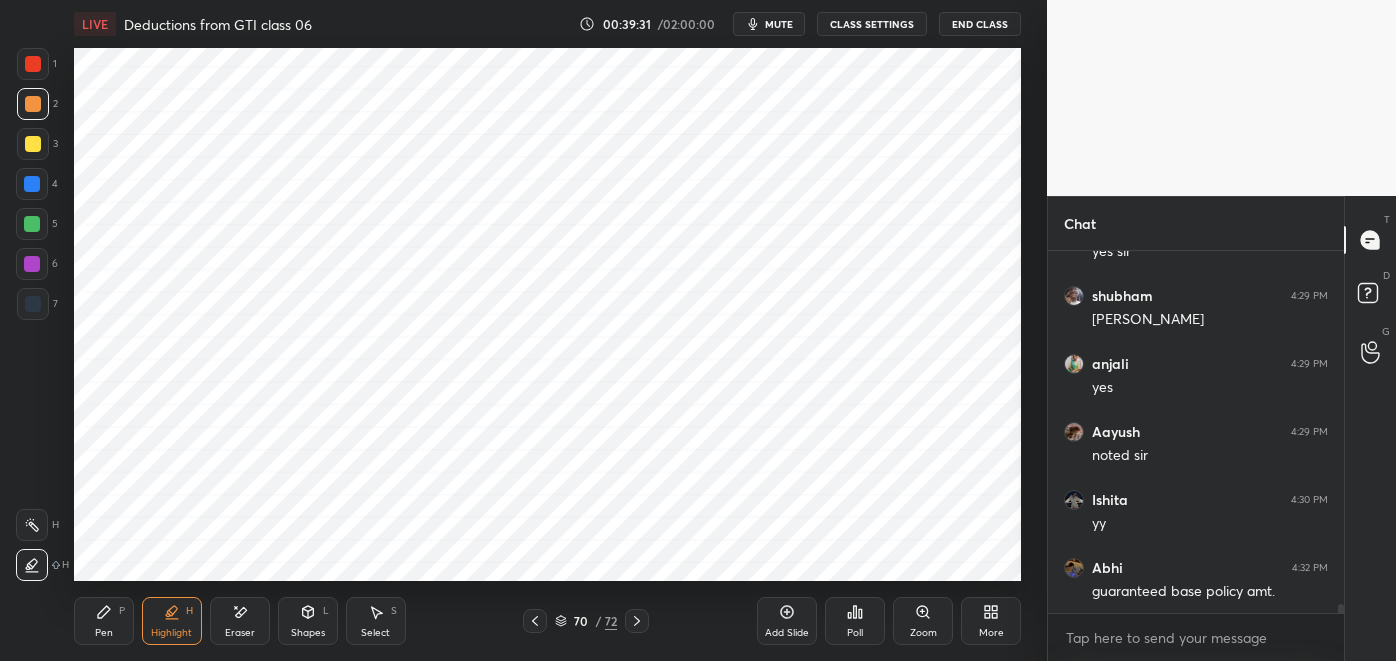click on "Pen" at bounding box center (104, 633) 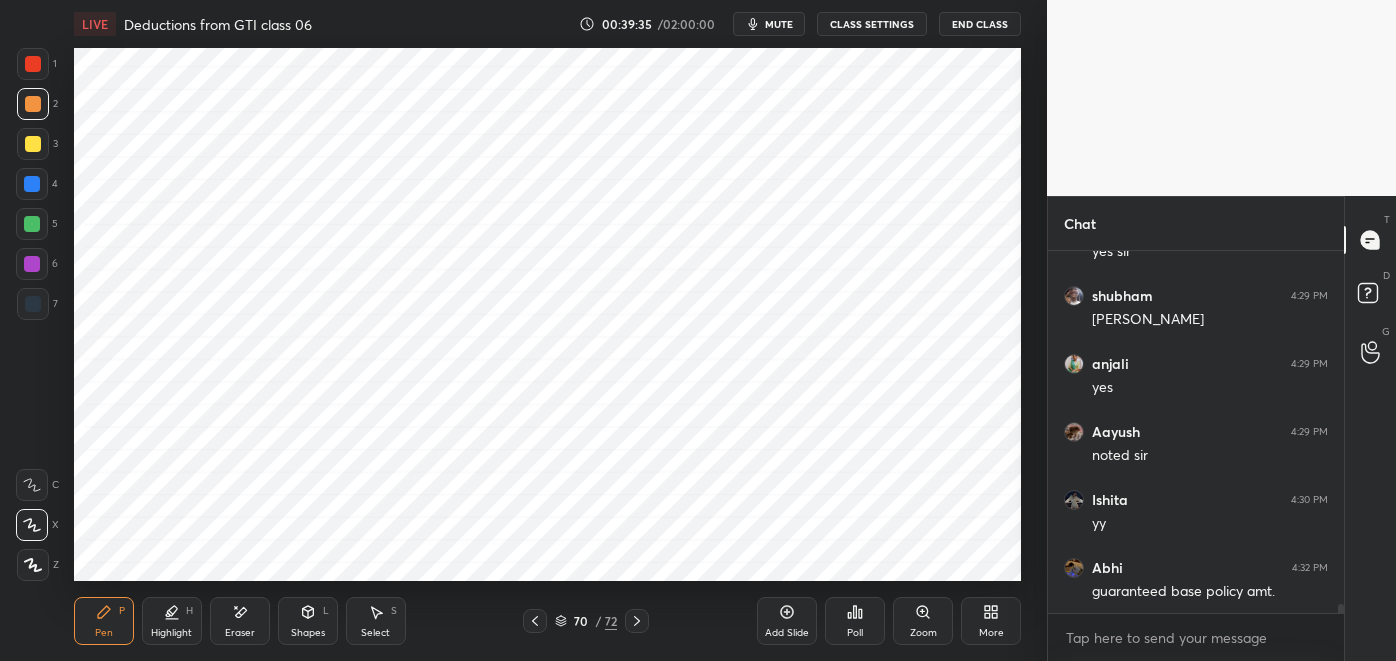 click at bounding box center [33, 304] 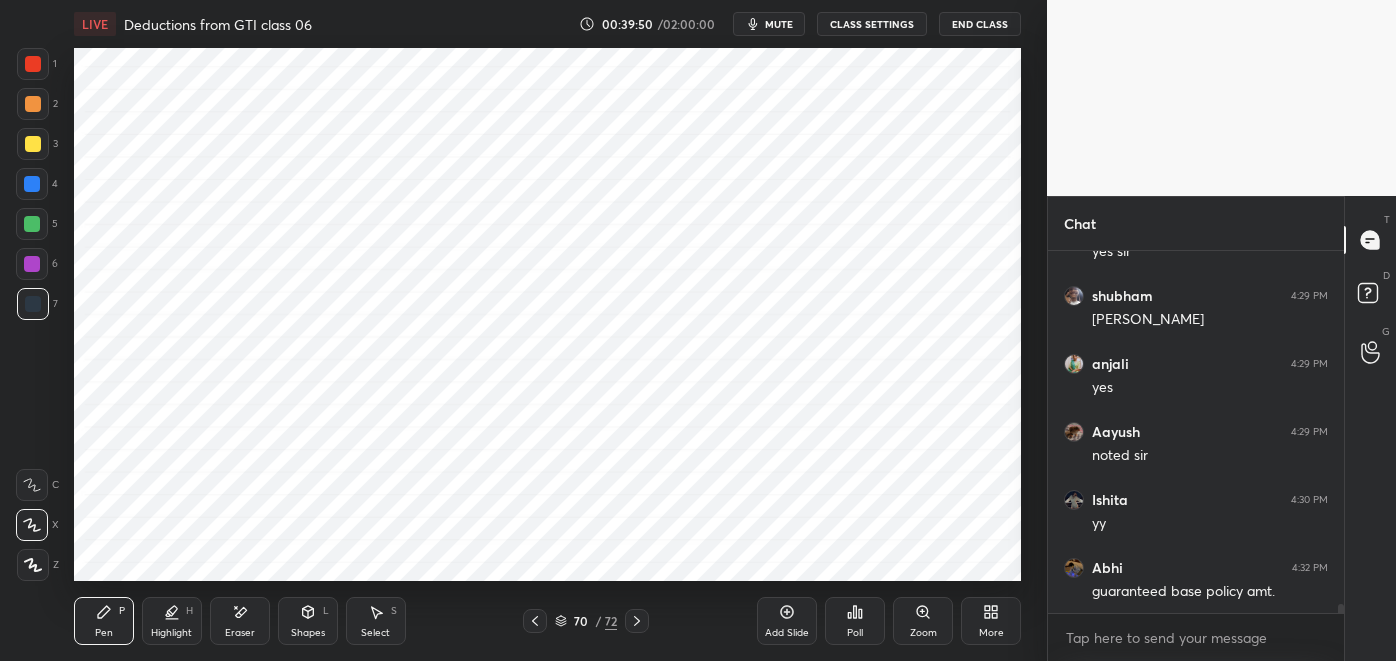 click 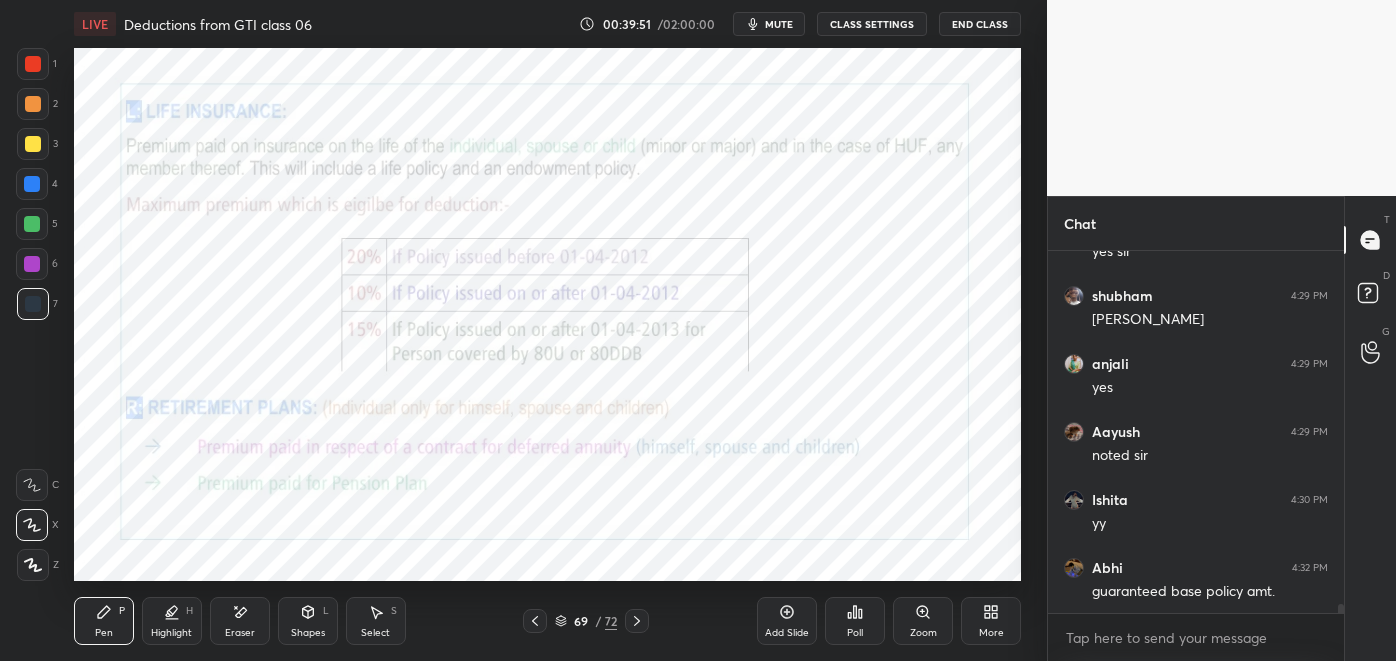 click 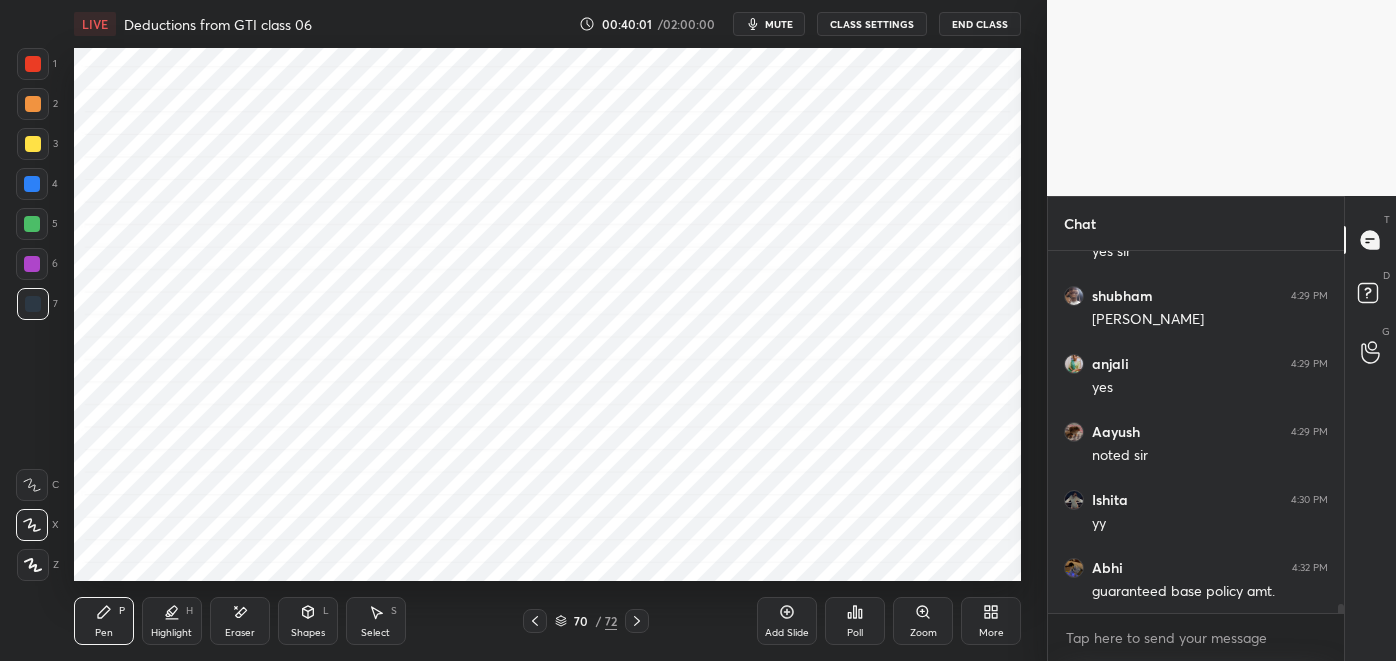 click at bounding box center (33, 64) 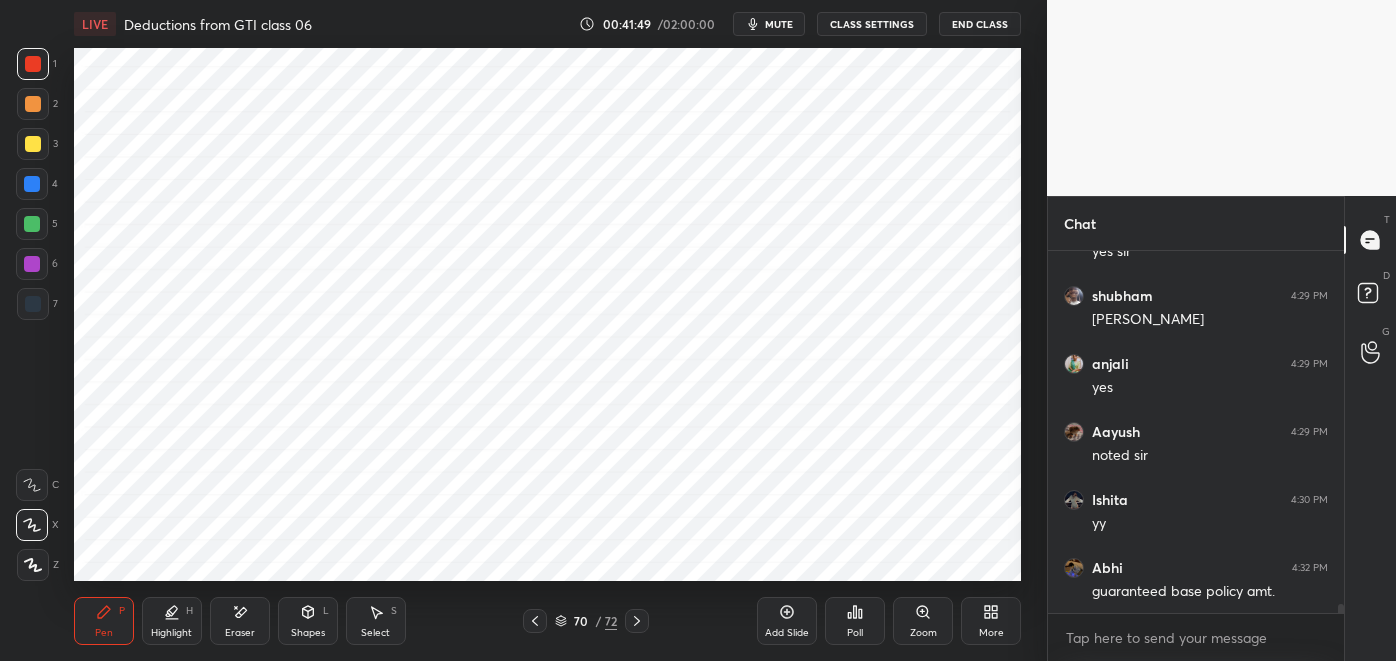 click on "Highlight H" at bounding box center (172, 621) 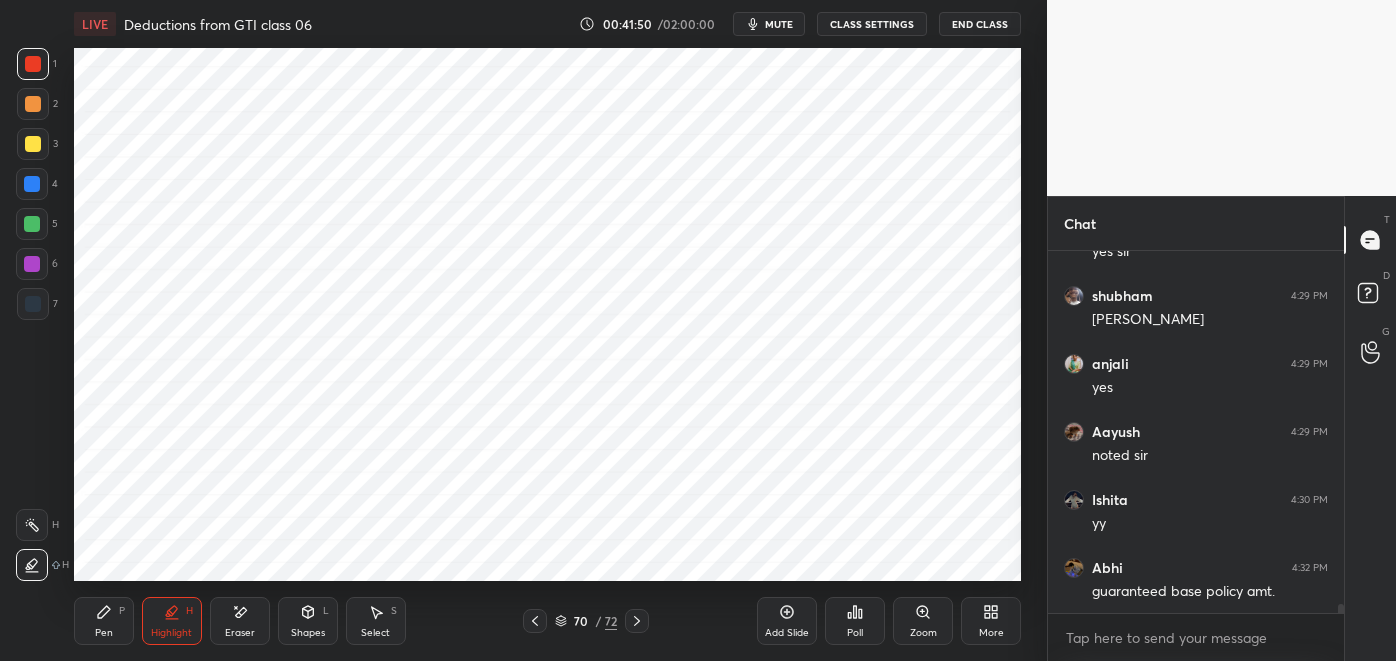 click at bounding box center [32, 525] 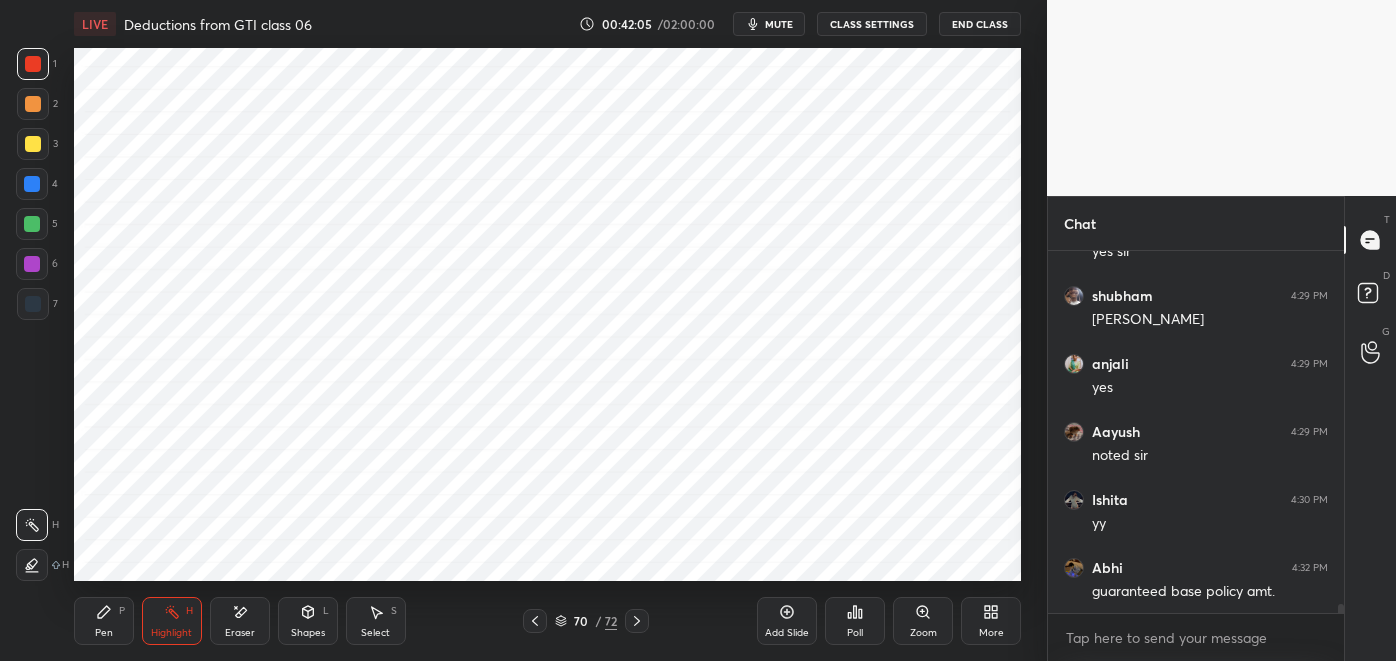 scroll, scrollTop: 13528, scrollLeft: 0, axis: vertical 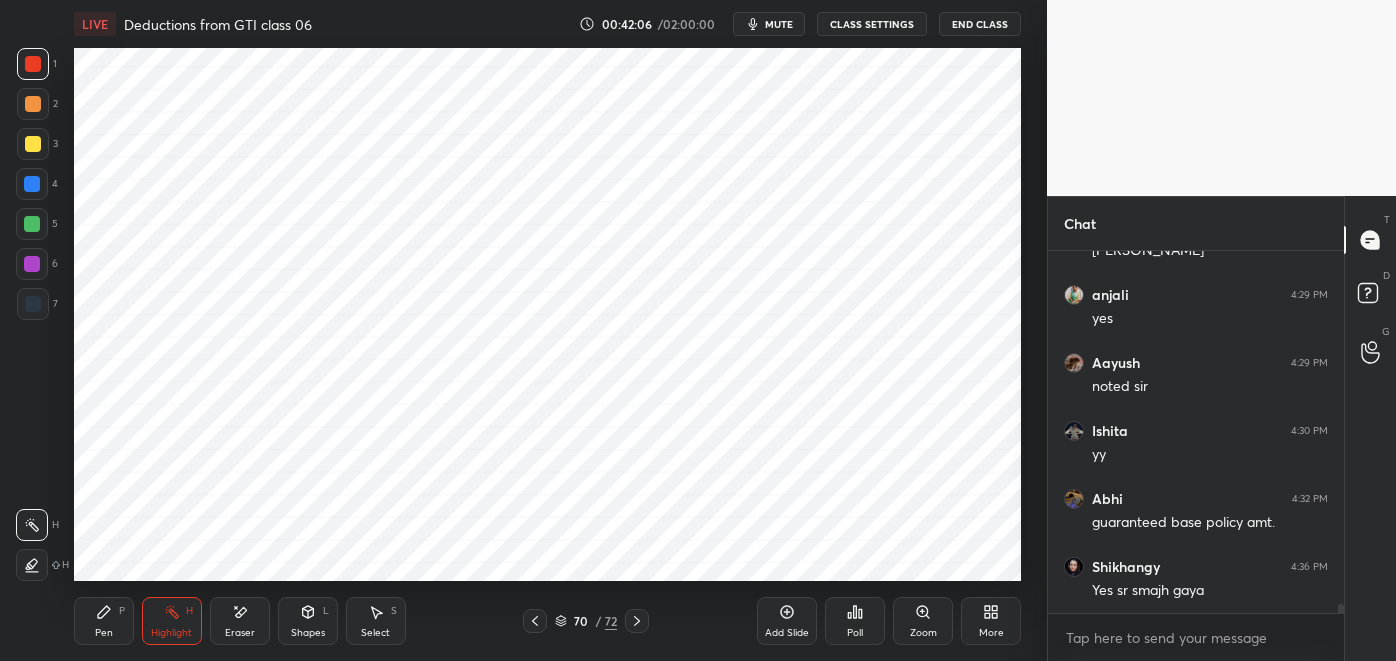 click 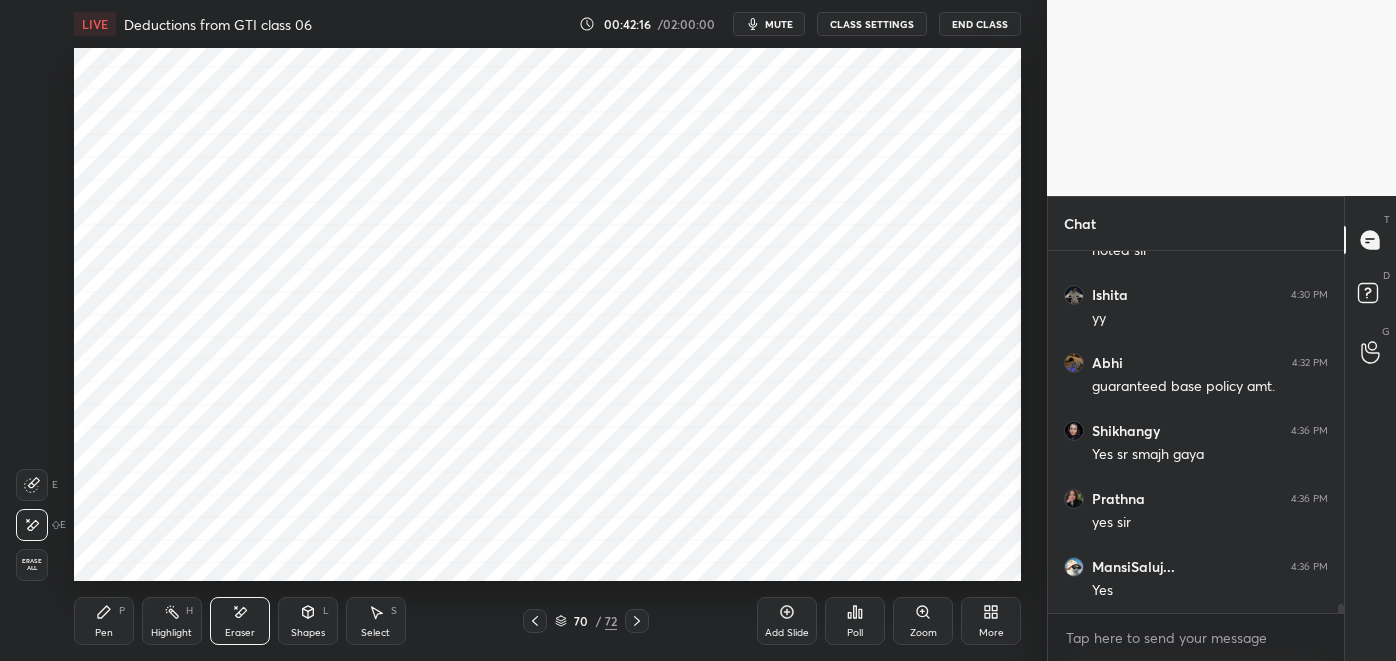 scroll, scrollTop: 13731, scrollLeft: 0, axis: vertical 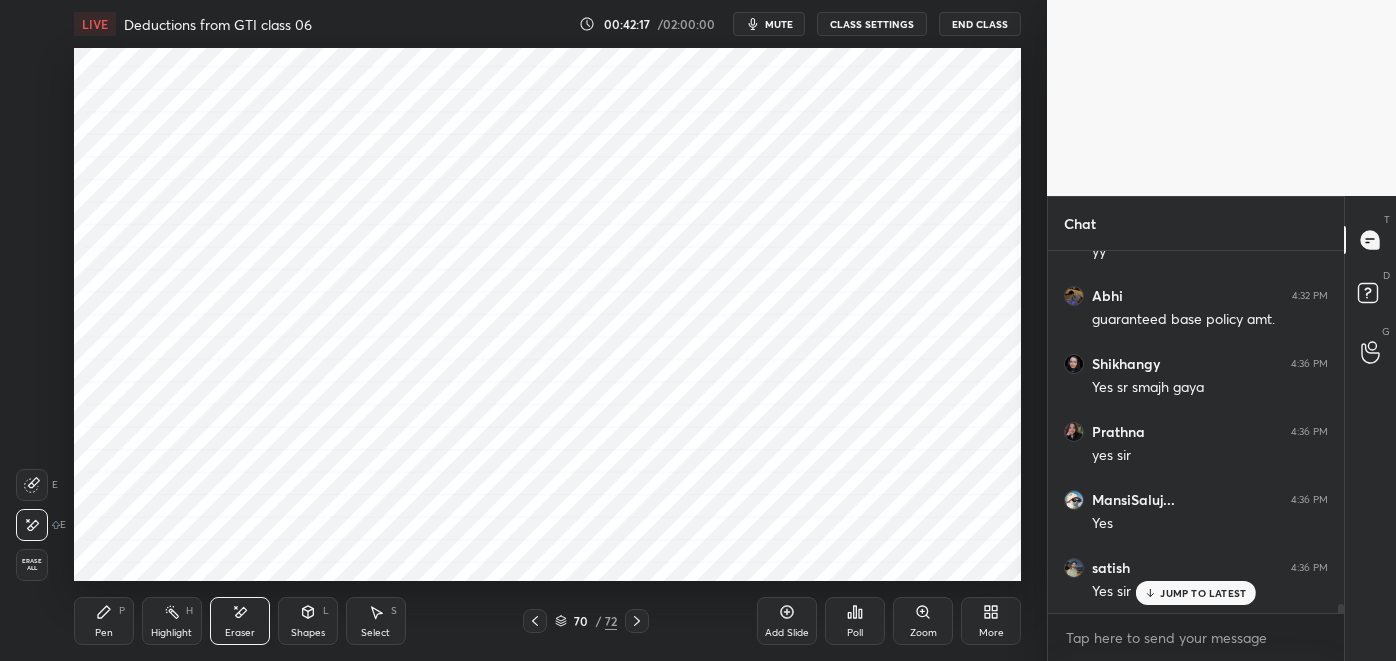 click on "Pen P" at bounding box center [104, 621] 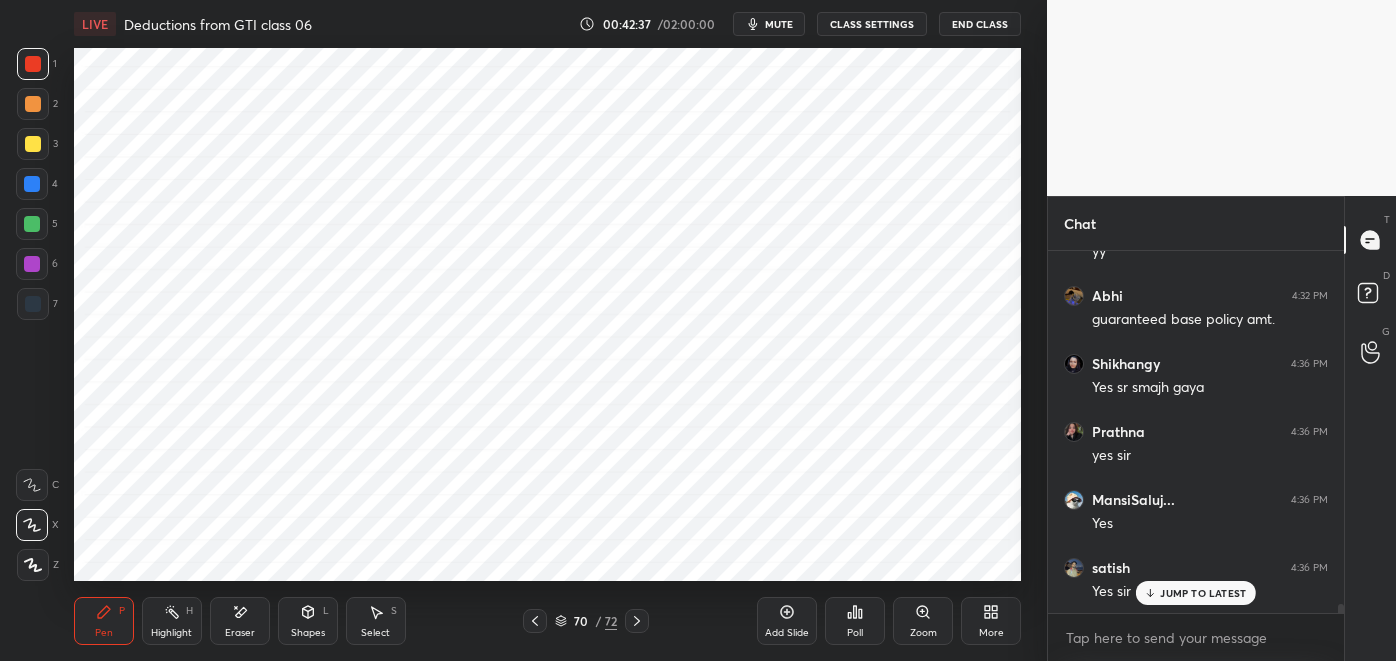 click at bounding box center [33, 304] 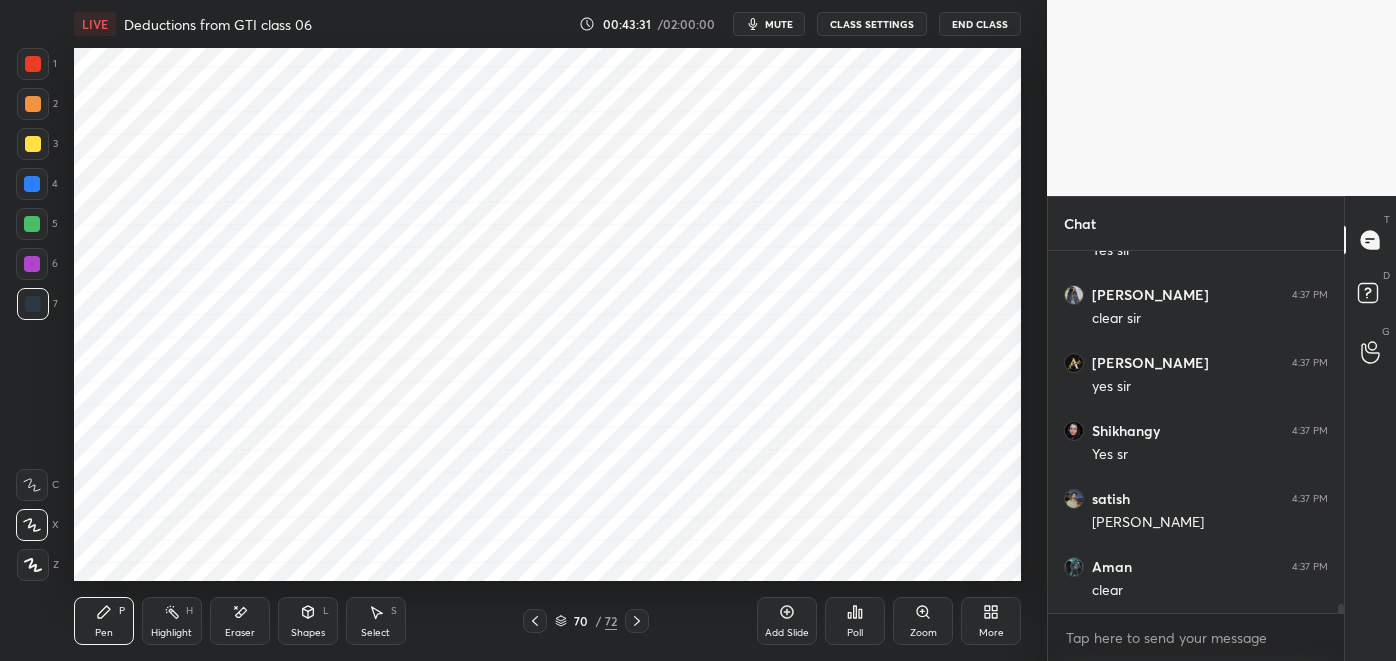 scroll, scrollTop: 14139, scrollLeft: 0, axis: vertical 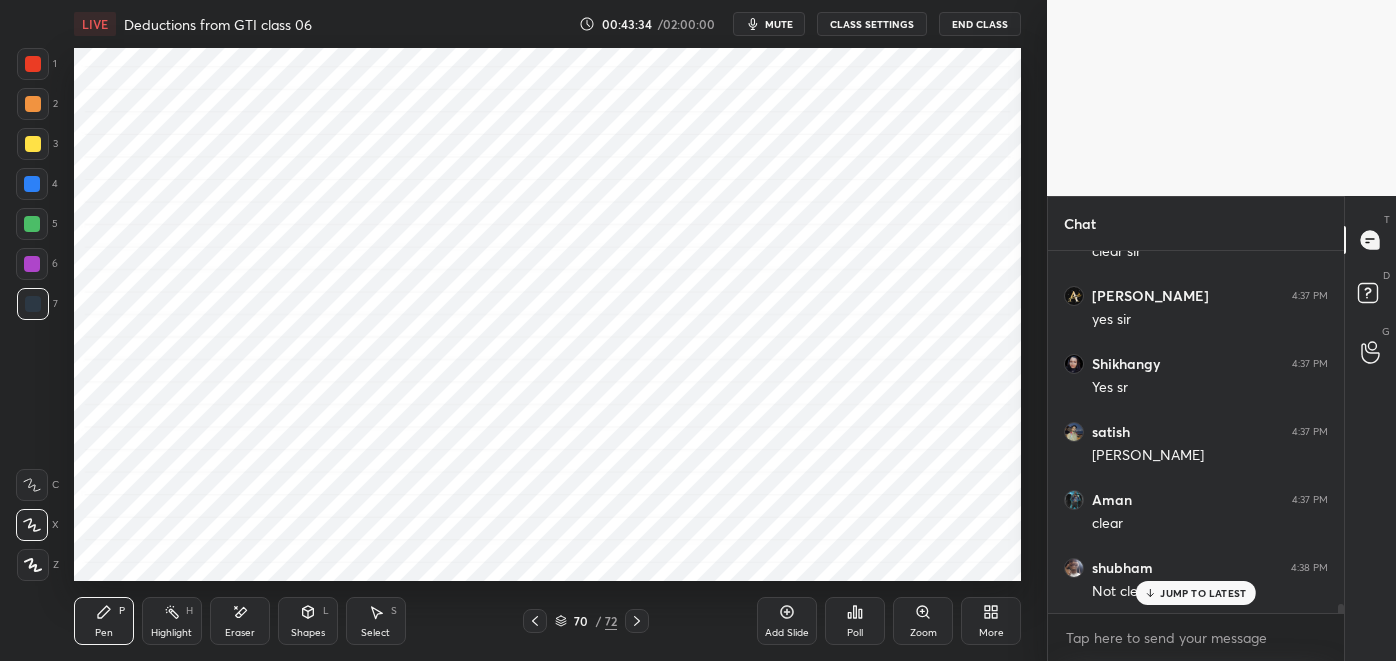 click on "JUMP TO LATEST" at bounding box center (1203, 593) 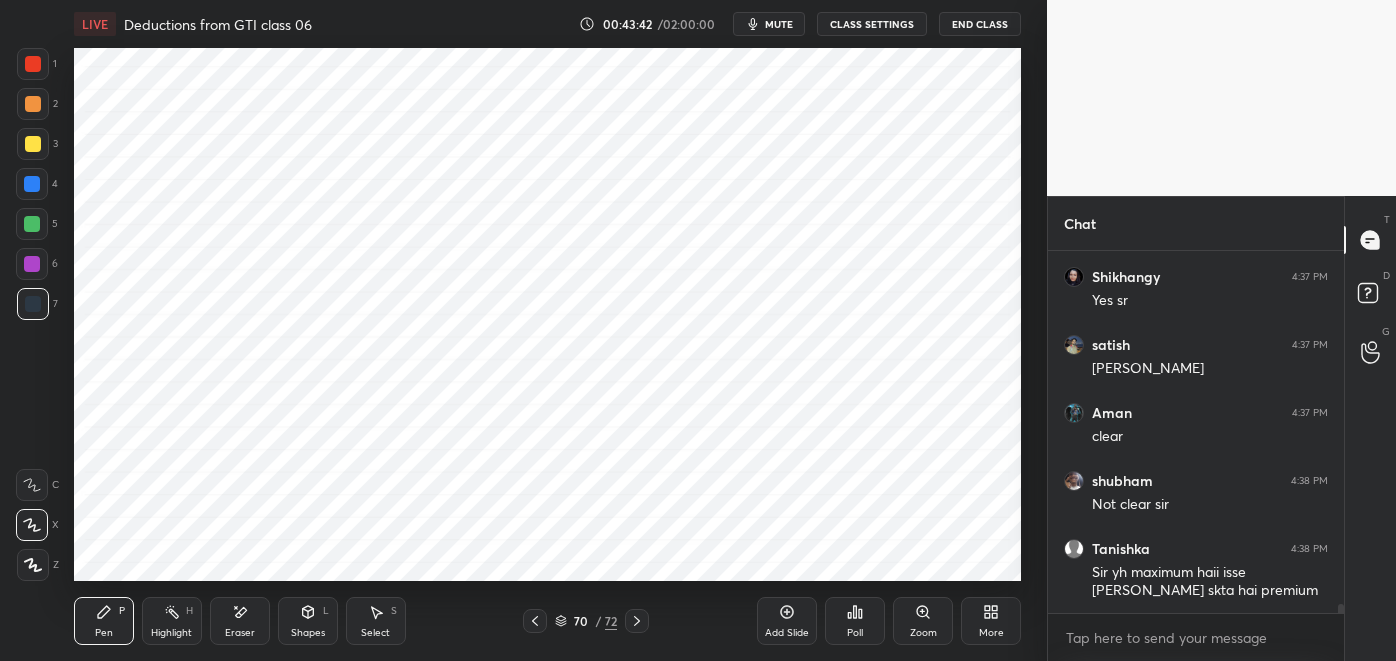 scroll, scrollTop: 14293, scrollLeft: 0, axis: vertical 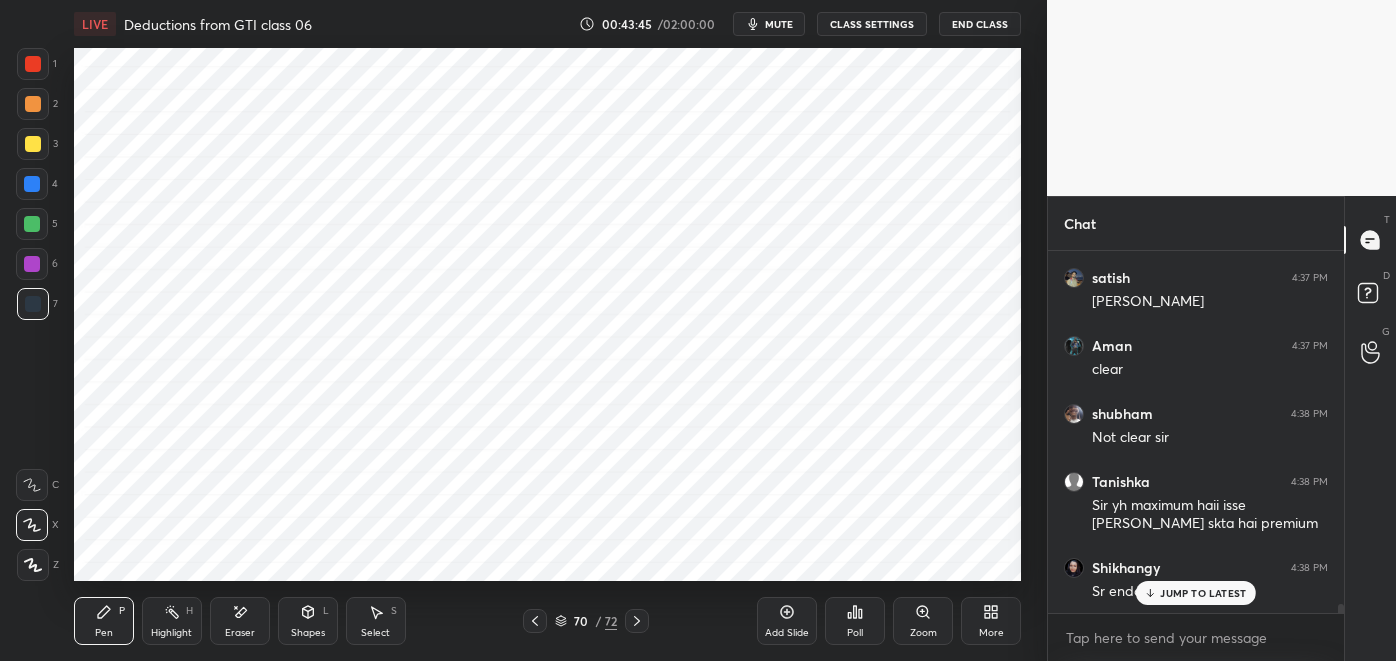 click on "JUMP TO LATEST" at bounding box center [1203, 593] 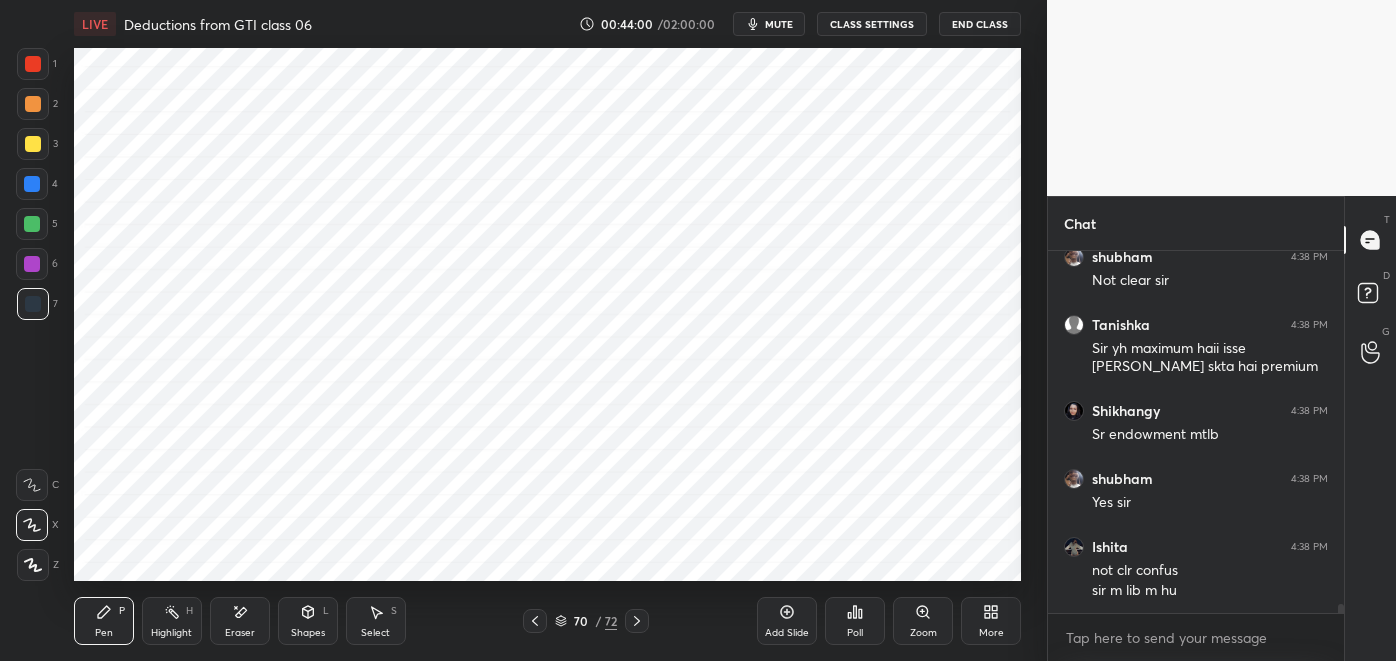 scroll, scrollTop: 14517, scrollLeft: 0, axis: vertical 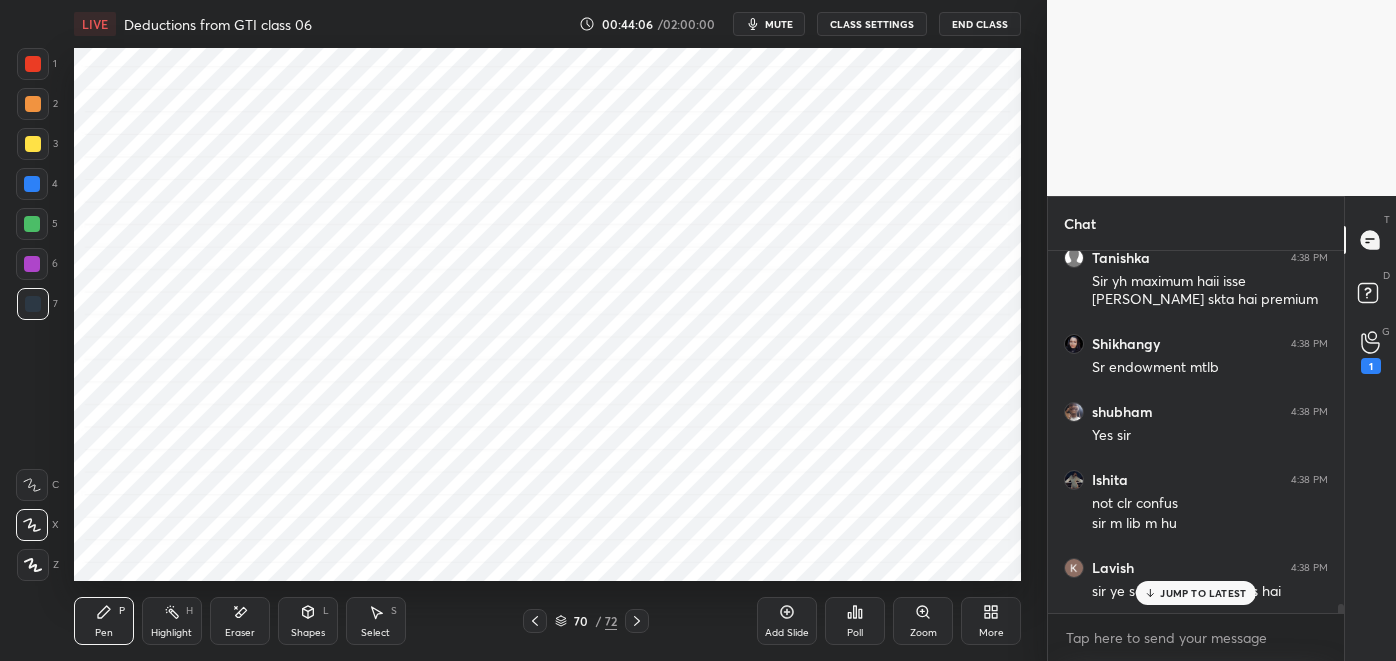 click on "1" at bounding box center [1371, 366] 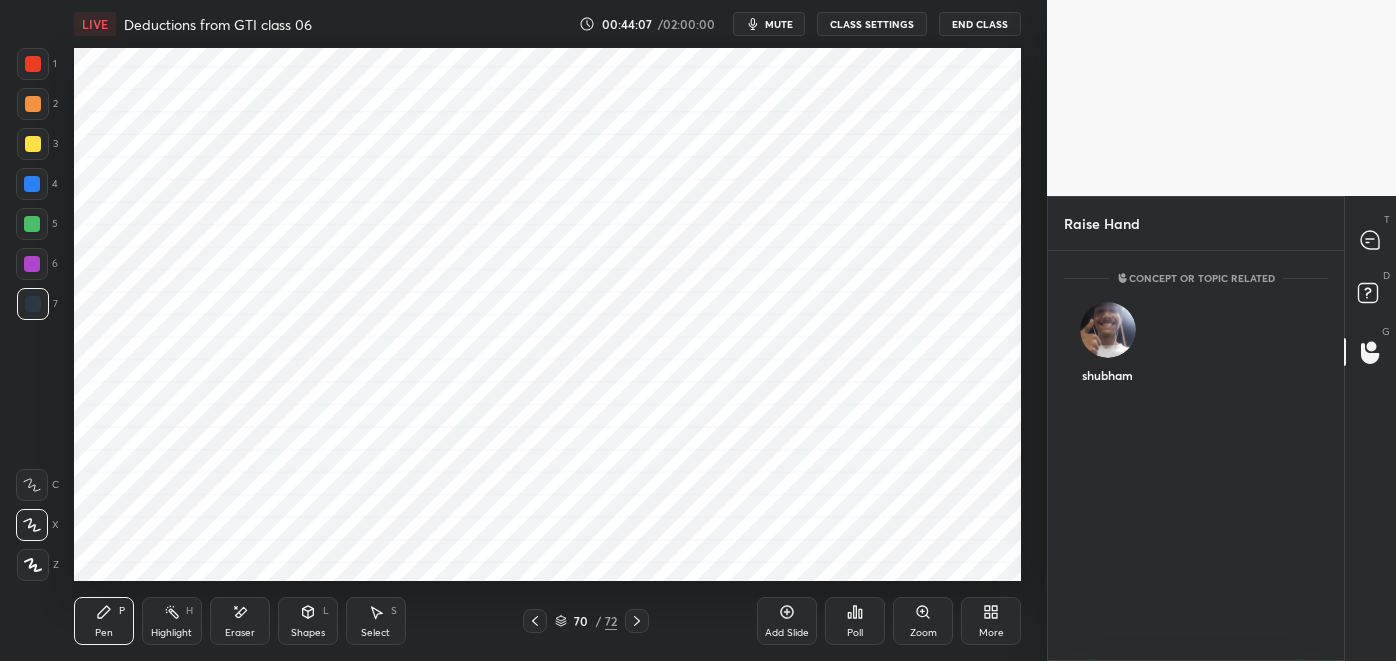scroll, scrollTop: 403, scrollLeft: 290, axis: both 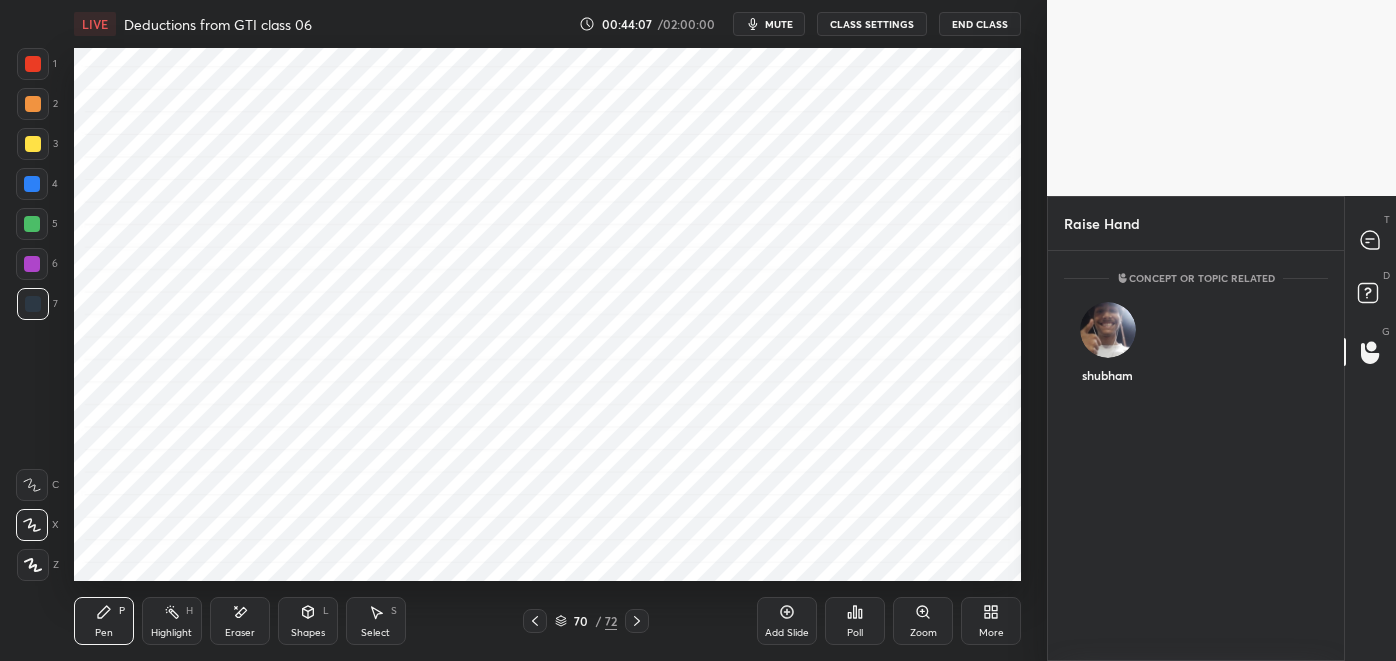 click on "shubham" at bounding box center (1107, 347) 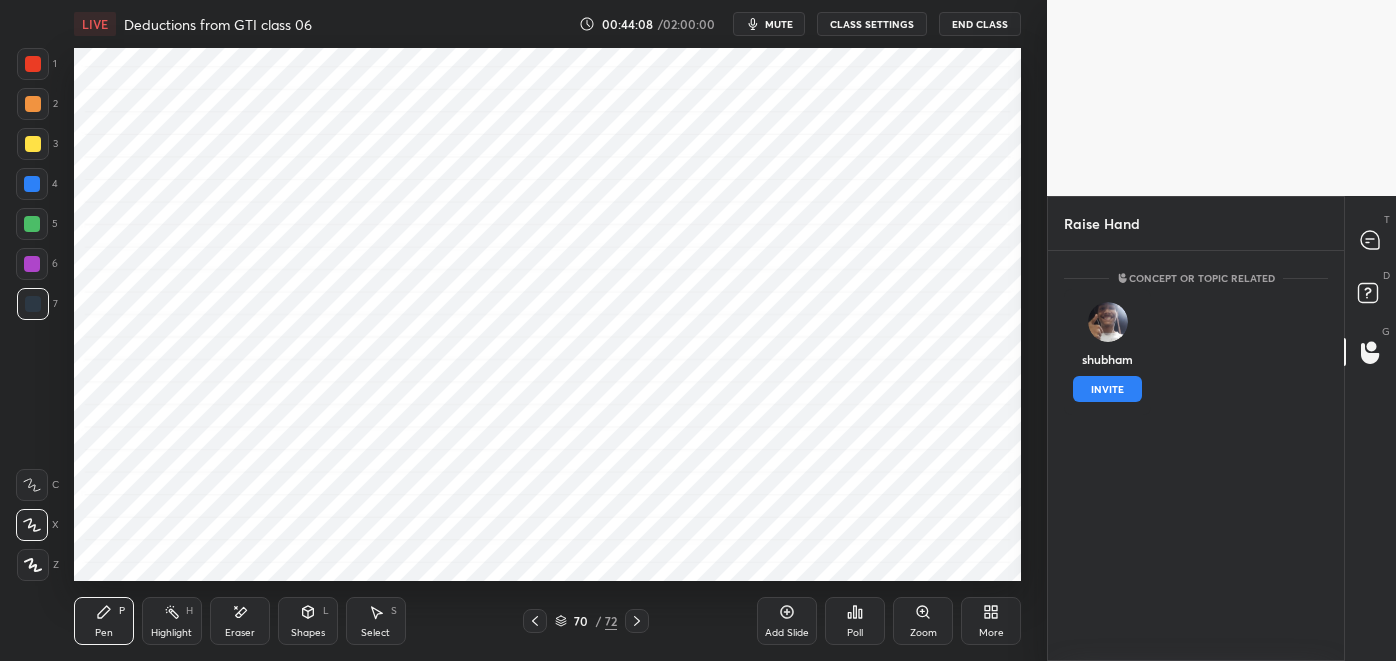 click on "INVITE" at bounding box center (1107, 389) 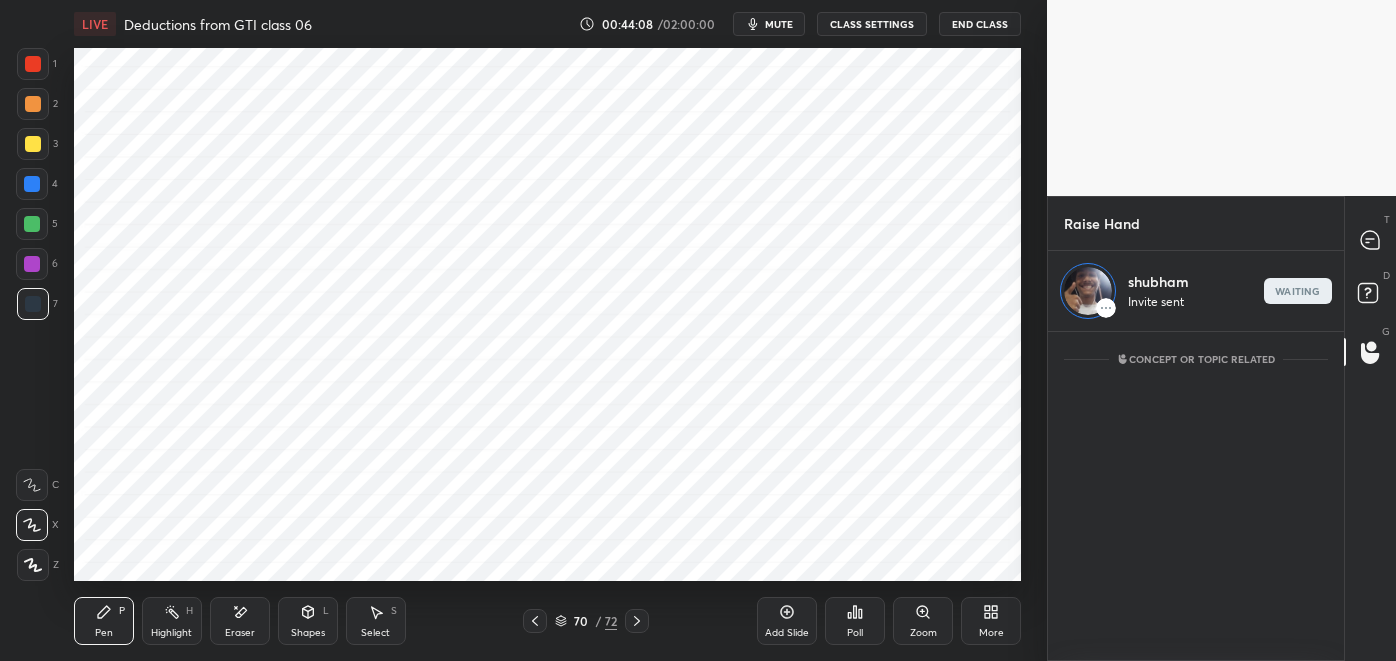 scroll, scrollTop: 323, scrollLeft: 290, axis: both 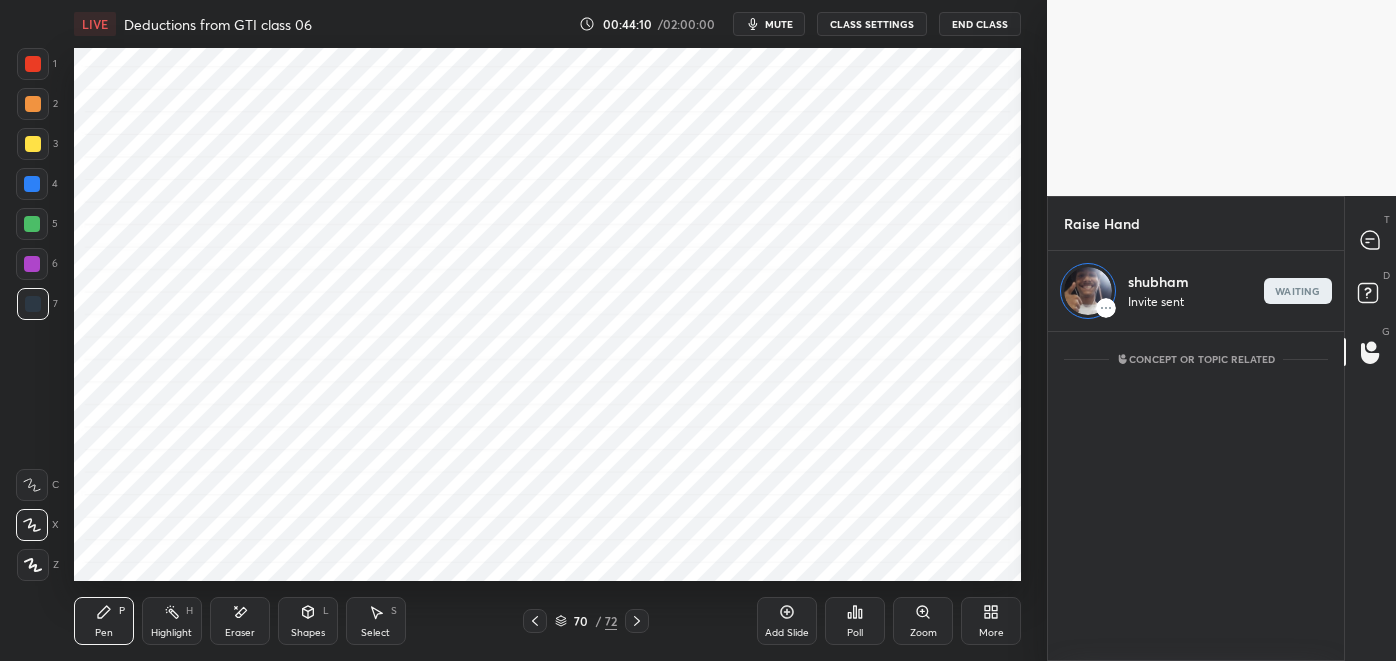 click 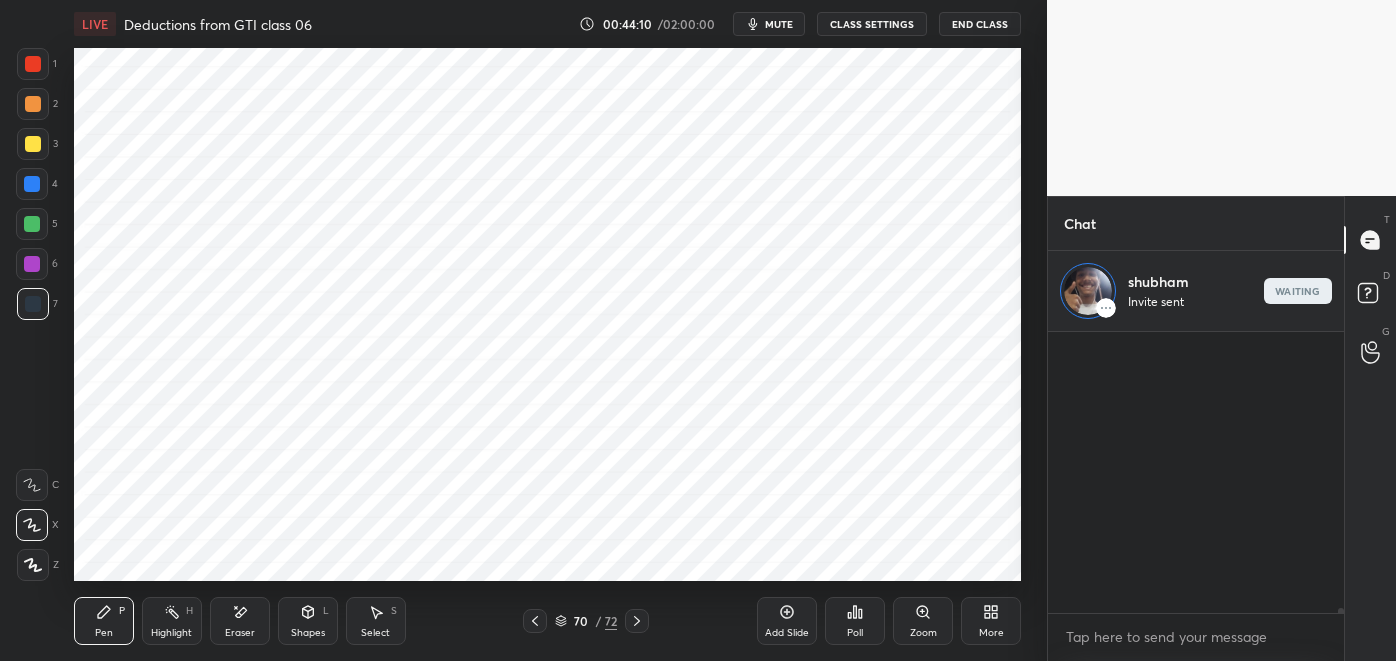 scroll, scrollTop: 14895, scrollLeft: 0, axis: vertical 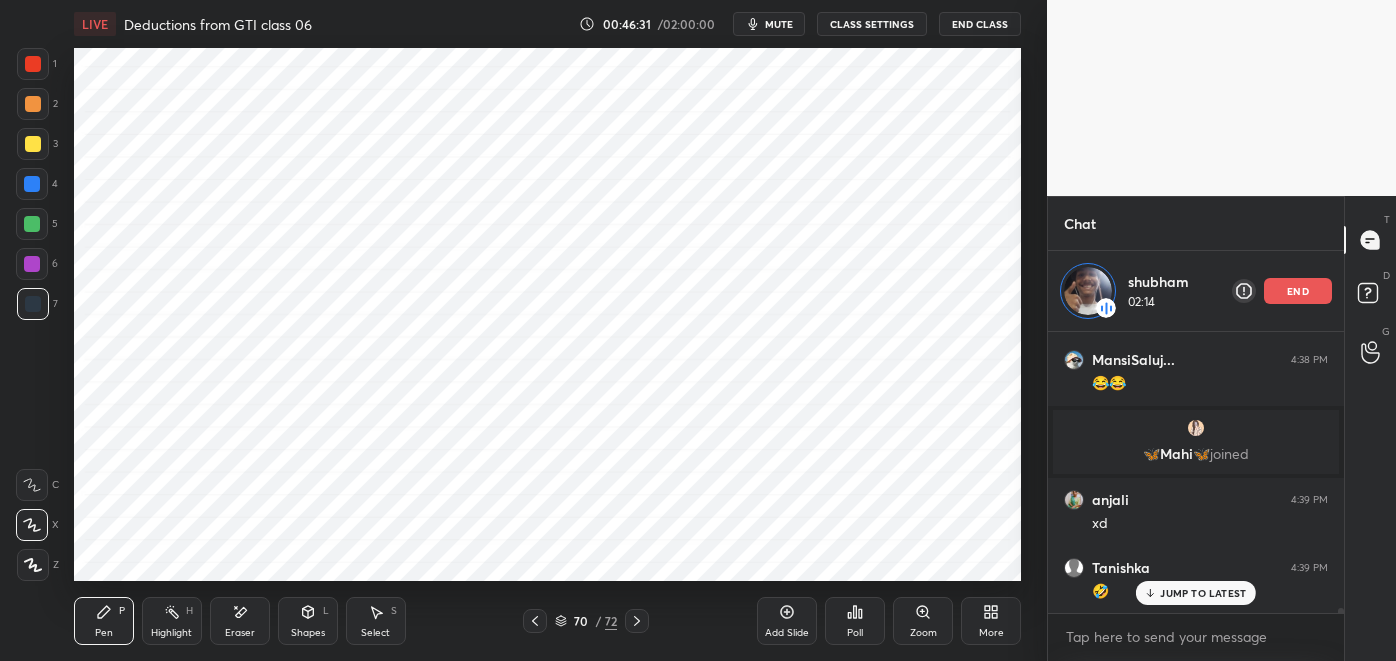 click on "4:38 PM" at bounding box center [1309, 292] 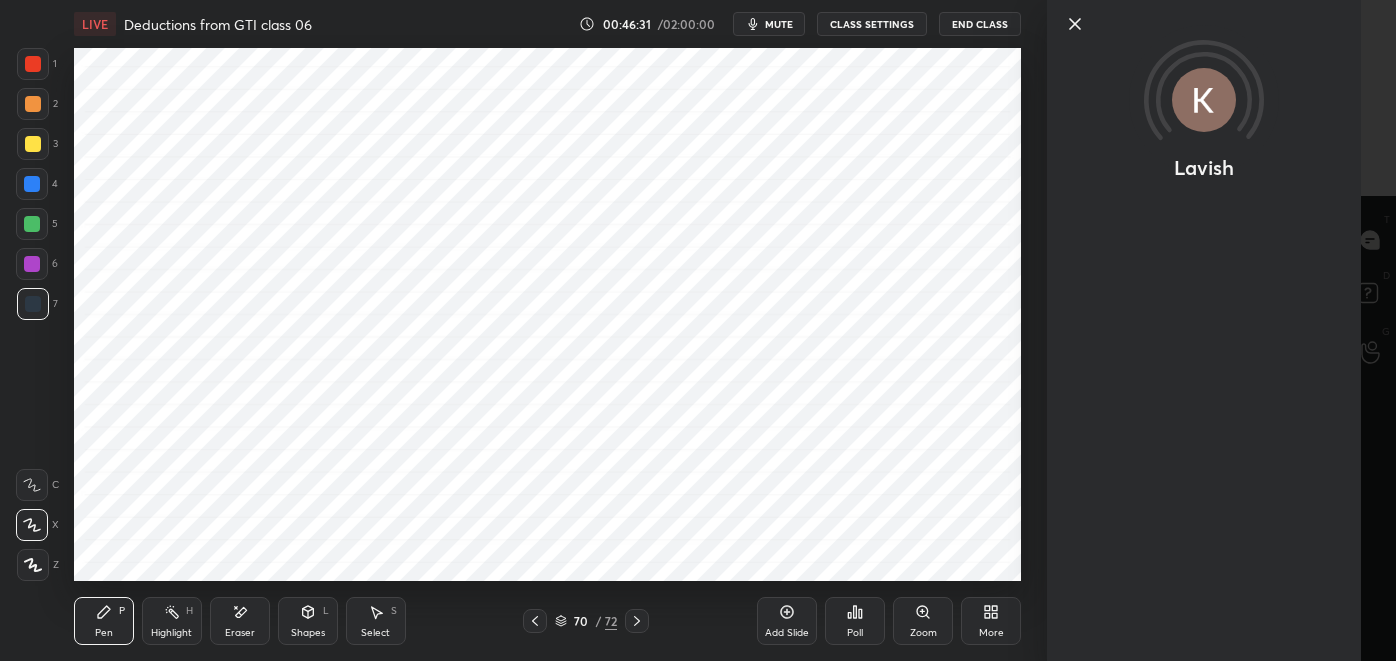scroll, scrollTop: 6, scrollLeft: 5, axis: both 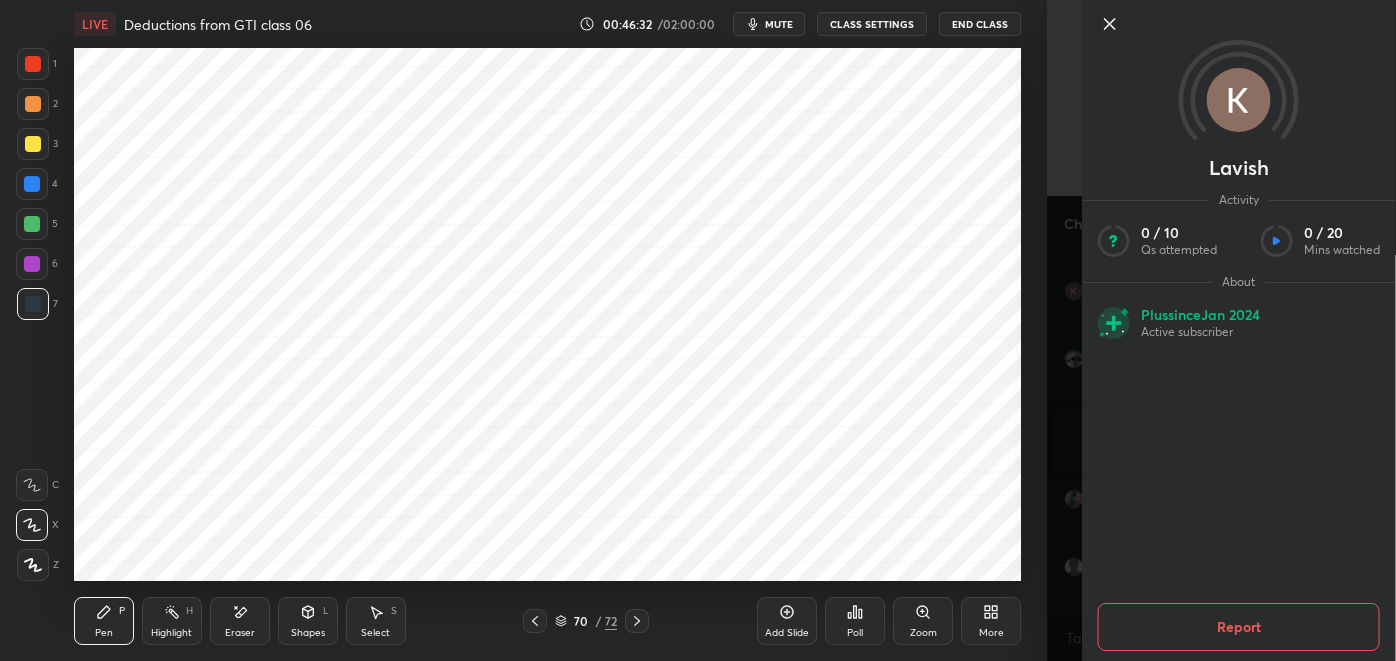 click 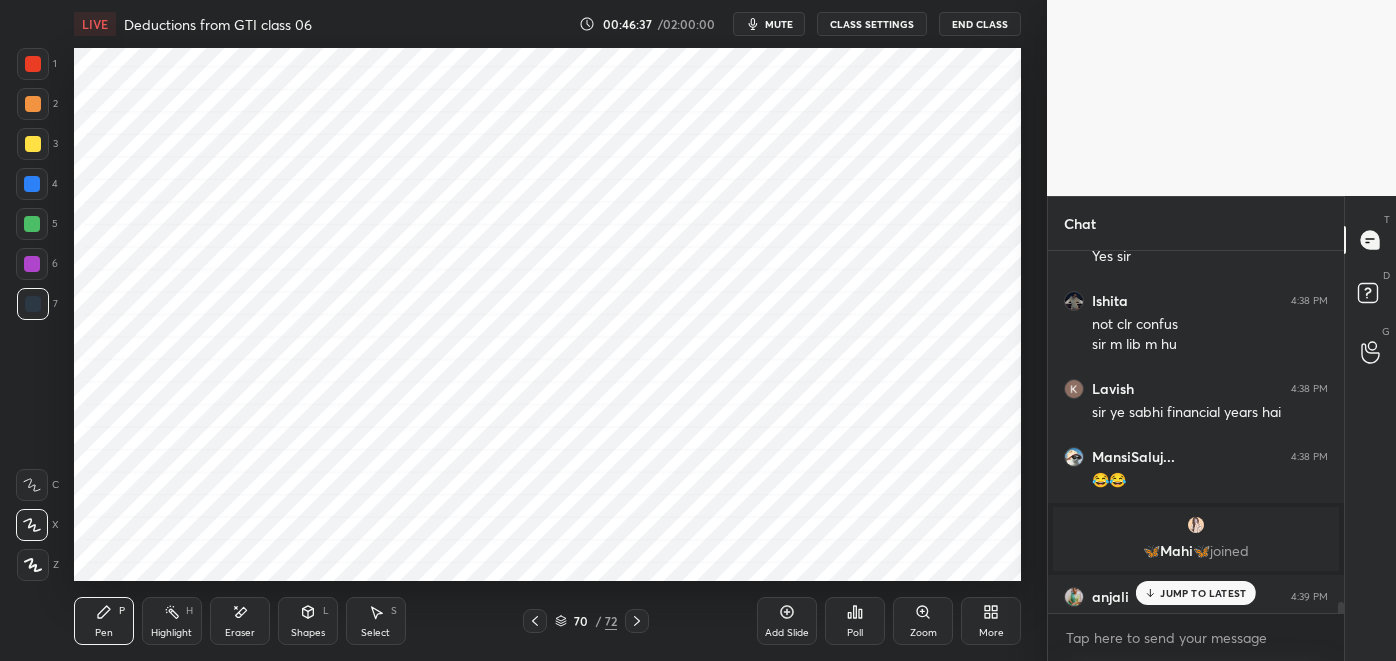 scroll, scrollTop: 14990, scrollLeft: 0, axis: vertical 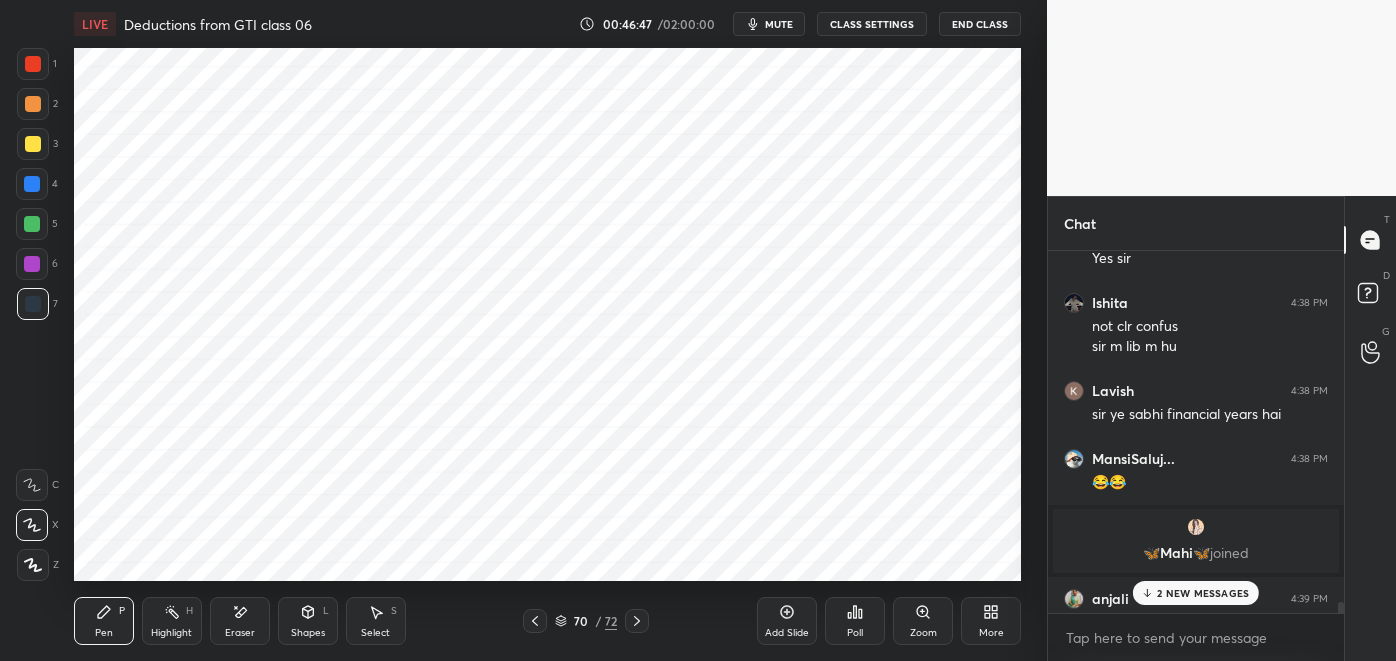 click on "2 NEW MESSAGES" at bounding box center [1203, 593] 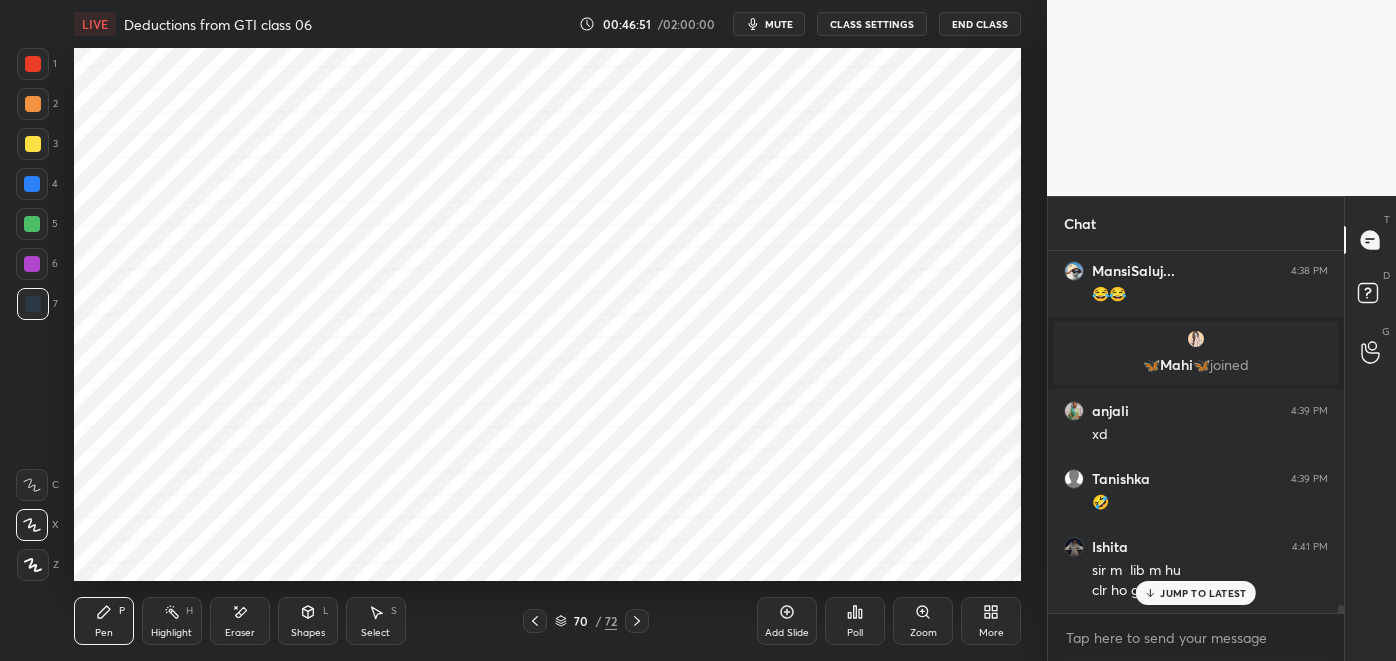scroll, scrollTop: 15245, scrollLeft: 0, axis: vertical 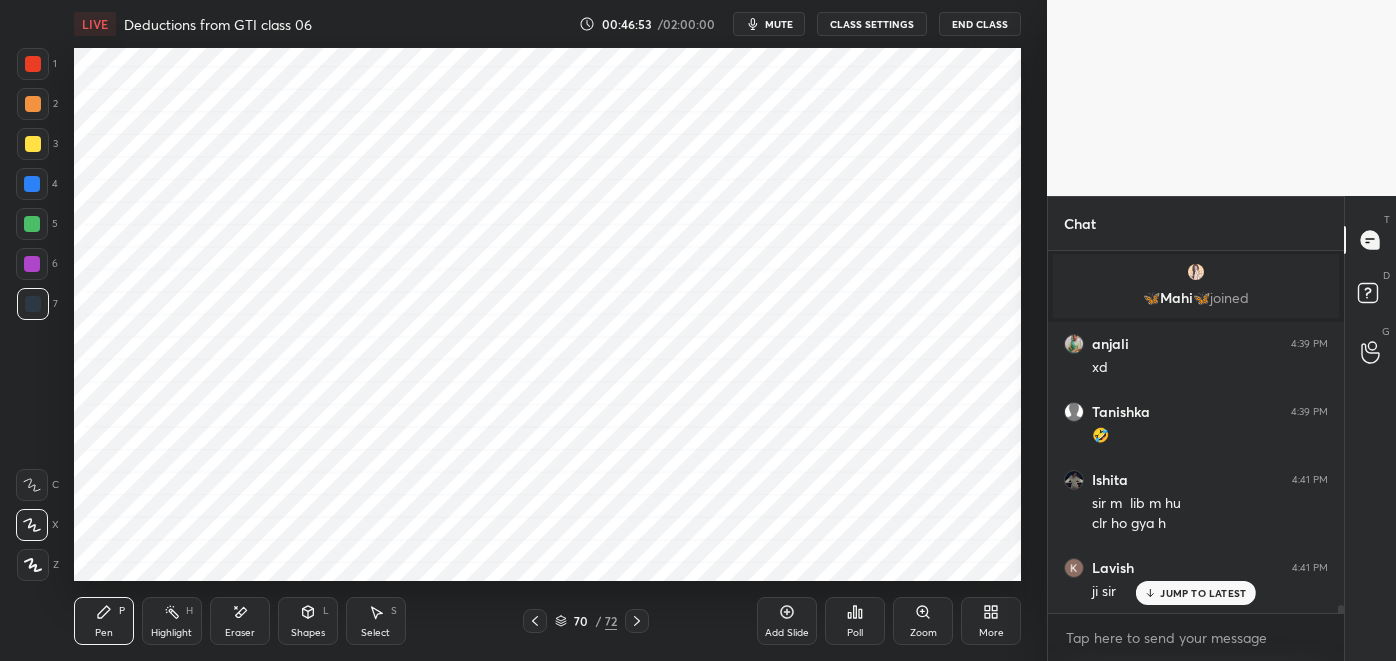click 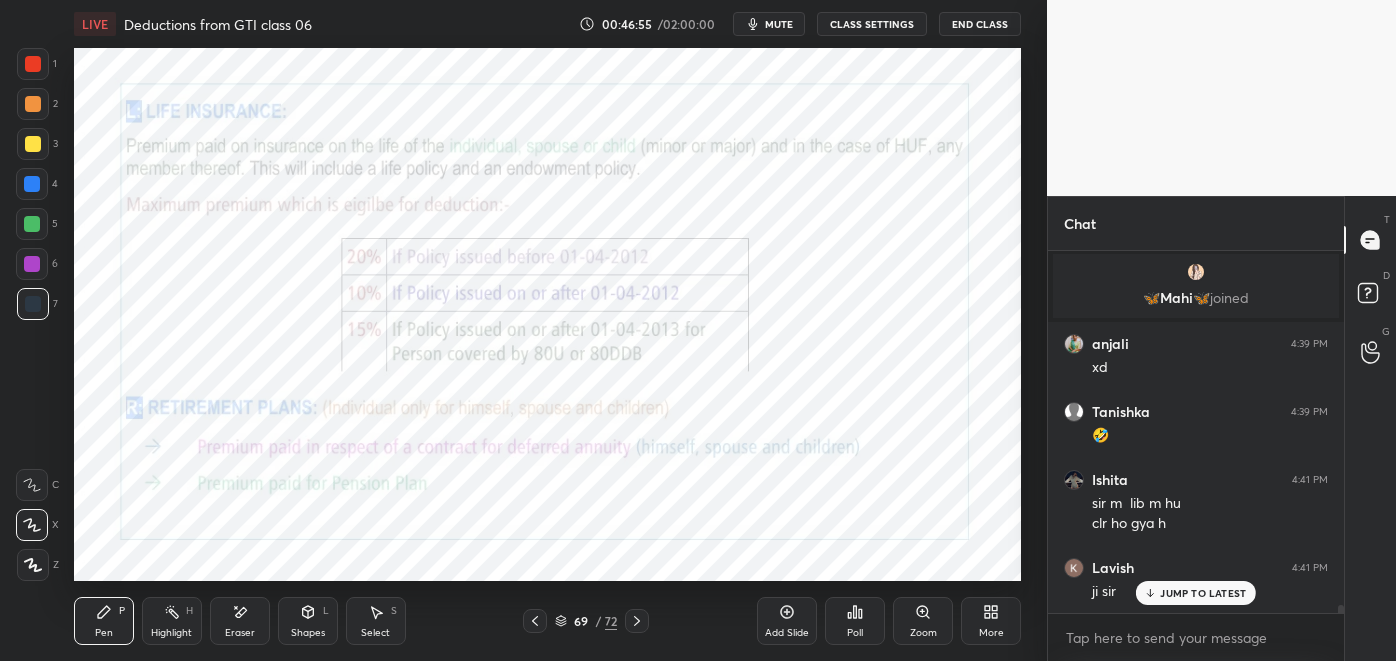 scroll, scrollTop: 15314, scrollLeft: 0, axis: vertical 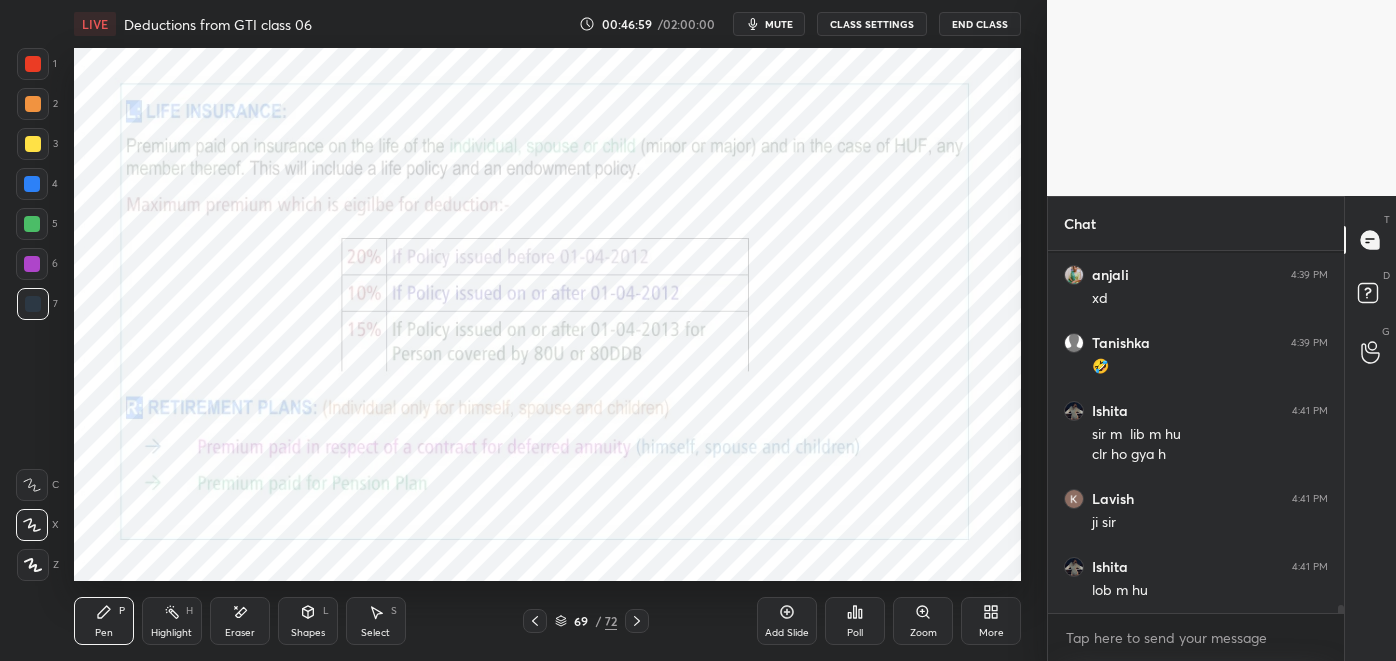 click 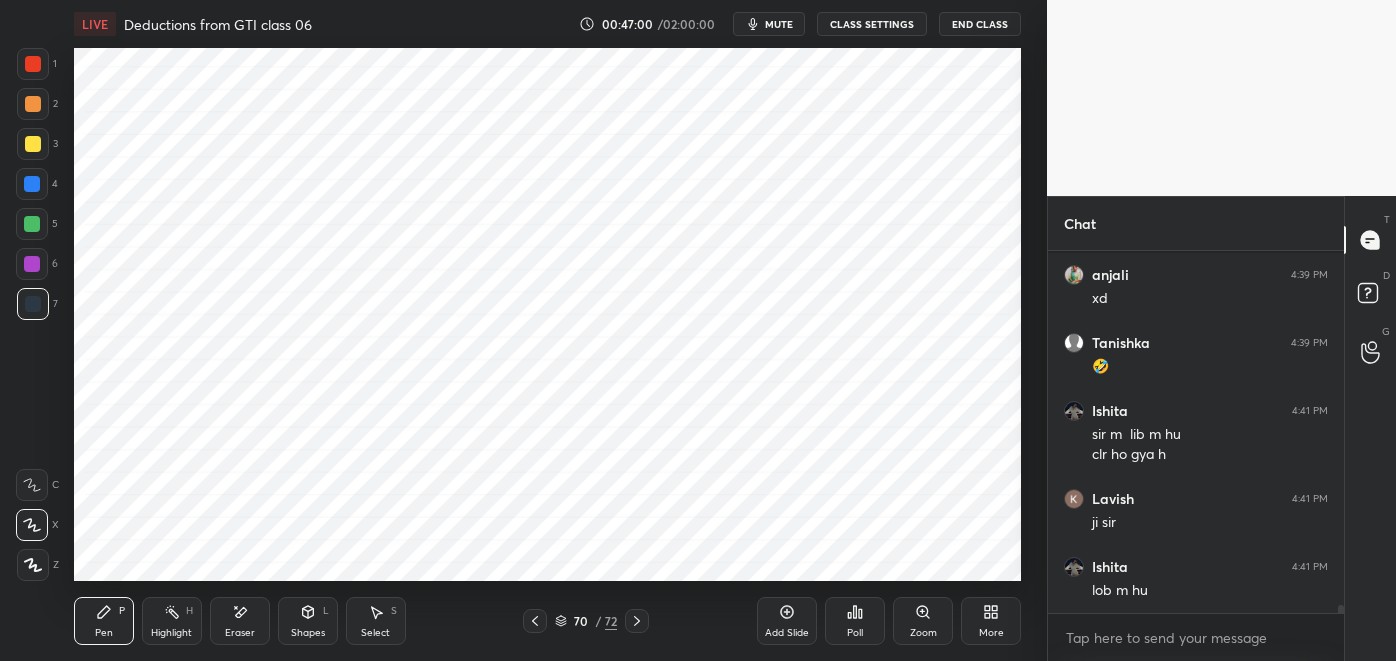 click 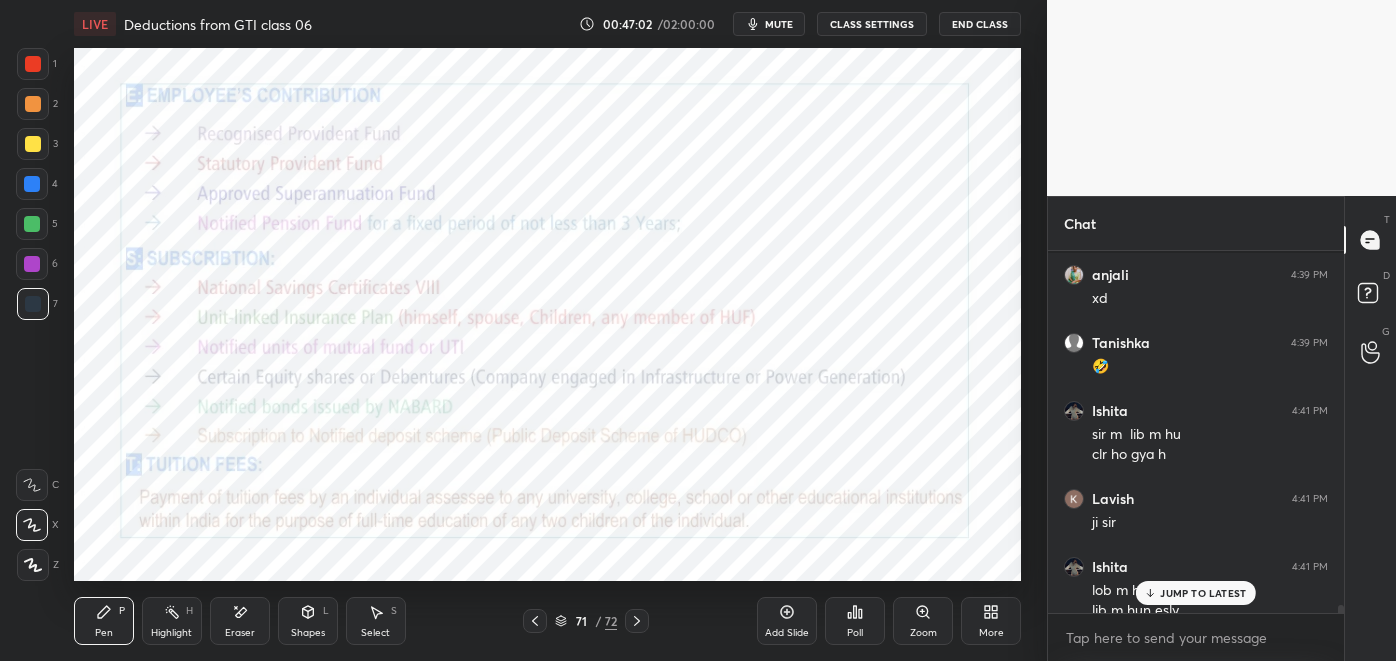 scroll, scrollTop: 15333, scrollLeft: 0, axis: vertical 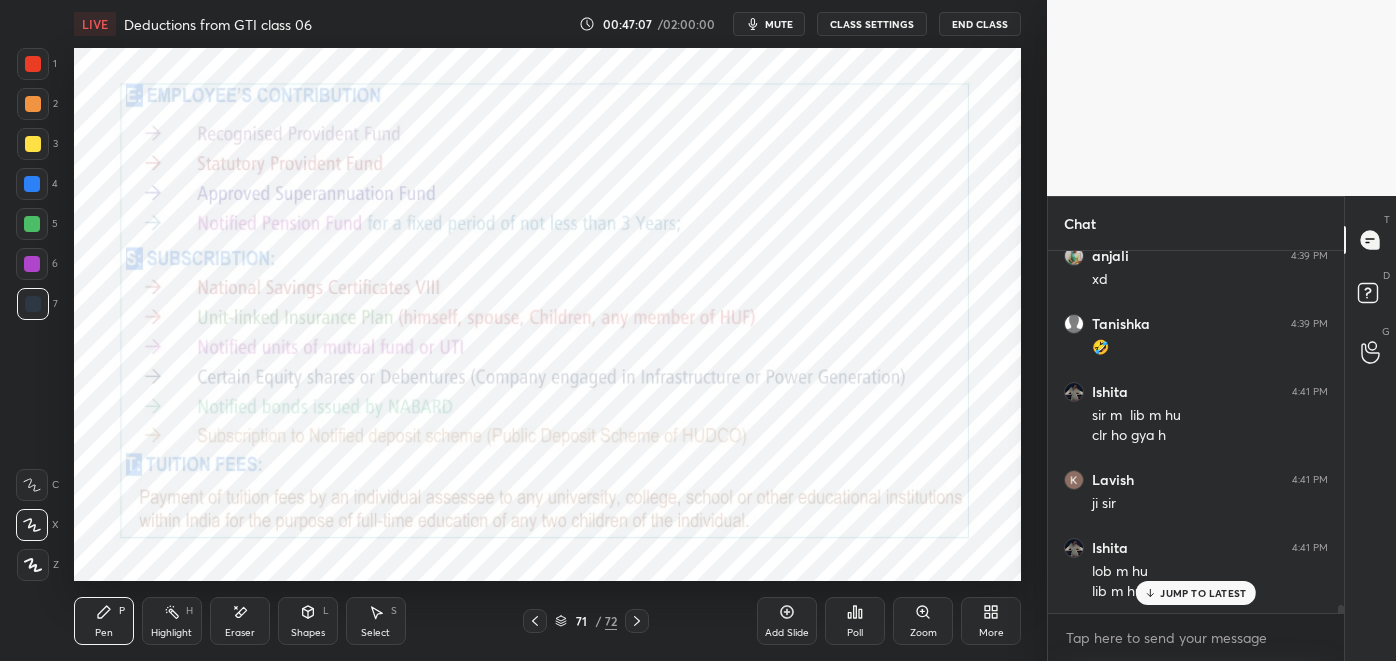 click 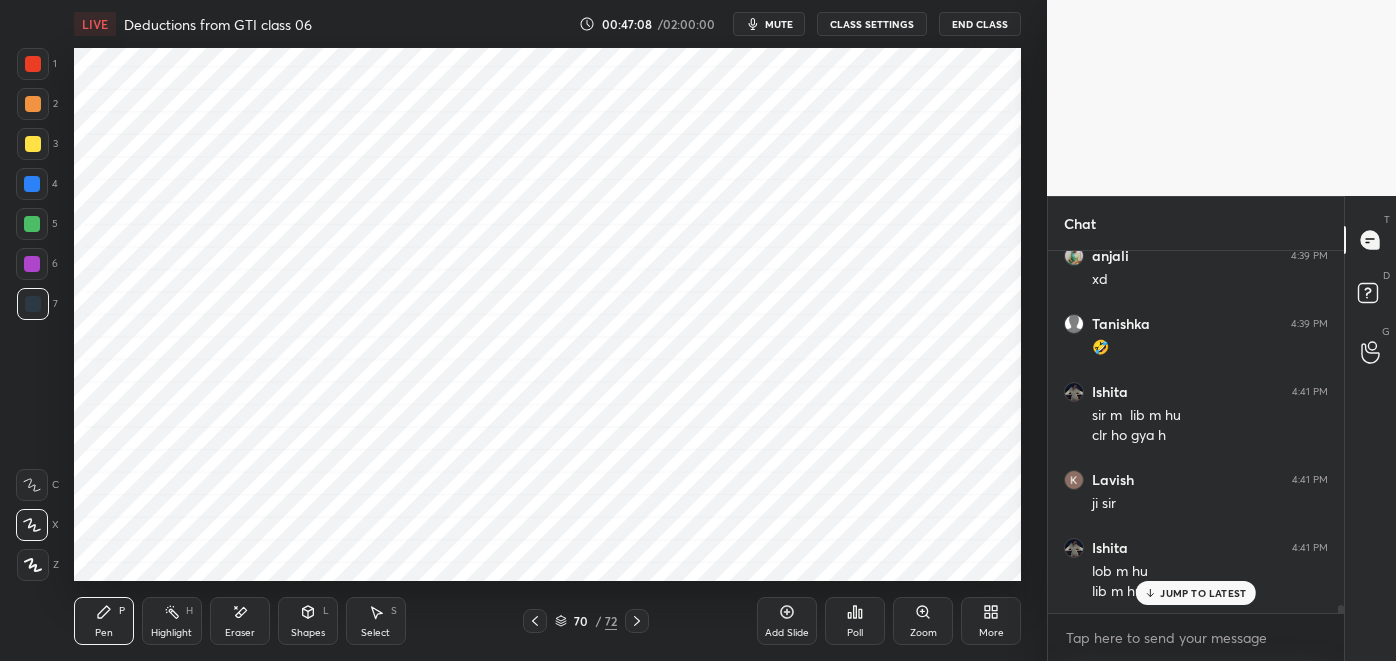 click 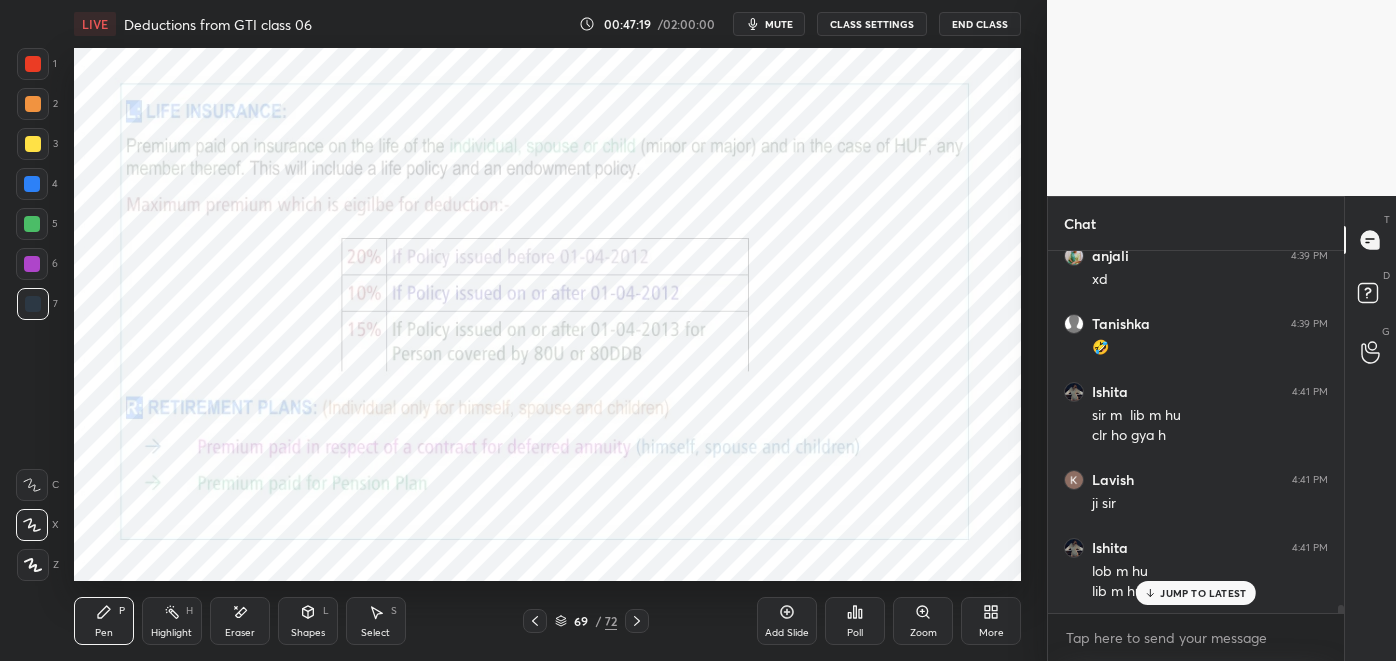 click 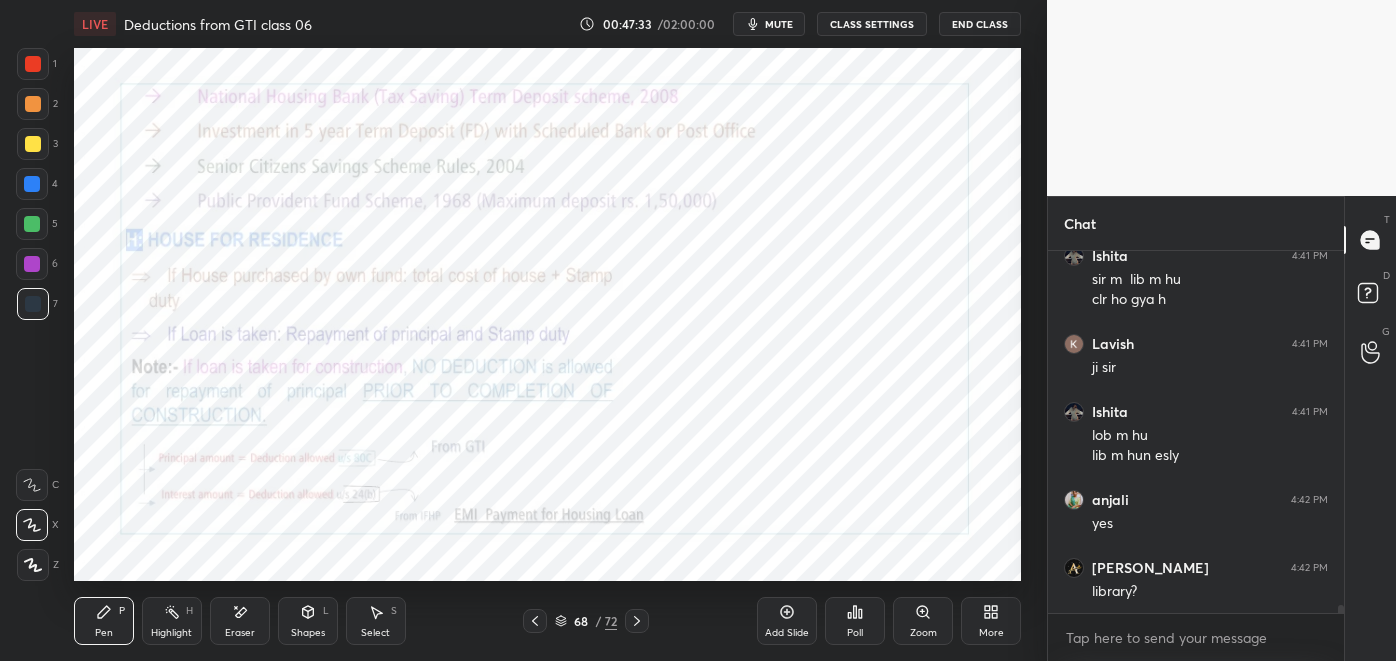 scroll, scrollTop: 15538, scrollLeft: 0, axis: vertical 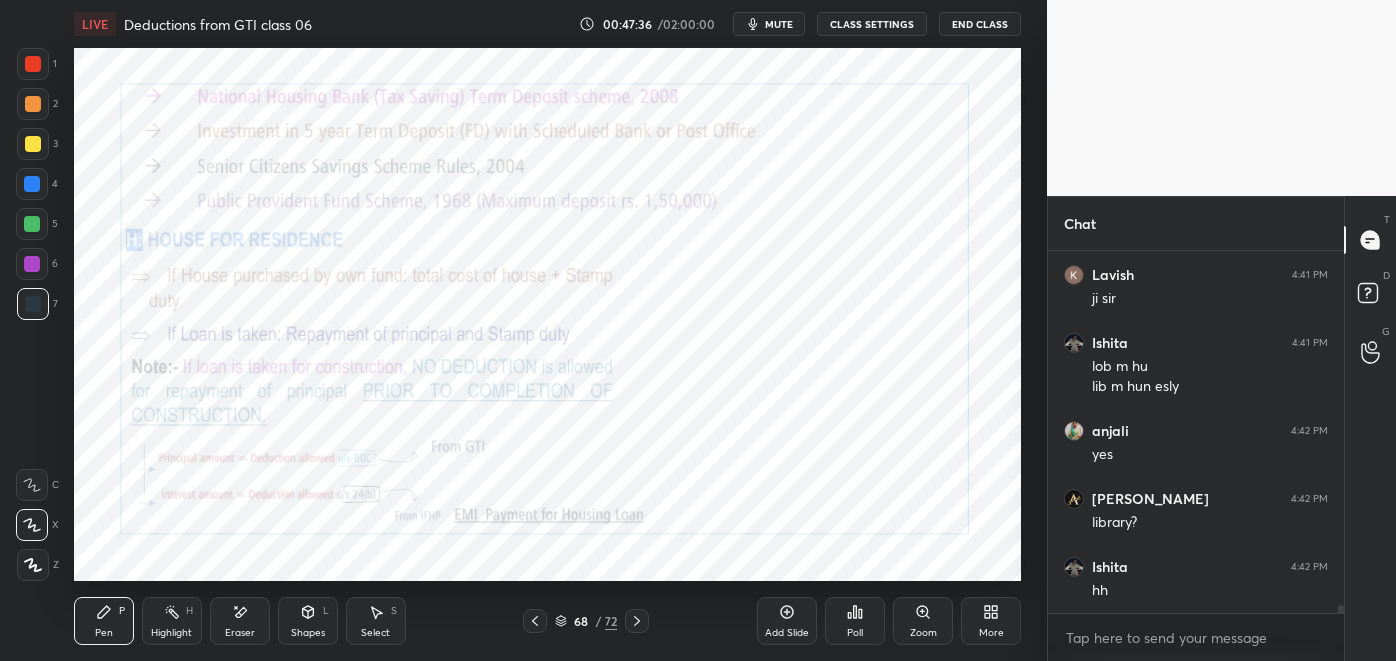 click at bounding box center [33, 64] 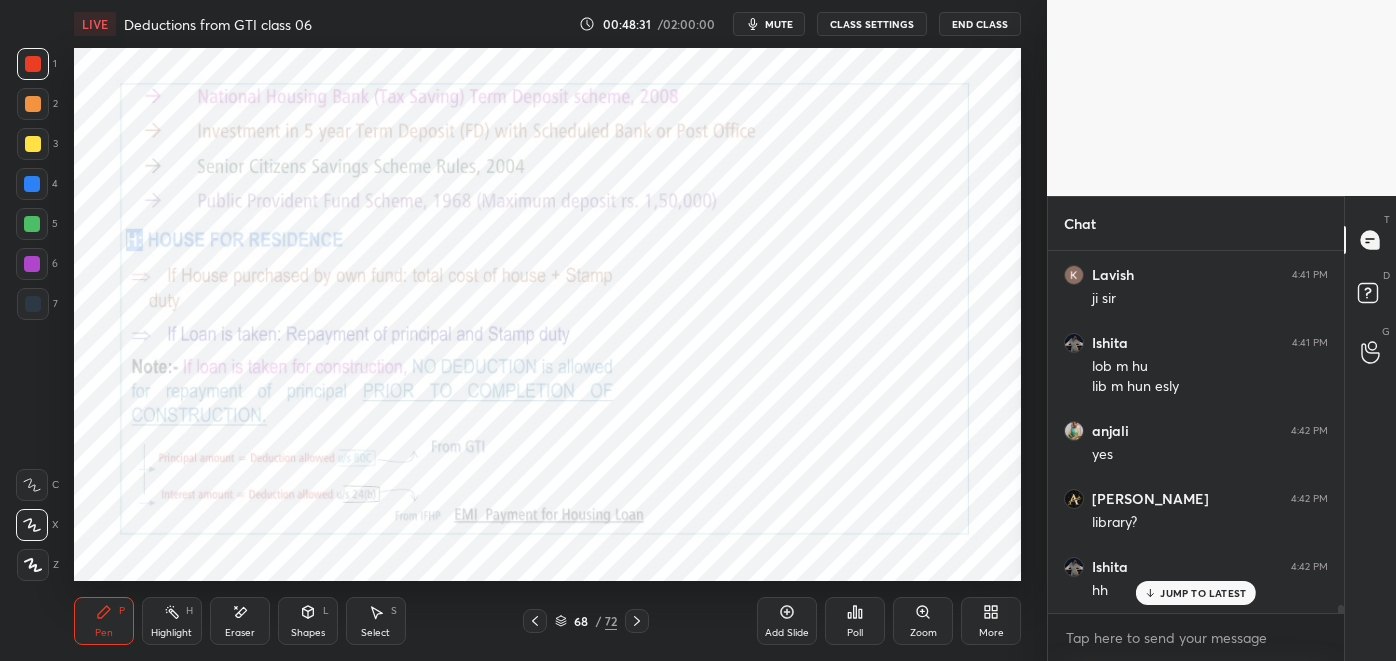 scroll, scrollTop: 15605, scrollLeft: 0, axis: vertical 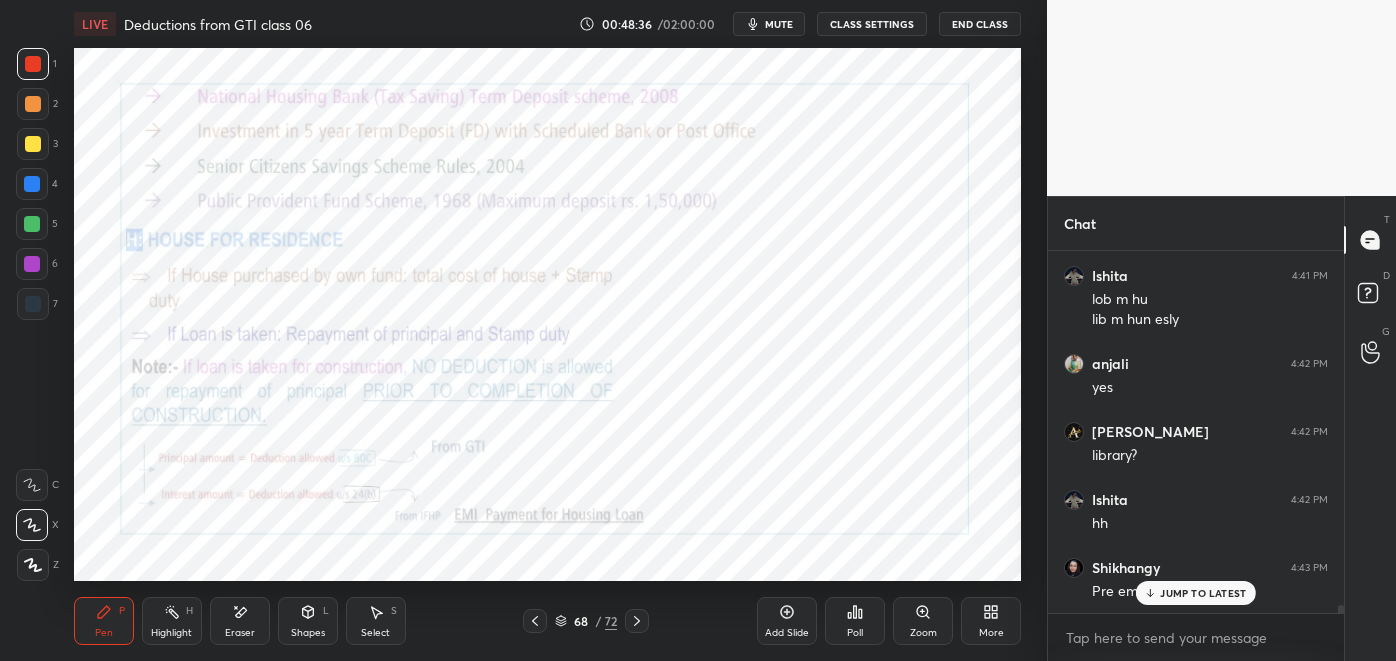 click at bounding box center (637, 621) 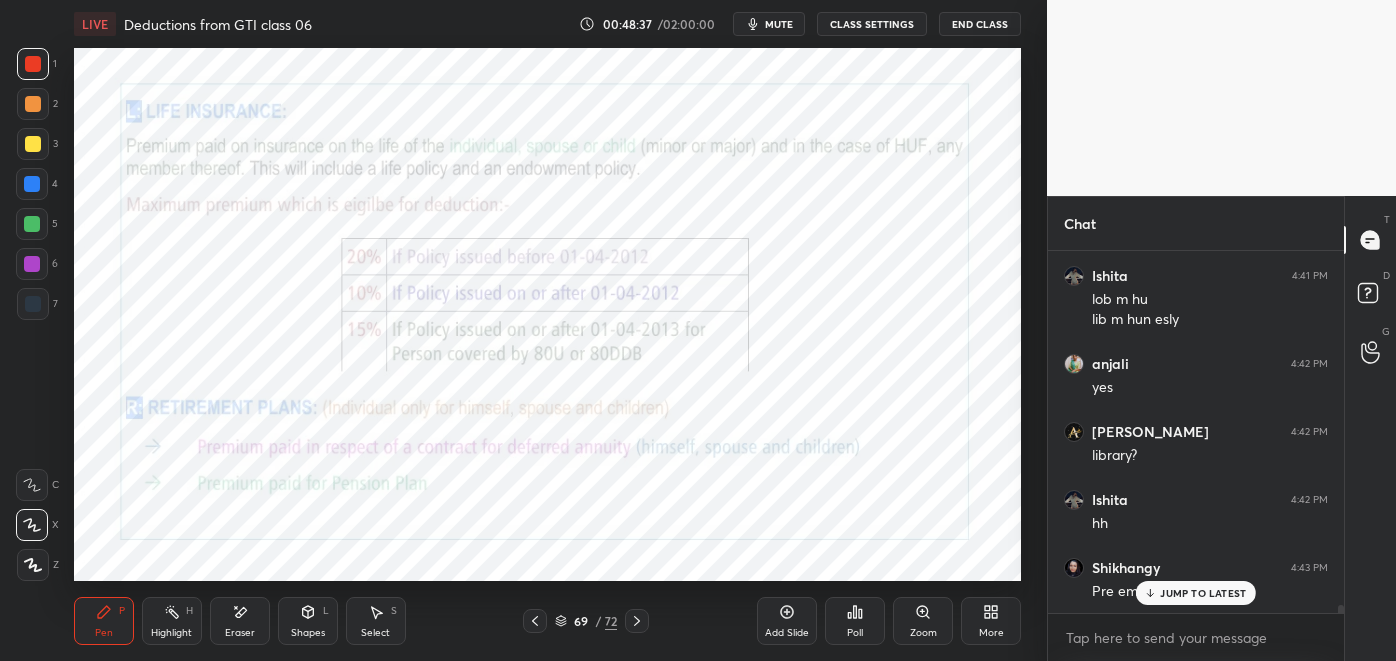 click at bounding box center [535, 621] 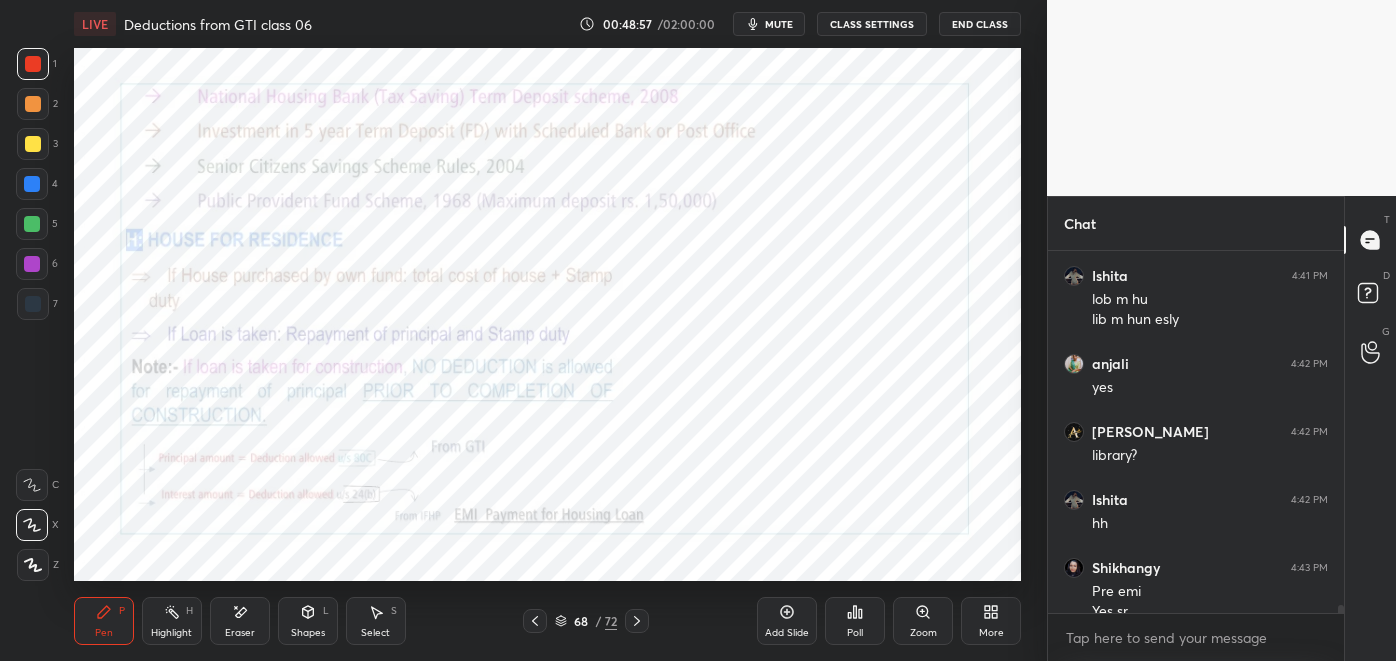 scroll, scrollTop: 15626, scrollLeft: 0, axis: vertical 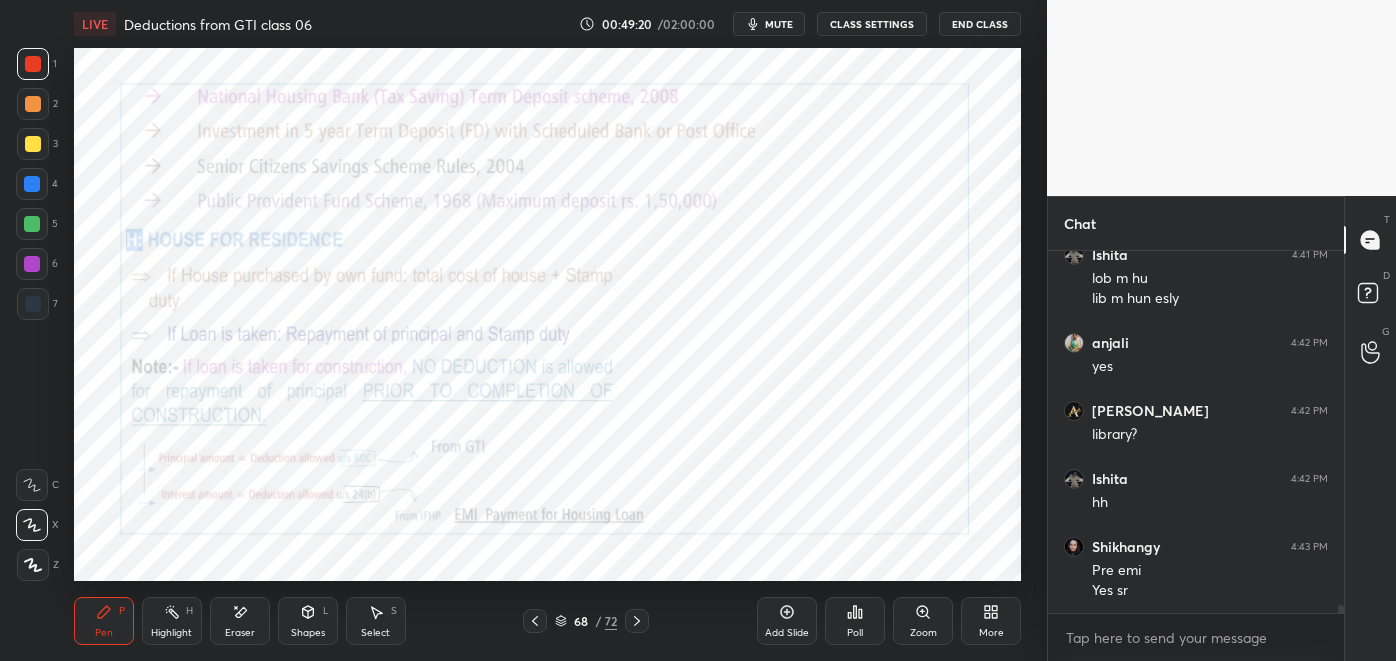 click at bounding box center (535, 621) 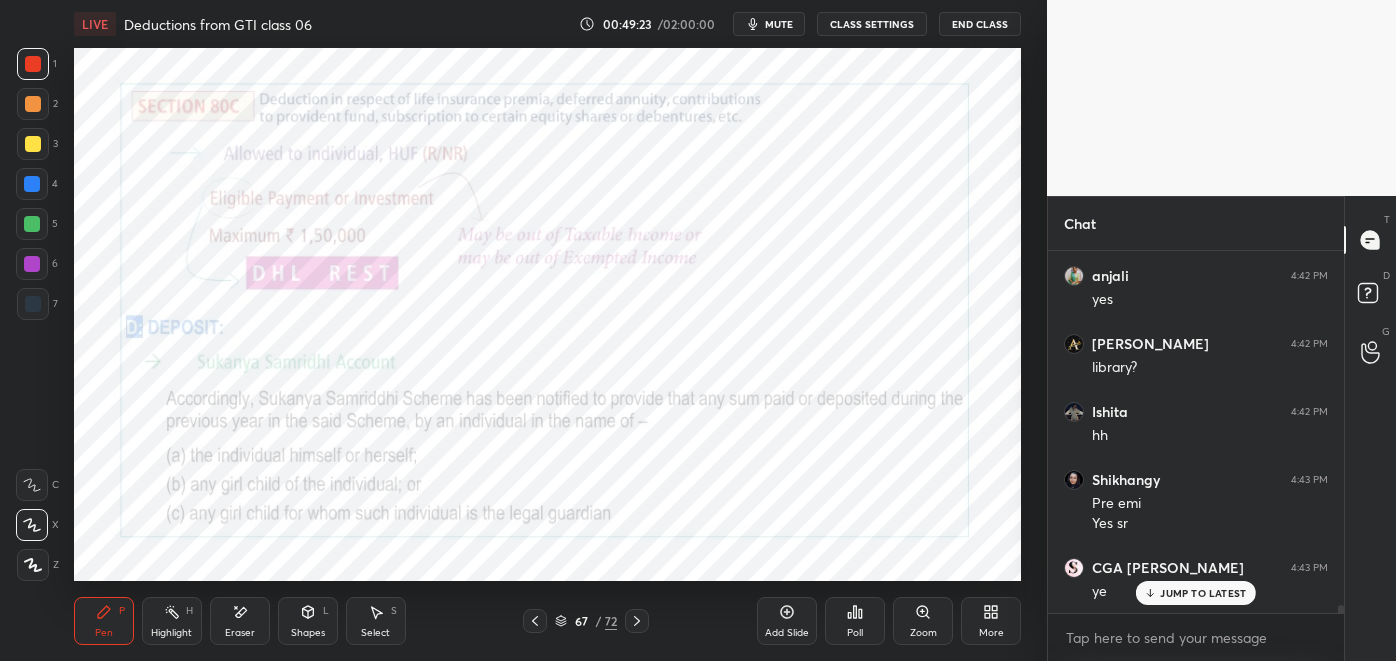 scroll, scrollTop: 15714, scrollLeft: 0, axis: vertical 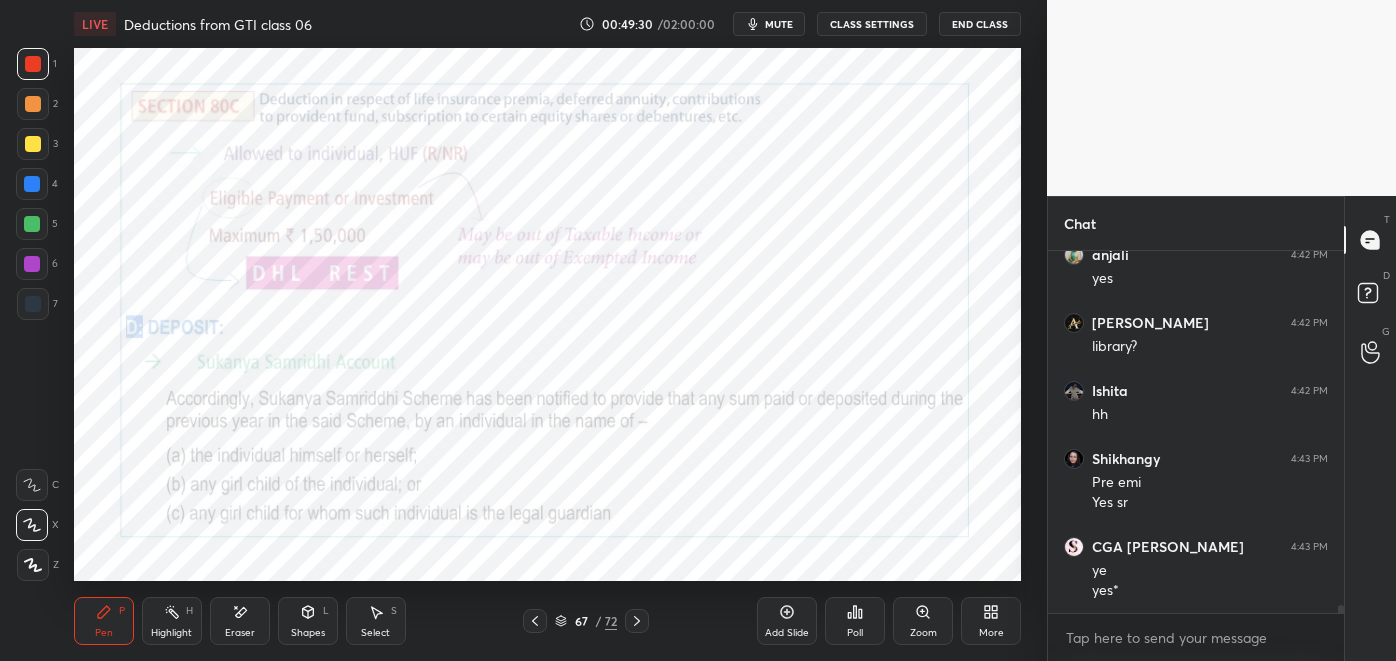 click at bounding box center [637, 621] 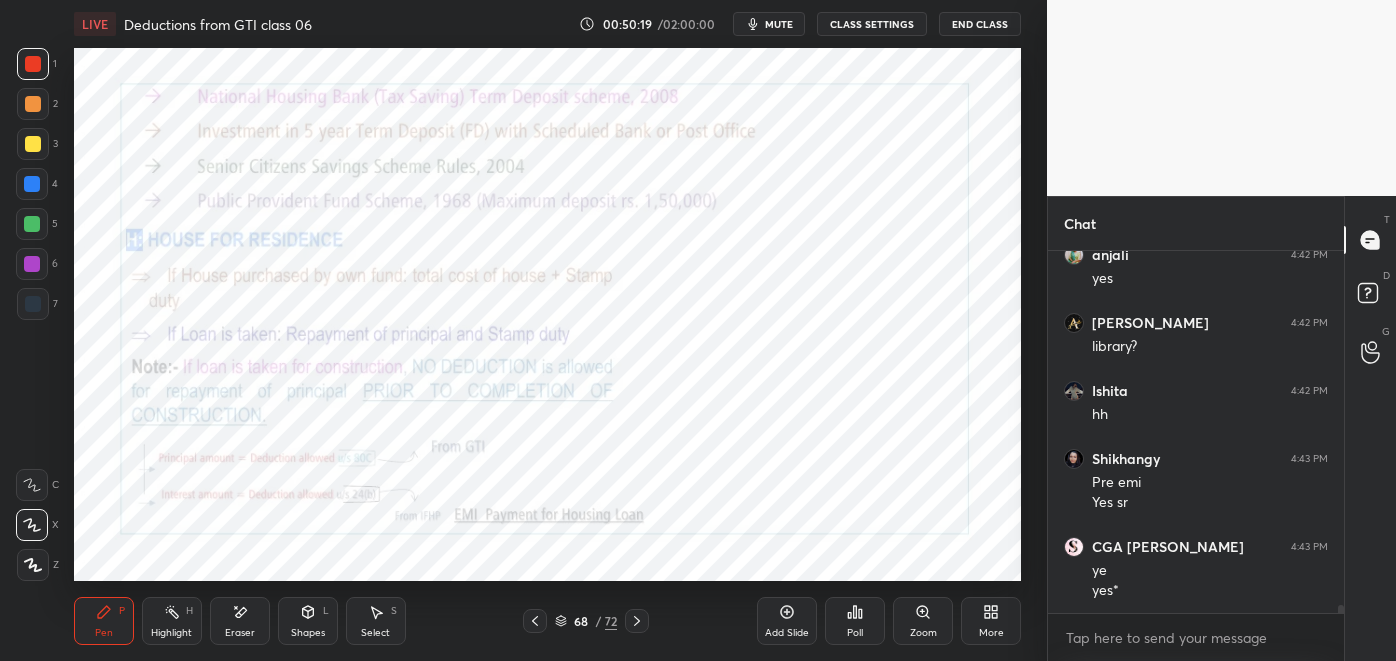 click 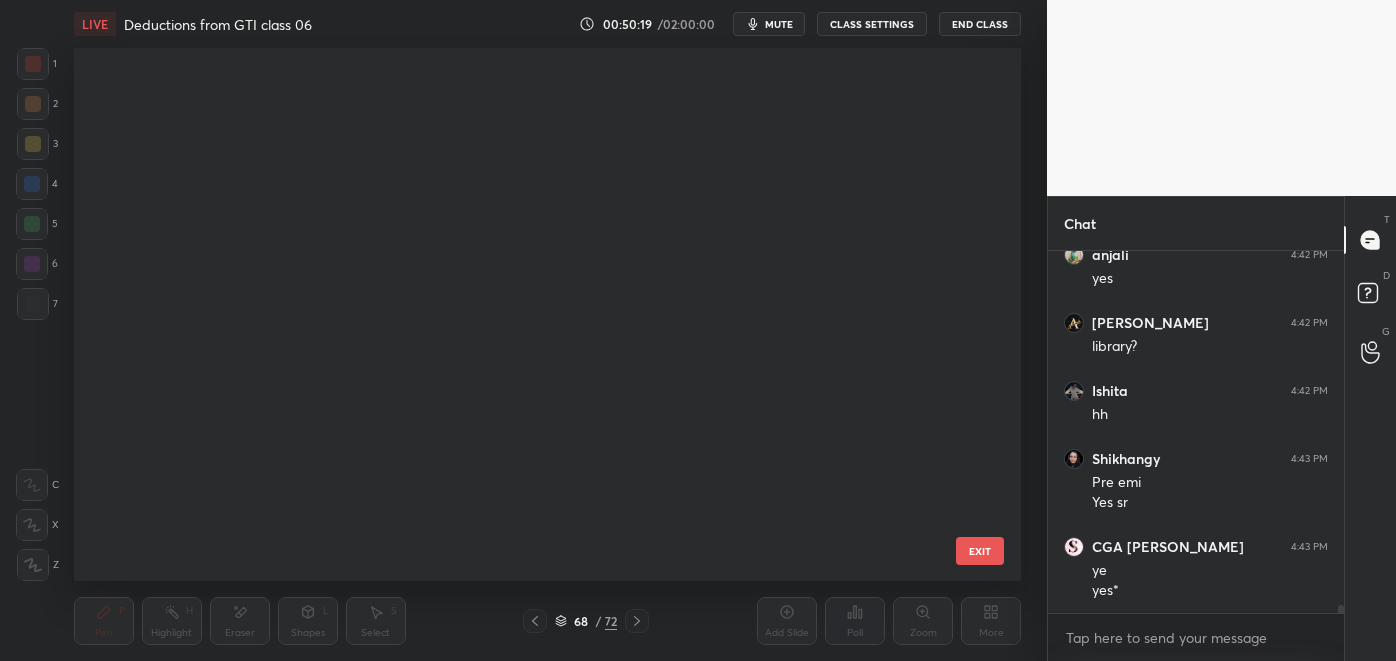 scroll, scrollTop: 3210, scrollLeft: 0, axis: vertical 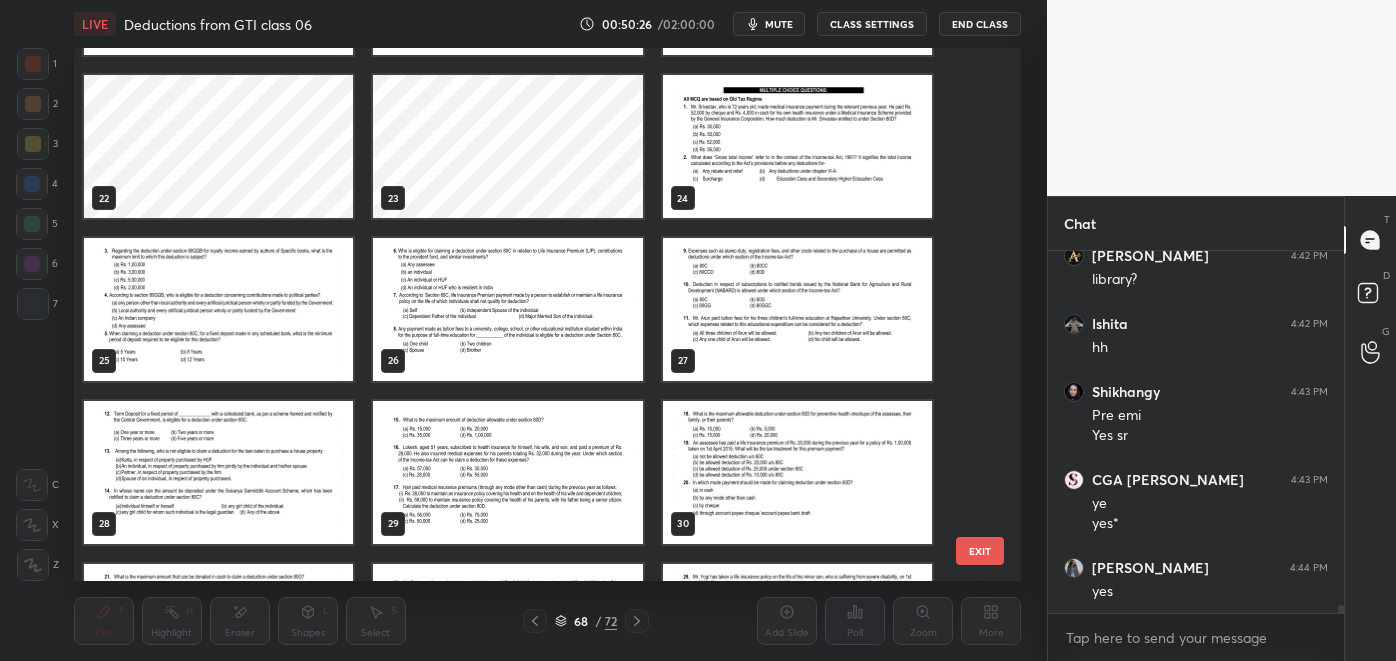 click at bounding box center (796, 146) 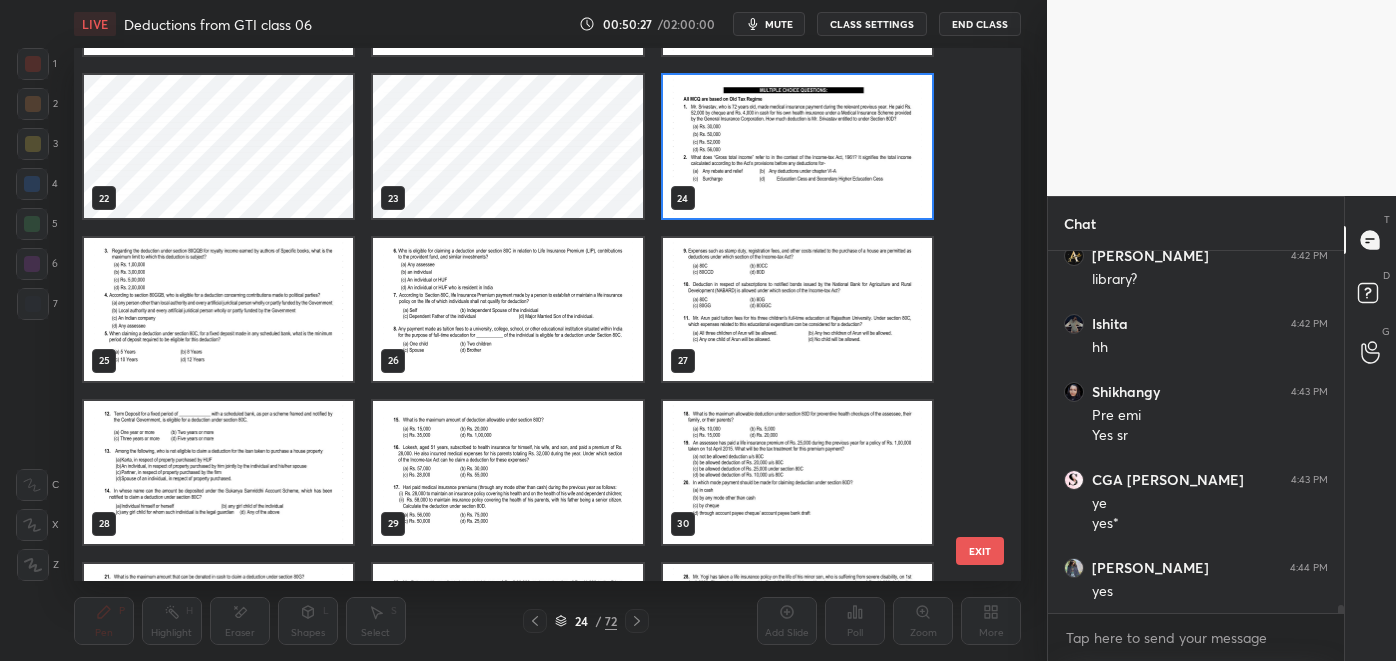 click at bounding box center (796, 146) 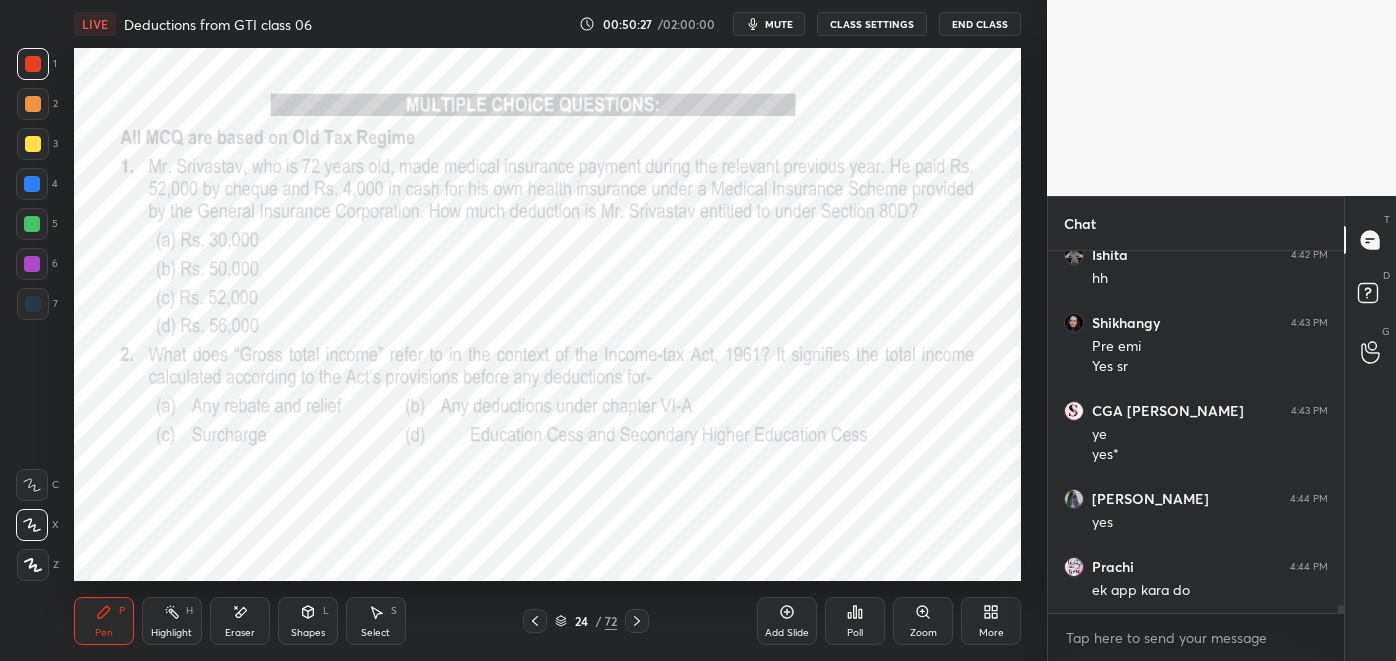 click at bounding box center (796, 146) 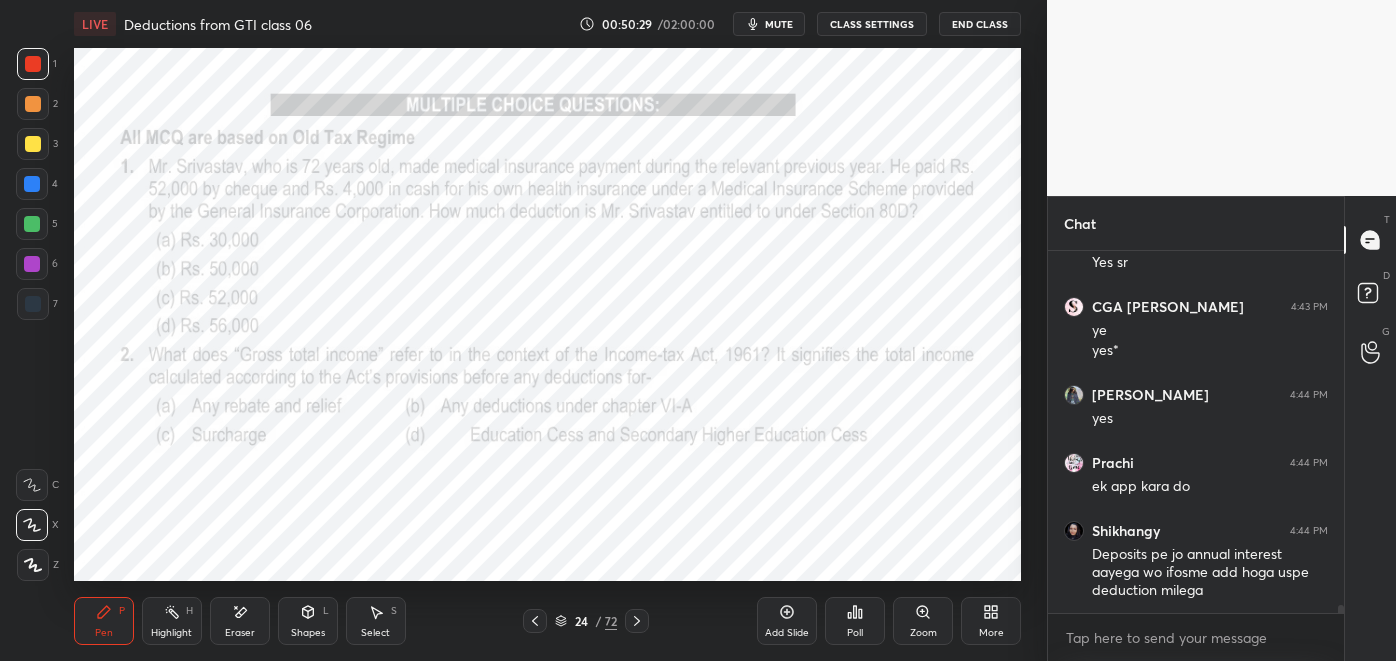 scroll, scrollTop: 16021, scrollLeft: 0, axis: vertical 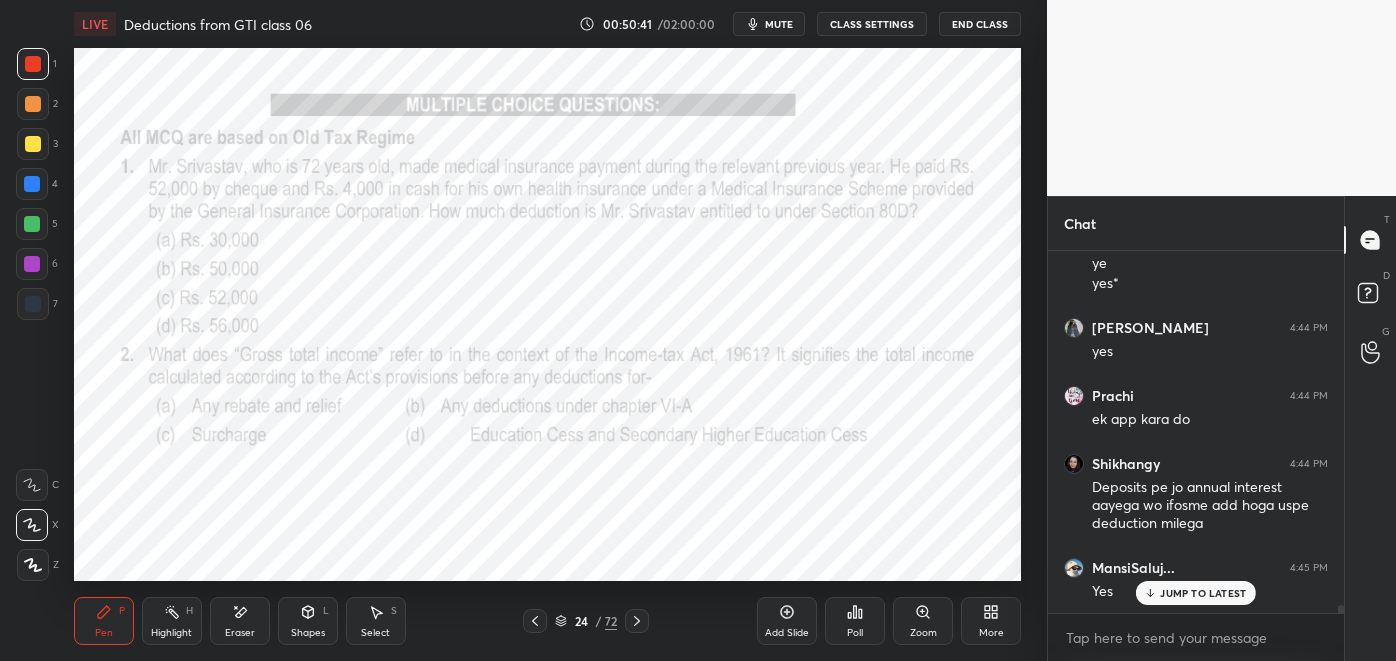 click at bounding box center [637, 621] 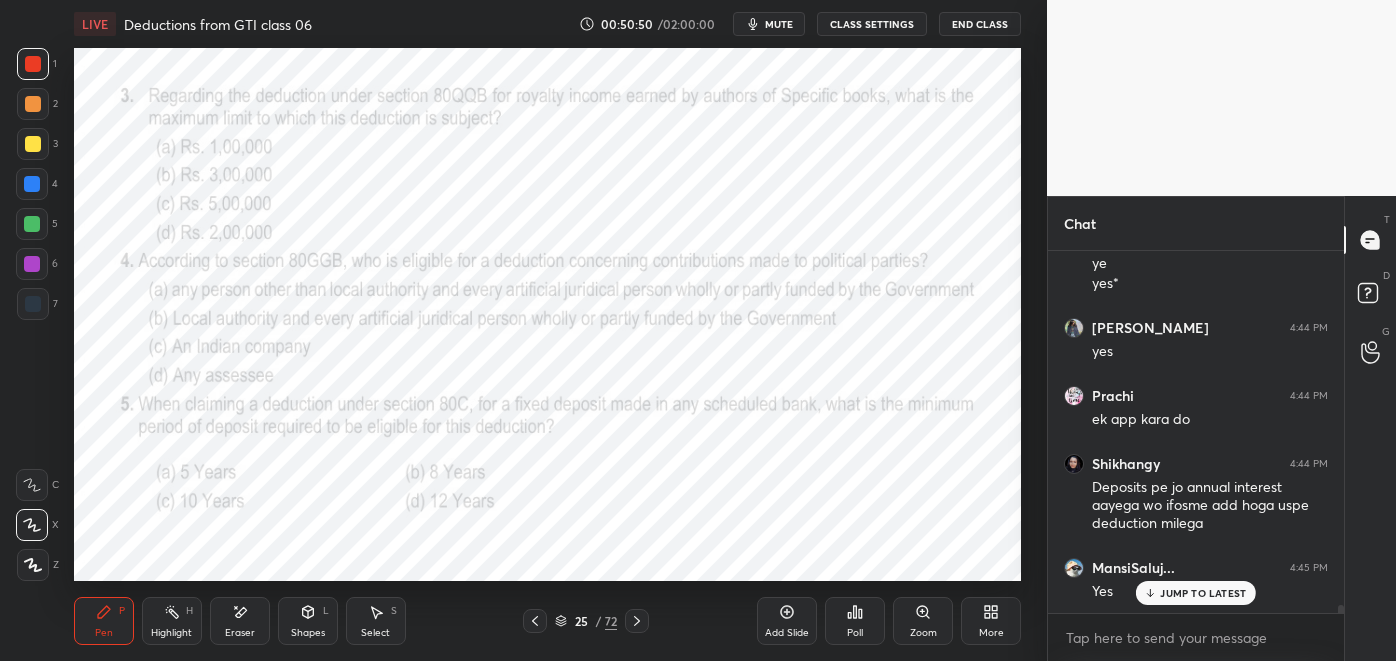 click on "JUMP TO LATEST" at bounding box center (1203, 593) 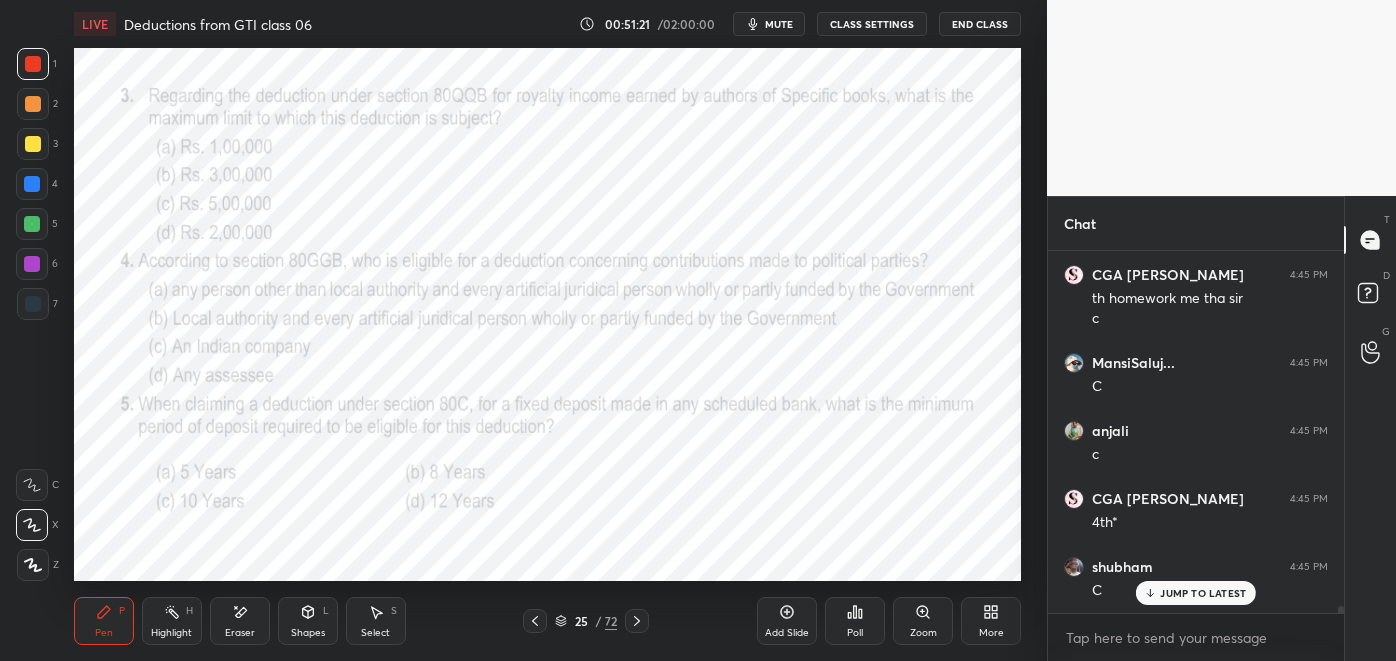 scroll, scrollTop: 17283, scrollLeft: 0, axis: vertical 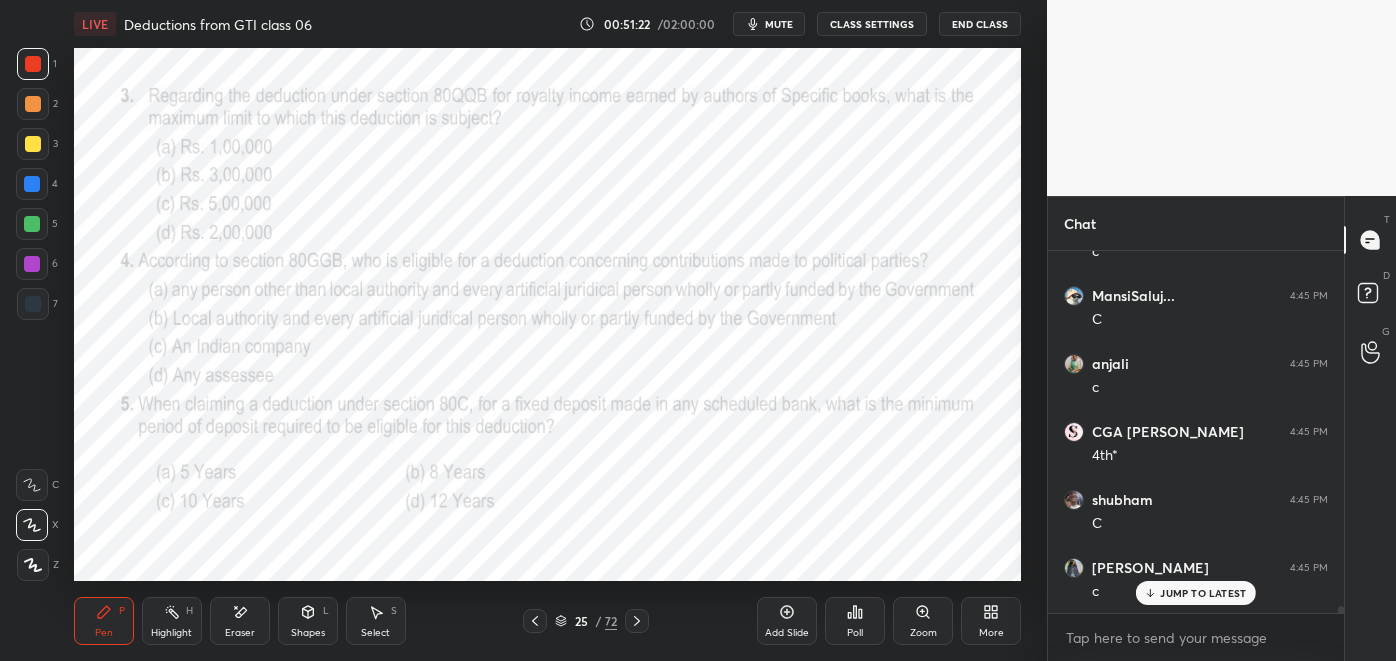click 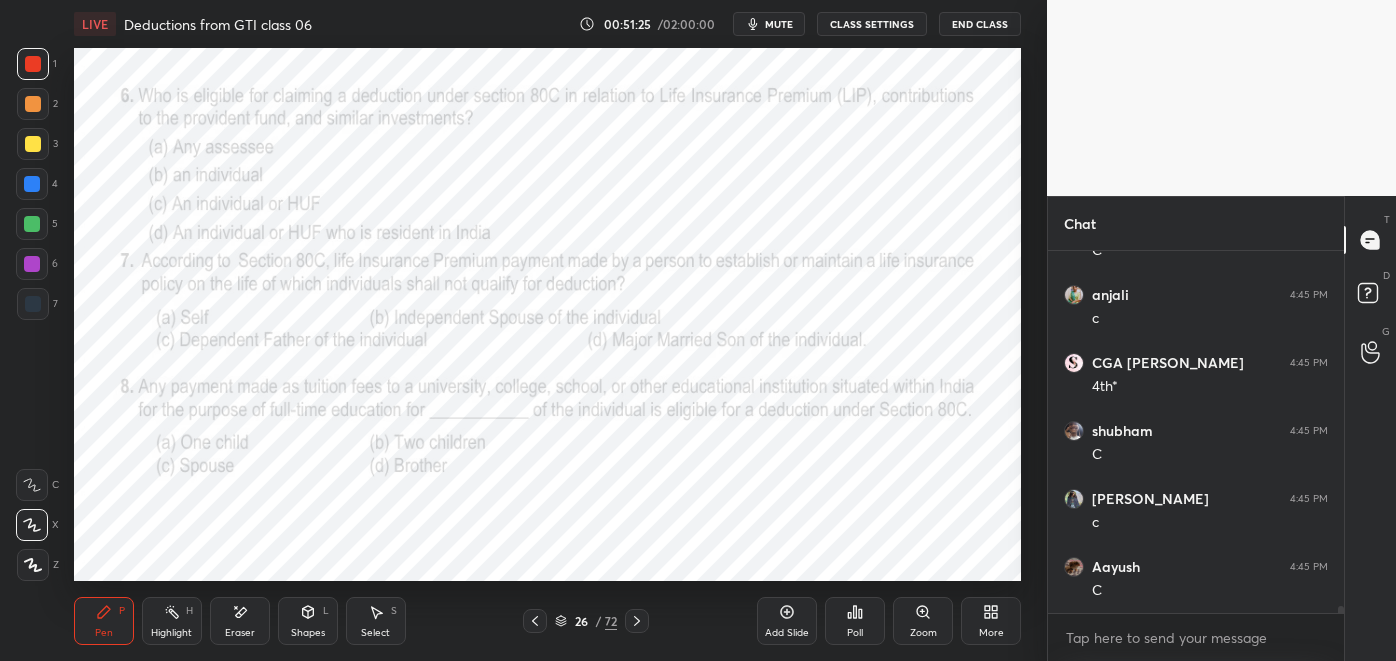 scroll, scrollTop: 17419, scrollLeft: 0, axis: vertical 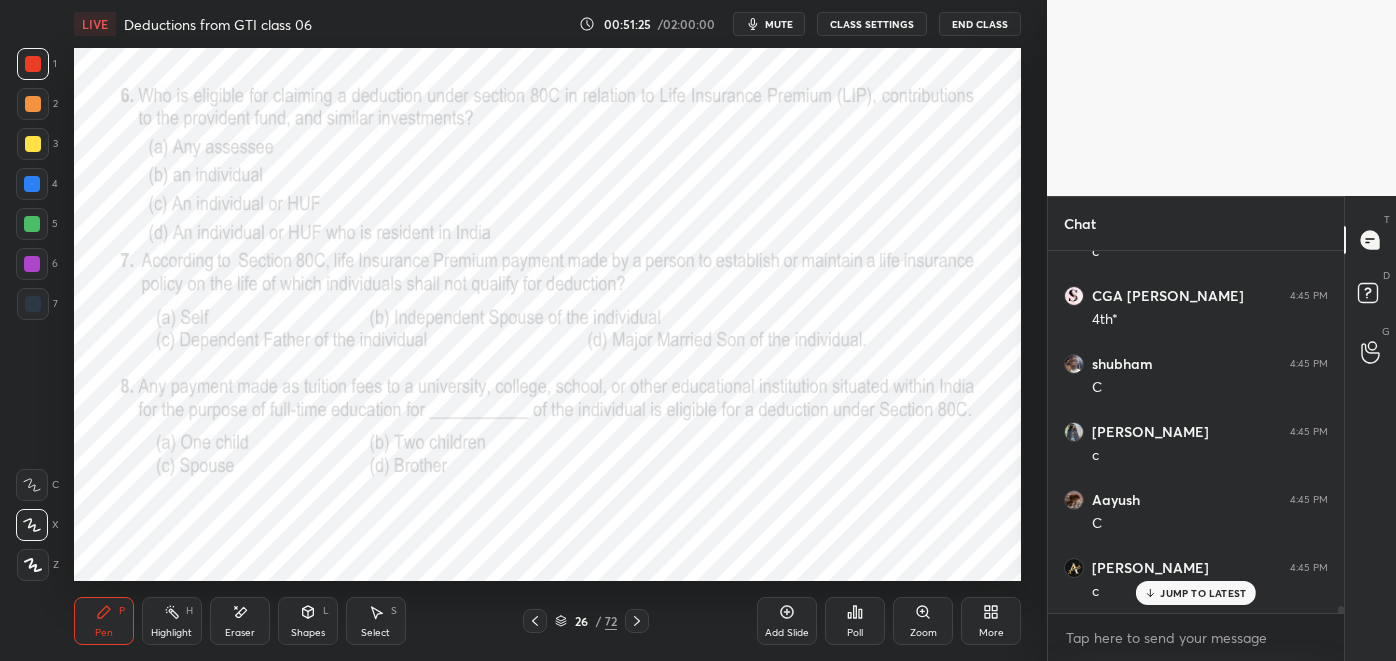 click 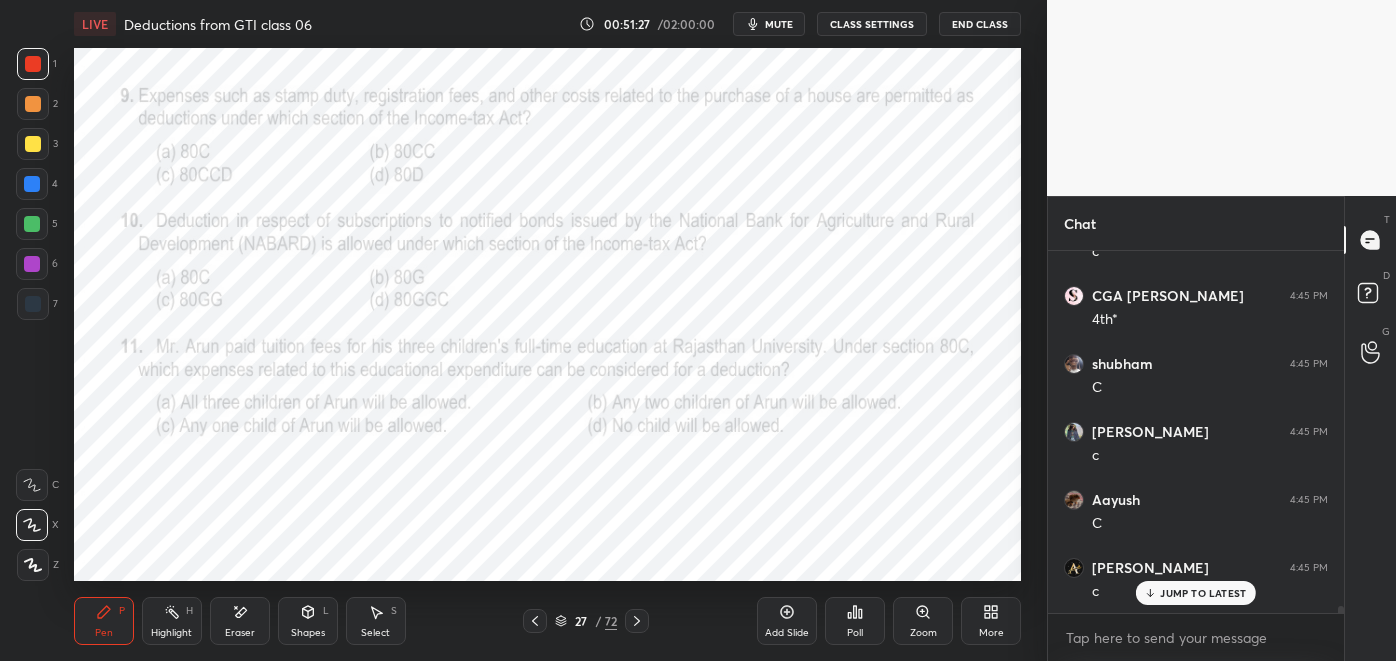 scroll, scrollTop: 17488, scrollLeft: 0, axis: vertical 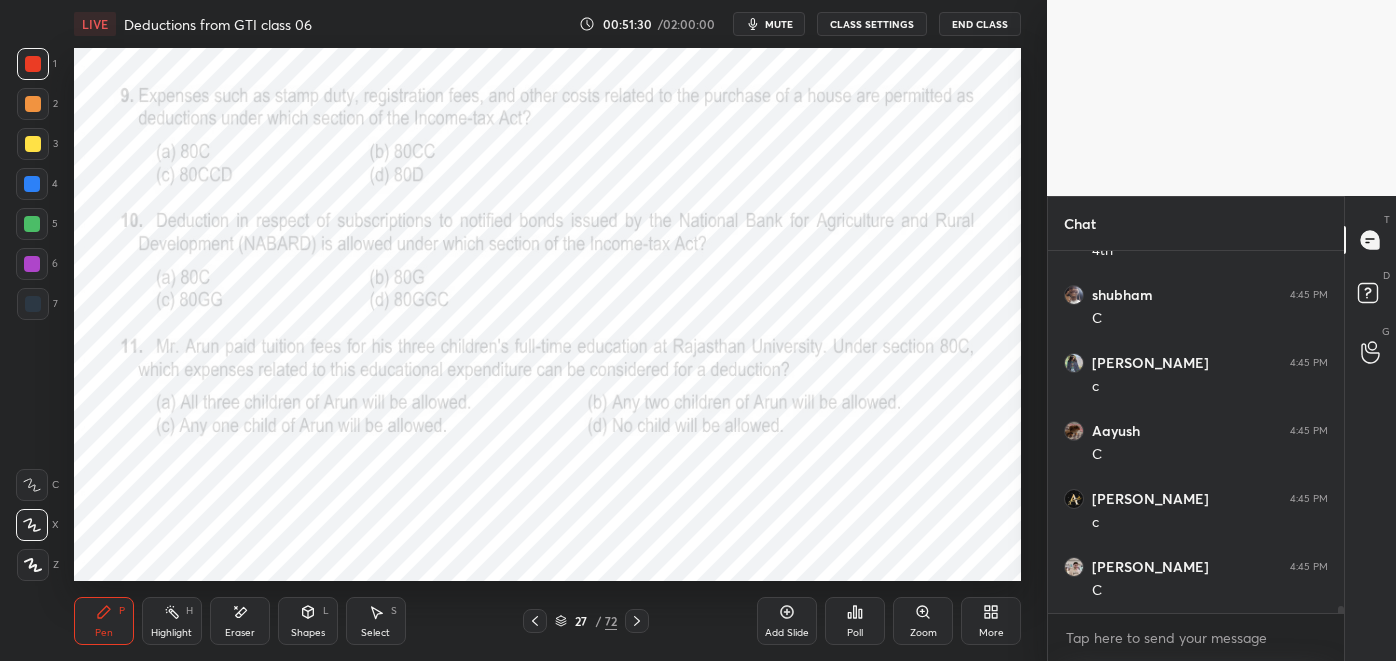 click 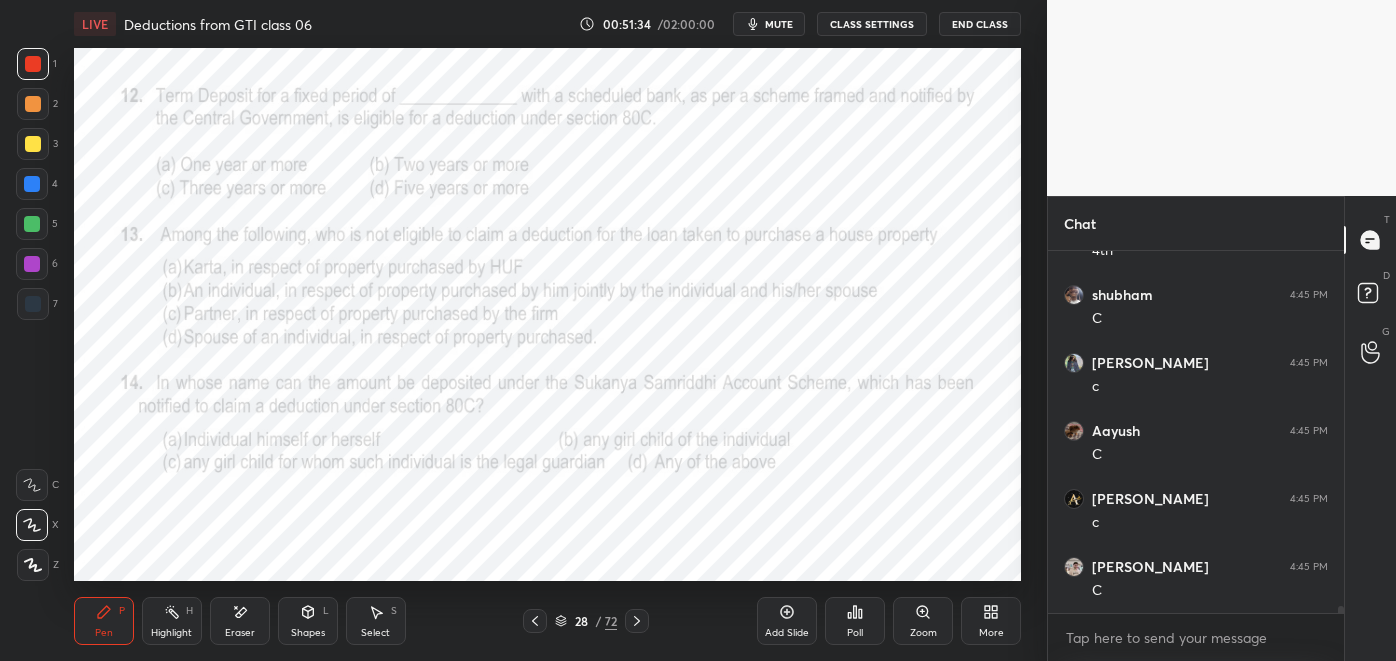 click 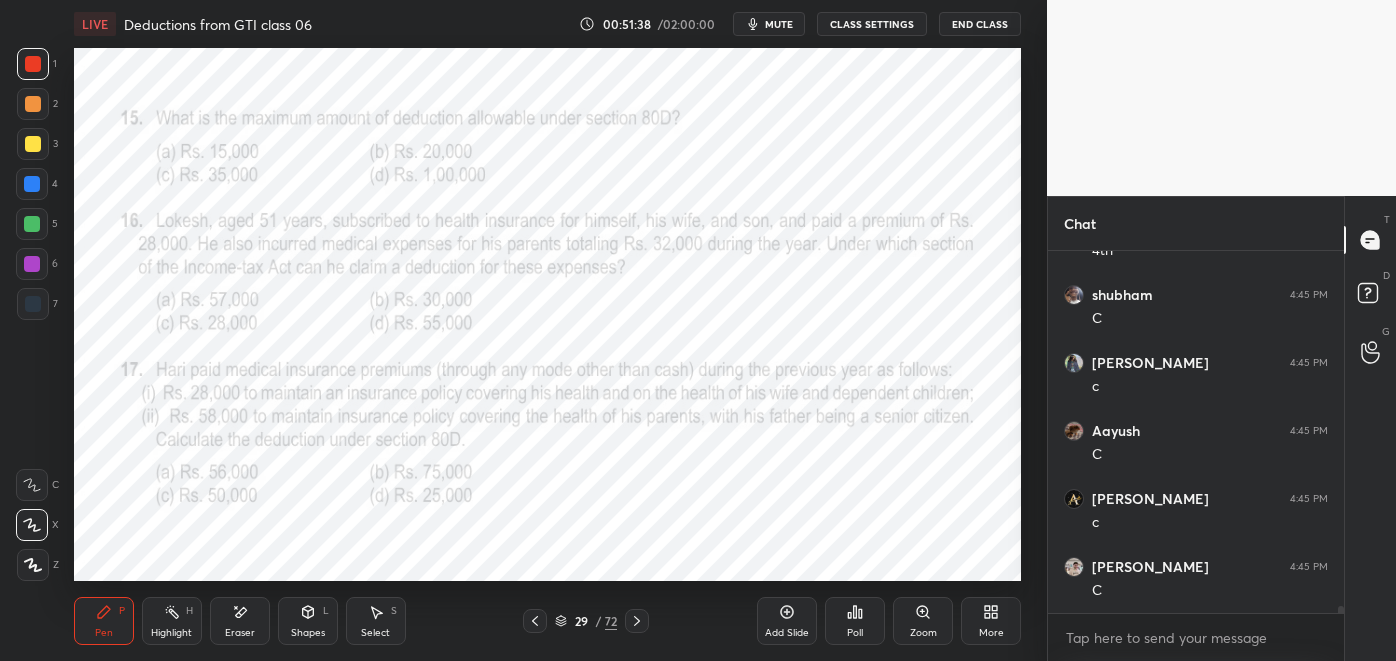 click 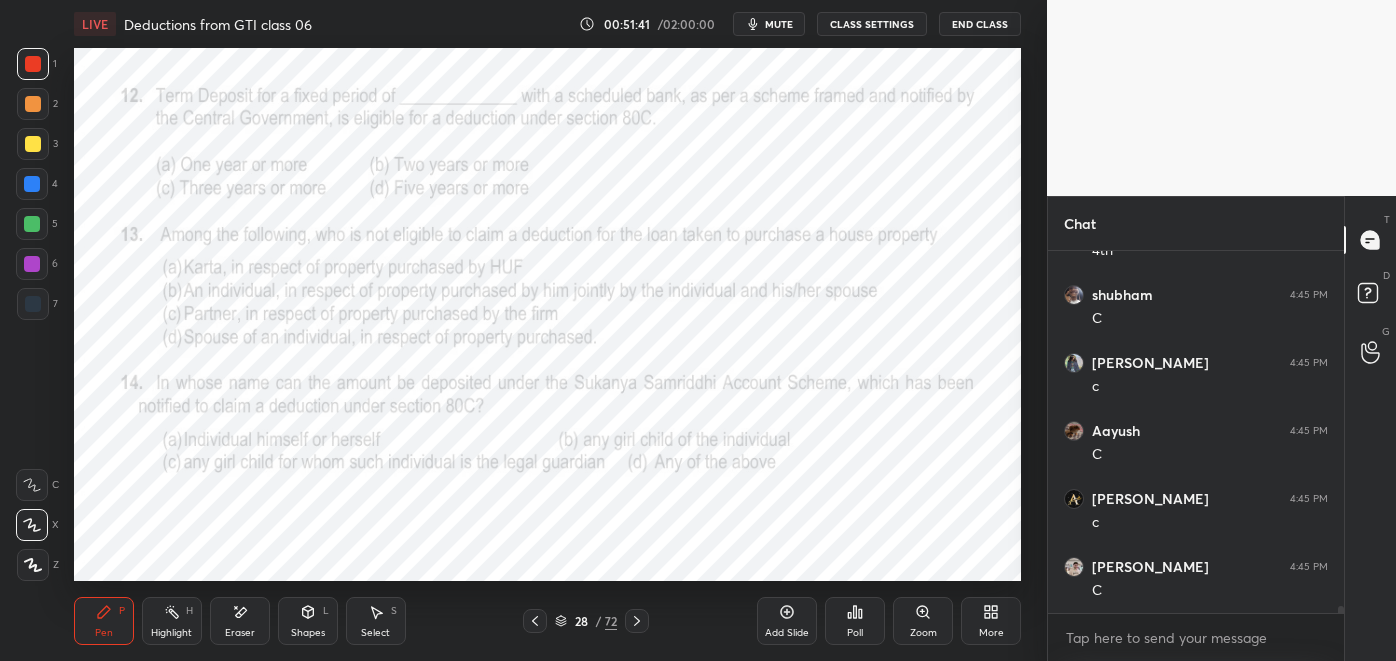 click 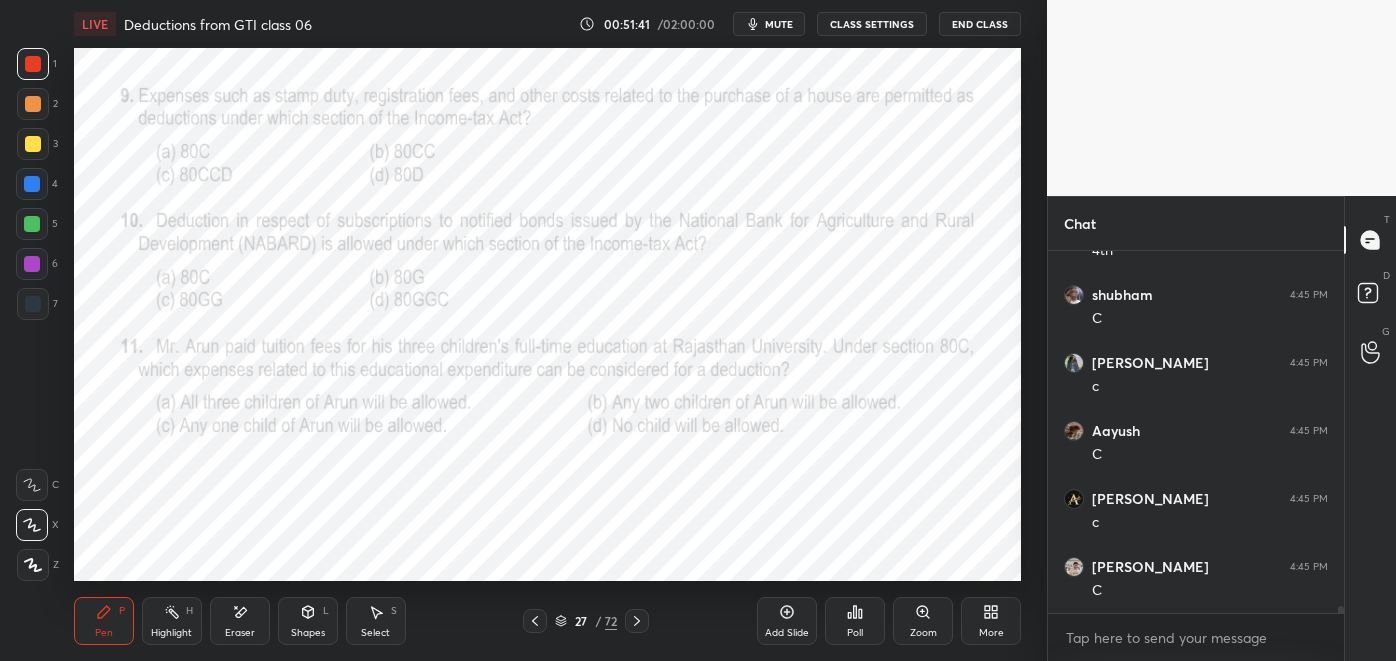 click 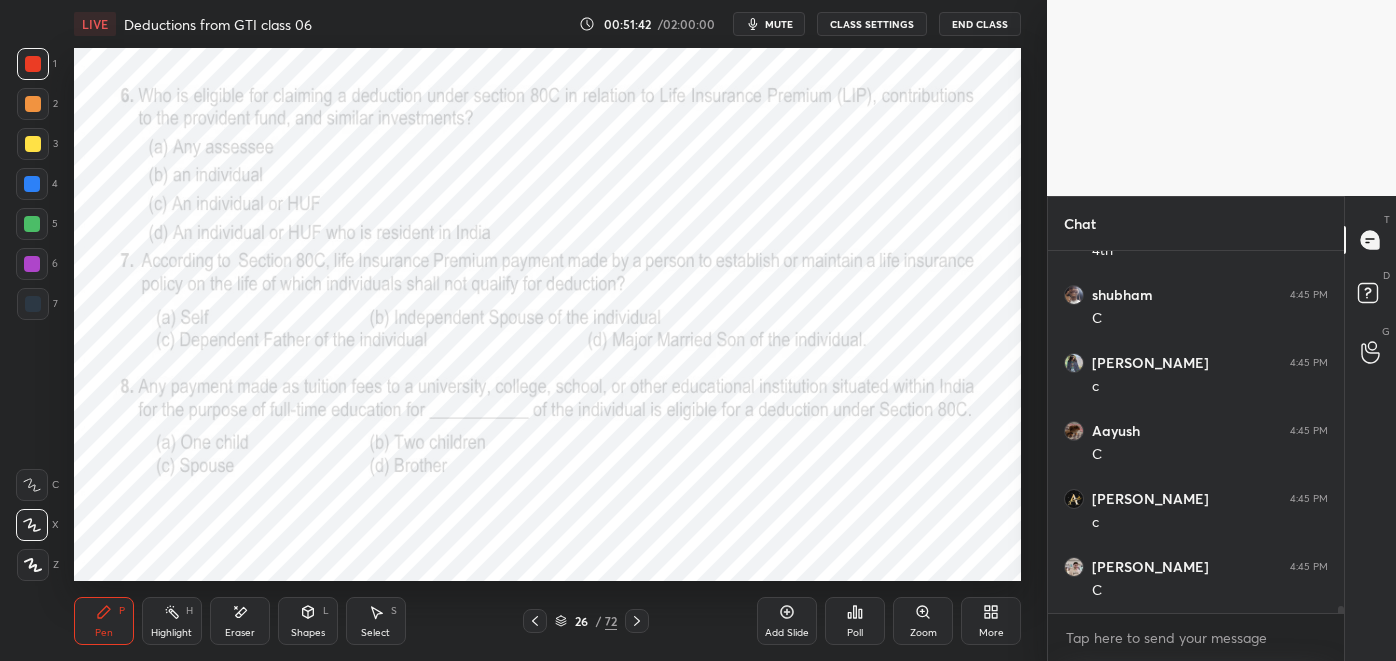 click 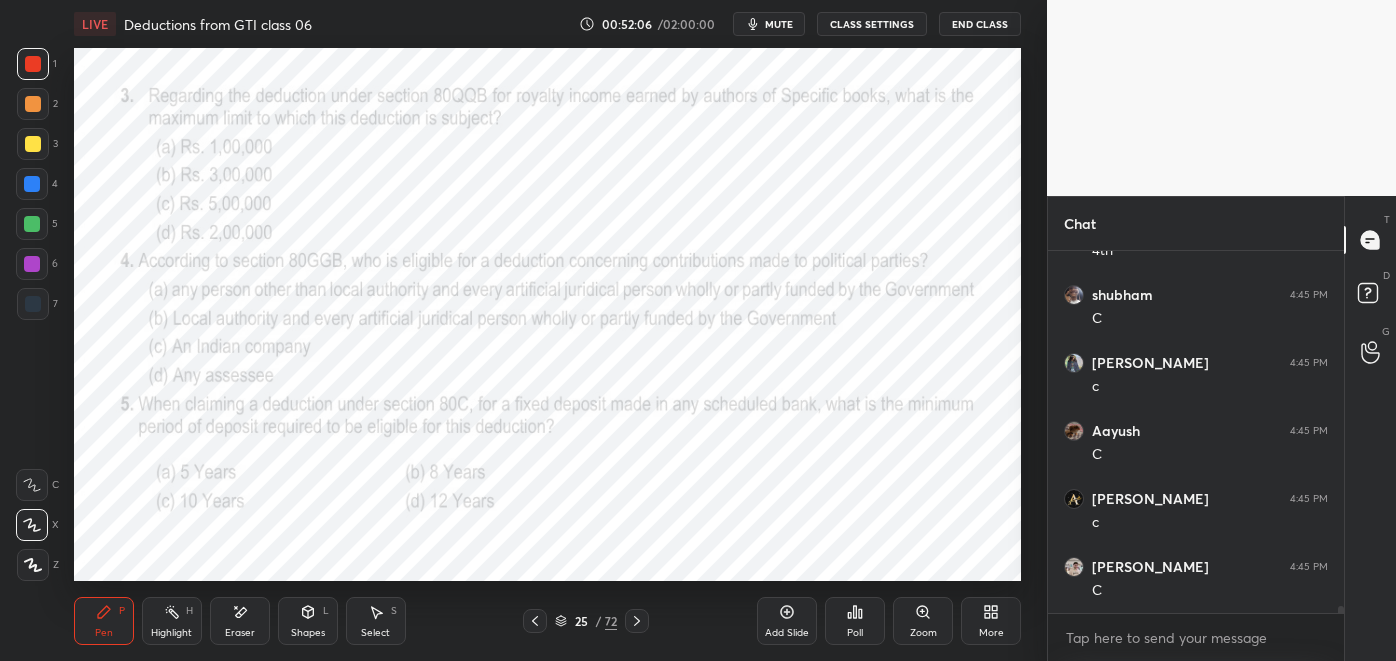 click on "mute" at bounding box center (769, 24) 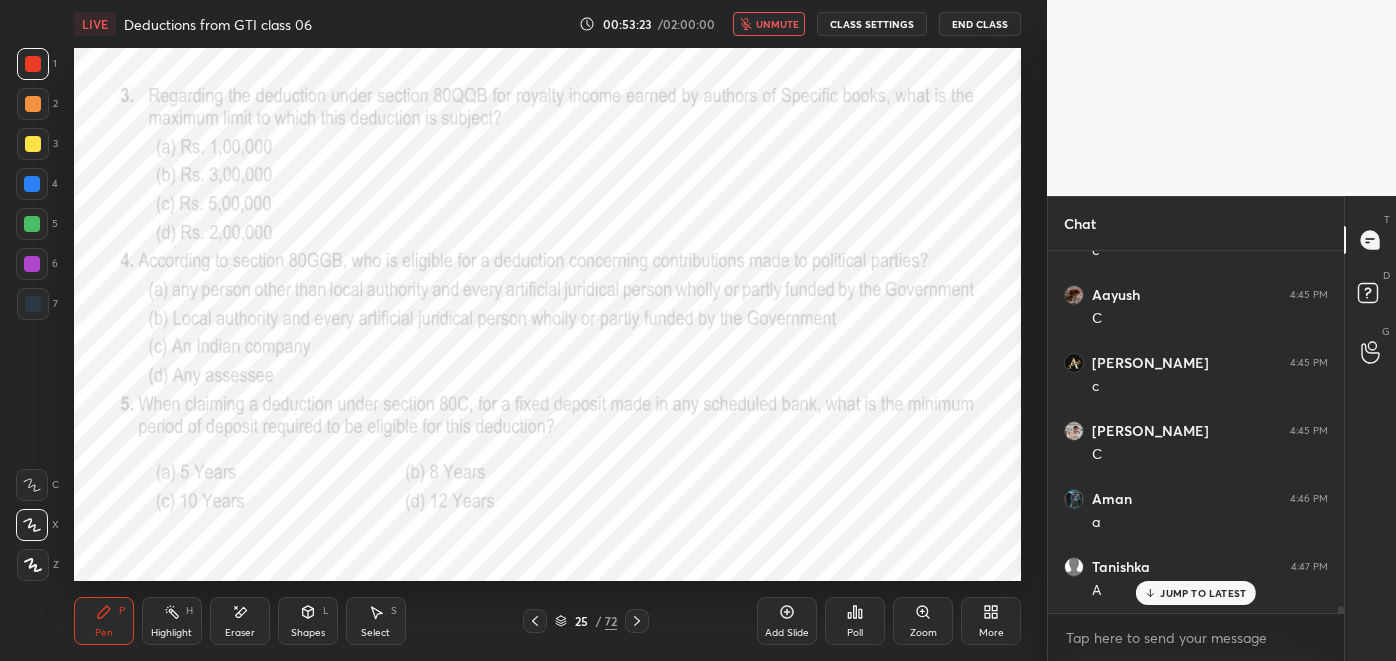 scroll, scrollTop: 17691, scrollLeft: 0, axis: vertical 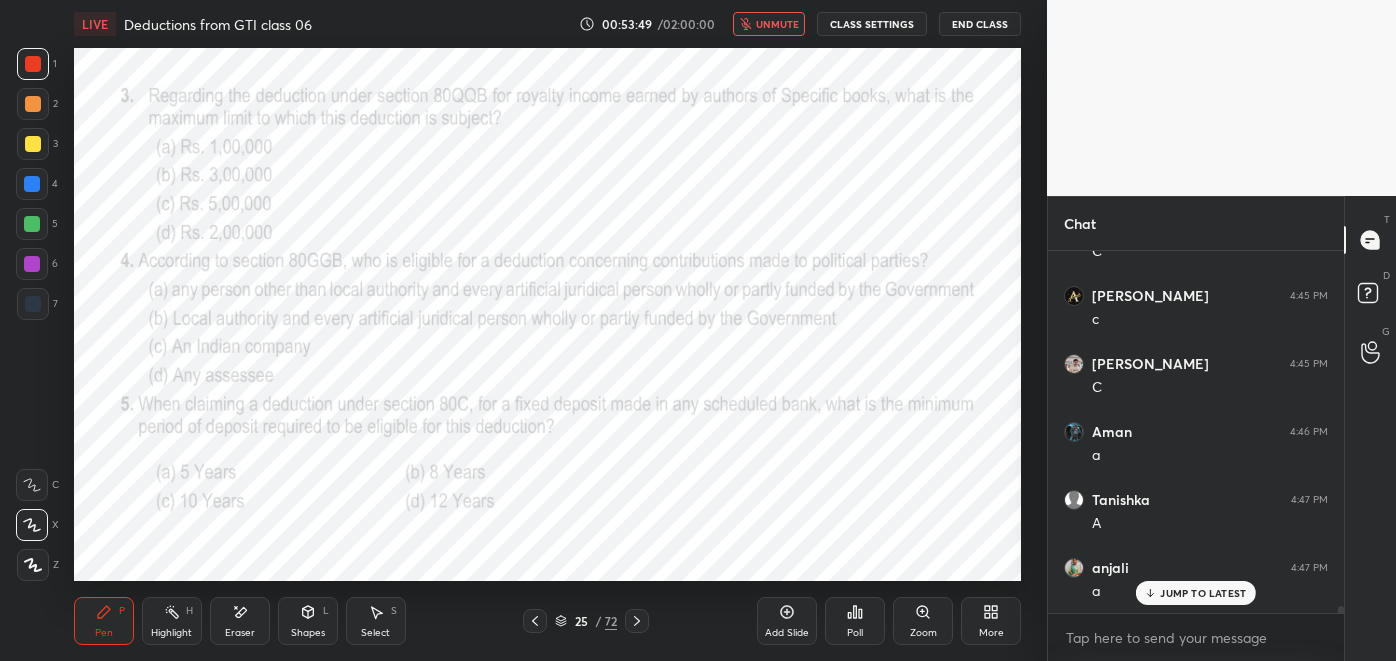 click on "unmute" at bounding box center [769, 24] 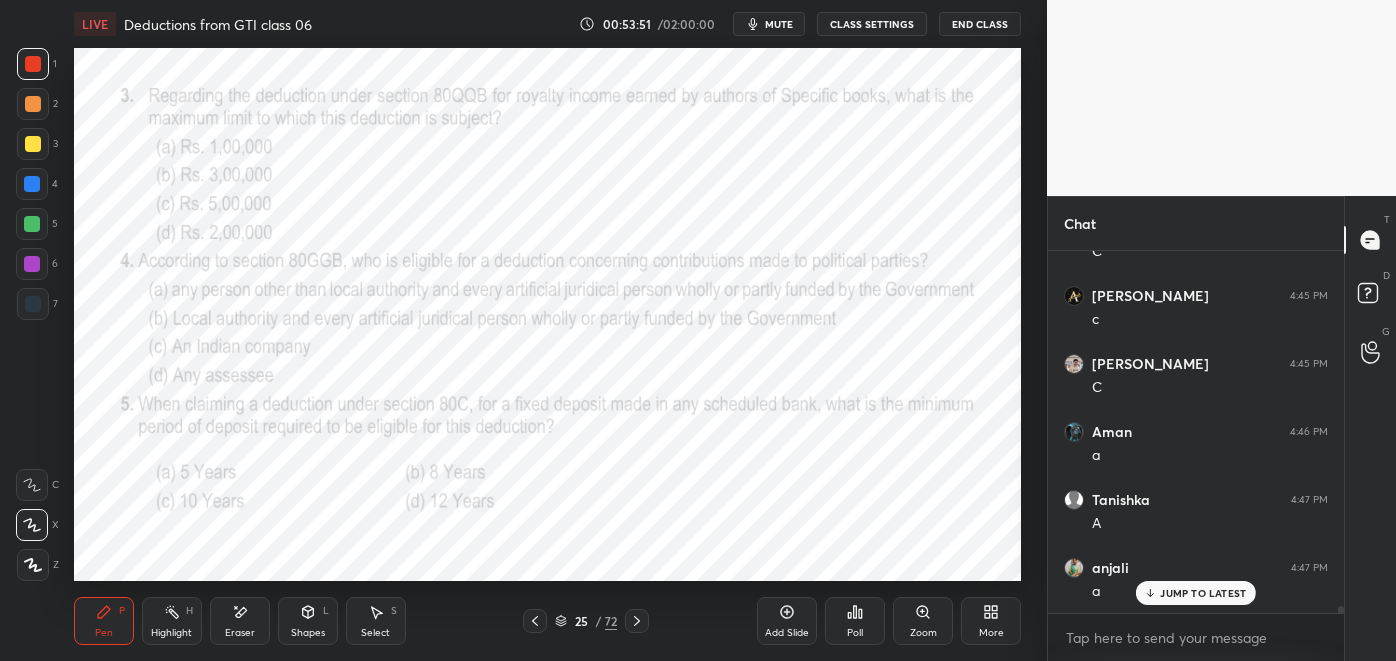 scroll, scrollTop: 17760, scrollLeft: 0, axis: vertical 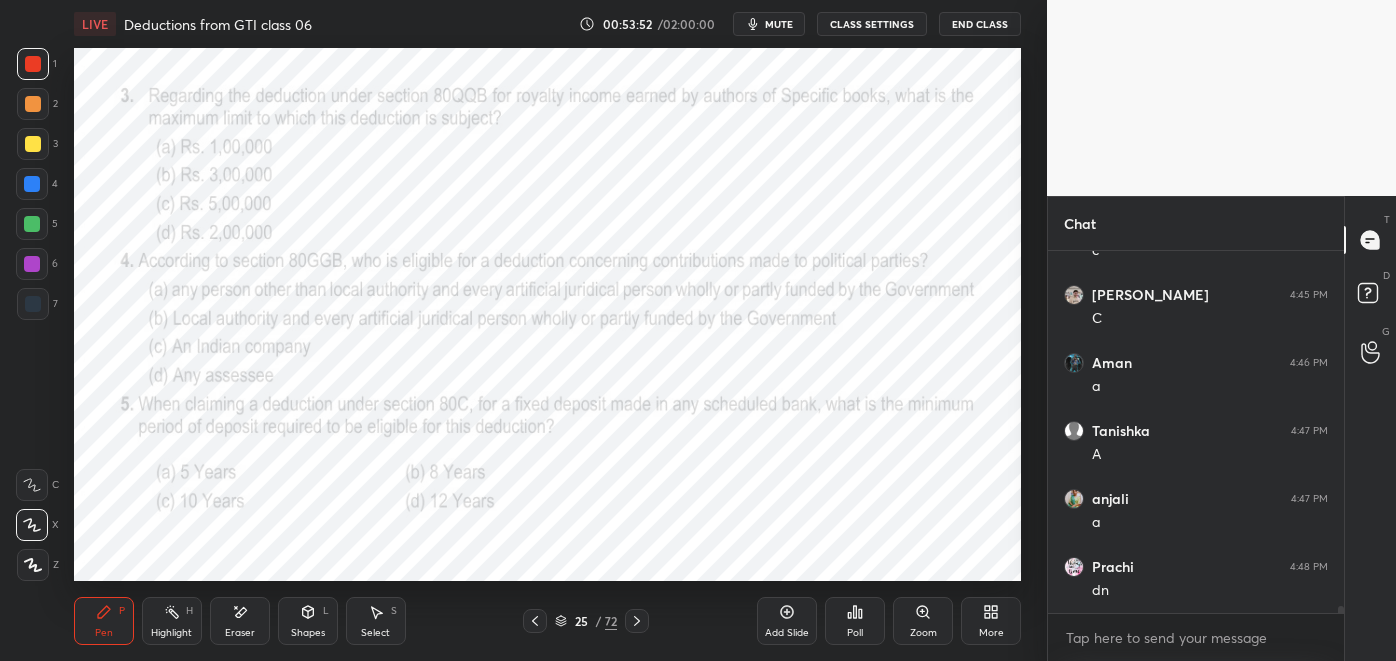 click on "mute" at bounding box center [779, 24] 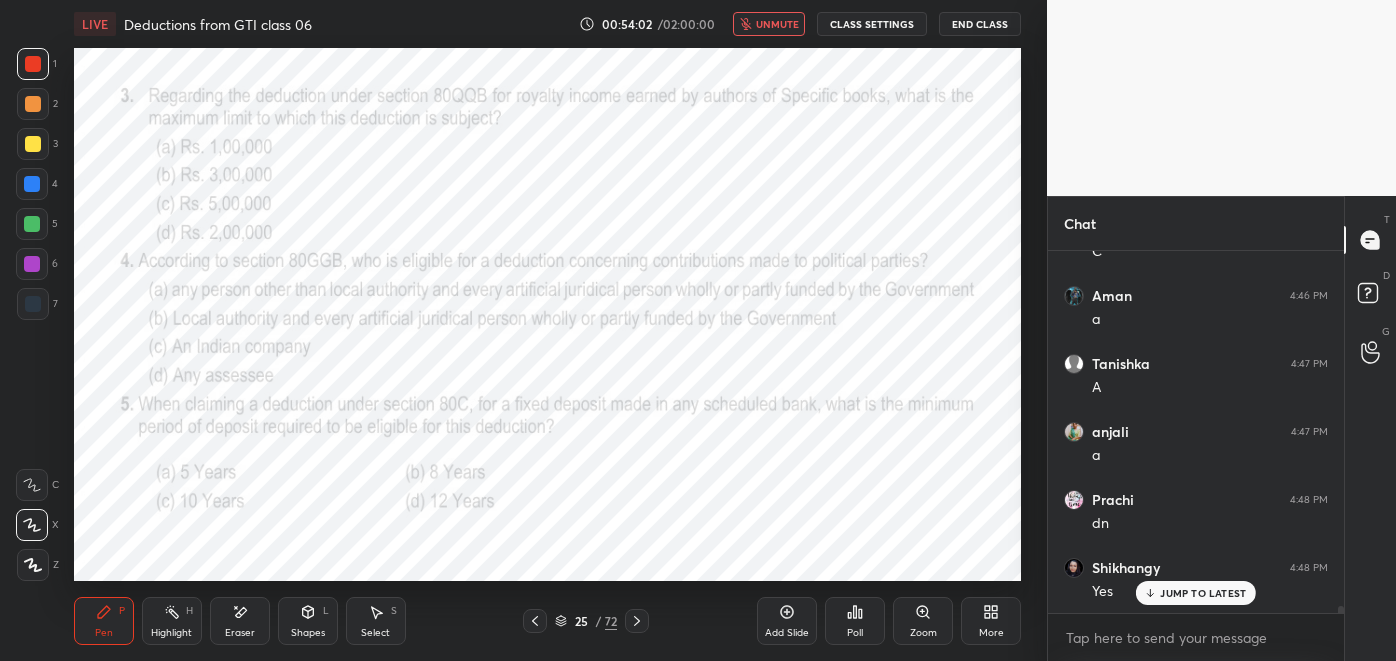 scroll, scrollTop: 17896, scrollLeft: 0, axis: vertical 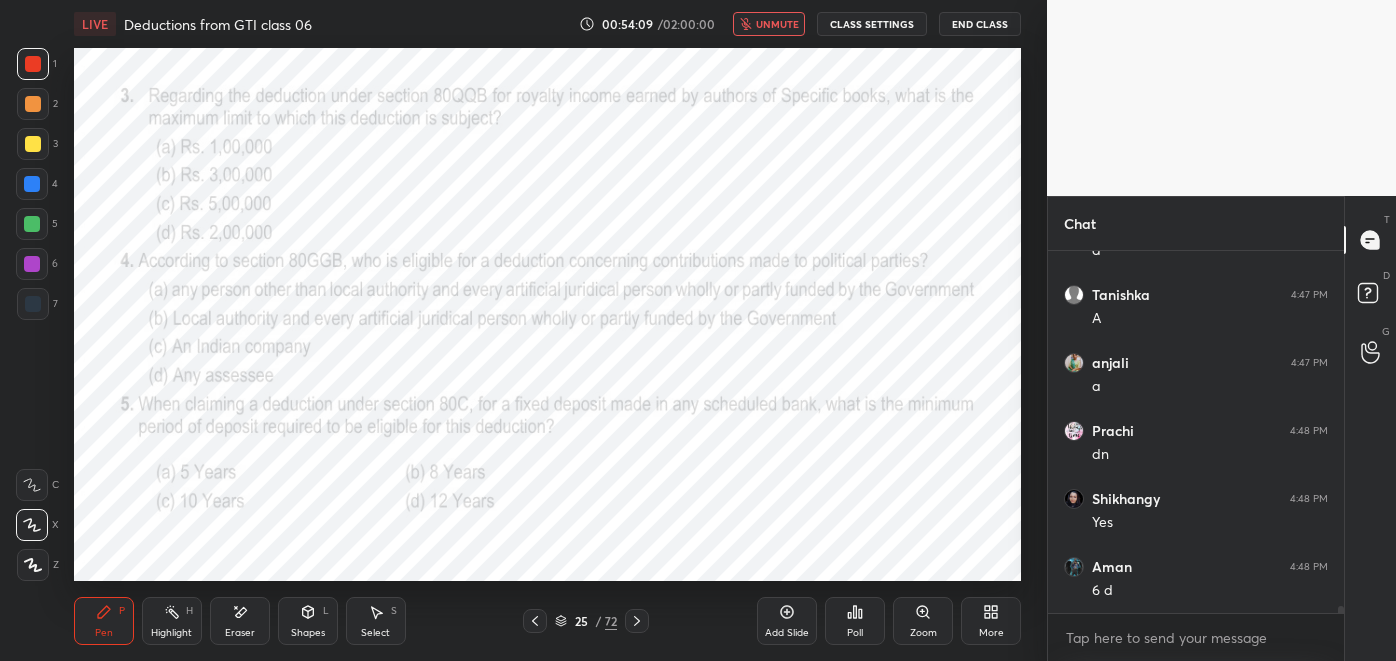 click on "unmute" at bounding box center [777, 24] 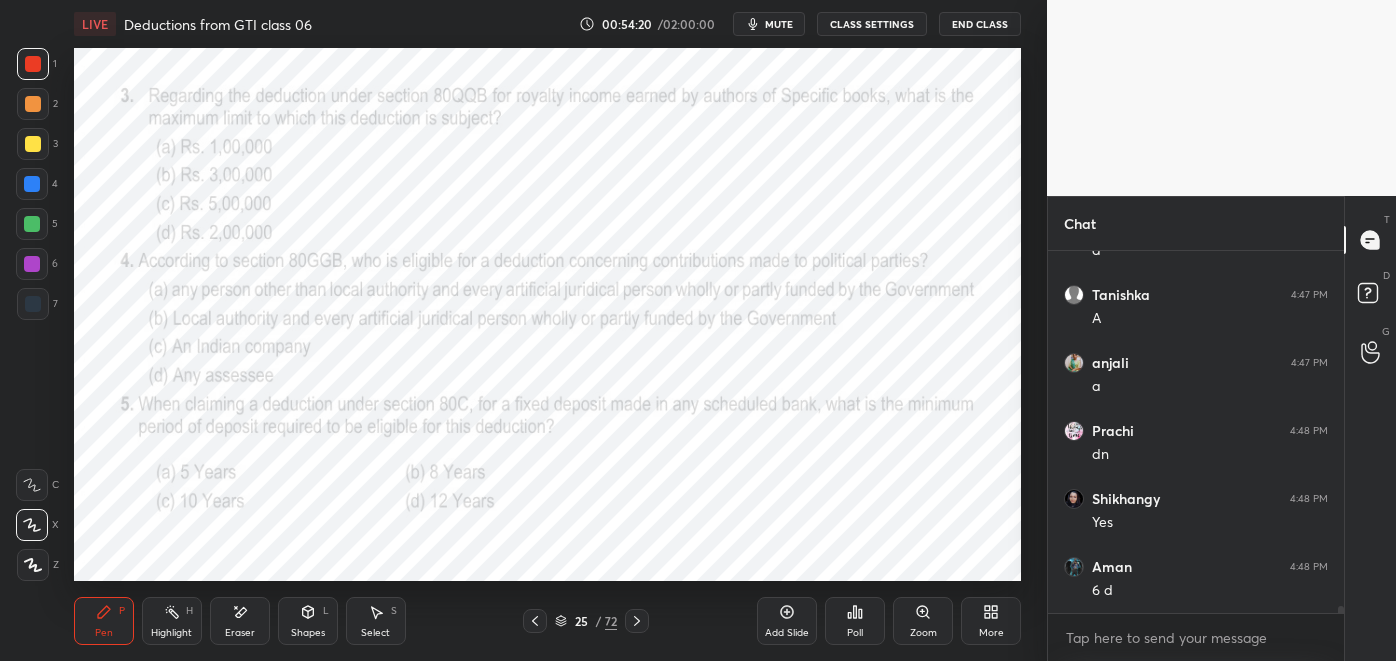 click at bounding box center [637, 621] 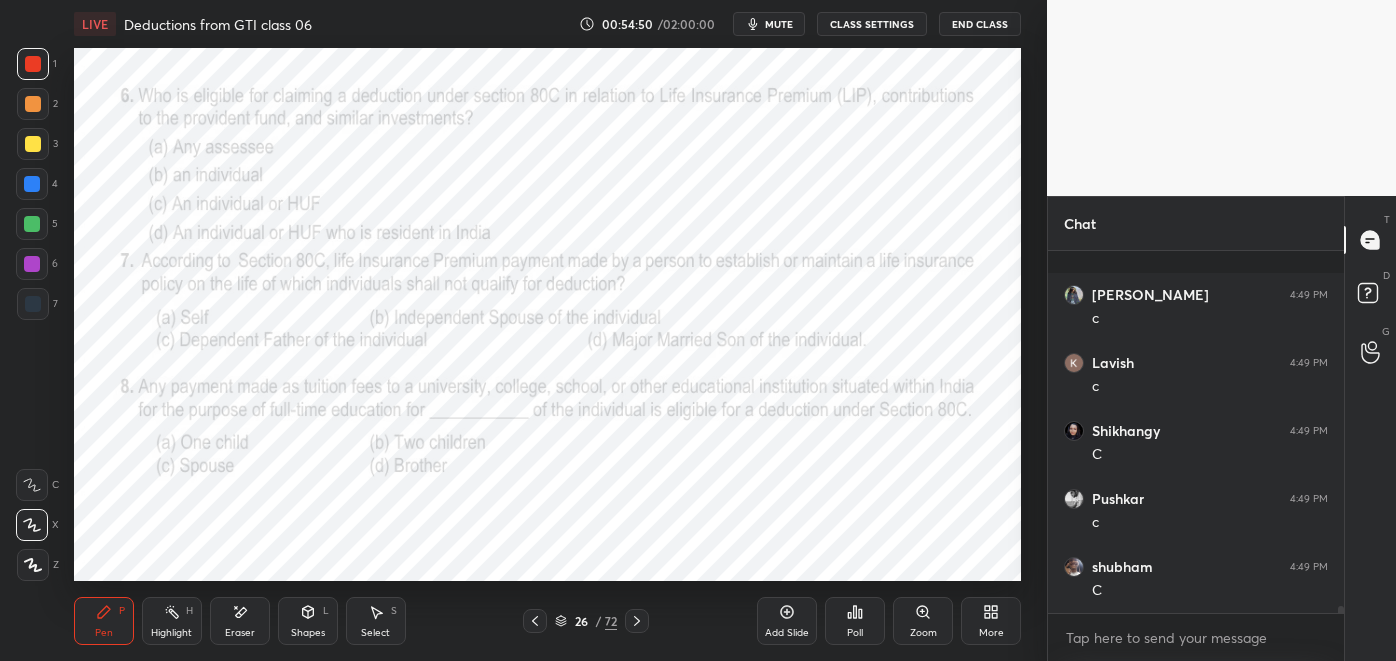 scroll, scrollTop: 19256, scrollLeft: 0, axis: vertical 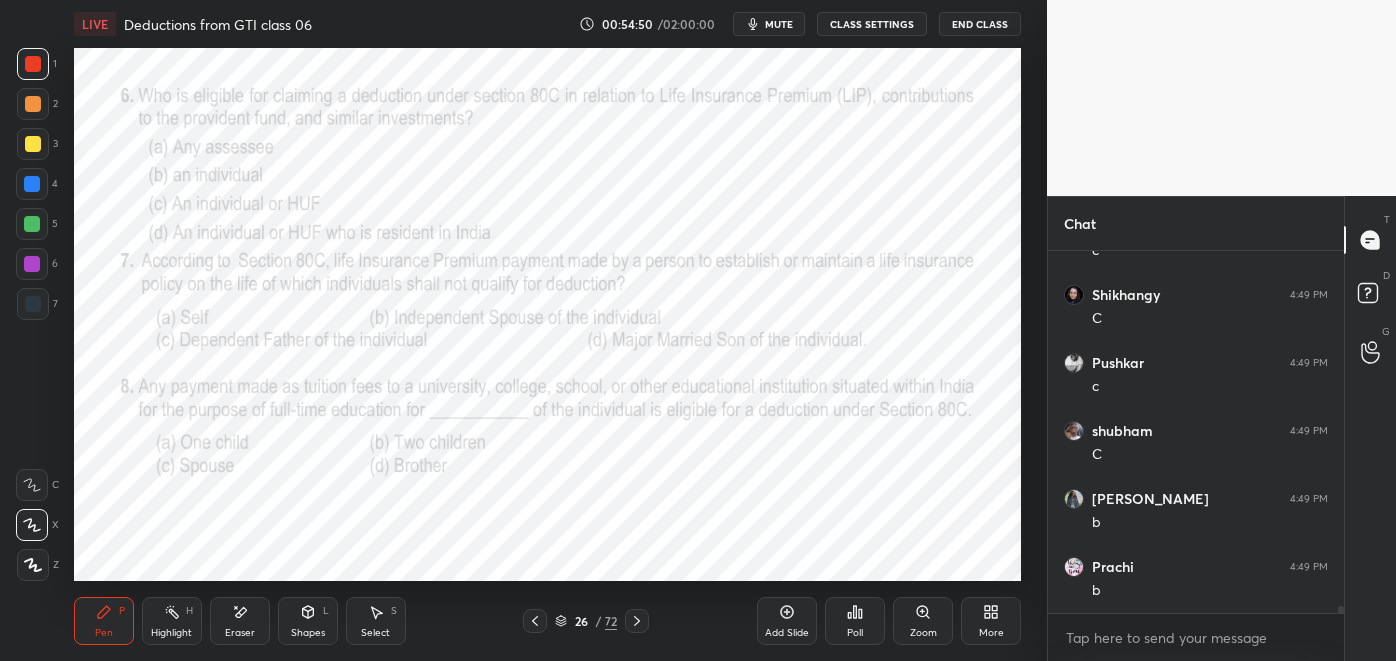 click at bounding box center (637, 621) 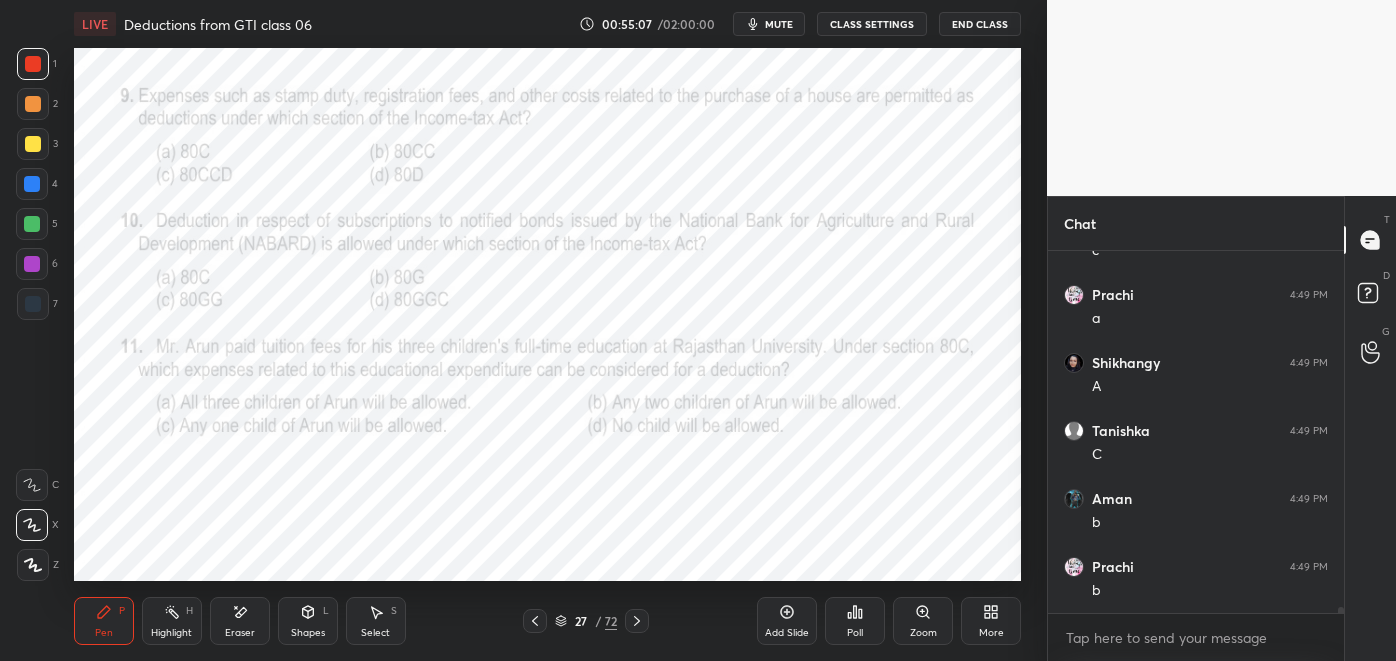 scroll, scrollTop: 19867, scrollLeft: 0, axis: vertical 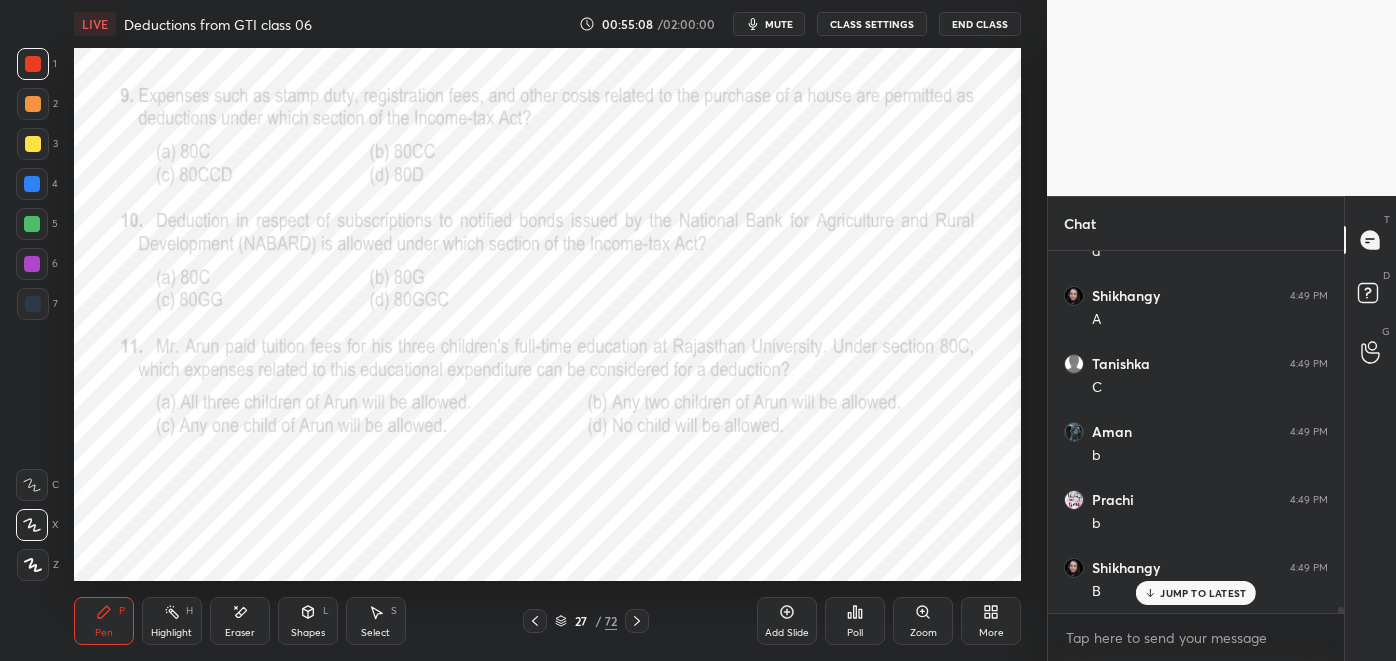 click at bounding box center (637, 621) 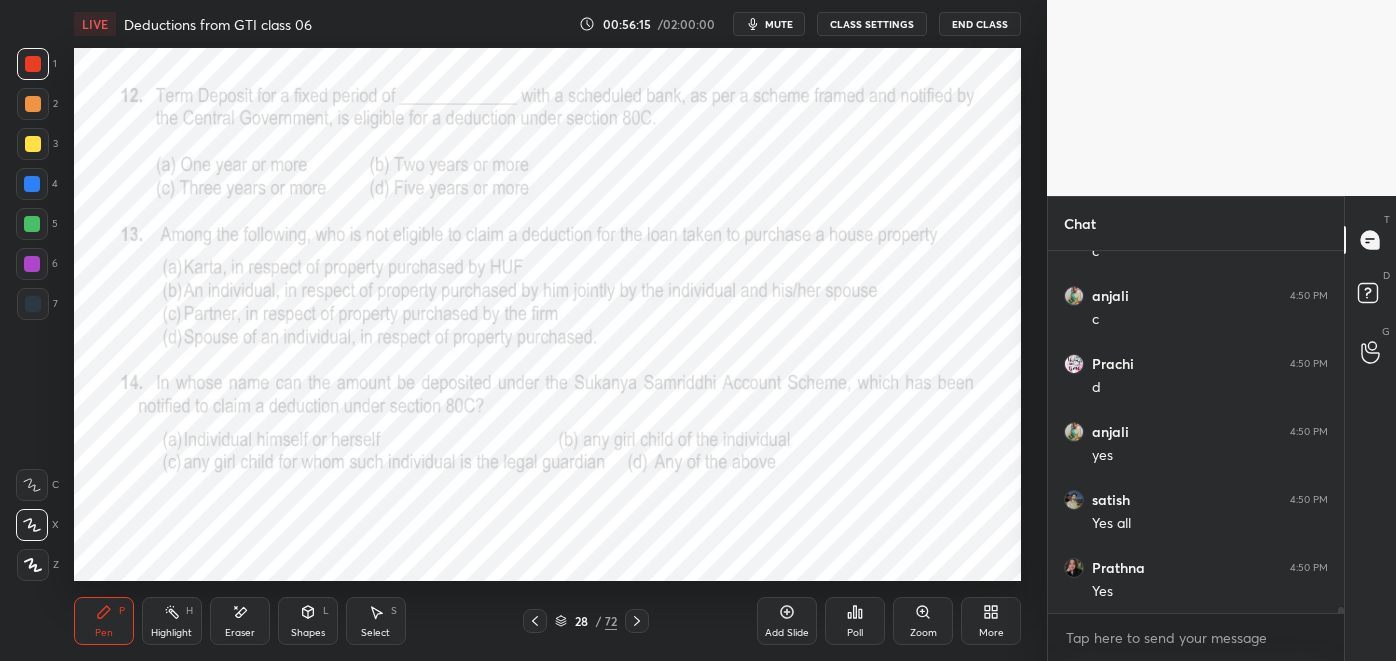 scroll, scrollTop: 20888, scrollLeft: 0, axis: vertical 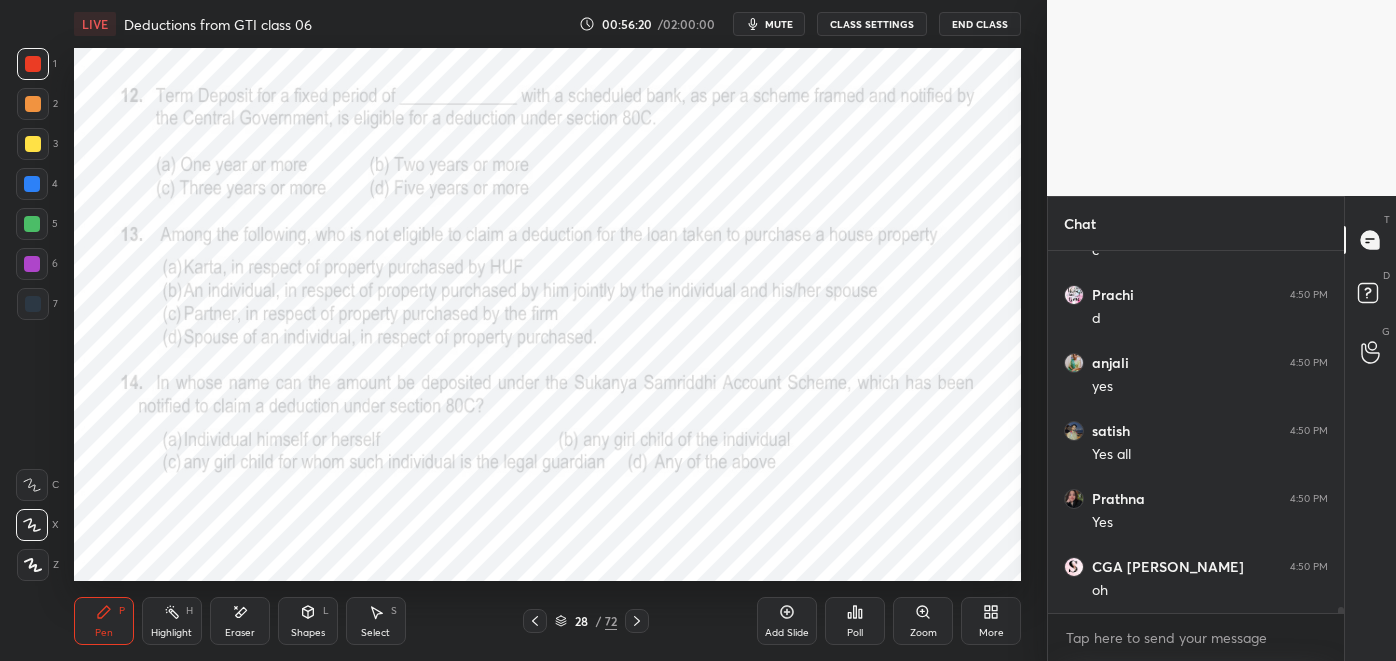 click 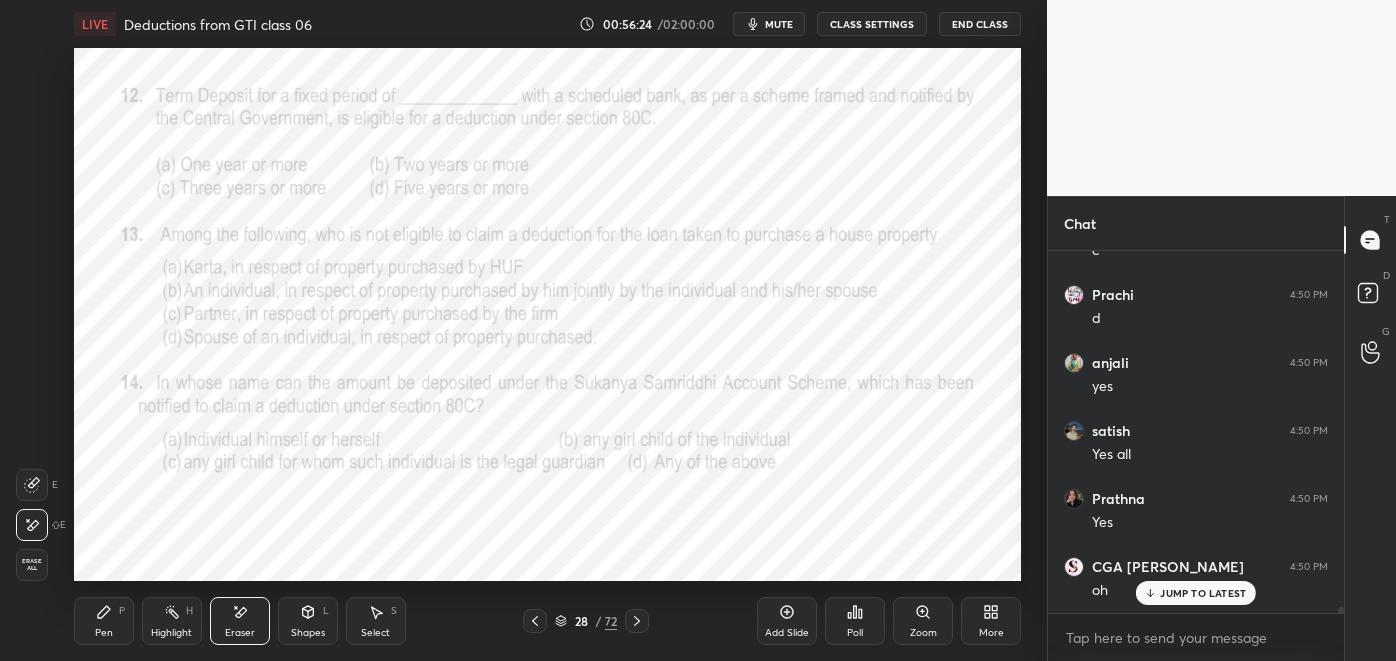 scroll, scrollTop: 20955, scrollLeft: 0, axis: vertical 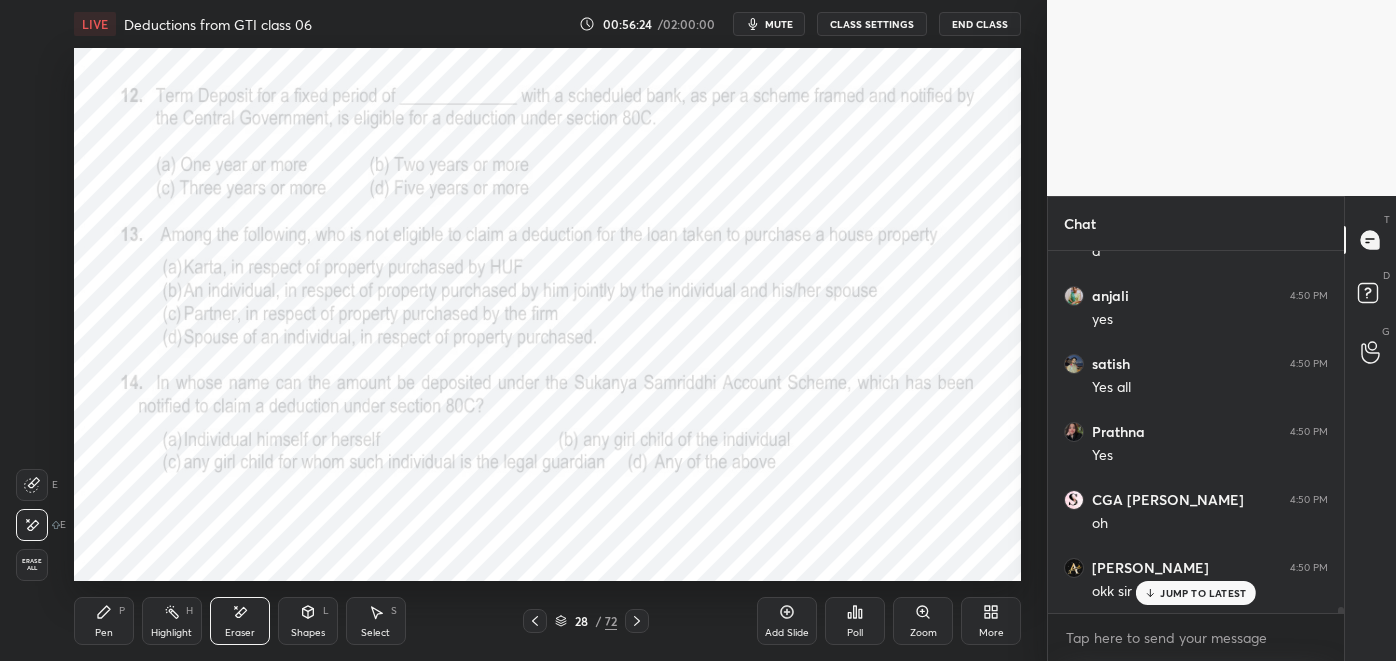 click on "Pen P" at bounding box center (104, 621) 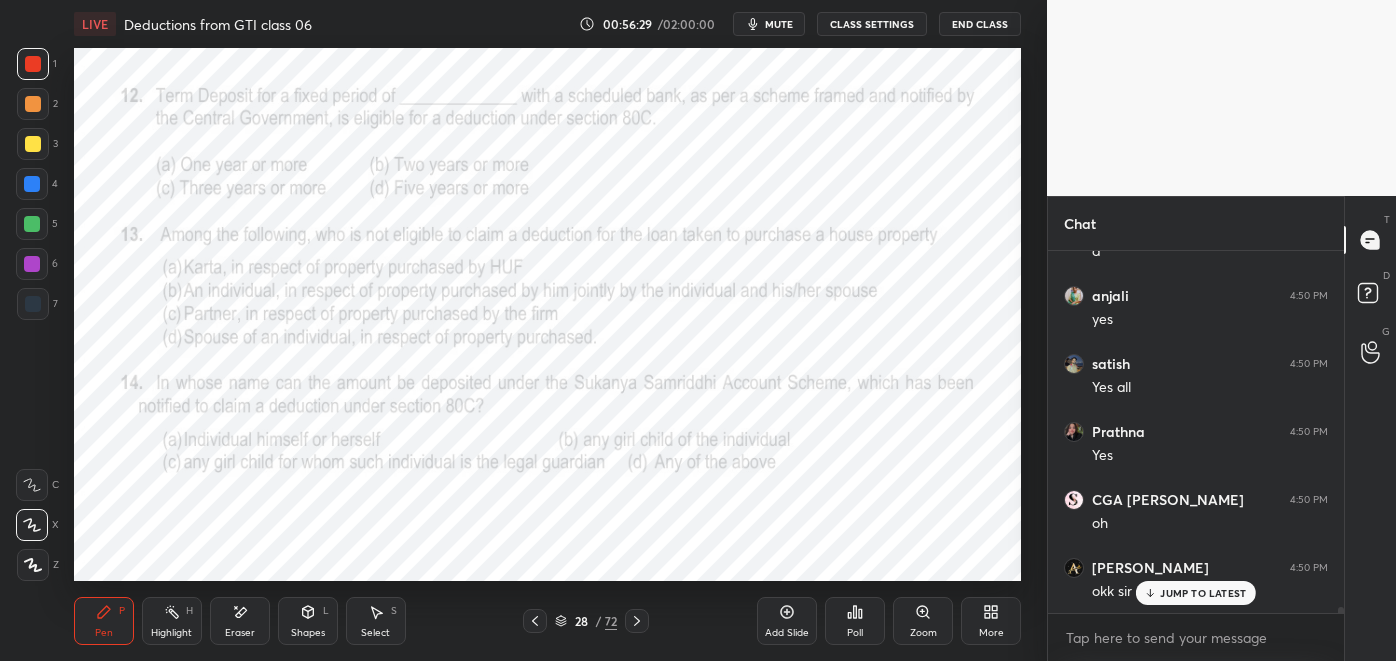 click 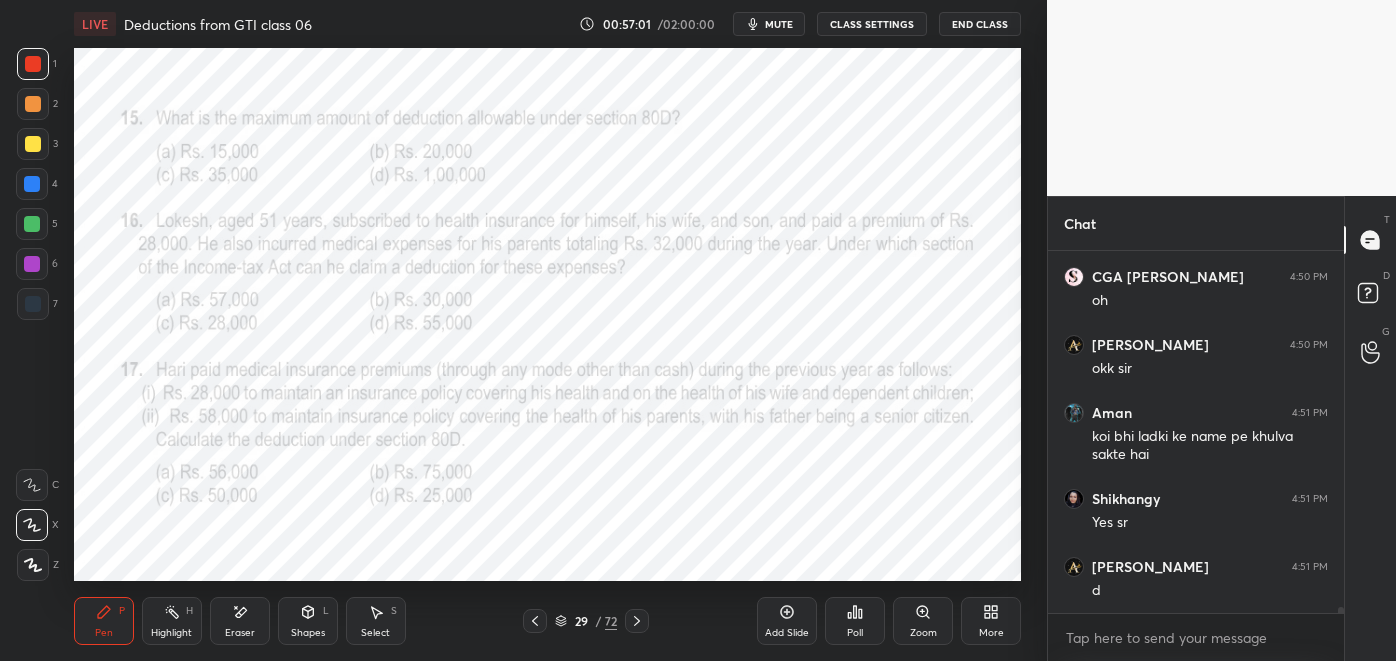 scroll, scrollTop: 21197, scrollLeft: 0, axis: vertical 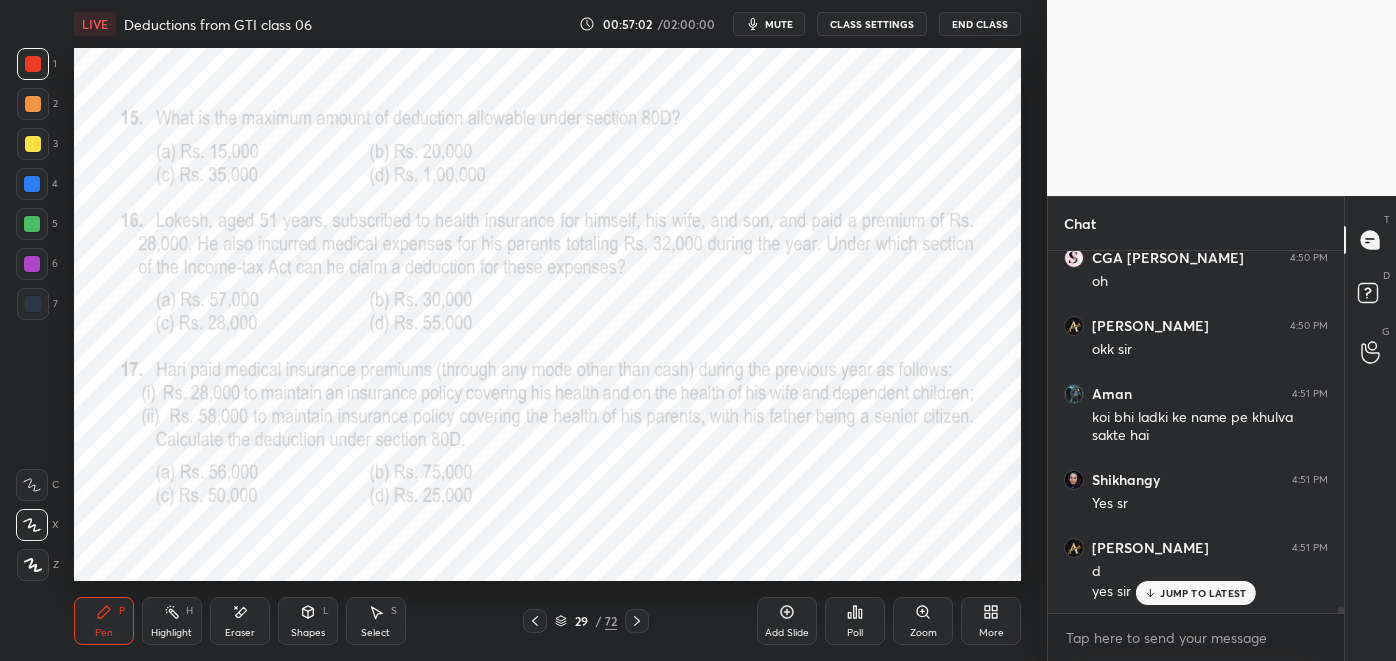 click at bounding box center (637, 621) 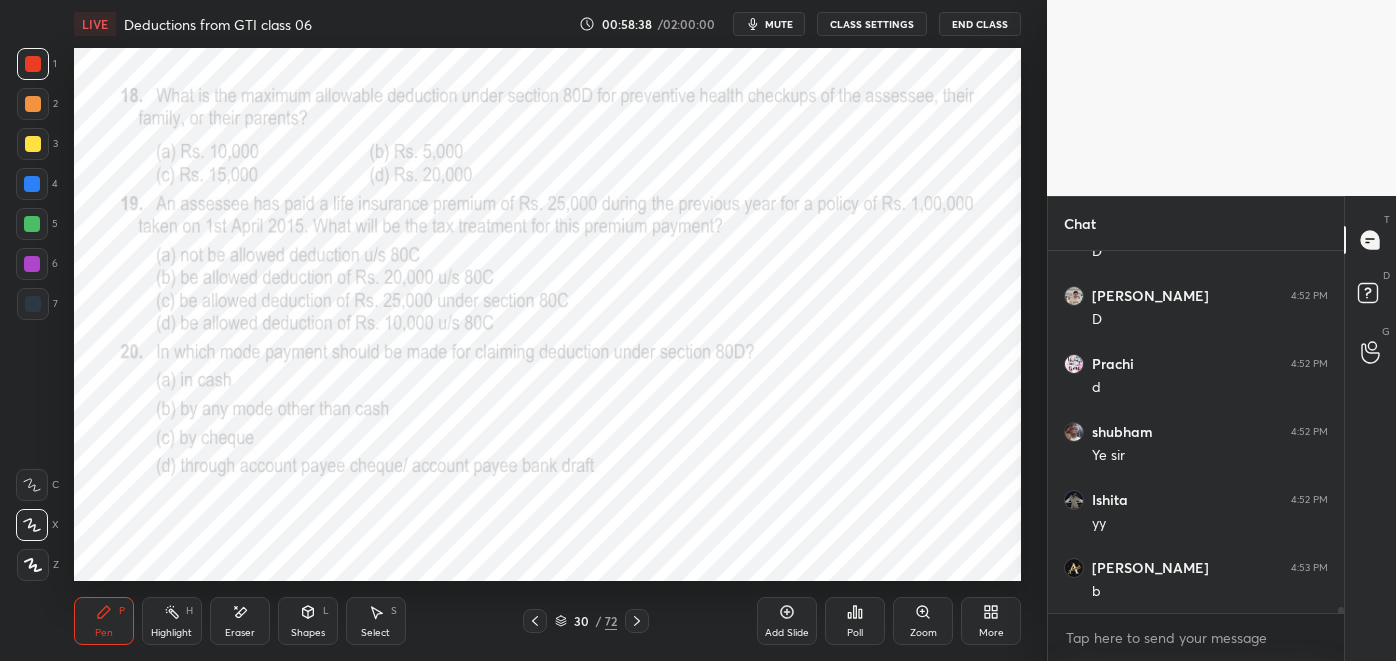 scroll, scrollTop: 22490, scrollLeft: 0, axis: vertical 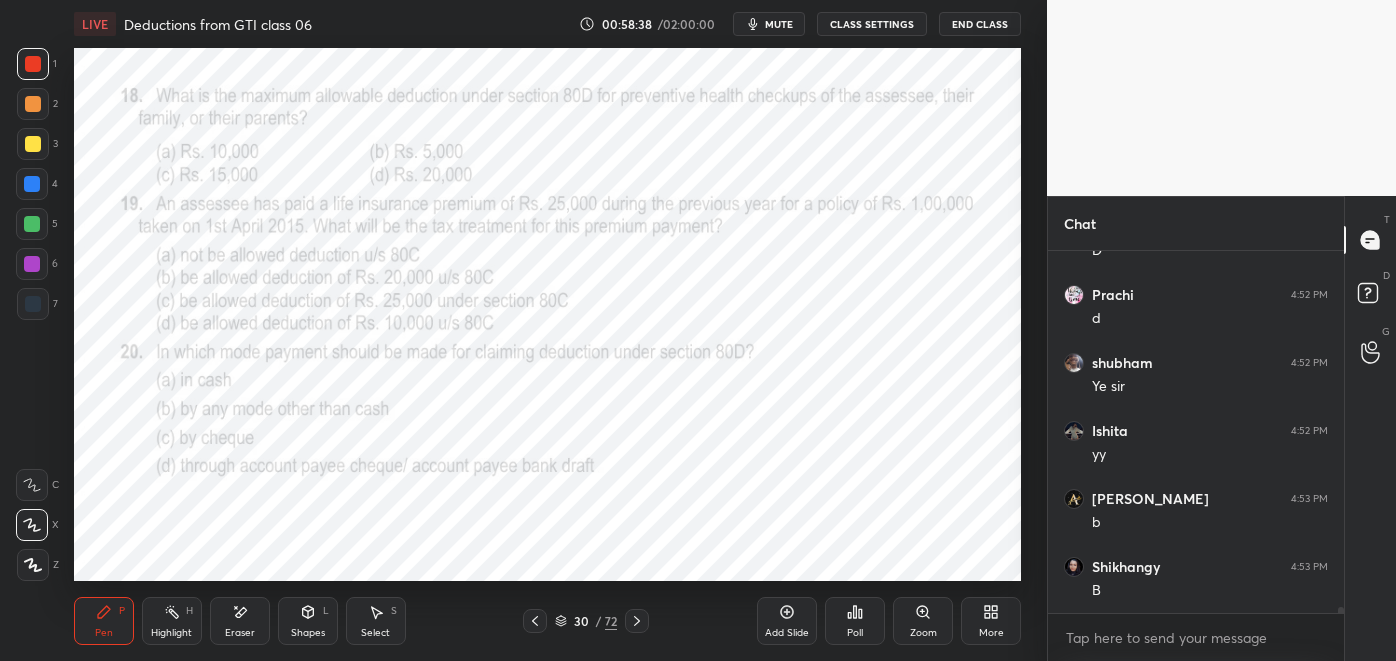 click 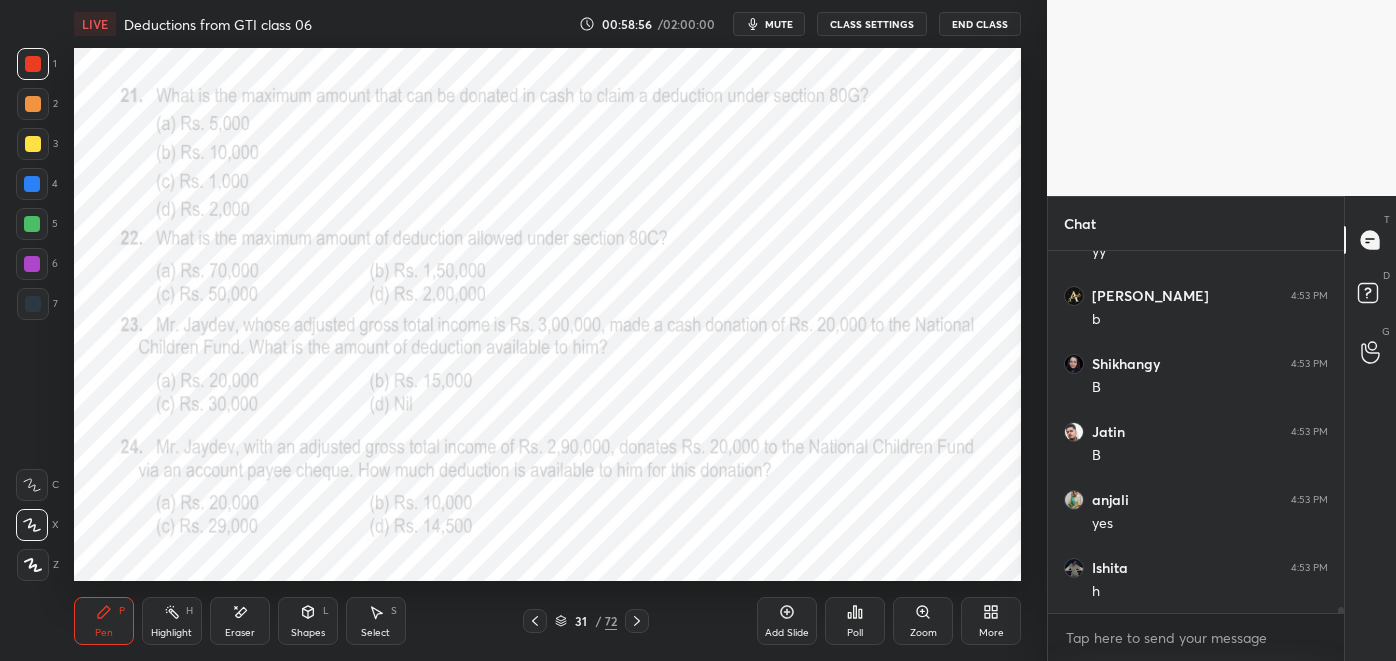scroll, scrollTop: 22762, scrollLeft: 0, axis: vertical 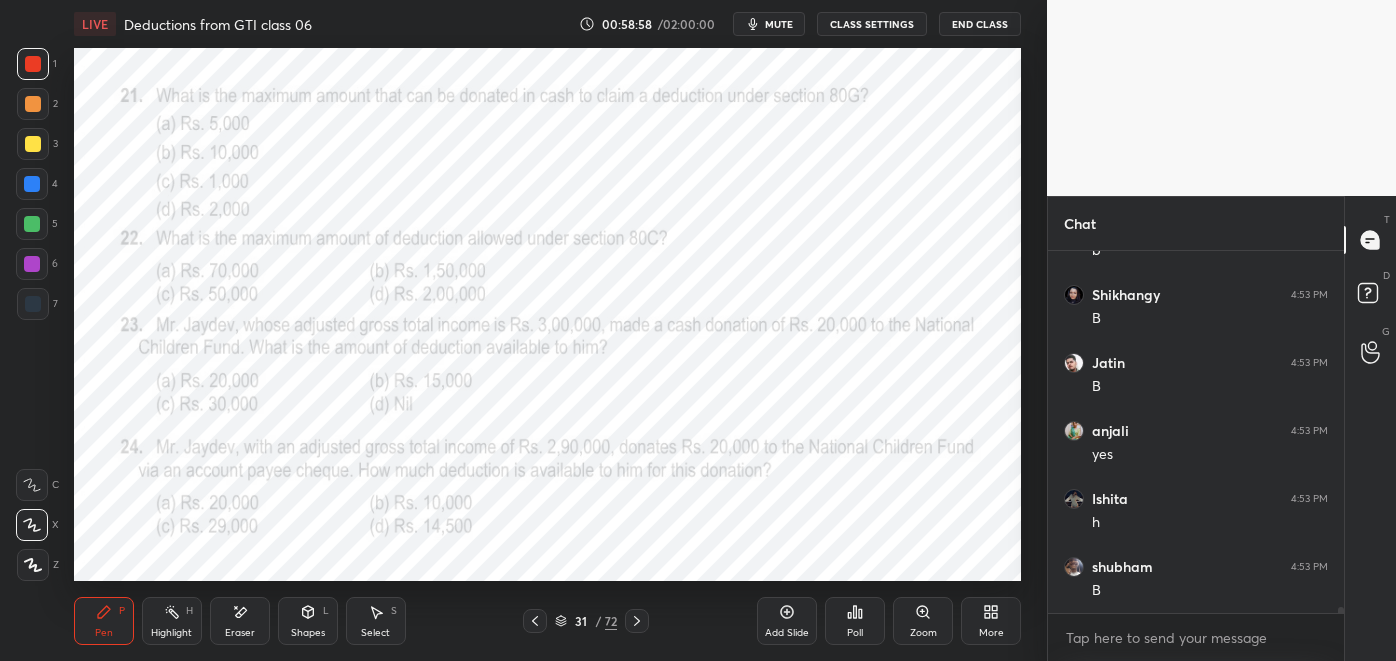 click 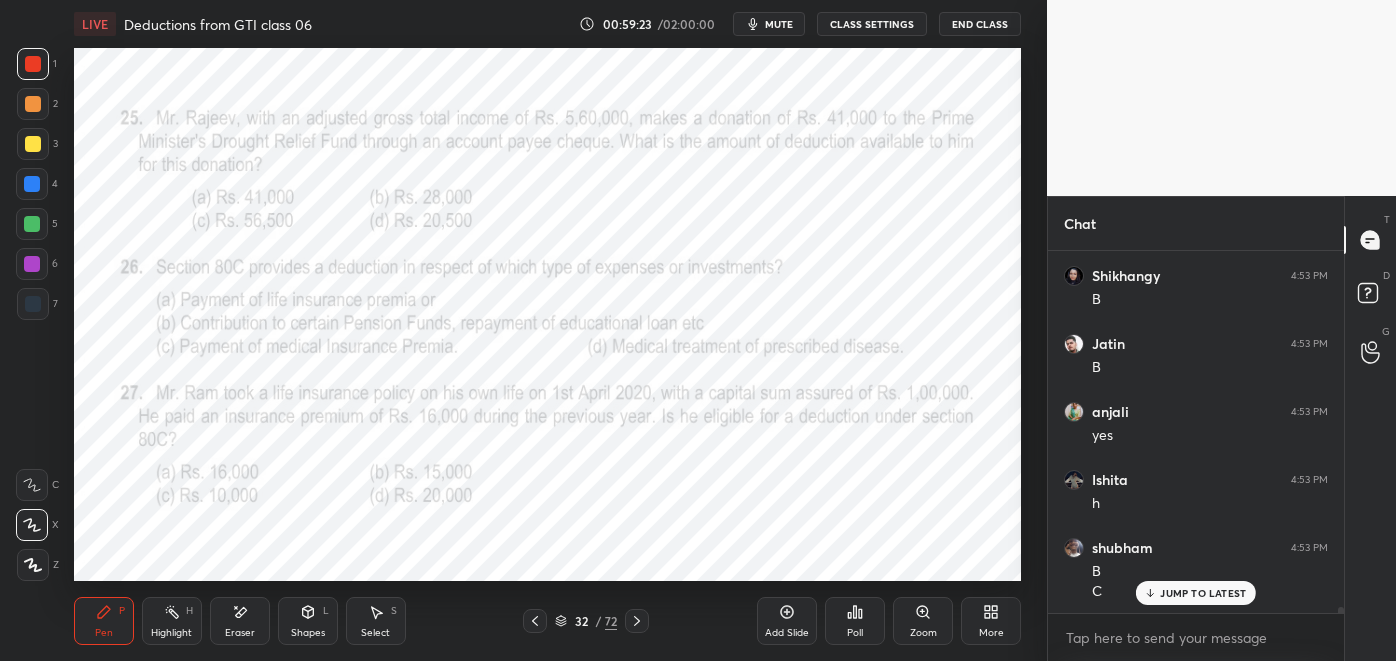 scroll, scrollTop: 22850, scrollLeft: 0, axis: vertical 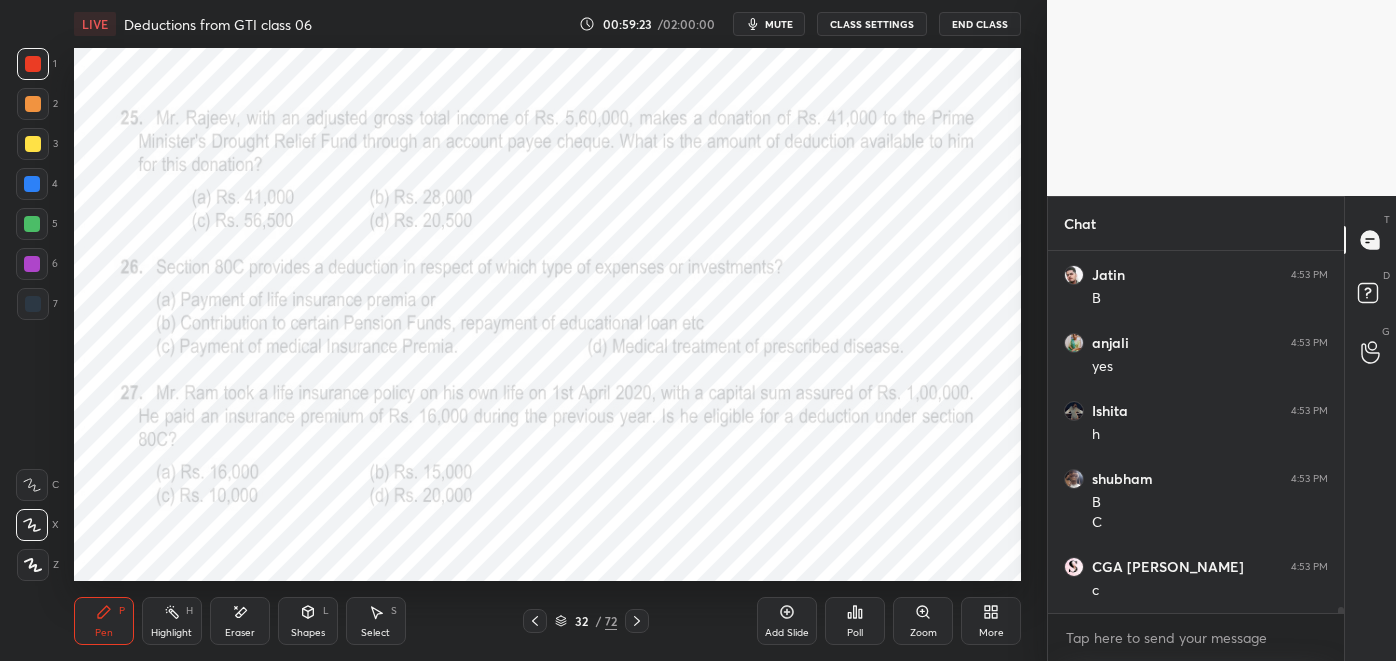 click 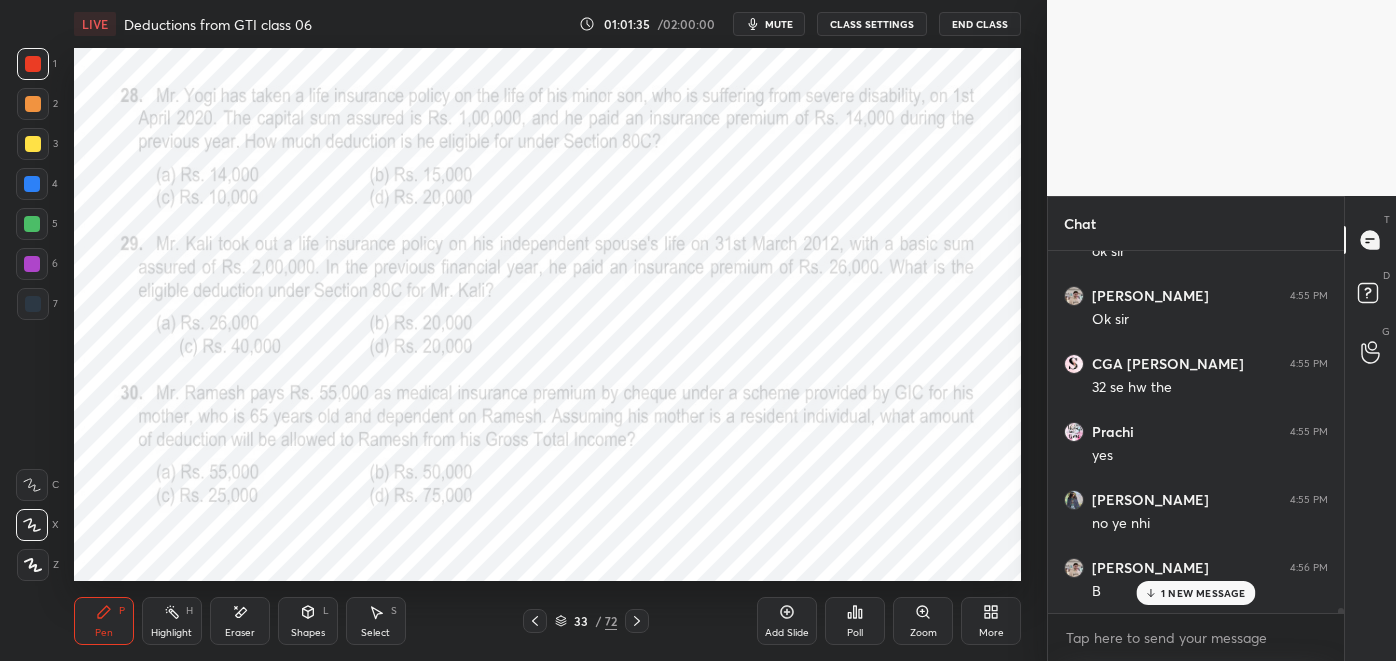 scroll, scrollTop: 24890, scrollLeft: 0, axis: vertical 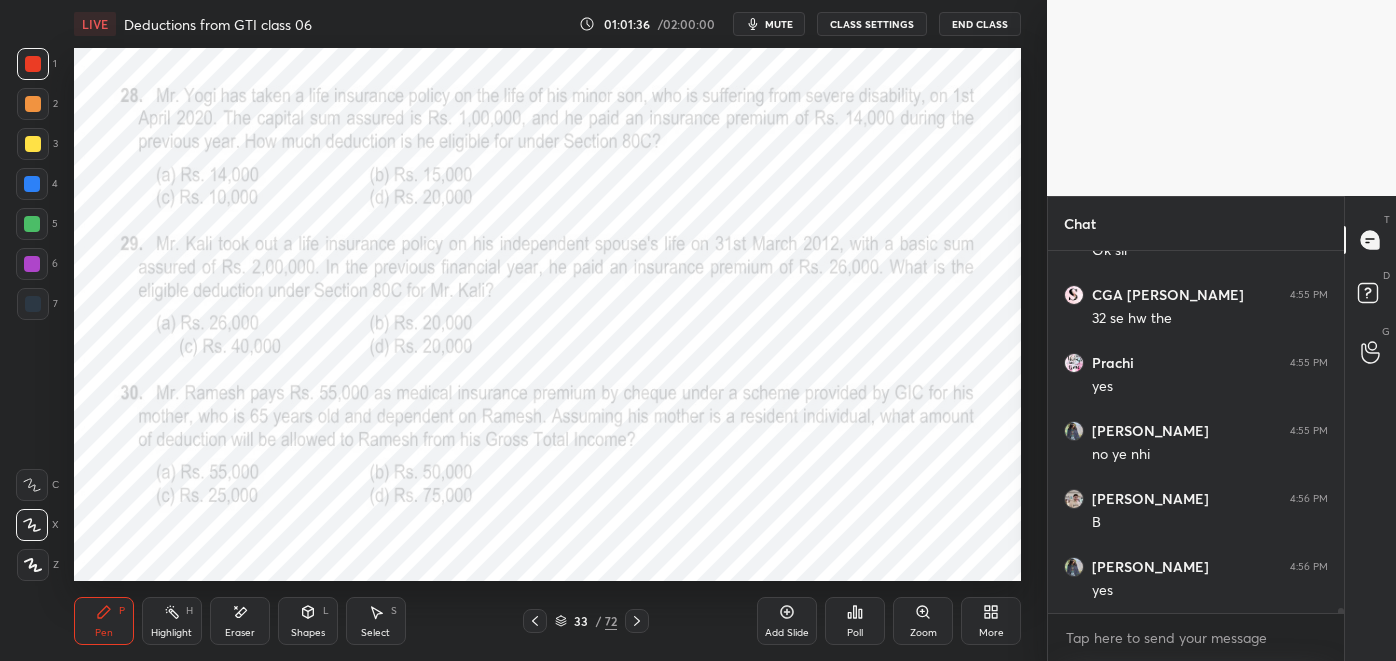 click 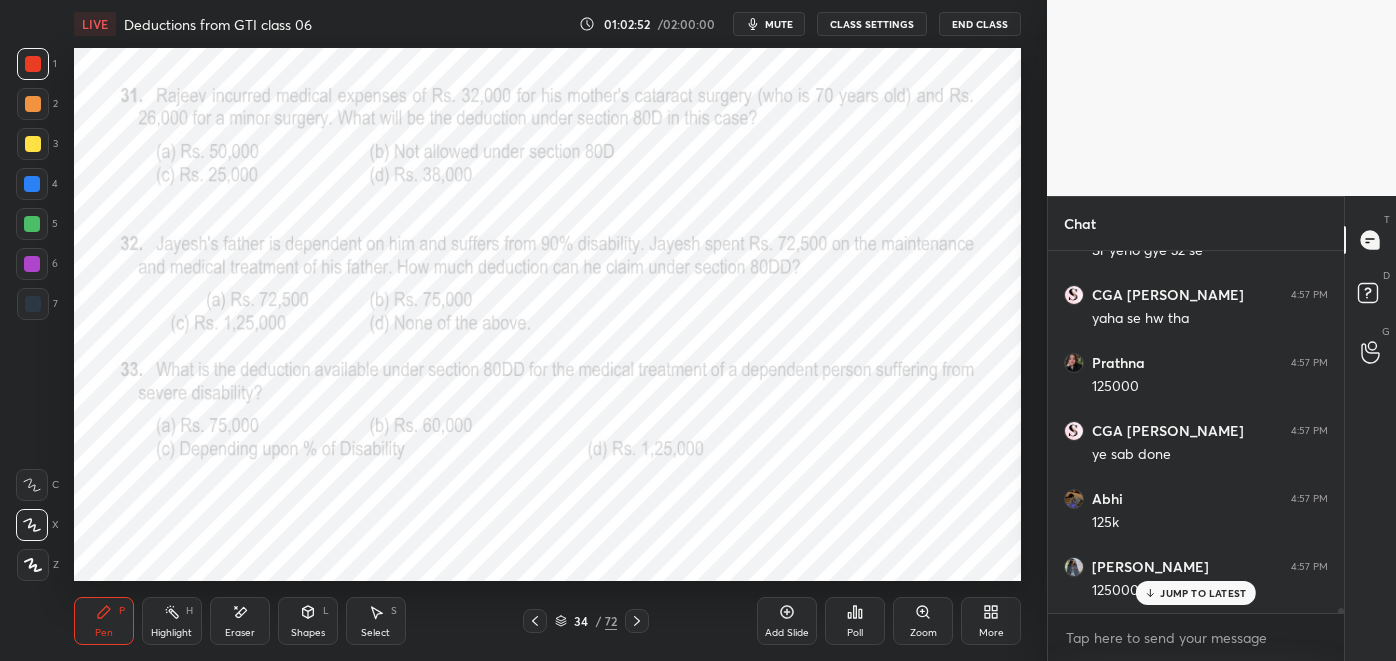 scroll, scrollTop: 26861, scrollLeft: 0, axis: vertical 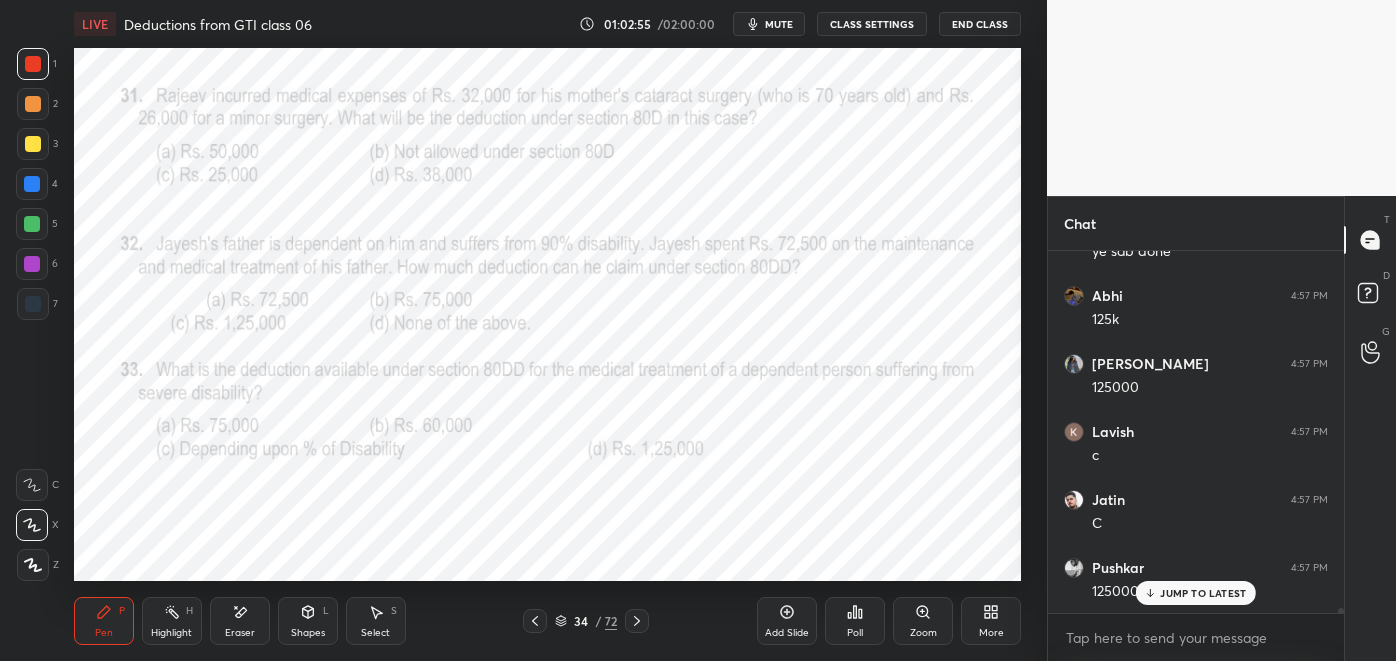 click 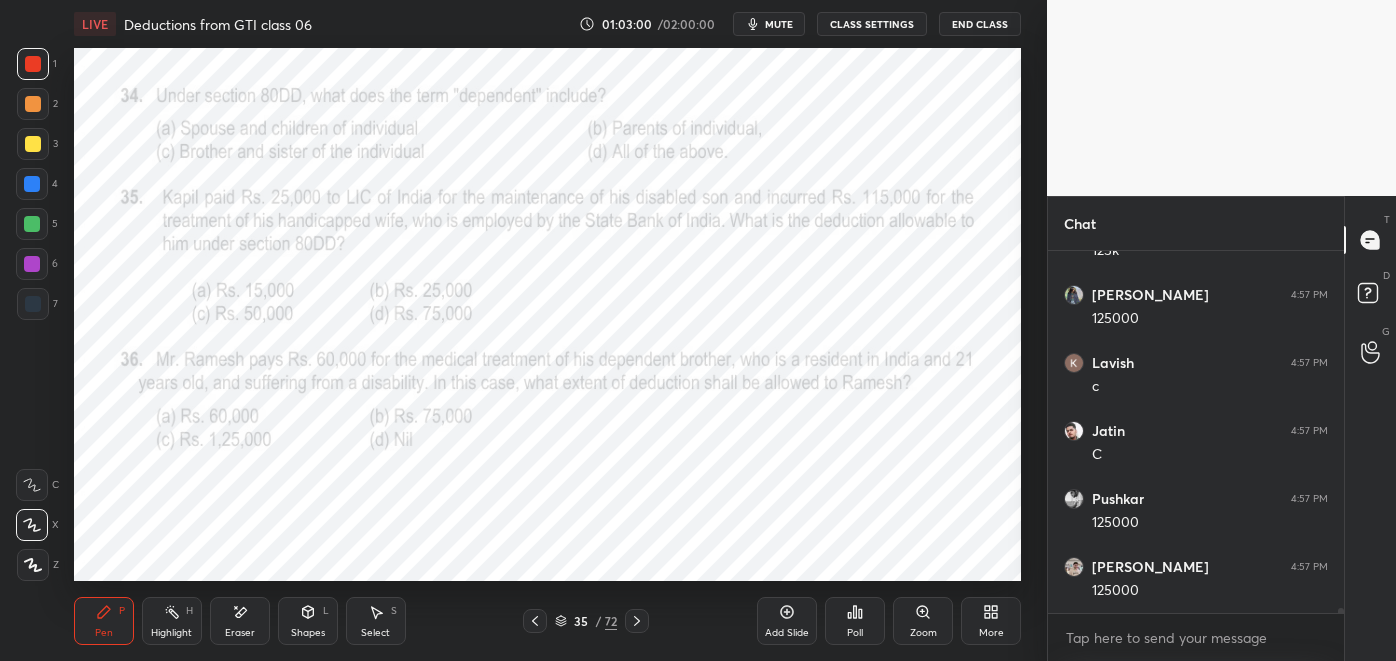 scroll, scrollTop: 26997, scrollLeft: 0, axis: vertical 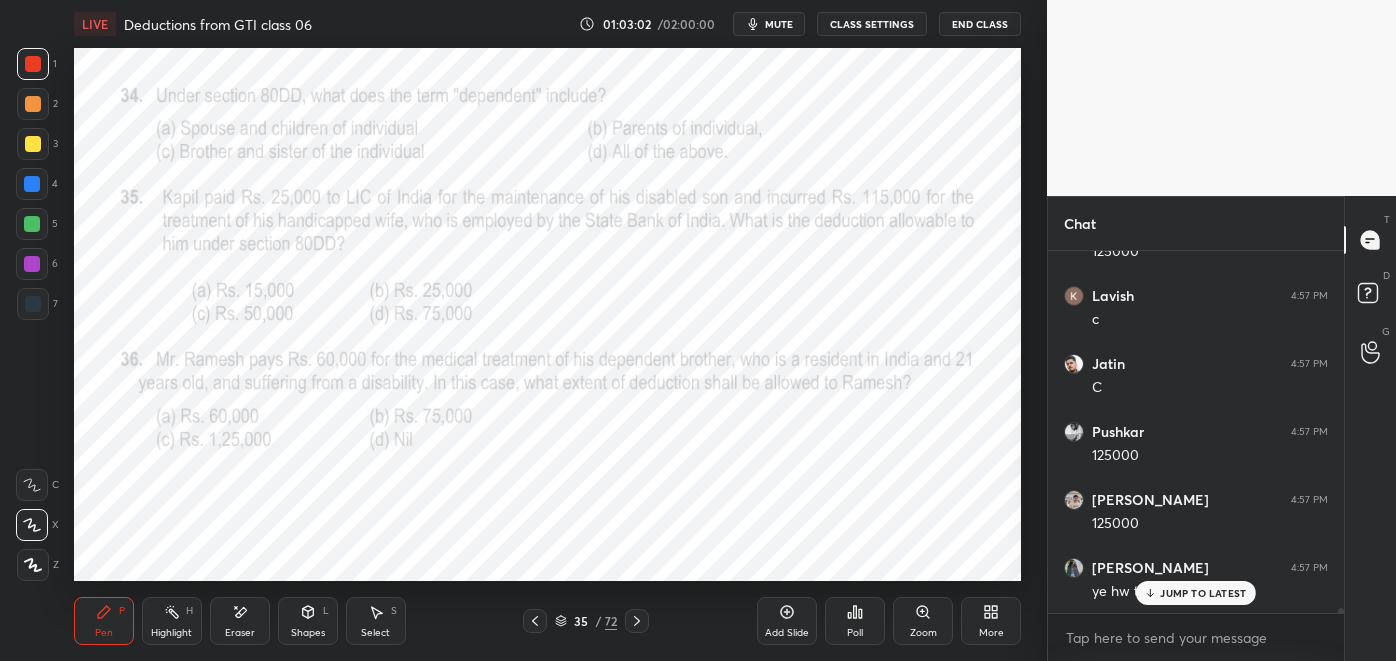 click 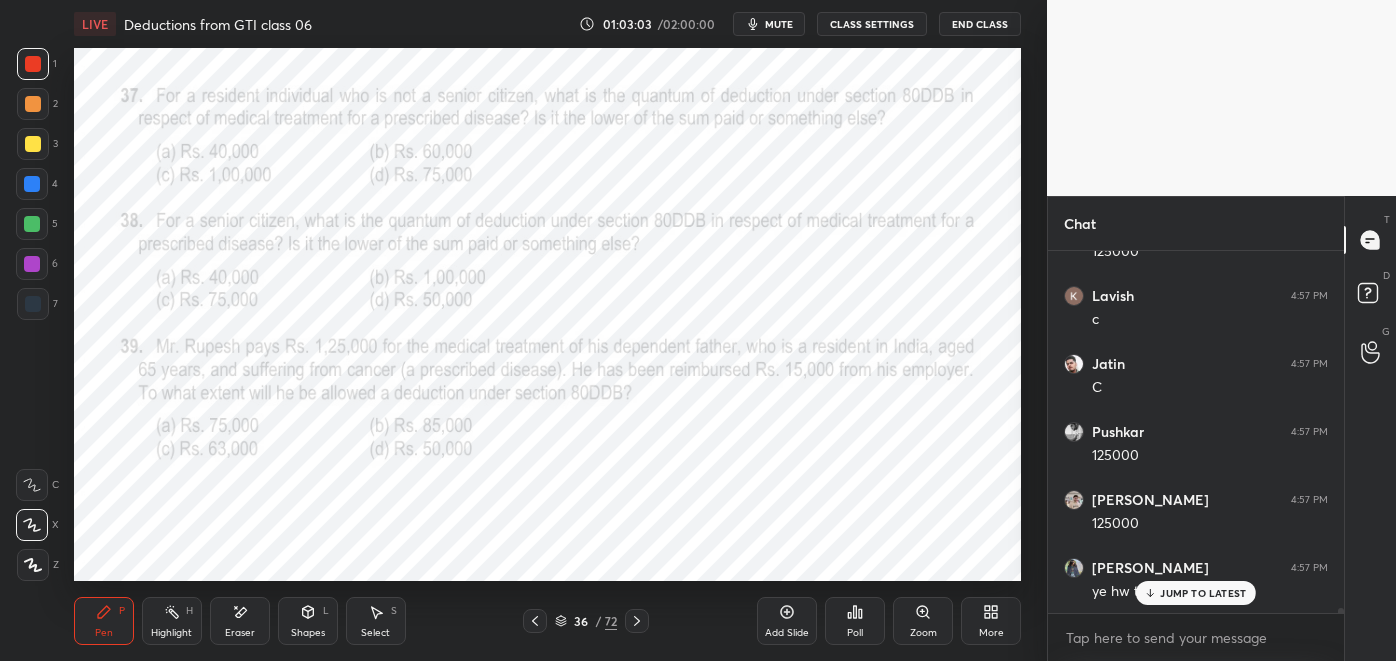 click 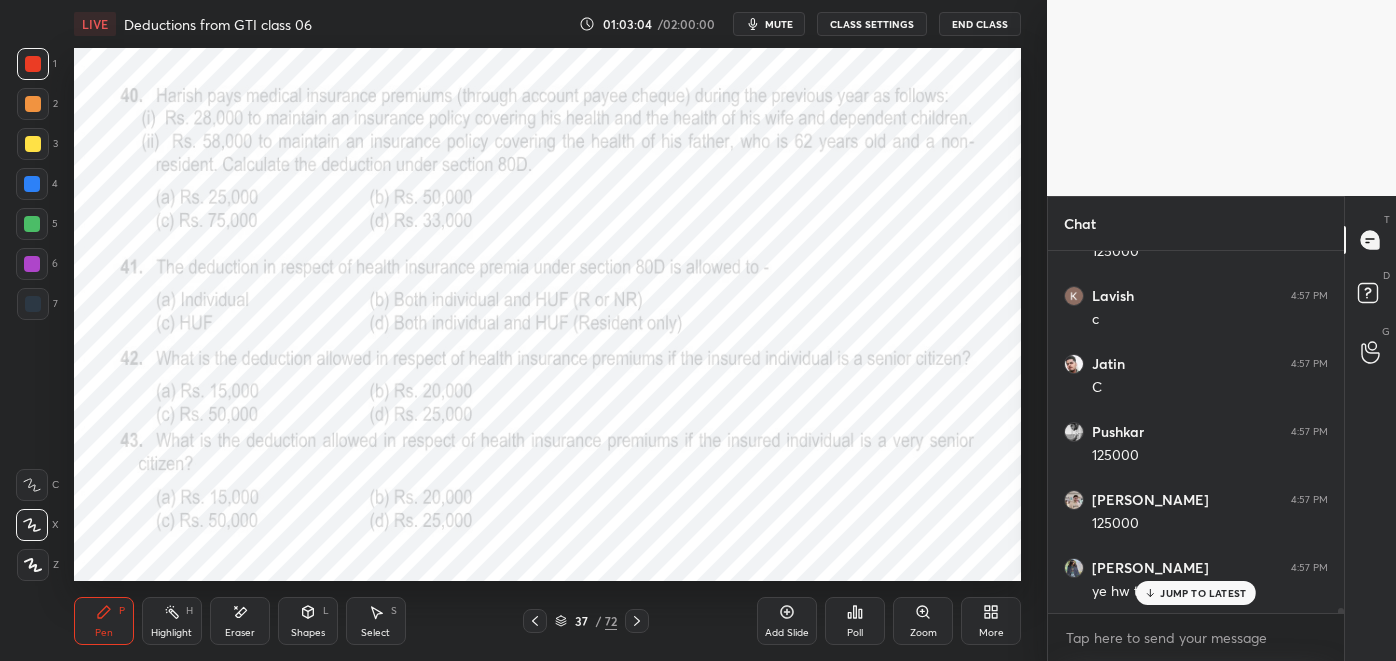 click 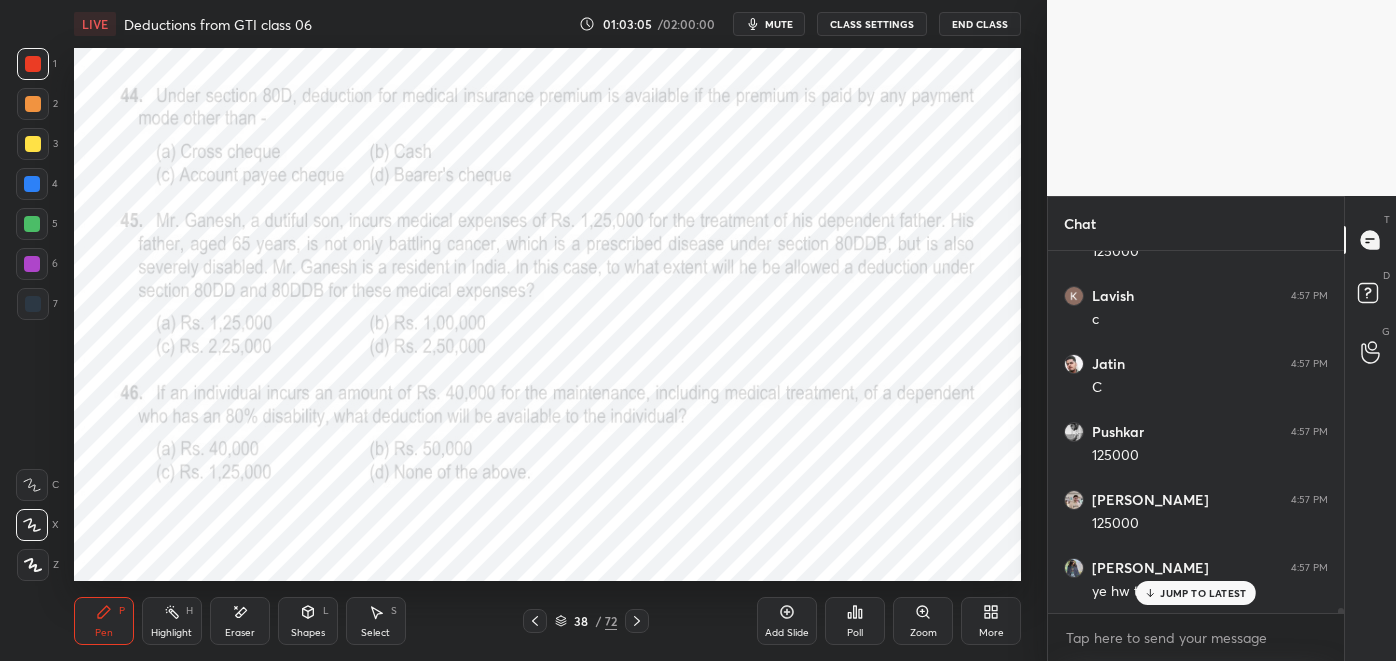 scroll, scrollTop: 27066, scrollLeft: 0, axis: vertical 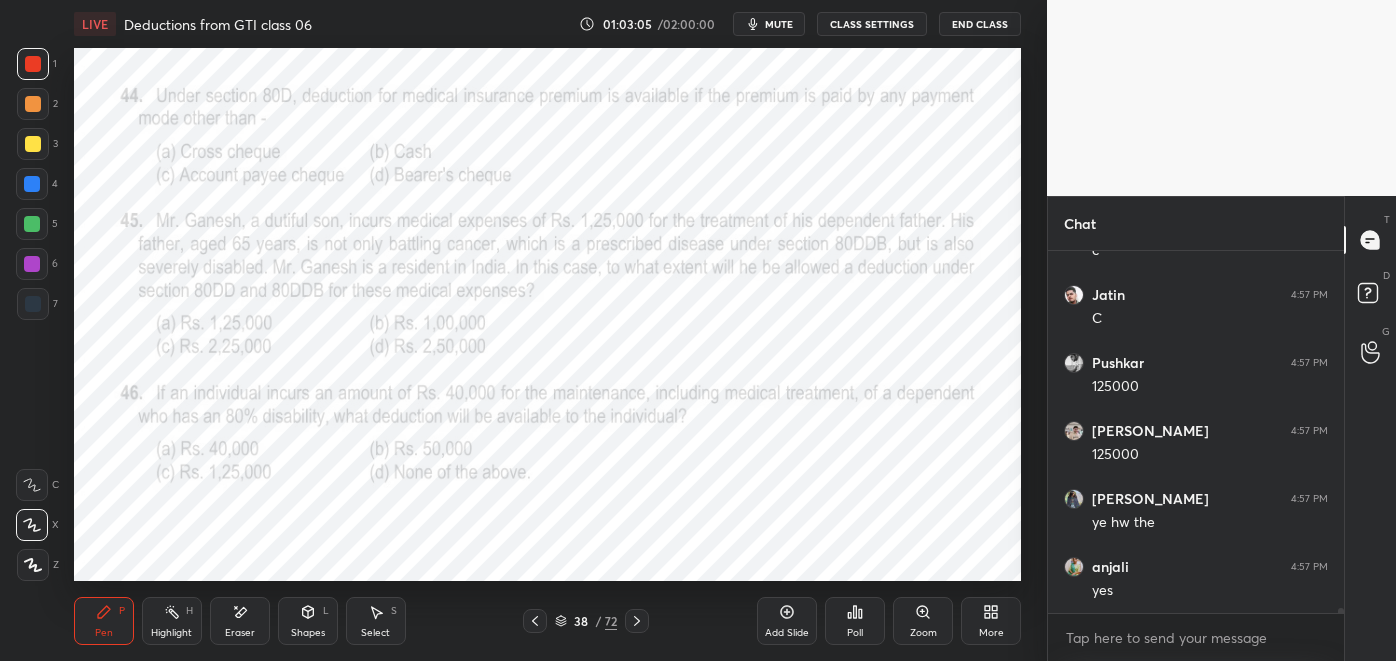 click 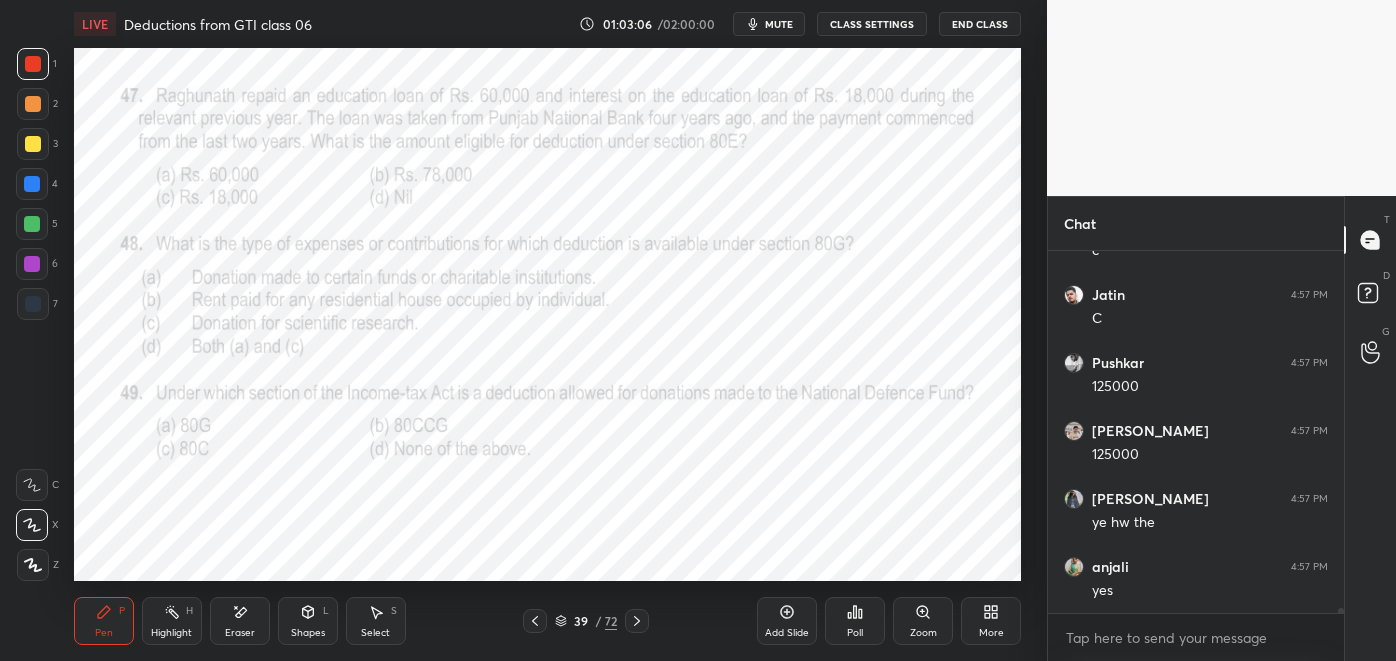 click 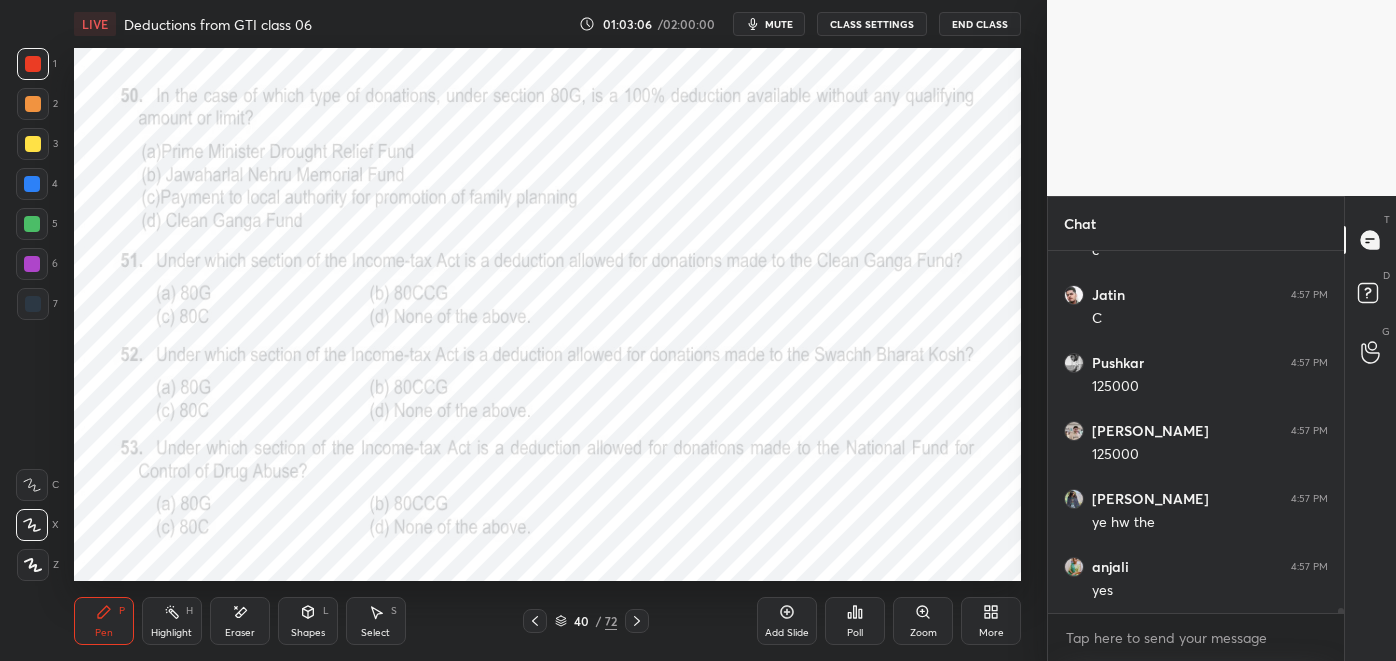 click 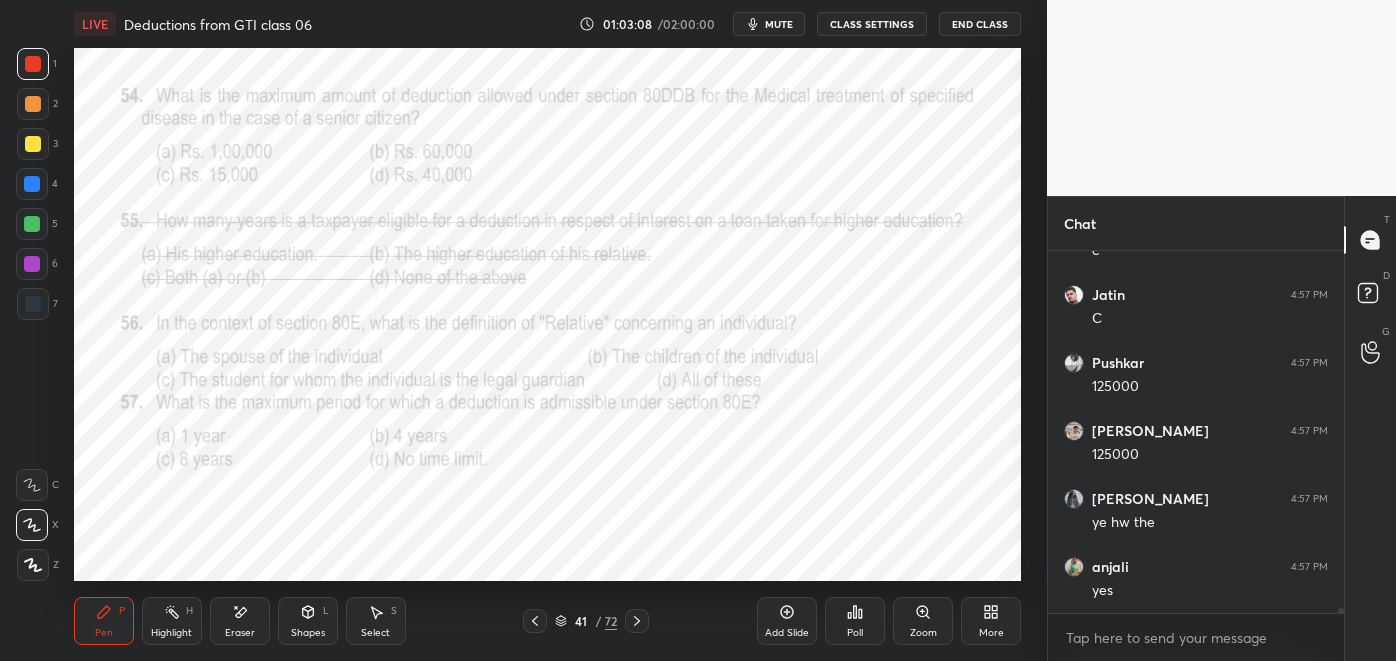 click 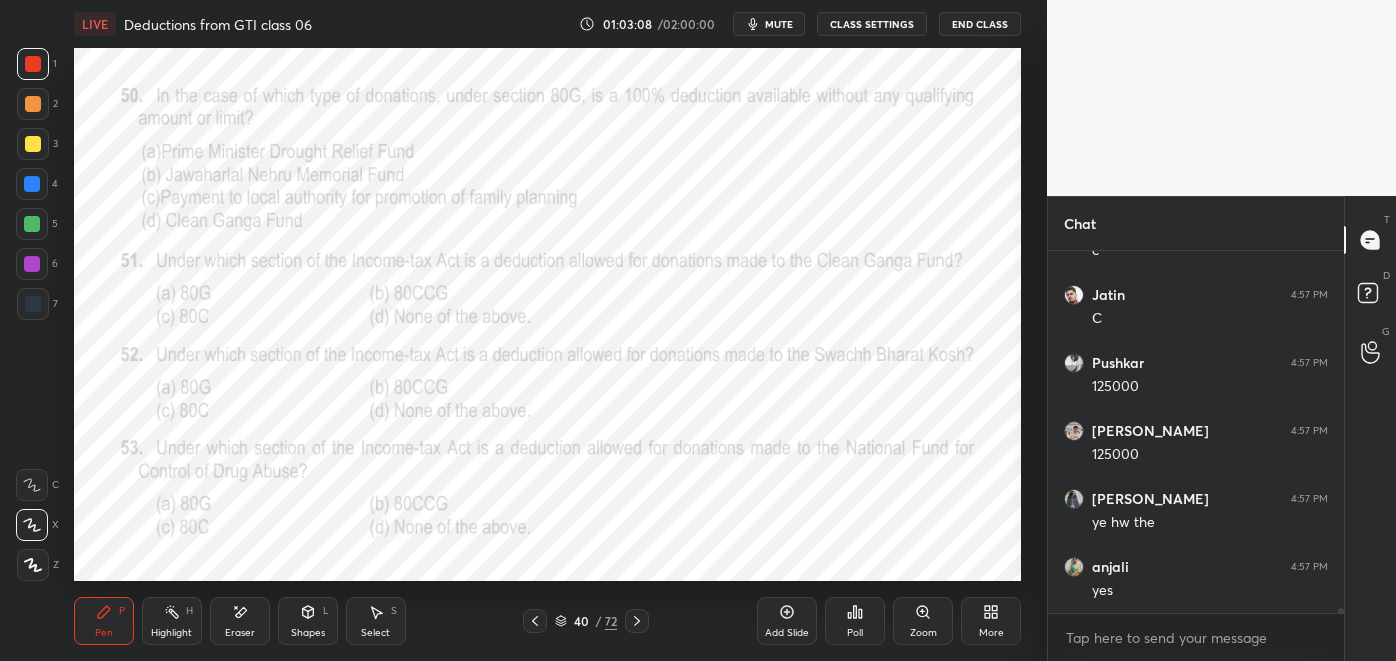 click 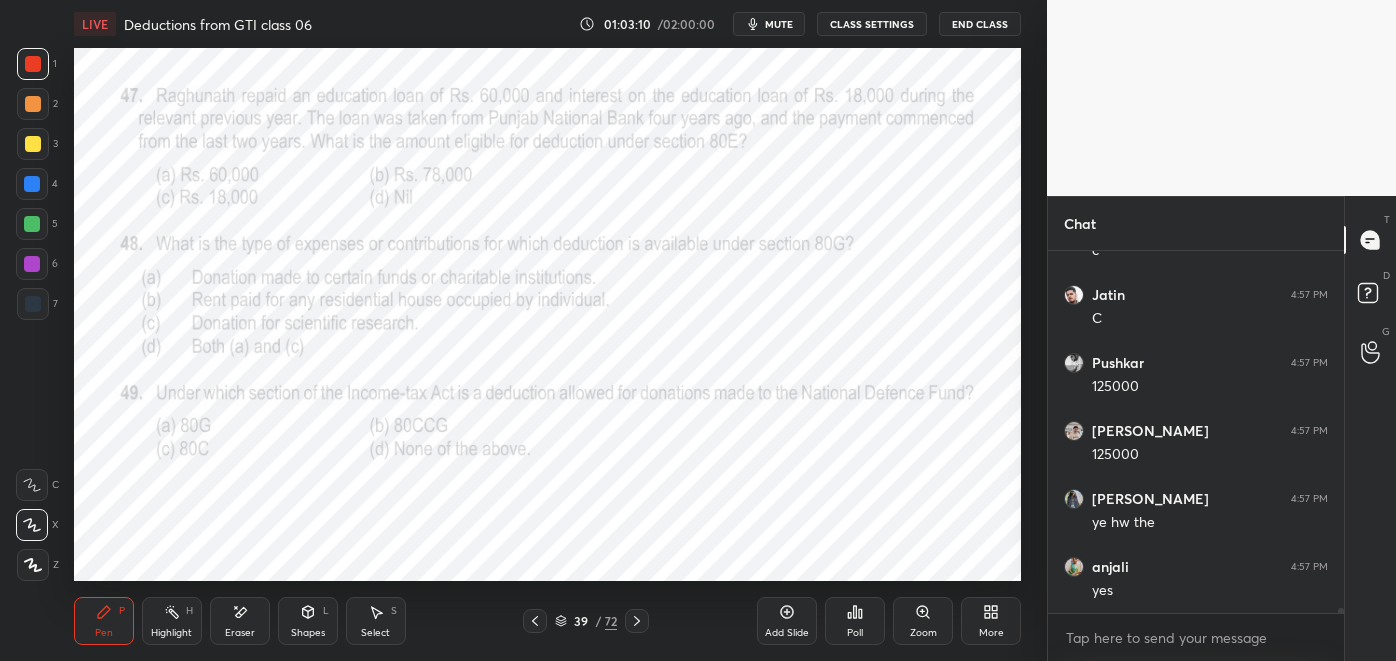click 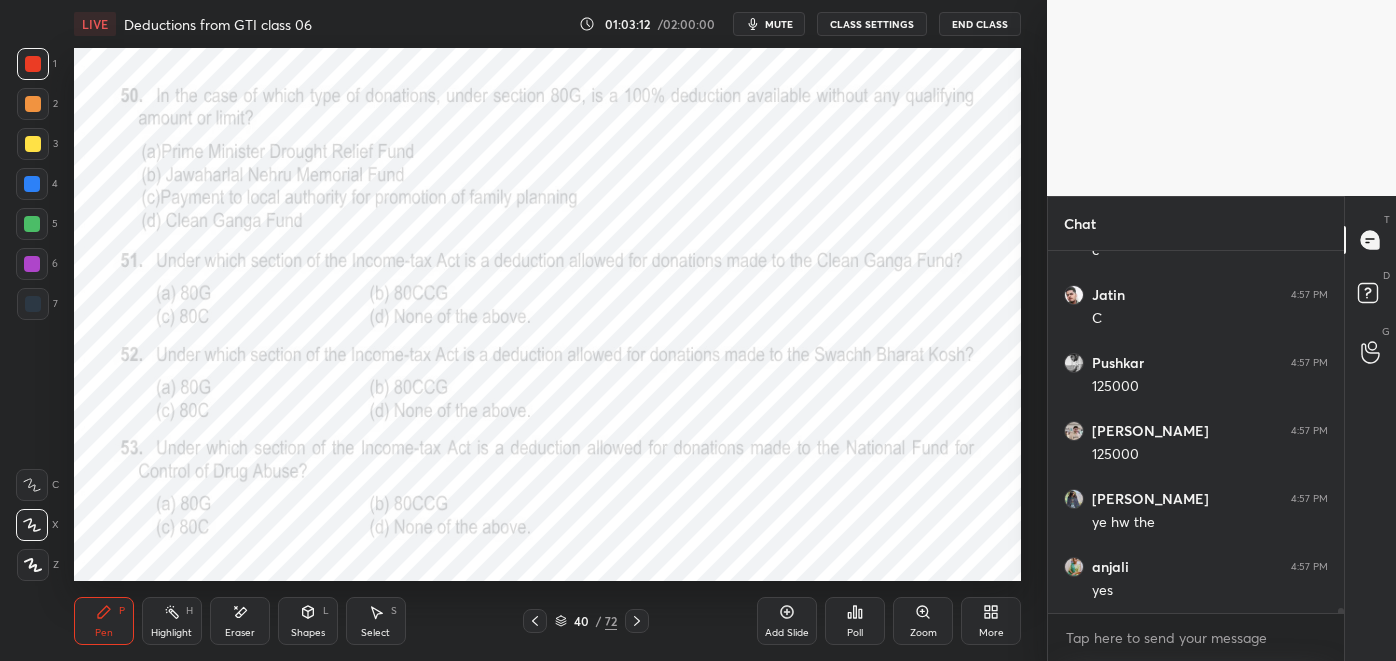 click 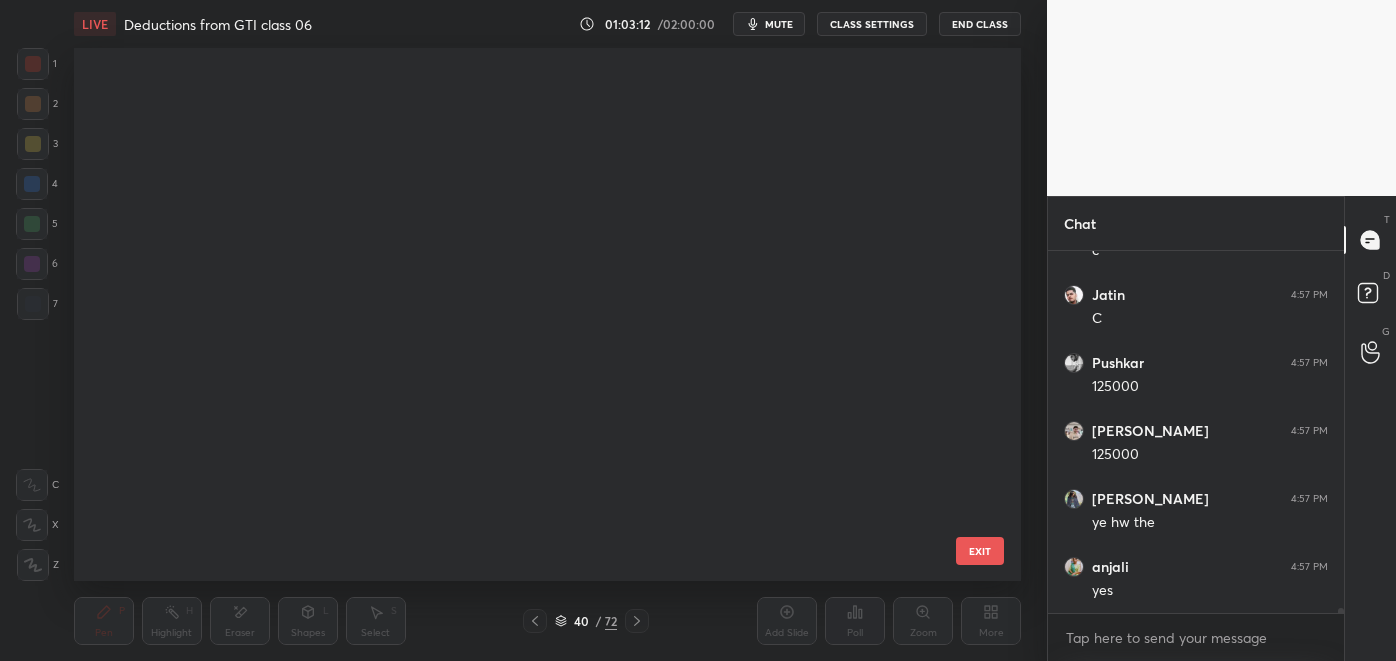 scroll, scrollTop: 1745, scrollLeft: 0, axis: vertical 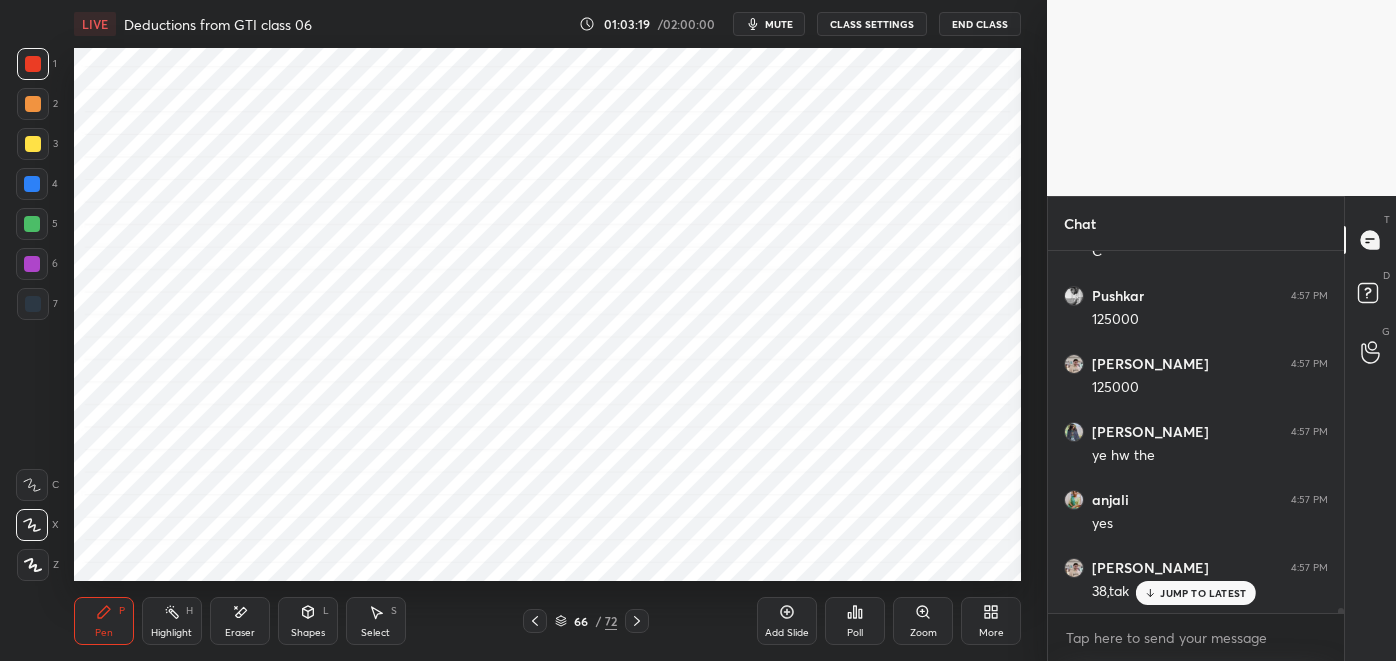 click 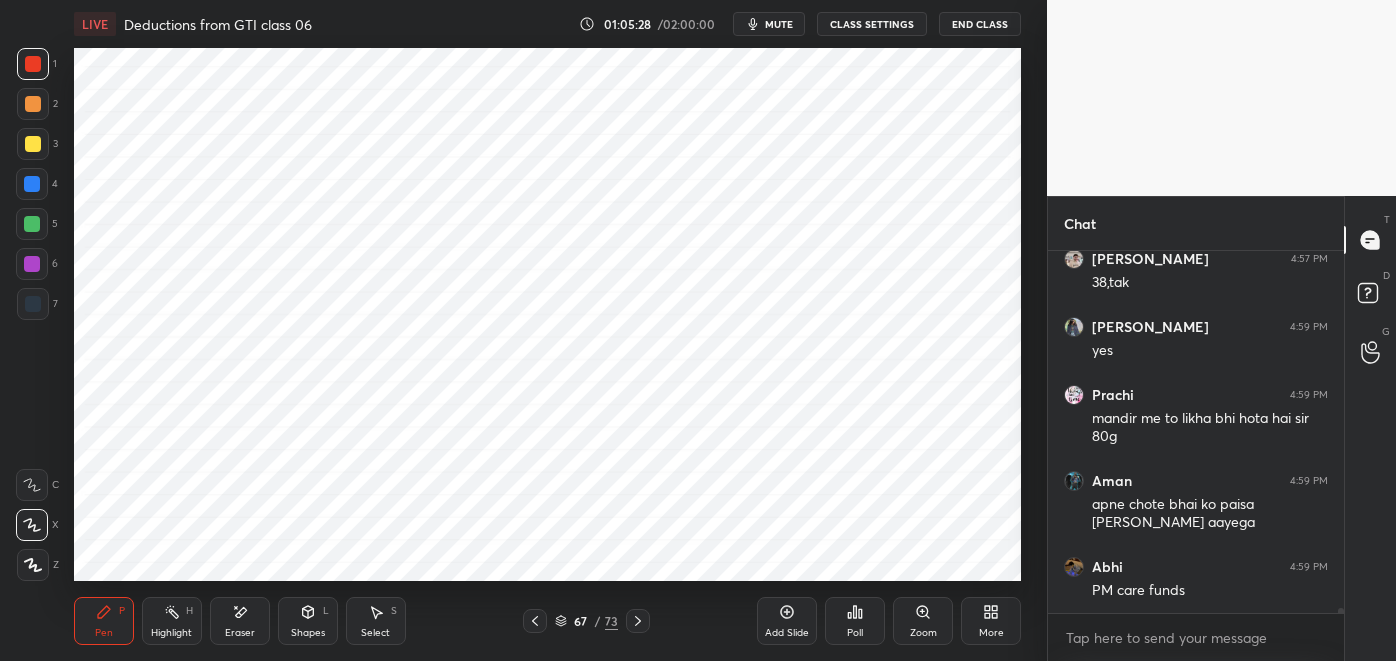 scroll, scrollTop: 27509, scrollLeft: 0, axis: vertical 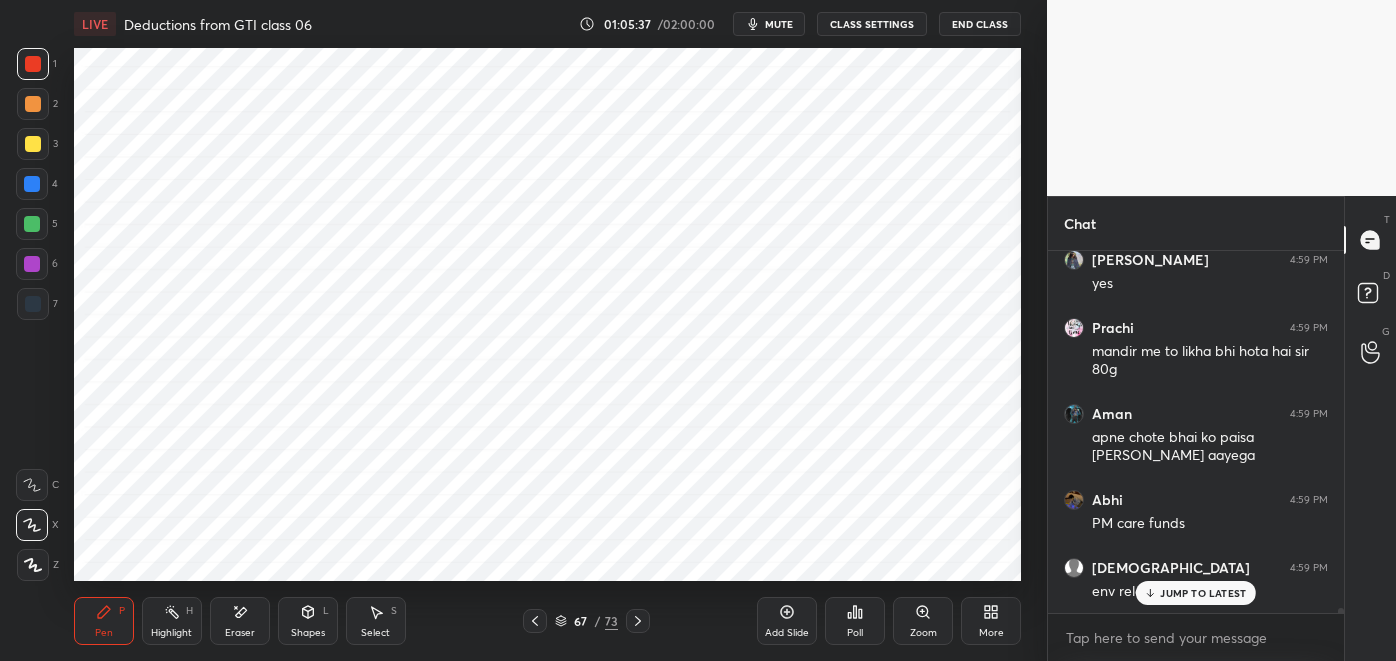 click on "JUMP TO LATEST" at bounding box center (1203, 593) 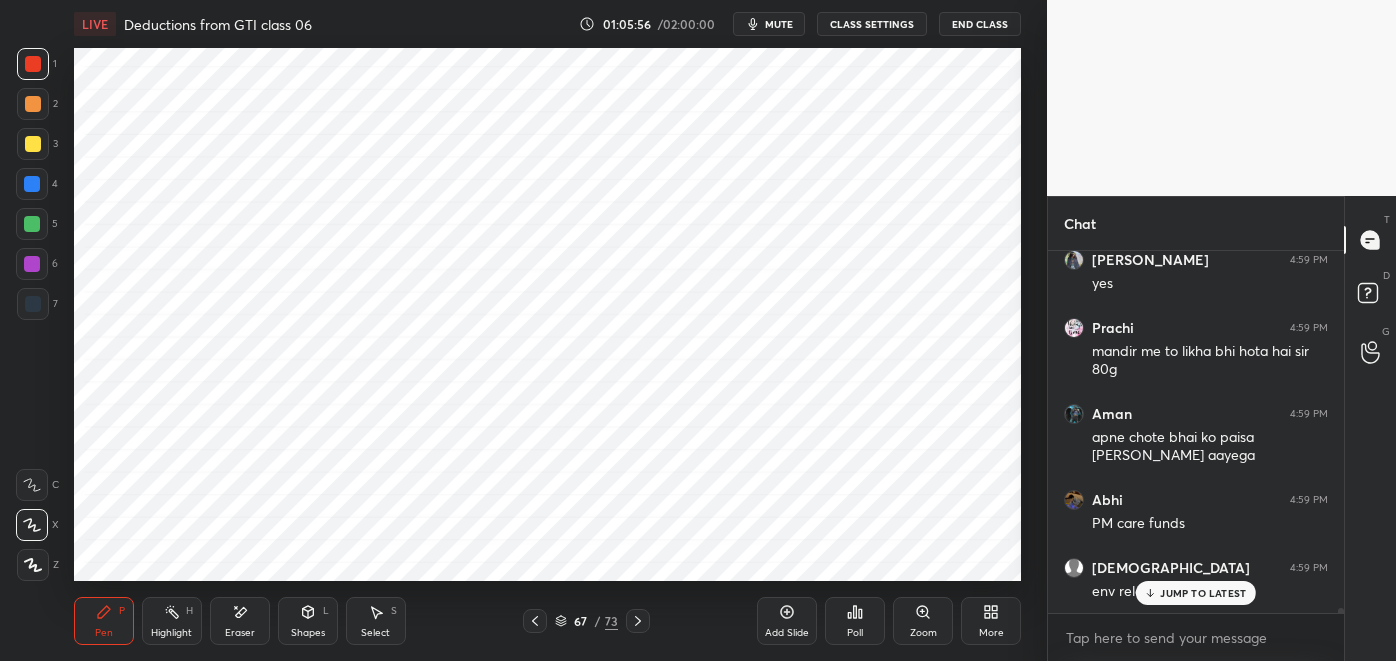 scroll, scrollTop: 27581, scrollLeft: 0, axis: vertical 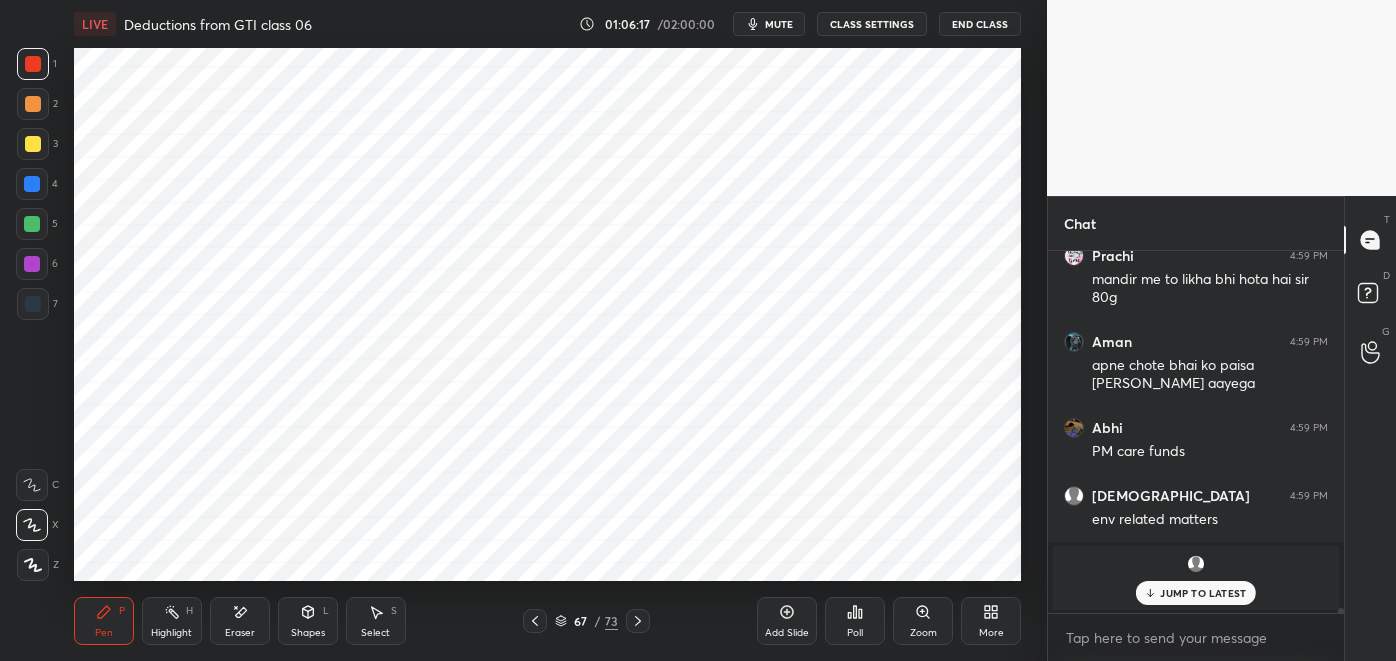 click at bounding box center [32, 224] 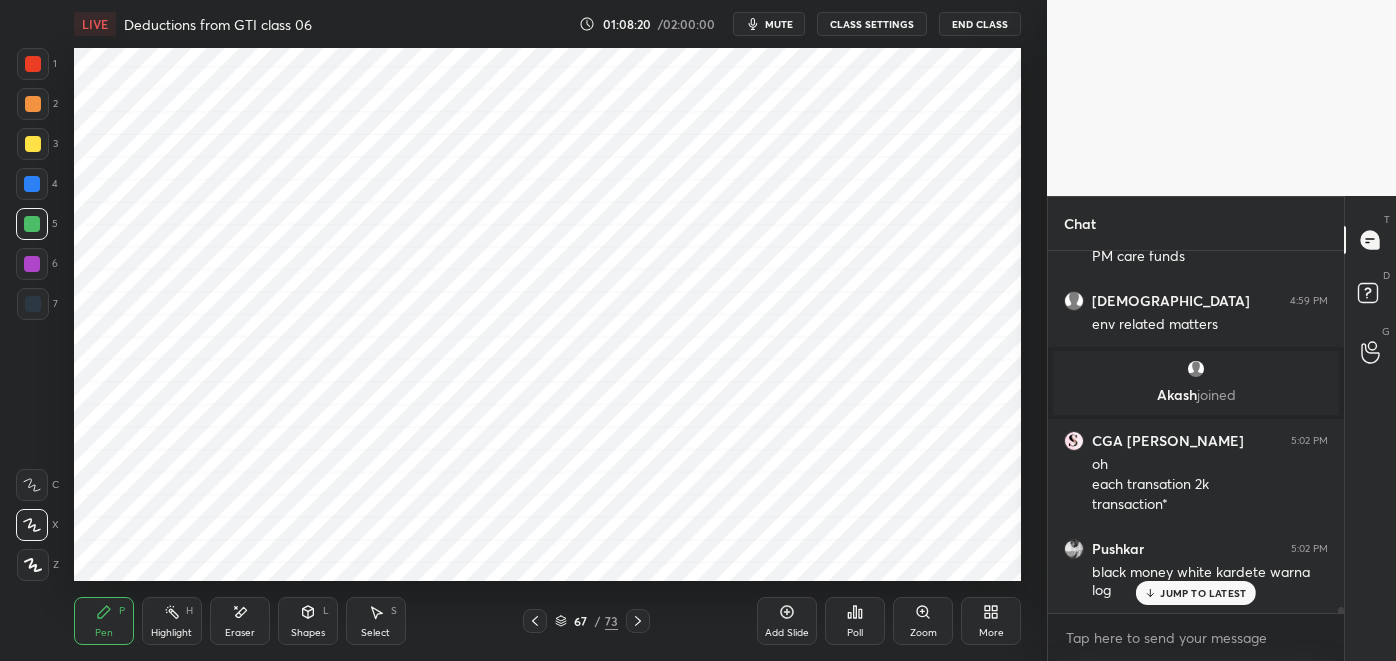 scroll, scrollTop: 21659, scrollLeft: 0, axis: vertical 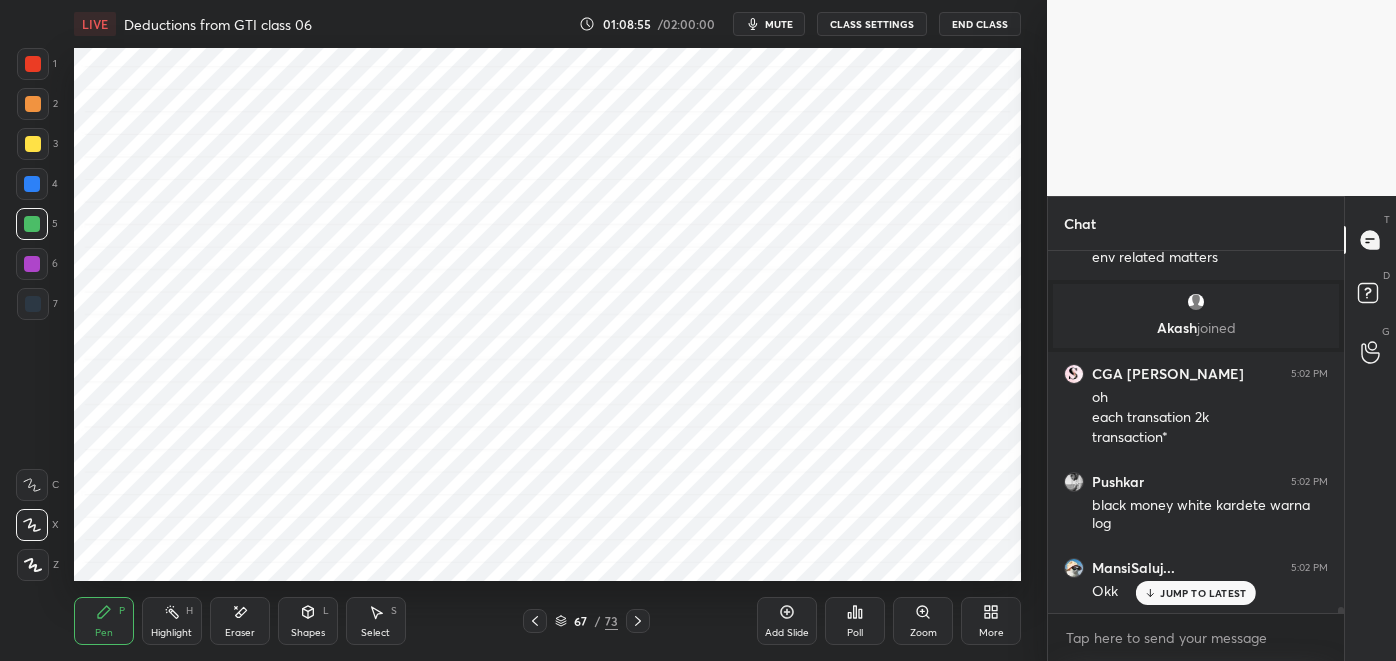 click 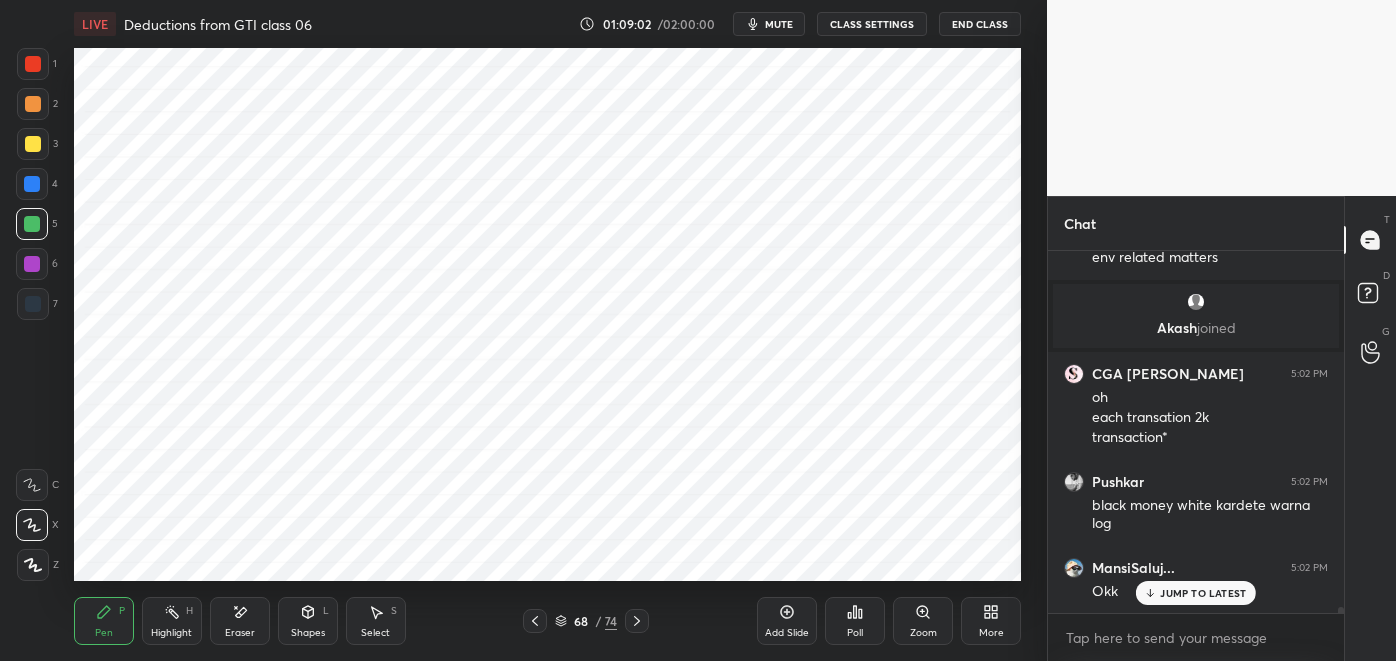 click at bounding box center [33, 64] 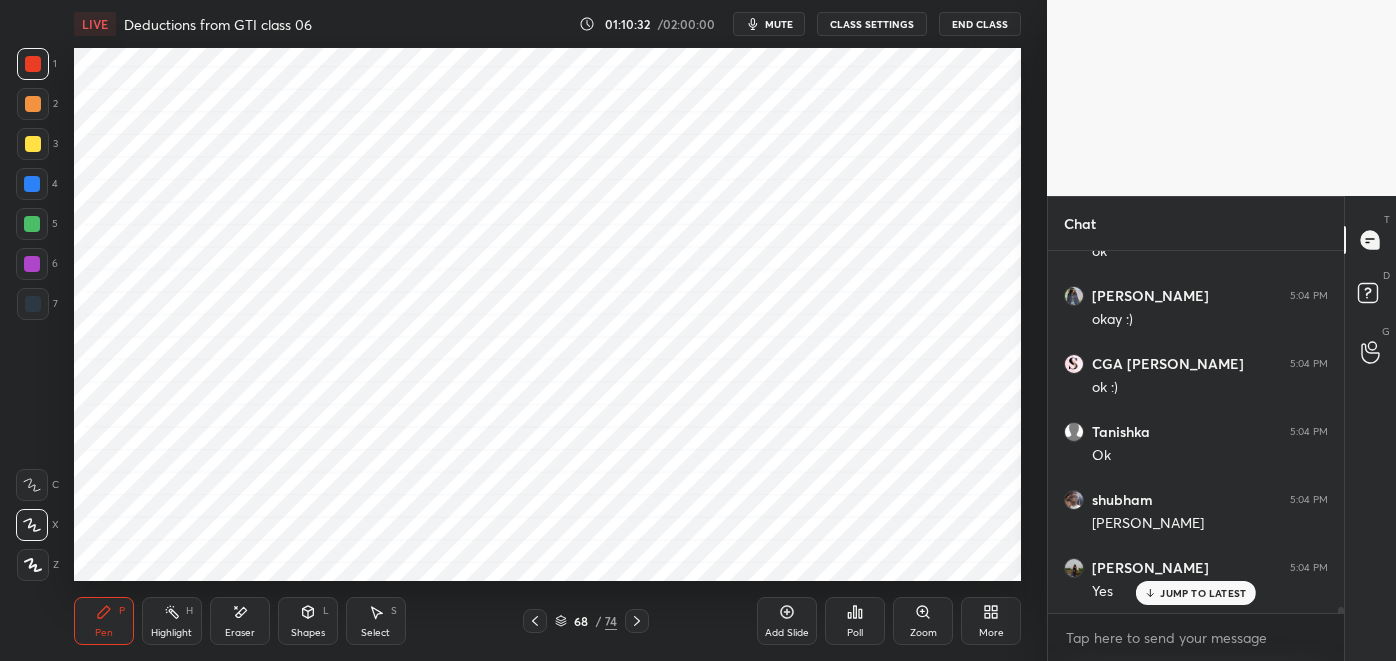 scroll, scrollTop: 22136, scrollLeft: 0, axis: vertical 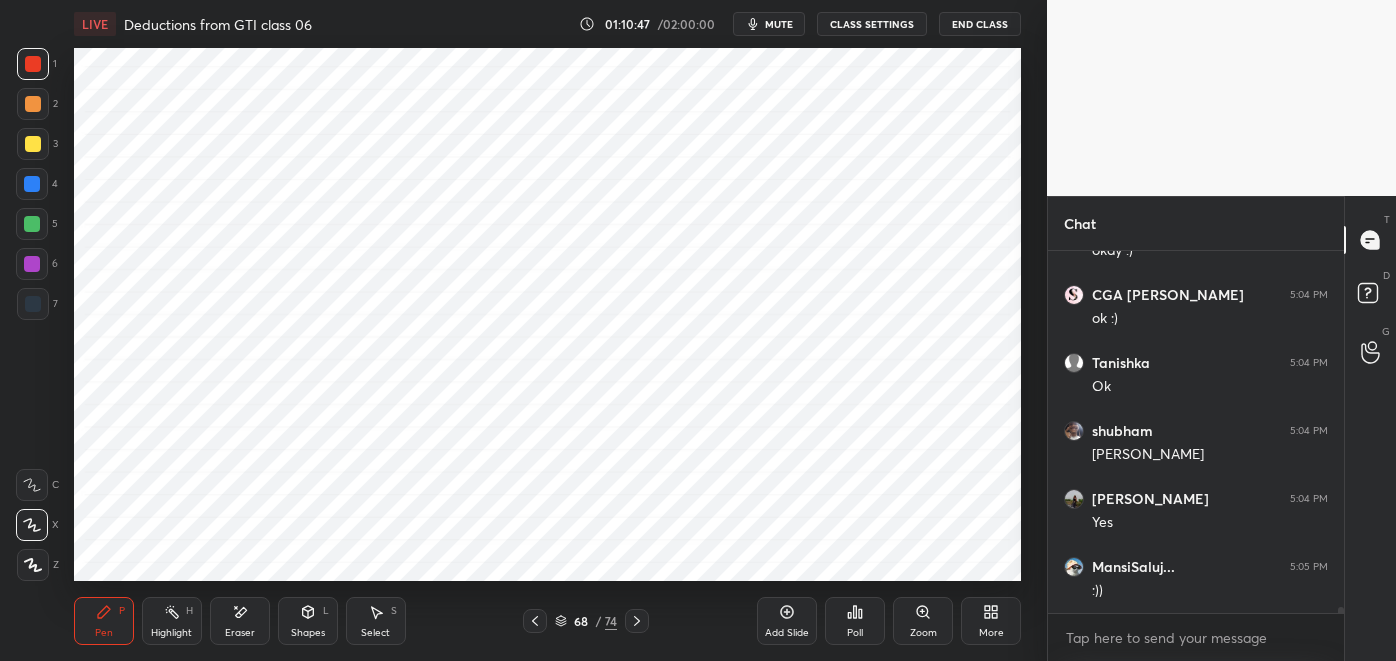 click 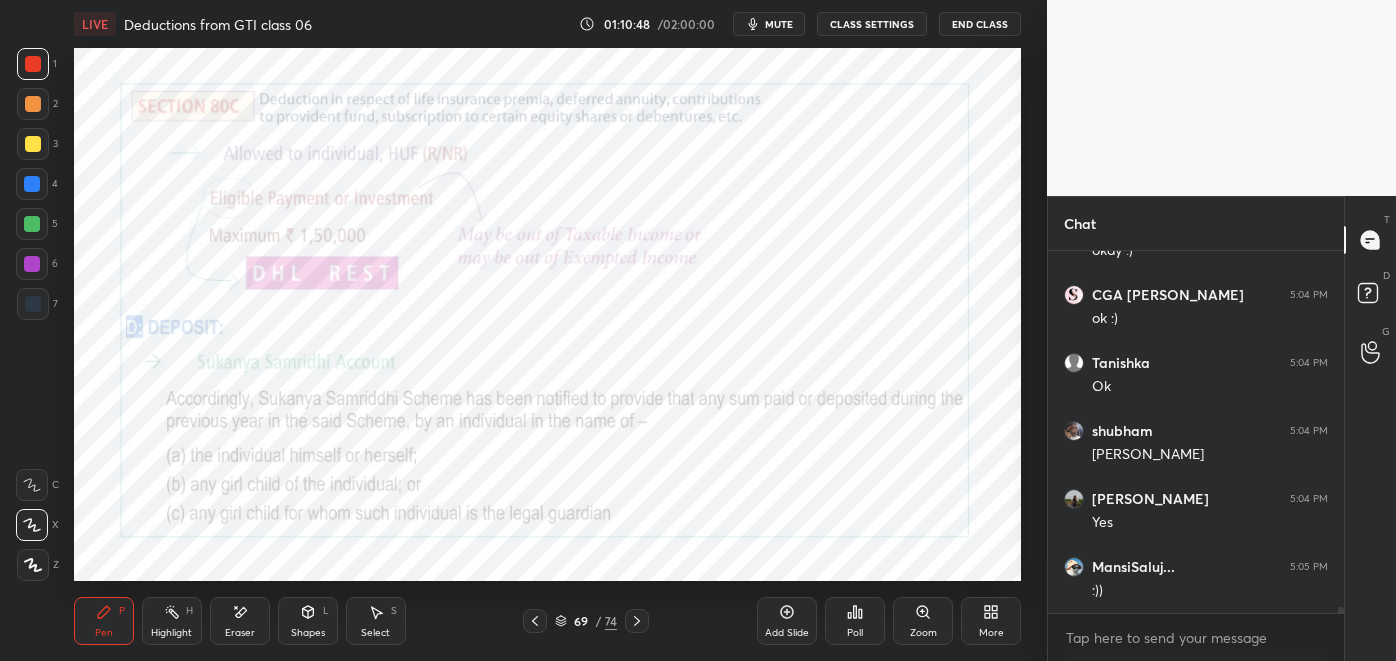 click 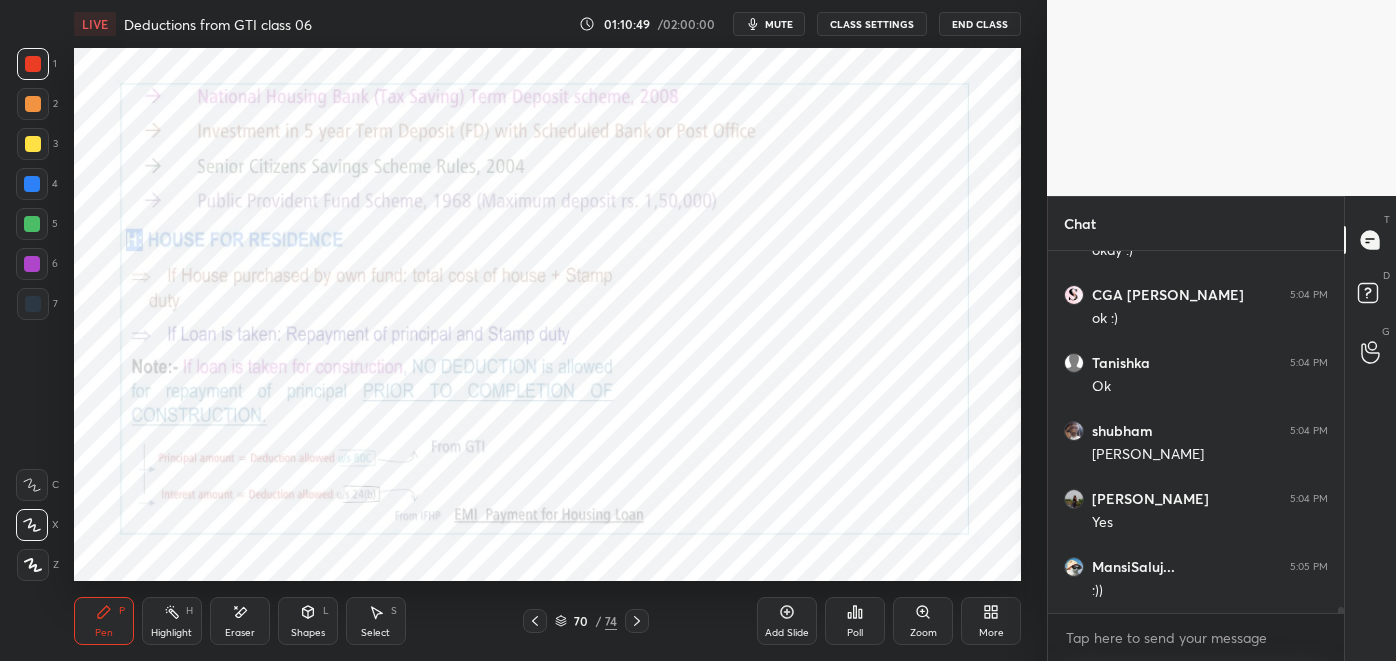 click 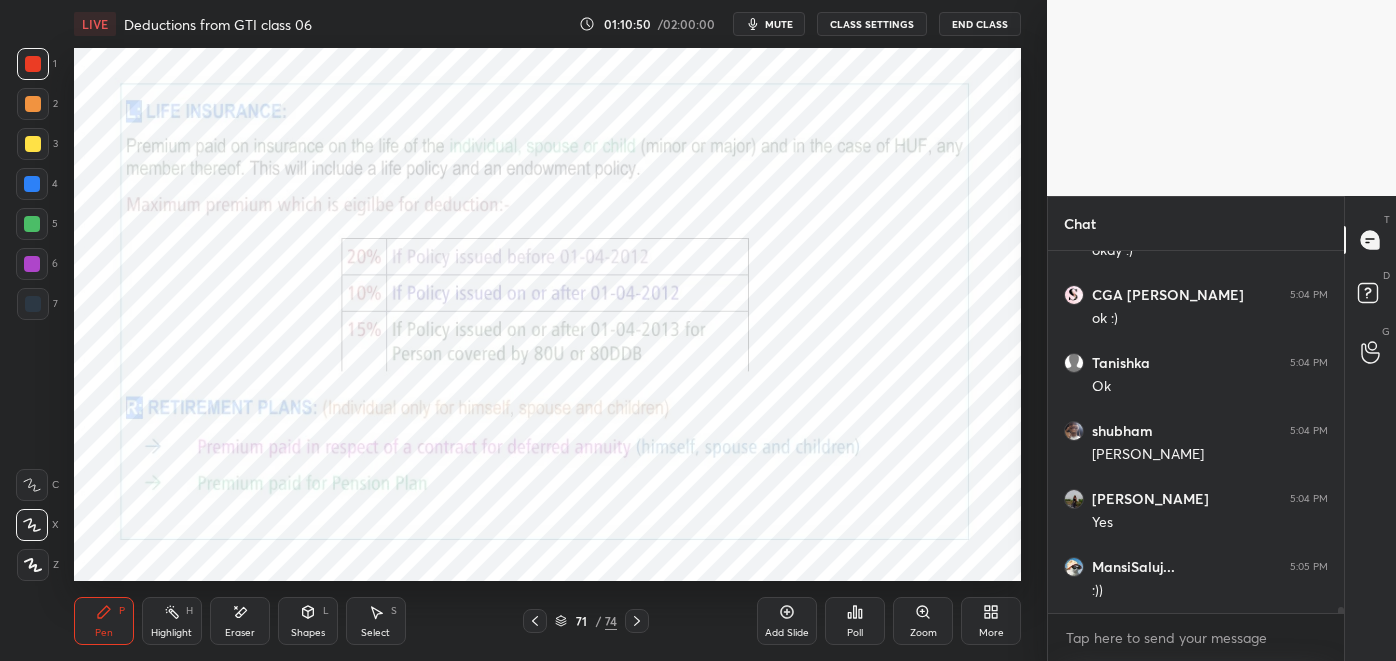 click 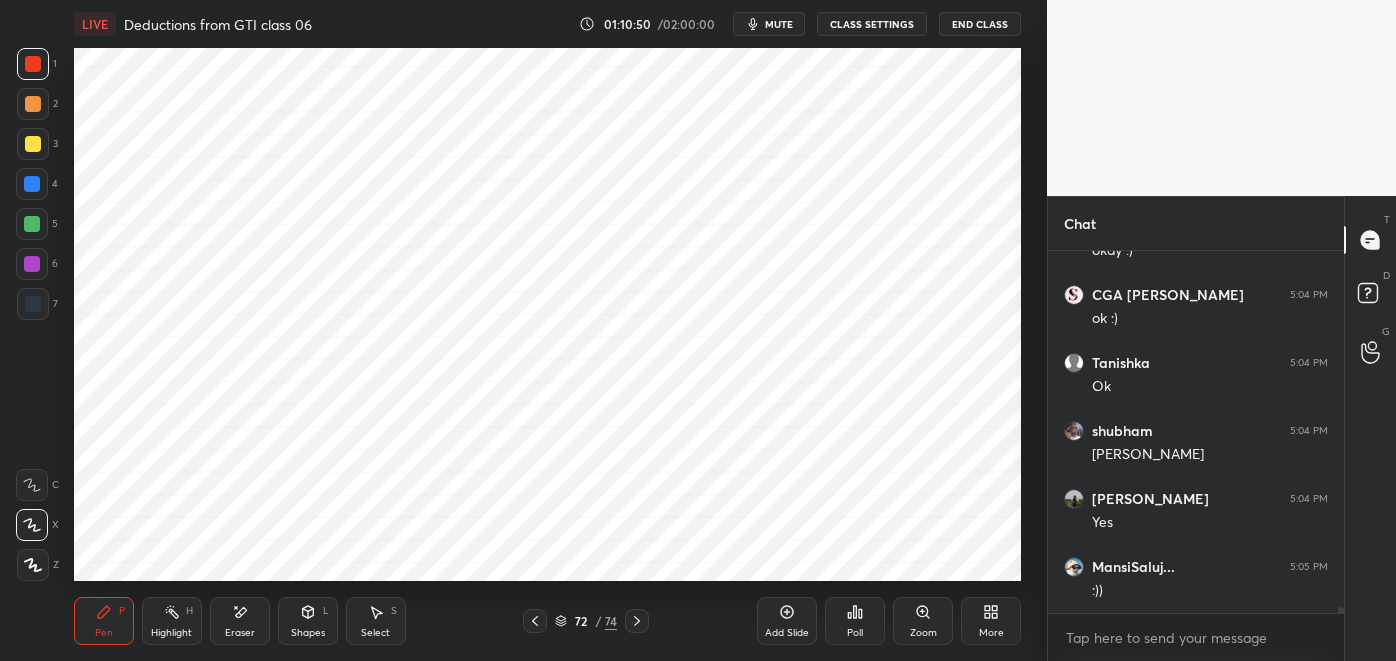 click 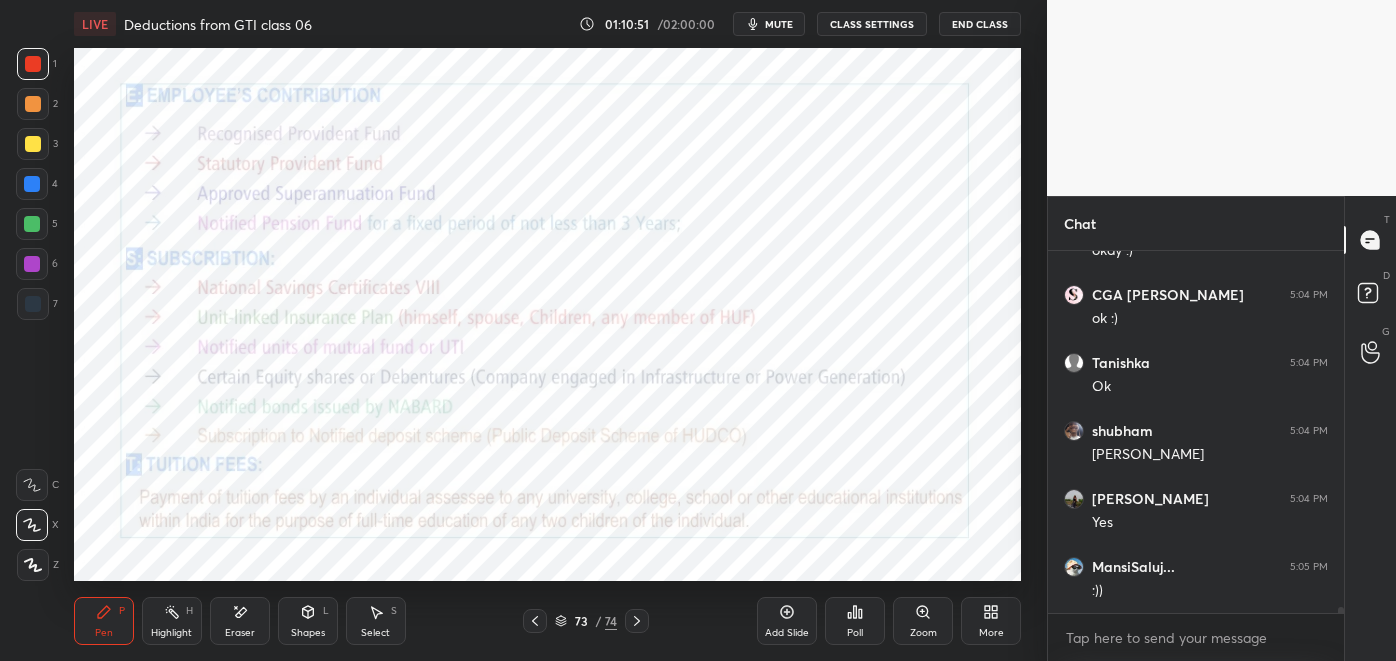 click 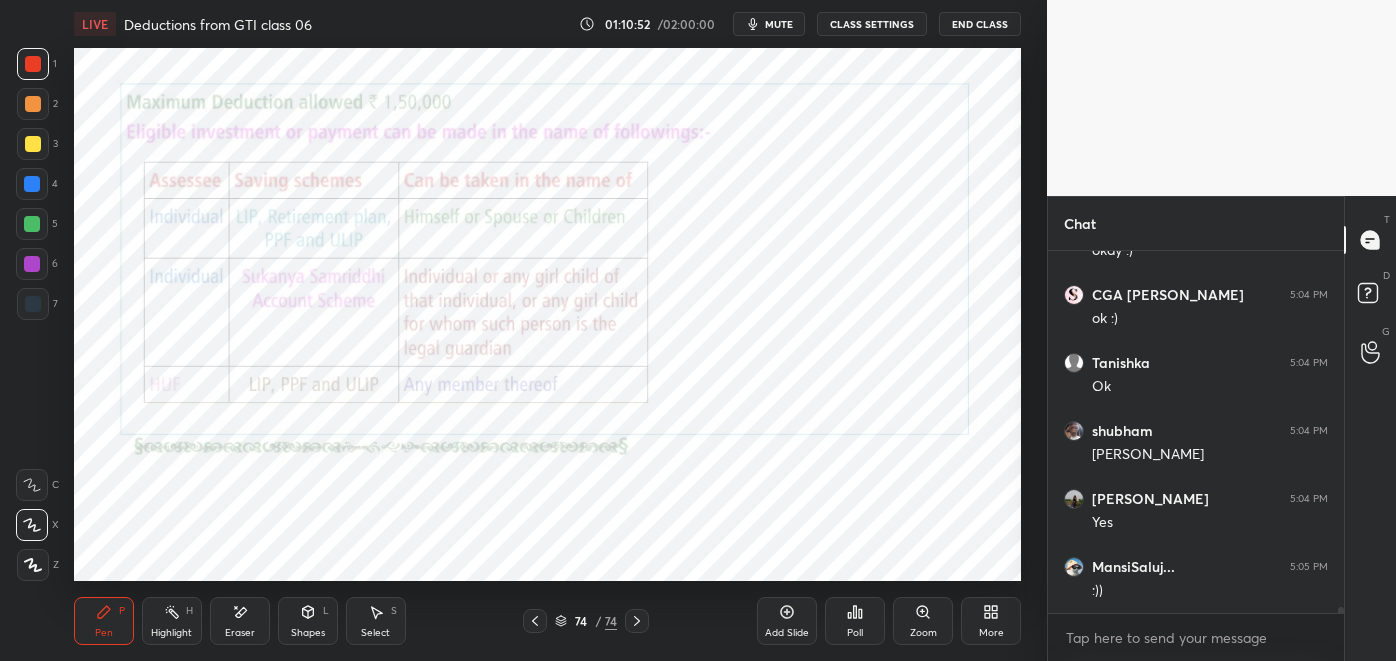 click 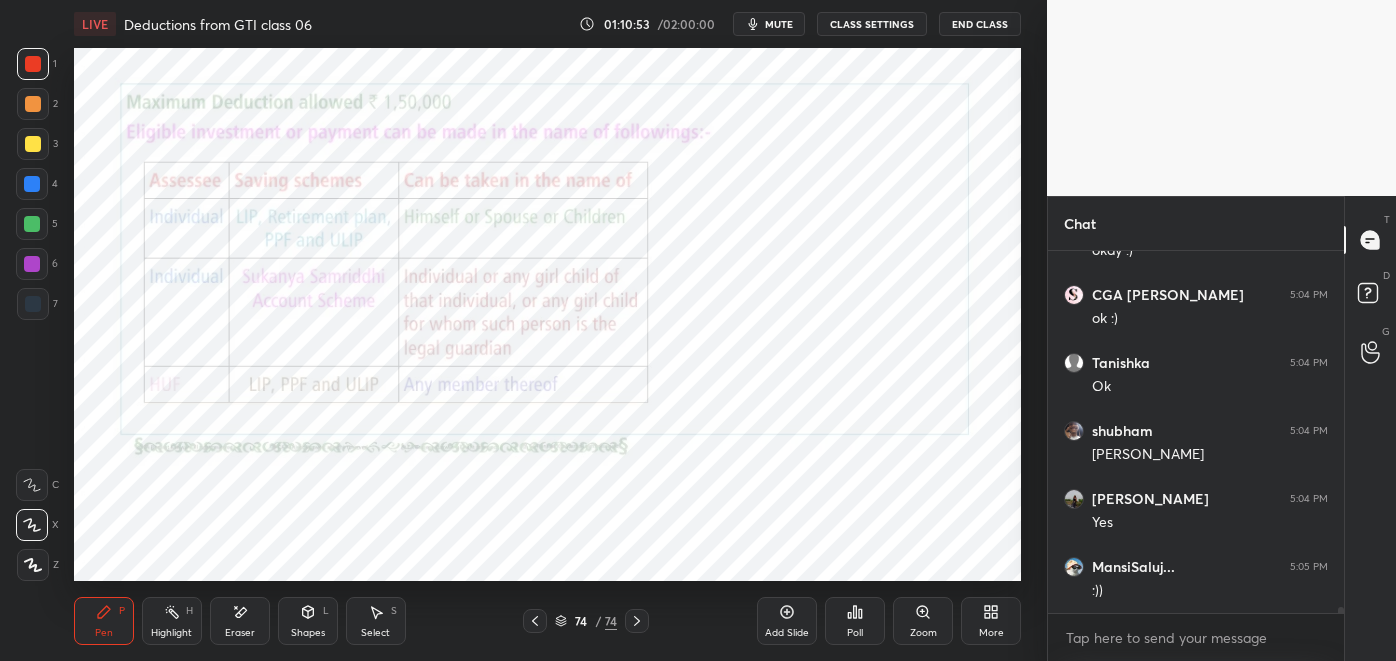 click 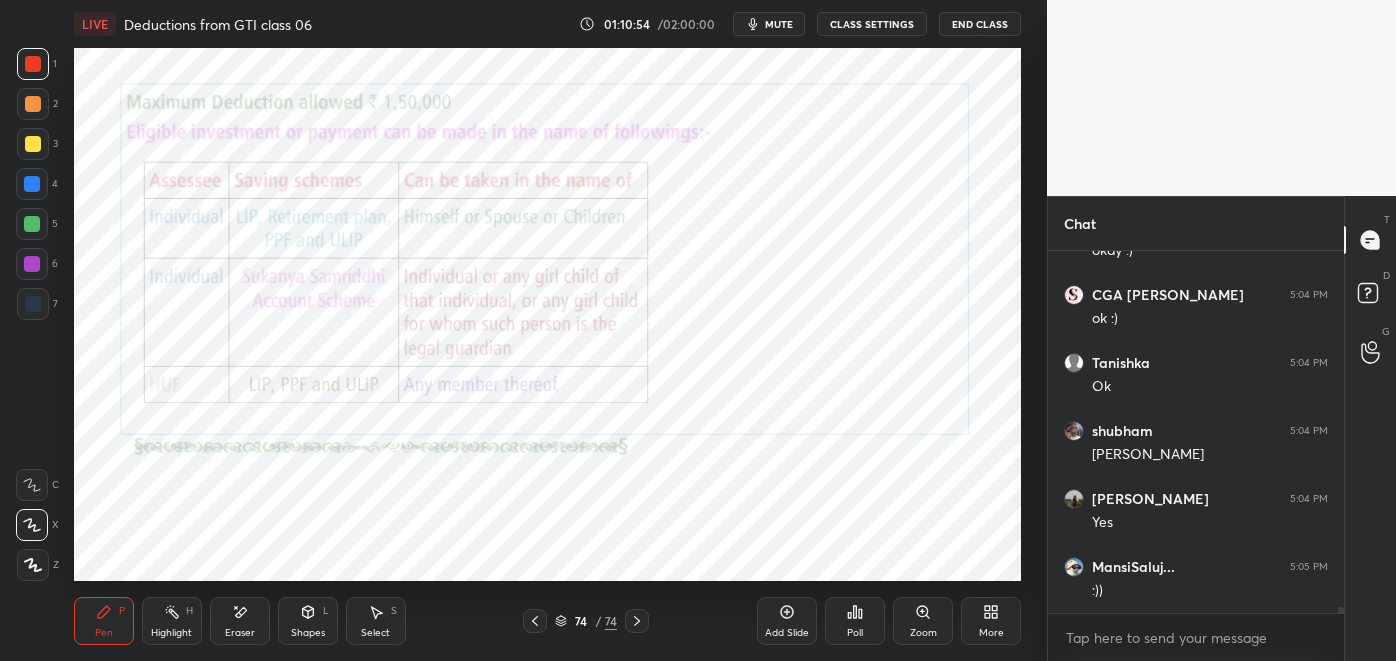 click 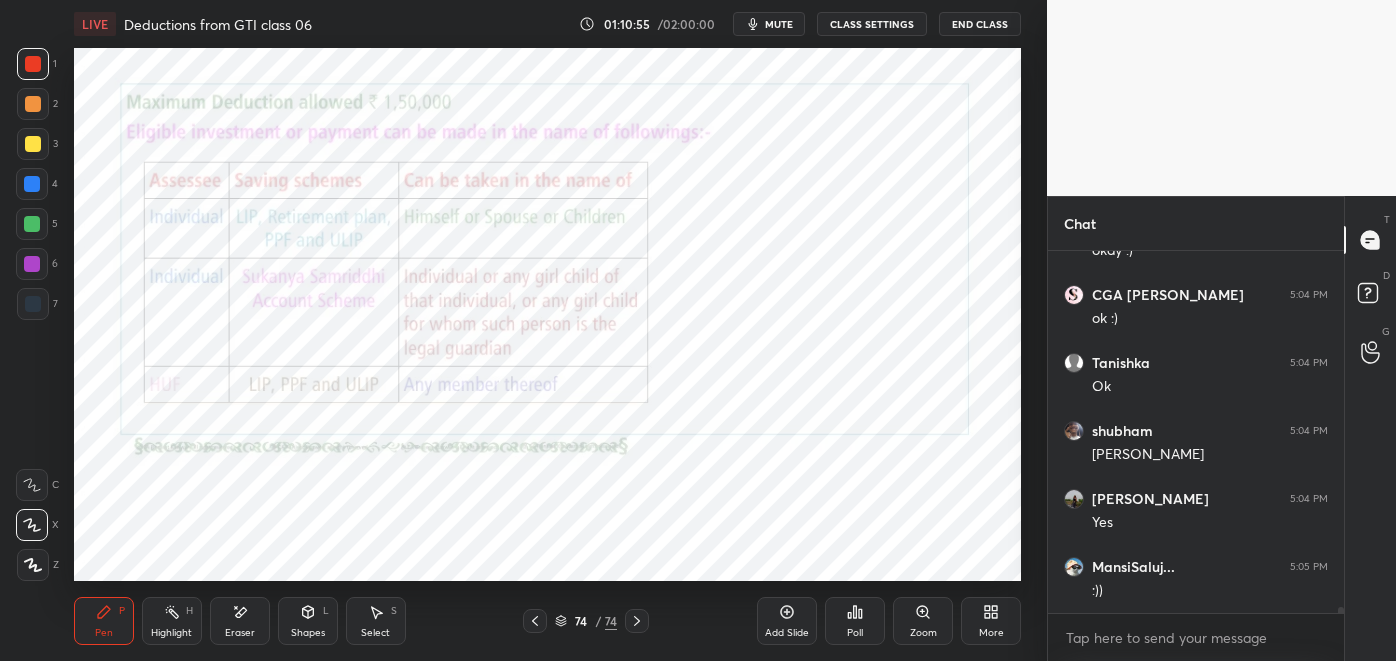 click 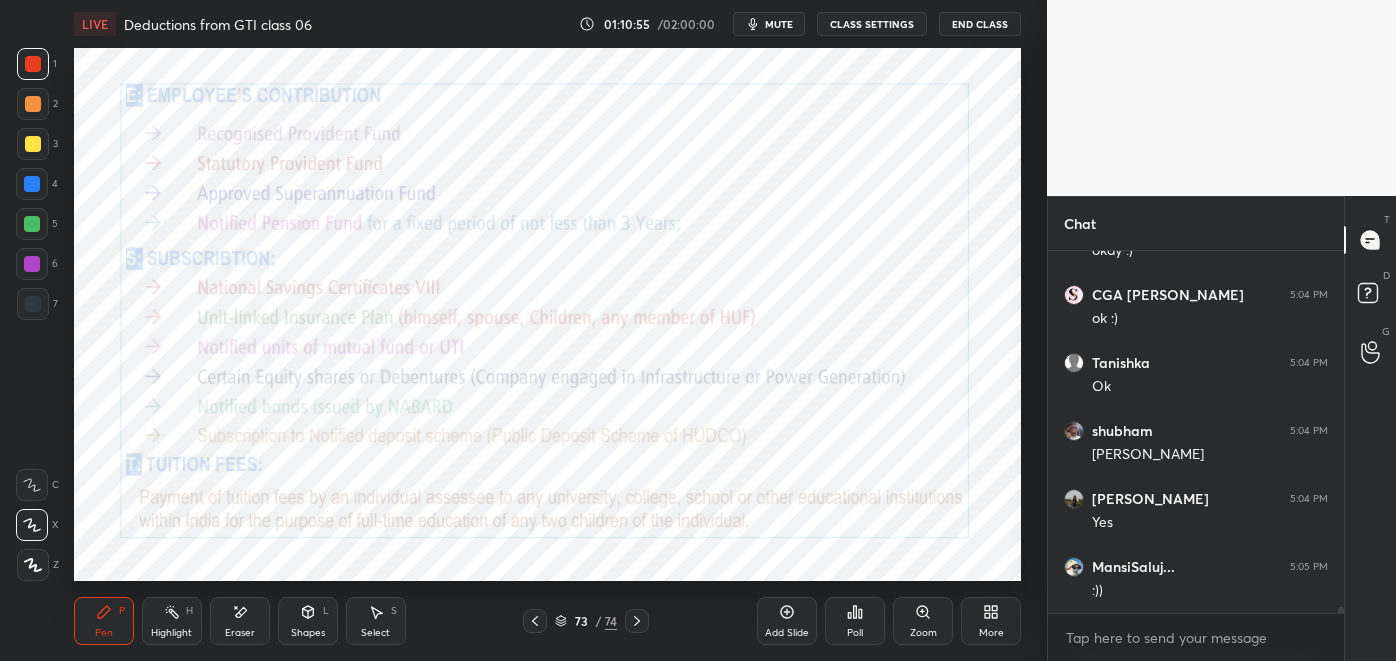 click 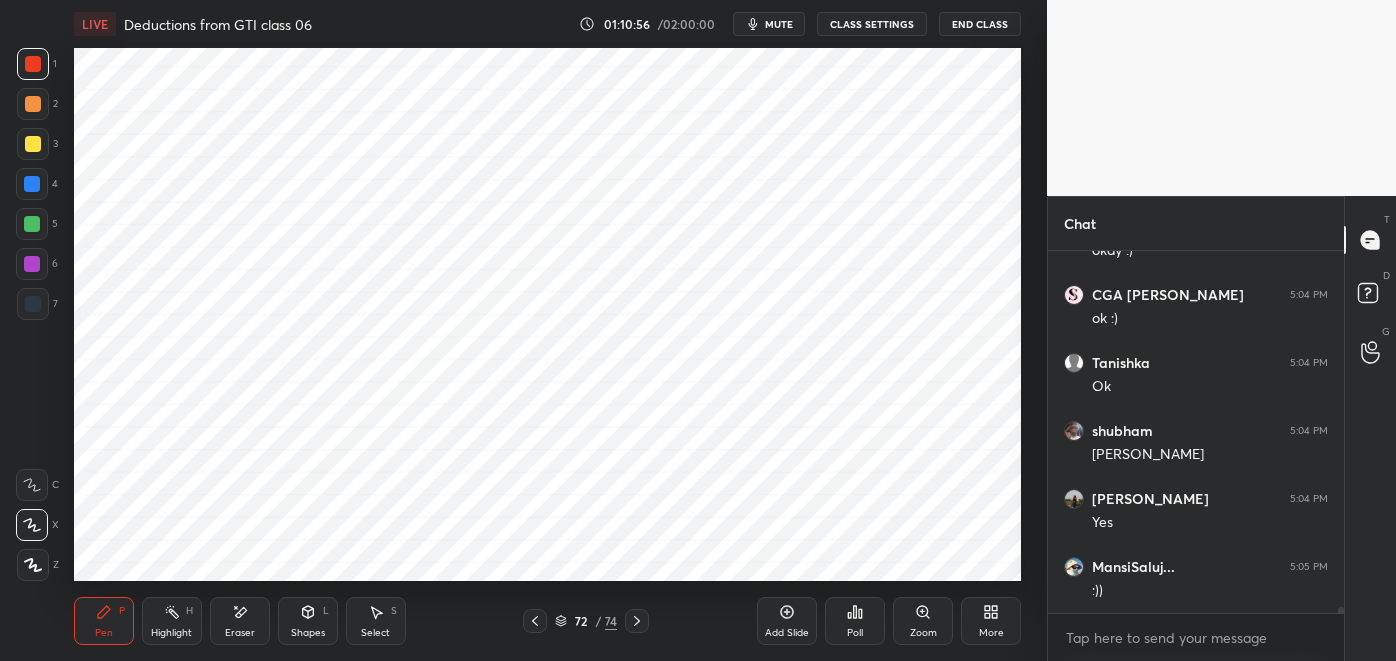 click 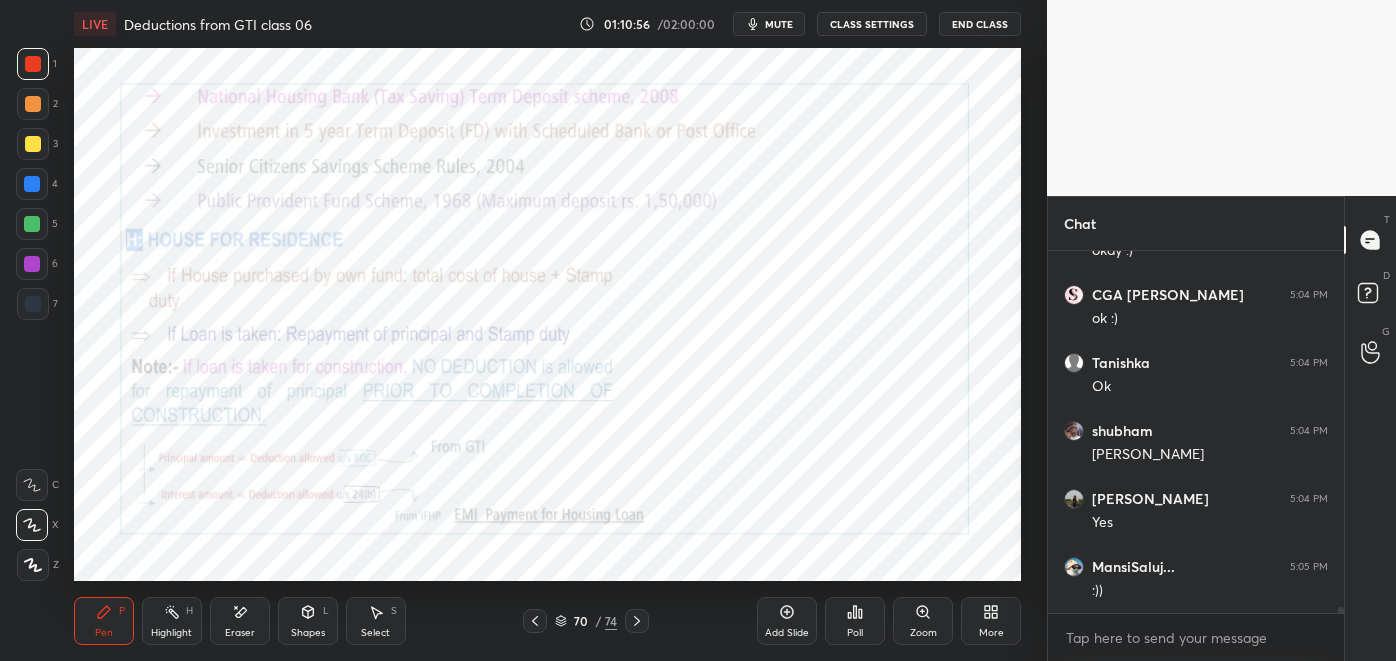 click 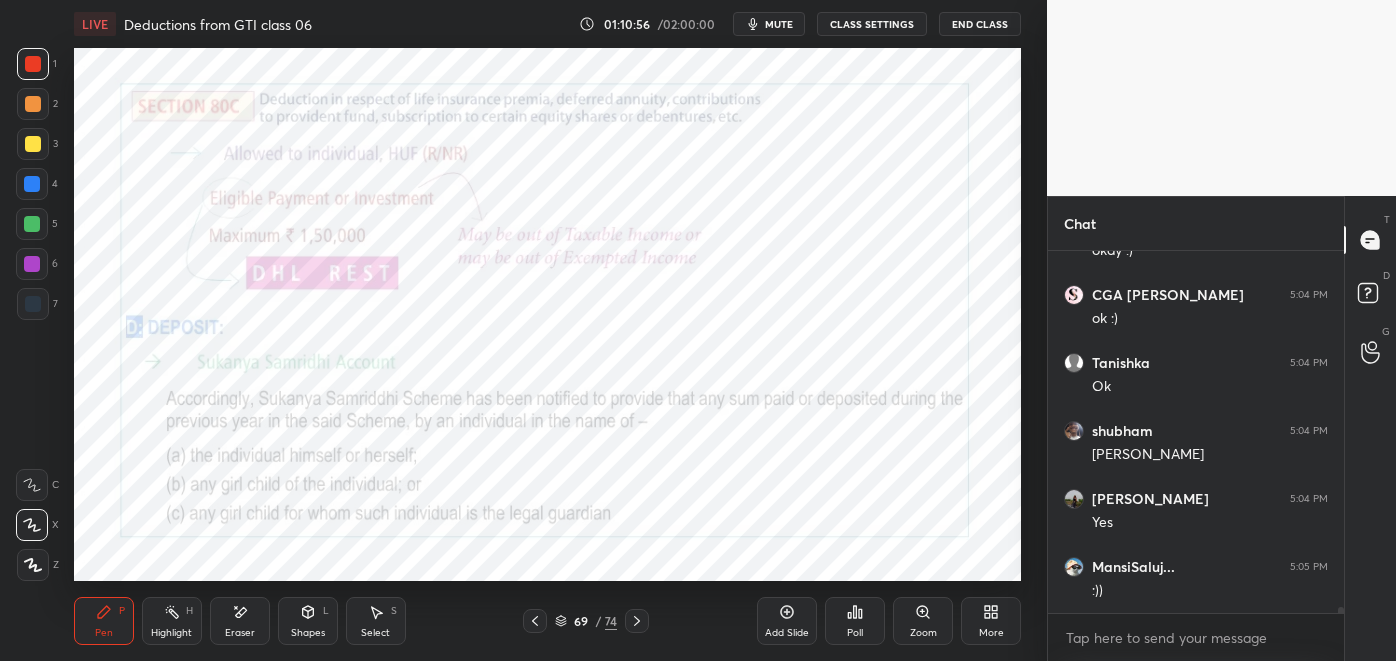 click 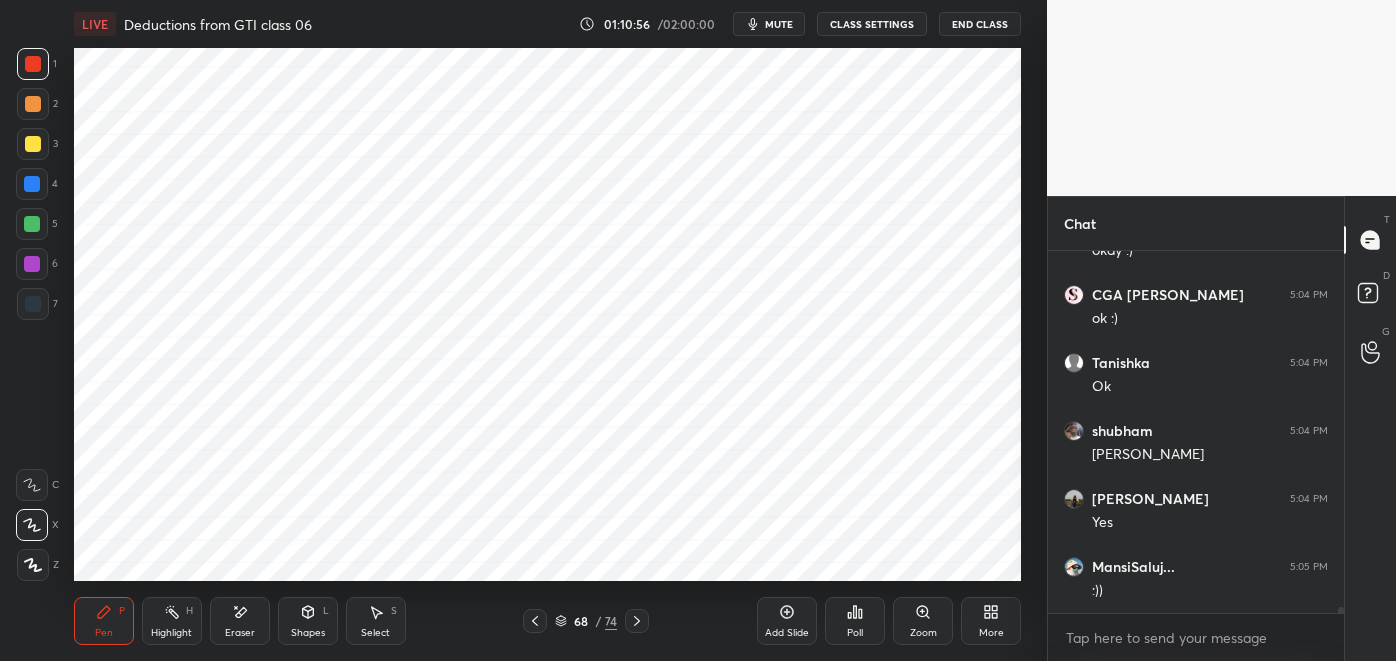 click 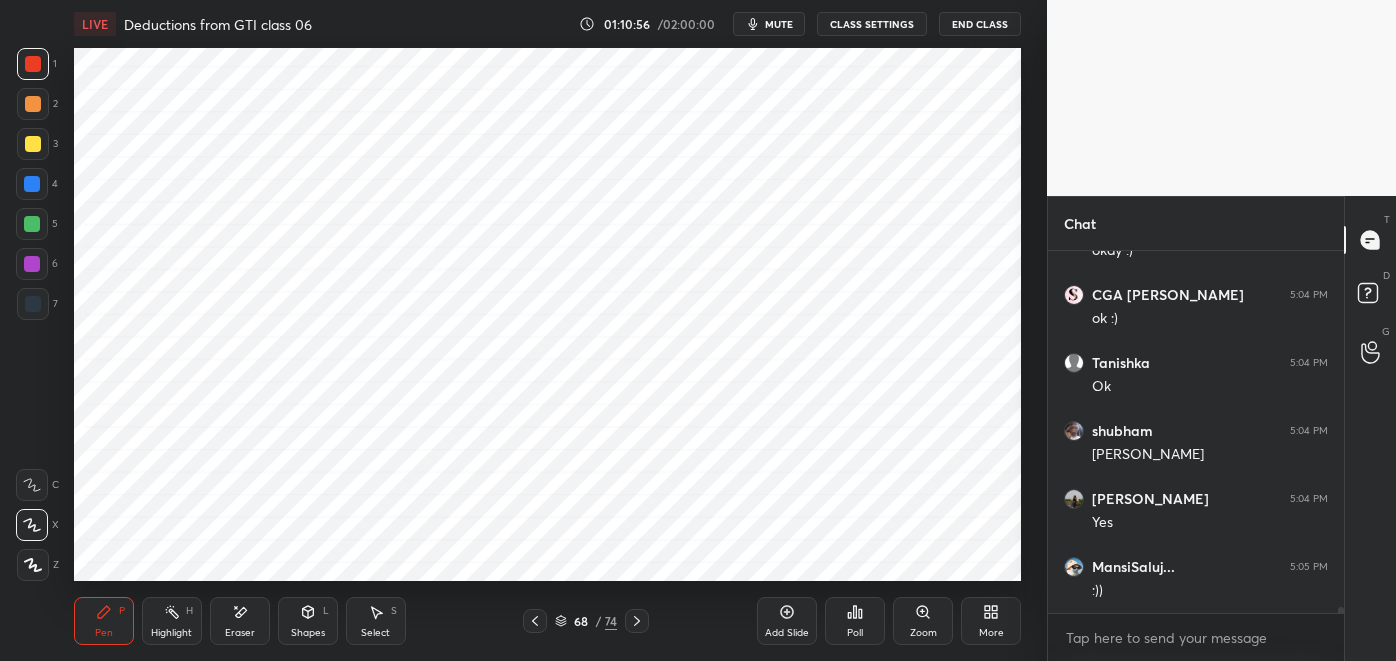 click 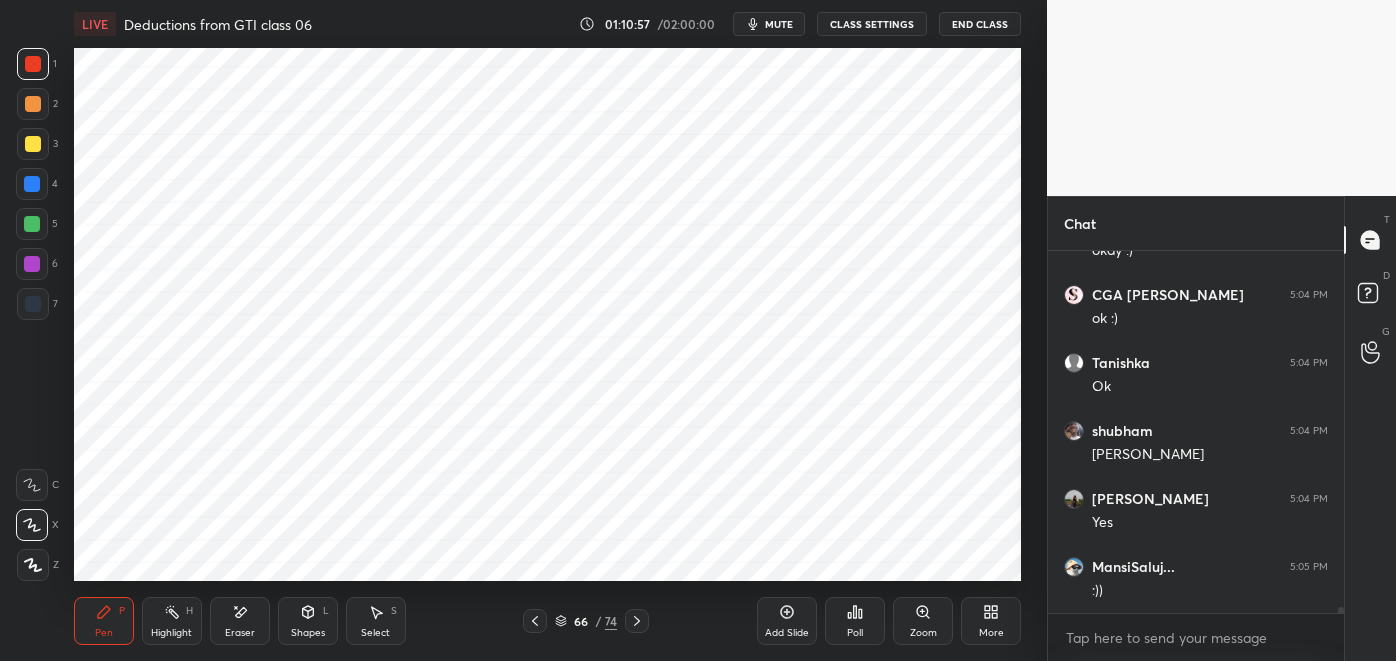 click 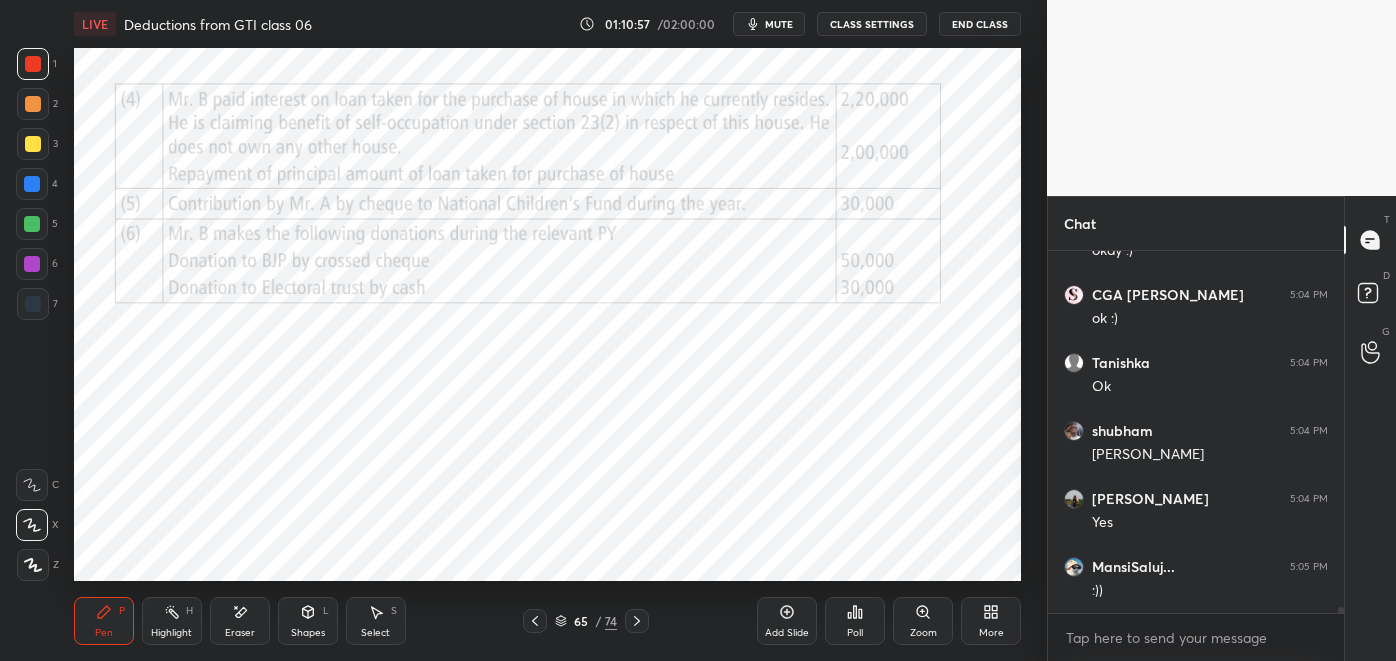 click 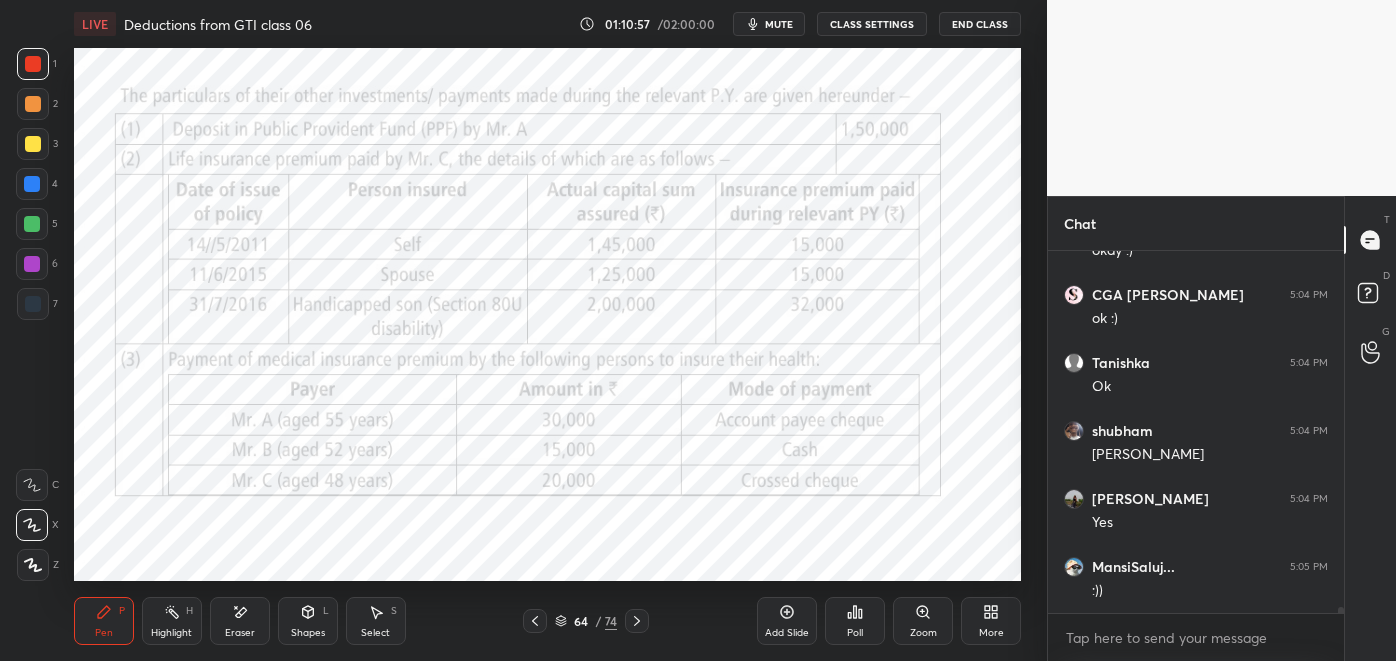 click 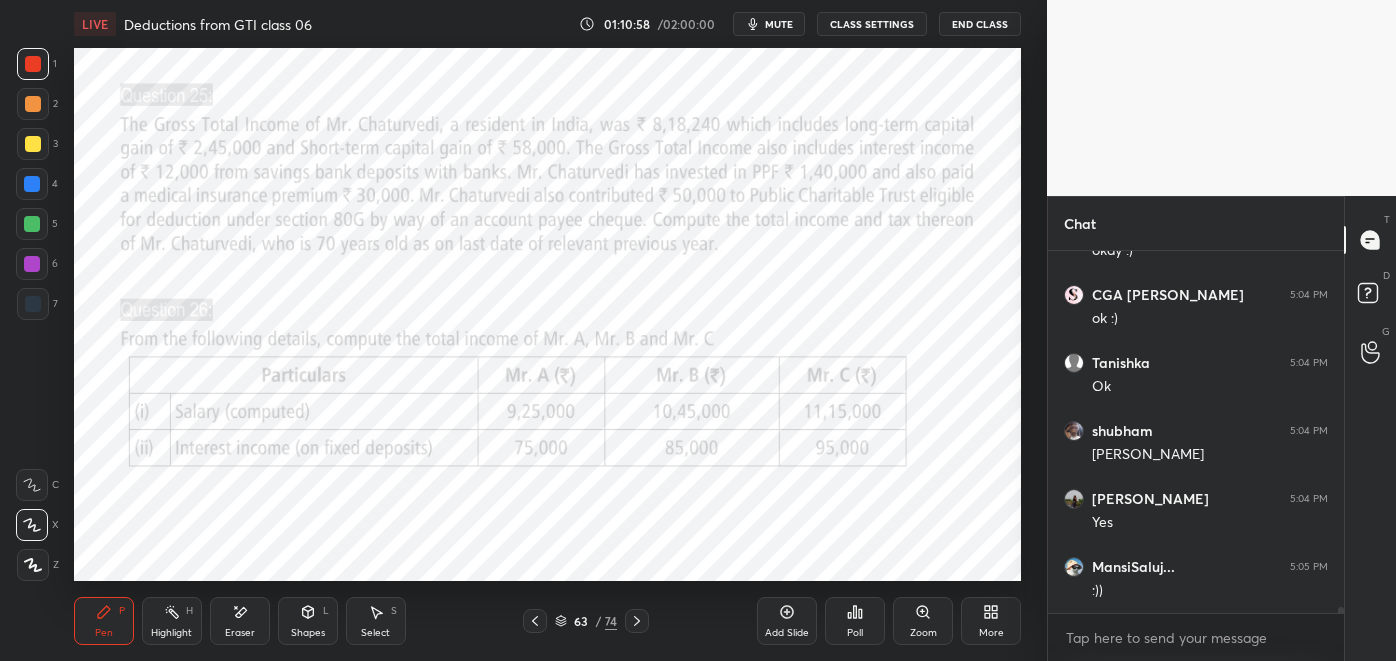 click at bounding box center [535, 621] 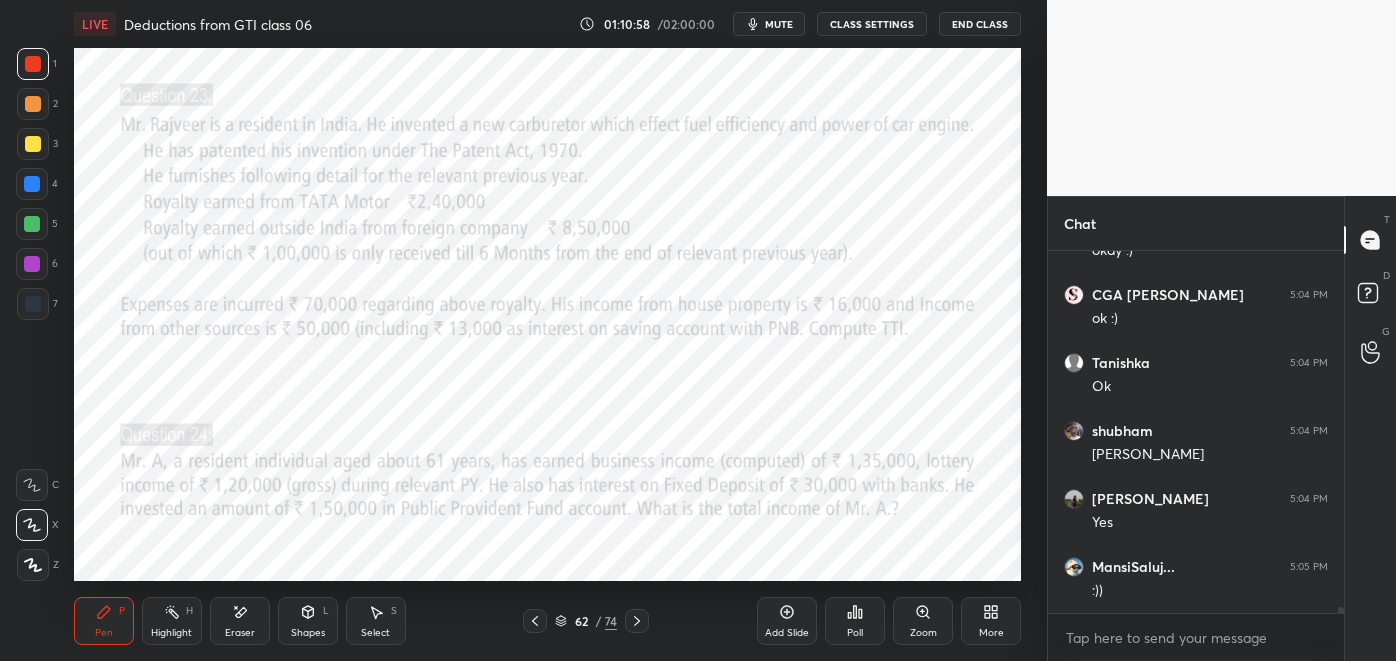 click 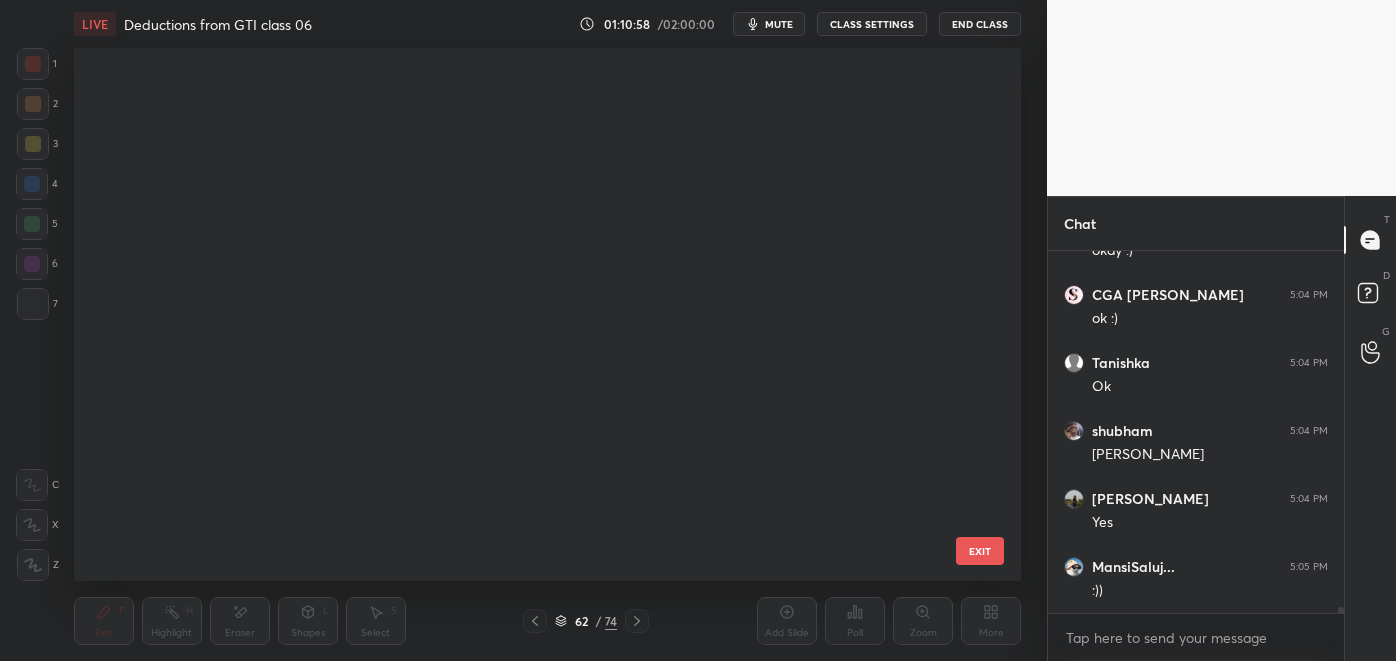 scroll, scrollTop: 2885, scrollLeft: 0, axis: vertical 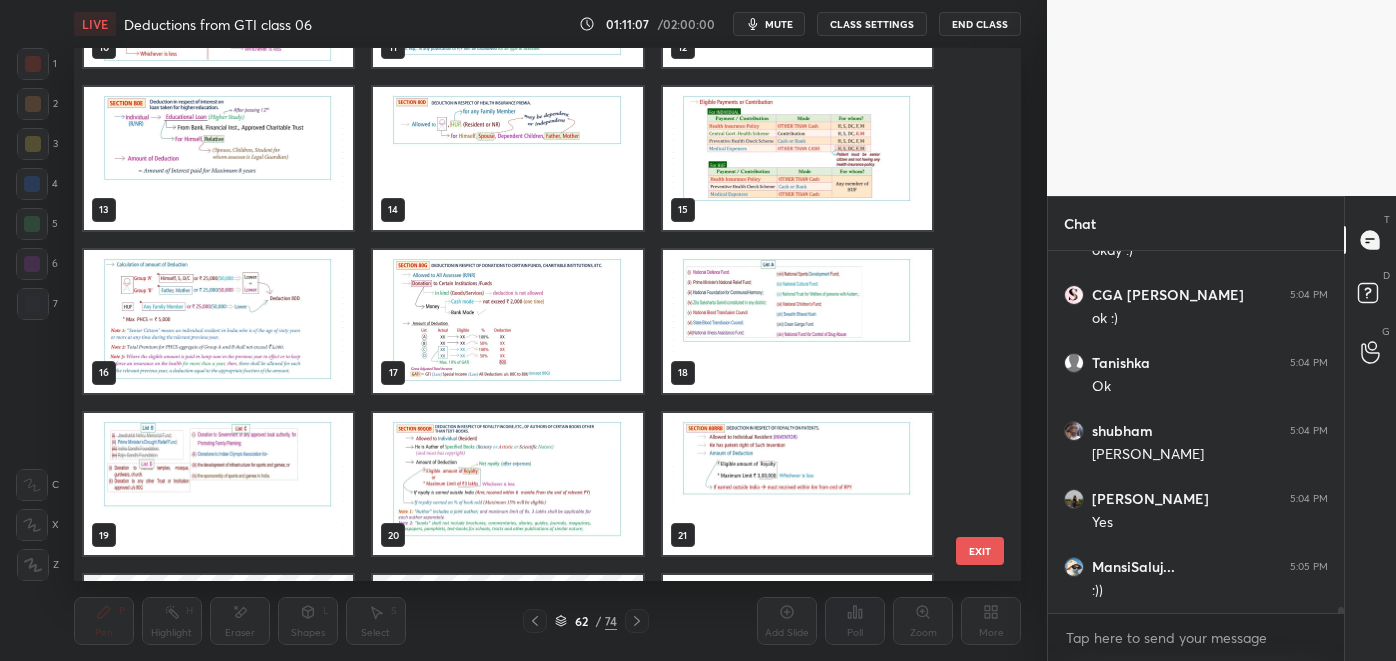 click at bounding box center [507, 321] 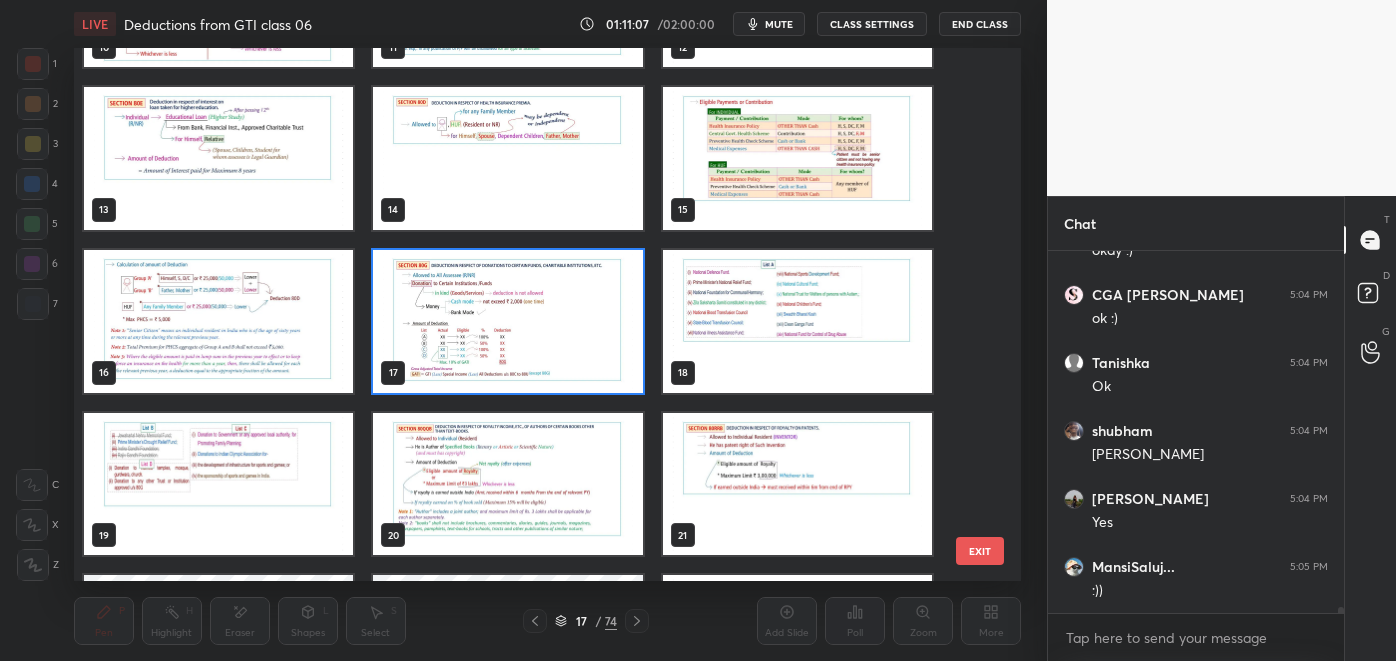 click at bounding box center (507, 321) 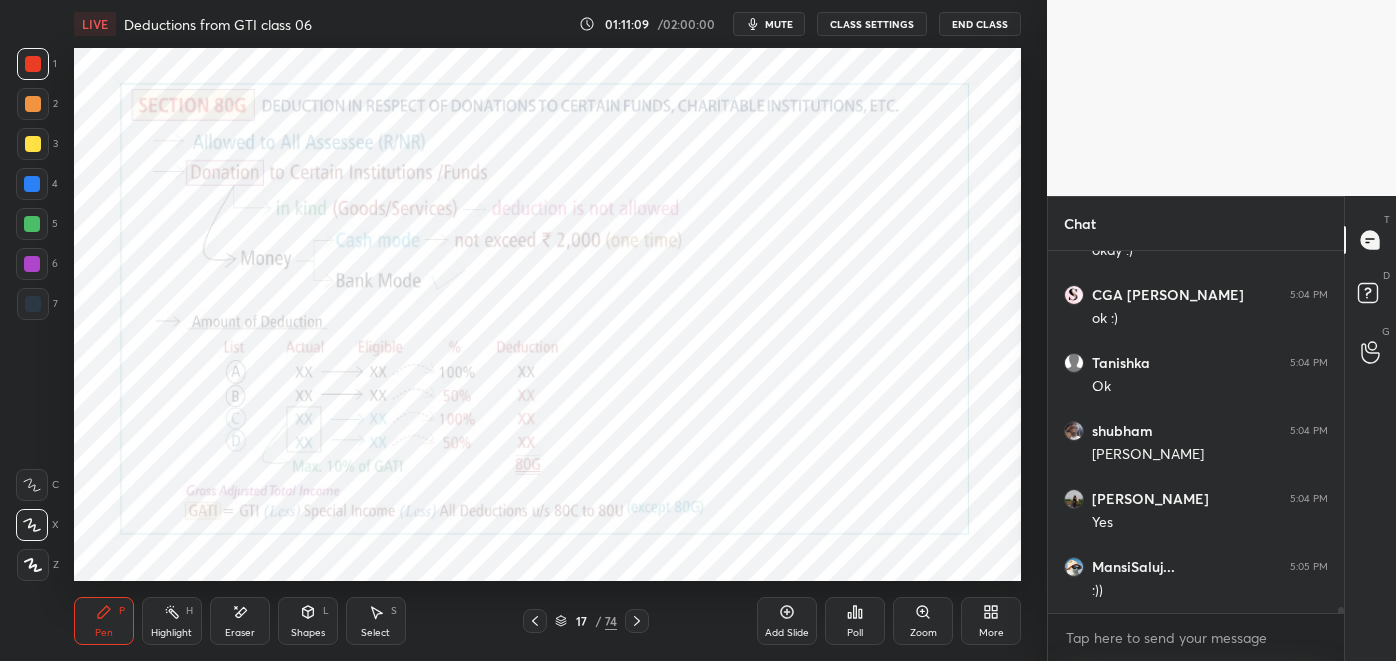 click at bounding box center (637, 621) 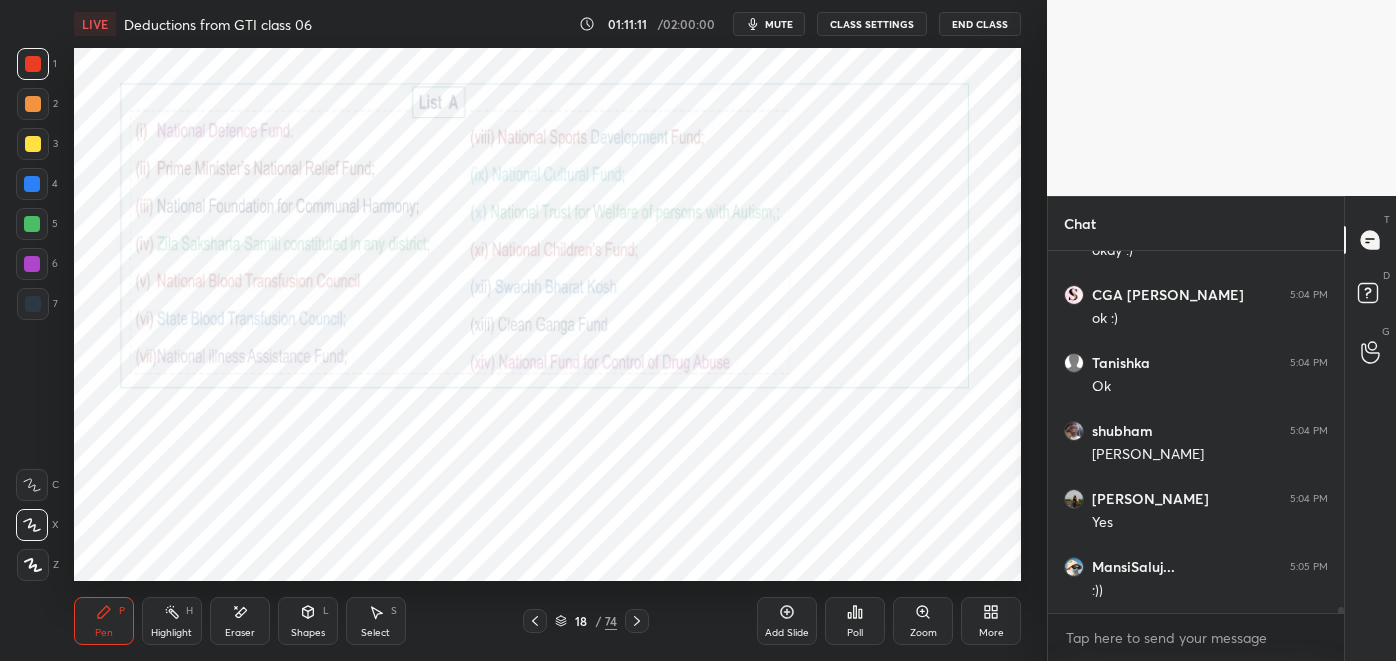 click on "Highlight H" at bounding box center [172, 621] 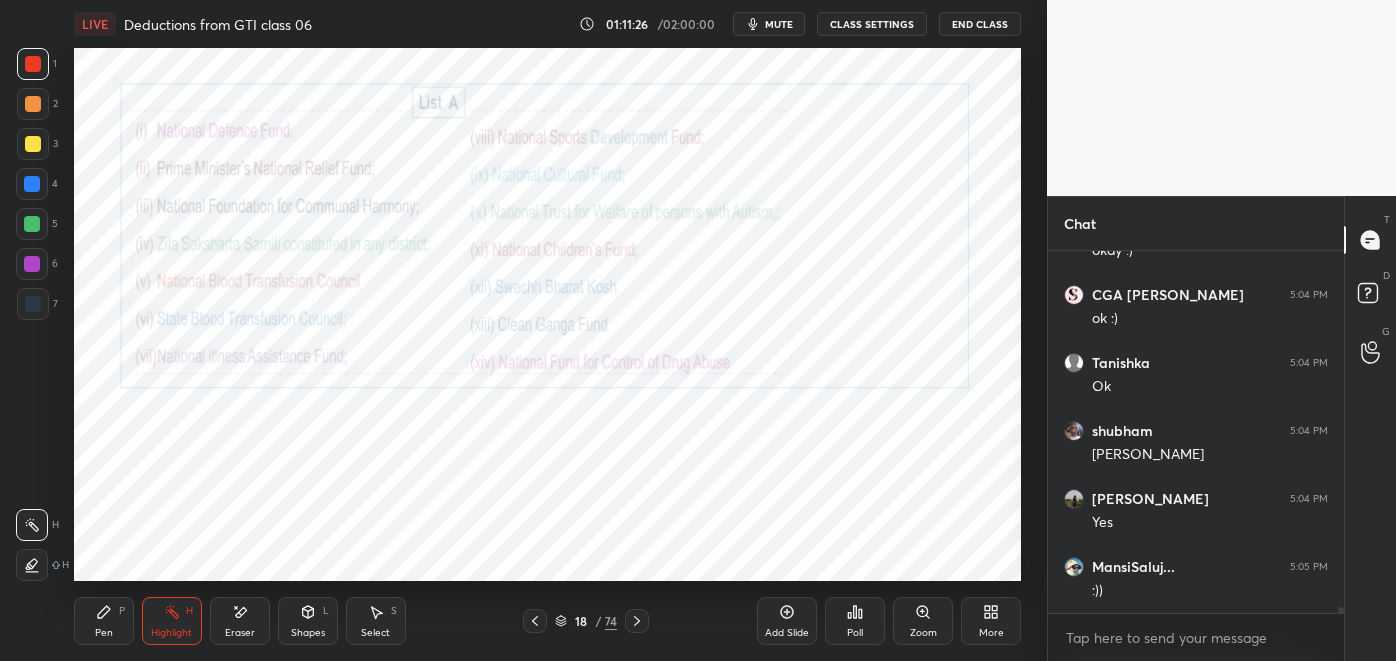 scroll, scrollTop: 22203, scrollLeft: 0, axis: vertical 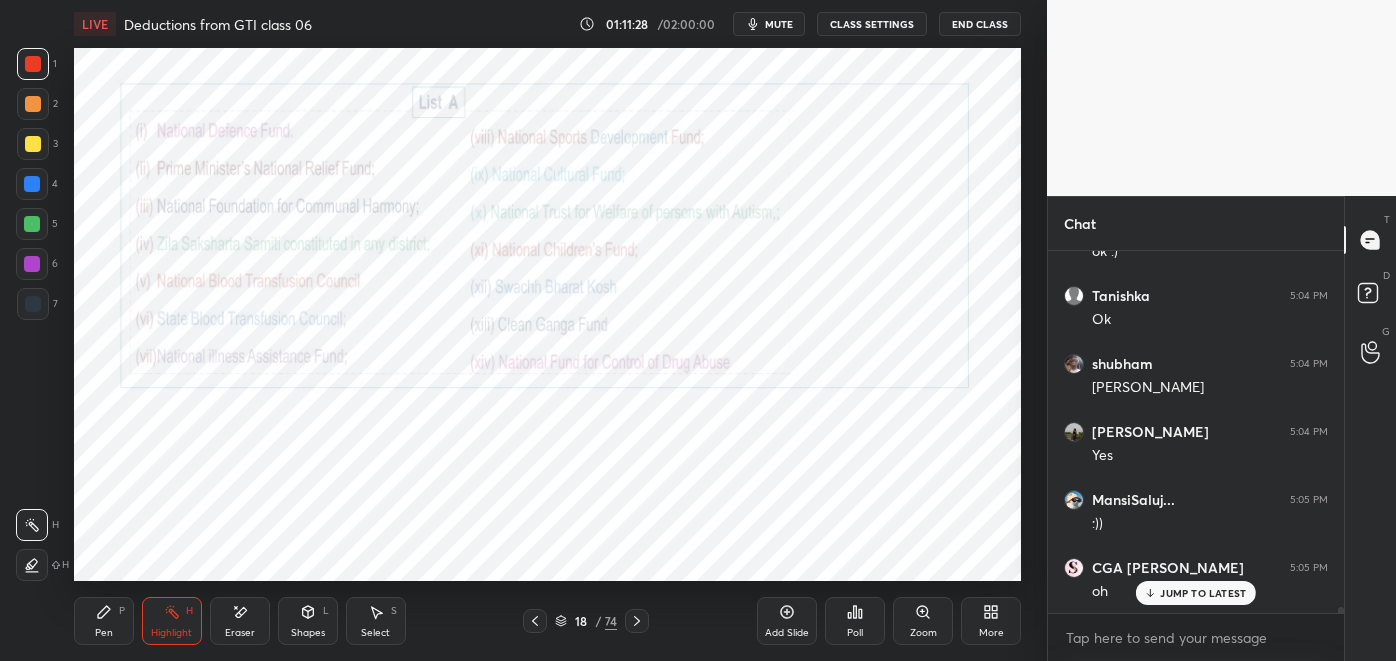 click 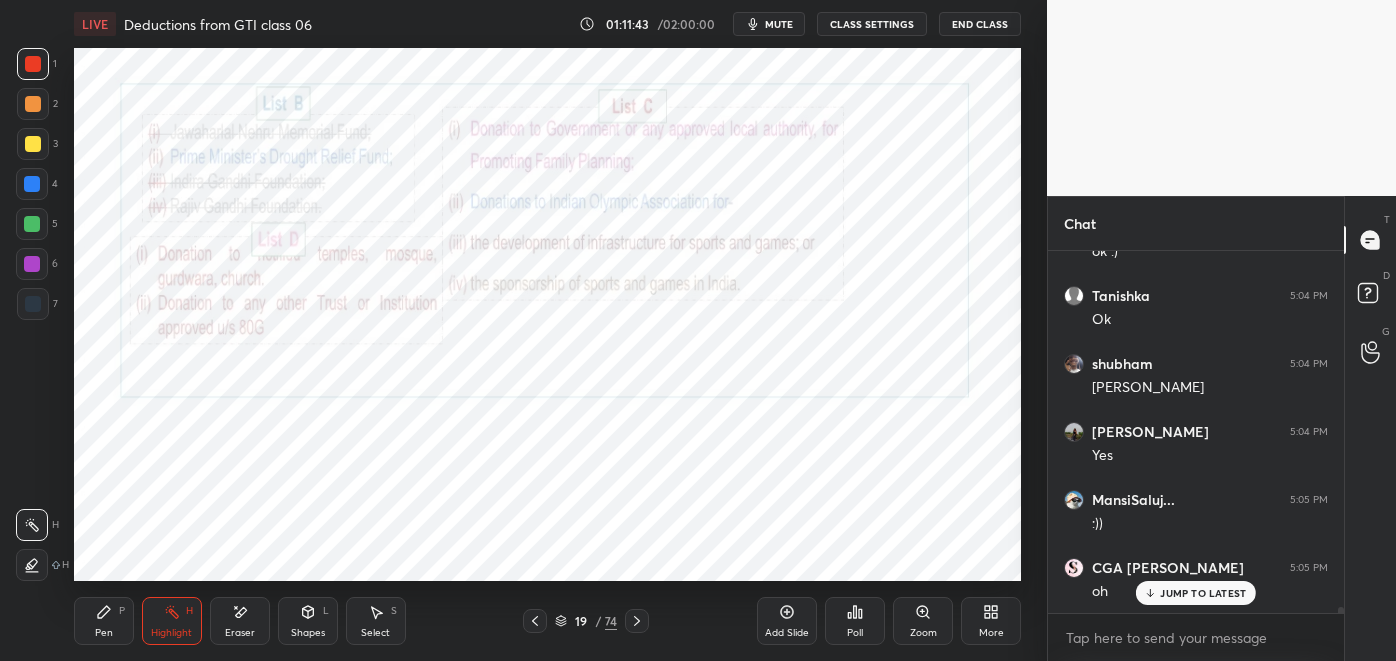 click 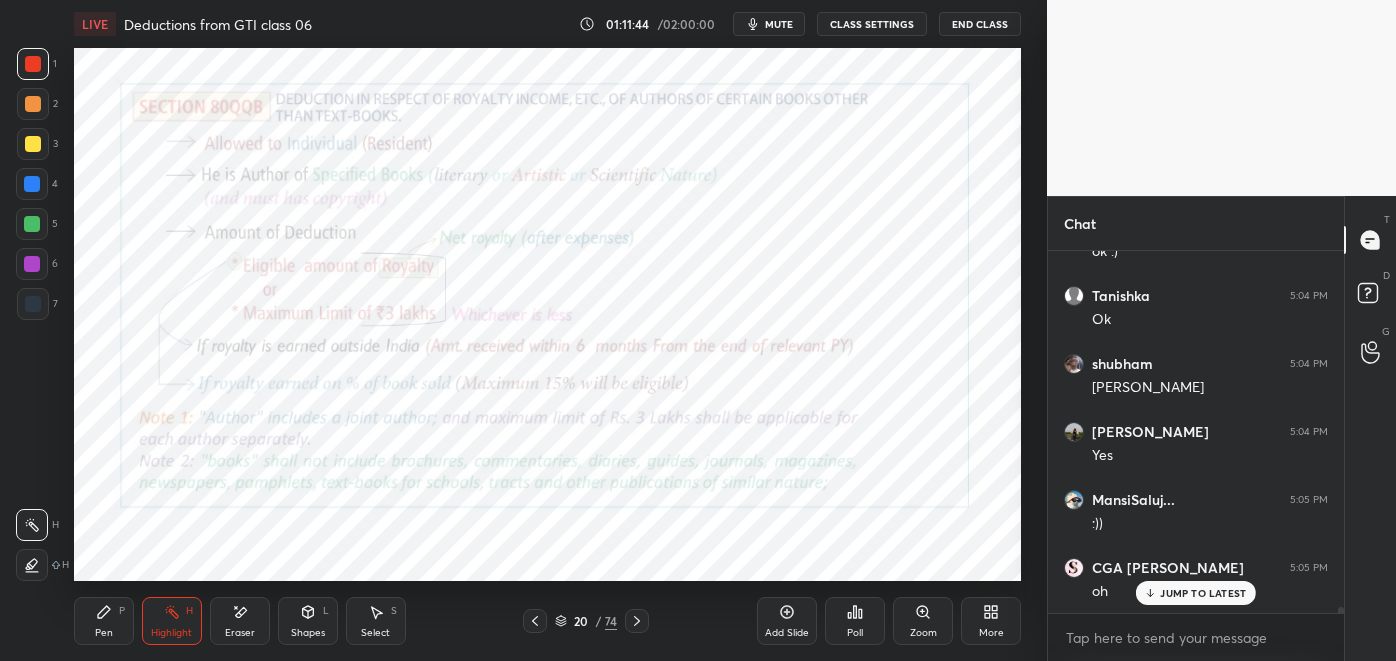click 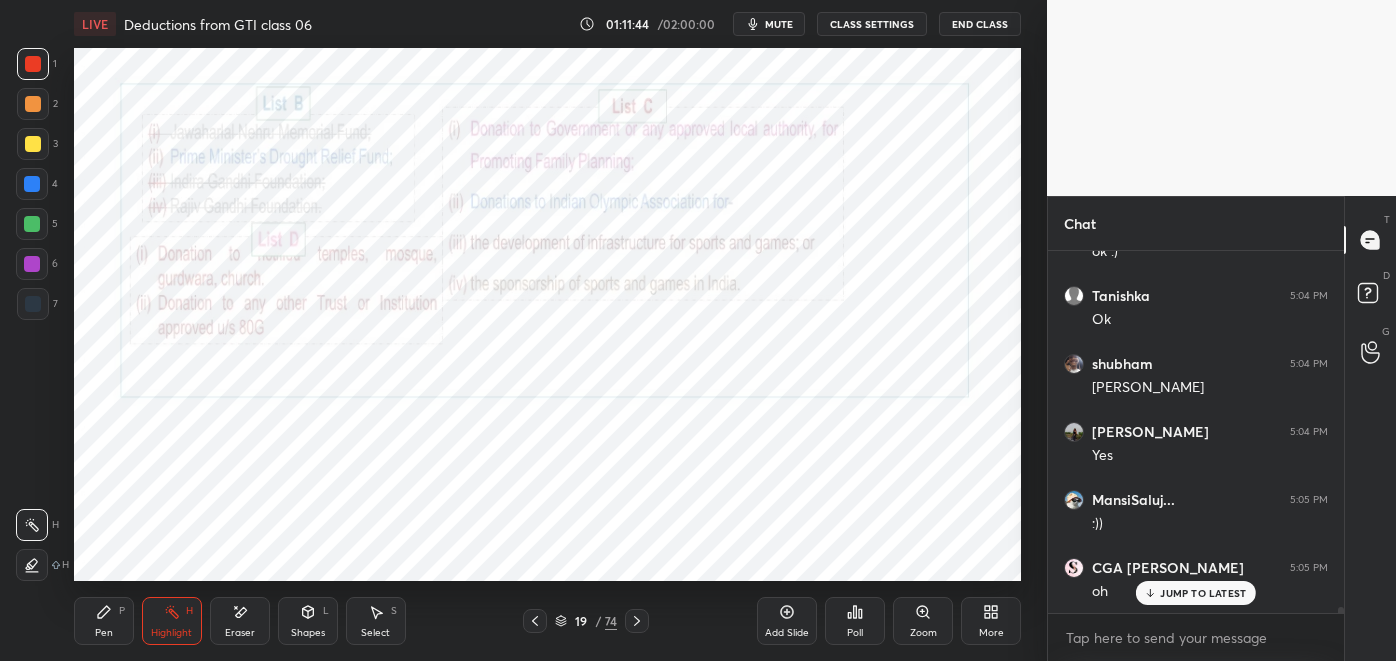 click 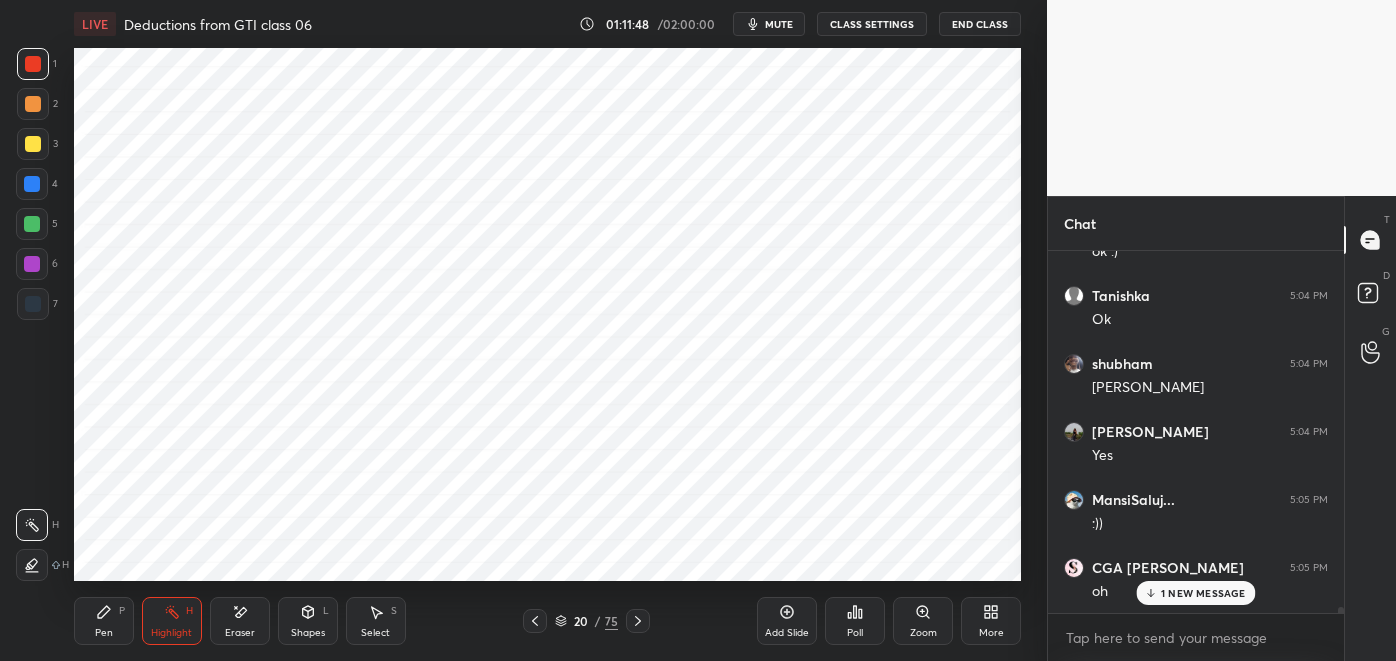 scroll, scrollTop: 22272, scrollLeft: 0, axis: vertical 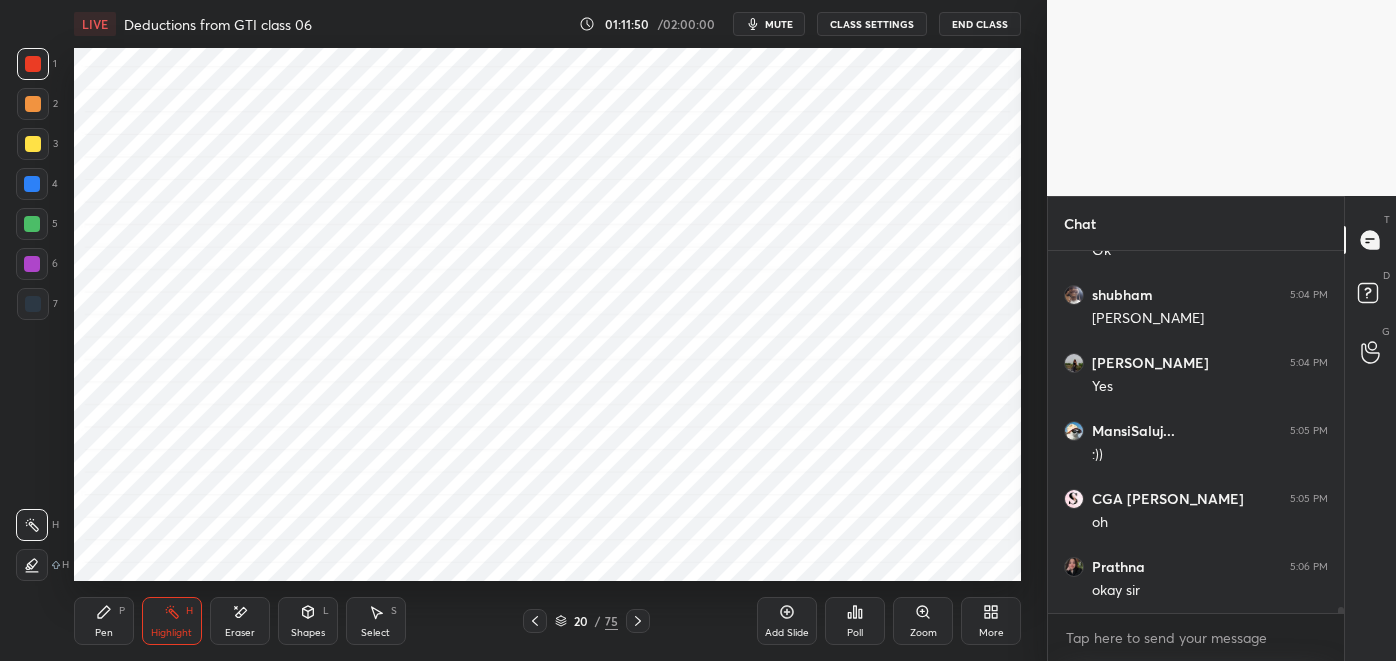 click on "Pen P" at bounding box center [104, 621] 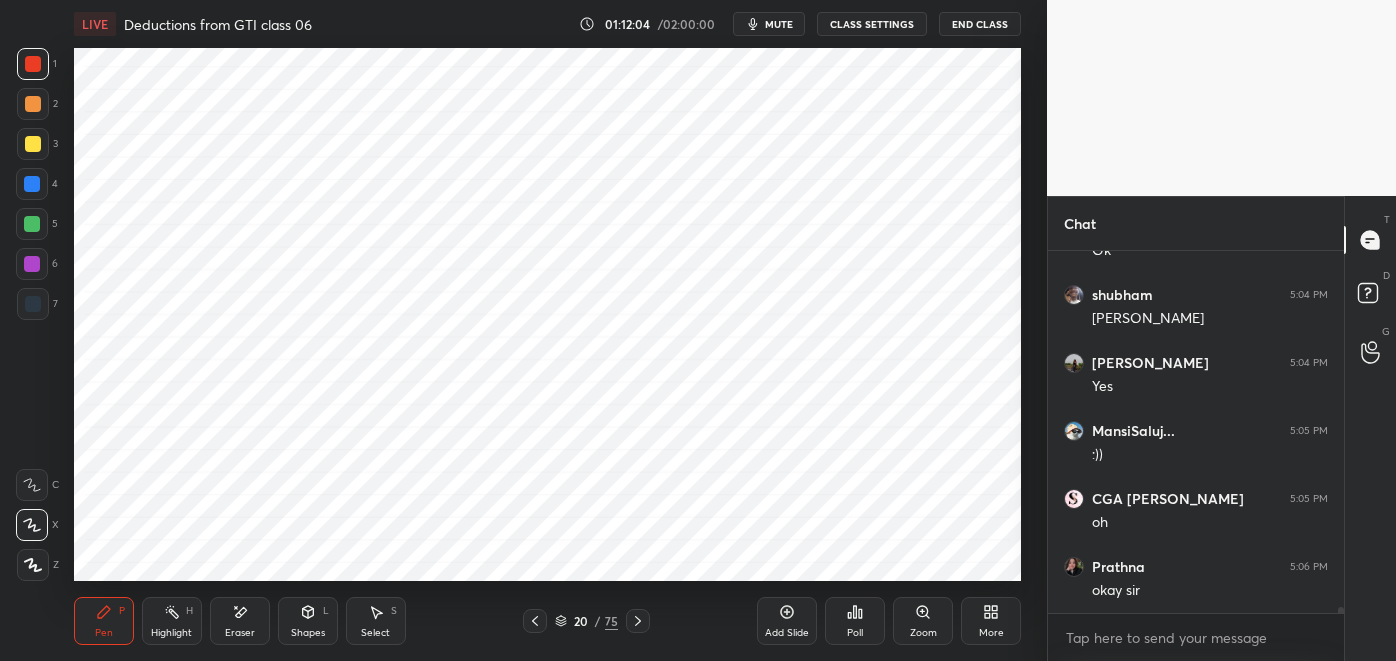 click on "Shapes L" at bounding box center (308, 621) 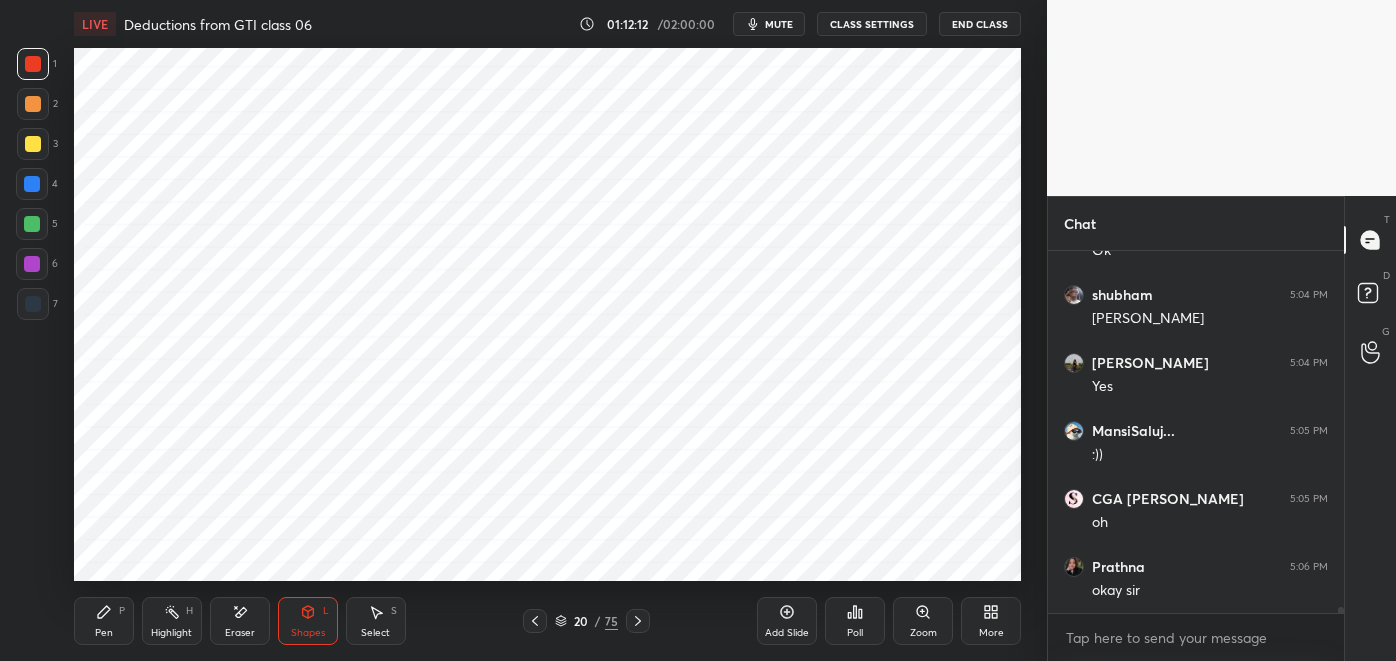 click 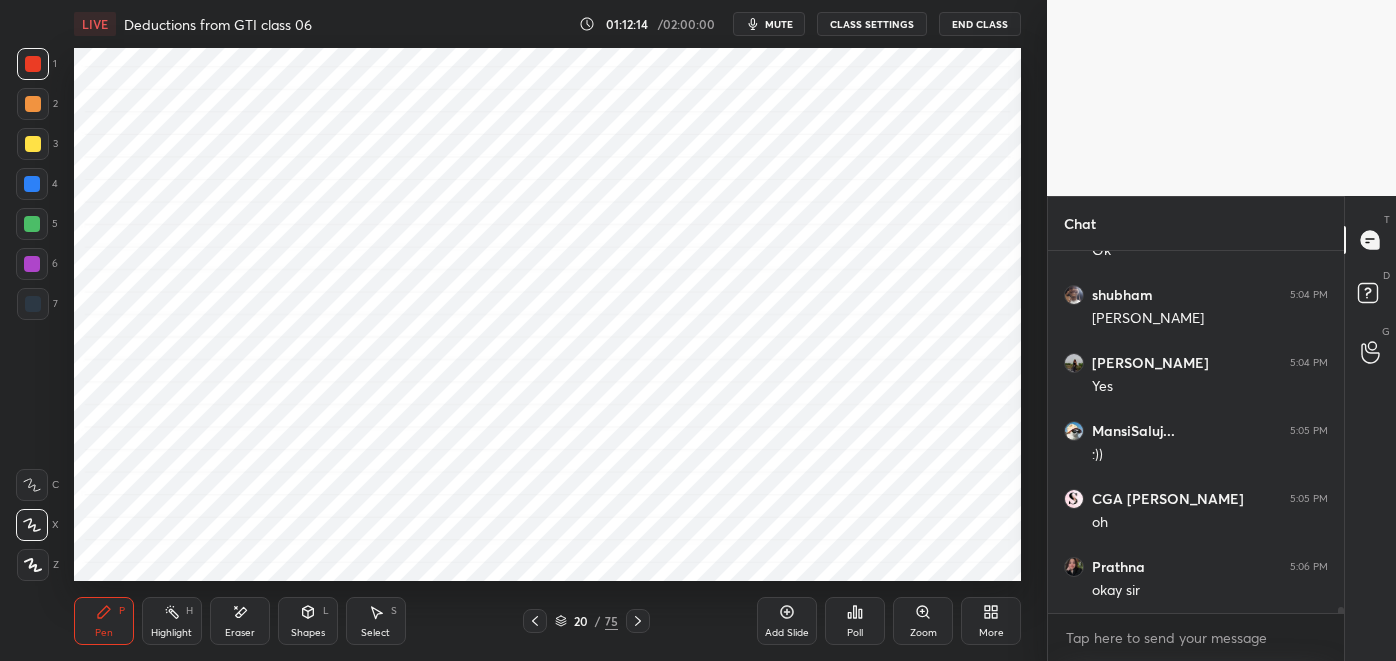 click at bounding box center (32, 184) 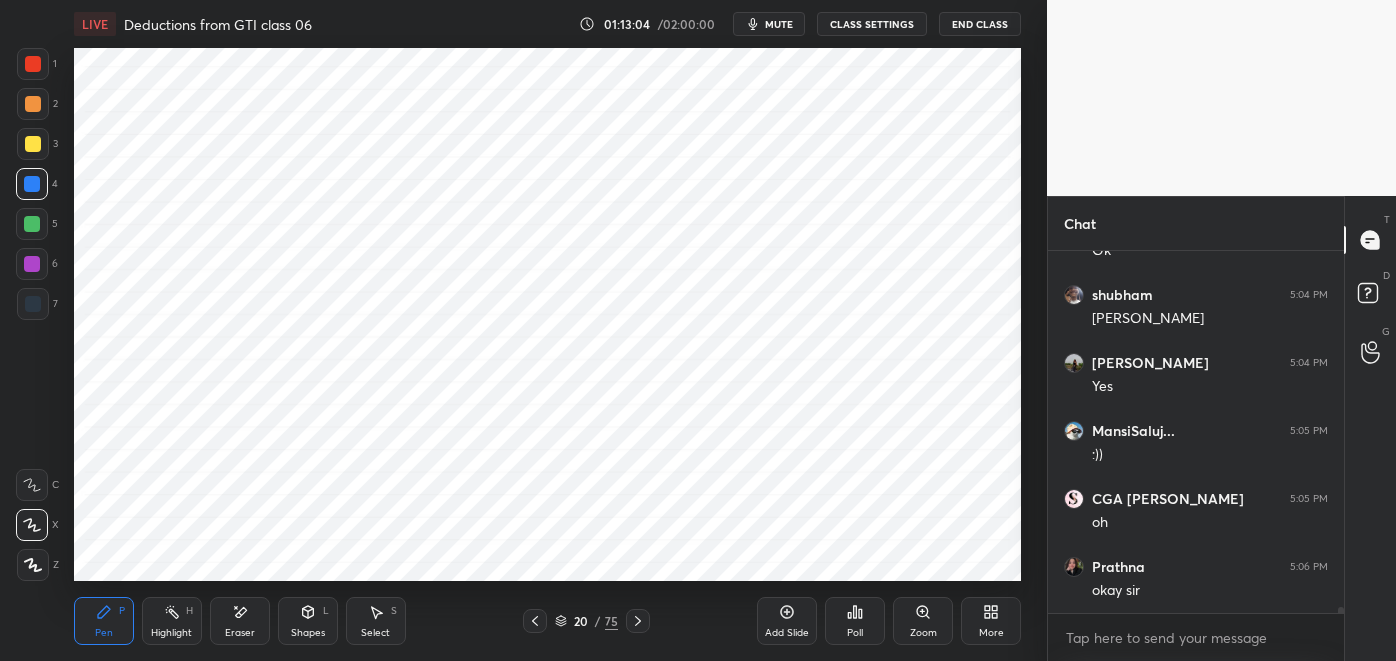 click on "Highlight" at bounding box center (171, 633) 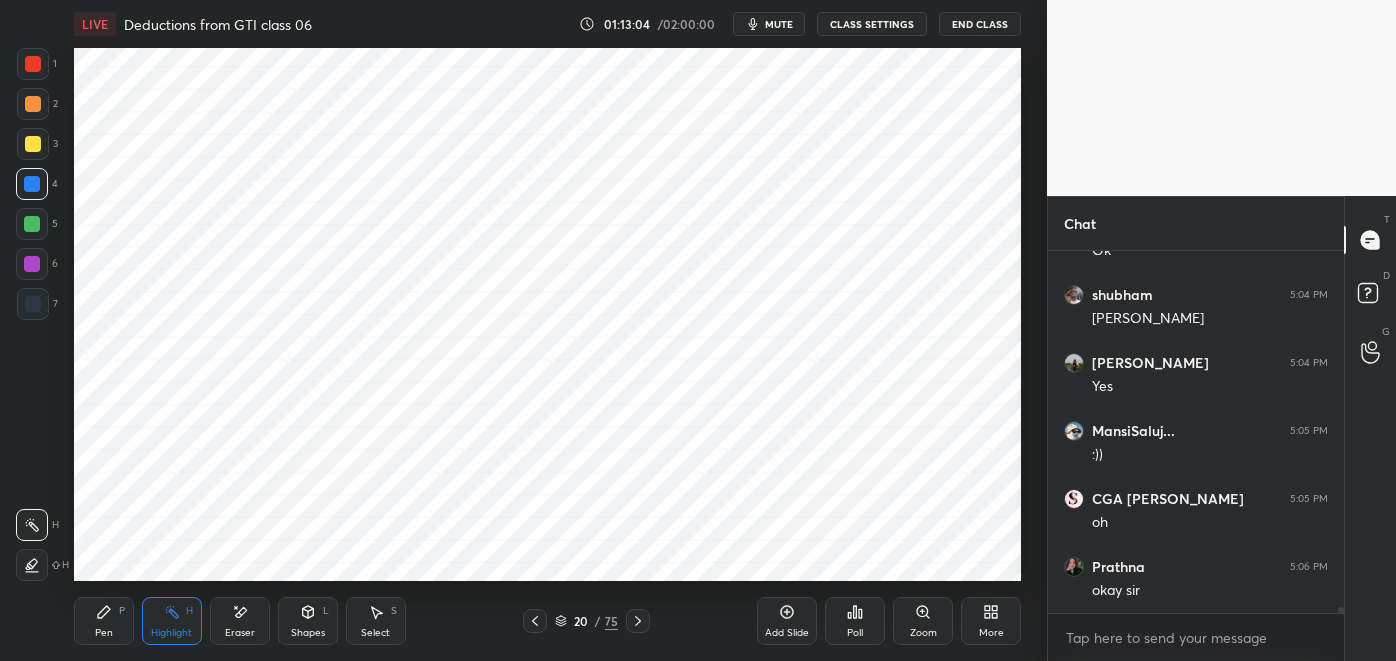 click on "Highlight H" at bounding box center (172, 621) 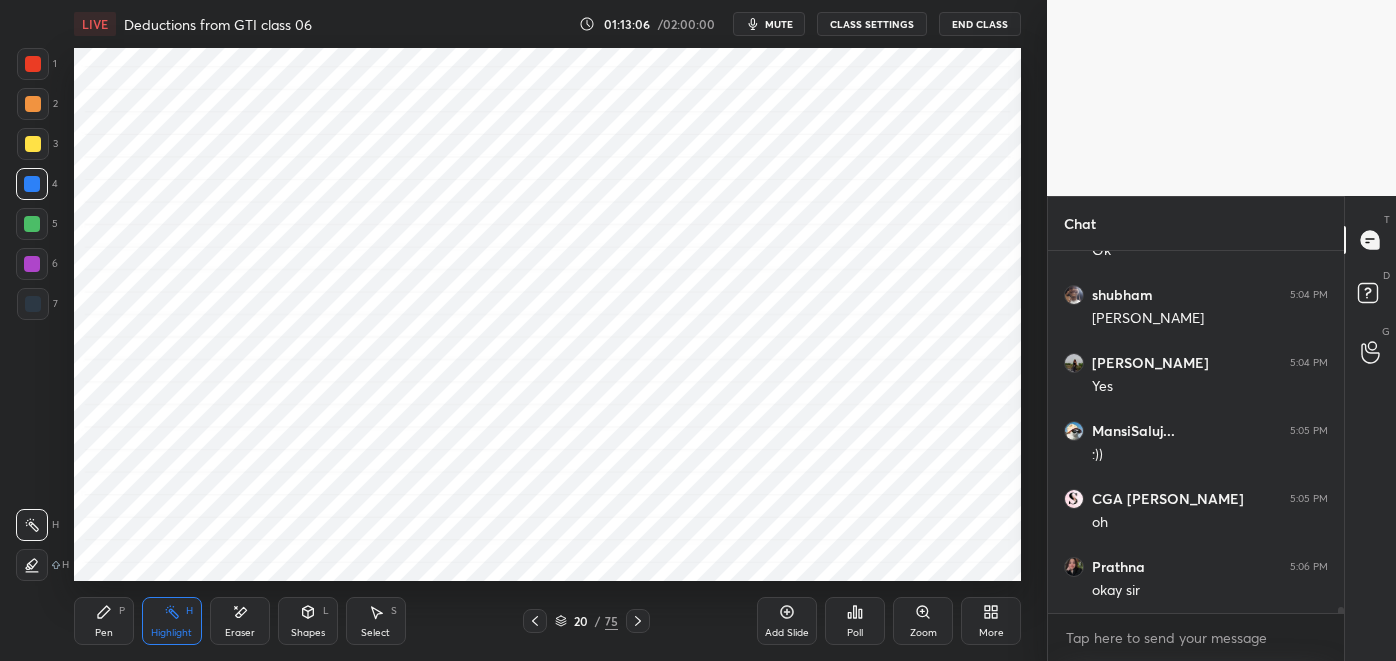 scroll, scrollTop: 22339, scrollLeft: 0, axis: vertical 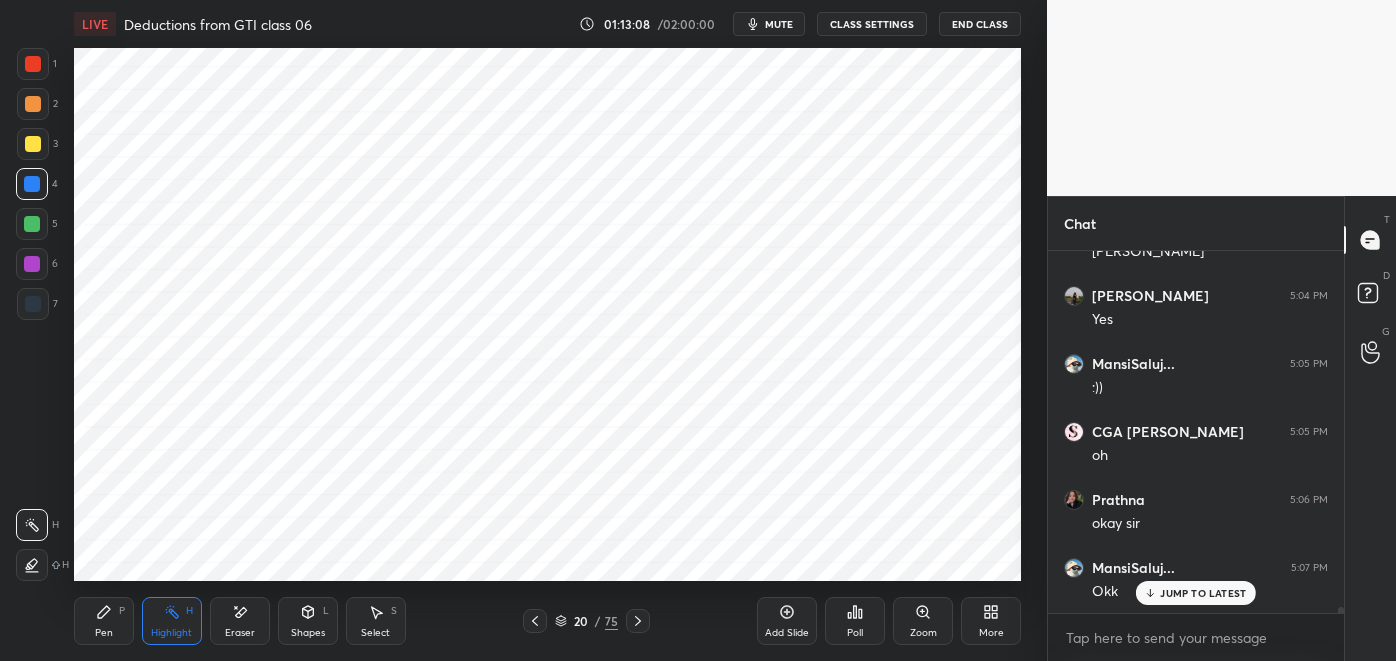 click 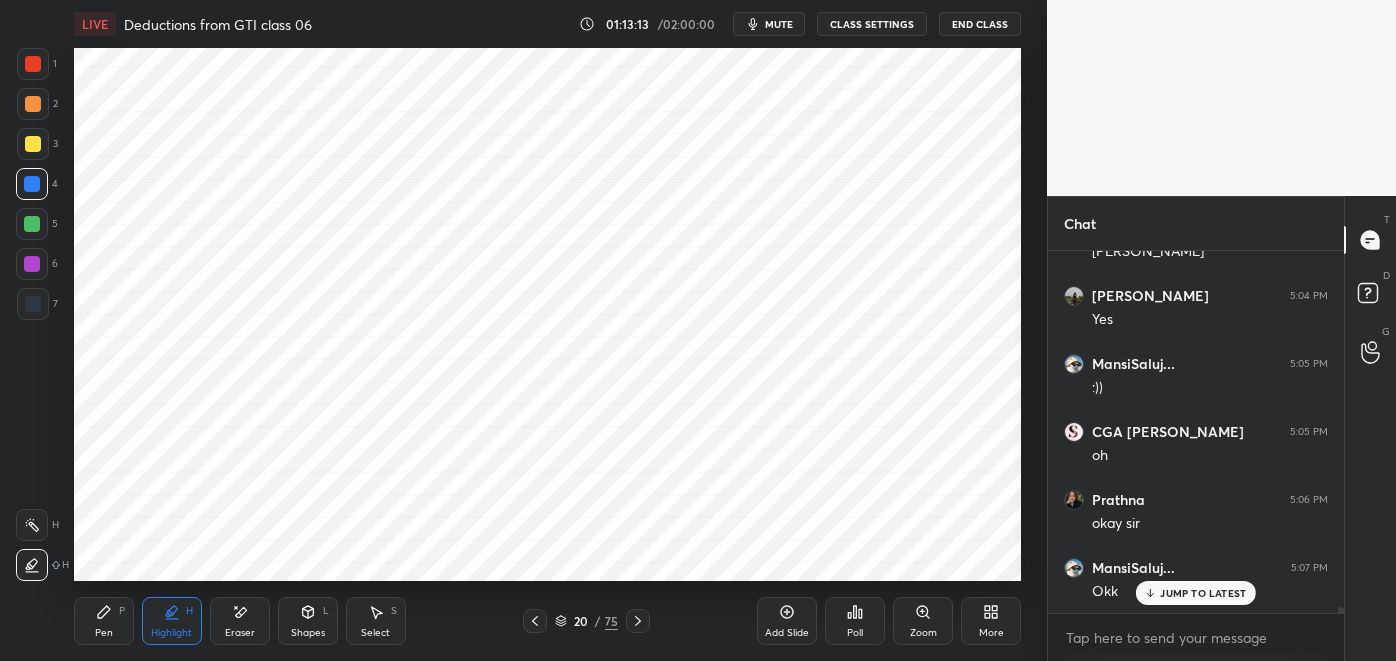 click 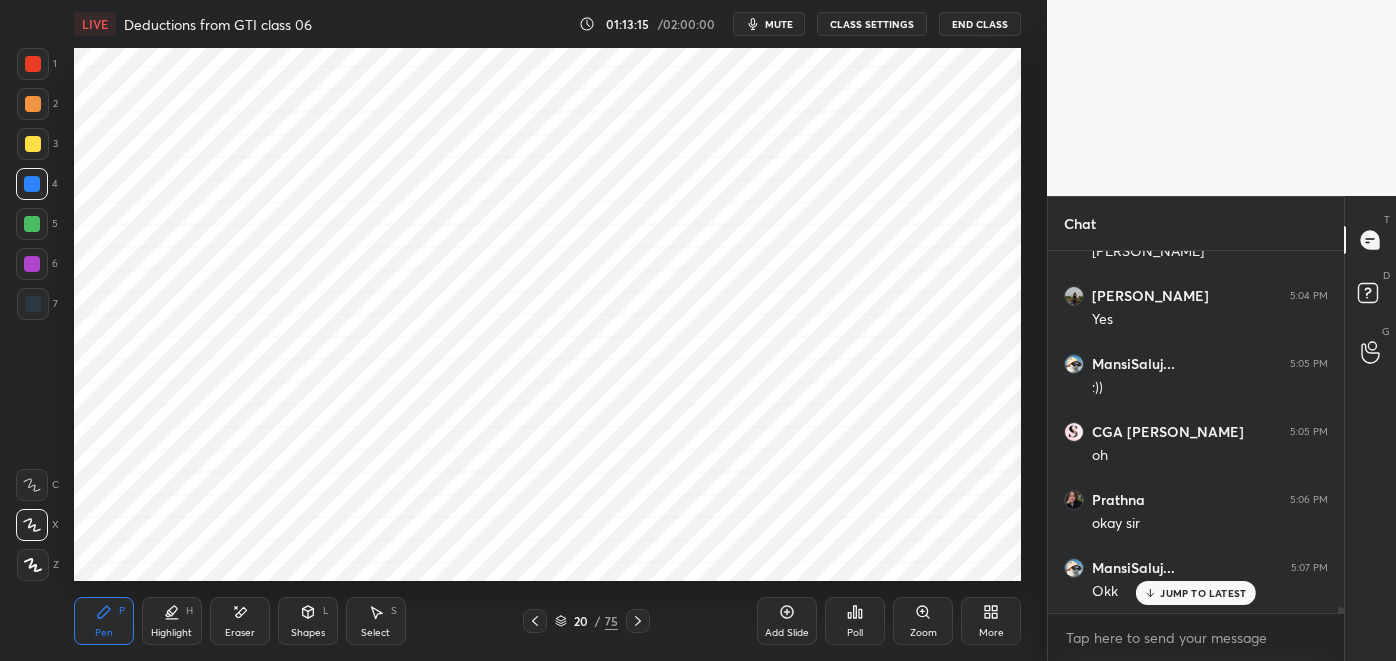 click on "Shapes L" at bounding box center (308, 621) 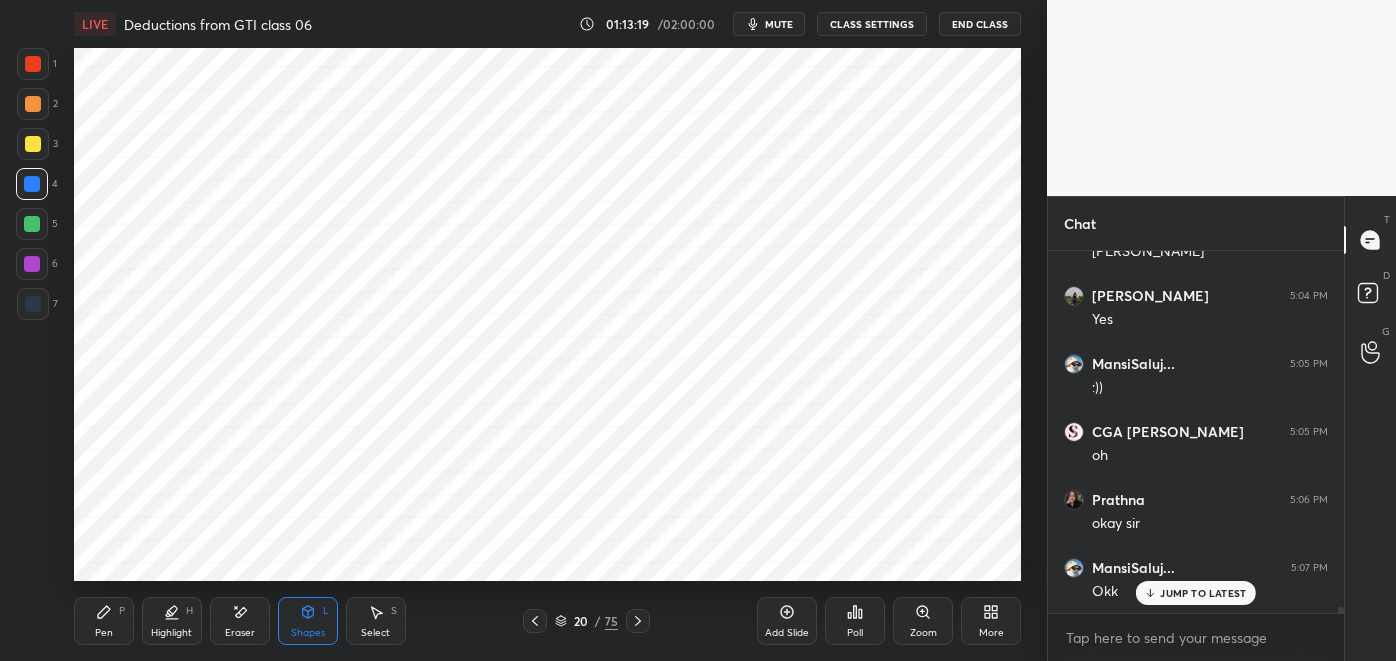 click on "Pen P" at bounding box center [104, 621] 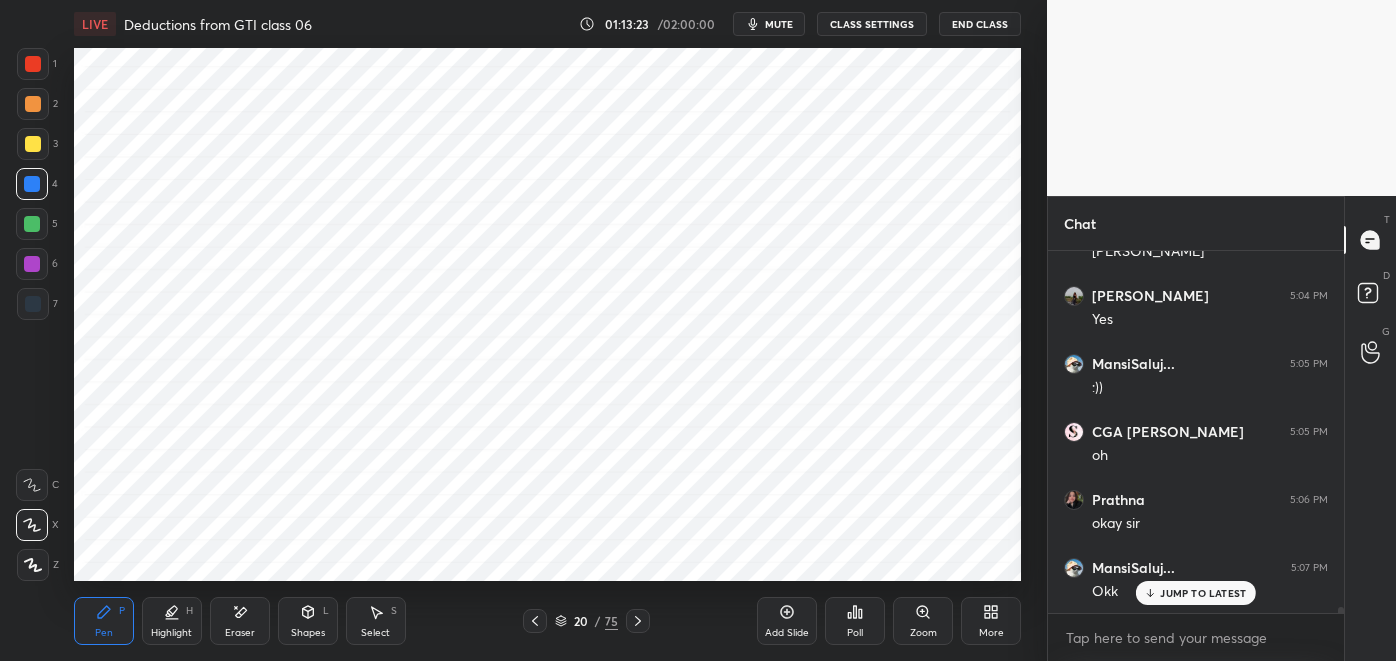 click at bounding box center [33, 64] 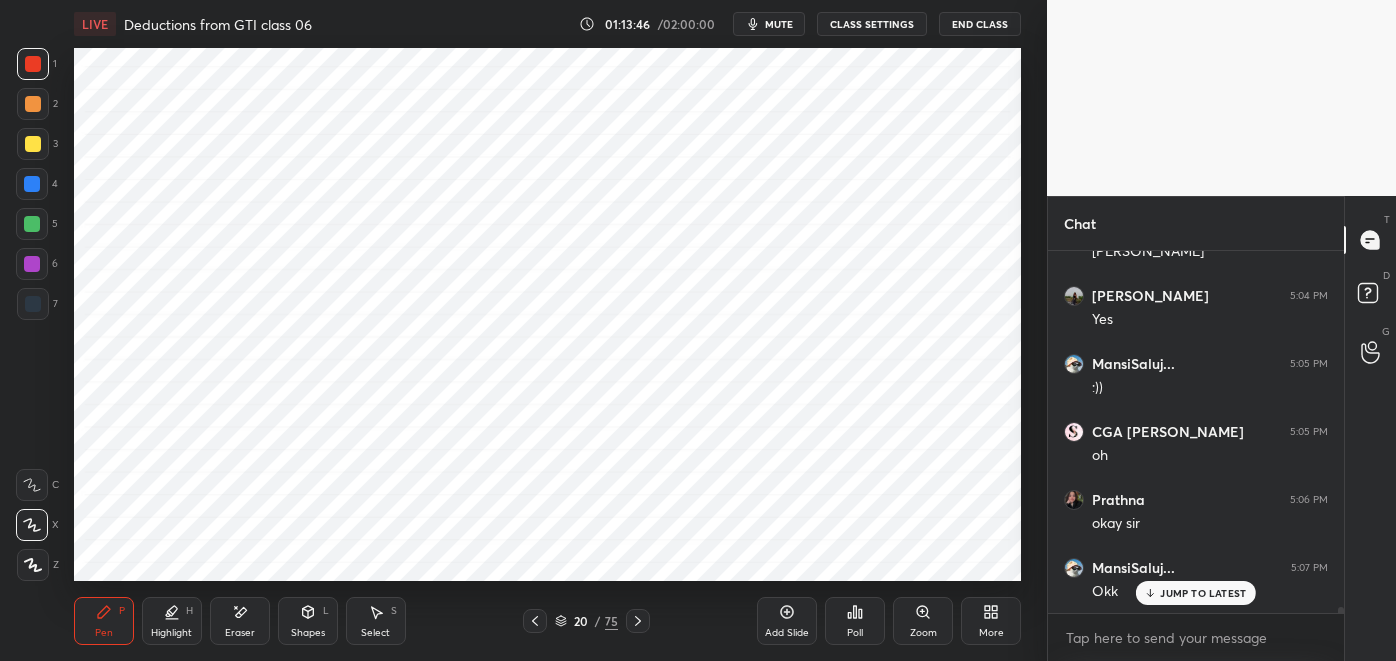 click at bounding box center [32, 224] 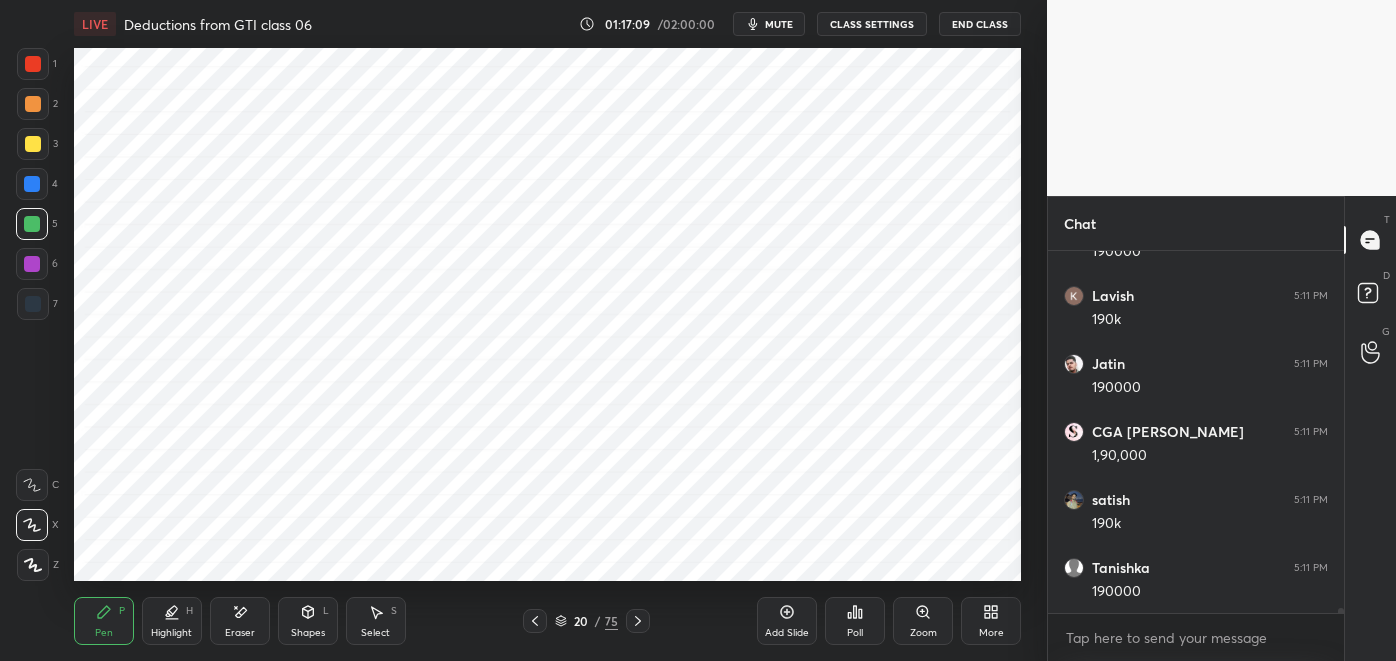 scroll, scrollTop: 24128, scrollLeft: 0, axis: vertical 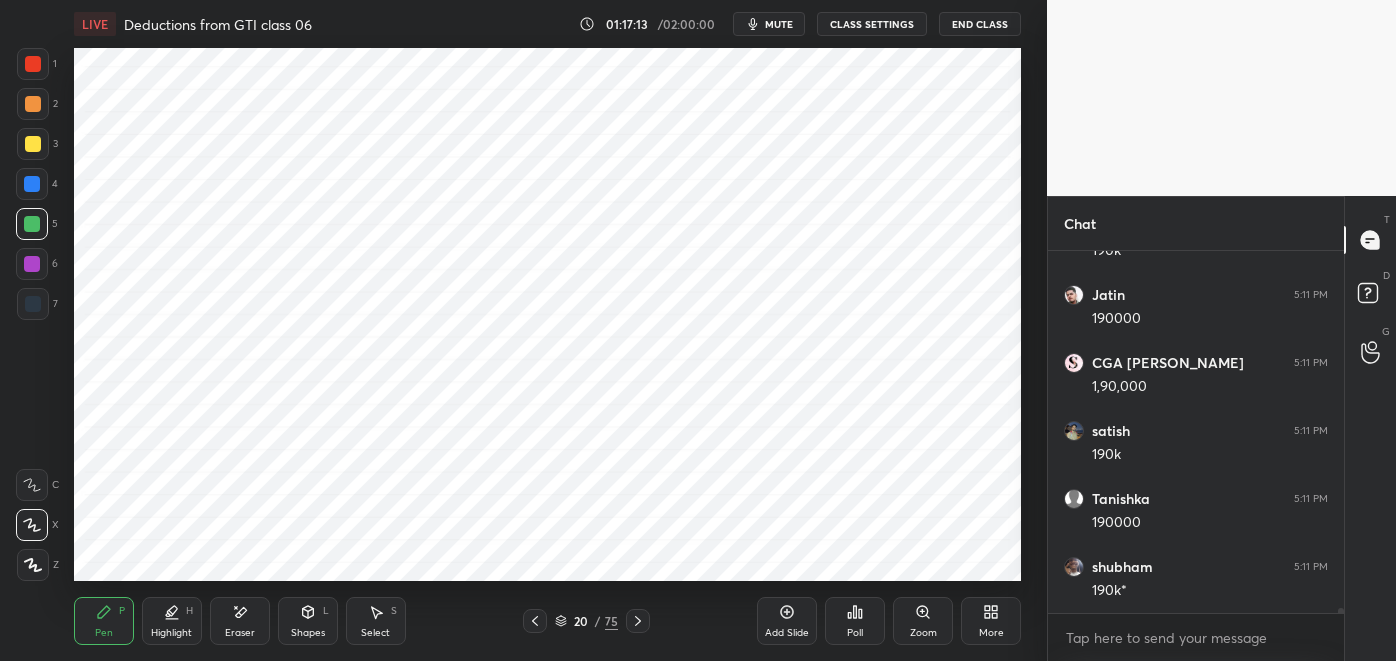 click 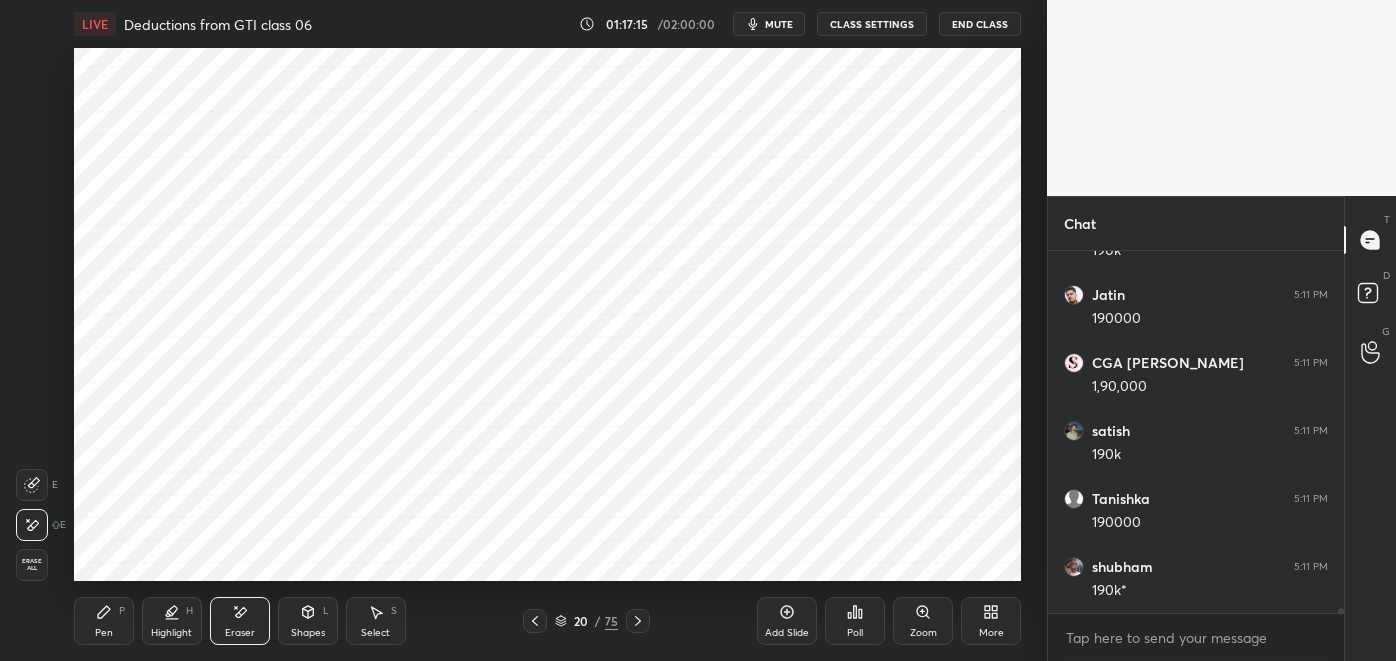 click 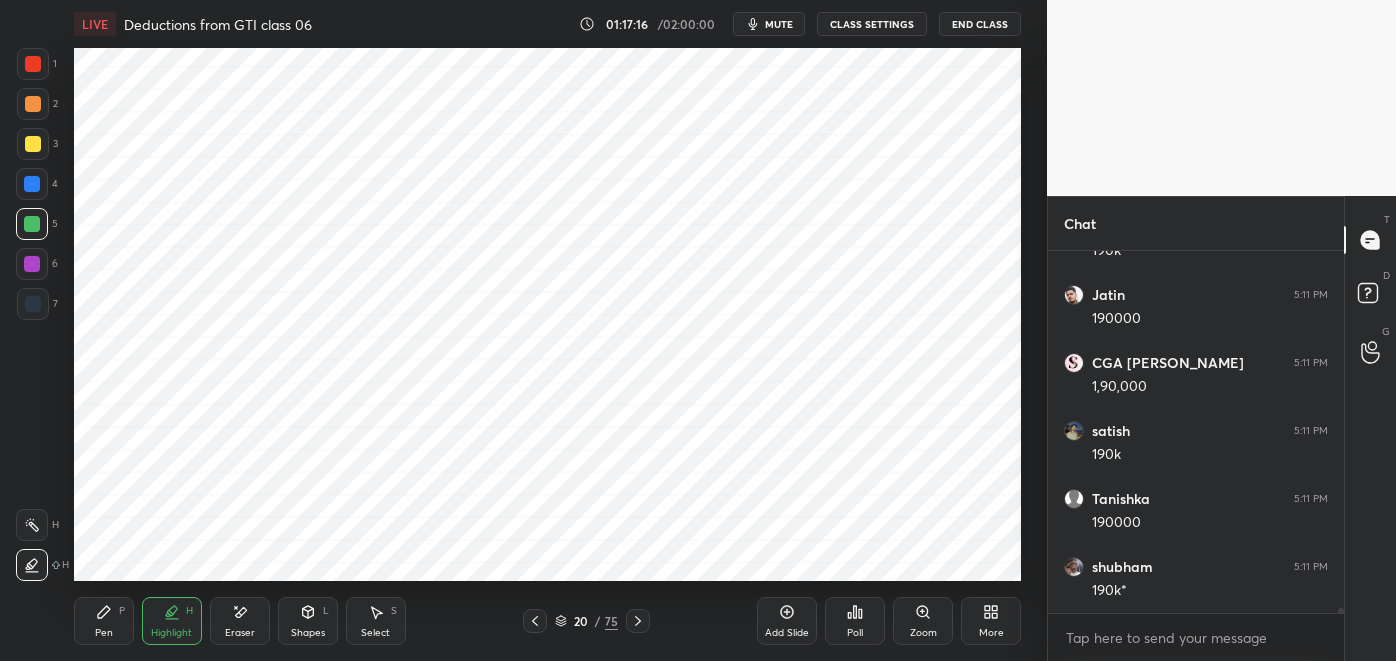 click at bounding box center (32, 525) 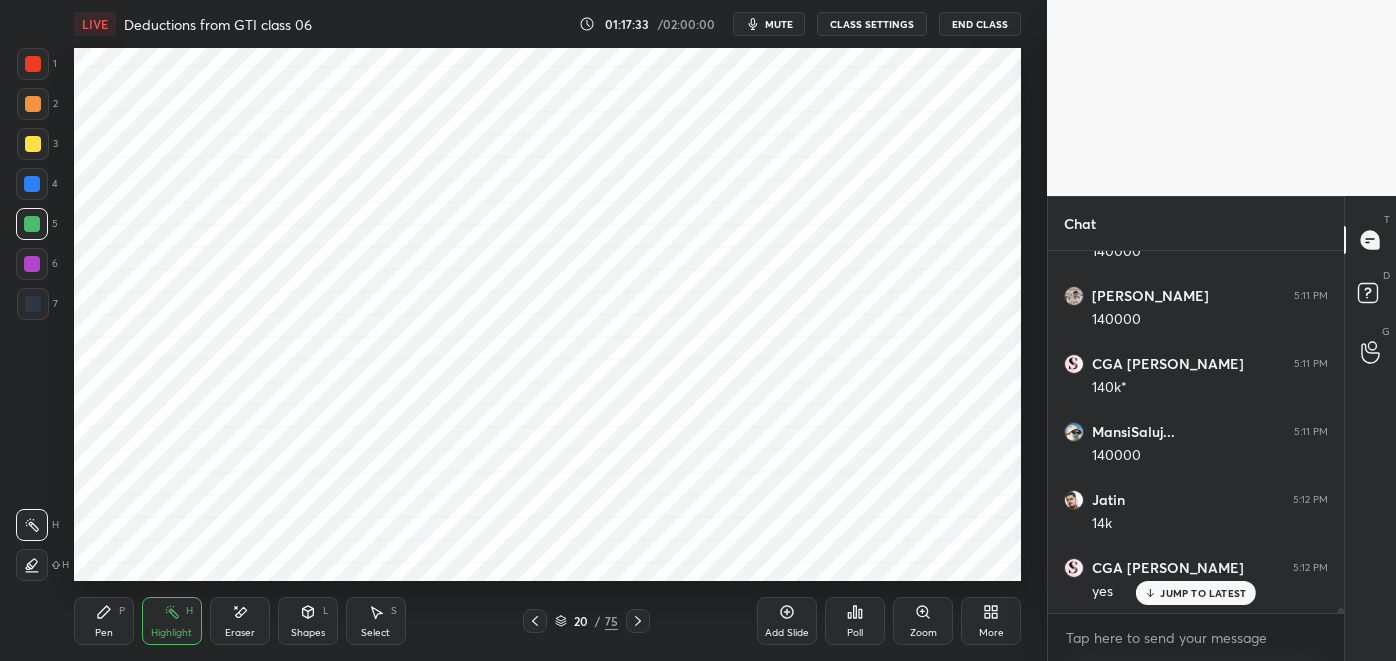 scroll, scrollTop: 25080, scrollLeft: 0, axis: vertical 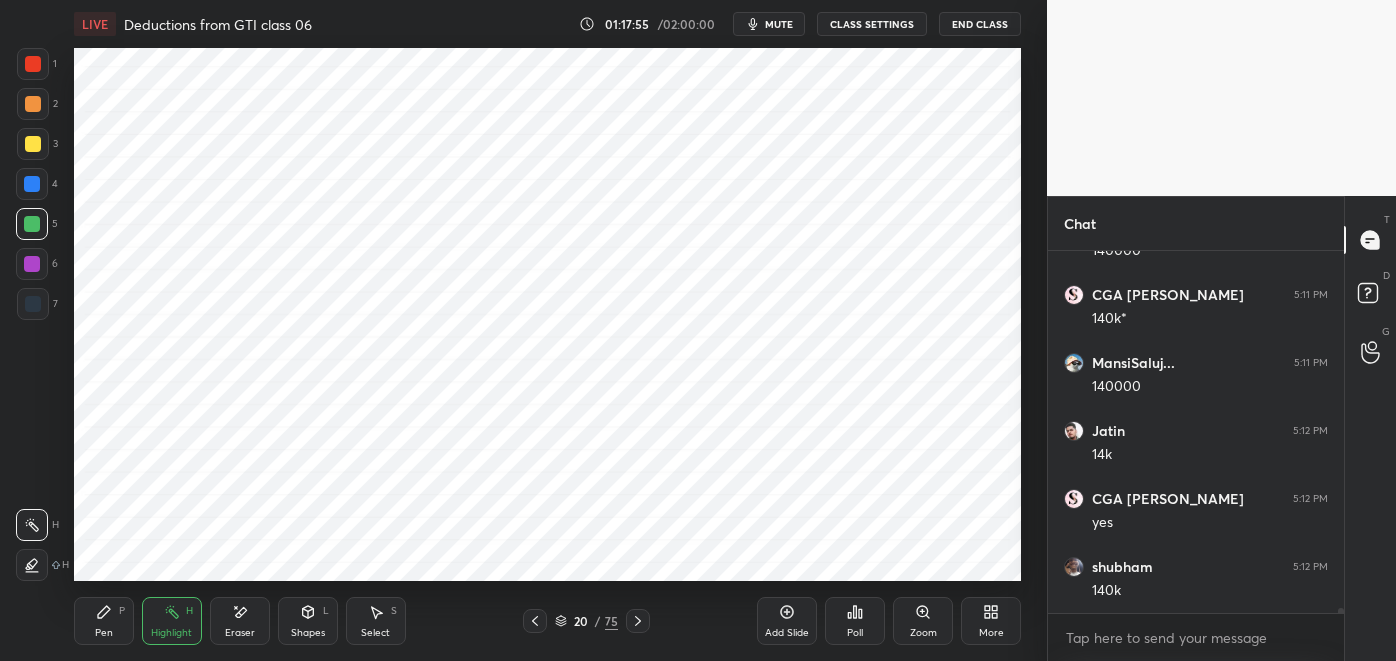 click on "Pen" at bounding box center [104, 633] 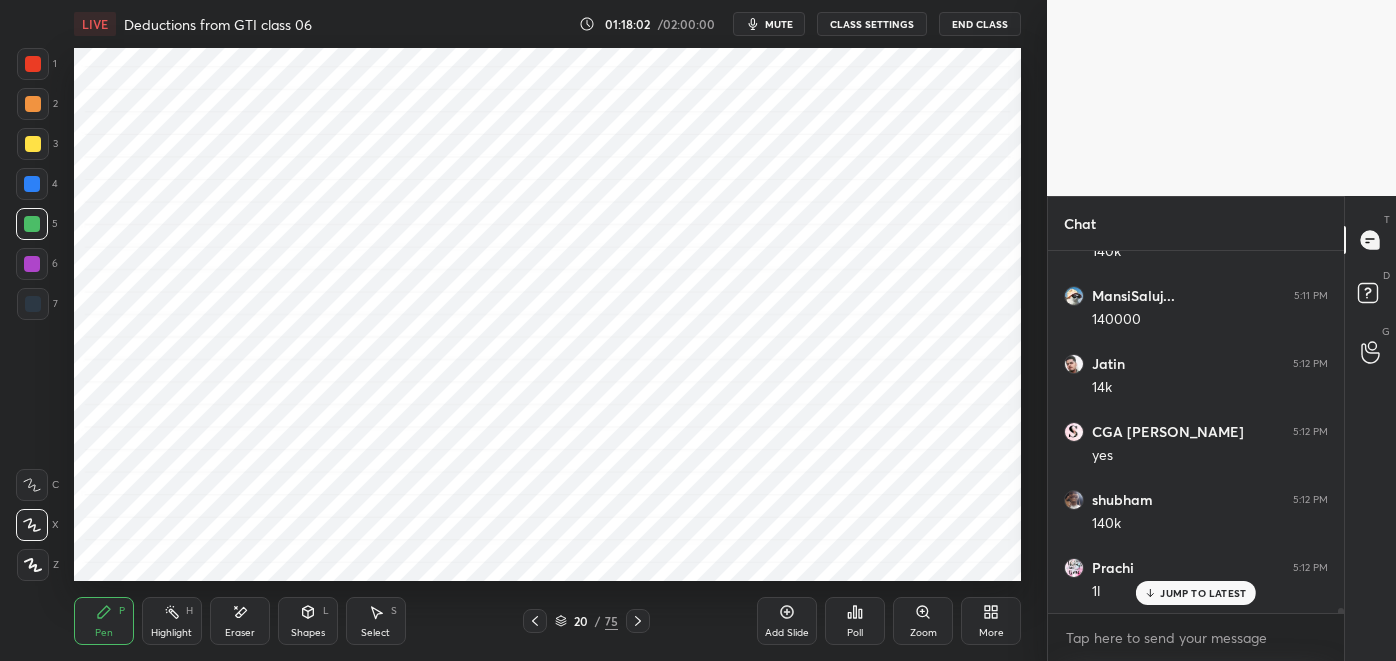scroll, scrollTop: 25216, scrollLeft: 0, axis: vertical 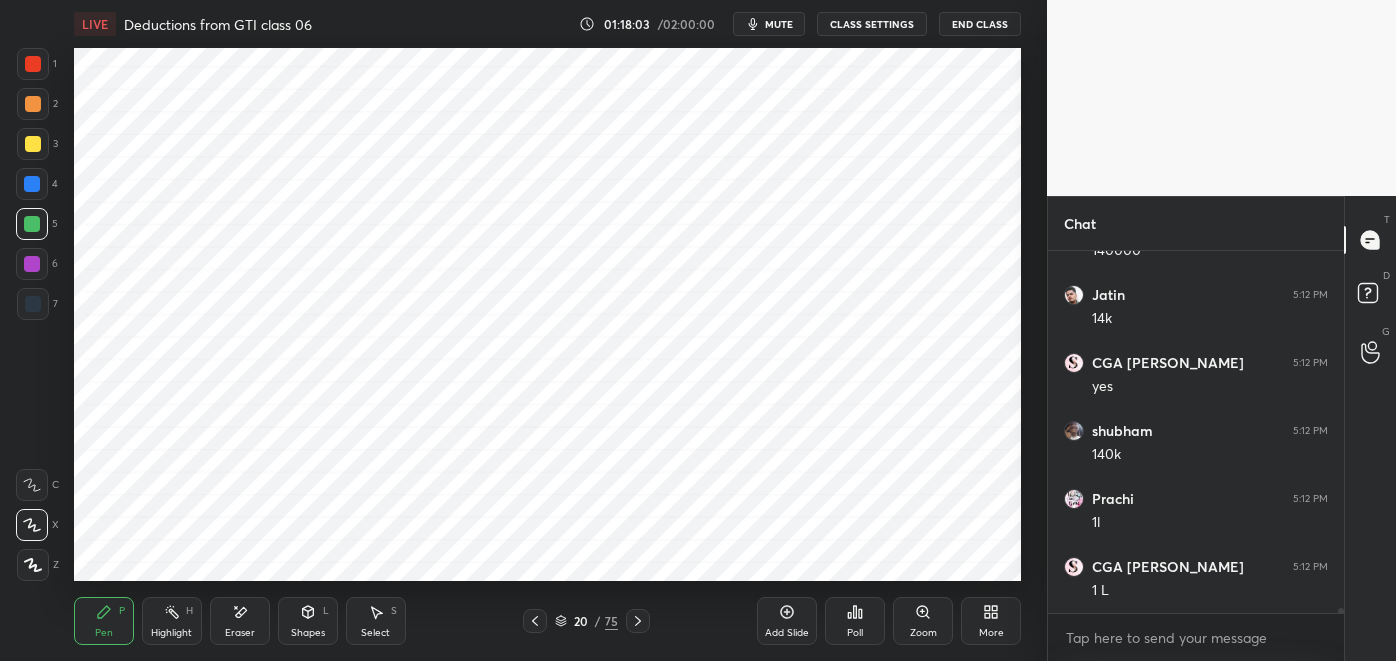 click at bounding box center (33, 304) 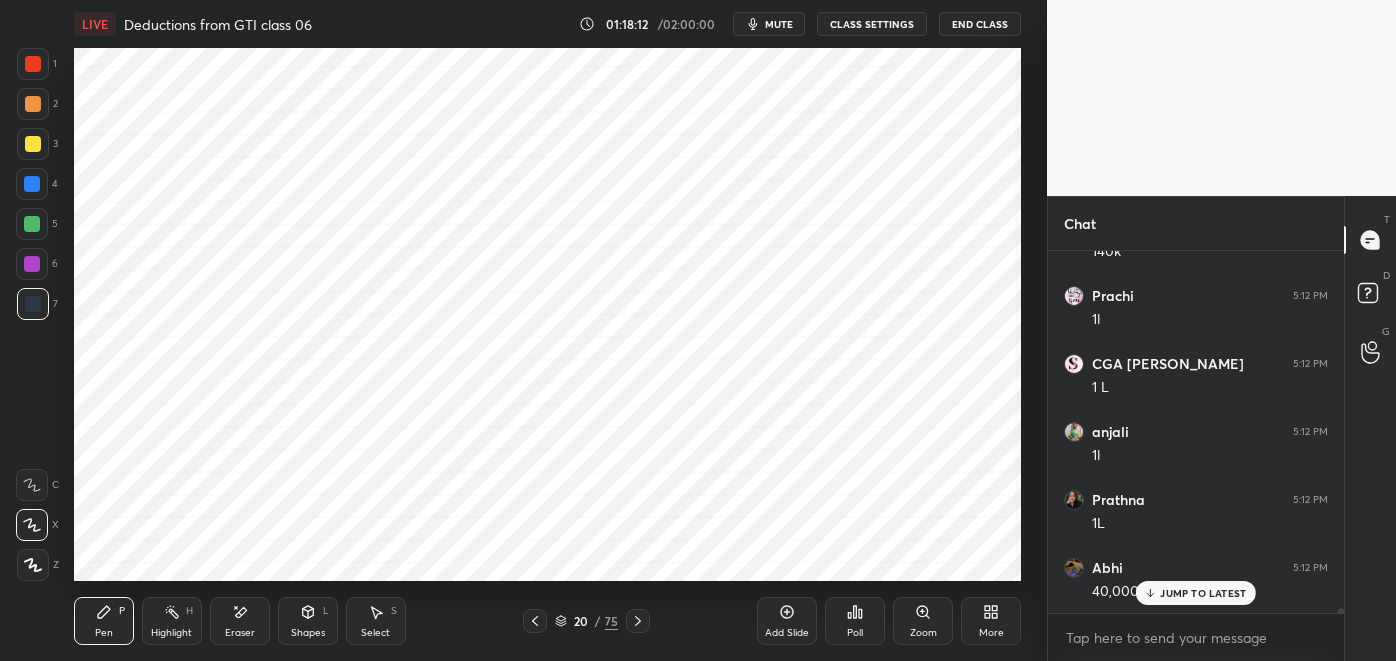 scroll, scrollTop: 25488, scrollLeft: 0, axis: vertical 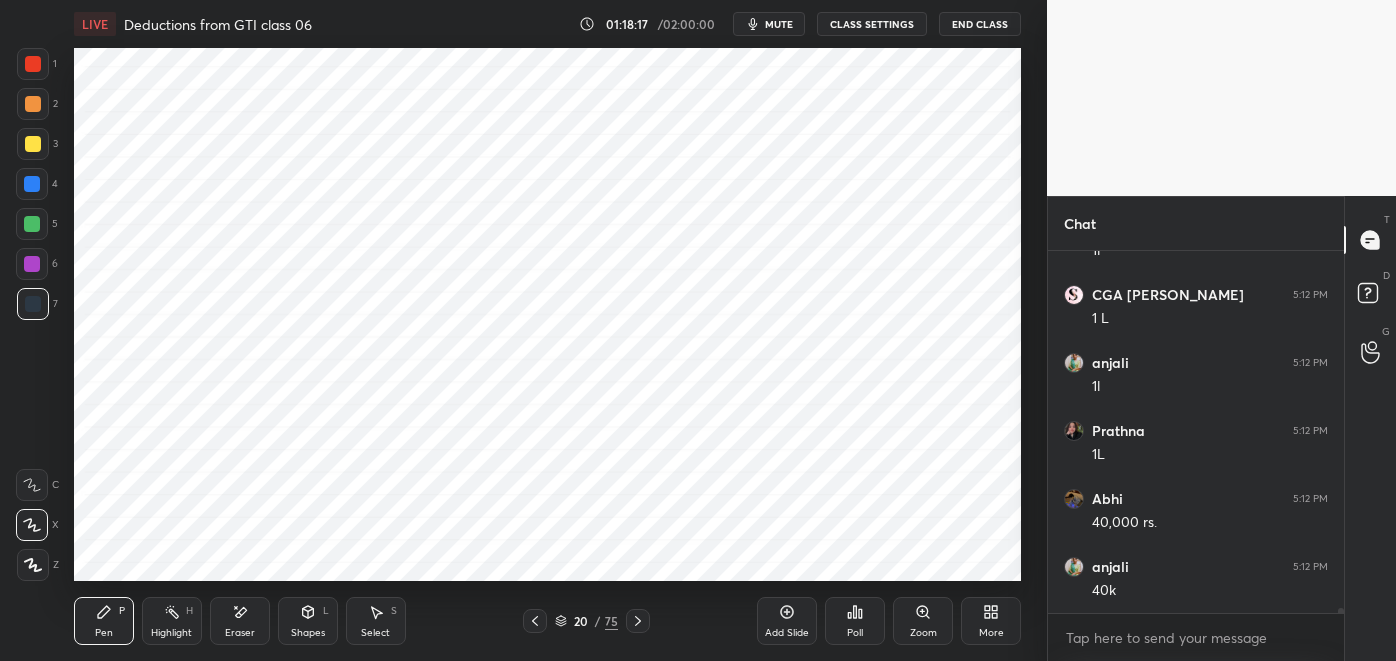 click on "Highlight H" at bounding box center (172, 621) 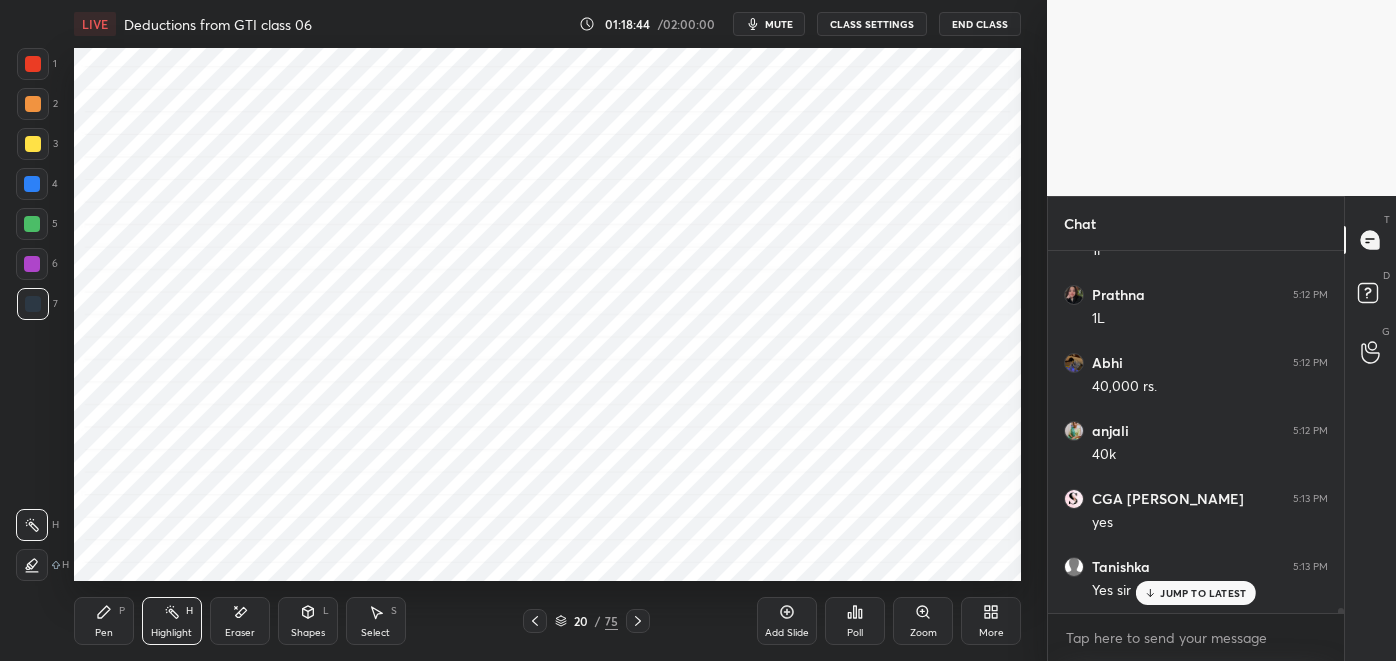 scroll, scrollTop: 25691, scrollLeft: 0, axis: vertical 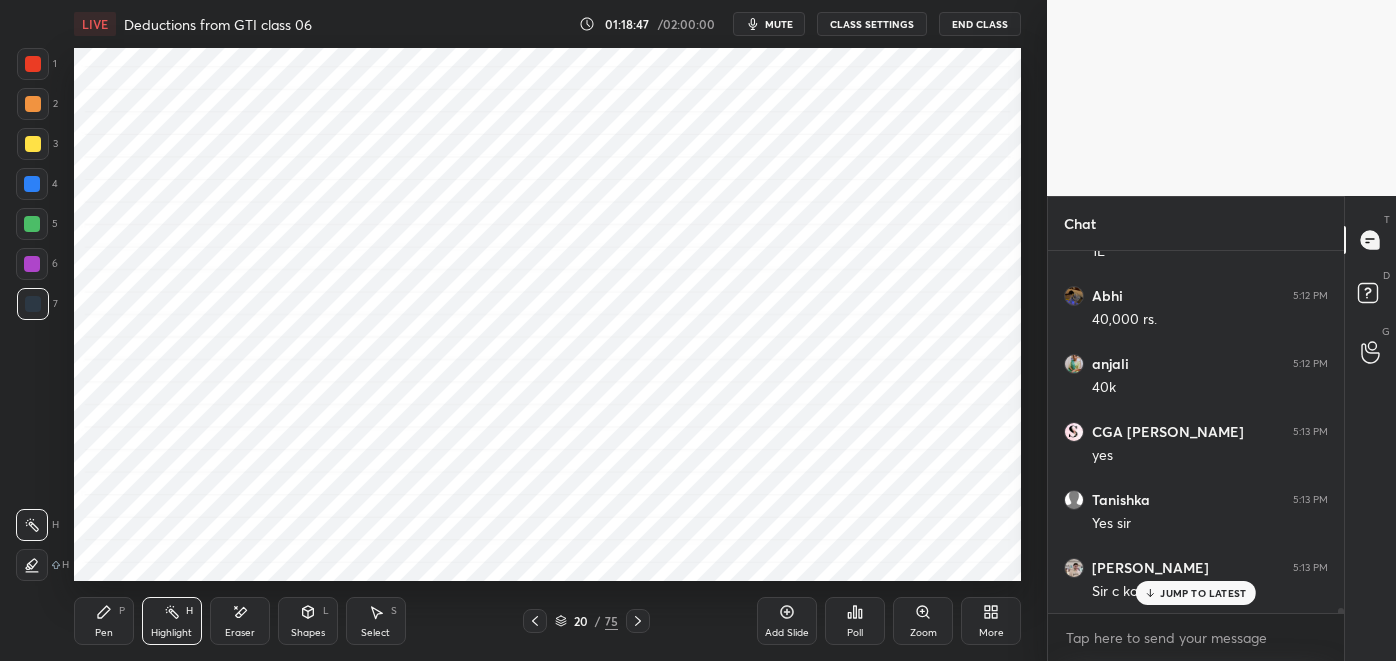 click on "JUMP TO LATEST" at bounding box center (1203, 593) 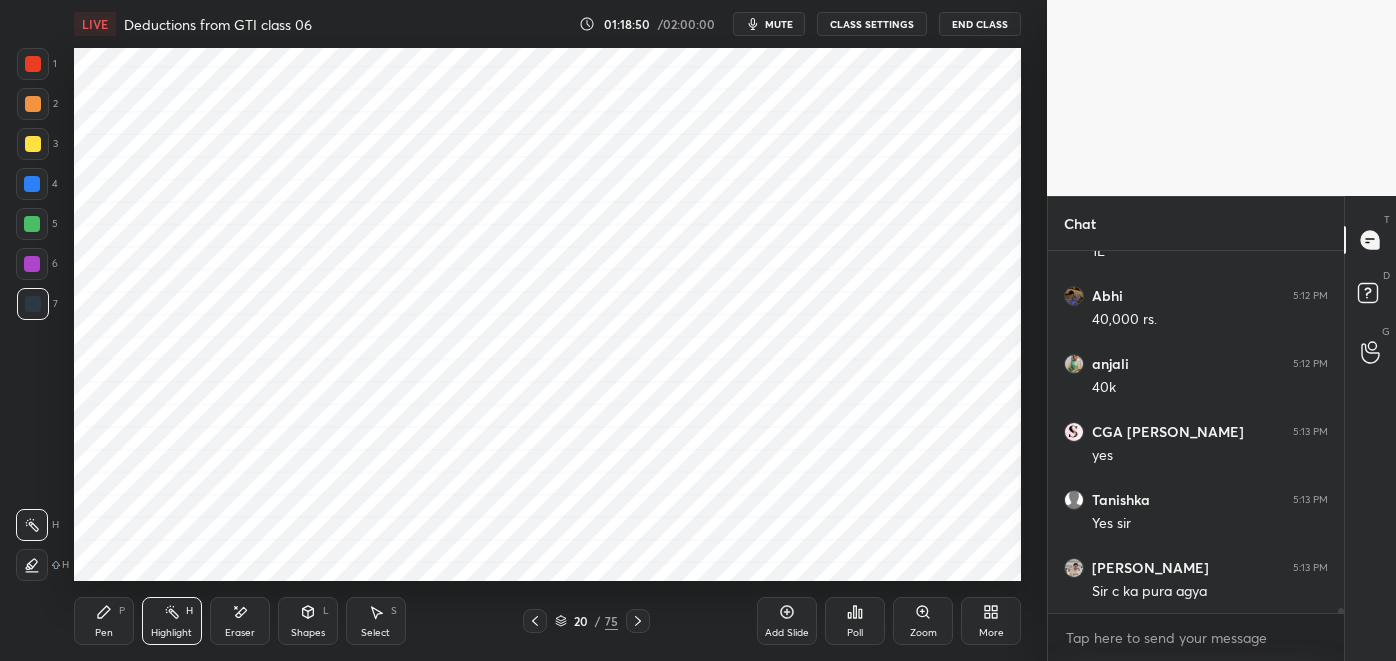 scroll, scrollTop: 25760, scrollLeft: 0, axis: vertical 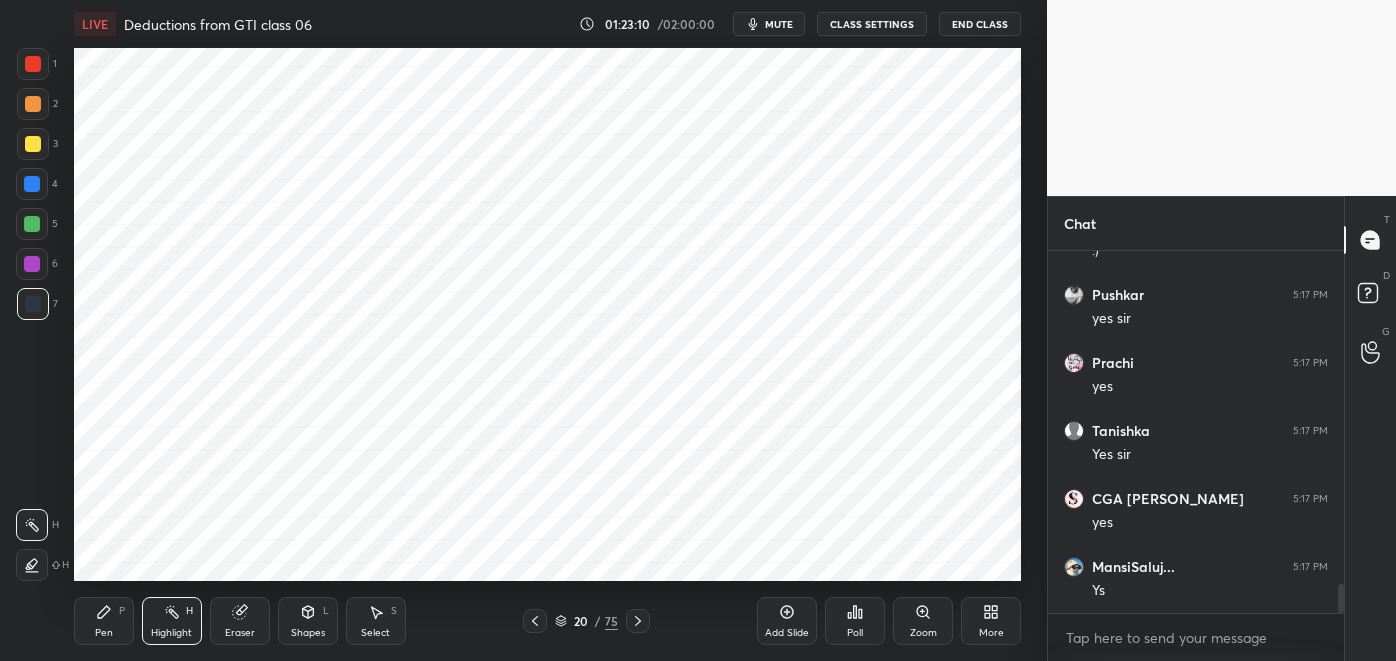 click 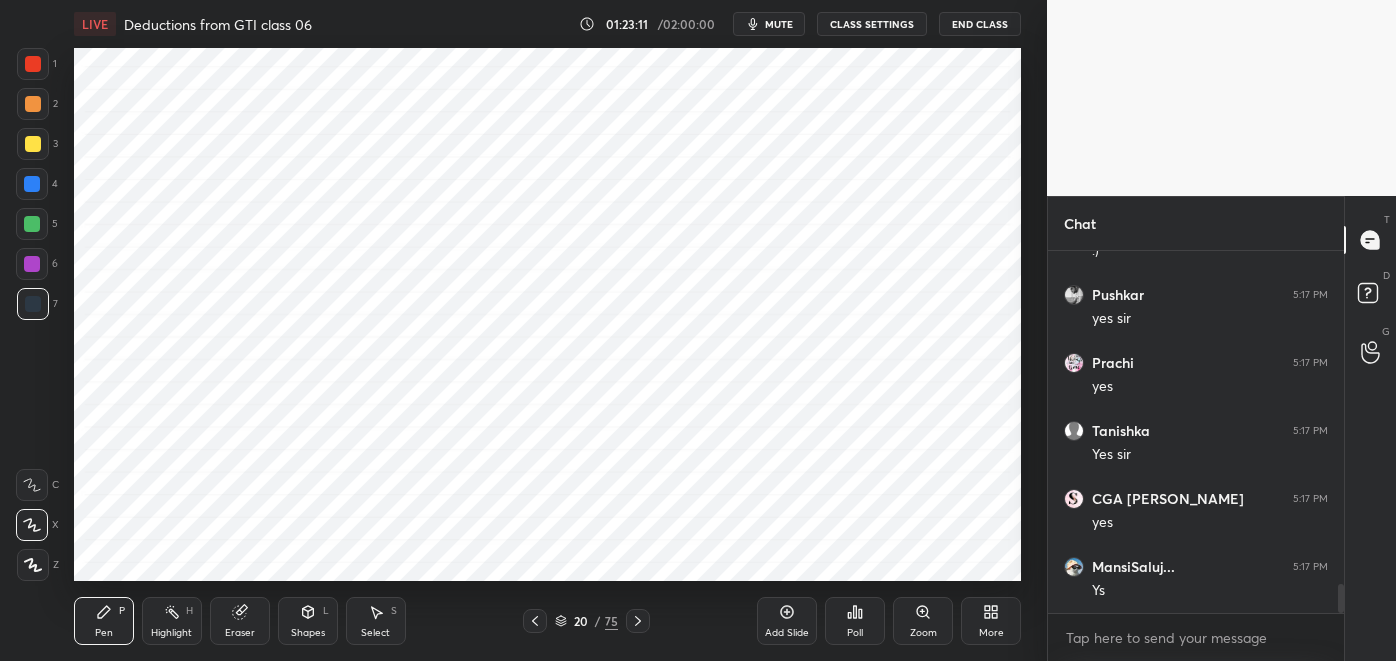 click on "Highlight H" at bounding box center [172, 621] 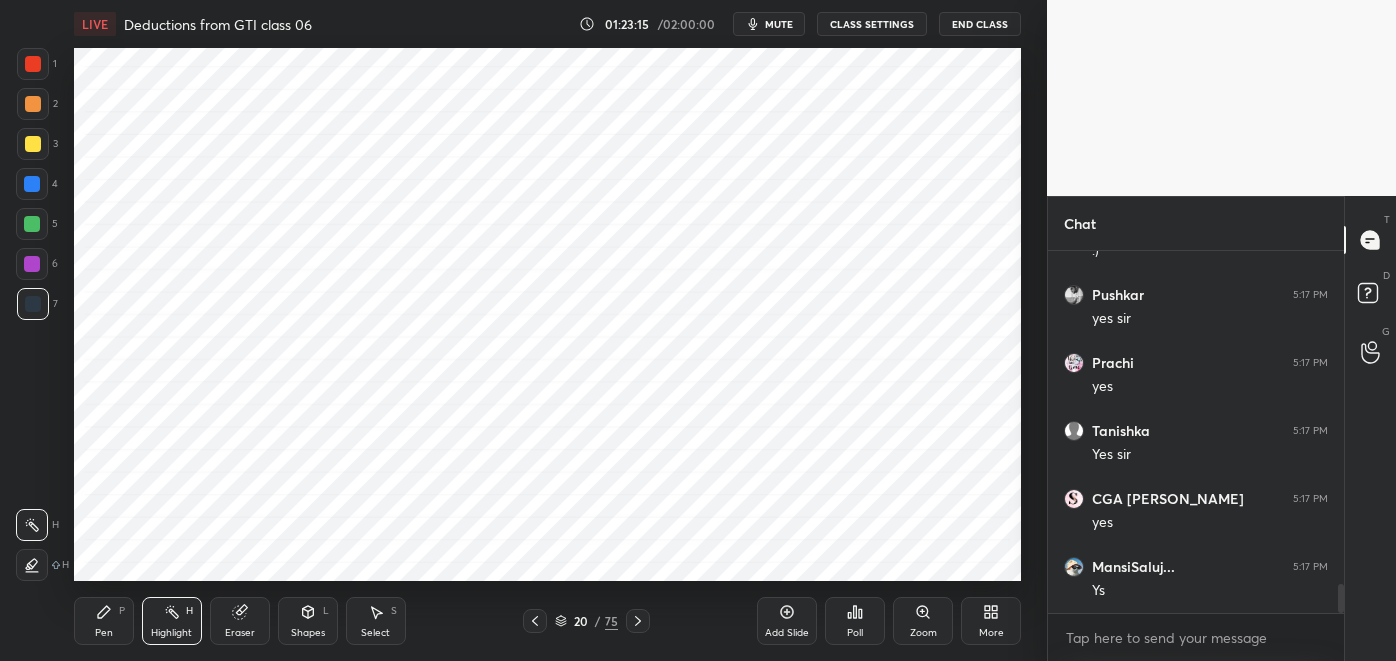 click on "Pen P Highlight H Eraser Shapes L Select S 20 / 75 Add Slide Poll Zoom More" at bounding box center (548, 621) 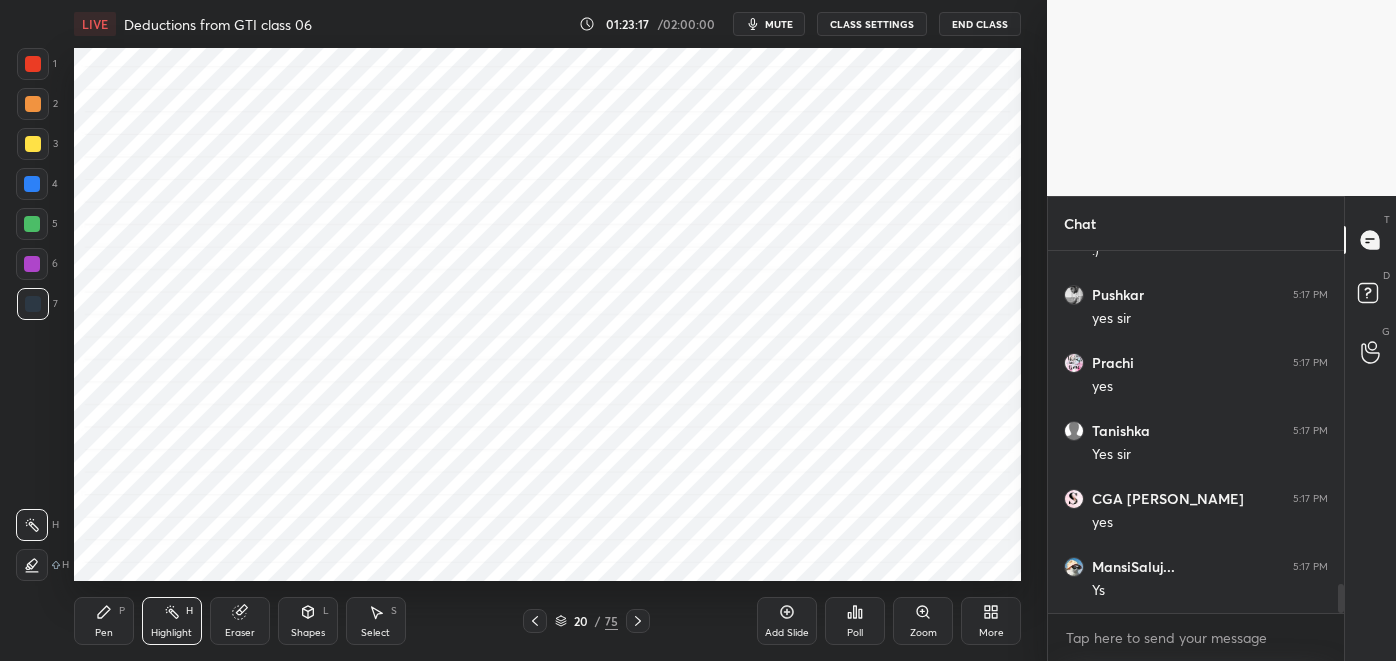 click 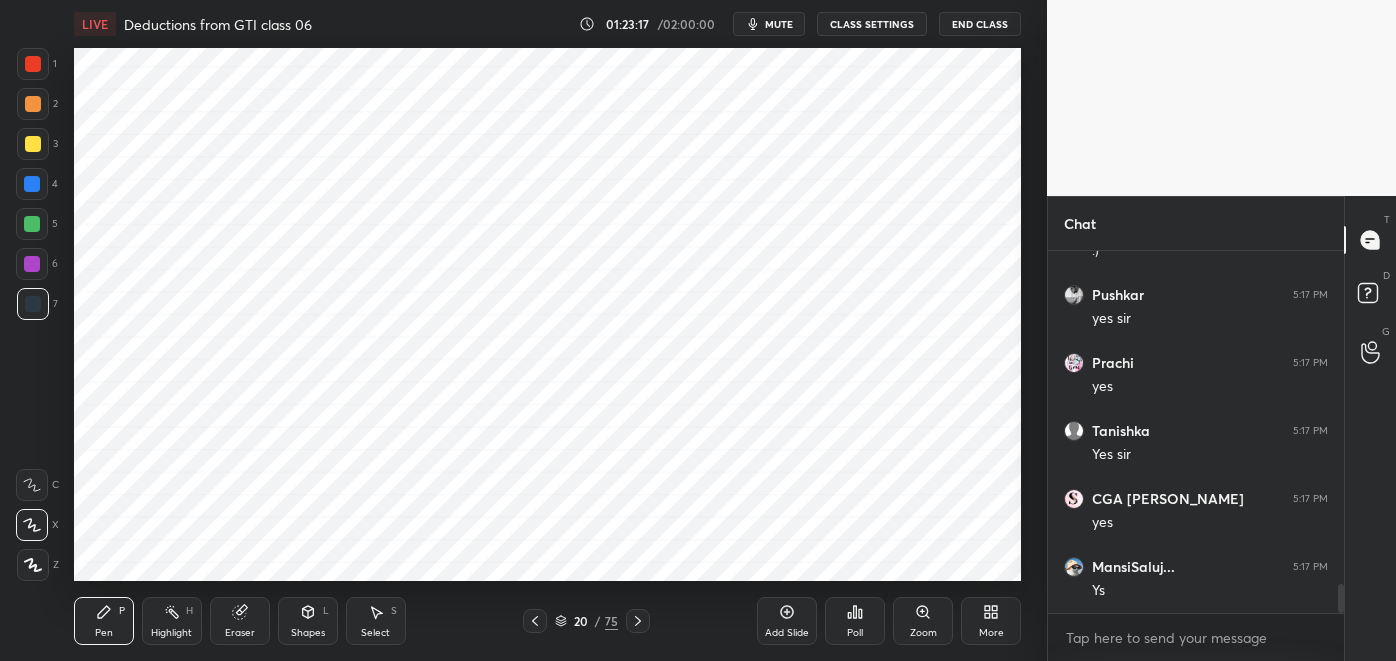 click 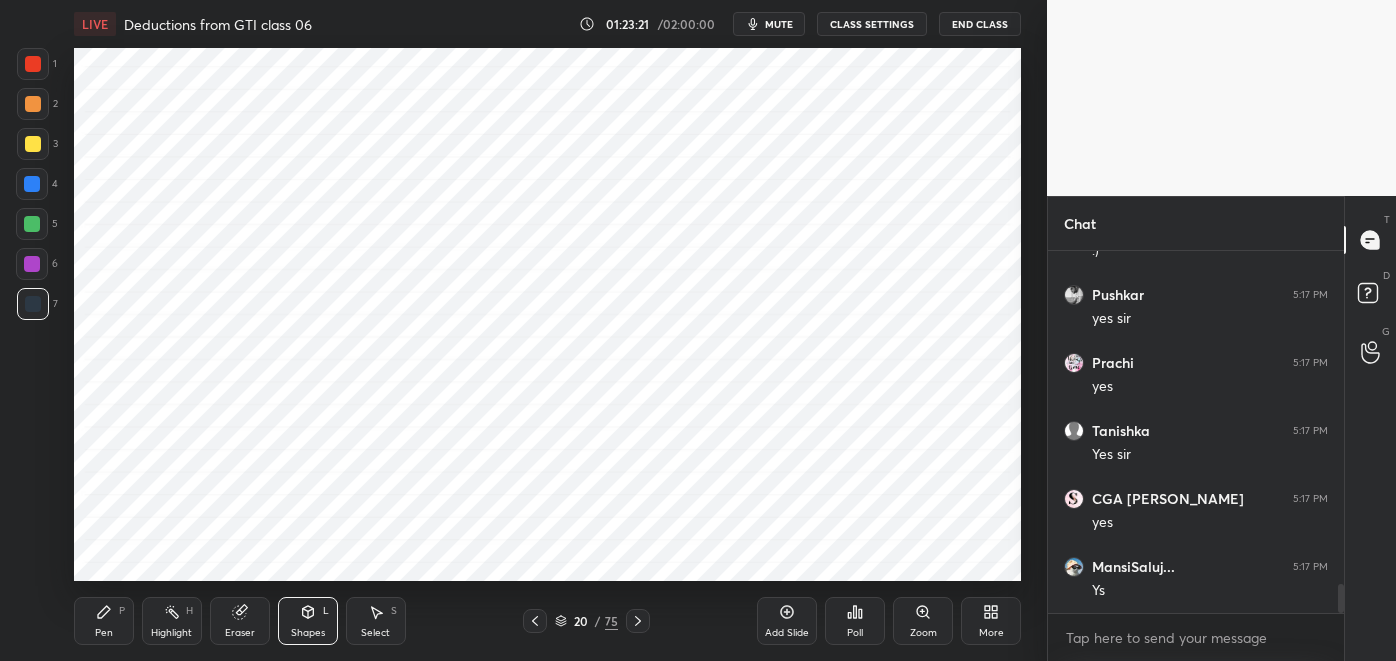 click 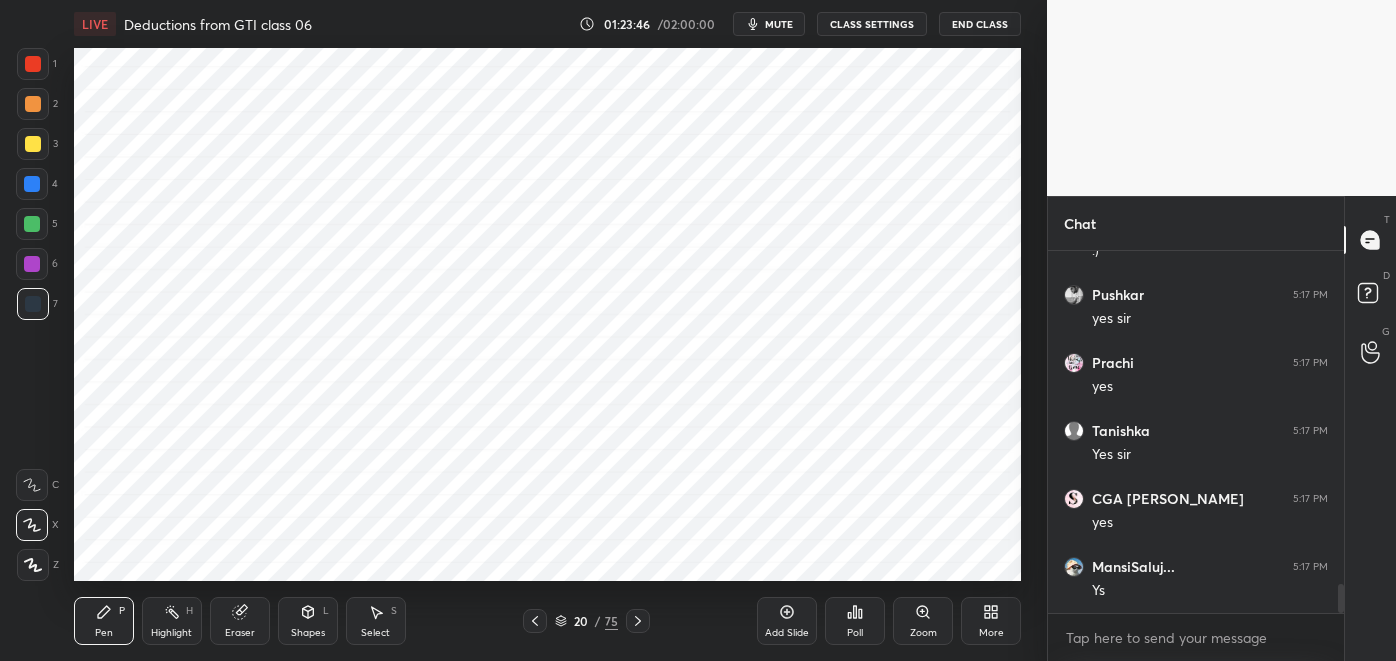 click 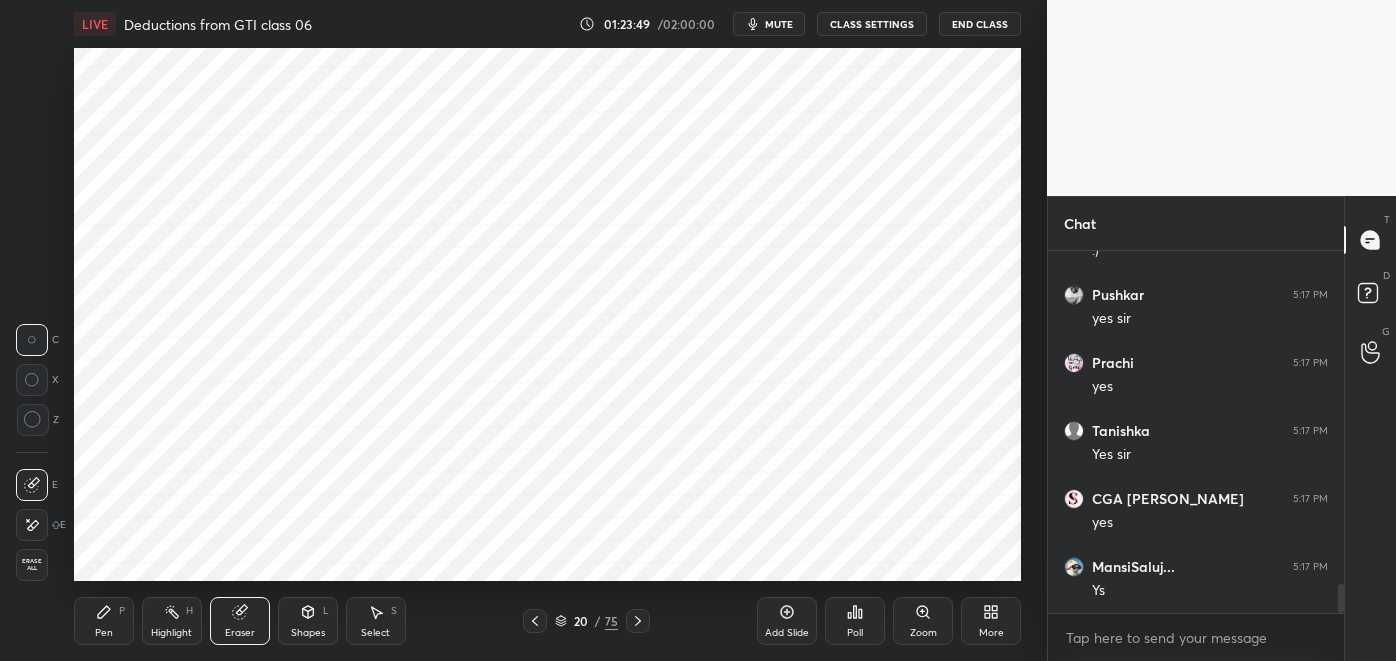 click at bounding box center (32, 525) 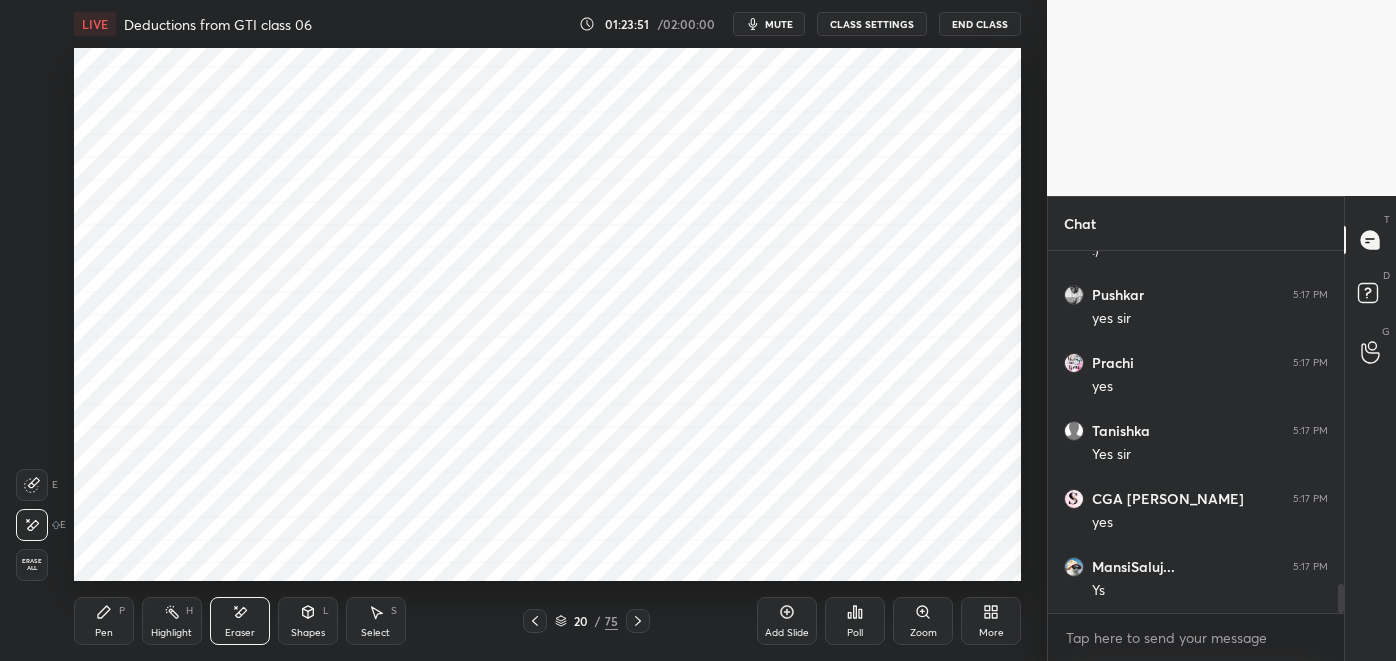 click on "Pen P" at bounding box center (104, 621) 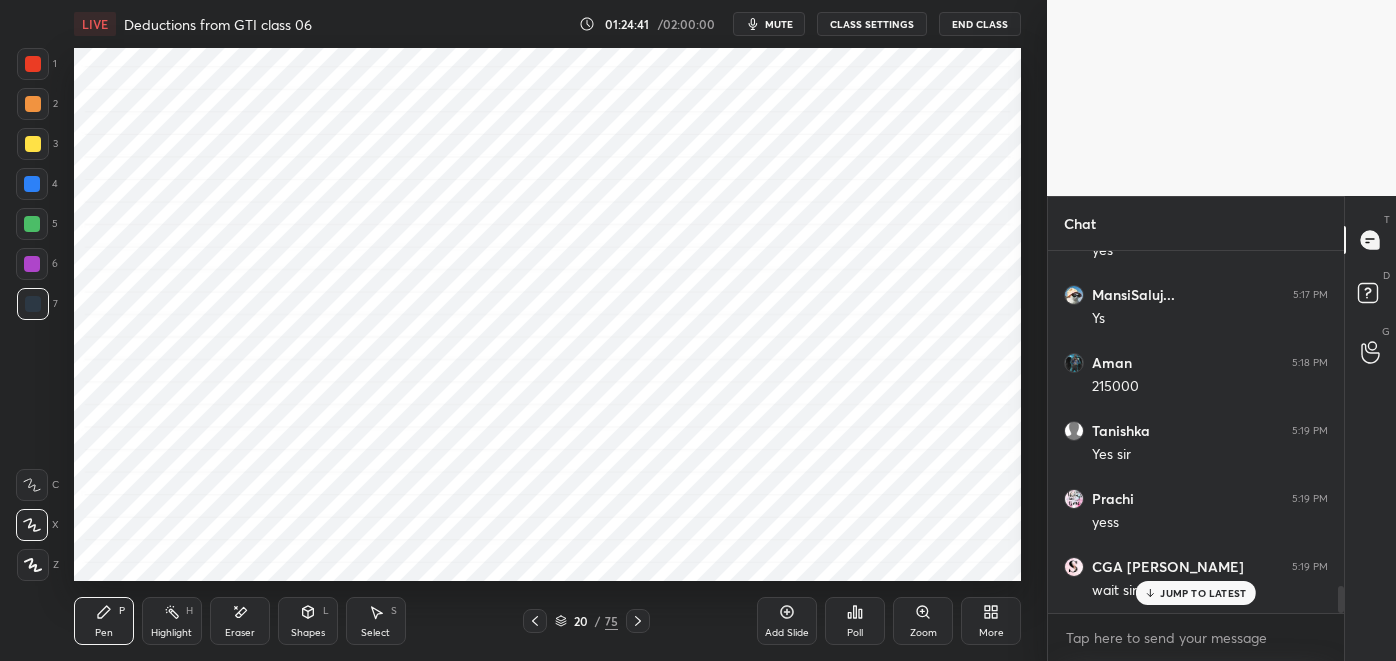 scroll, scrollTop: 4563, scrollLeft: 0, axis: vertical 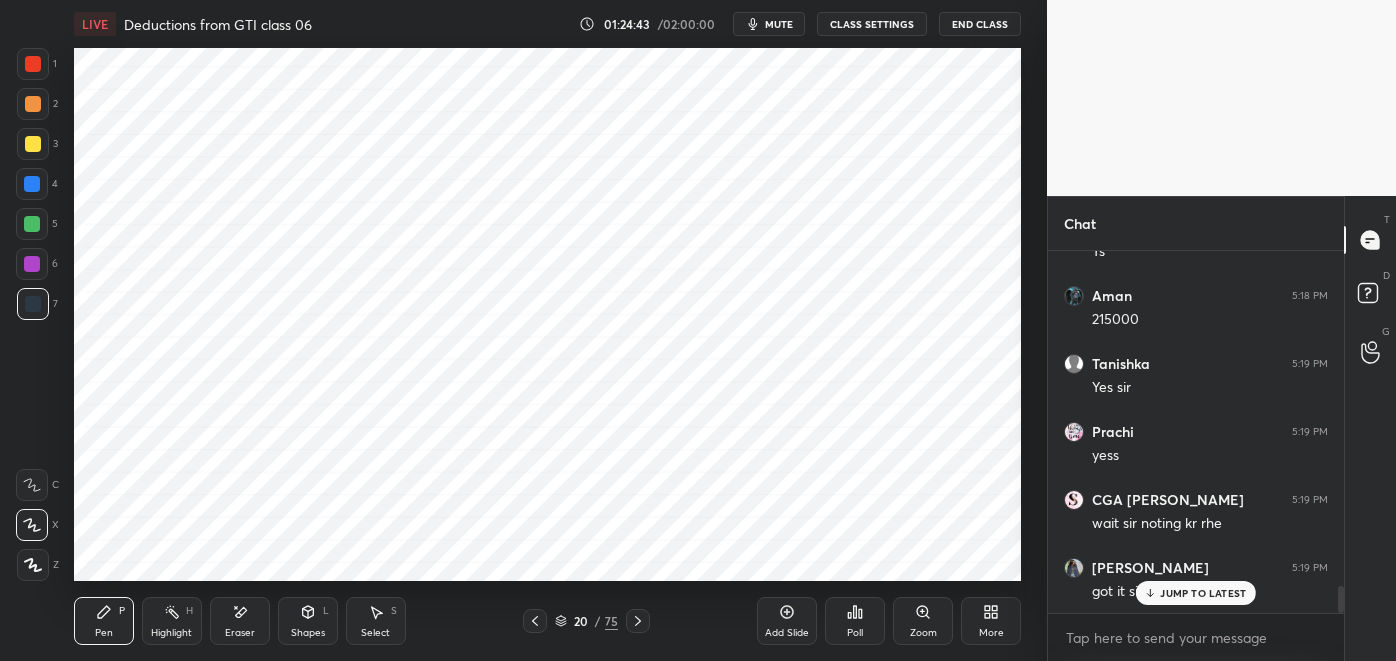 click on "JUMP TO LATEST" at bounding box center [1203, 593] 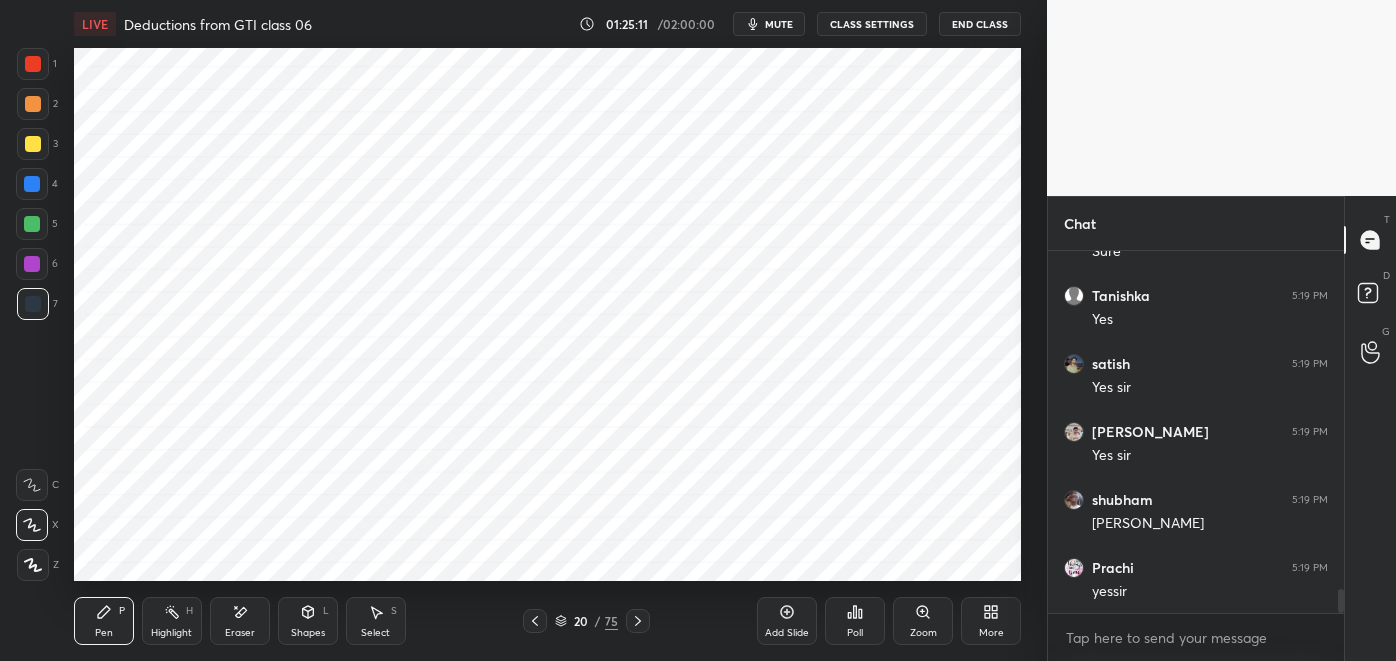 scroll, scrollTop: 5040, scrollLeft: 0, axis: vertical 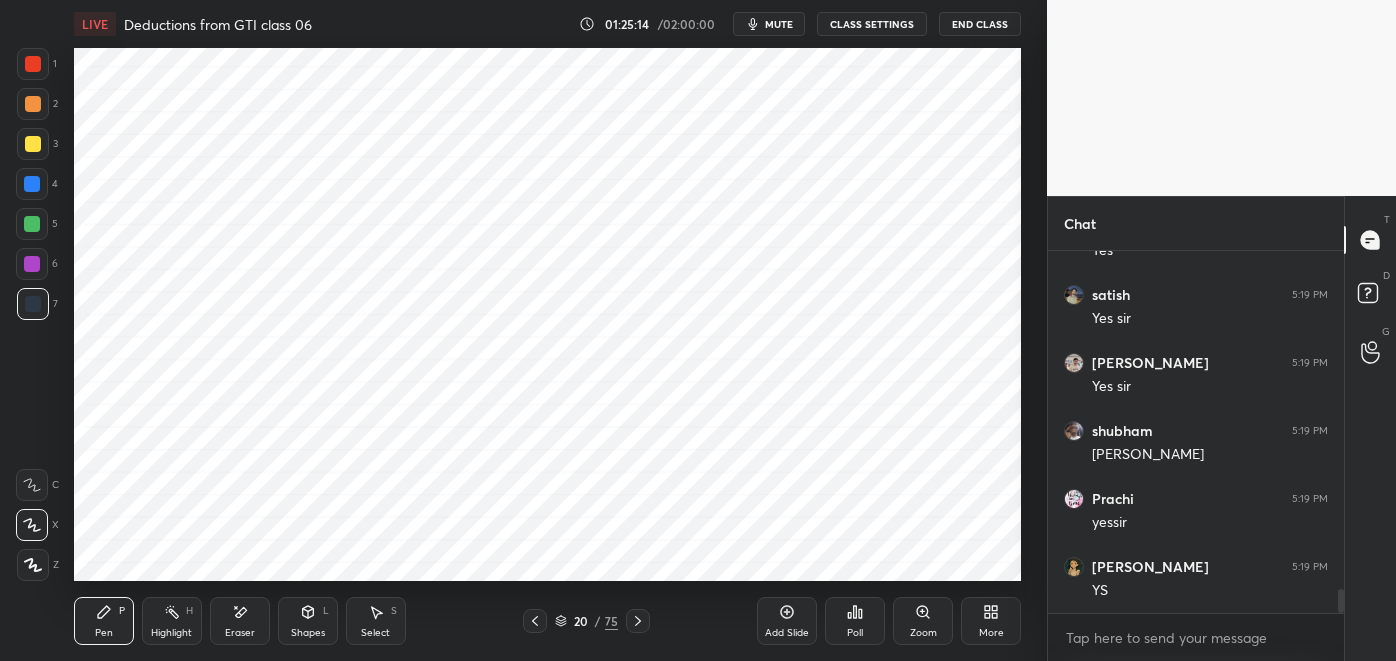 click on "Add Slide" at bounding box center [787, 621] 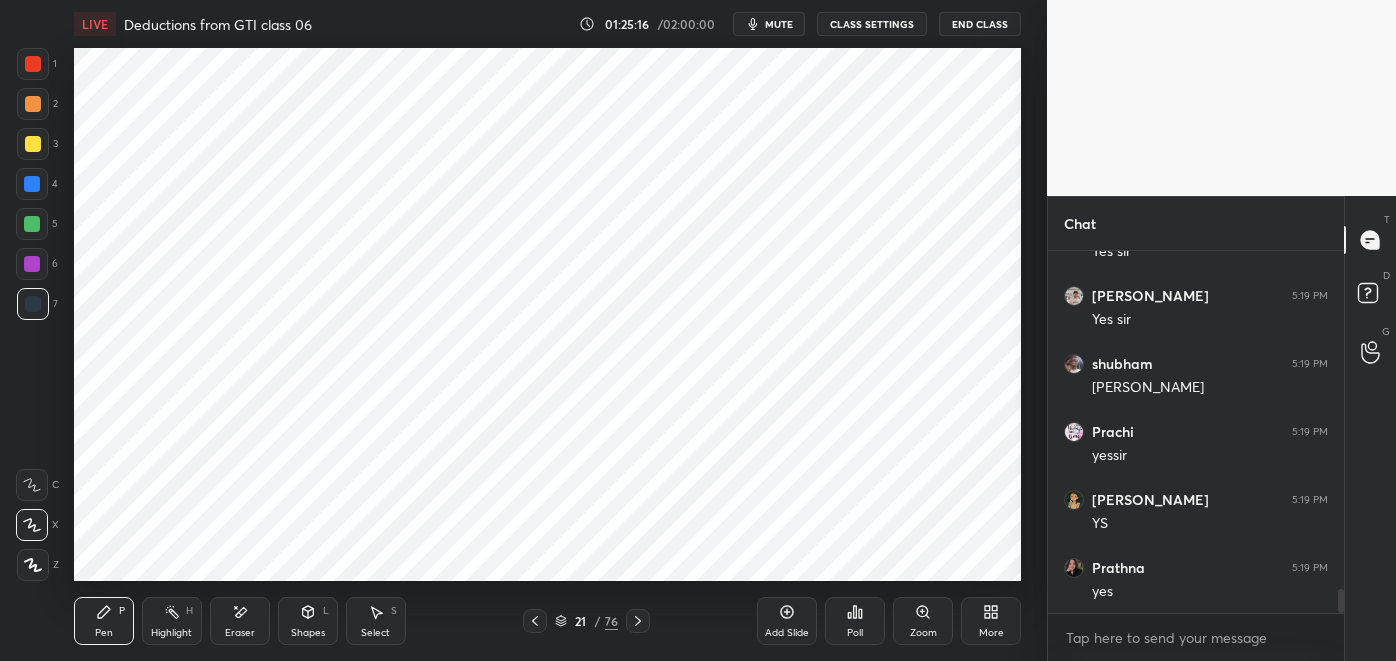 scroll, scrollTop: 5176, scrollLeft: 0, axis: vertical 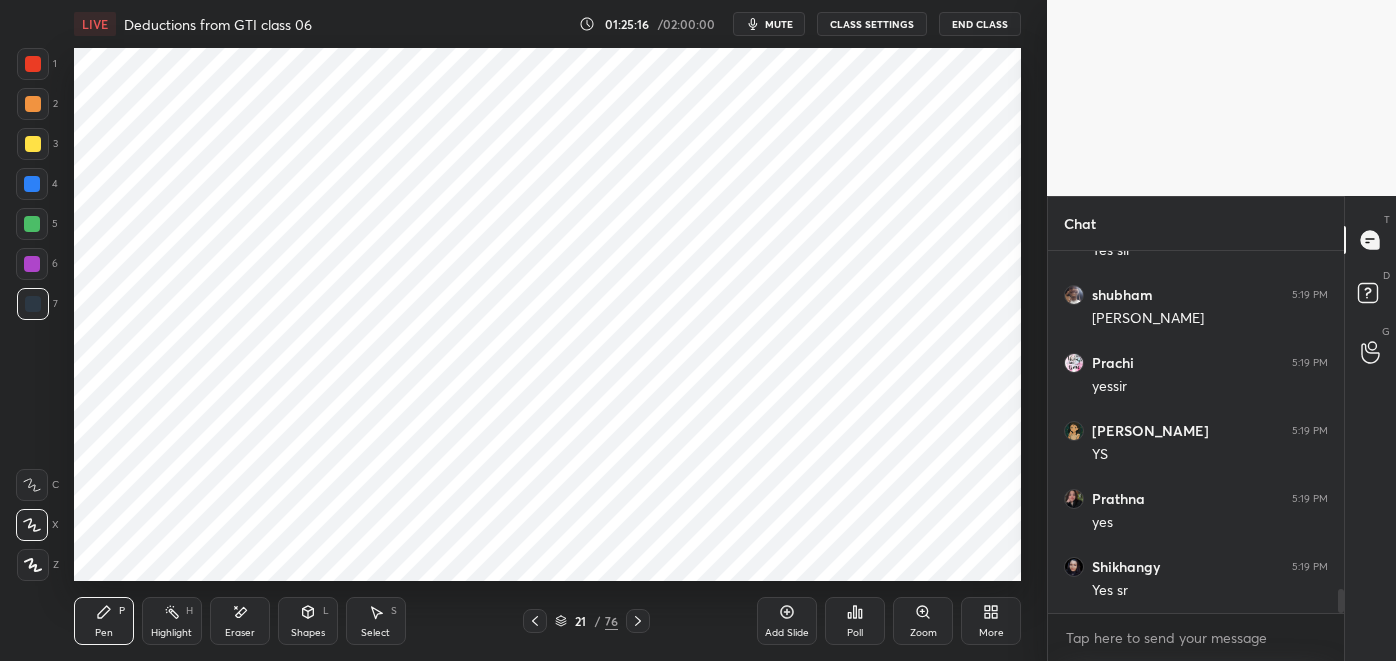 click 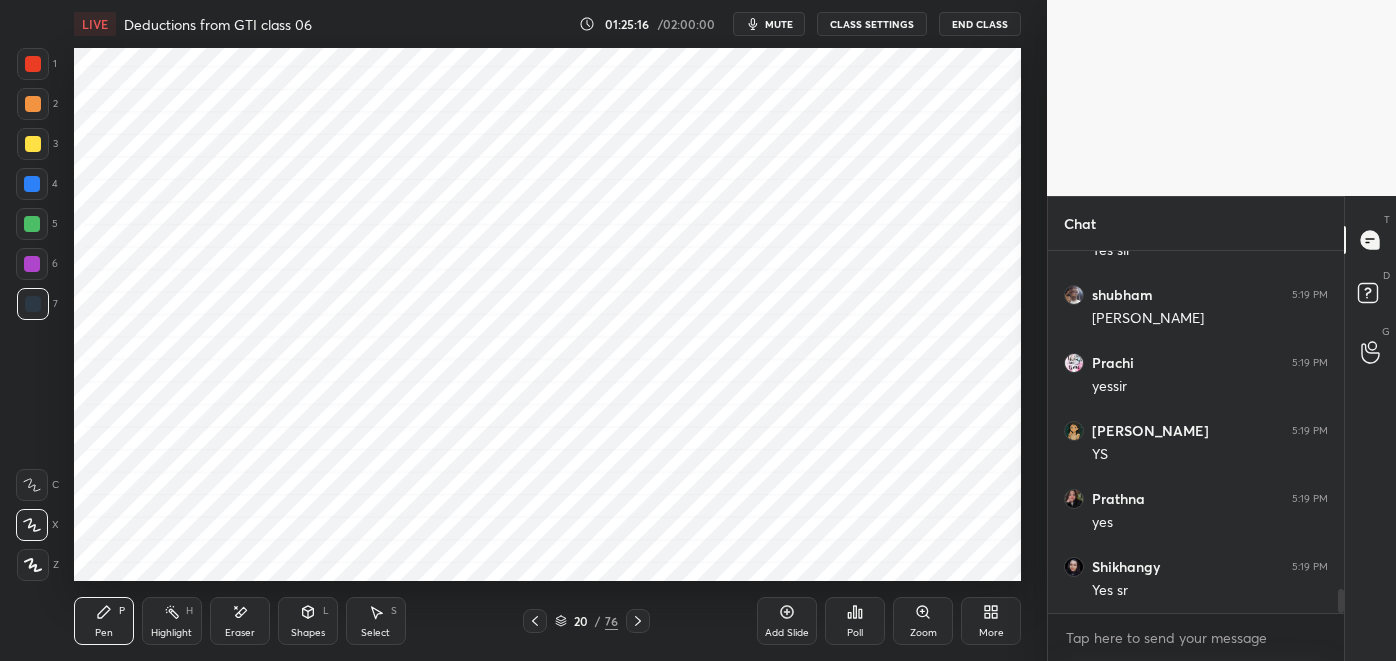 click on "More" at bounding box center [991, 633] 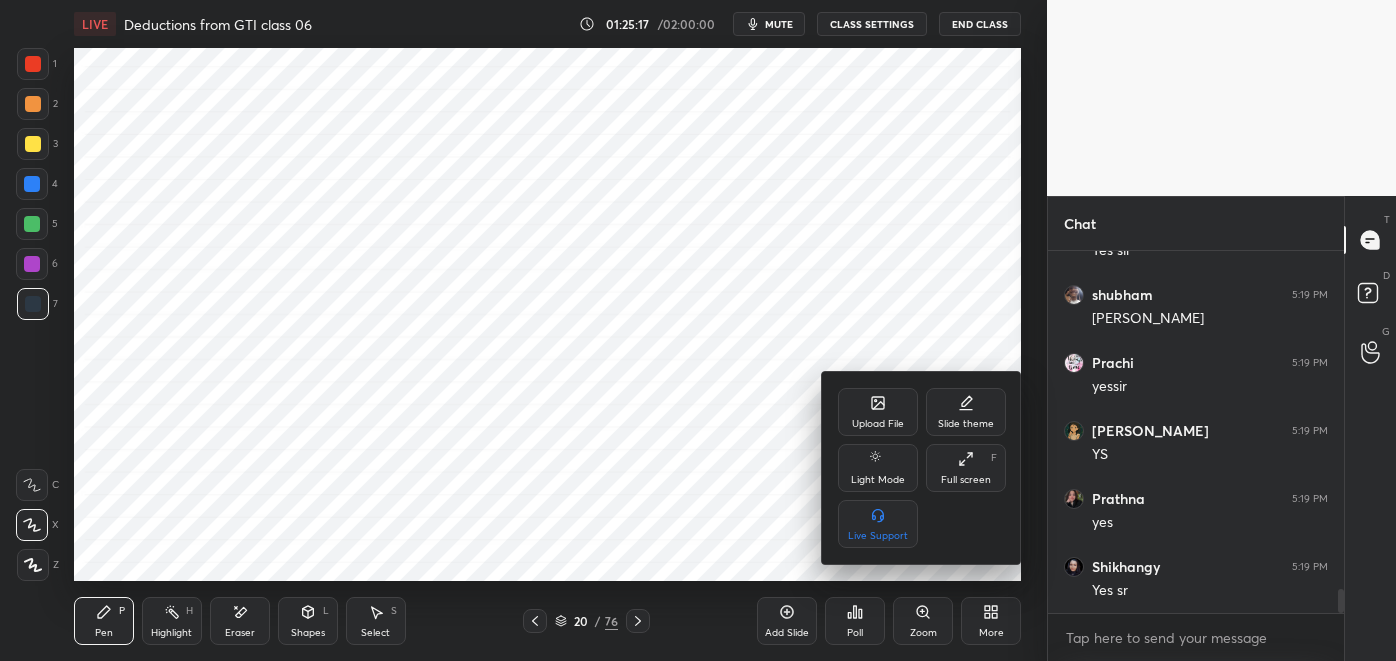 click on "Slide theme" at bounding box center (966, 412) 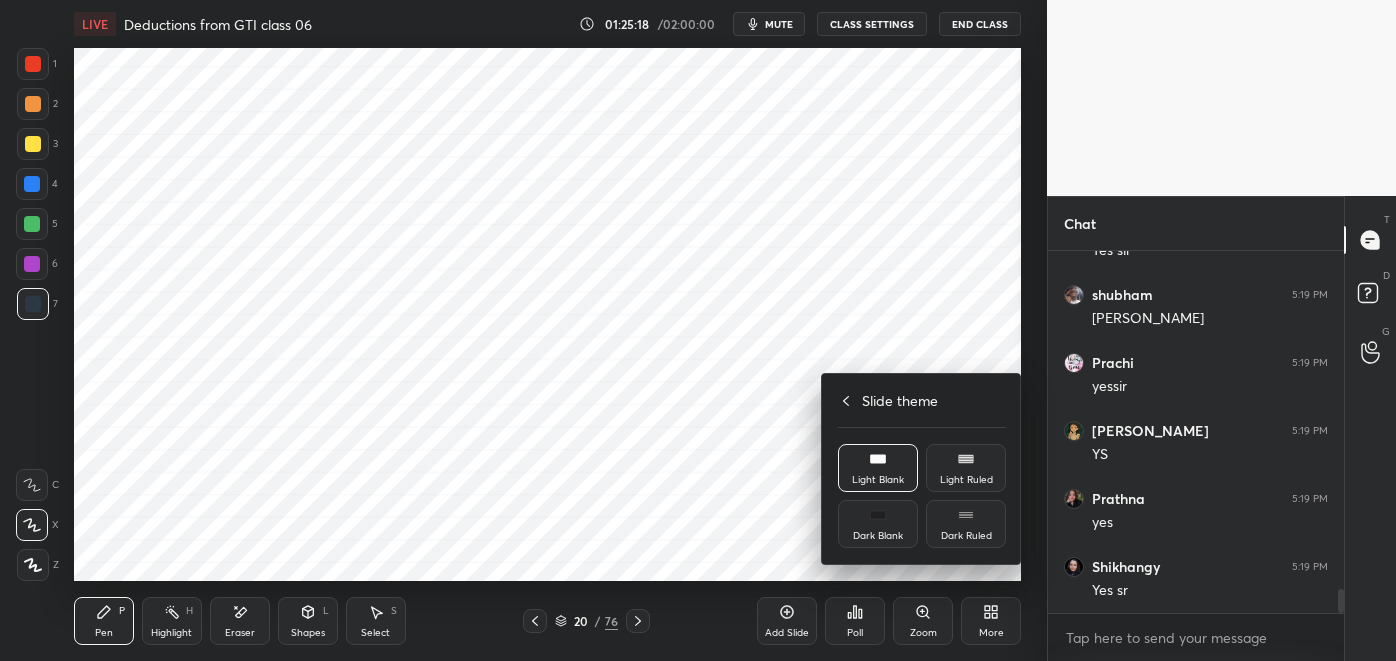 click on "Light Ruled" at bounding box center [966, 480] 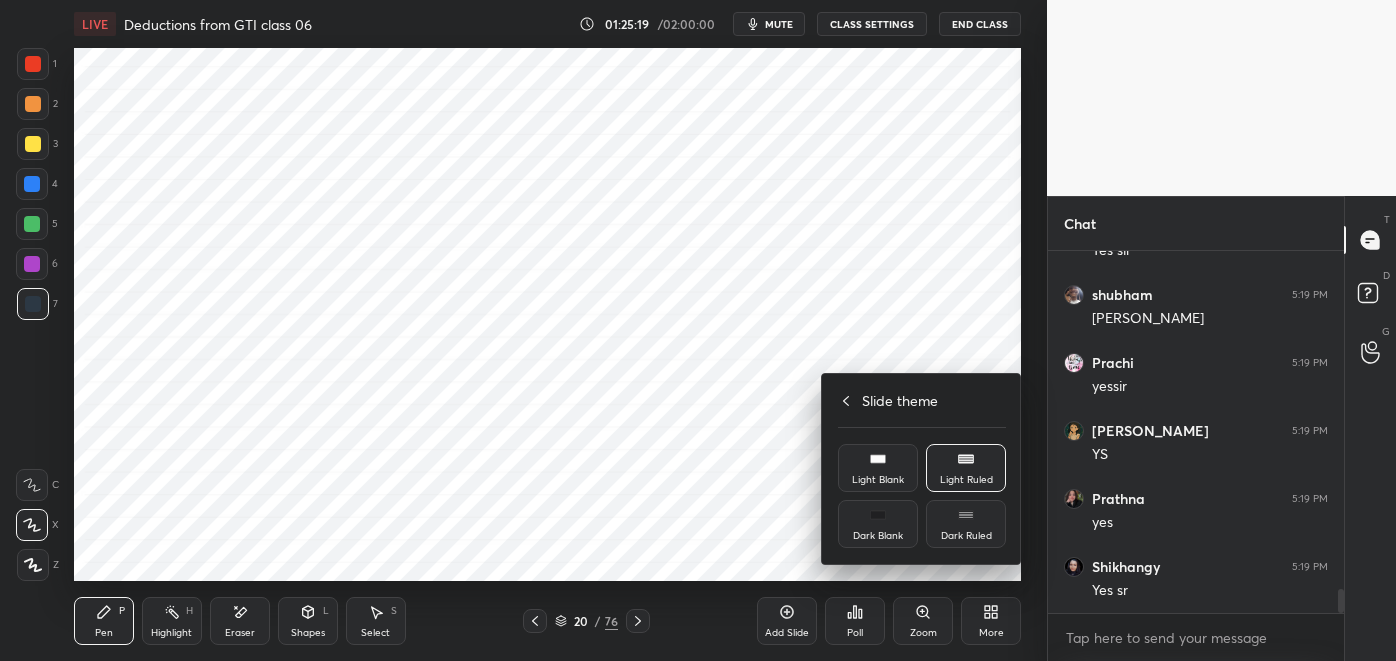 click at bounding box center [698, 330] 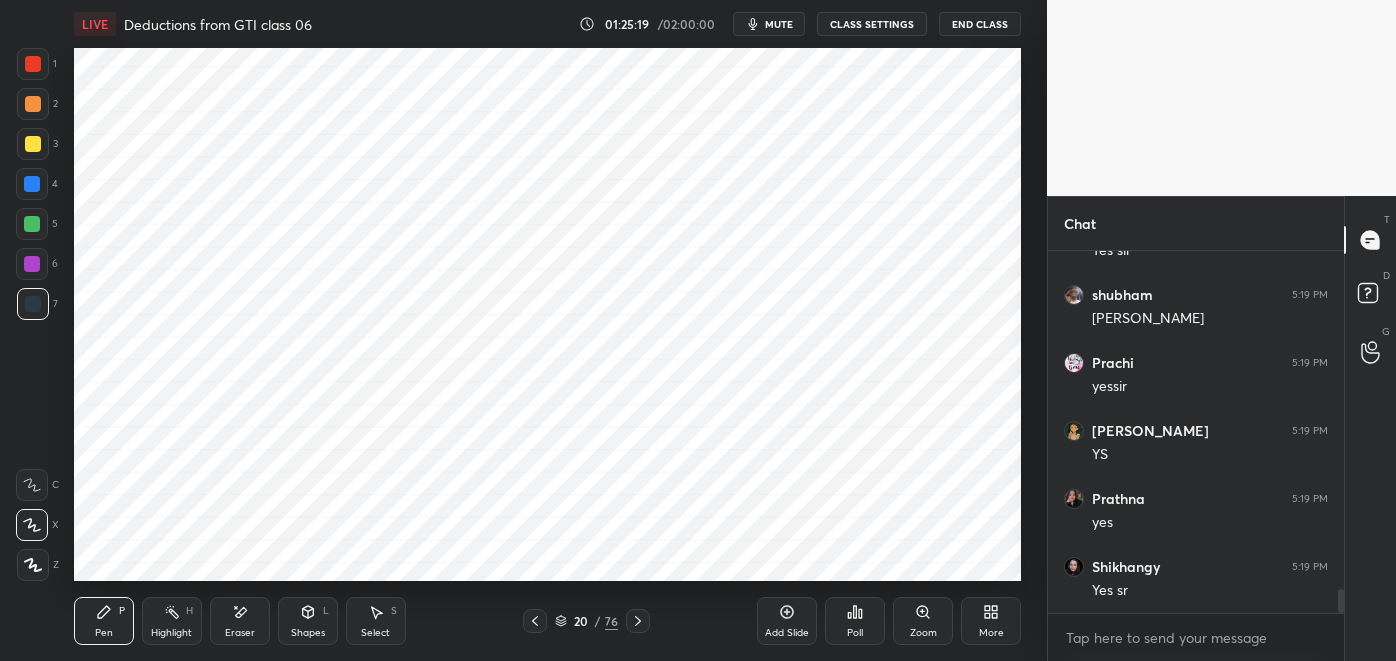 click 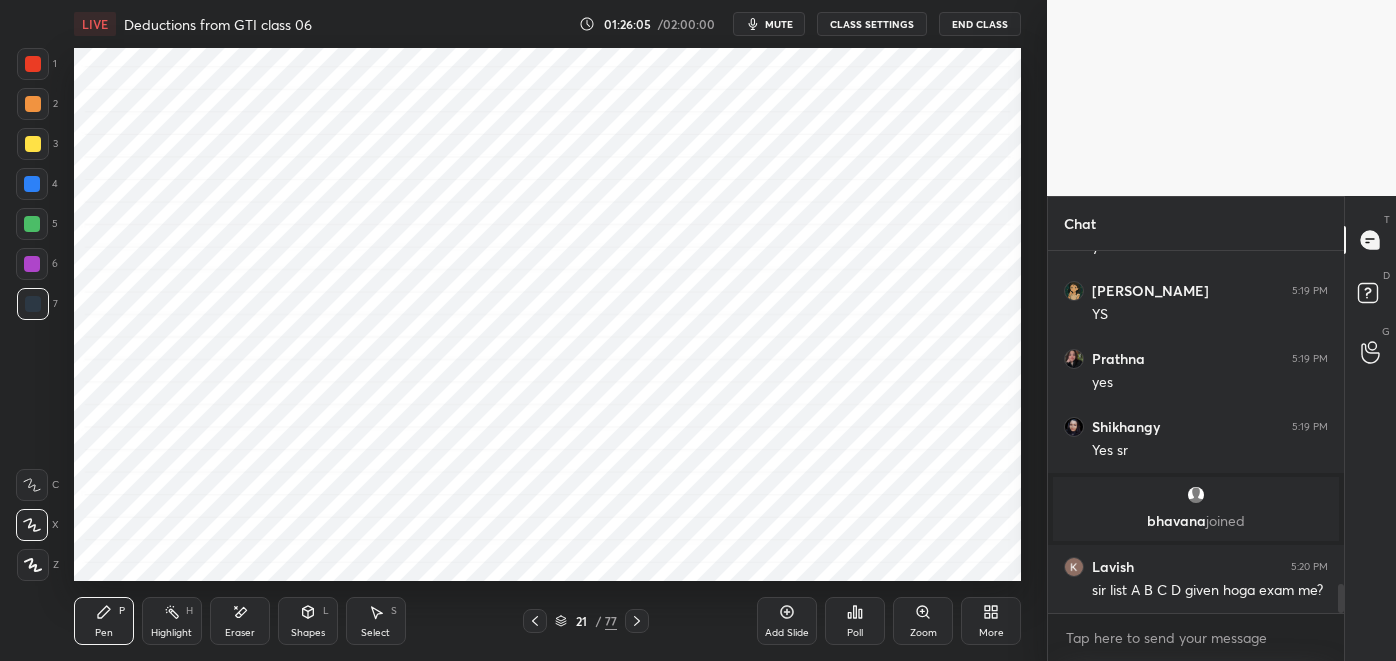 scroll, scrollTop: 4216, scrollLeft: 0, axis: vertical 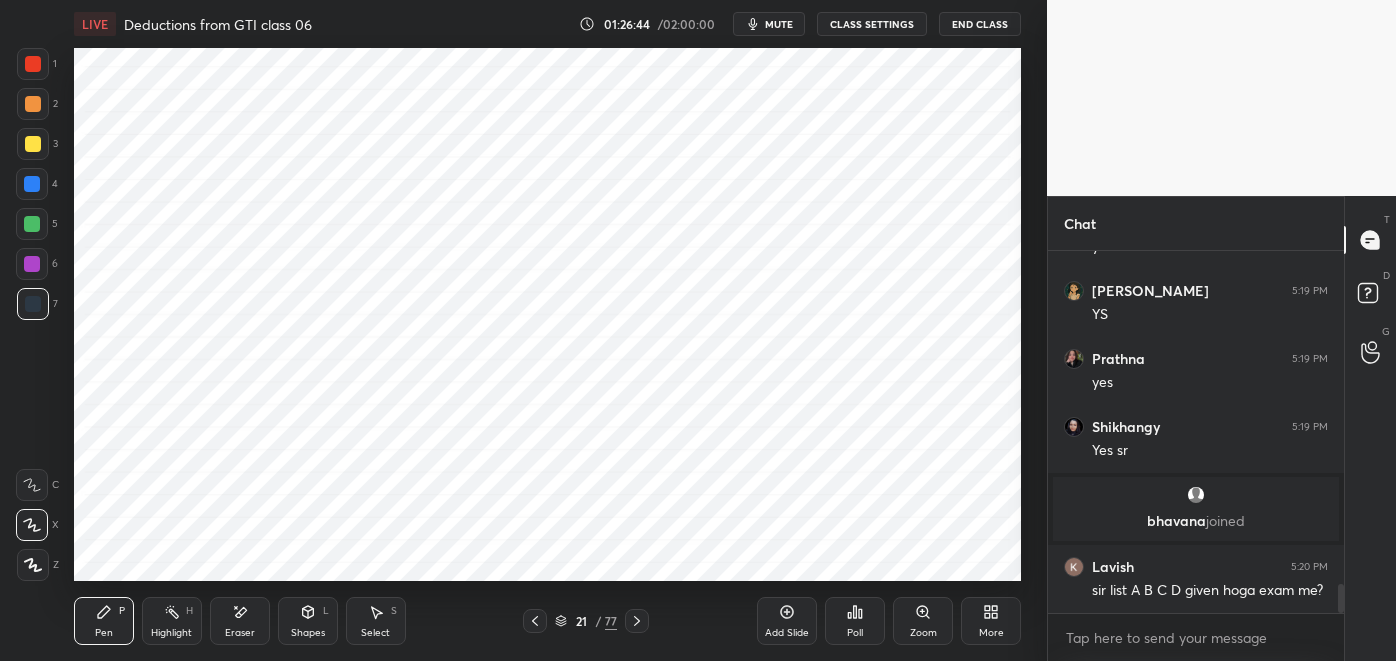 click on "Eraser" at bounding box center [240, 621] 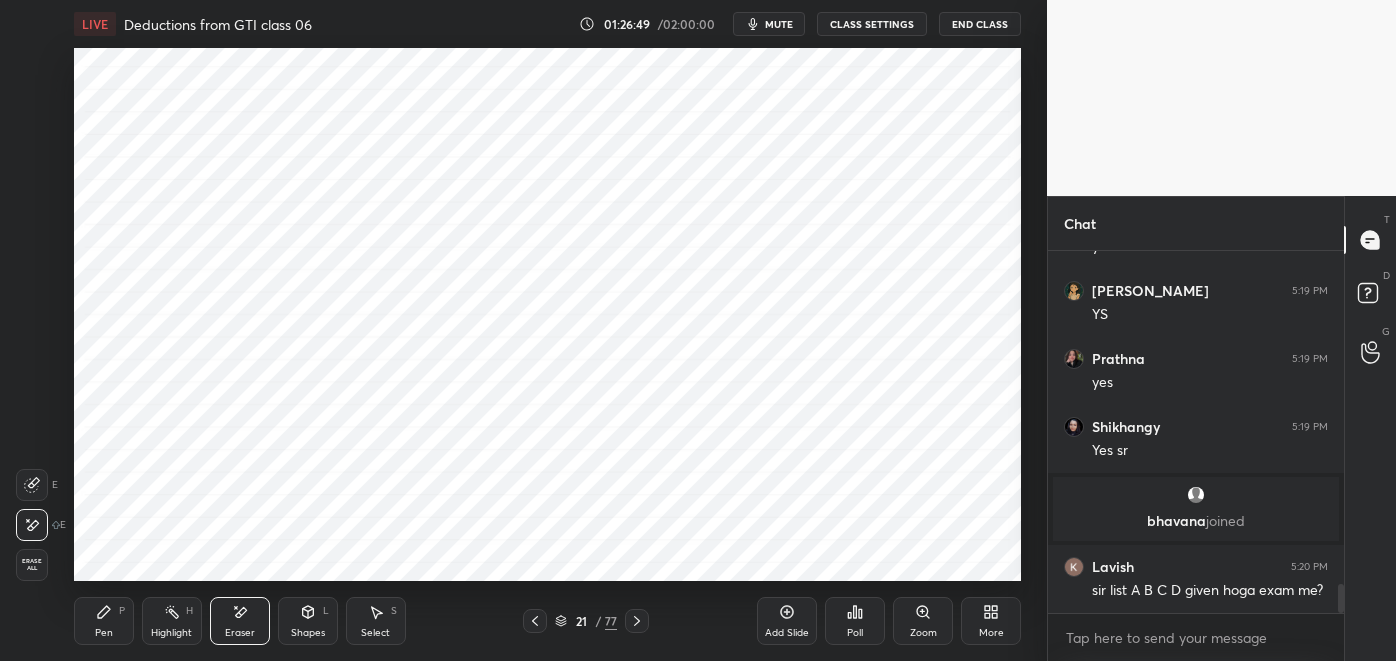 click on "Pen P" at bounding box center [104, 621] 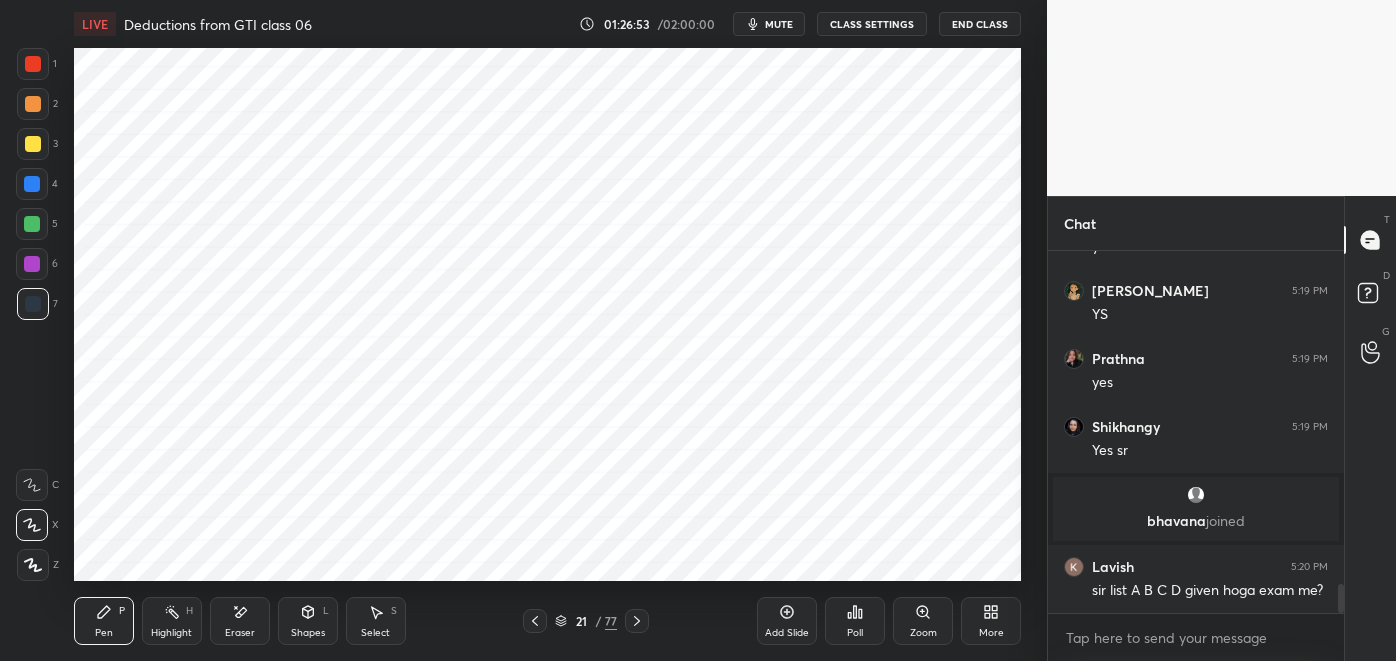 click on "Eraser" at bounding box center (240, 621) 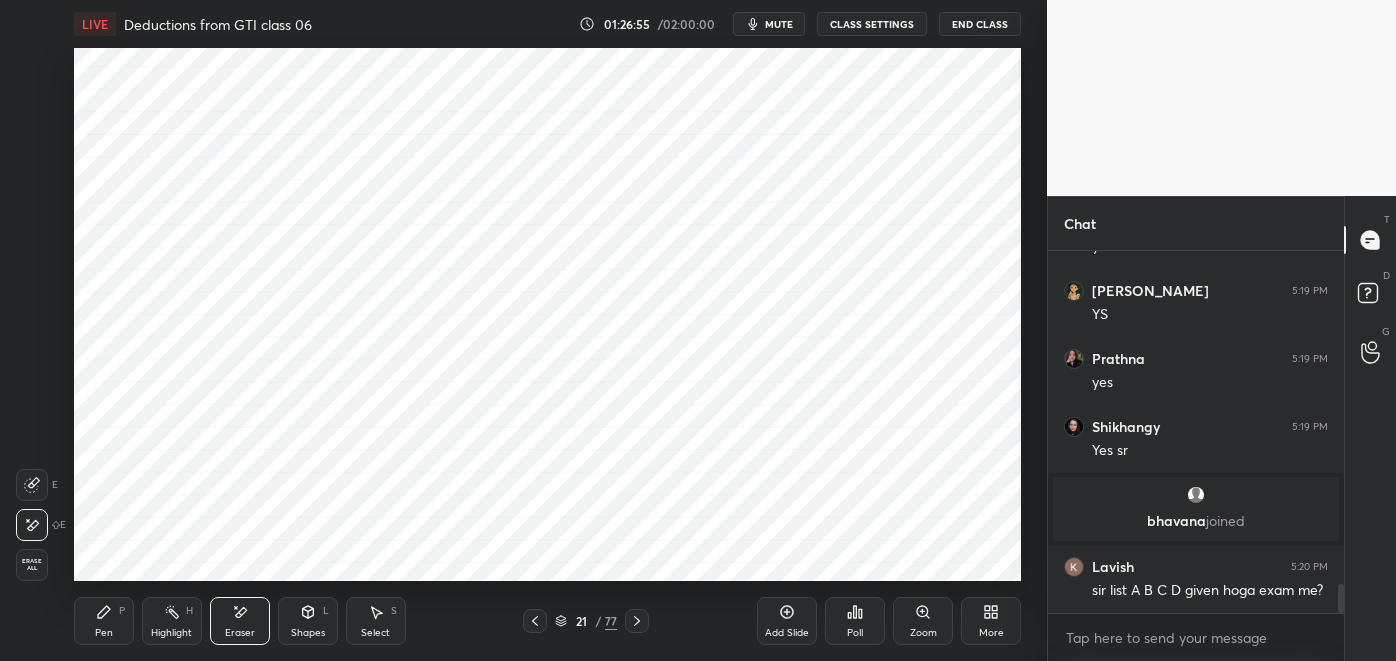 click on "Pen P" at bounding box center [104, 621] 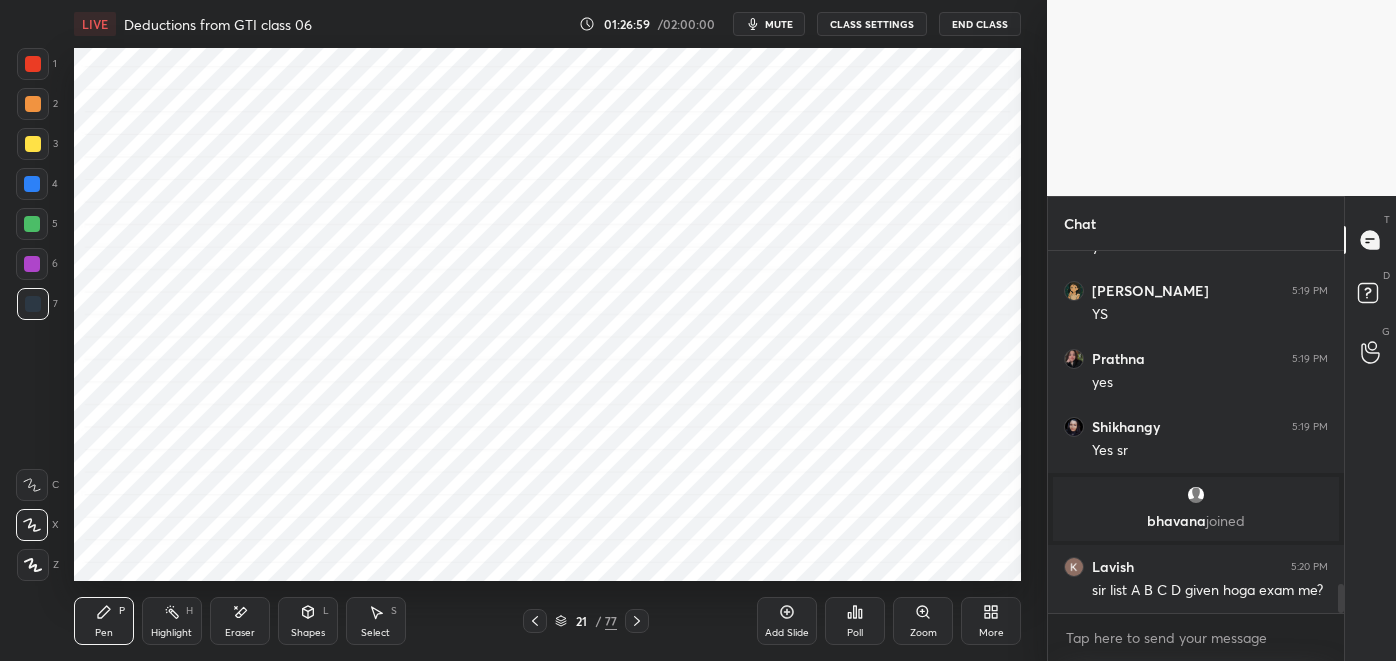 click on "Eraser" at bounding box center (240, 621) 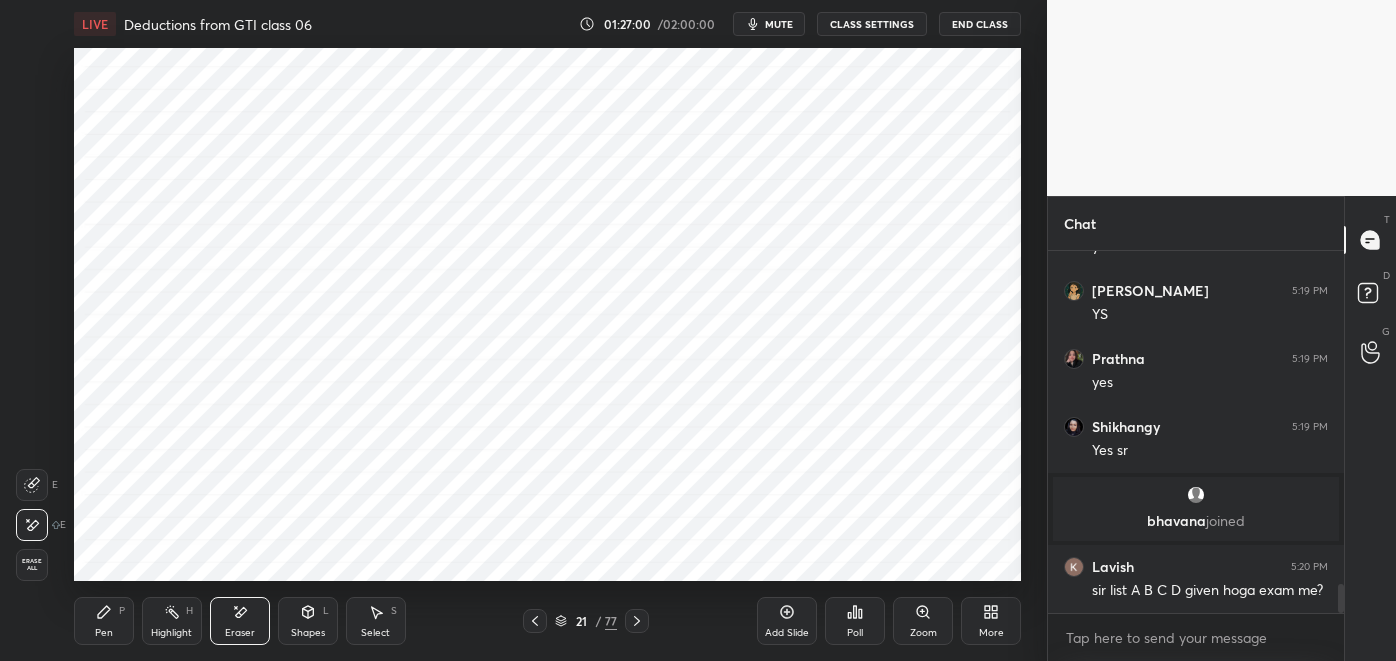 click 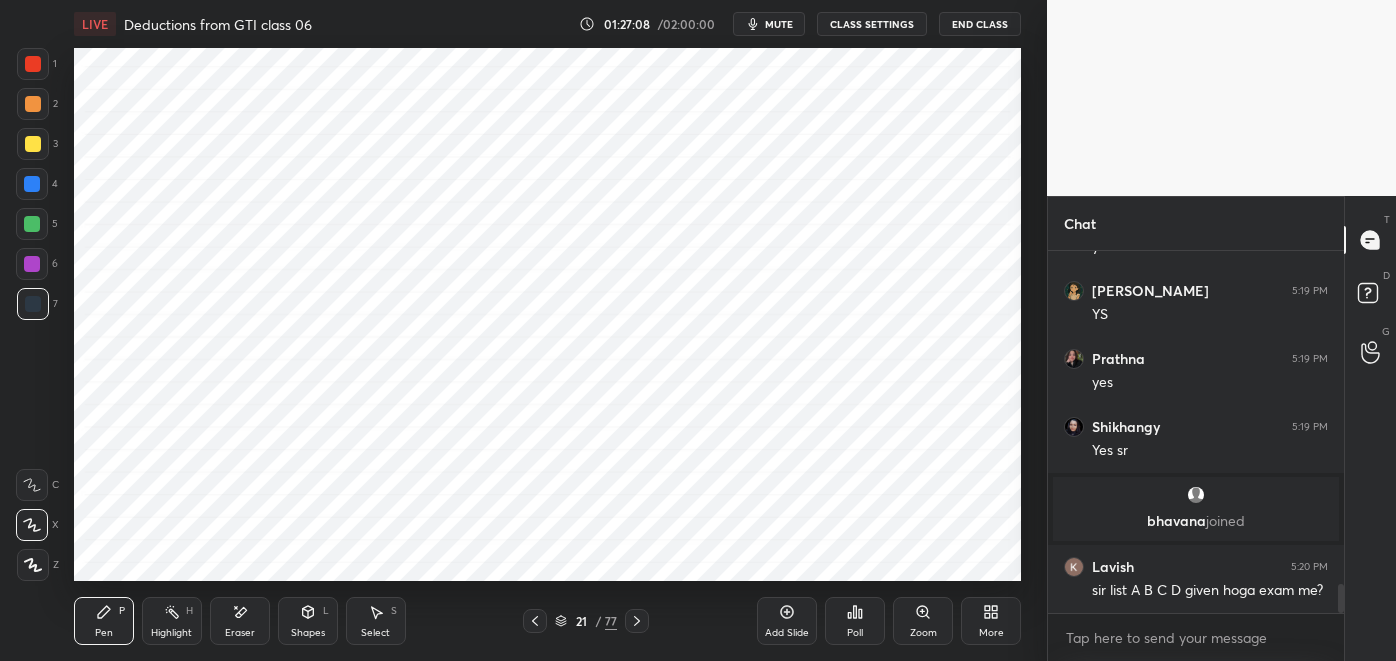 click on "Eraser" at bounding box center [240, 621] 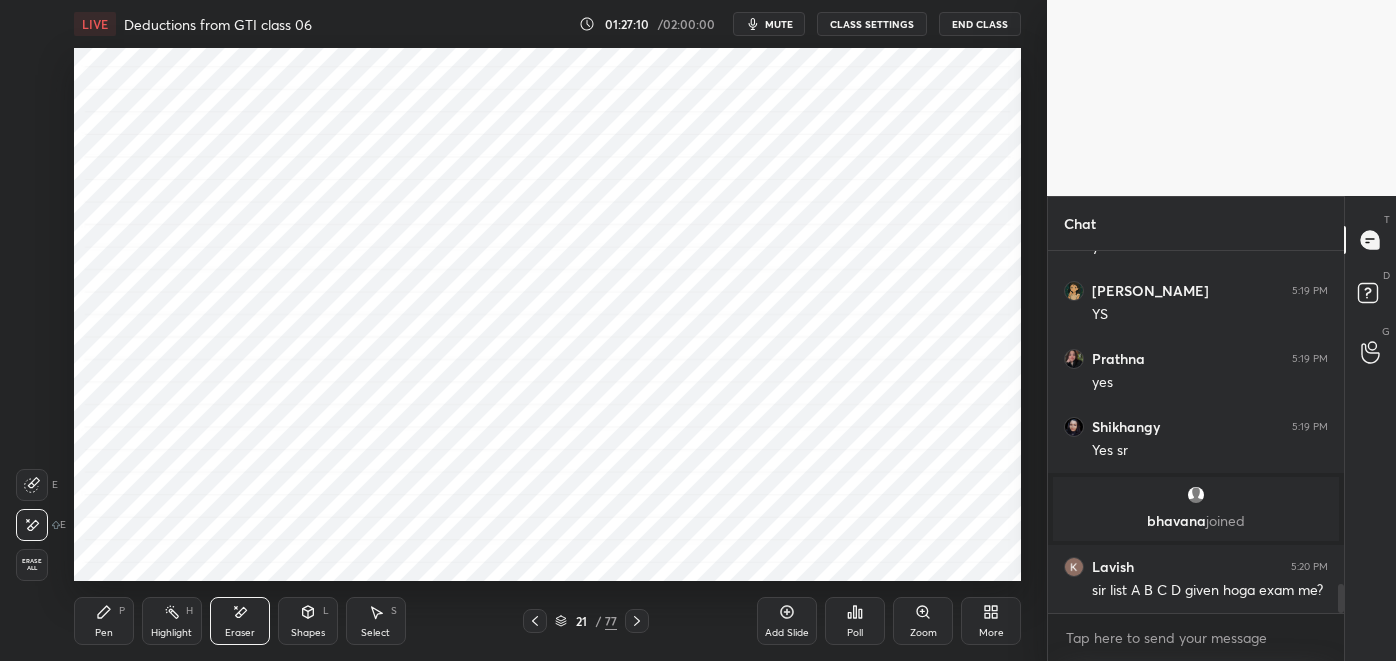 click on "Pen" at bounding box center [104, 633] 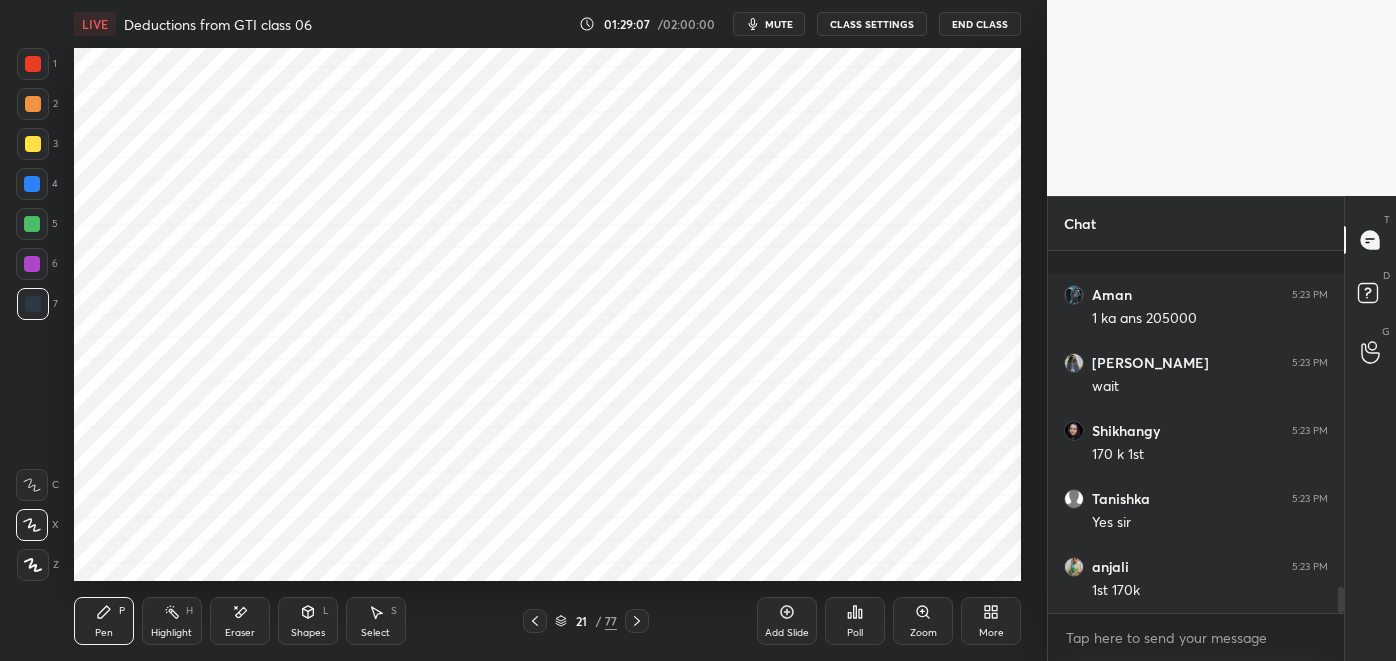 scroll, scrollTop: 4728, scrollLeft: 0, axis: vertical 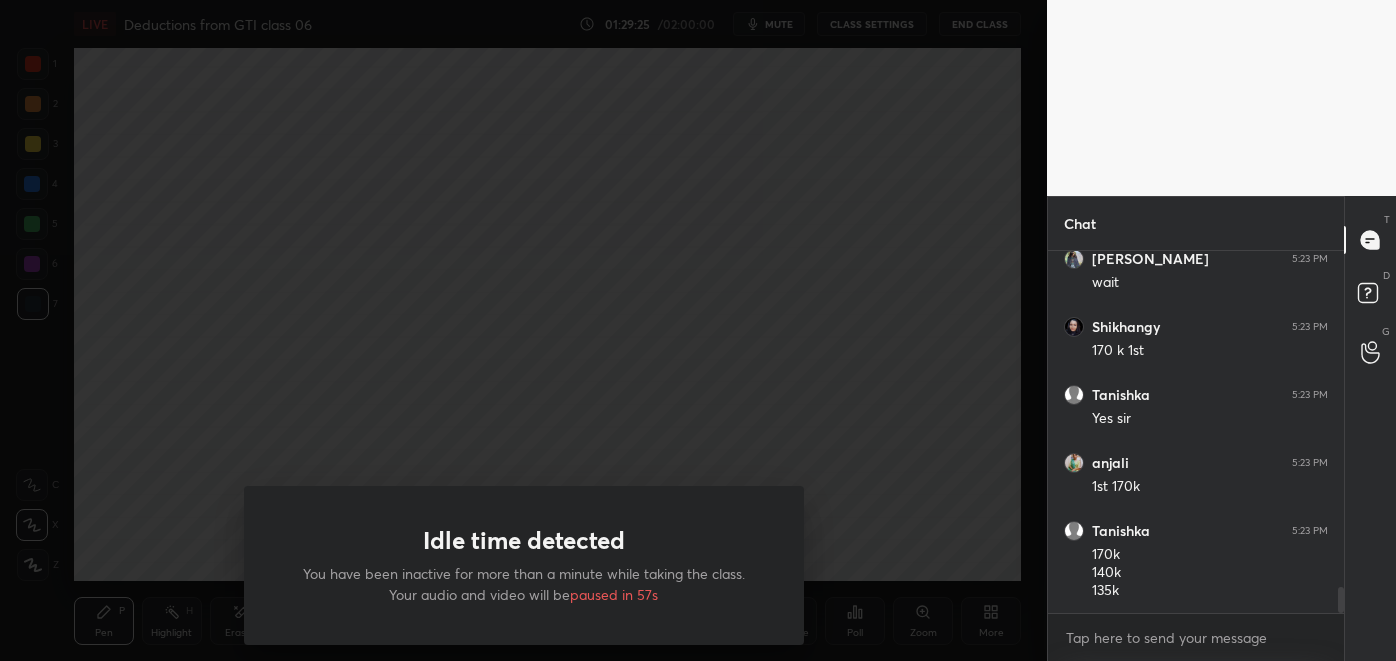 click on "Idle time detected You have been inactive for more than a minute while taking the class. Your audio and video will be  paused in 57s" at bounding box center (523, 330) 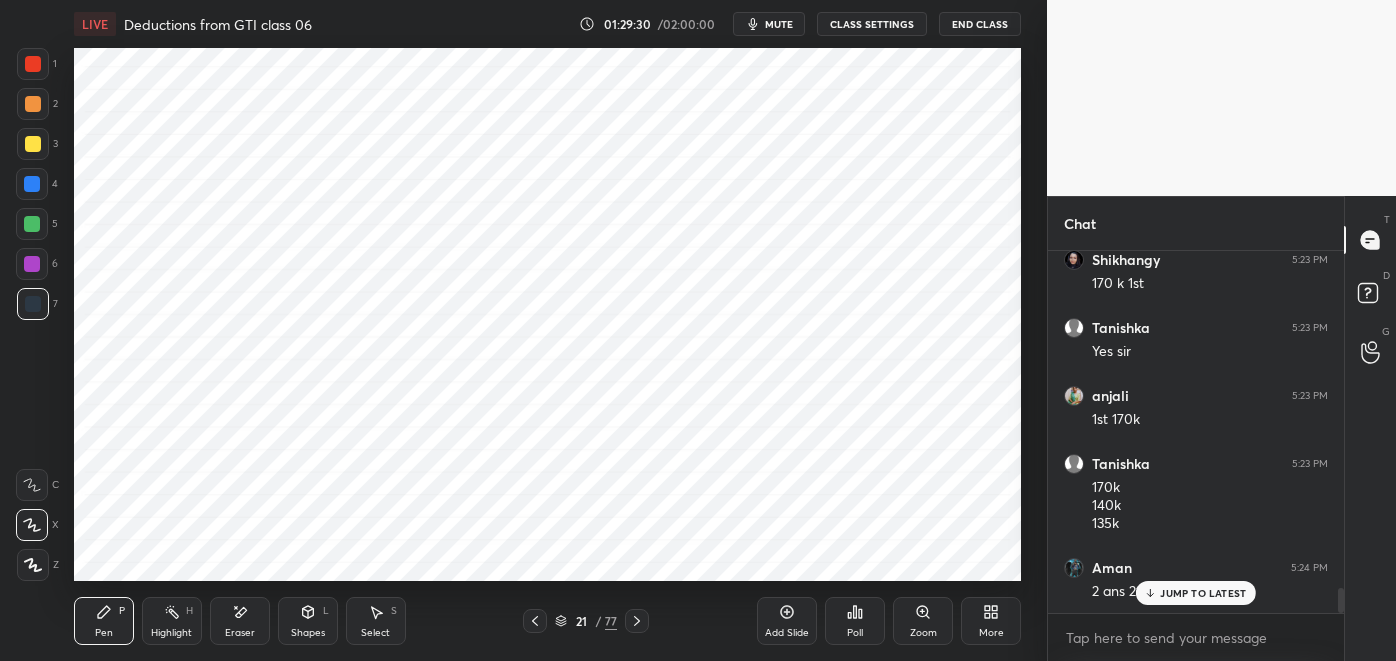 scroll, scrollTop: 4864, scrollLeft: 0, axis: vertical 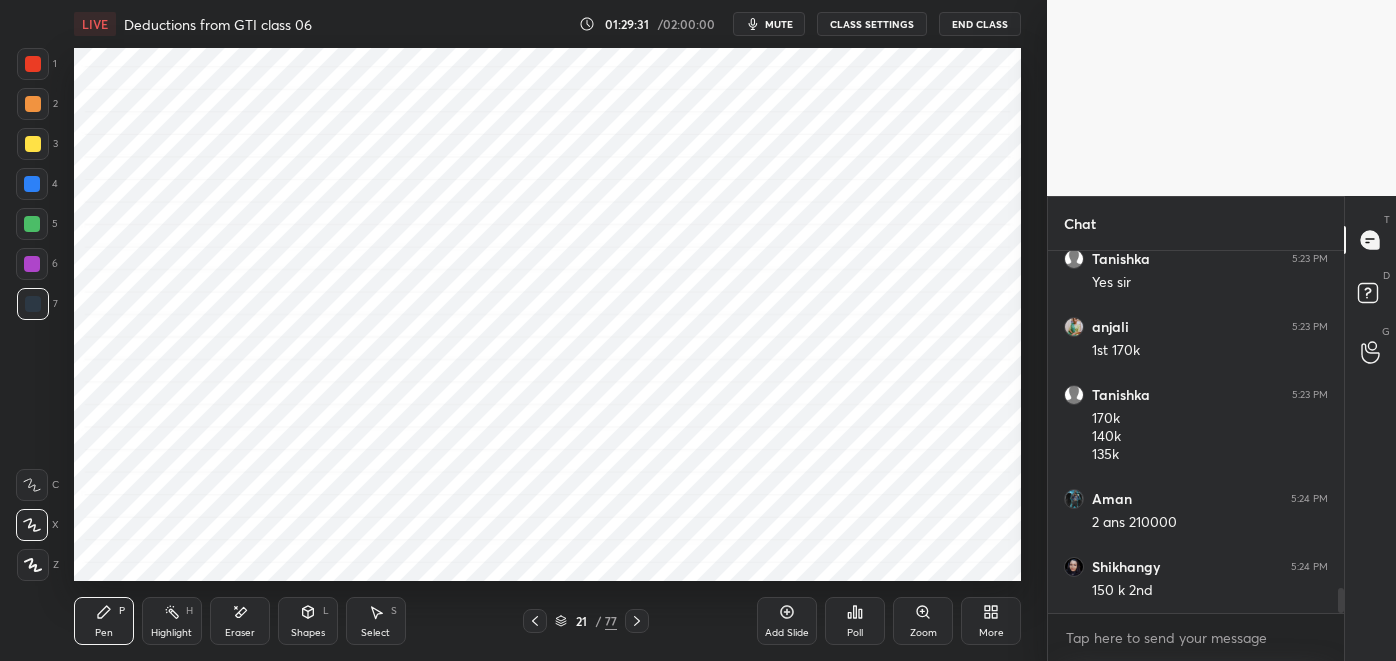 click 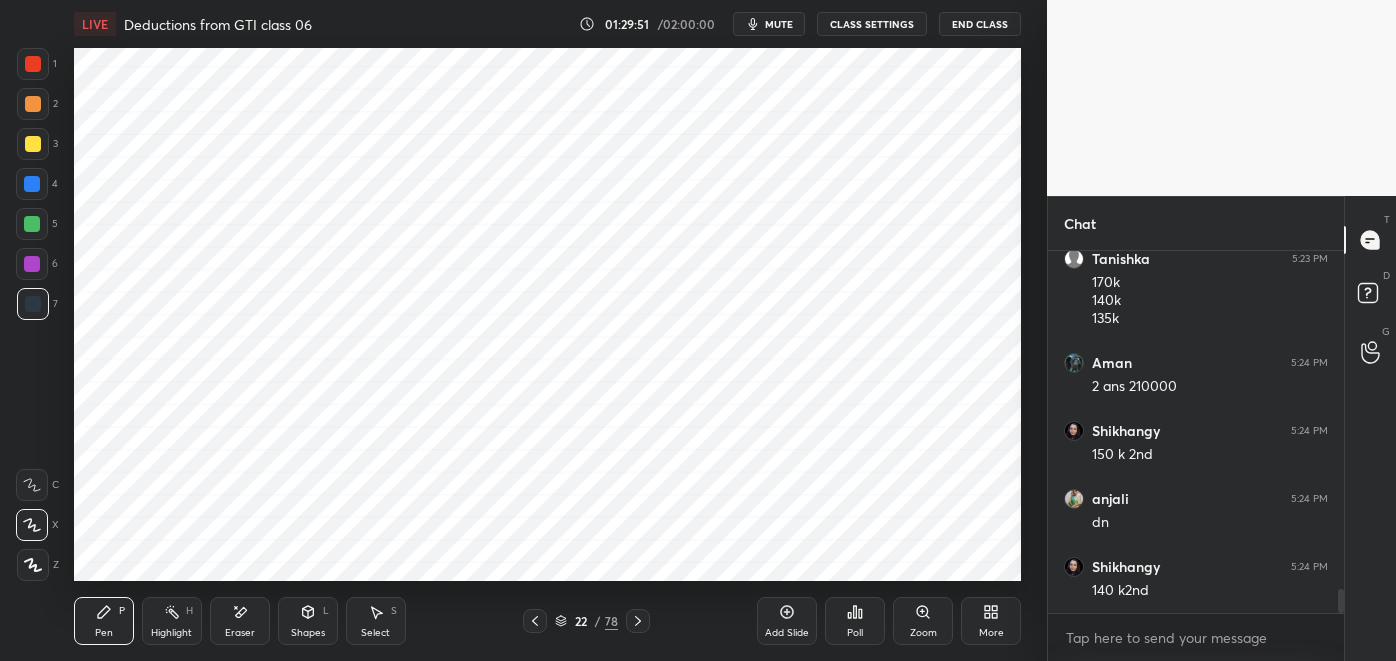 scroll, scrollTop: 5067, scrollLeft: 0, axis: vertical 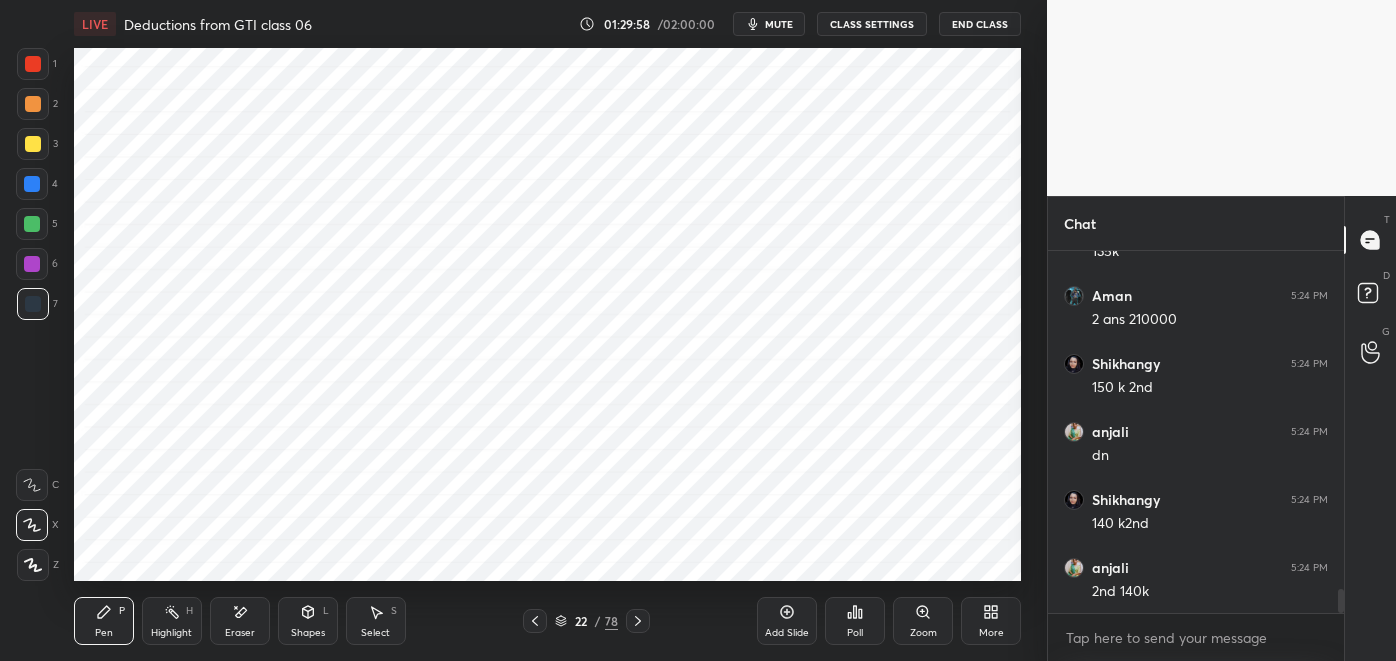 click at bounding box center (535, 621) 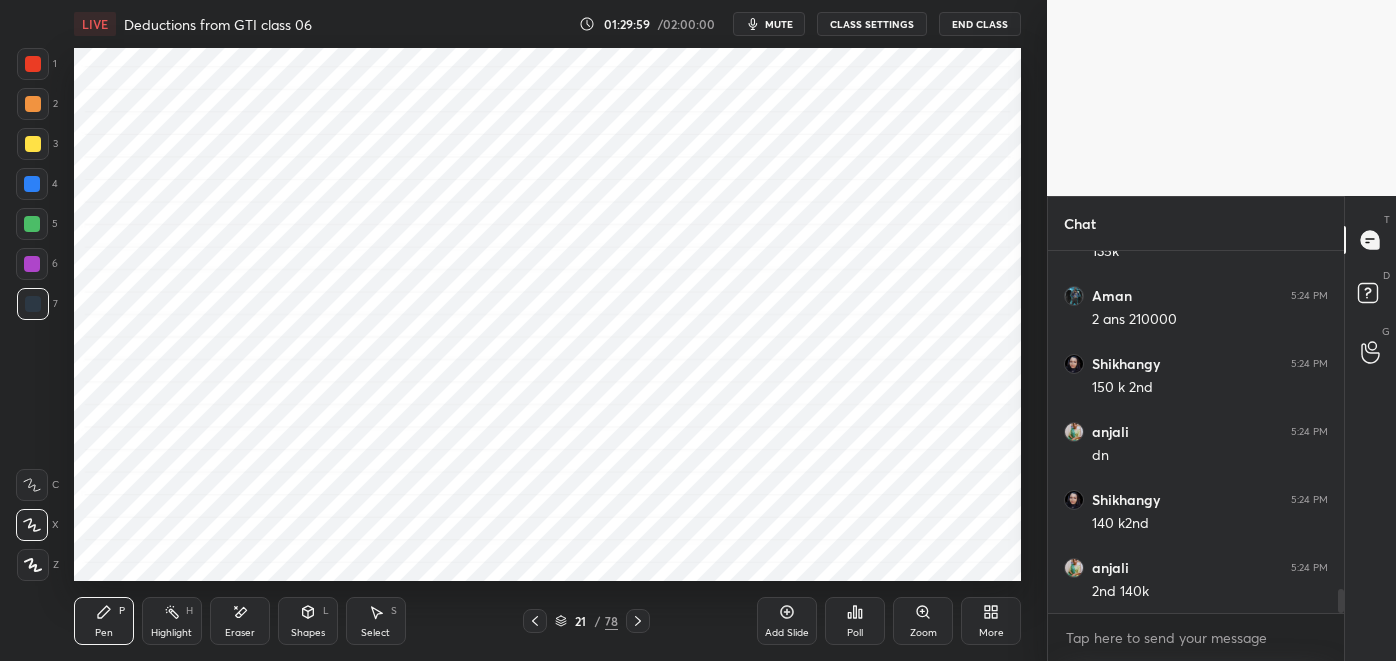 click 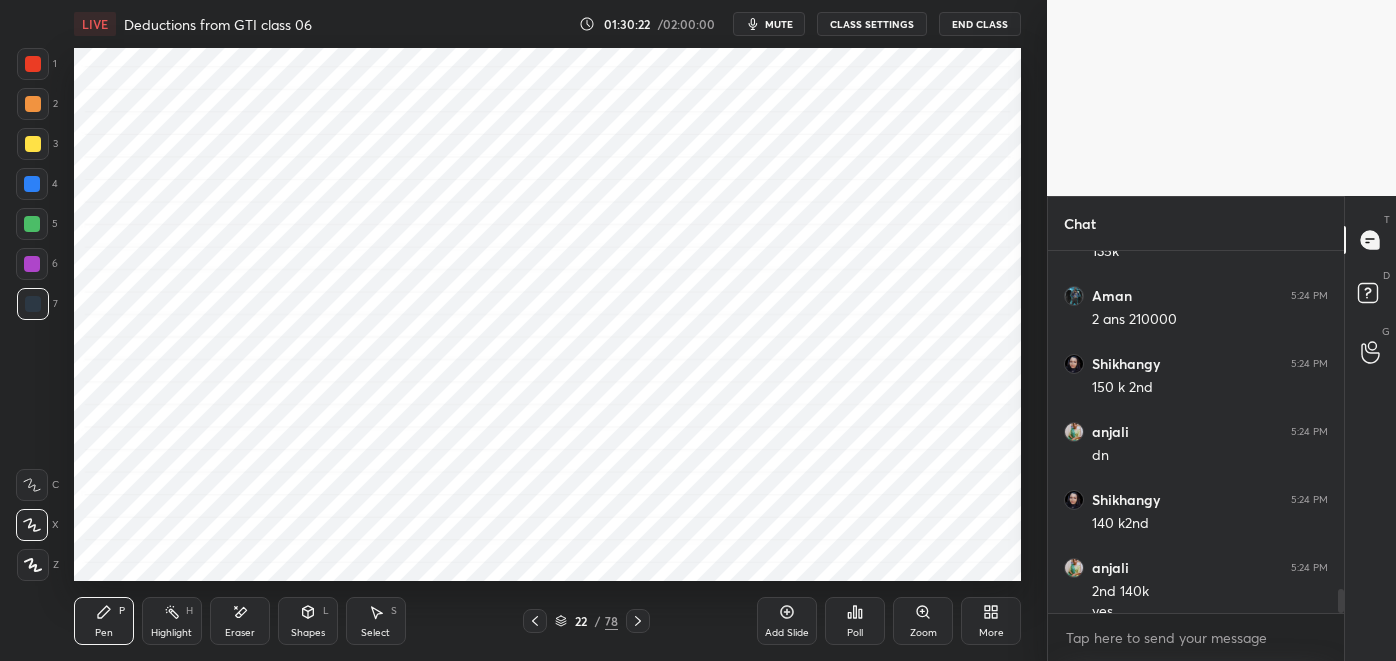 scroll, scrollTop: 5088, scrollLeft: 0, axis: vertical 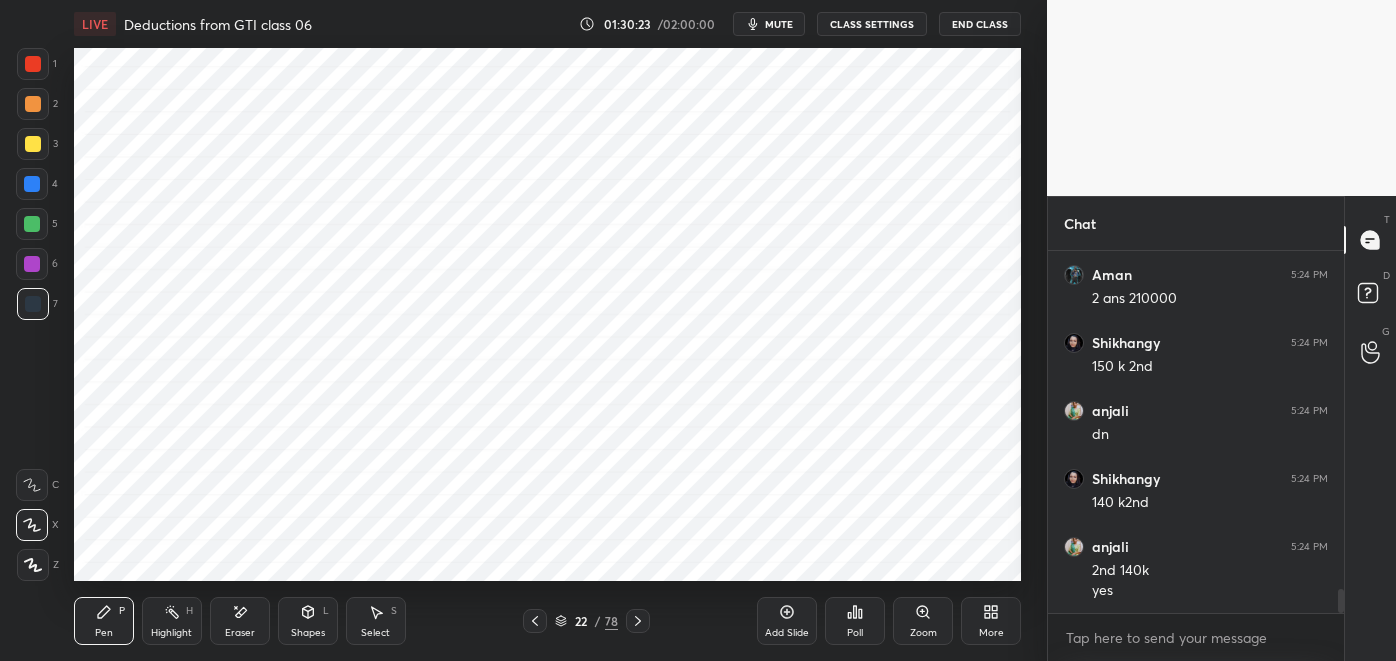 click at bounding box center [535, 621] 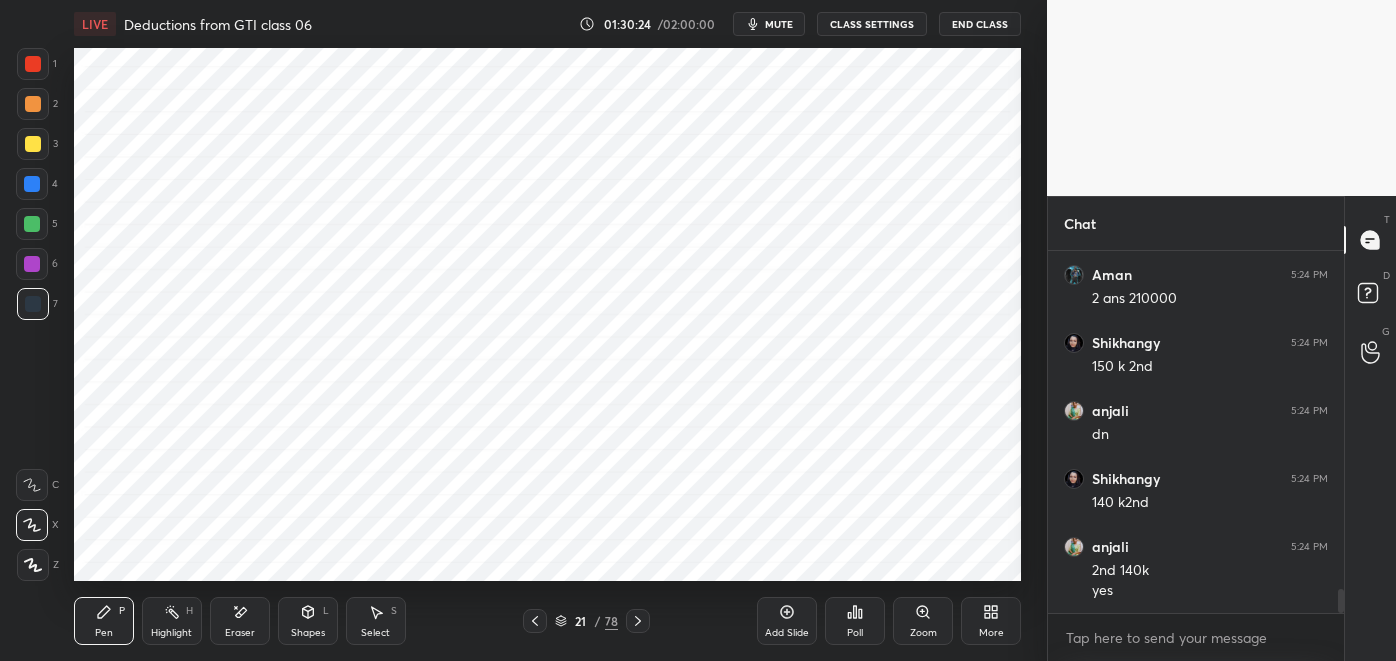 click 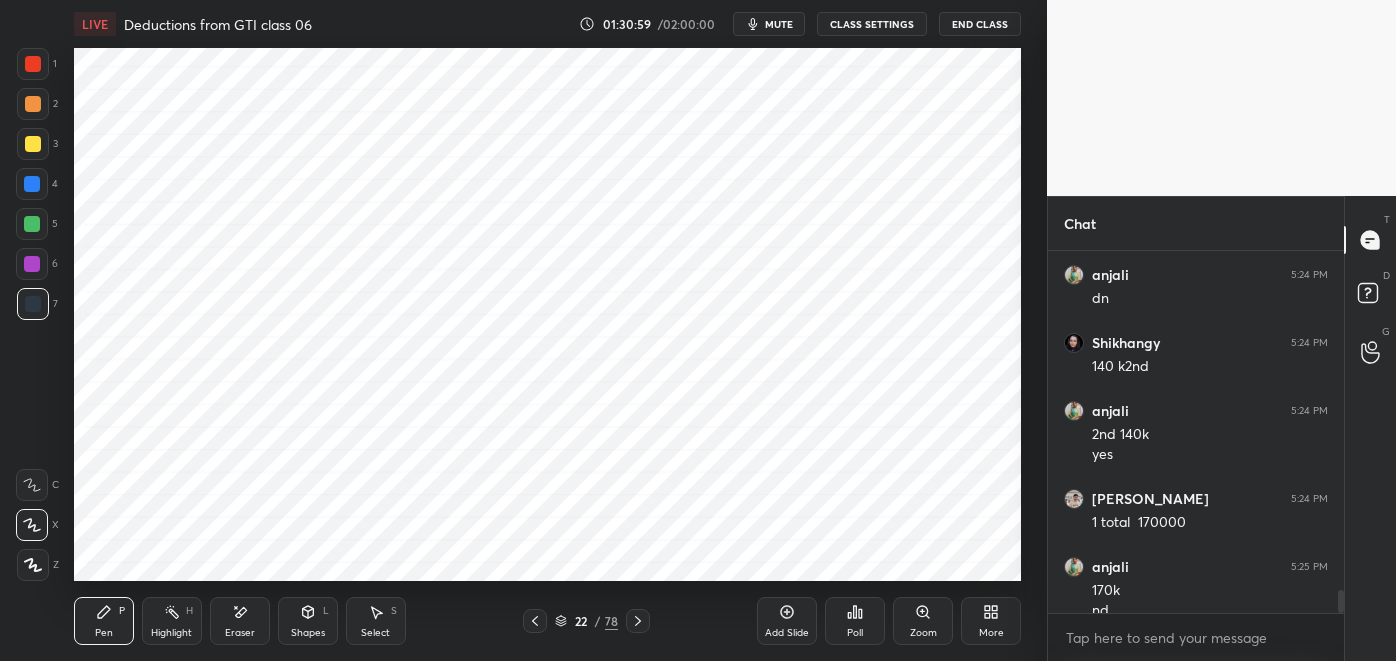 scroll, scrollTop: 5243, scrollLeft: 0, axis: vertical 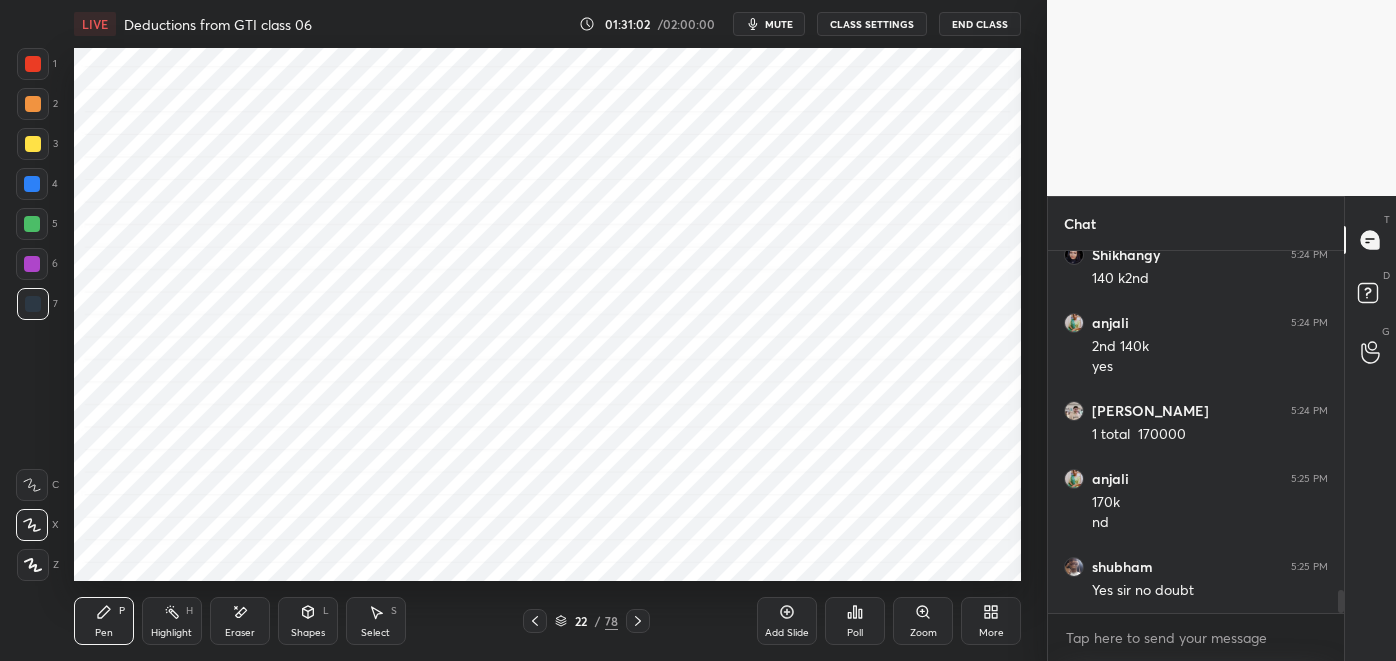 click 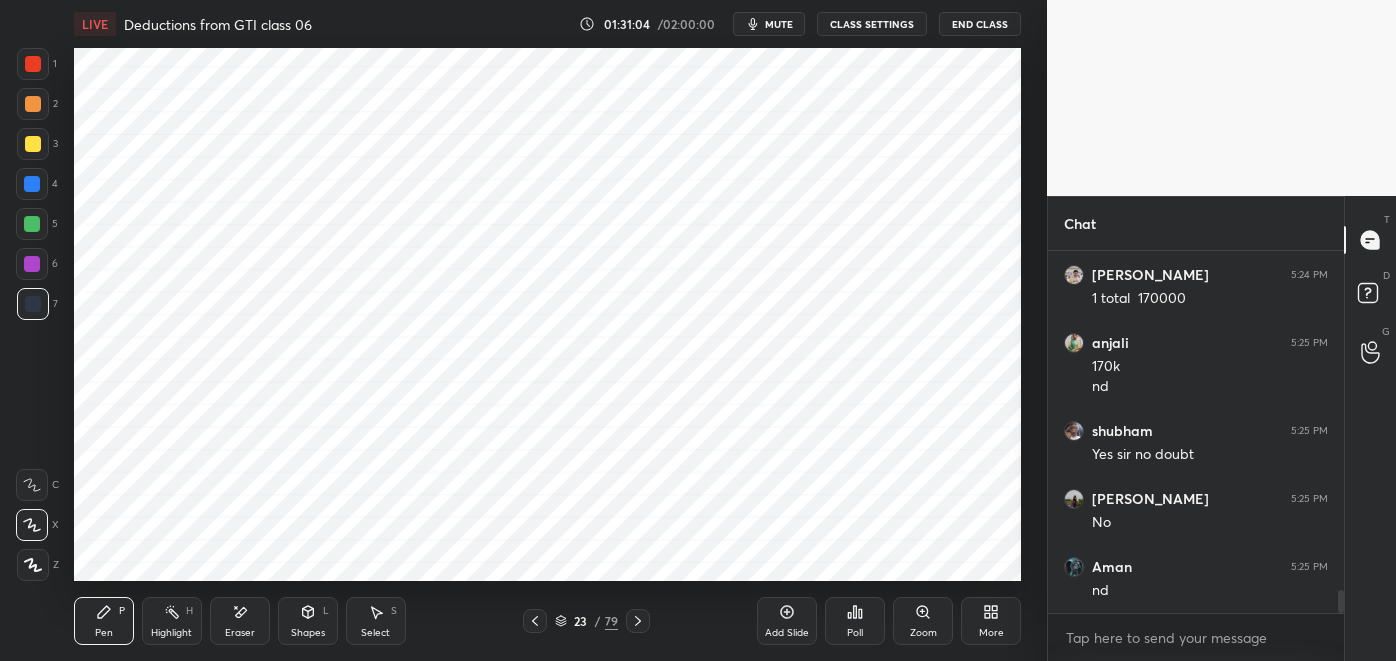 scroll, scrollTop: 5651, scrollLeft: 0, axis: vertical 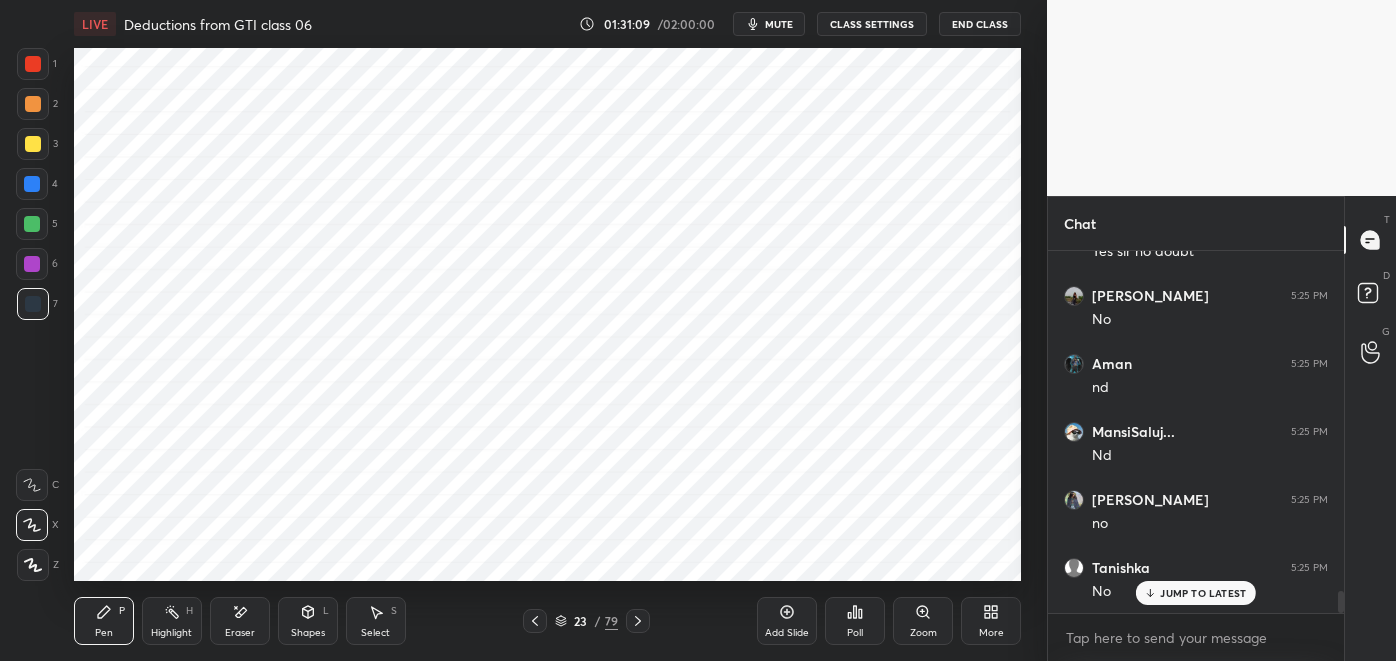 click 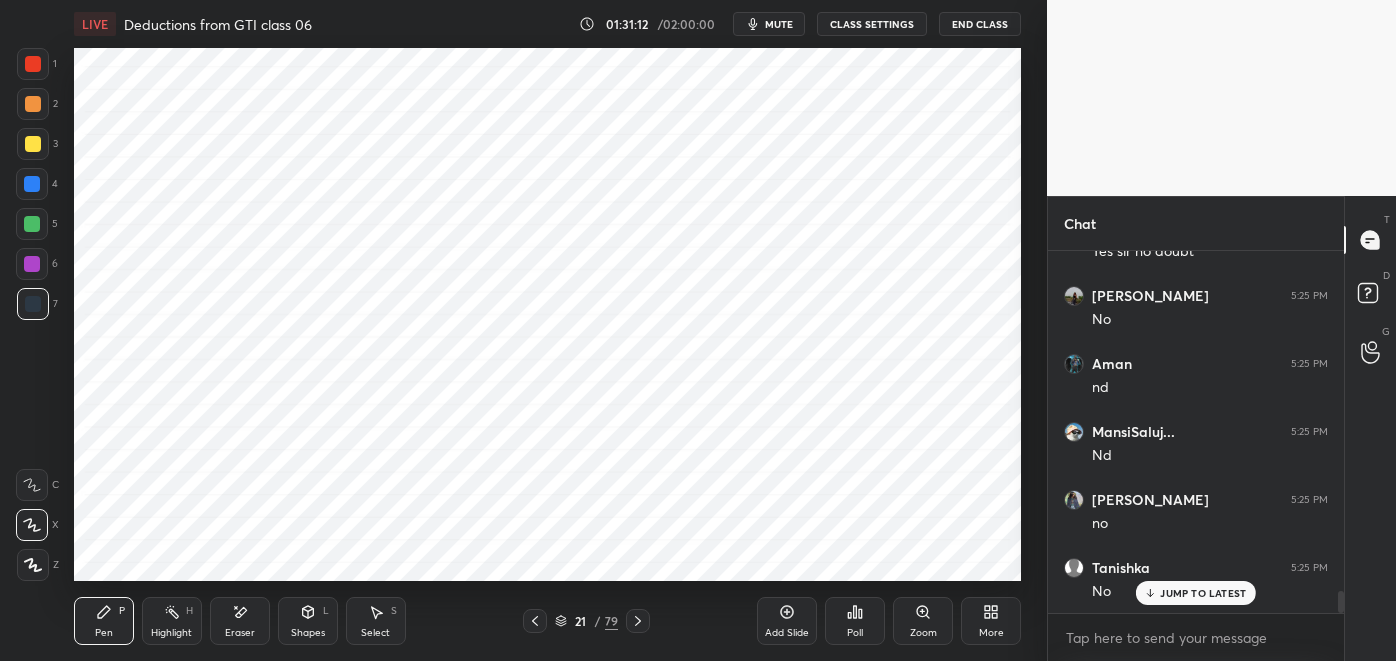 click 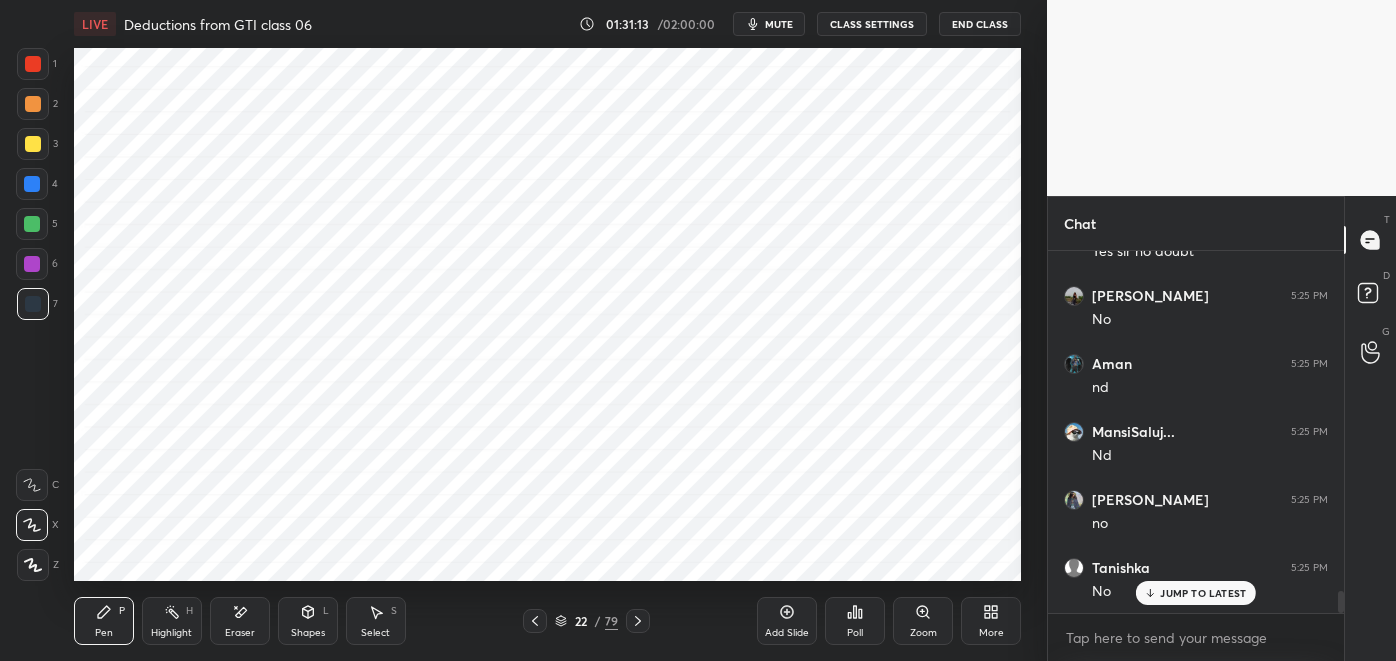 click at bounding box center [638, 621] 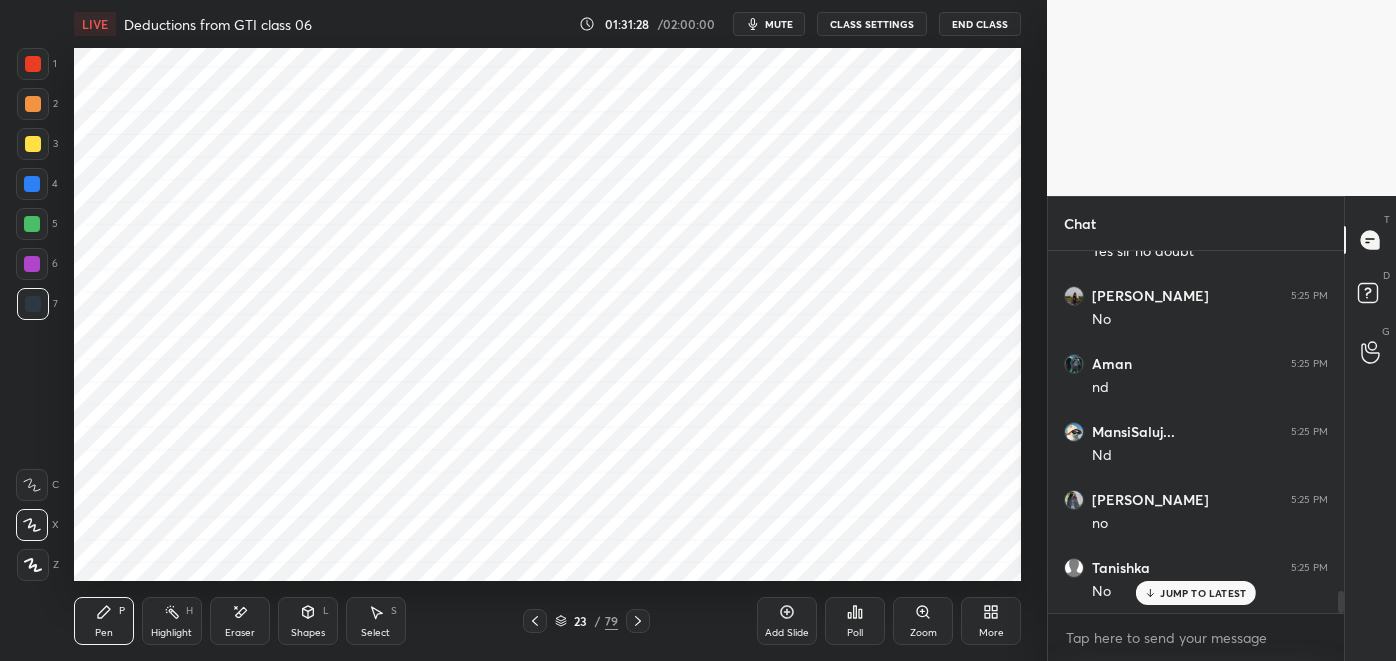 click 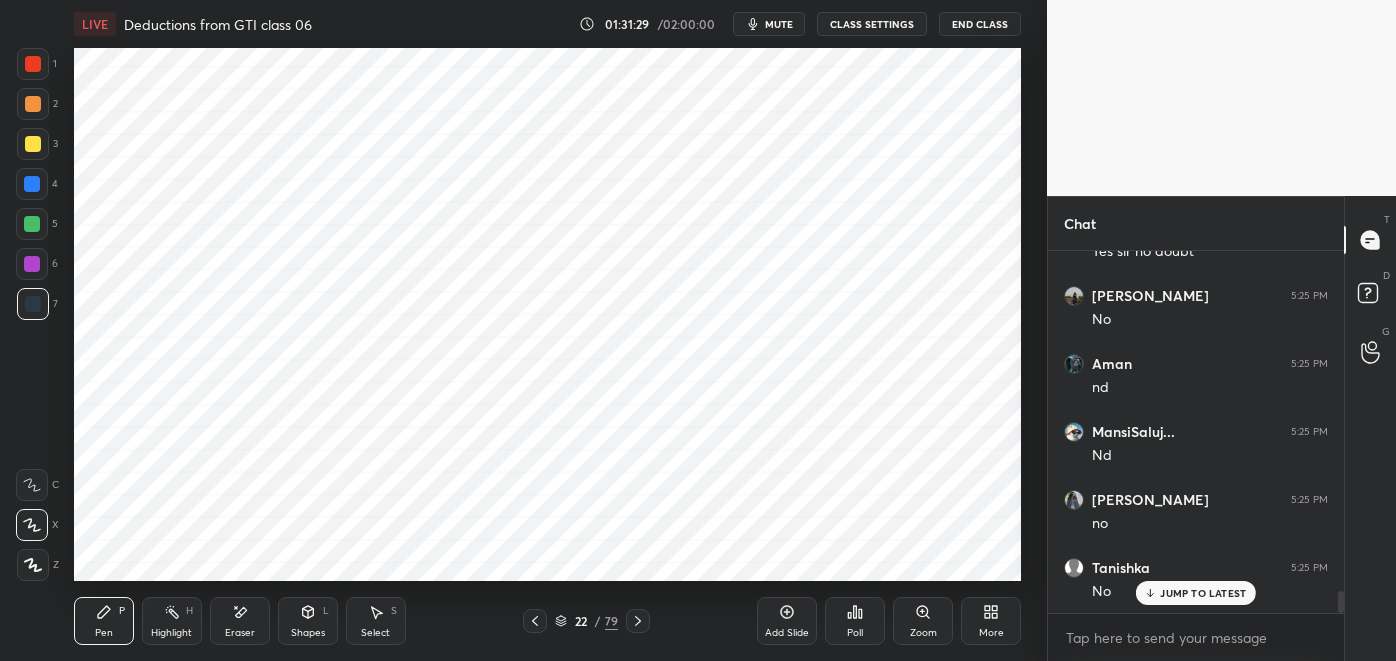click 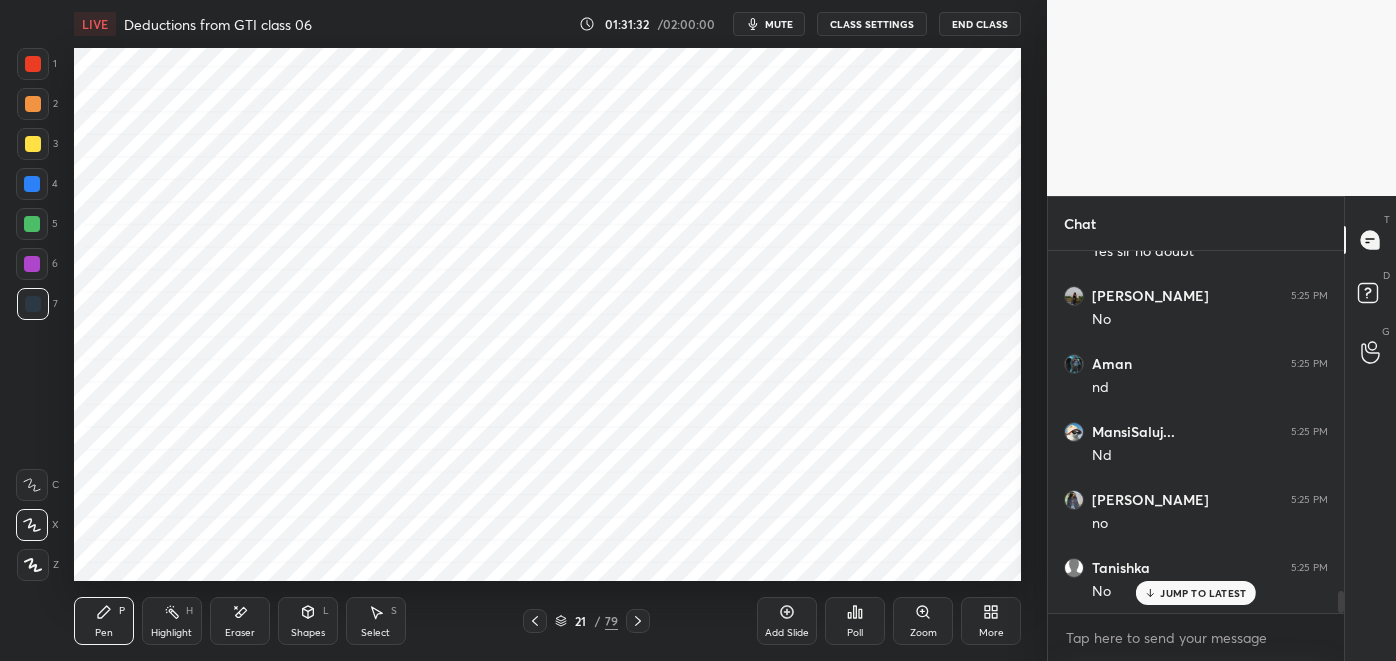 click 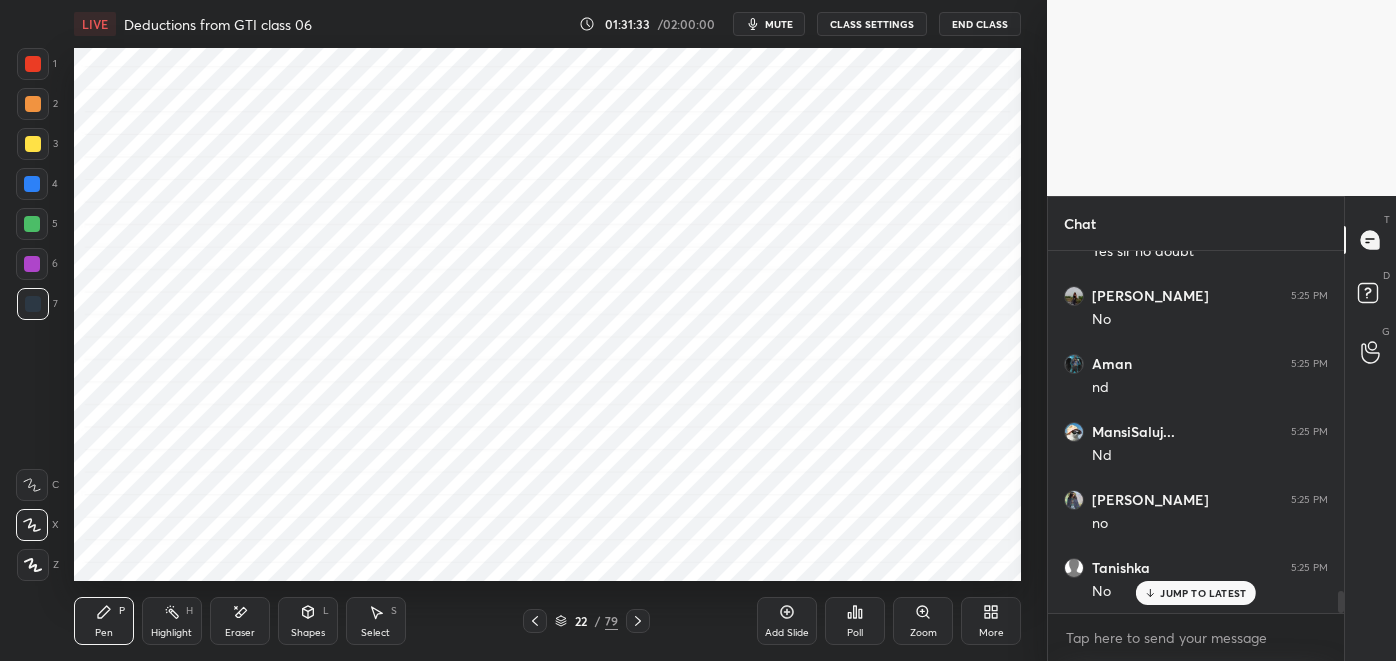 click 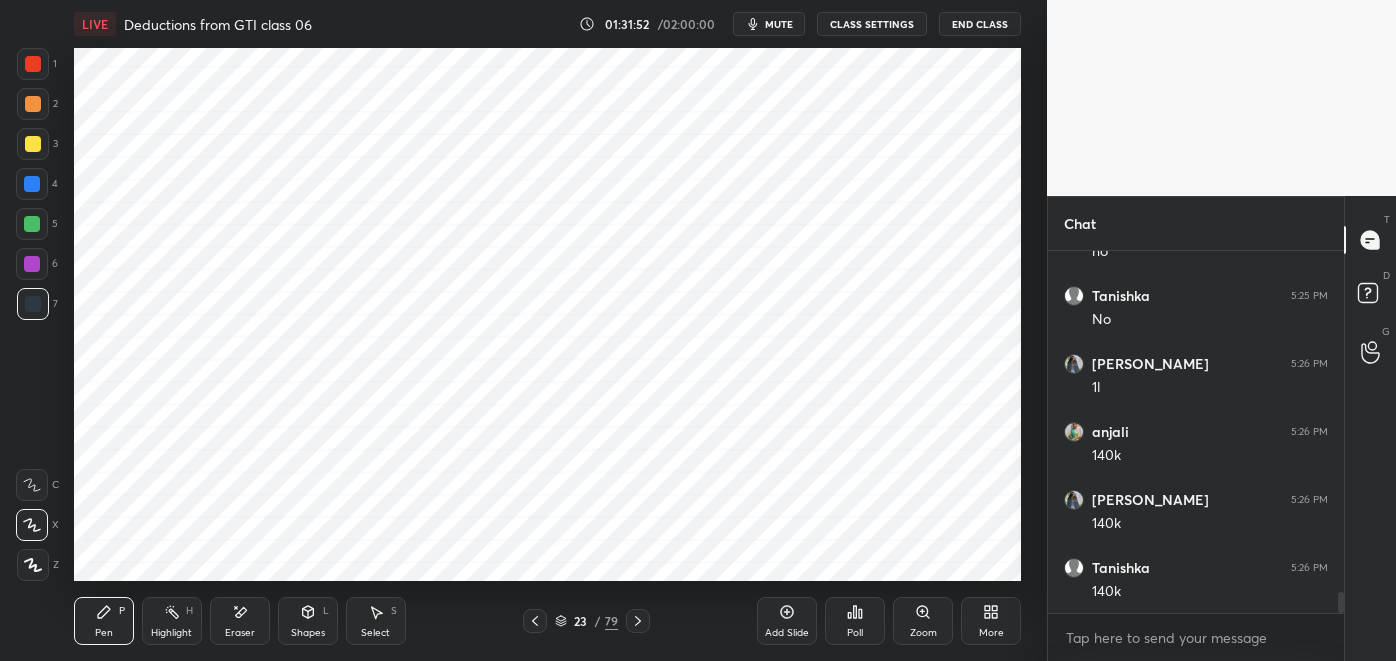 scroll, scrollTop: 5992, scrollLeft: 0, axis: vertical 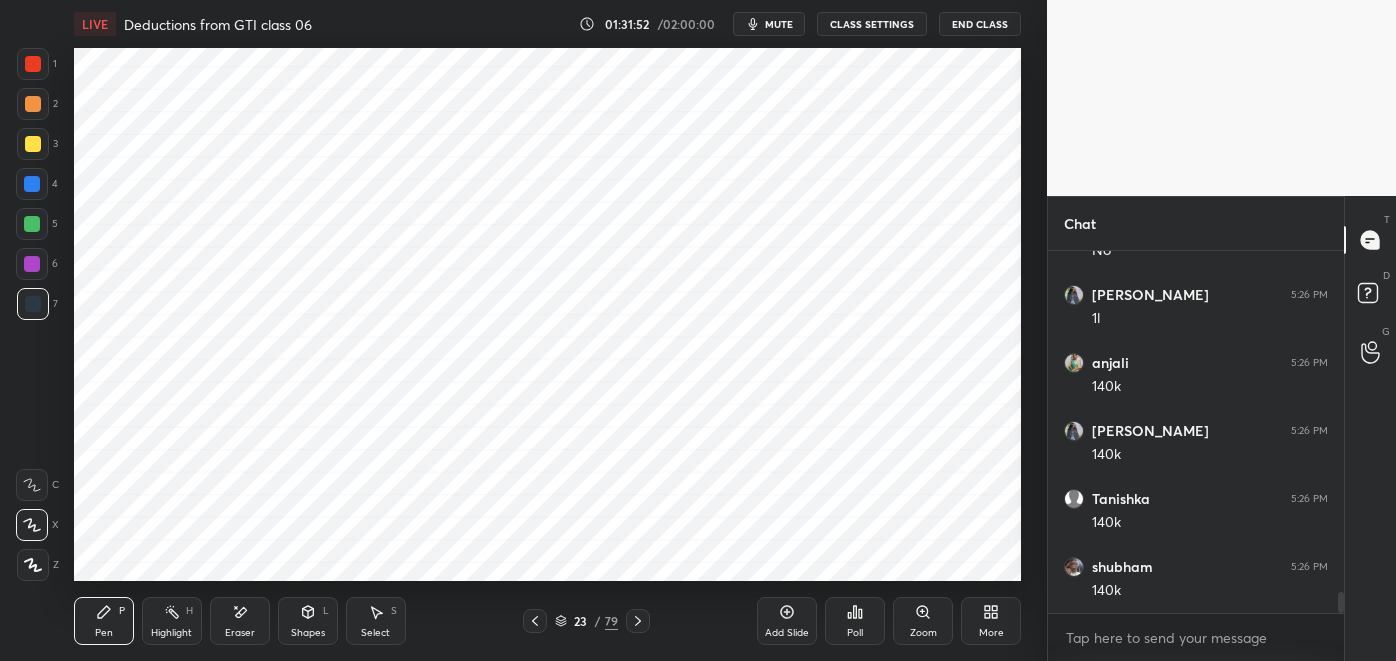 click 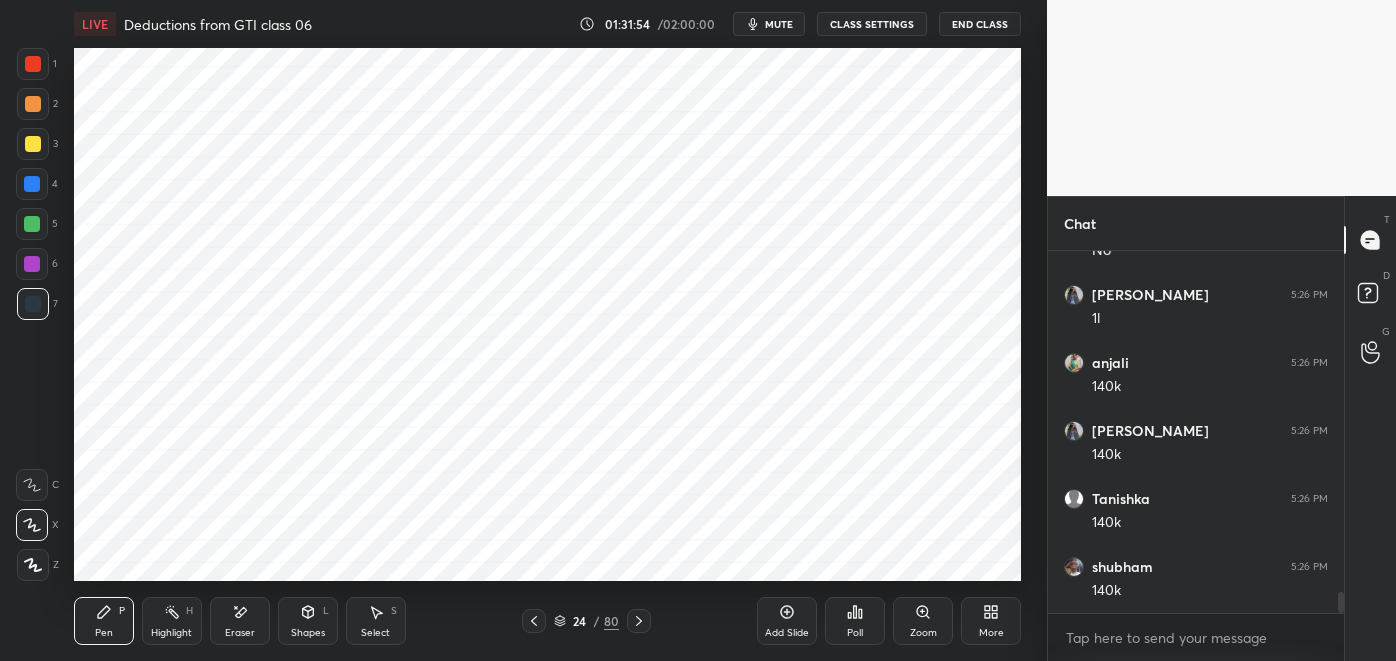 scroll, scrollTop: 6059, scrollLeft: 0, axis: vertical 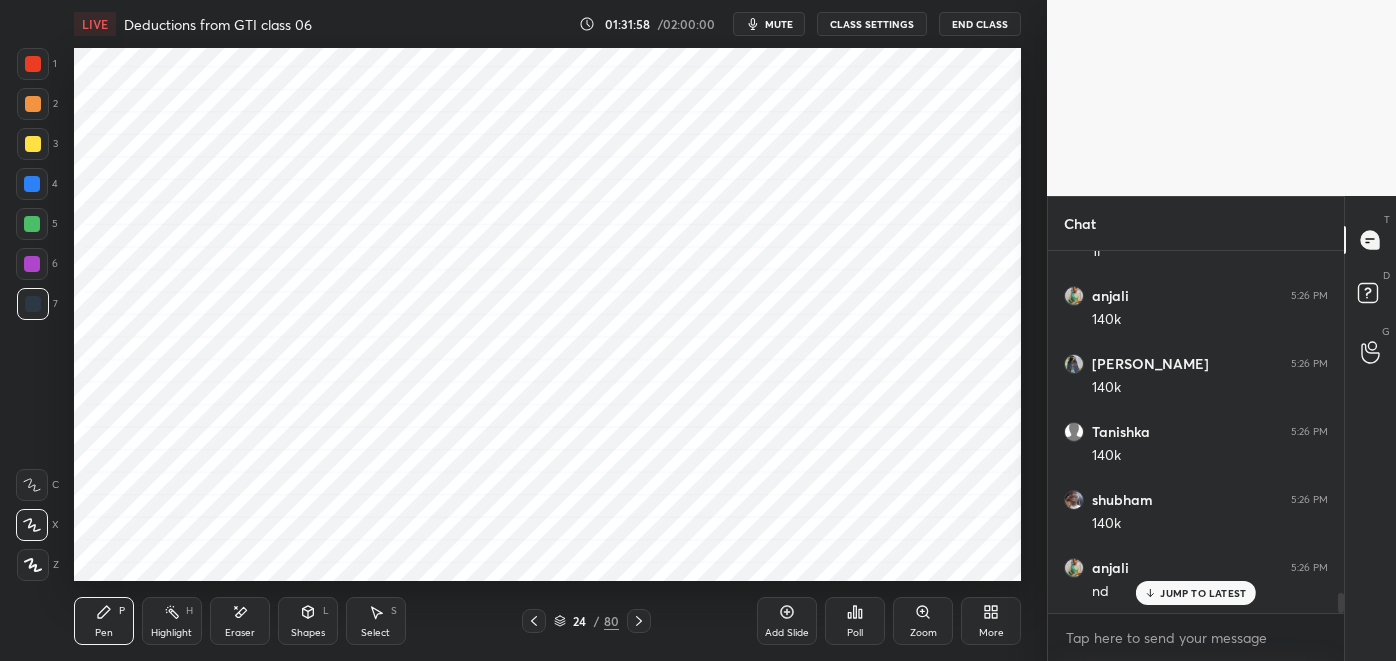 click 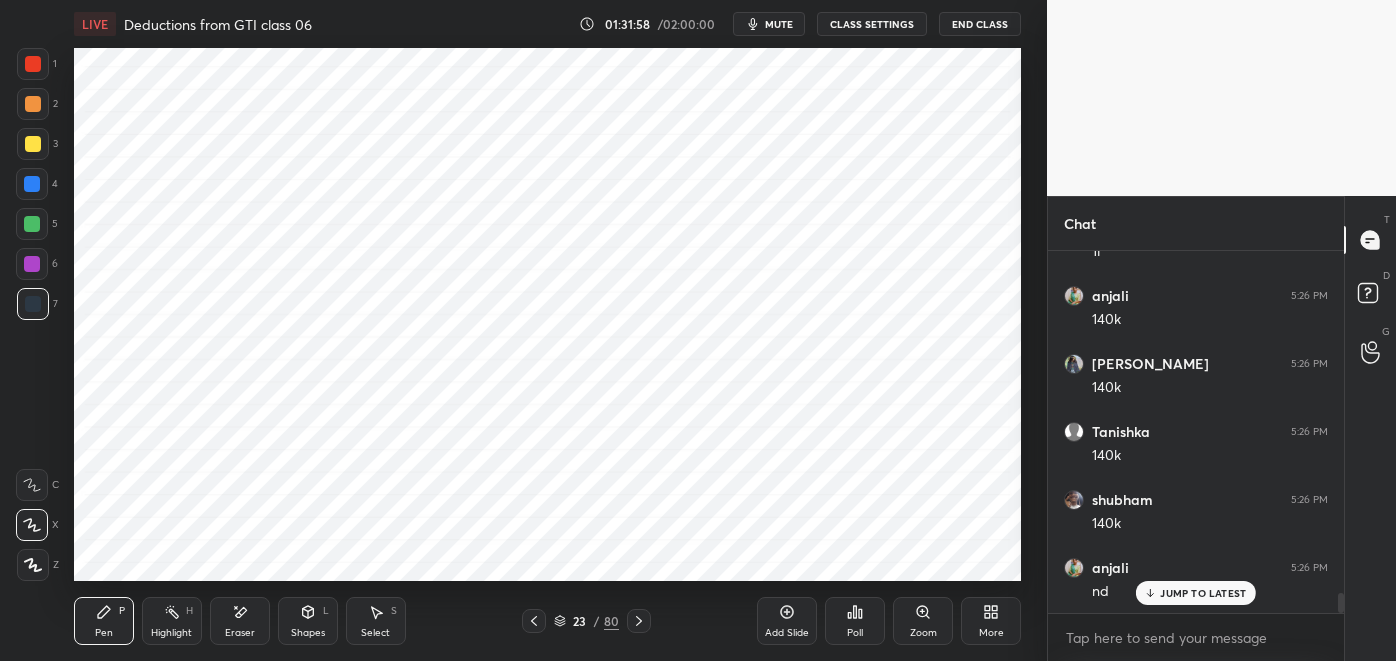 click 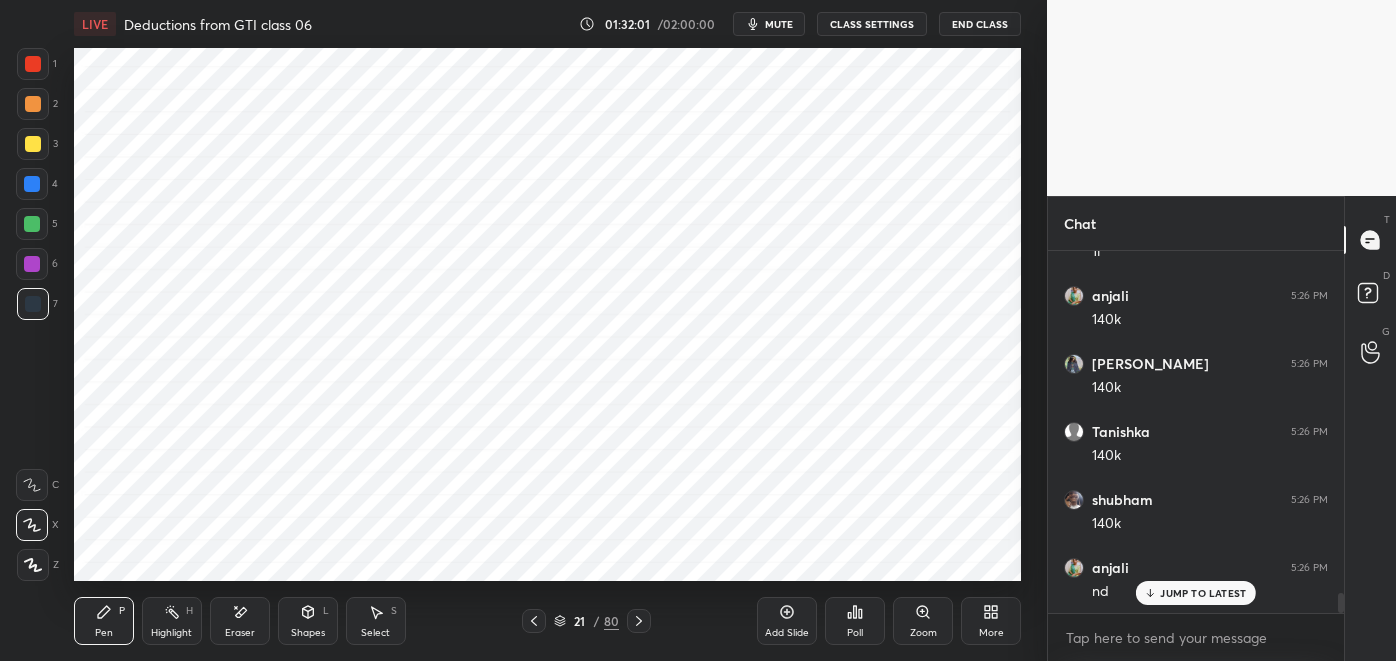 click 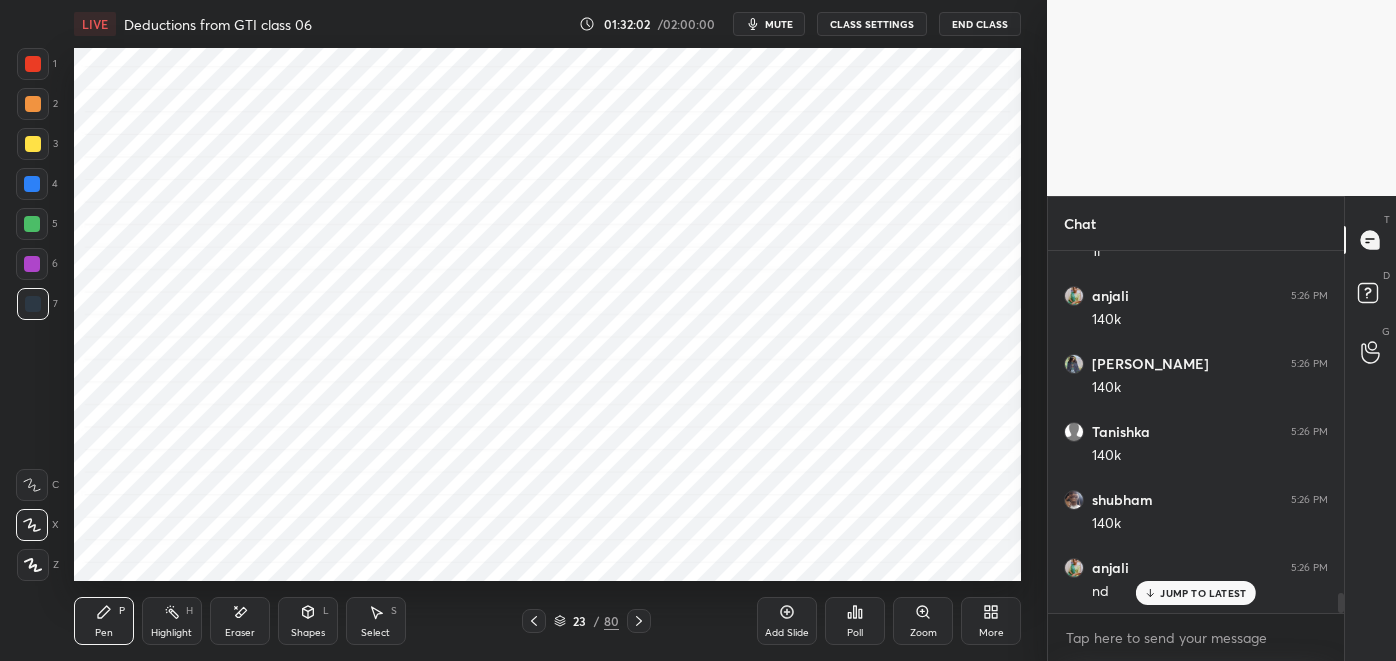 click 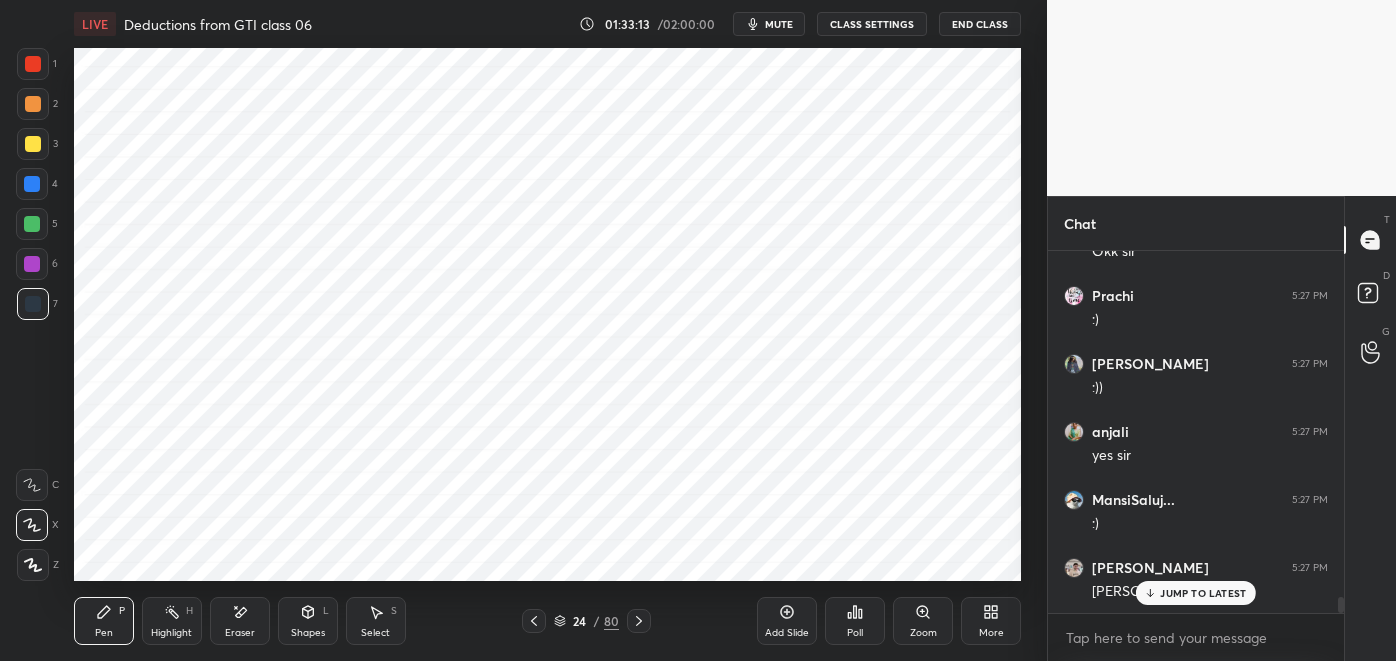 scroll, scrollTop: 7760, scrollLeft: 0, axis: vertical 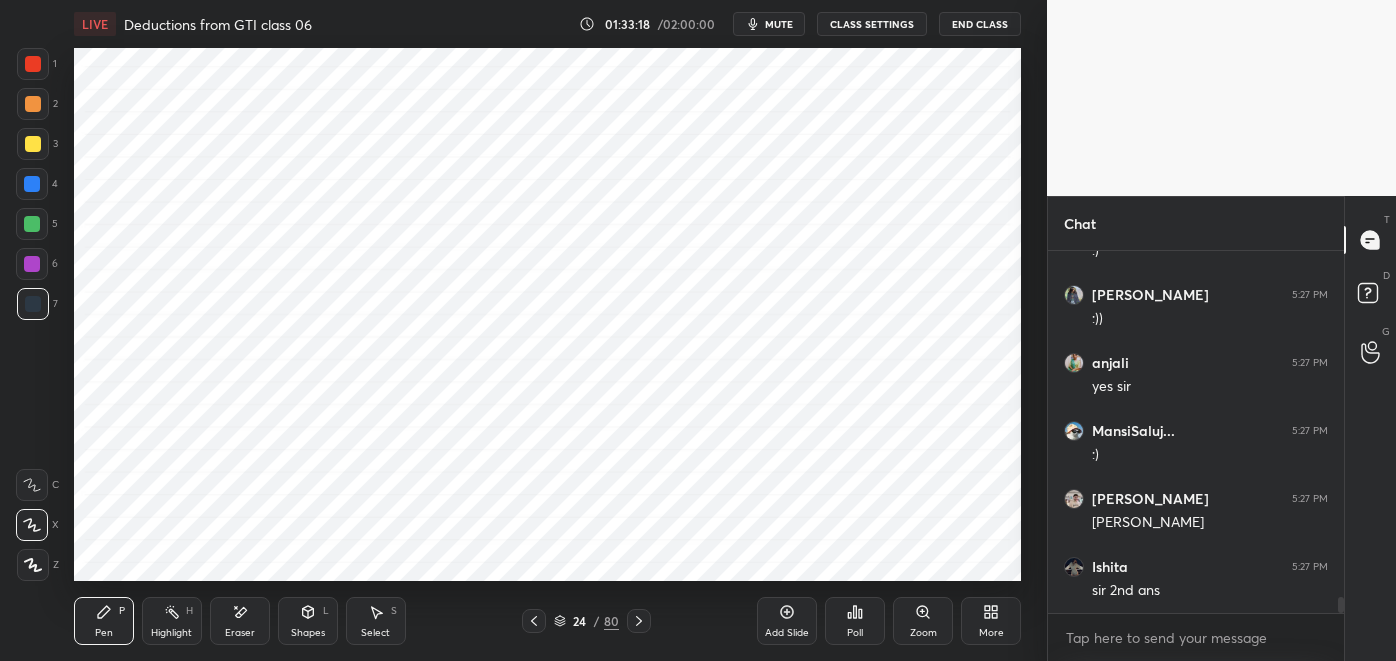 click 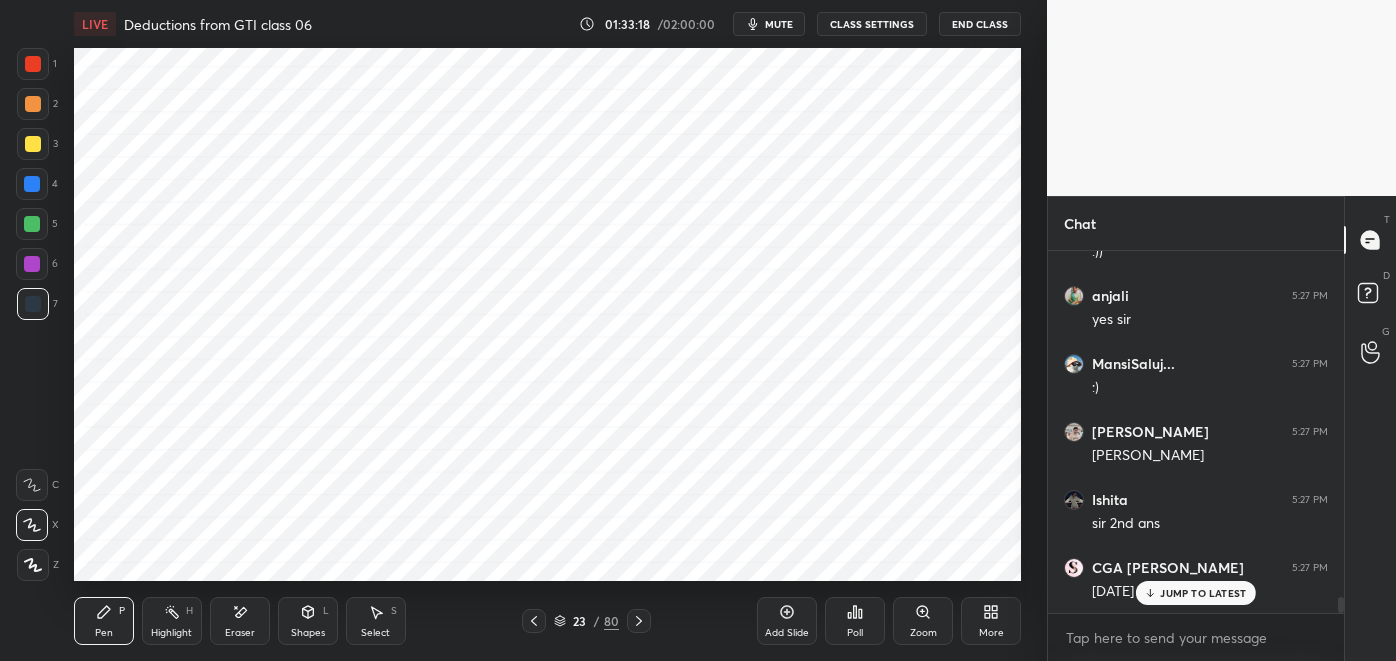 click 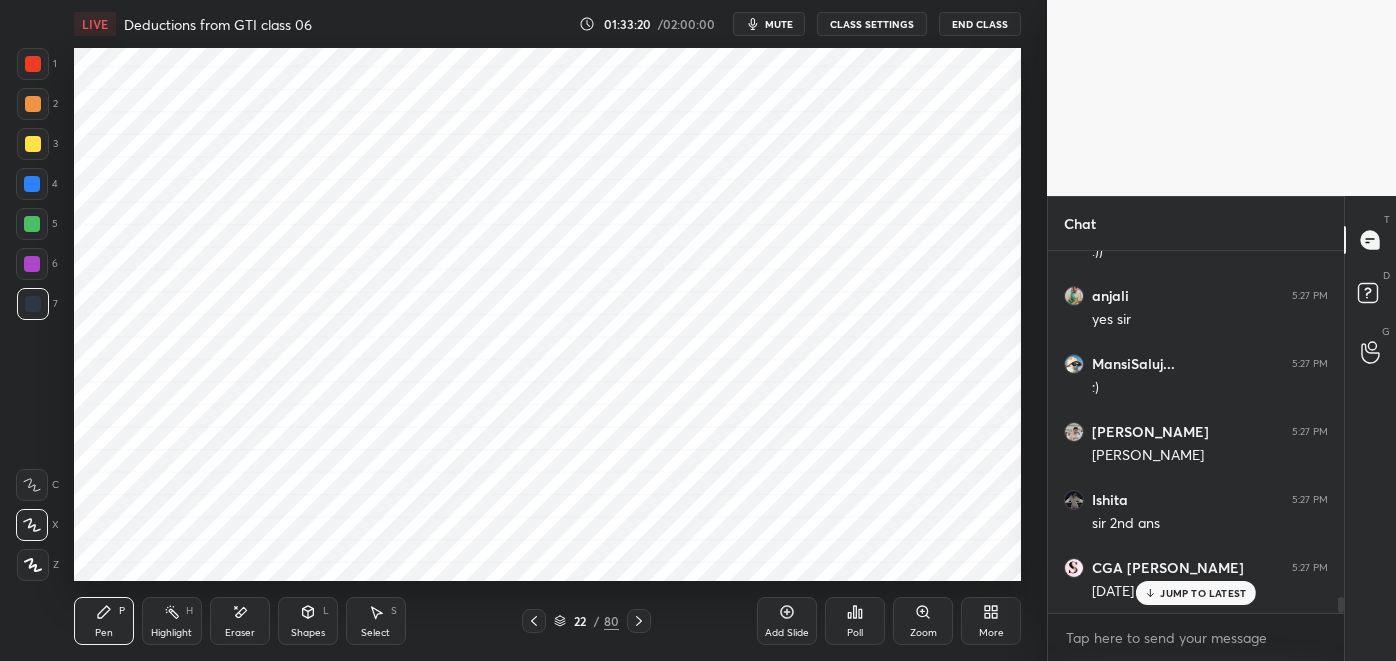 click at bounding box center (639, 621) 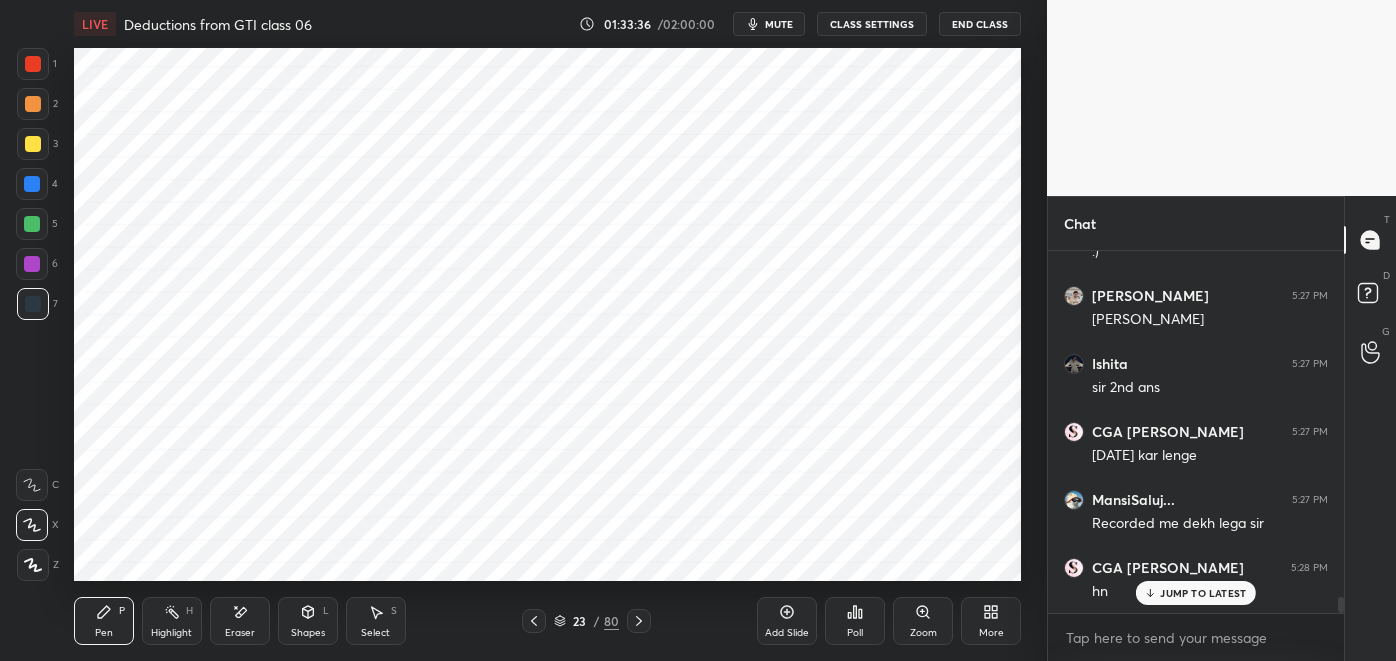 scroll, scrollTop: 8099, scrollLeft: 0, axis: vertical 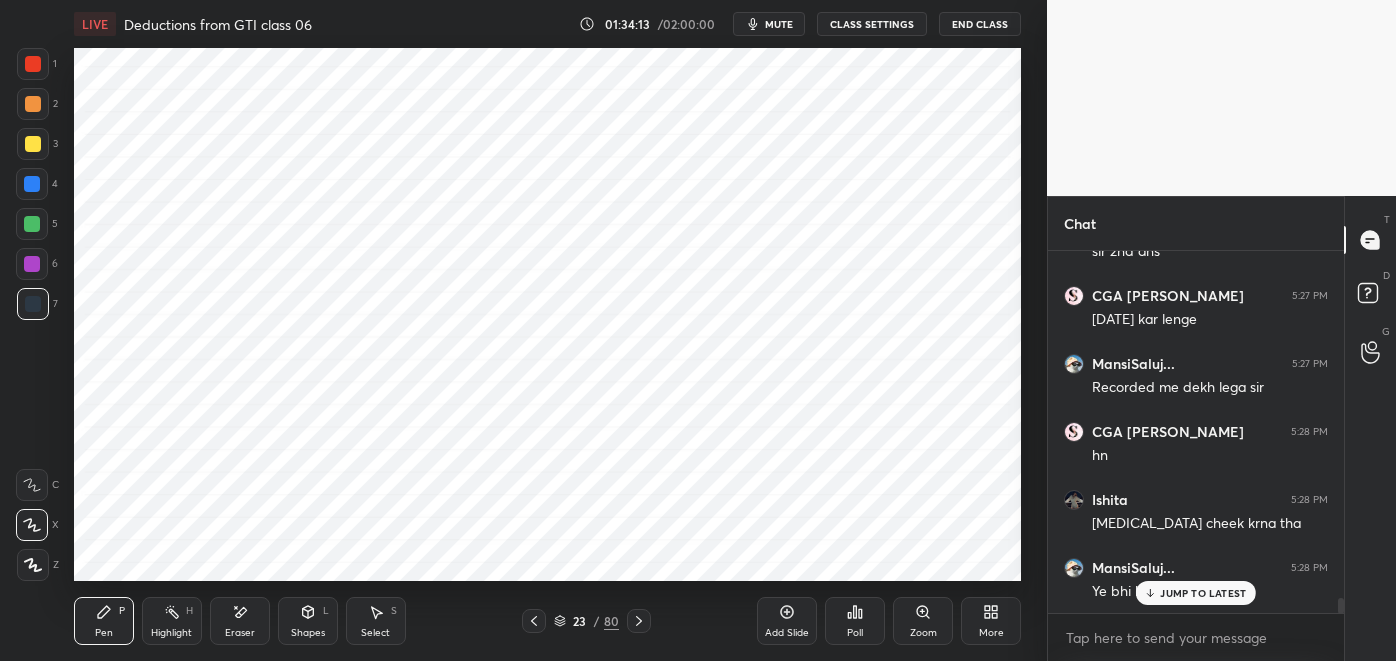 click 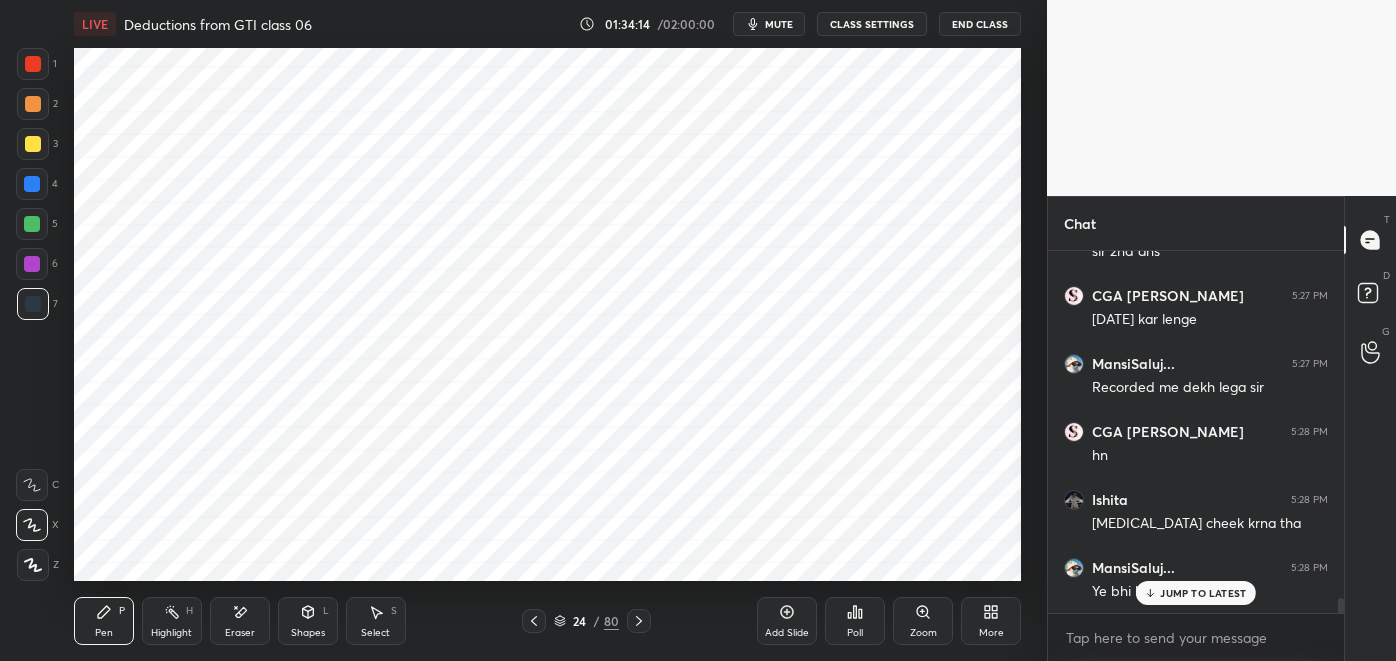 click 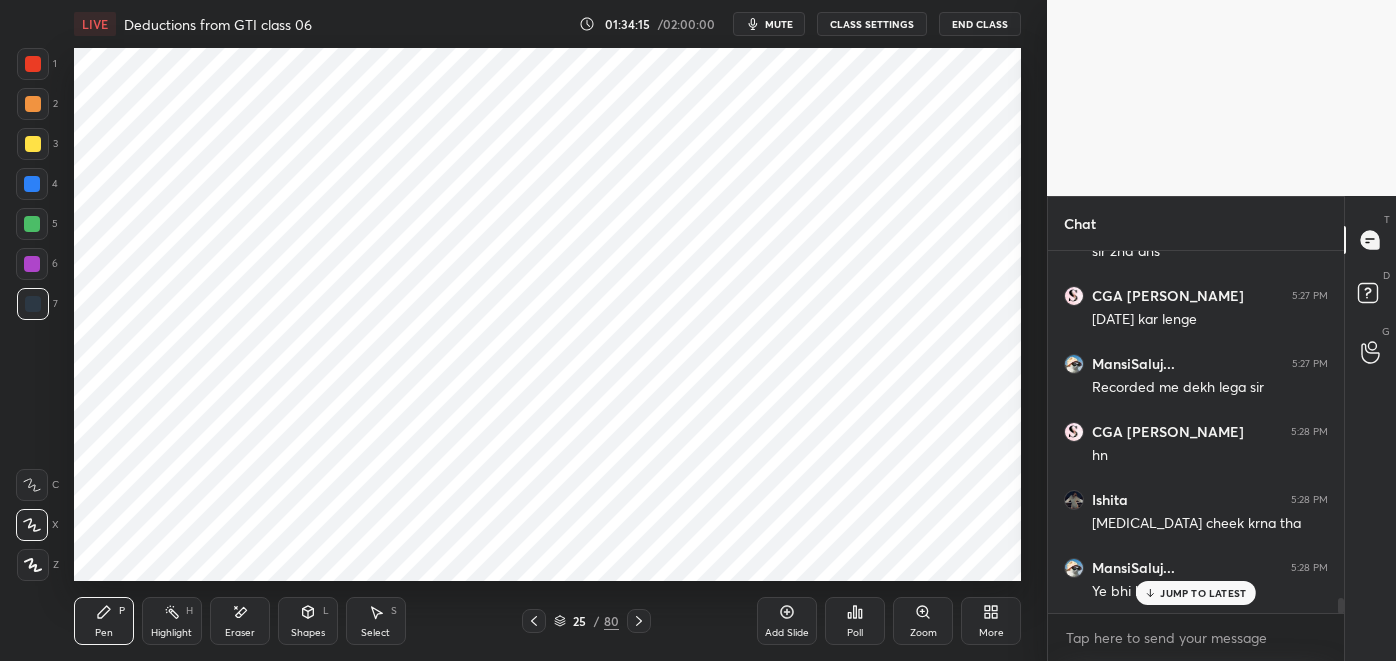click at bounding box center [534, 621] 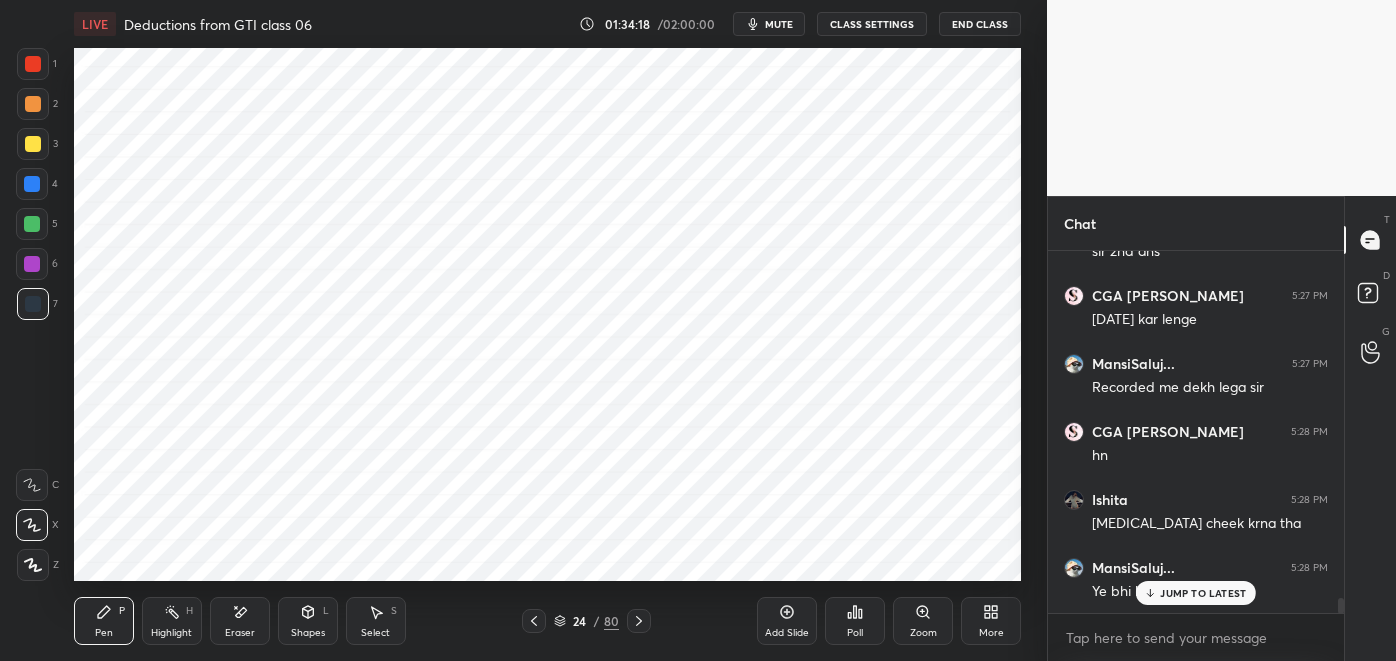 click on "JUMP TO LATEST" at bounding box center [1203, 593] 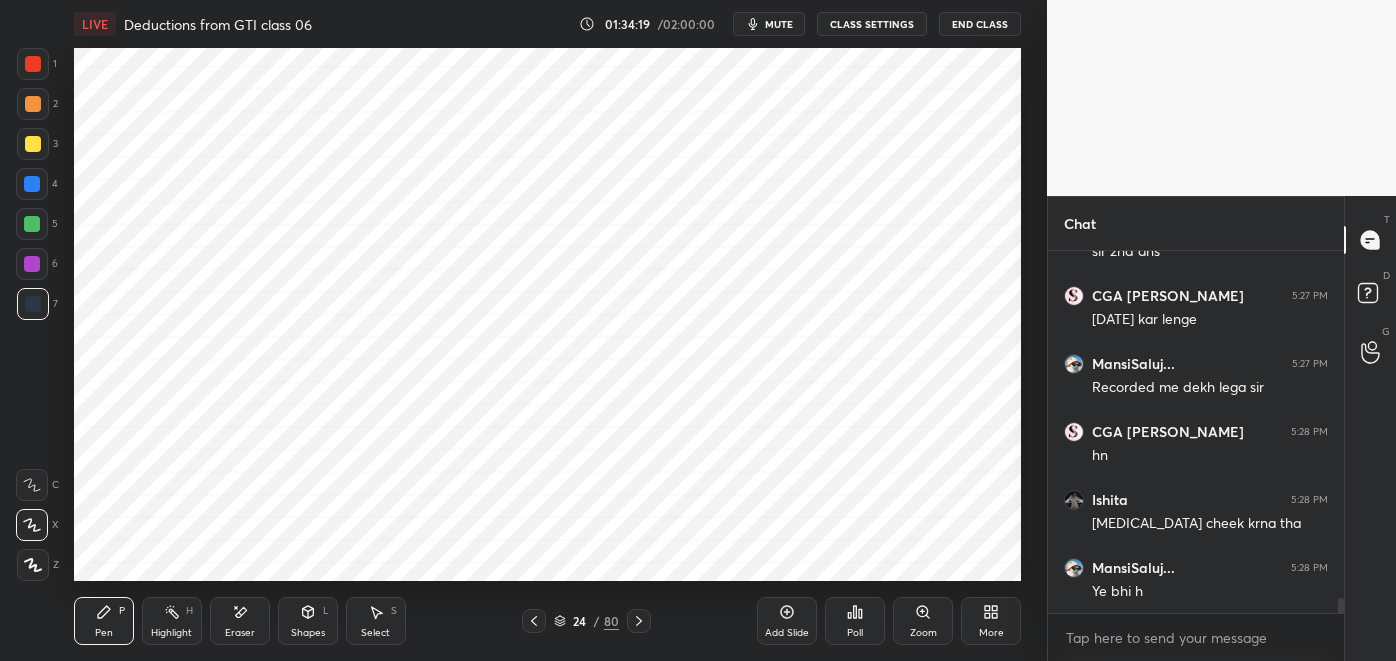 scroll, scrollTop: 8168, scrollLeft: 0, axis: vertical 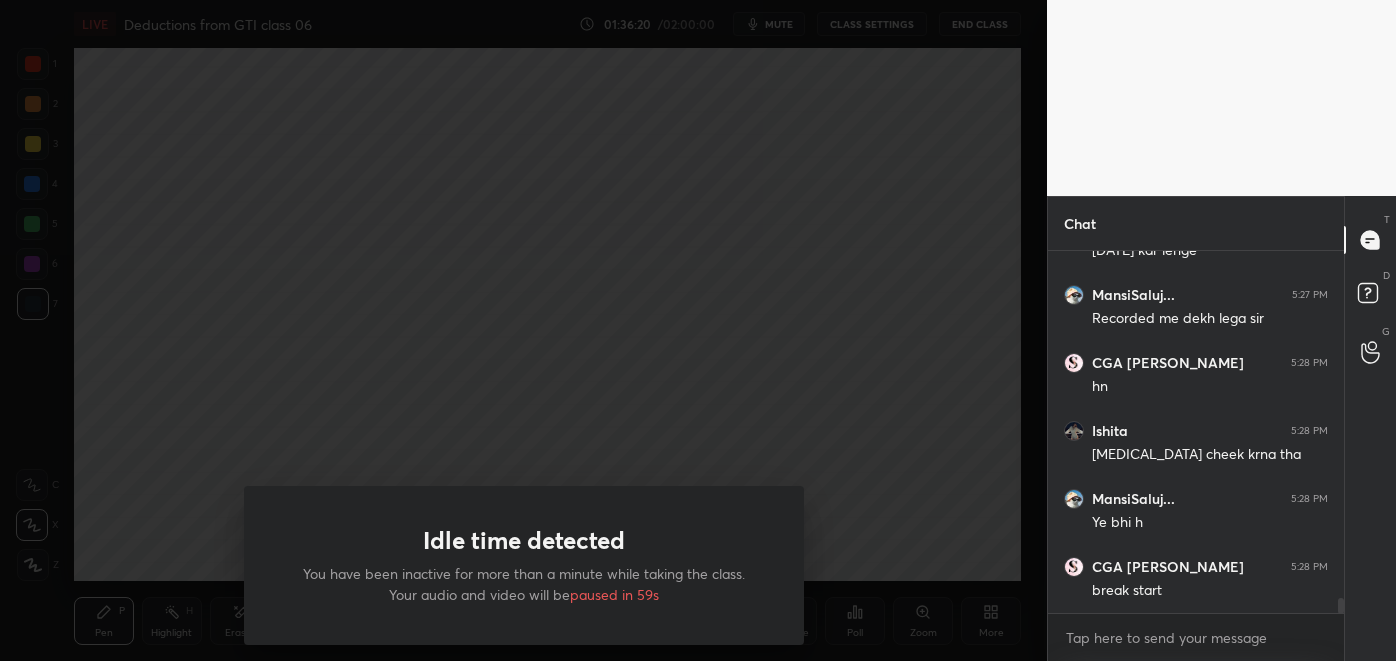 click on "Idle time detected You have been inactive for more than a minute while taking the class. Your audio and video will be  paused in 59s" at bounding box center [523, 330] 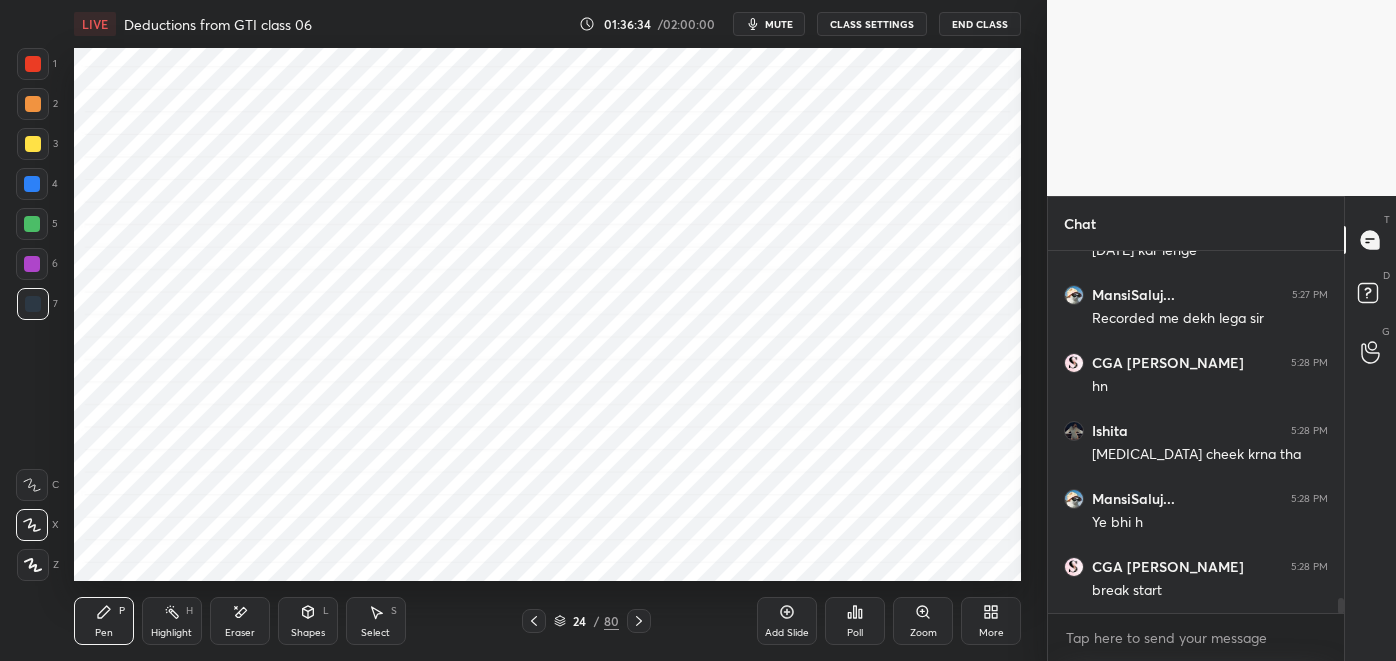 scroll, scrollTop: 8235, scrollLeft: 0, axis: vertical 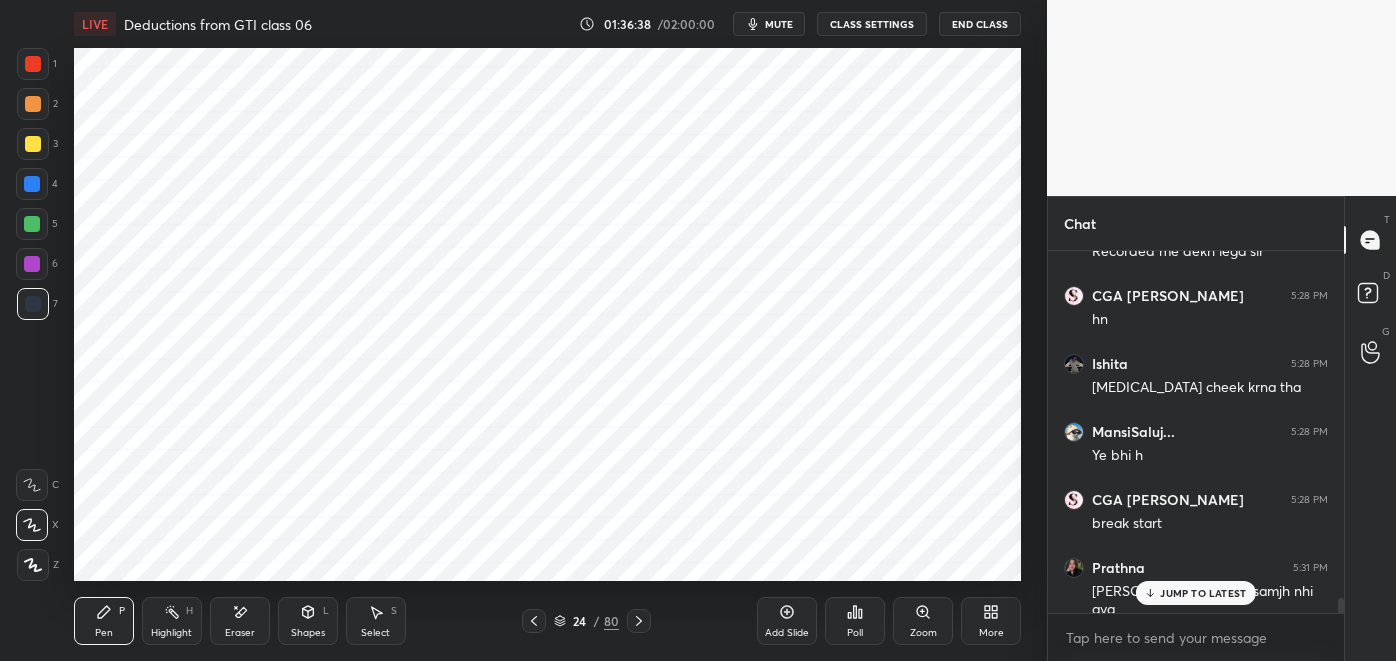click on "JUMP TO LATEST" at bounding box center (1203, 593) 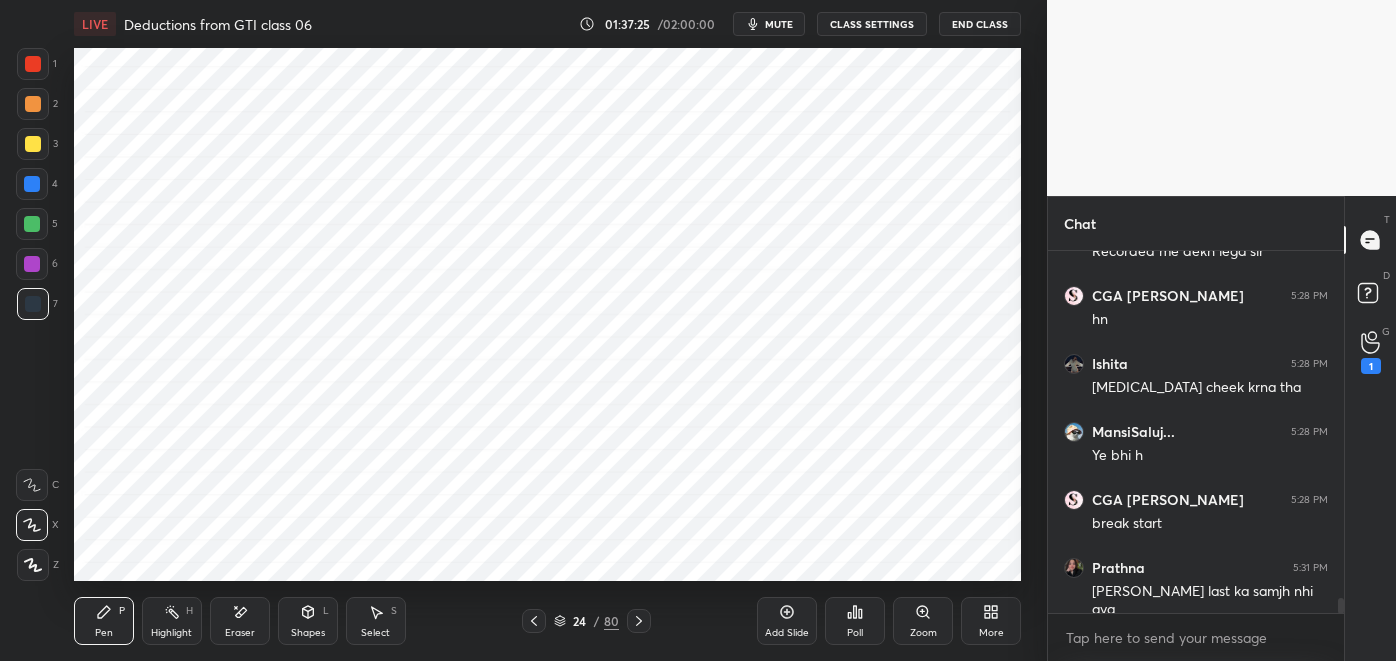 click on "1" at bounding box center (1371, 366) 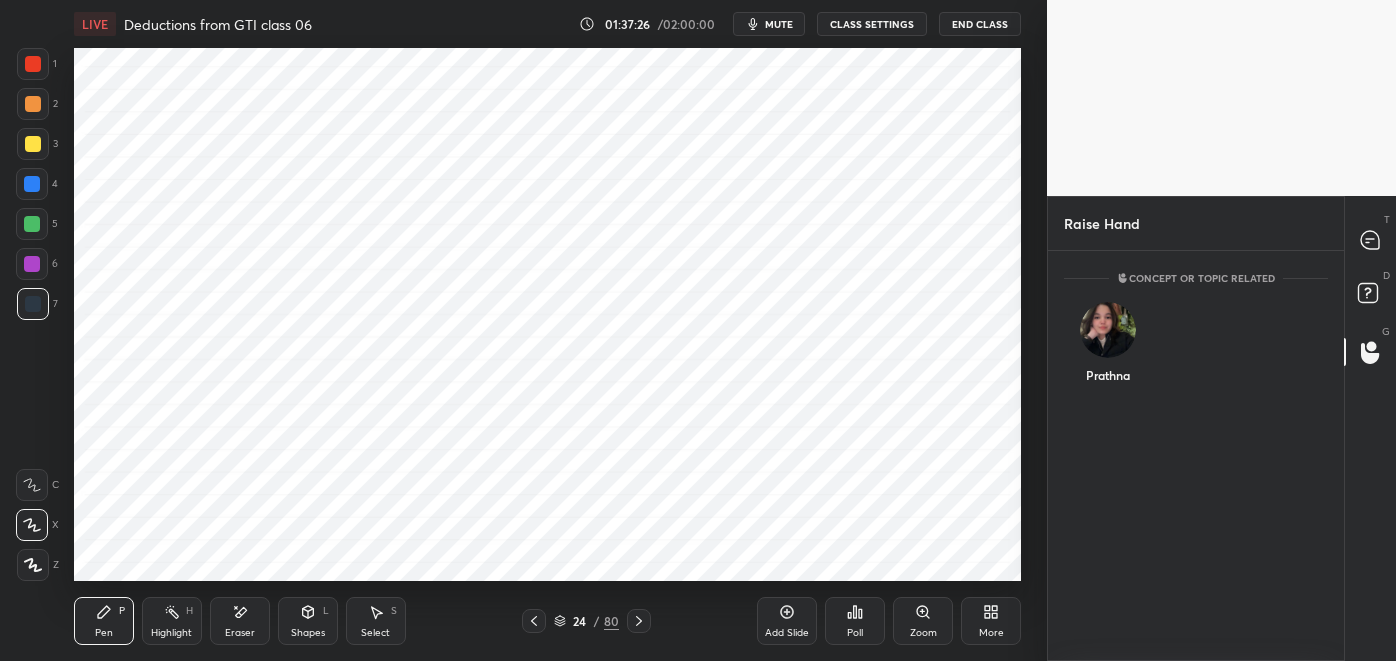 click on "Prathna" at bounding box center (1107, 347) 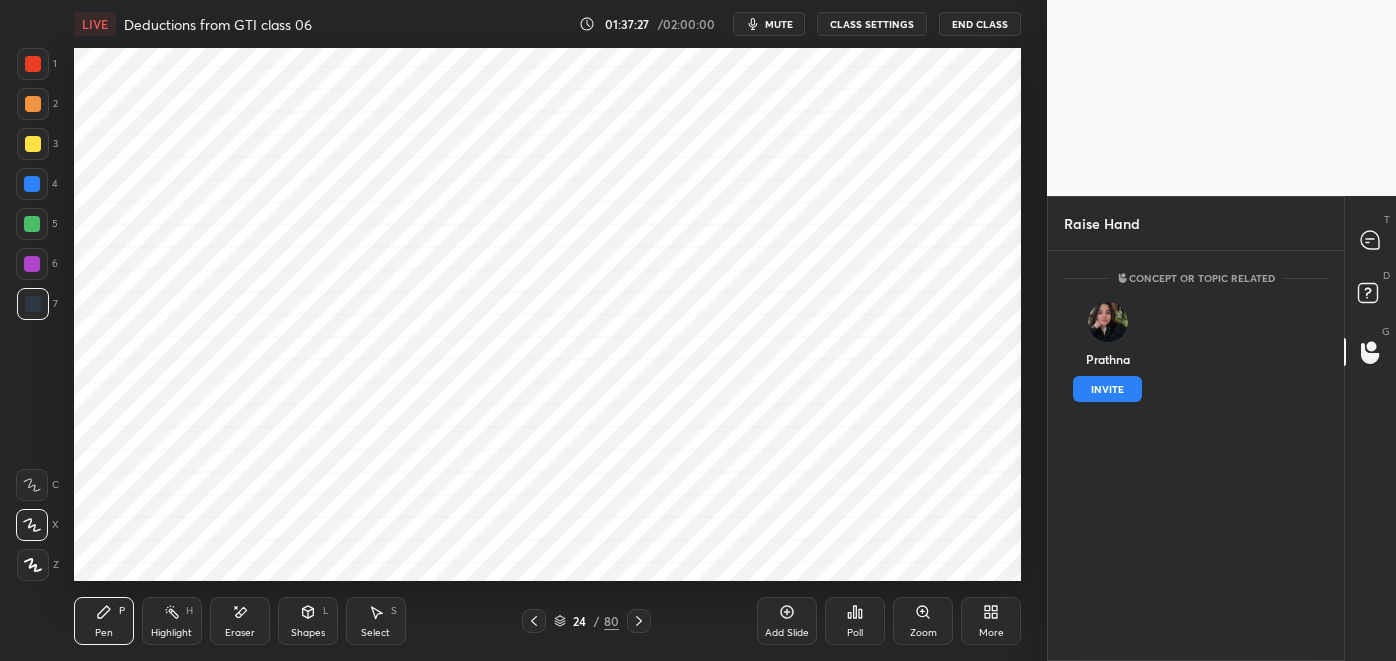 click on "INVITE" at bounding box center [1107, 389] 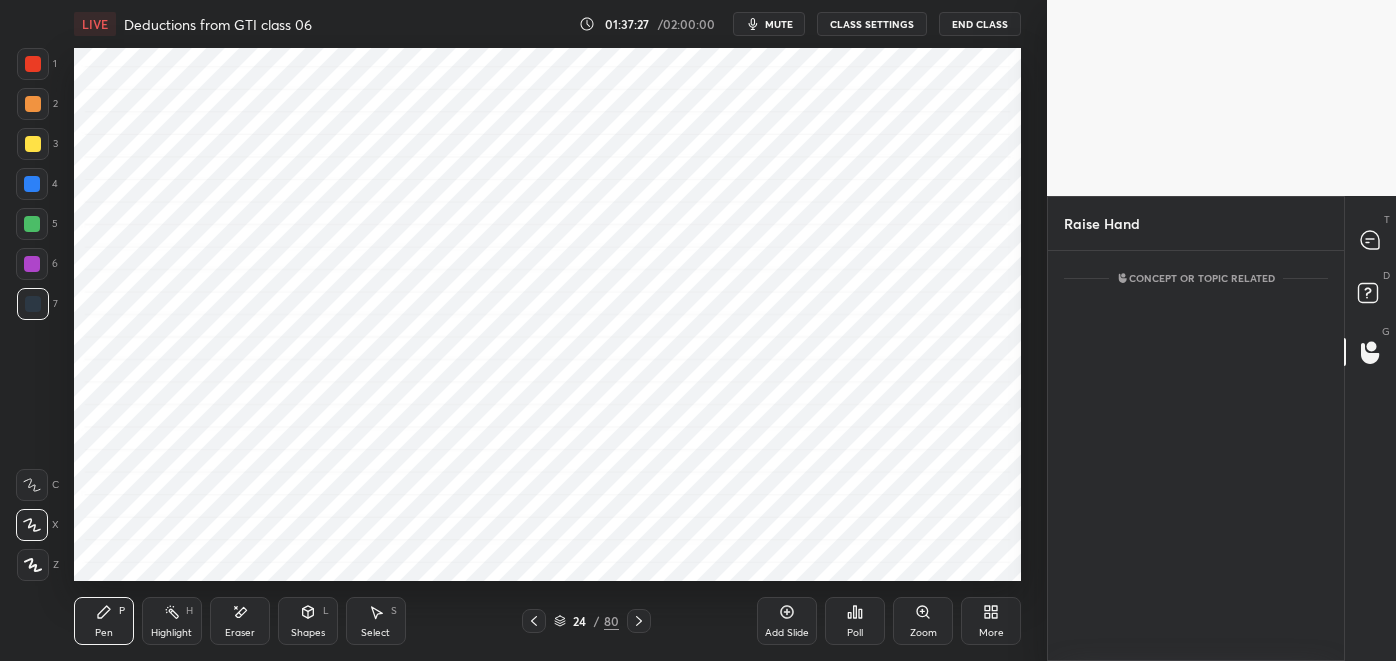 scroll, scrollTop: 323, scrollLeft: 290, axis: both 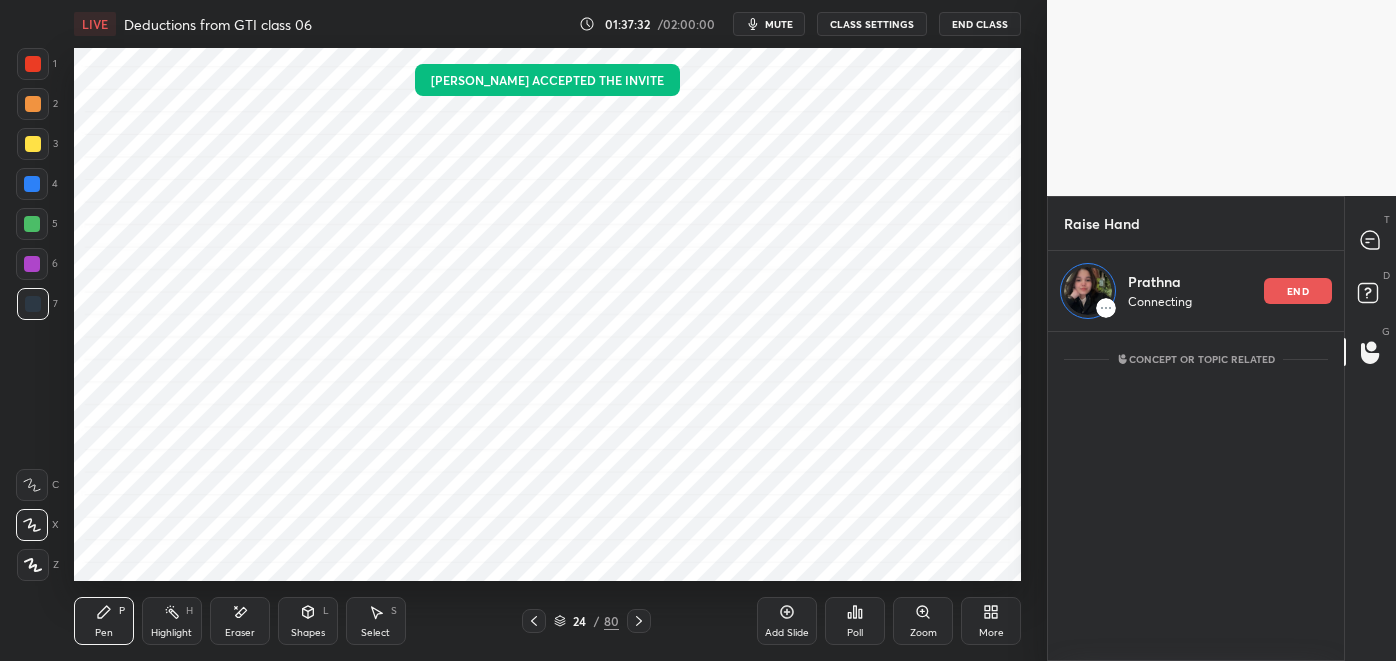 click 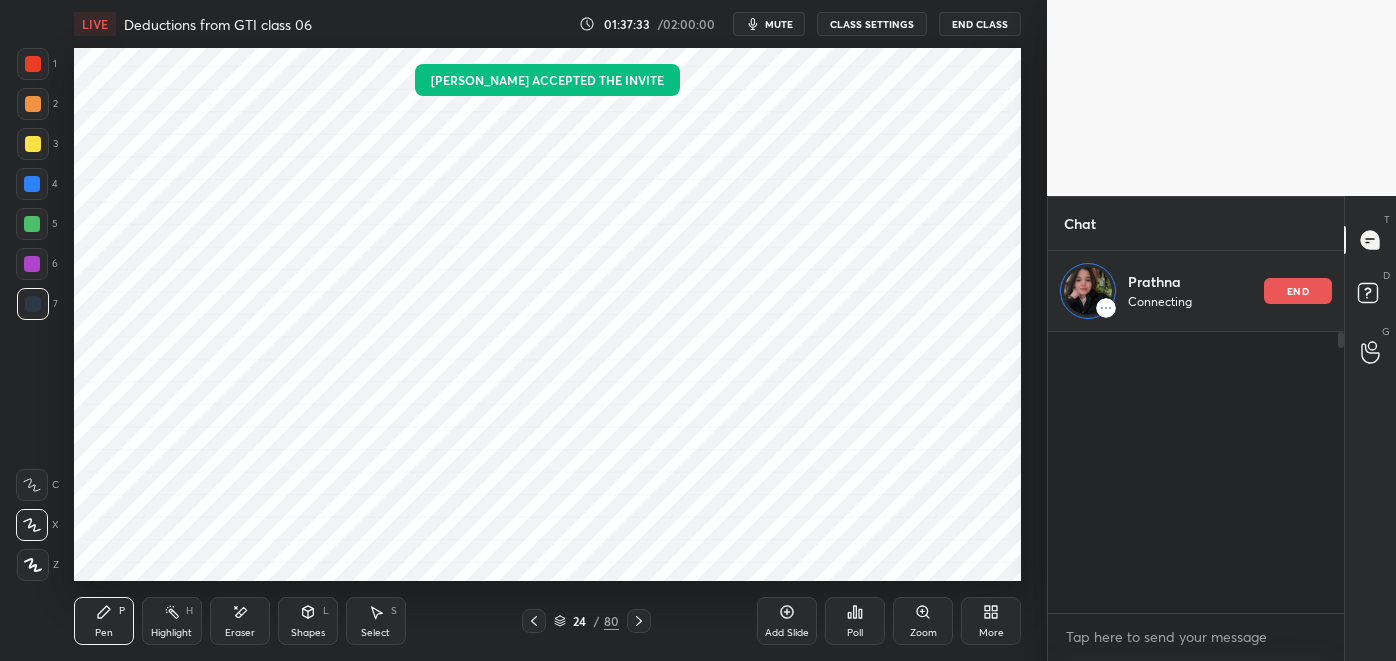 scroll, scrollTop: 323, scrollLeft: 290, axis: both 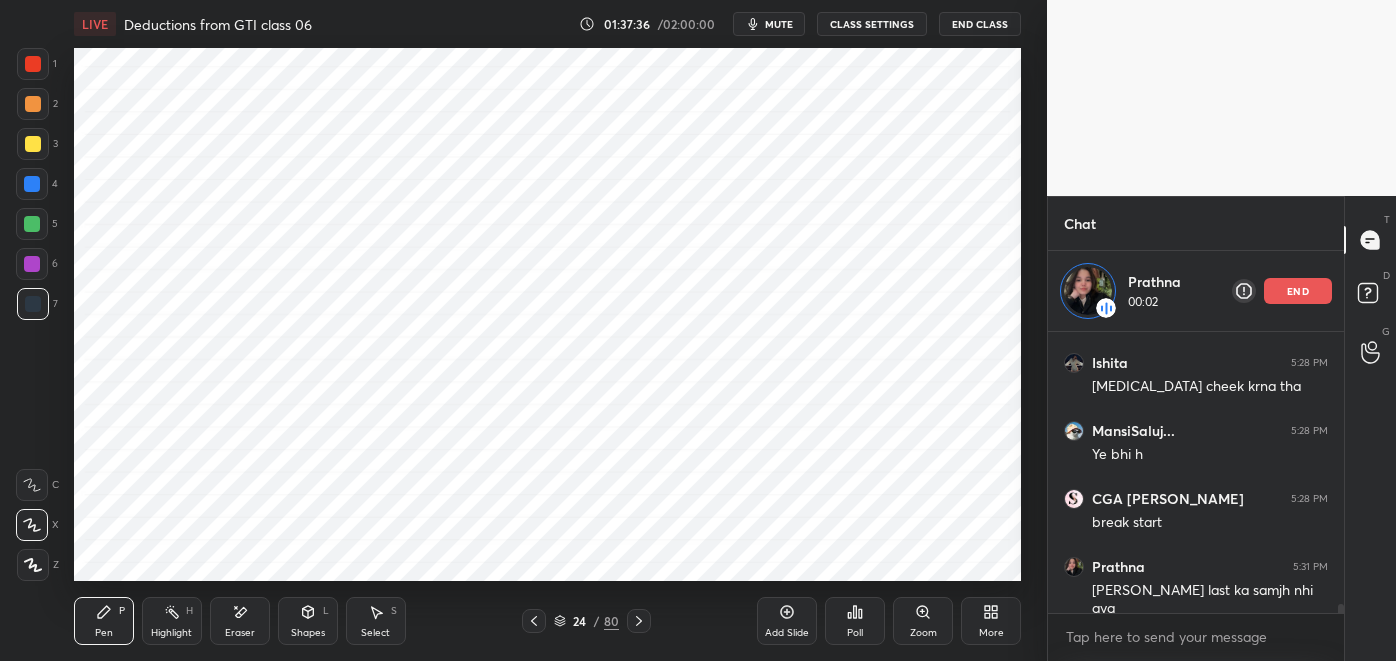 click 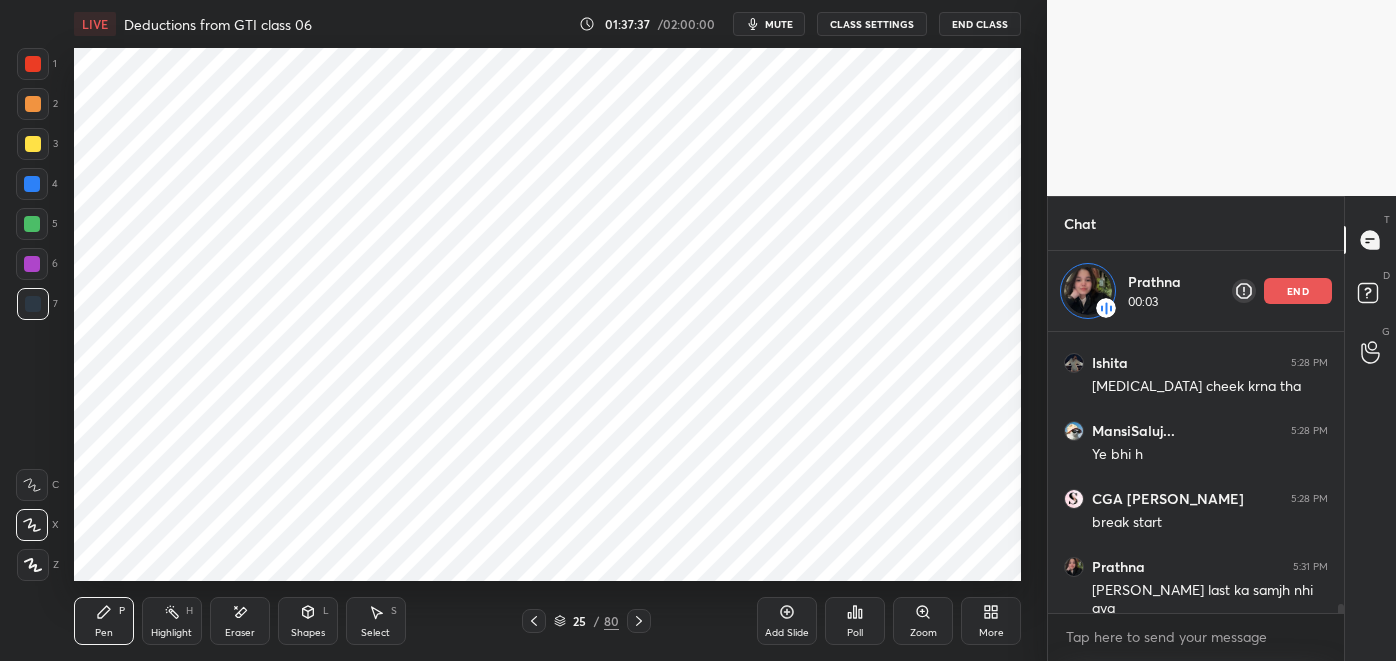 click 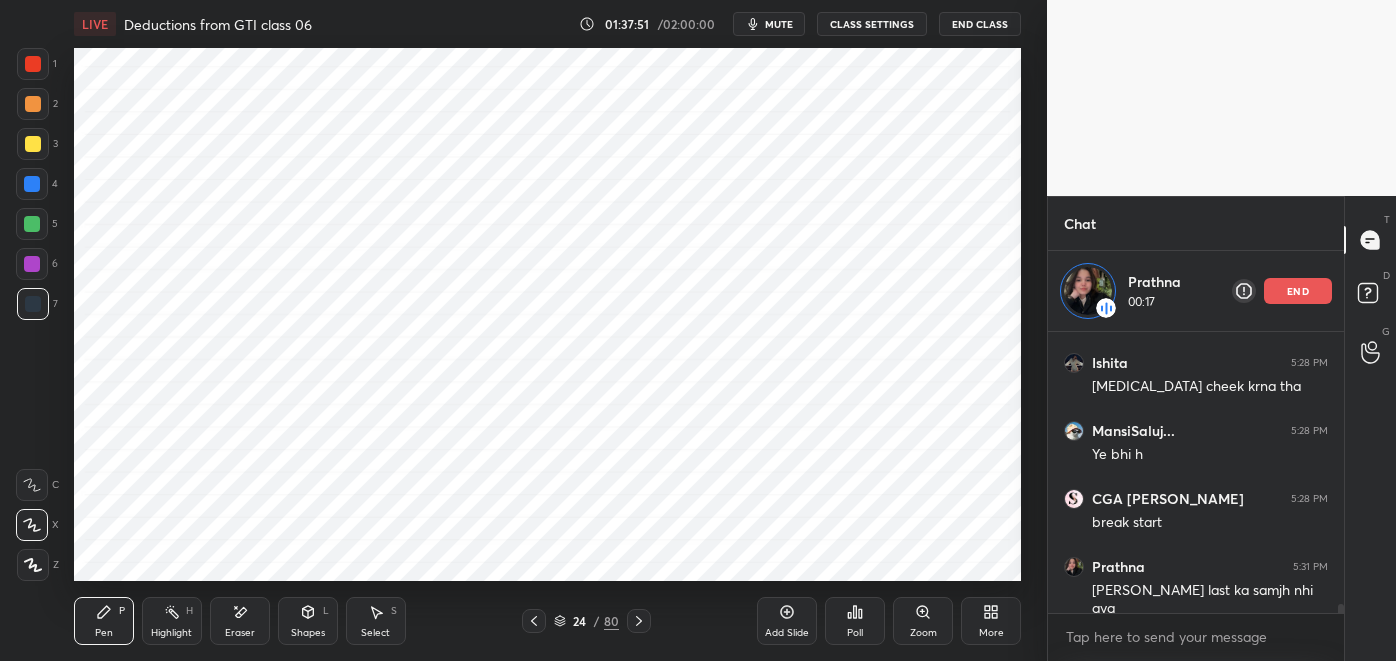 scroll, scrollTop: 6, scrollLeft: 5, axis: both 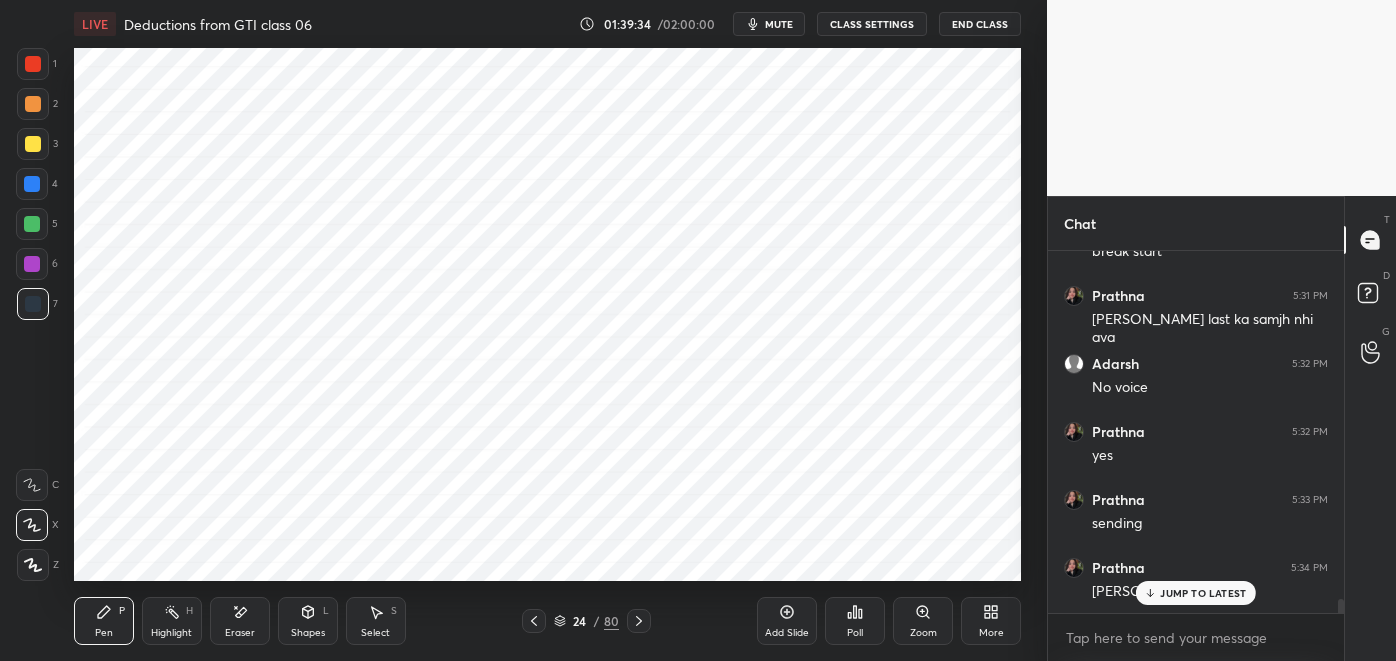 click on "JUMP TO LATEST" at bounding box center [1203, 593] 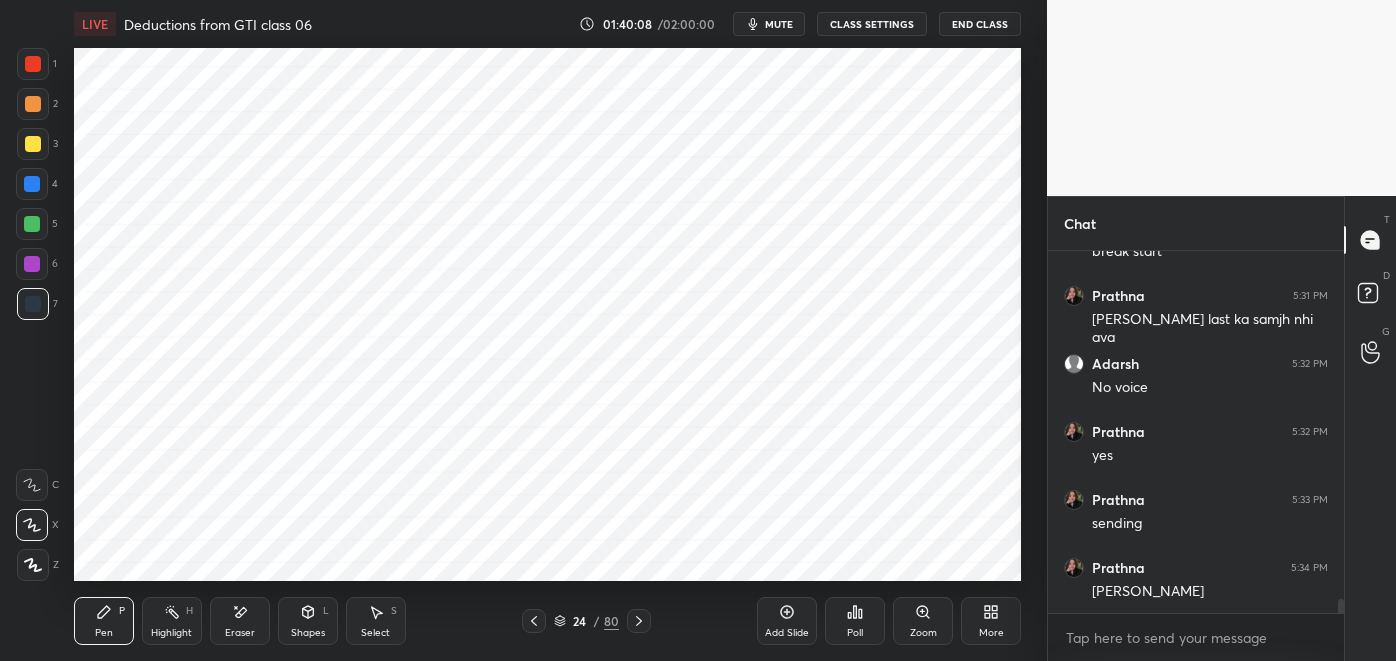 click 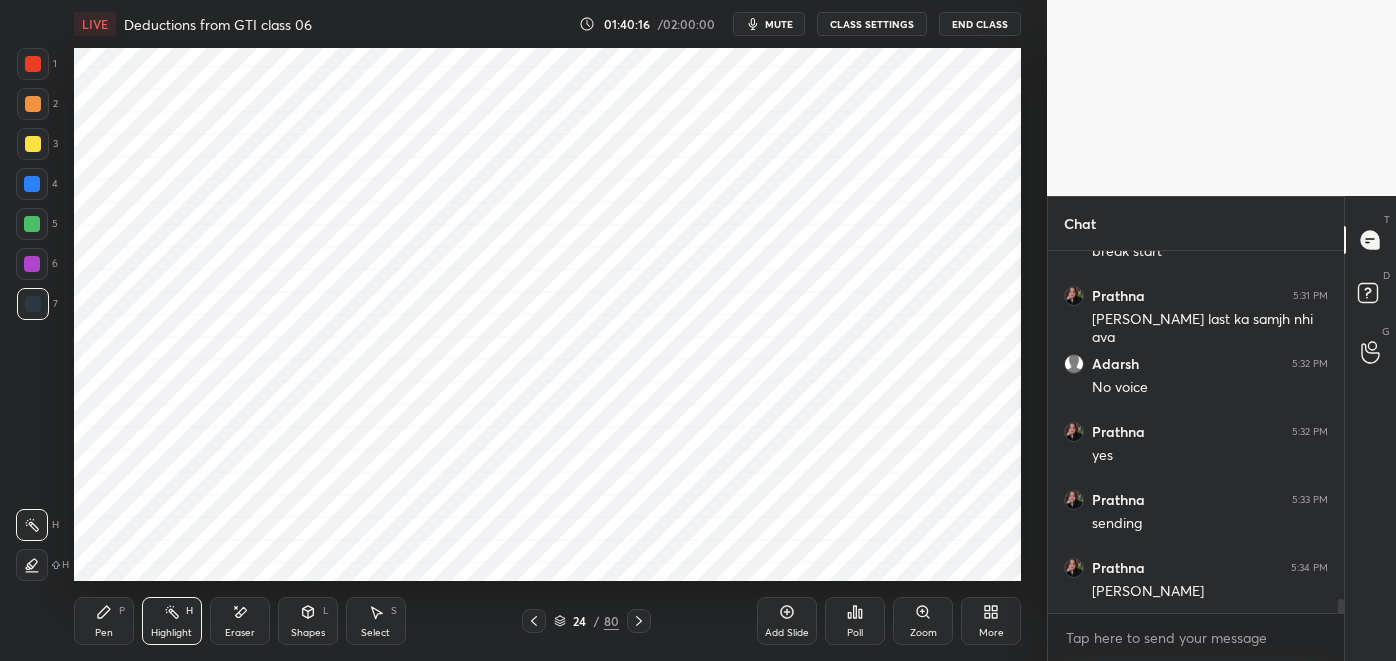 scroll, scrollTop: 8816, scrollLeft: 0, axis: vertical 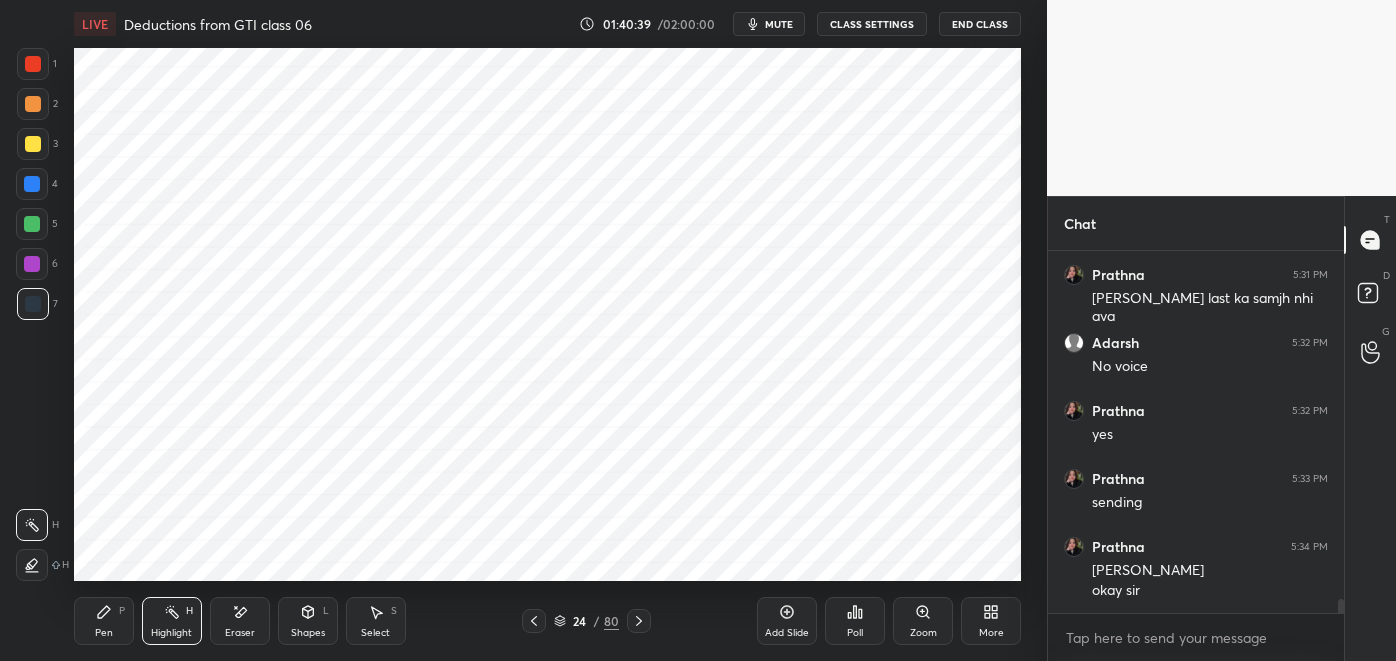 click 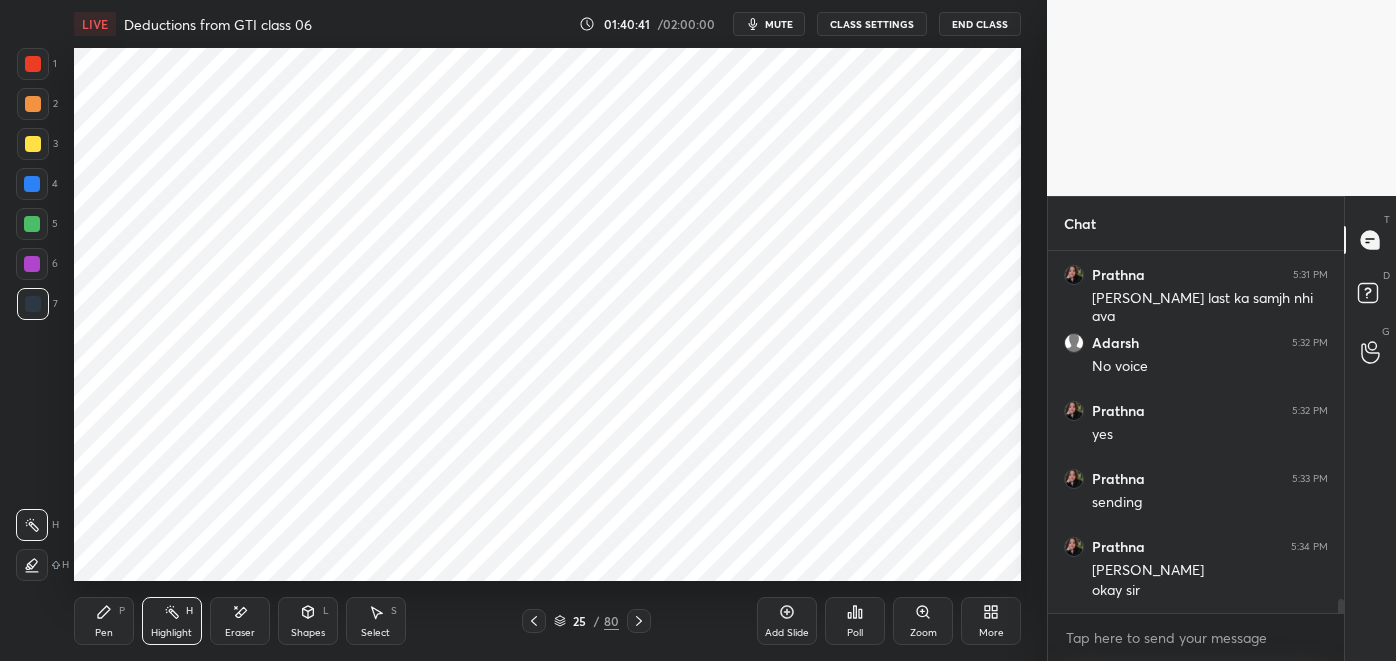 click 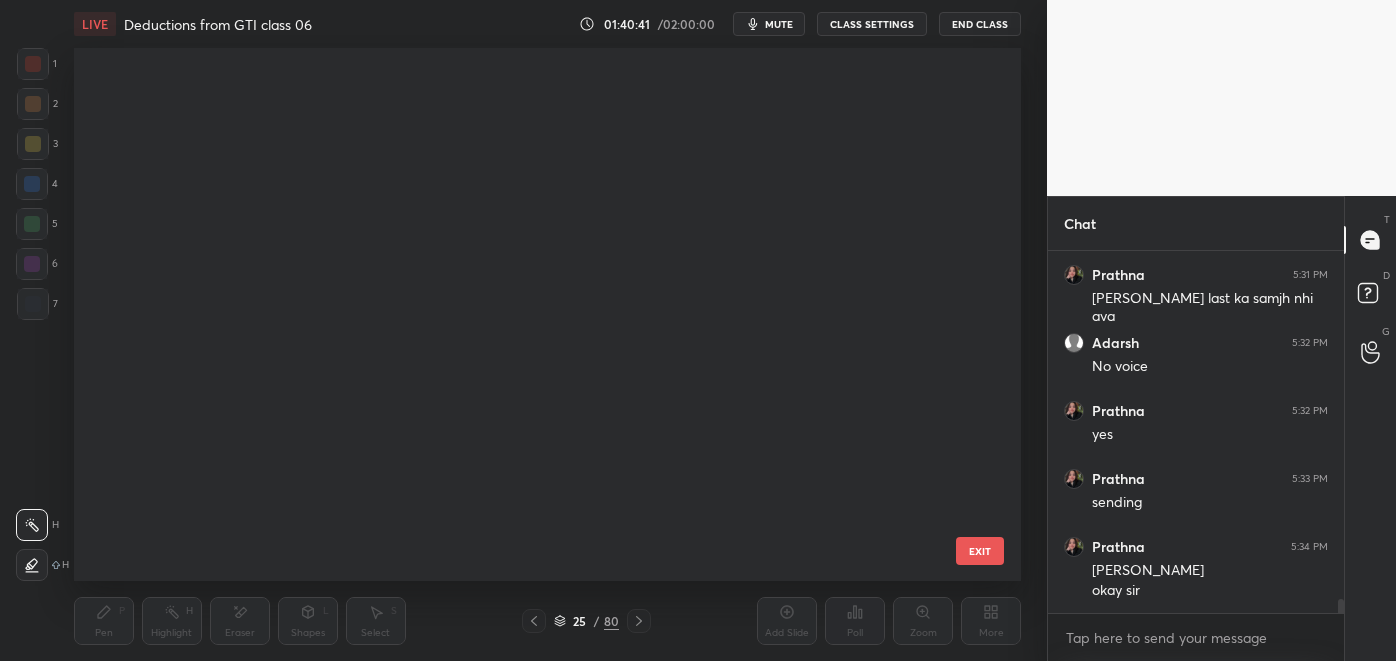 scroll, scrollTop: 931, scrollLeft: 0, axis: vertical 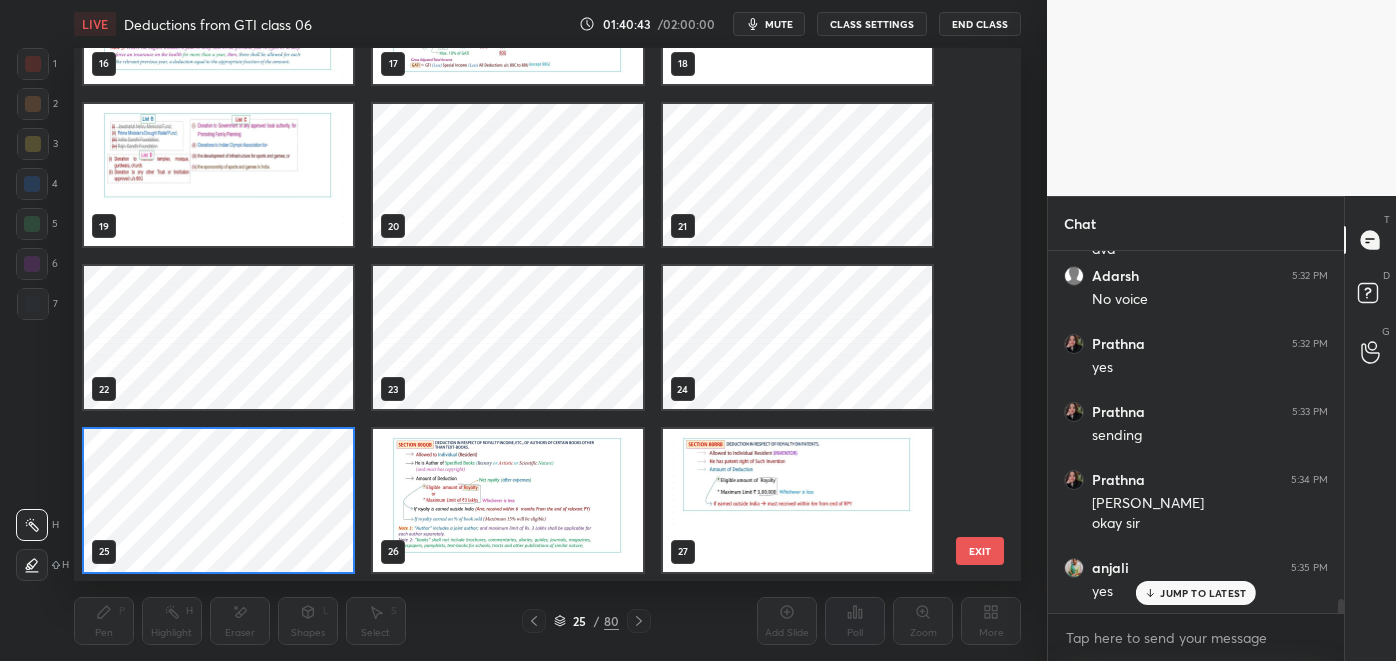 click at bounding box center [507, 500] 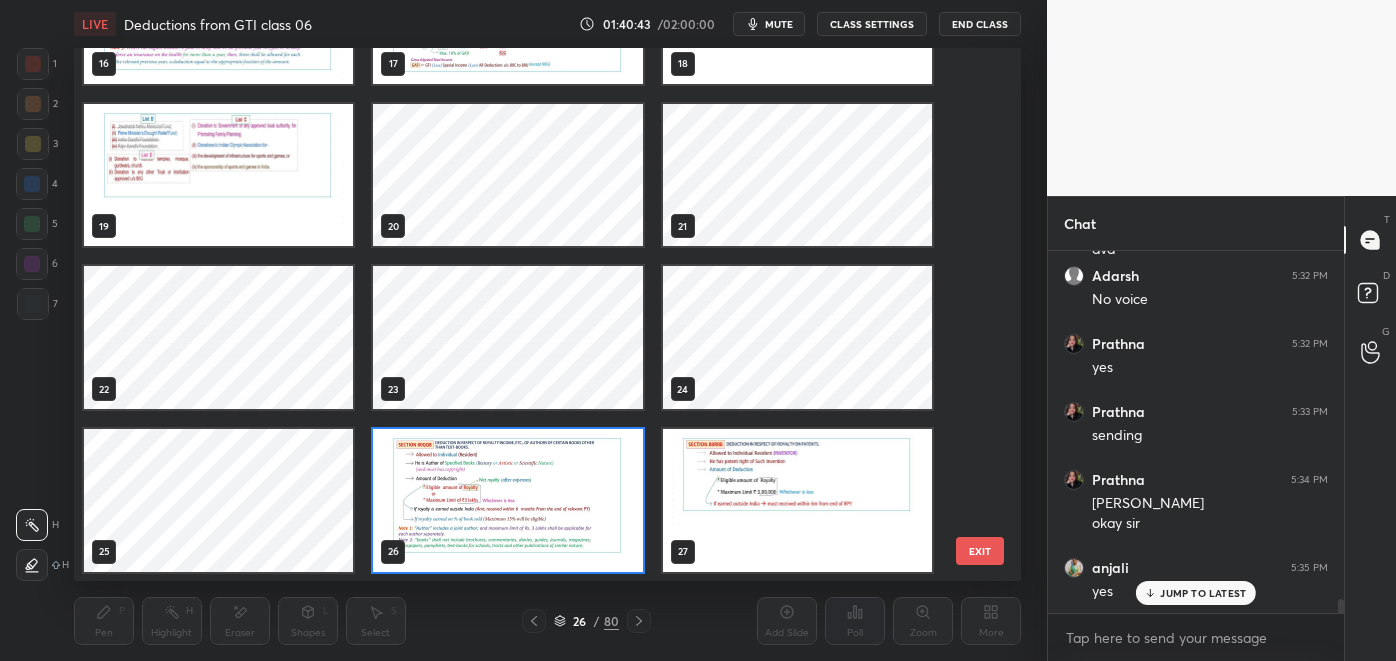 click at bounding box center [507, 500] 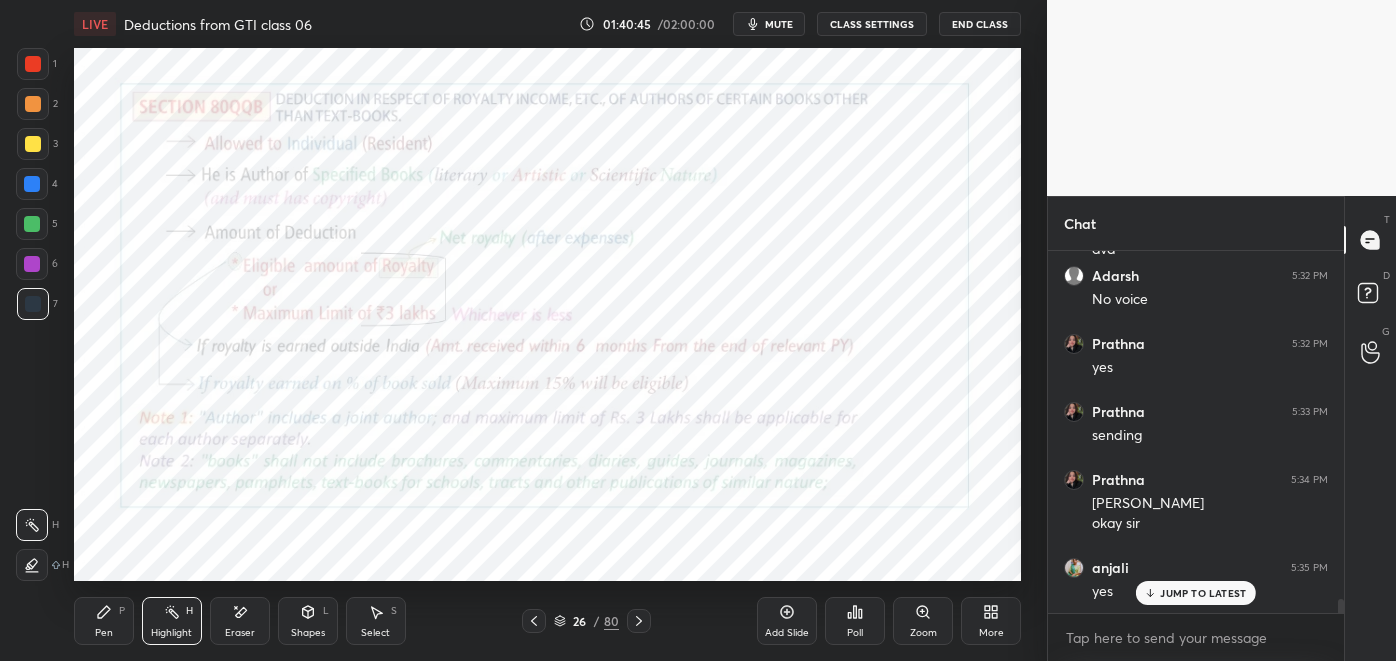 click 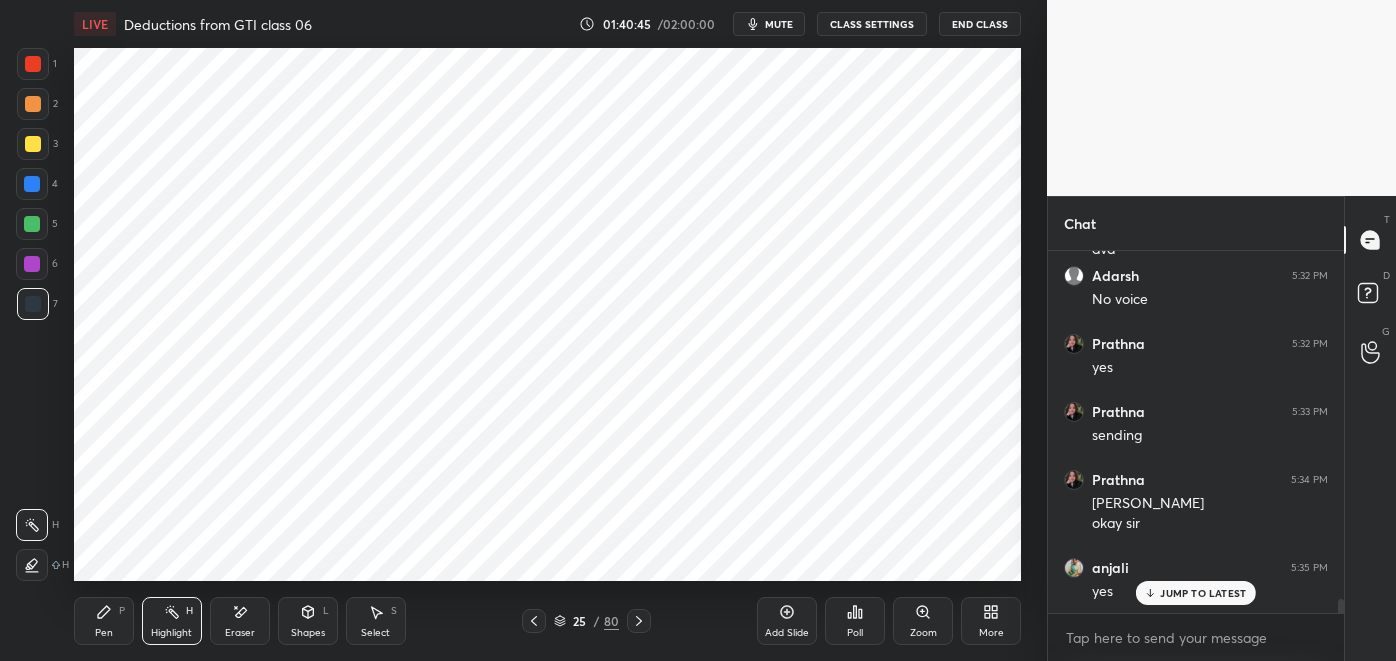 click 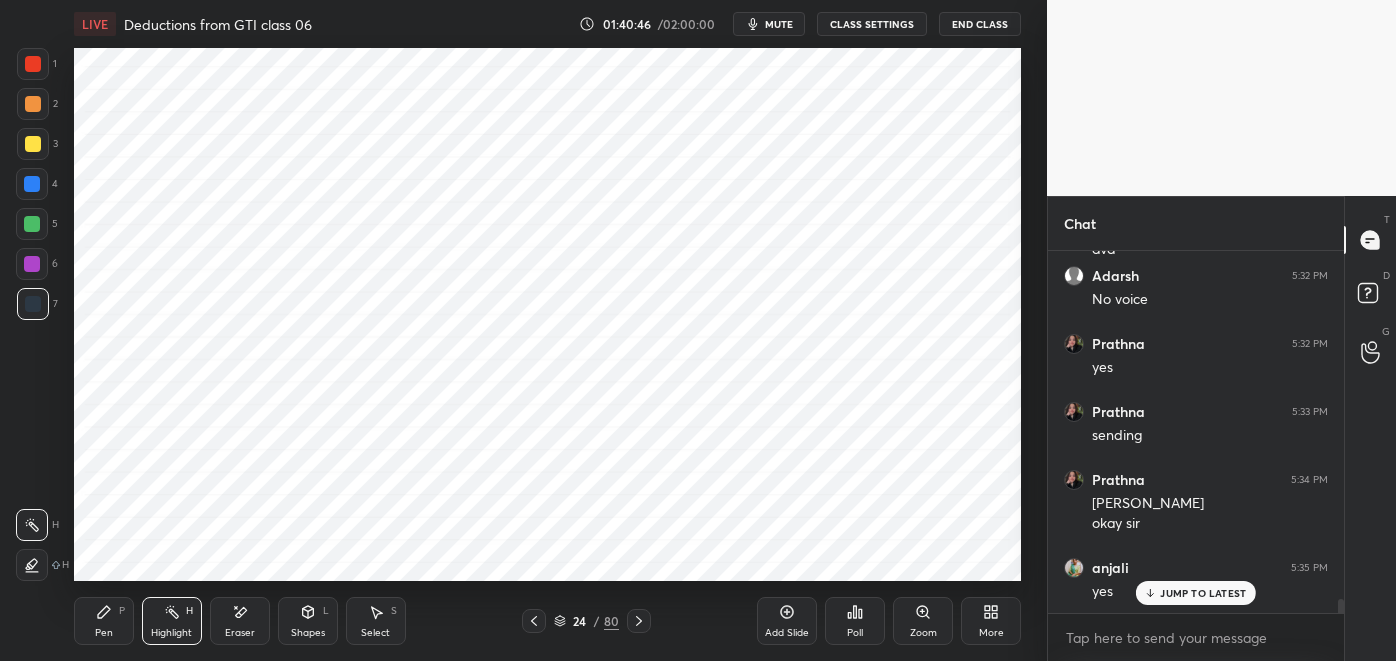 click at bounding box center [534, 621] 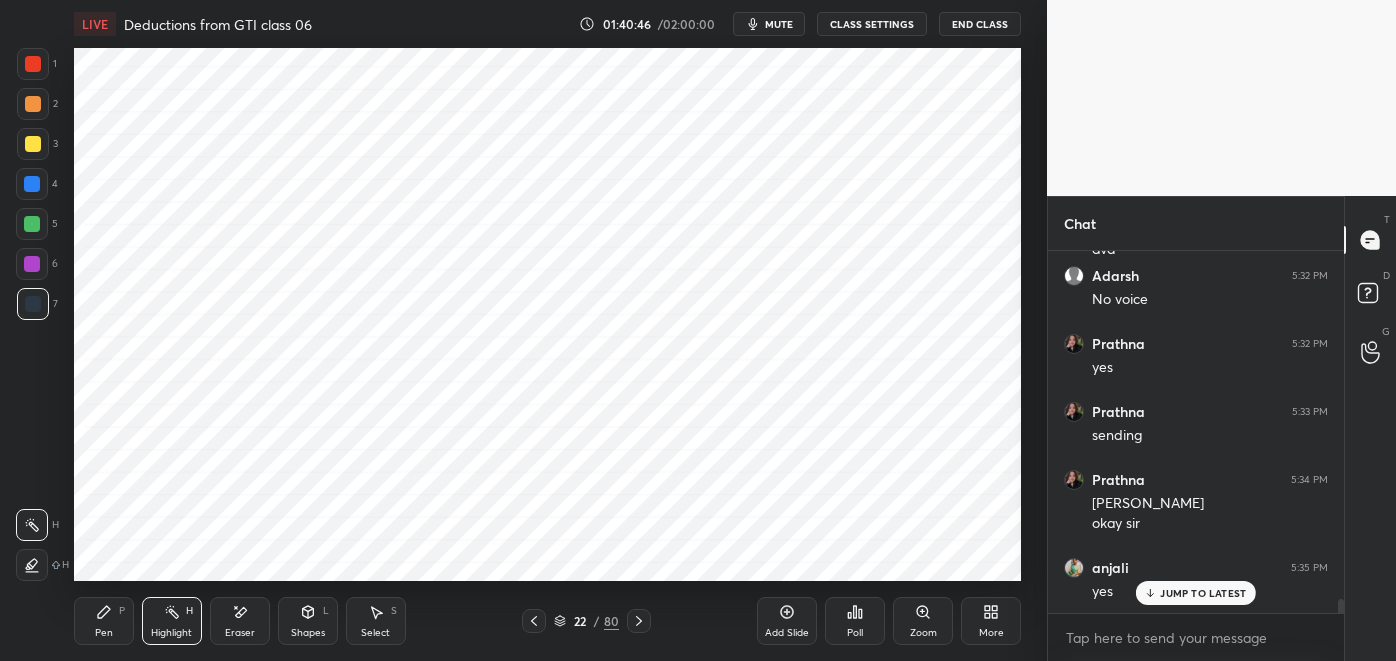 click 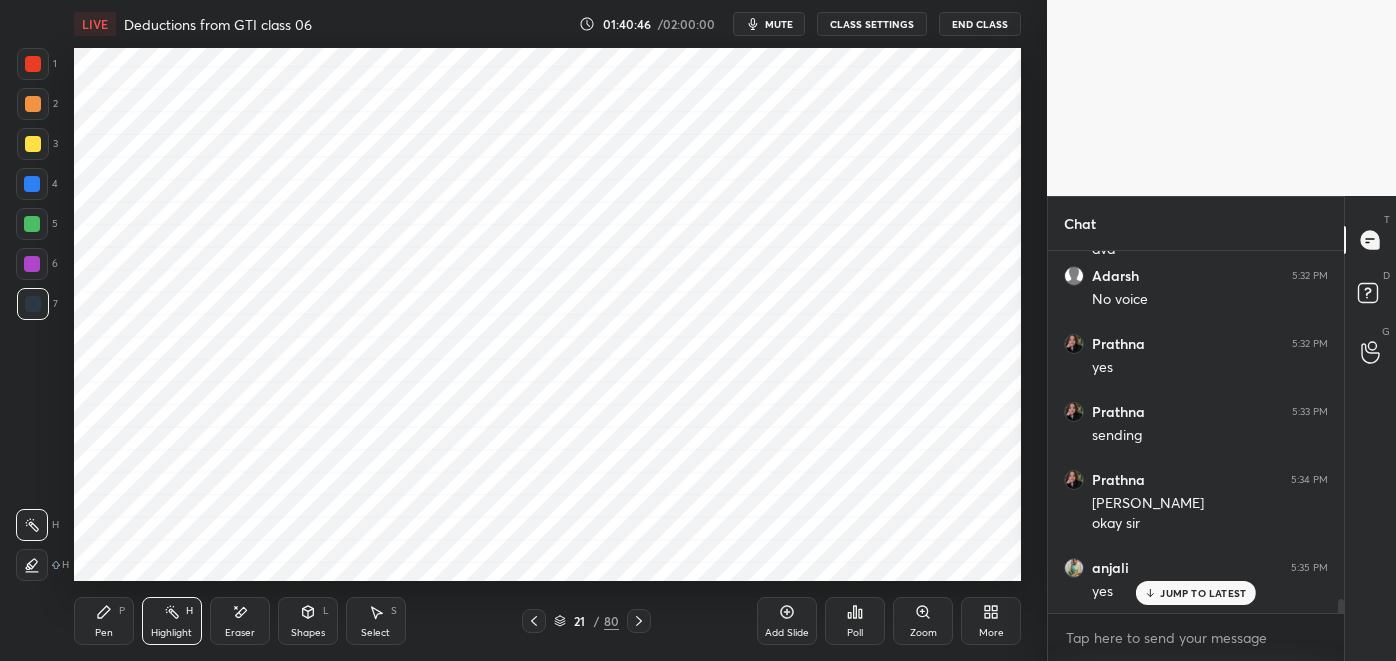 click 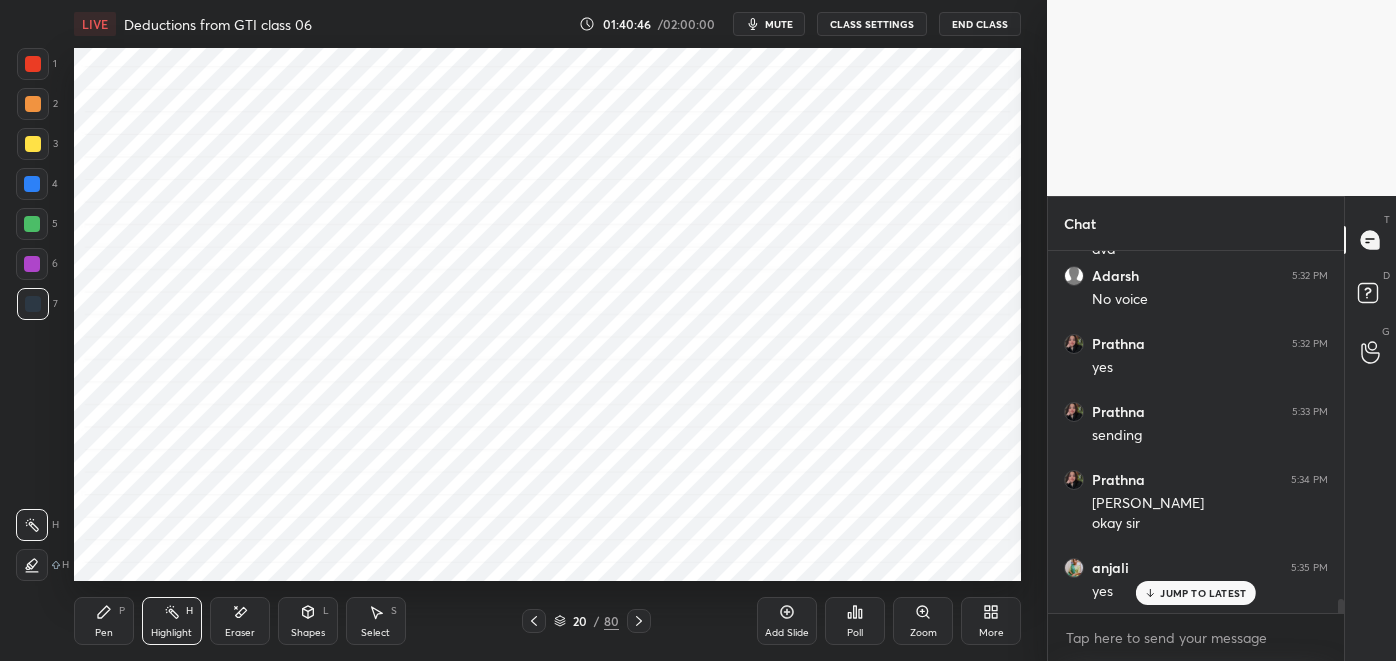 click 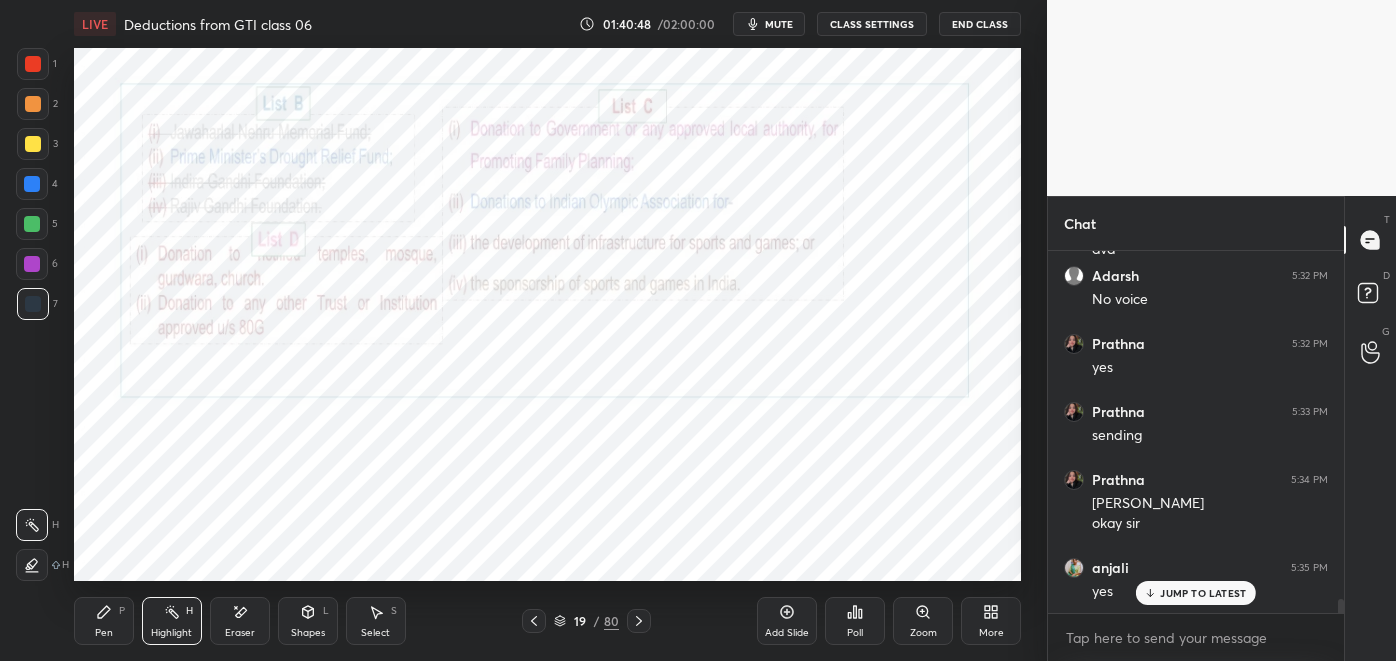 click 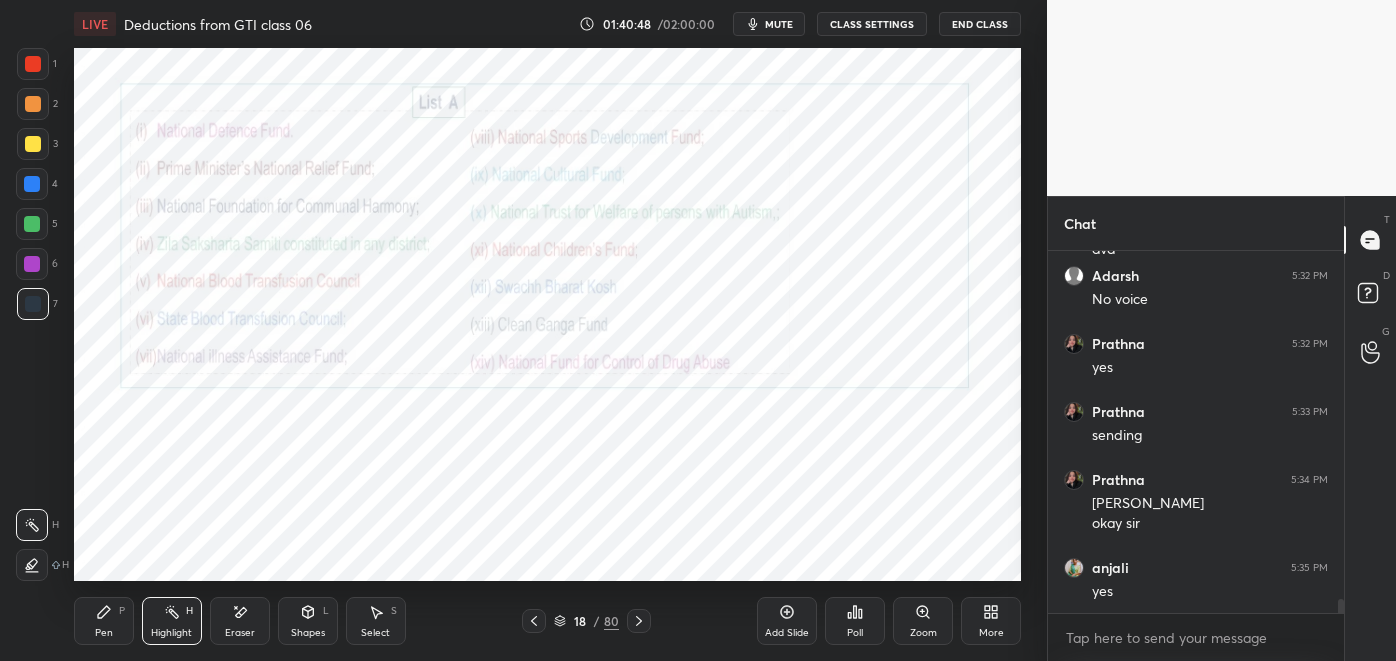 scroll, scrollTop: 8952, scrollLeft: 0, axis: vertical 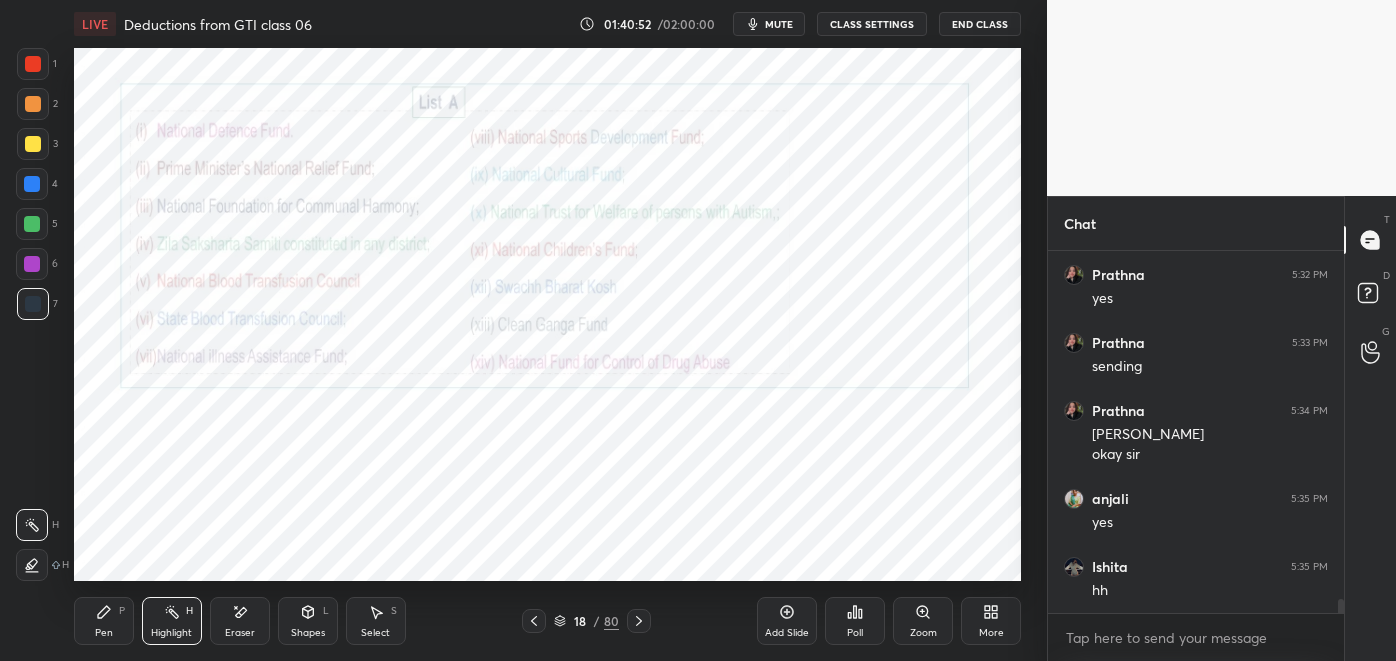 click at bounding box center [639, 621] 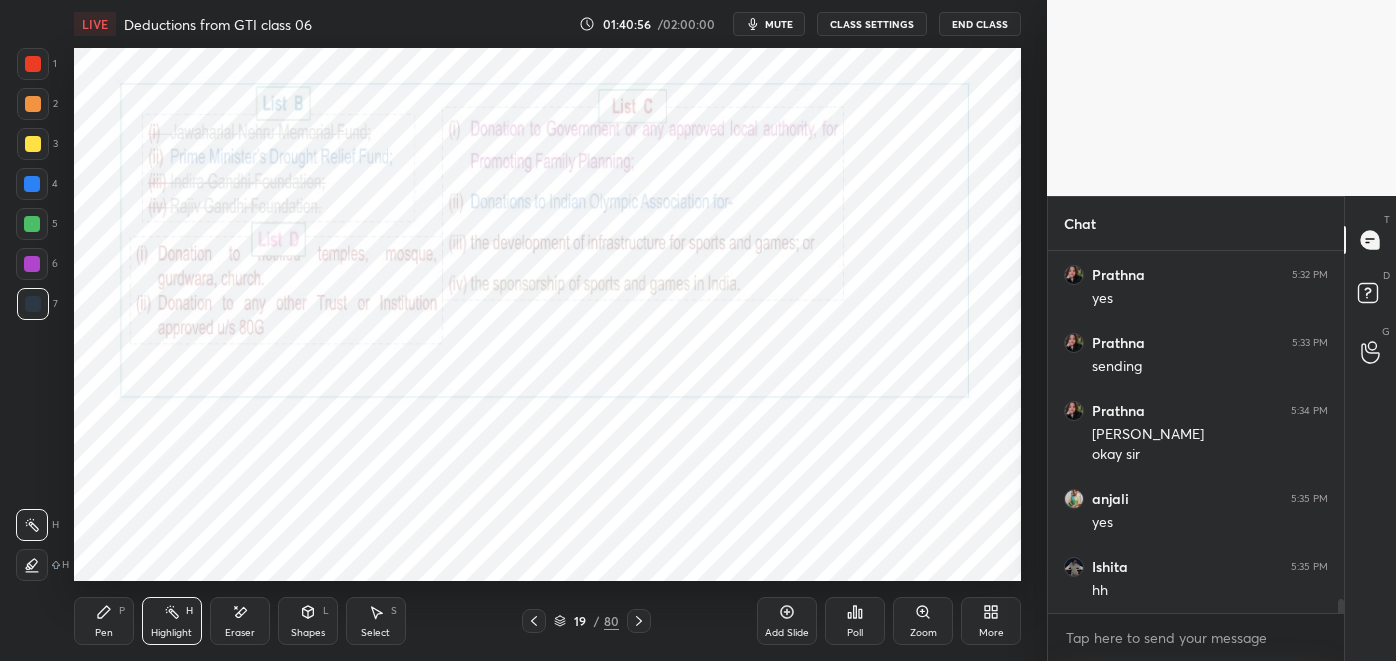 click 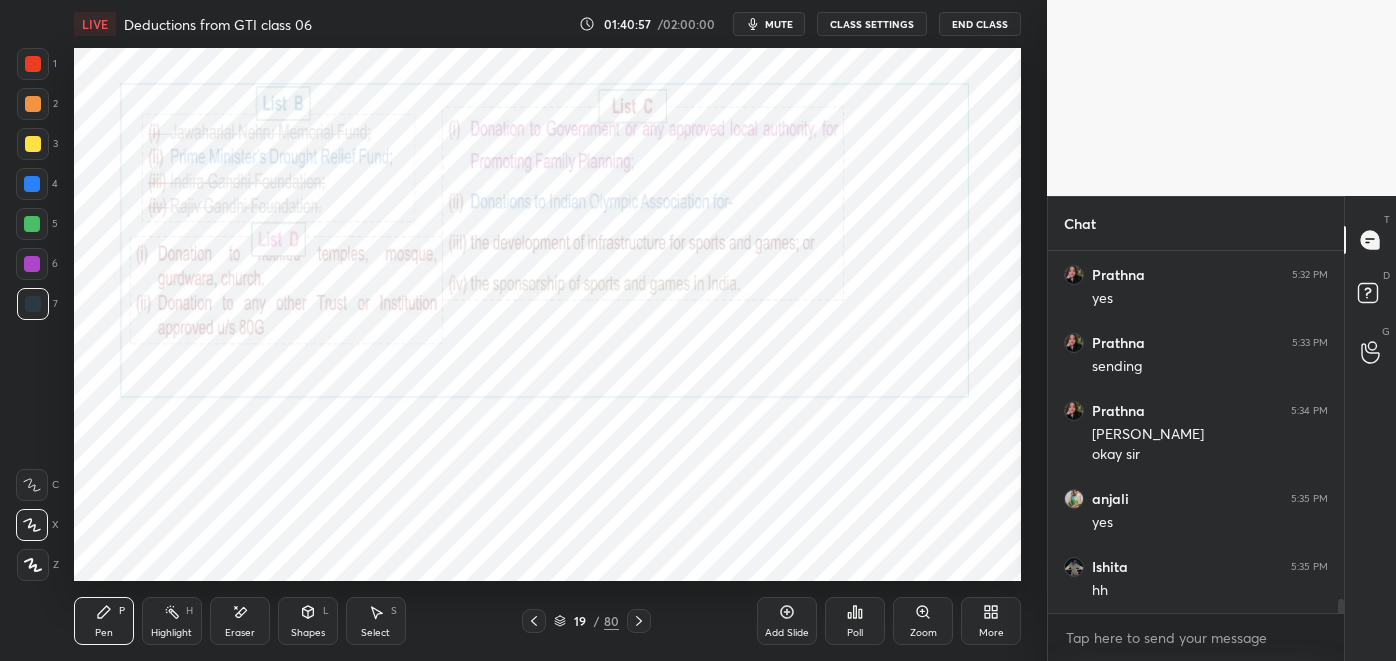 click on "Highlight H" at bounding box center [172, 621] 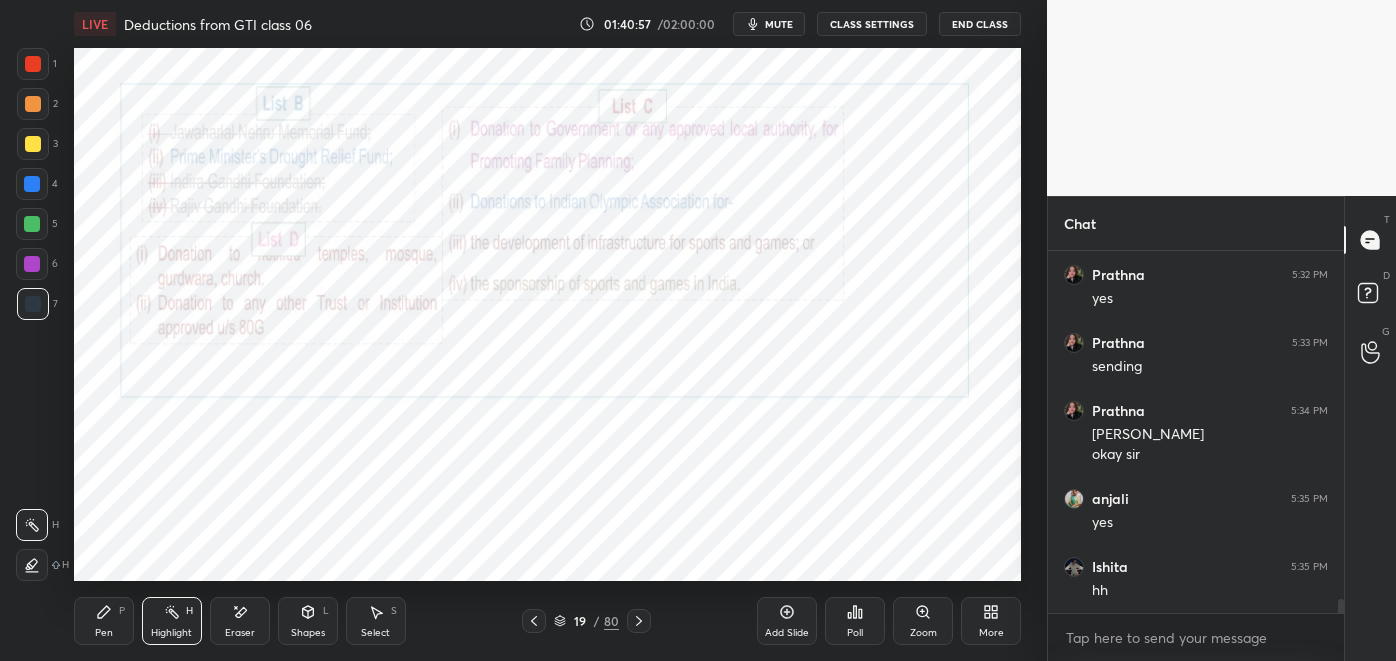click at bounding box center (32, 264) 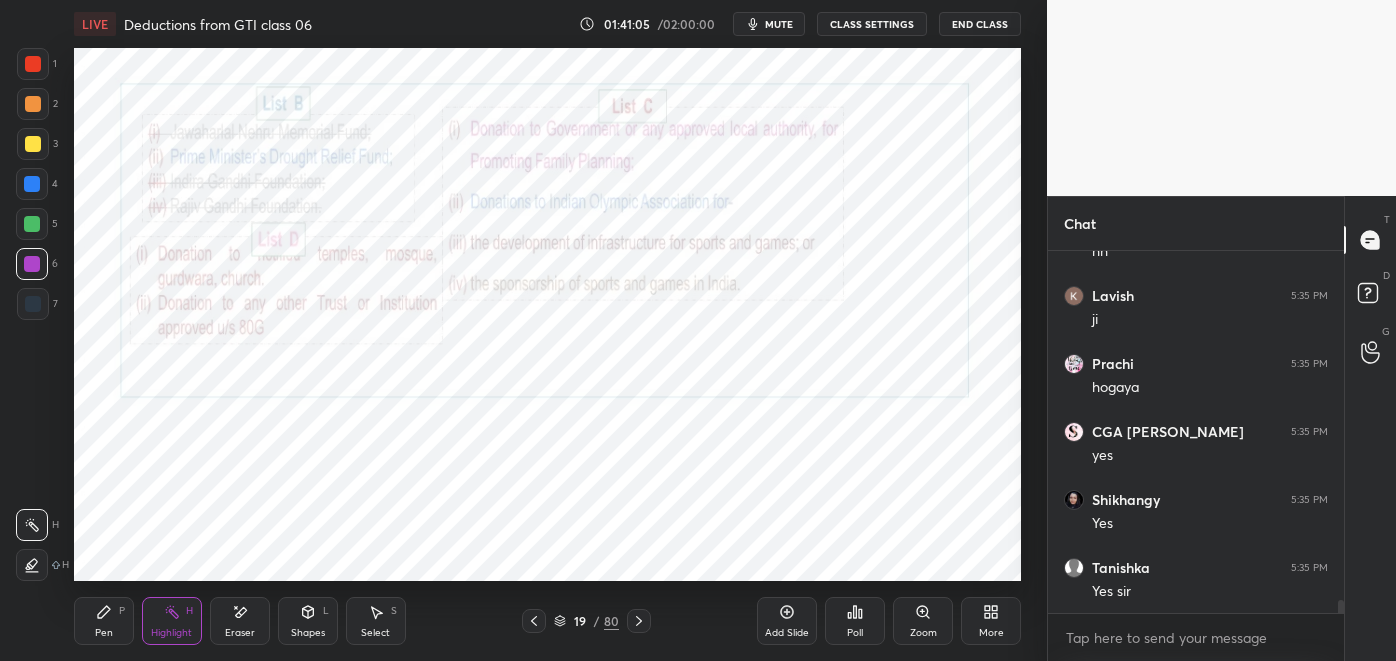 scroll, scrollTop: 9360, scrollLeft: 0, axis: vertical 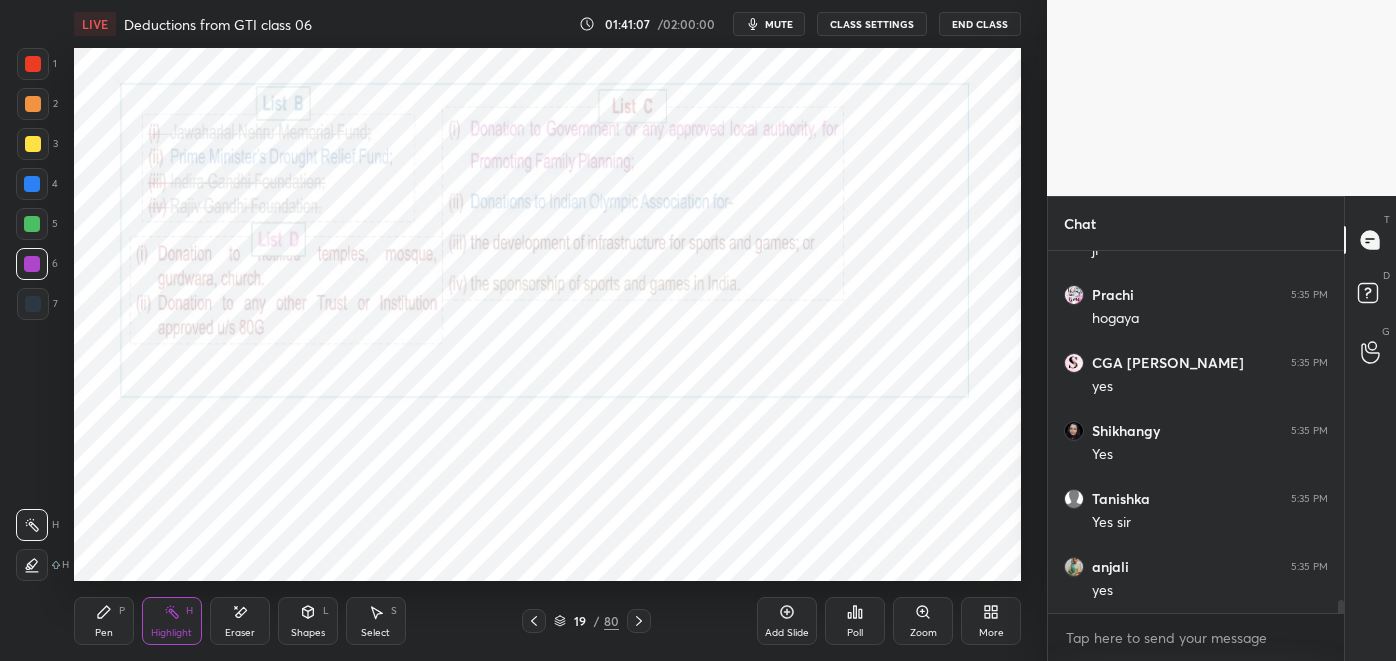 click on "Pen P" at bounding box center [104, 621] 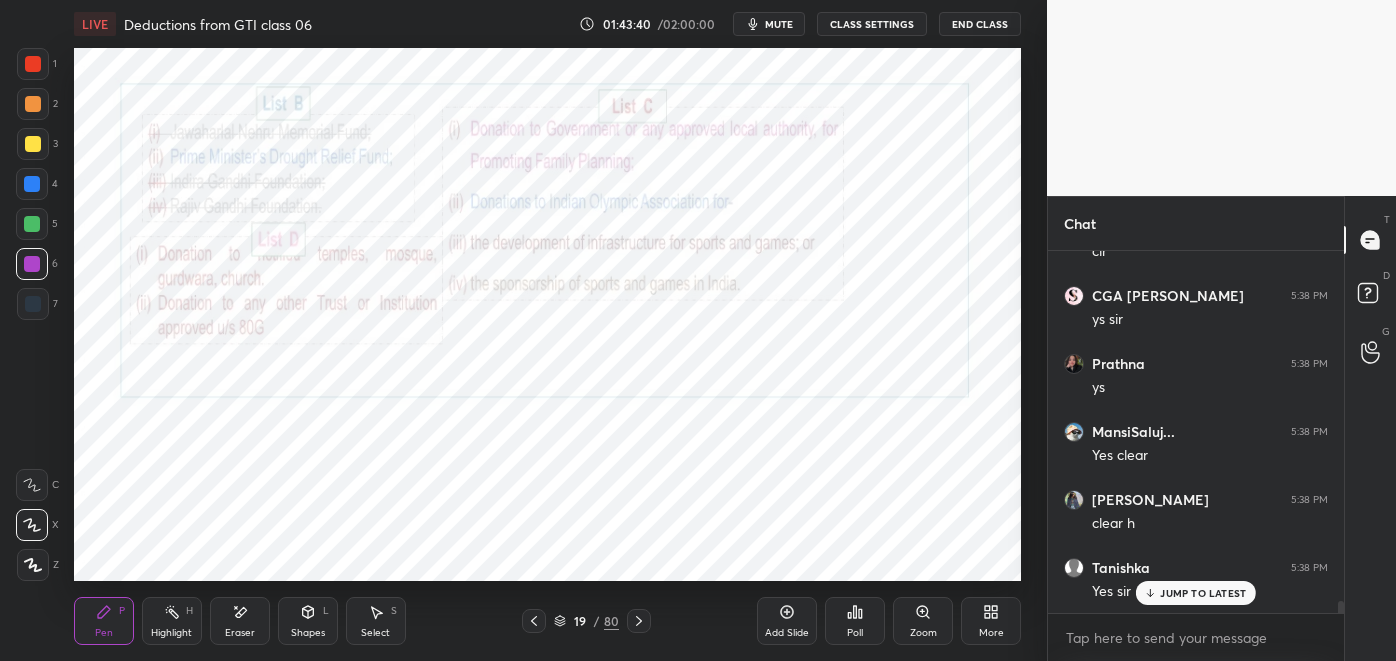 scroll, scrollTop: 10941, scrollLeft: 0, axis: vertical 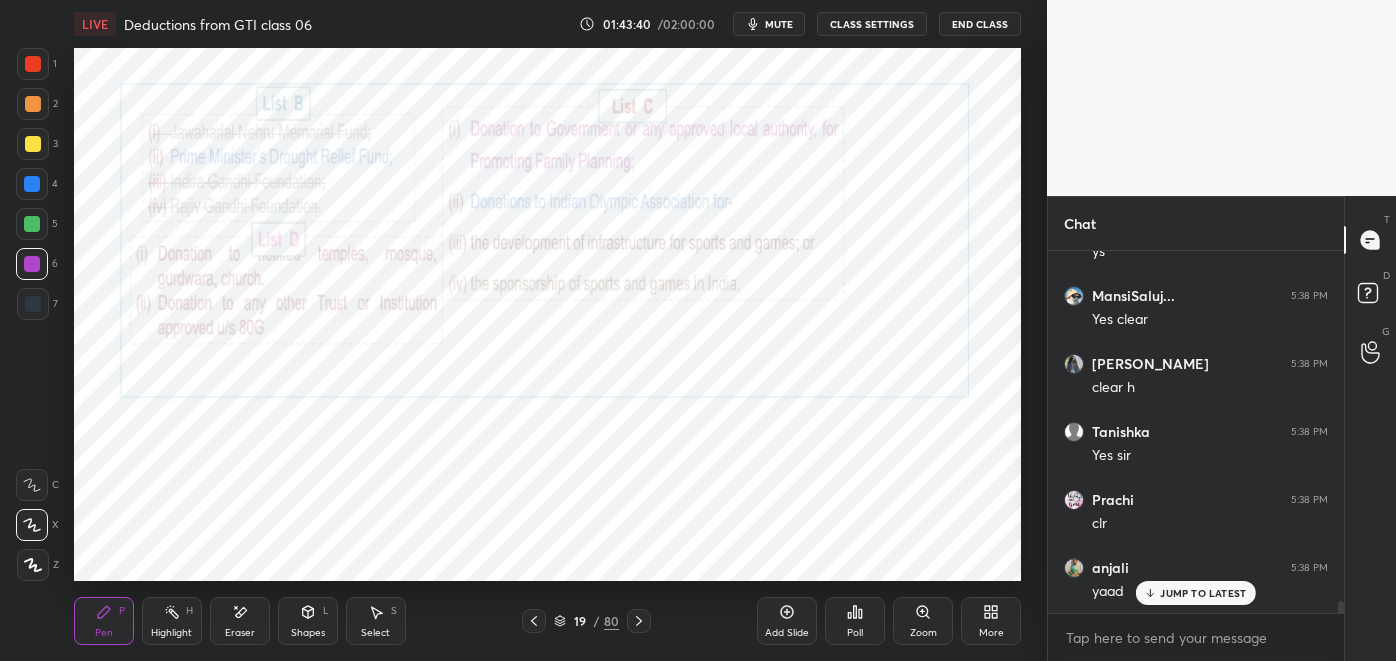 click at bounding box center [534, 621] 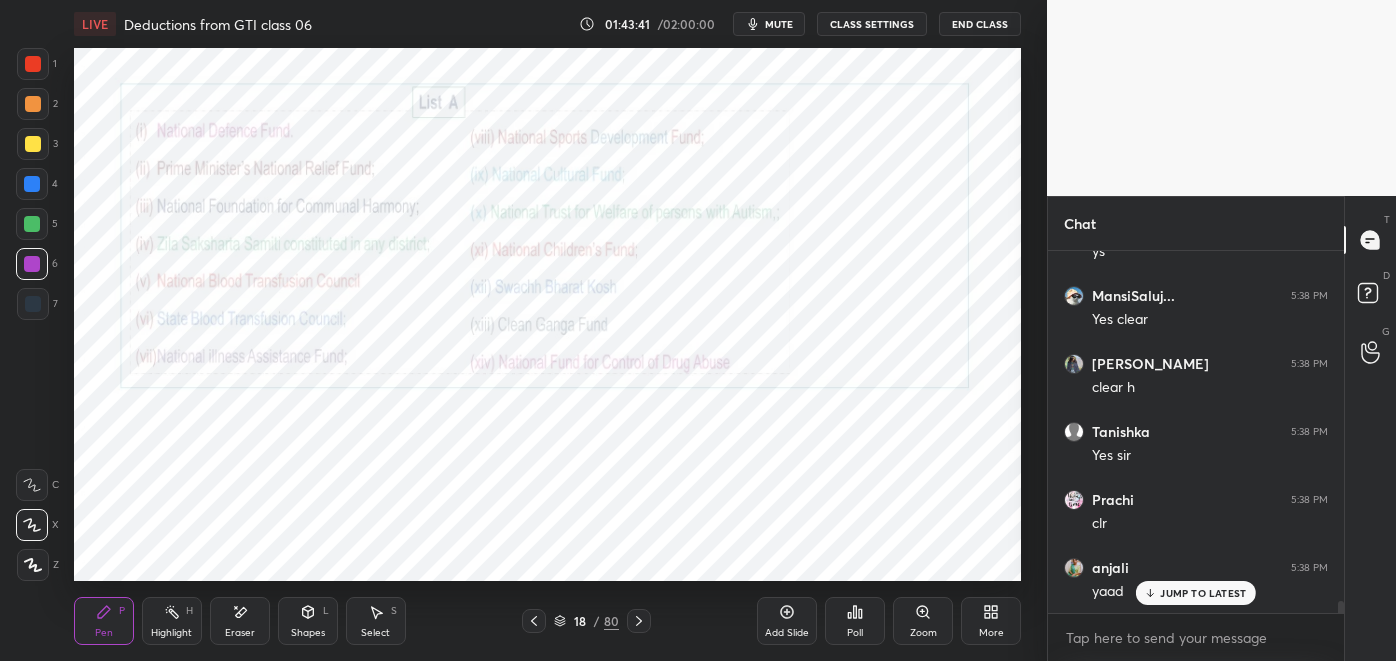 scroll, scrollTop: 11010, scrollLeft: 0, axis: vertical 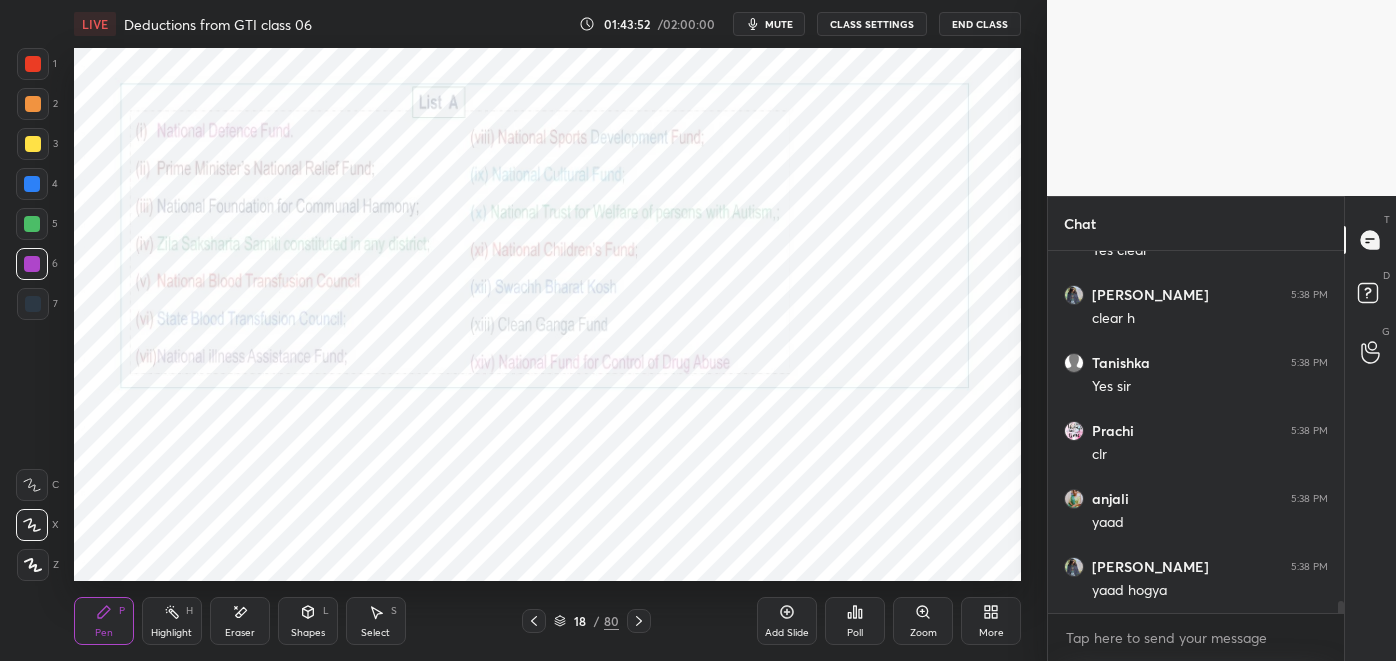click 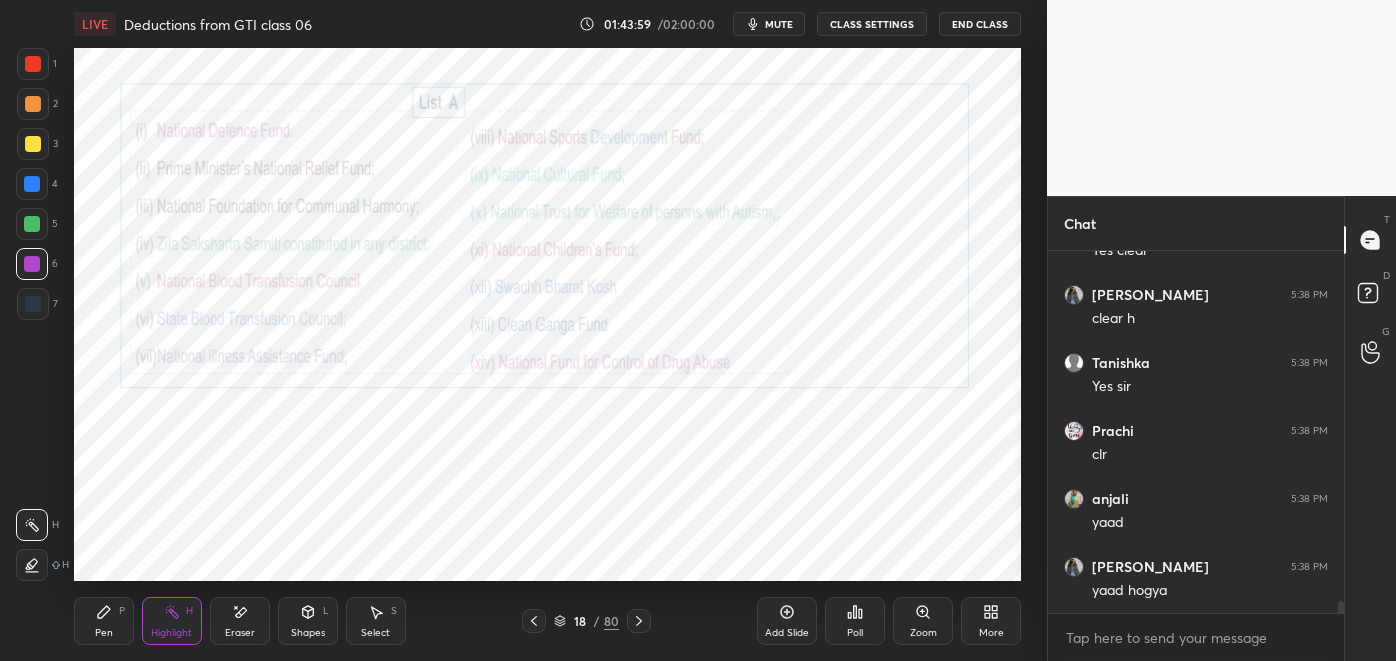 click at bounding box center [32, 224] 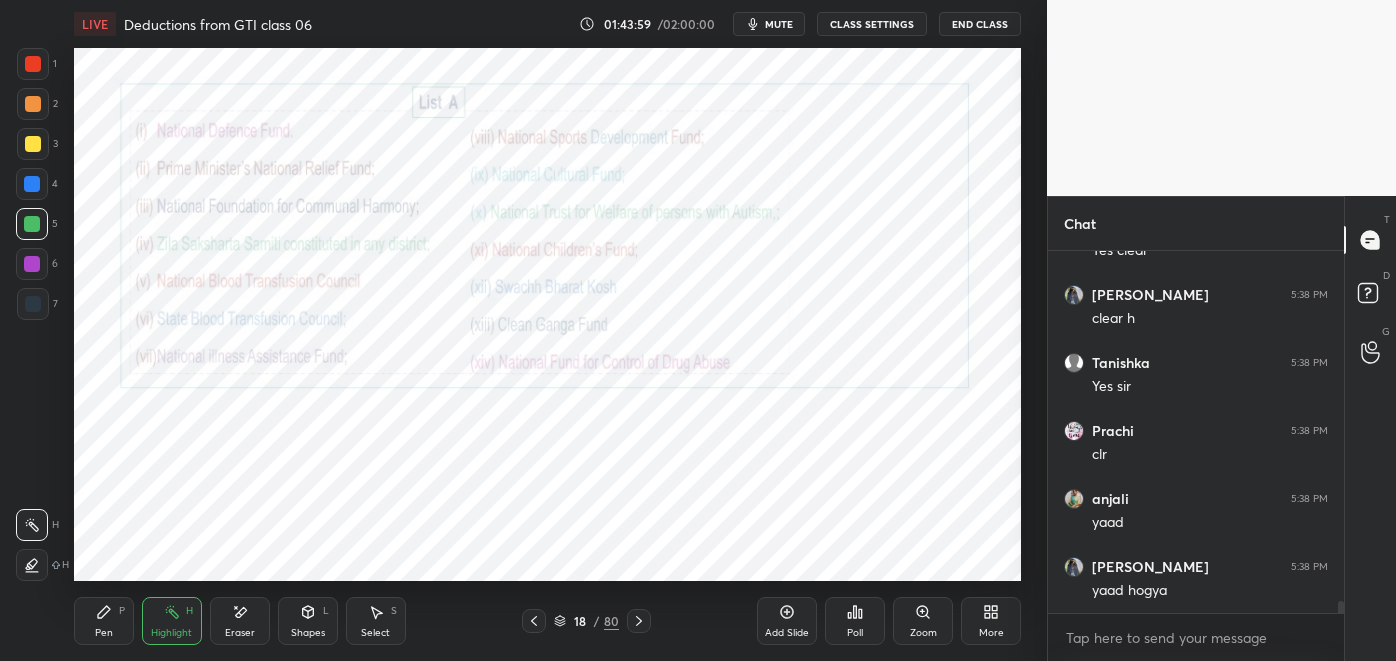 click at bounding box center [33, 144] 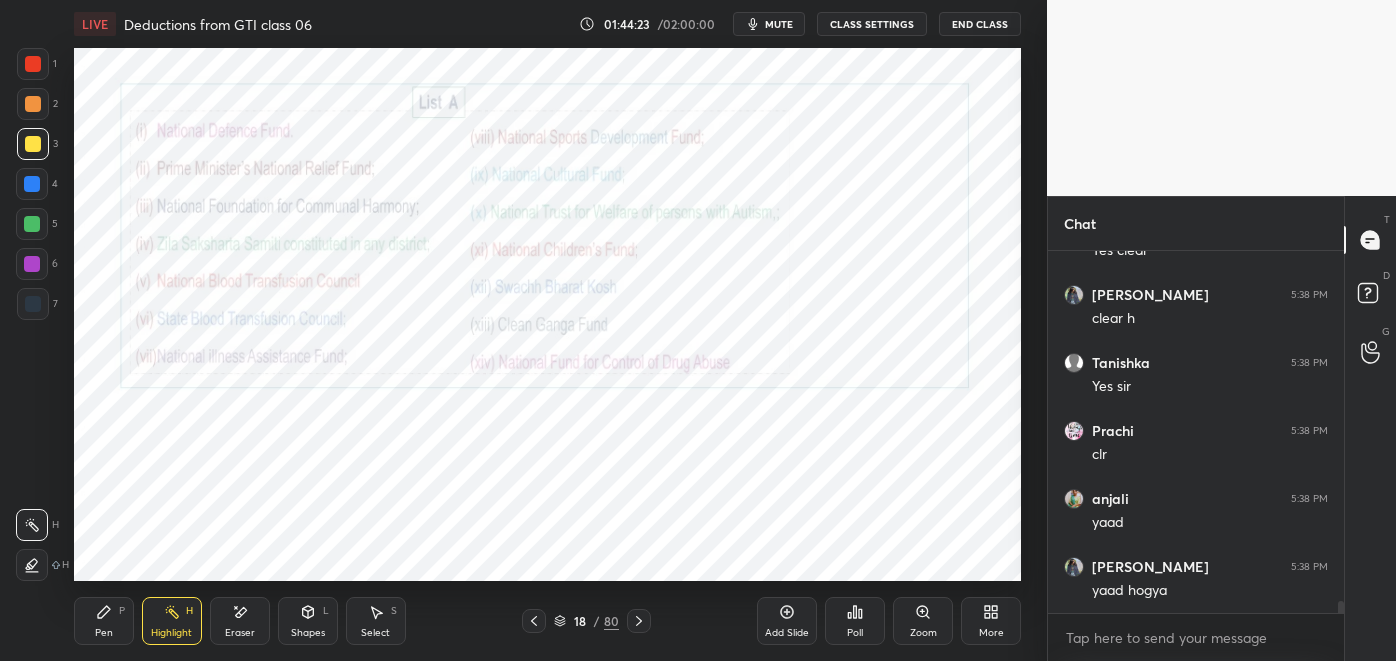 click 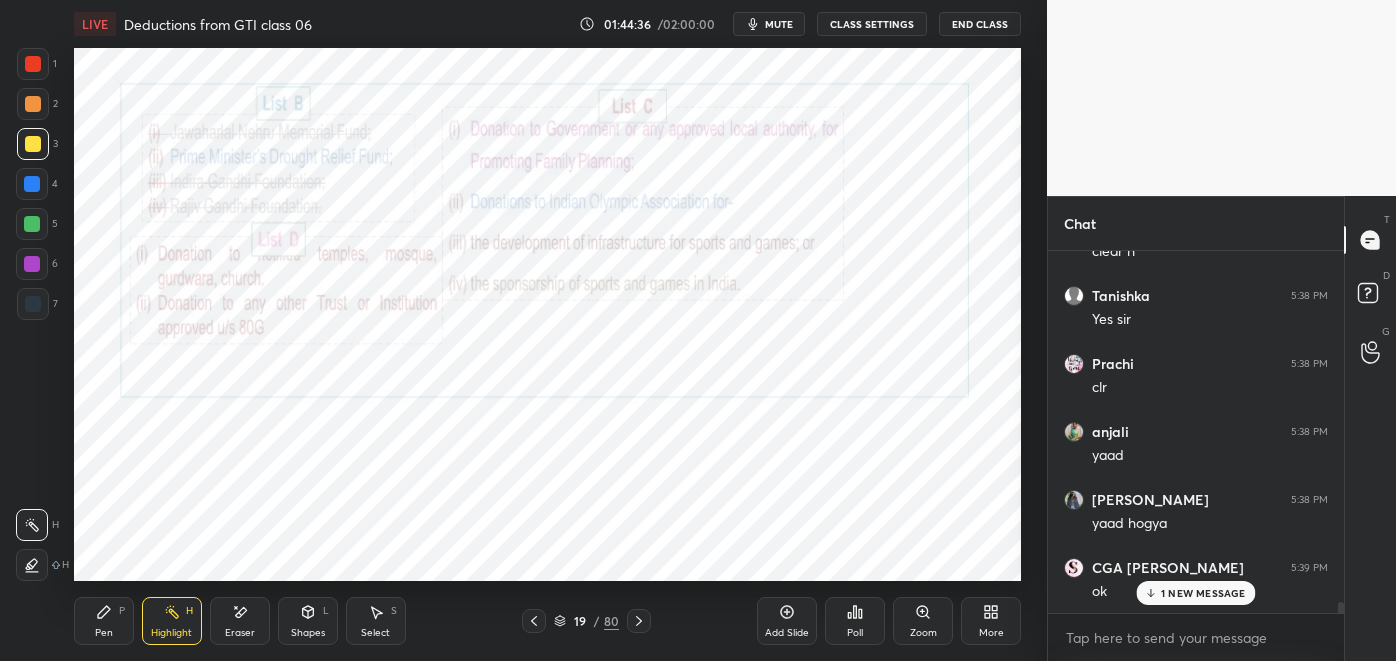 scroll, scrollTop: 11146, scrollLeft: 0, axis: vertical 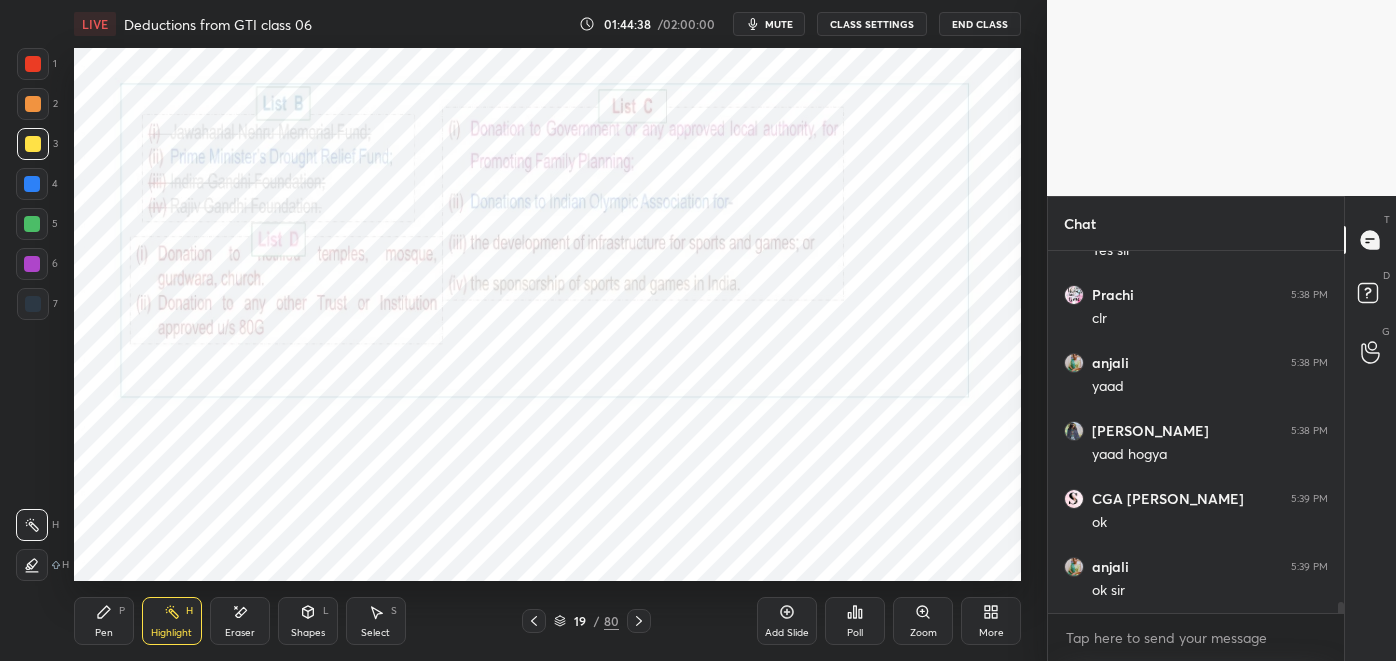 click at bounding box center (534, 621) 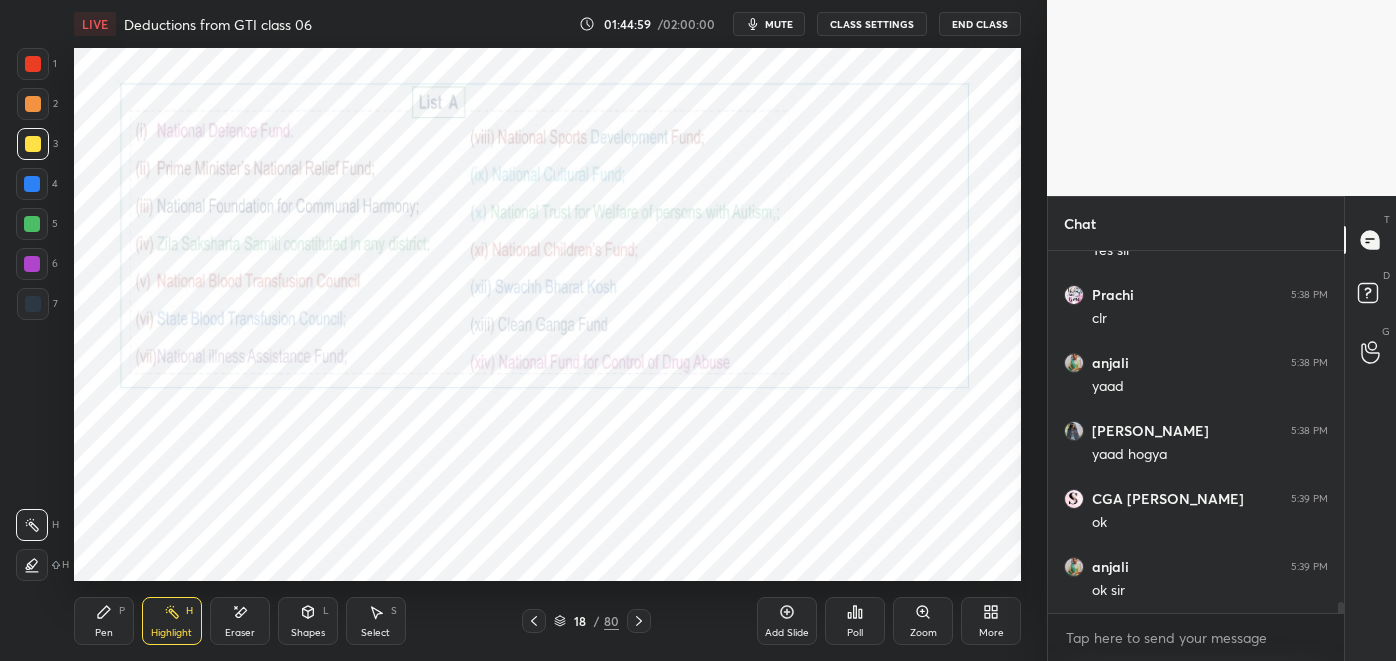 click 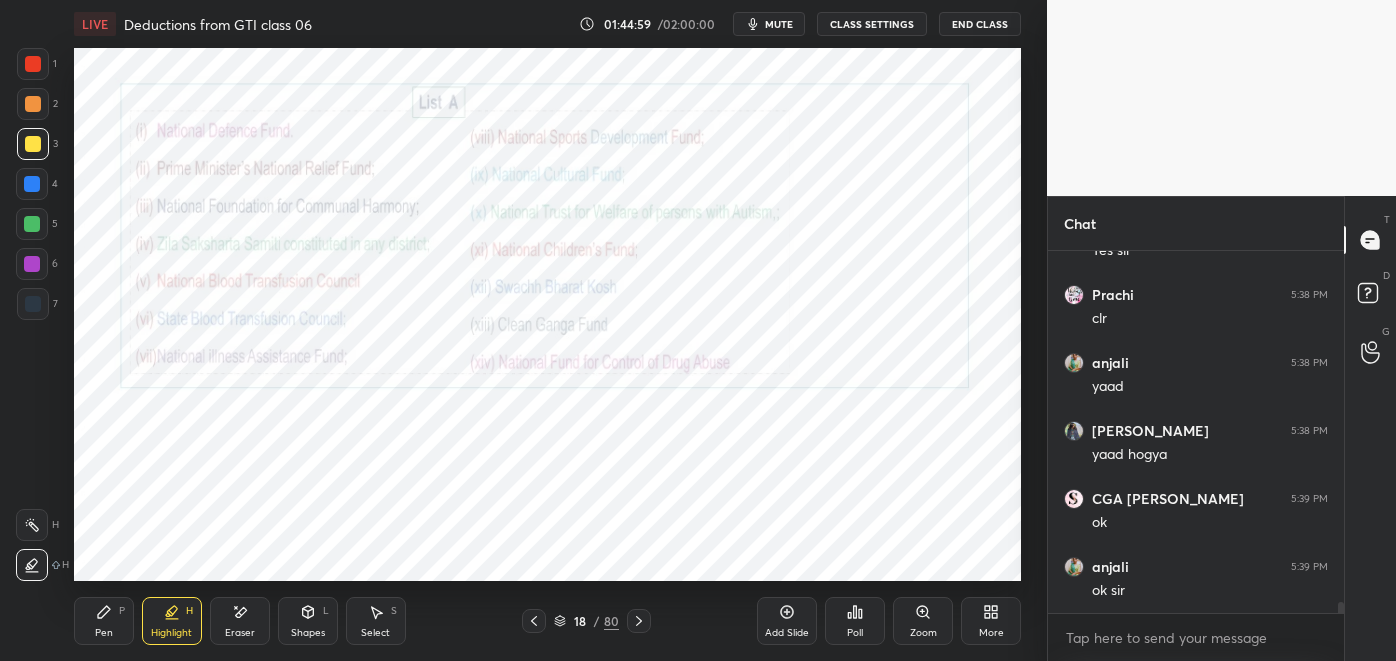 click at bounding box center (32, 224) 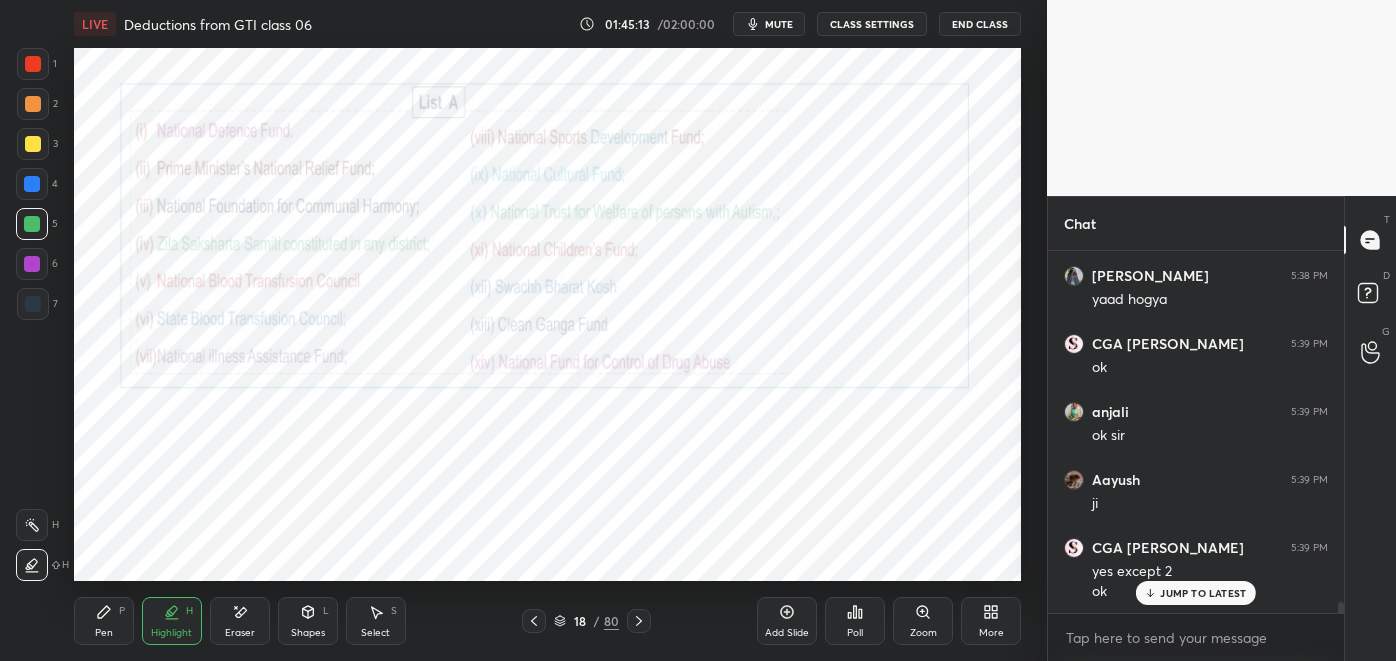 scroll, scrollTop: 11387, scrollLeft: 0, axis: vertical 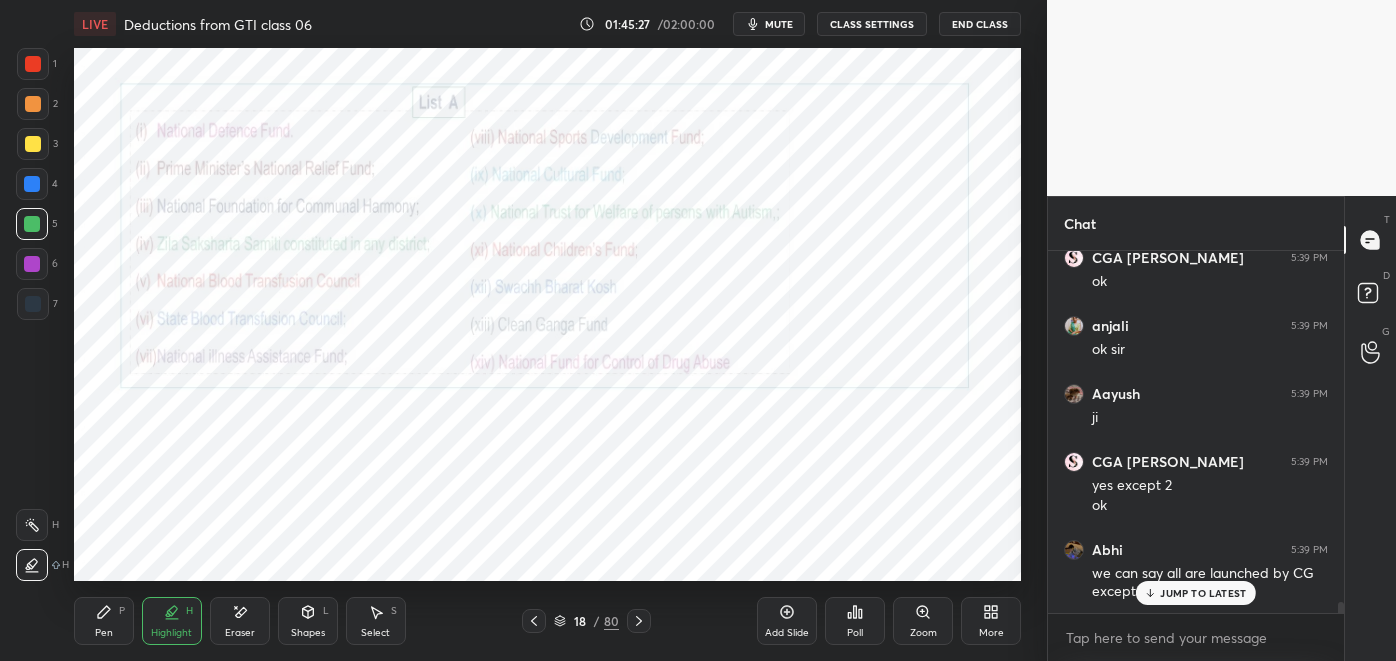 click 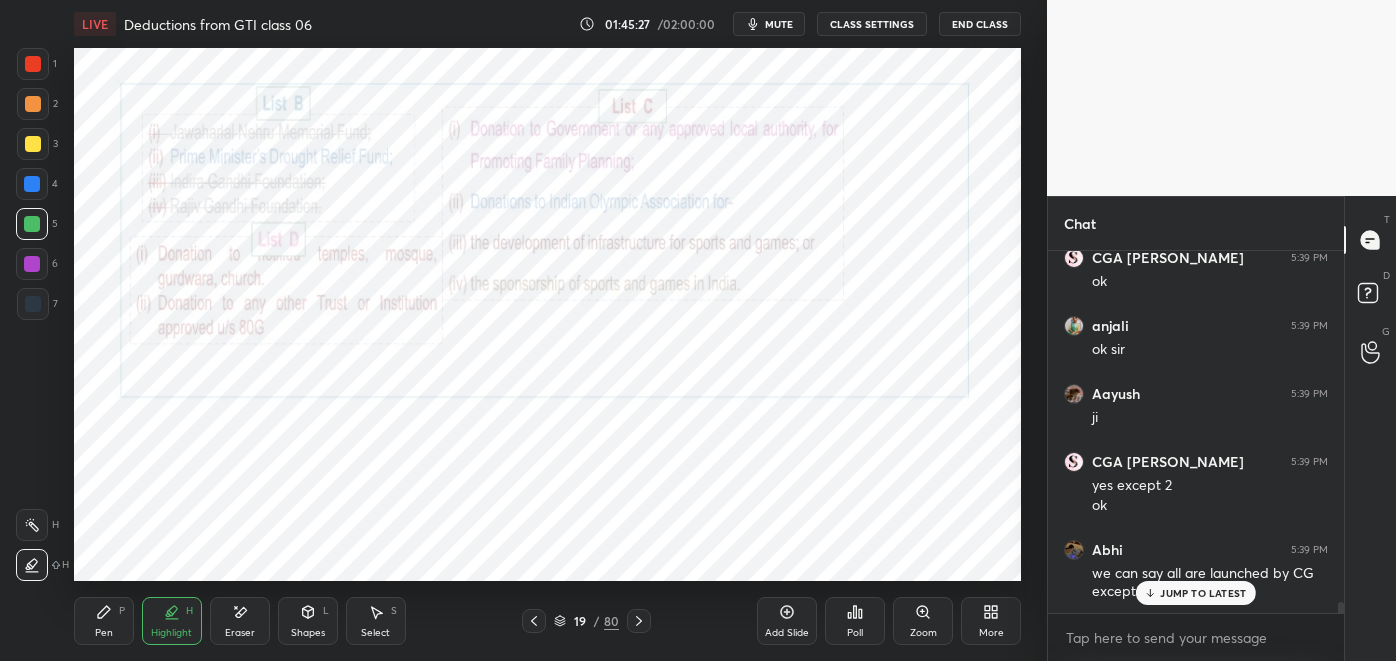click 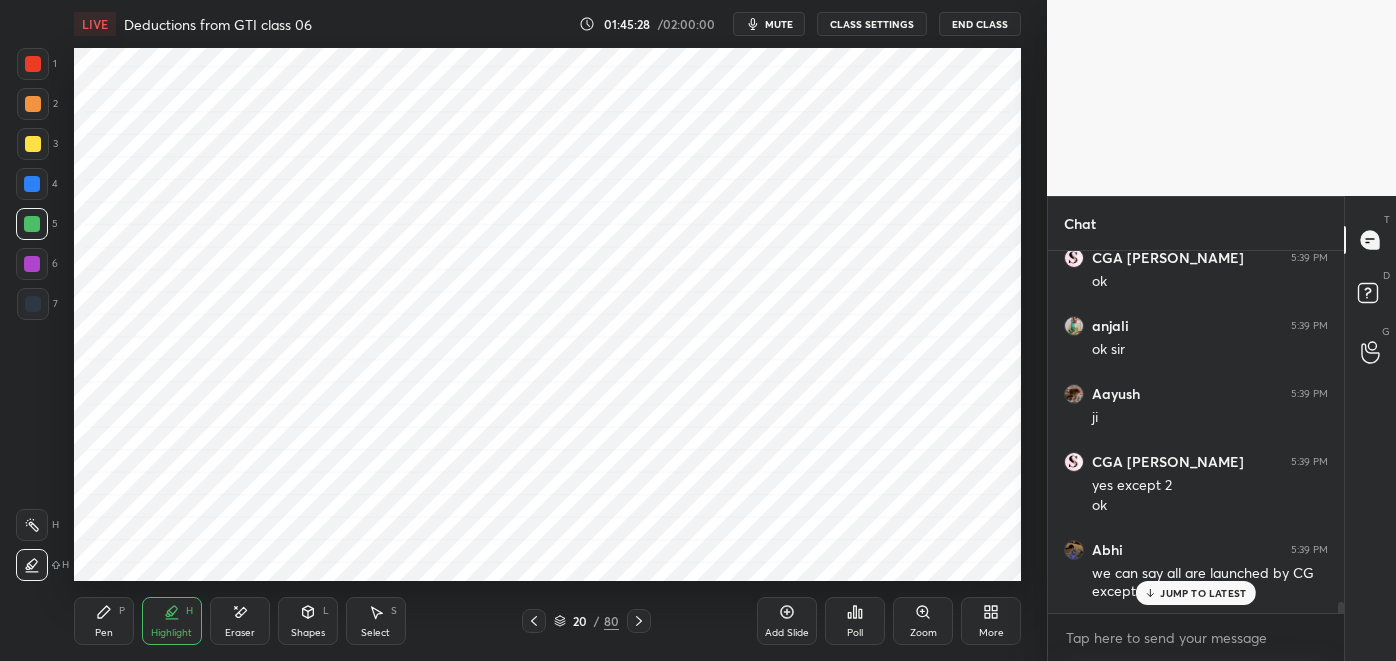 click 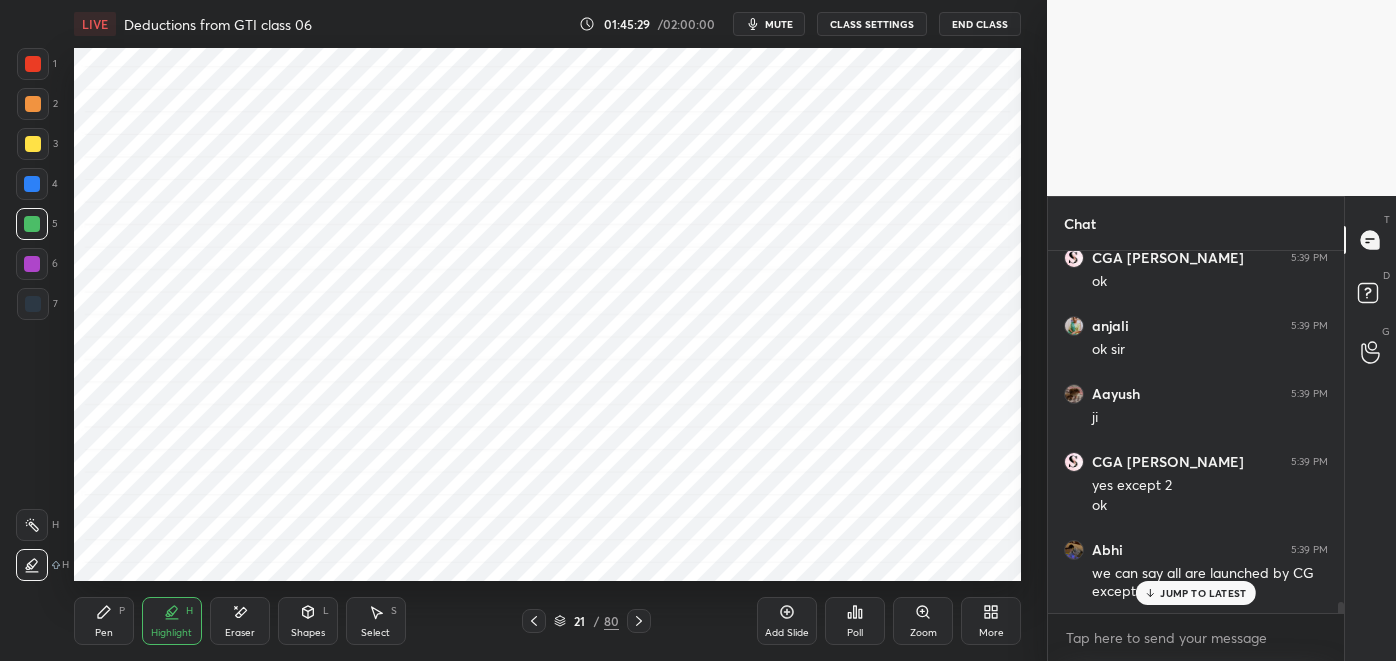 click 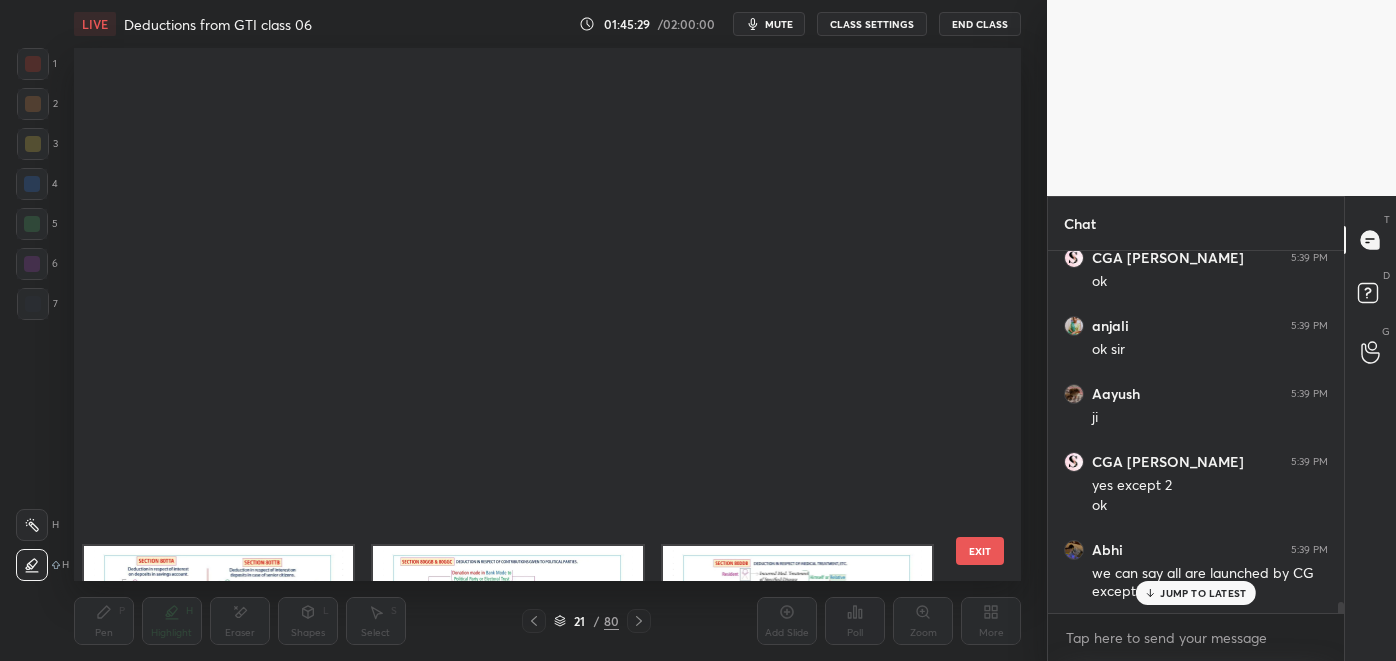 scroll, scrollTop: 606, scrollLeft: 0, axis: vertical 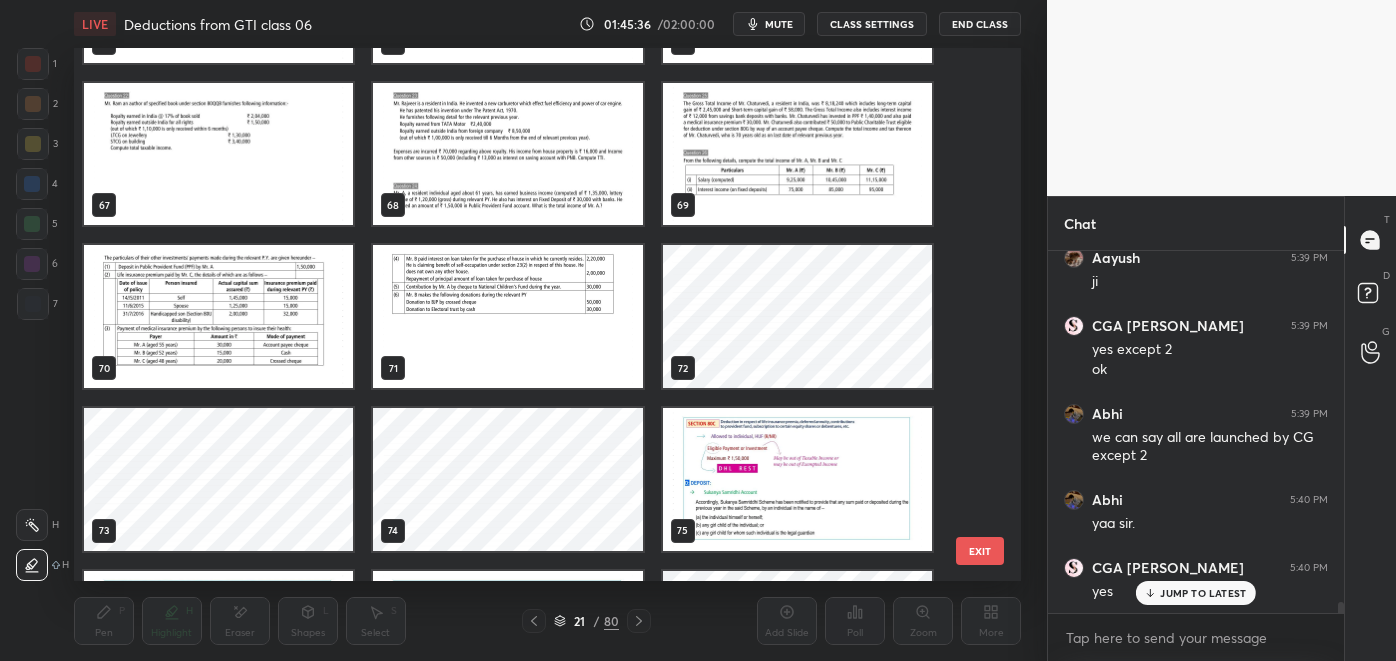 click on "61 62 63 64 65 66 67 68 69 70 71 72 73 74 75 76 77 78" at bounding box center [530, 314] 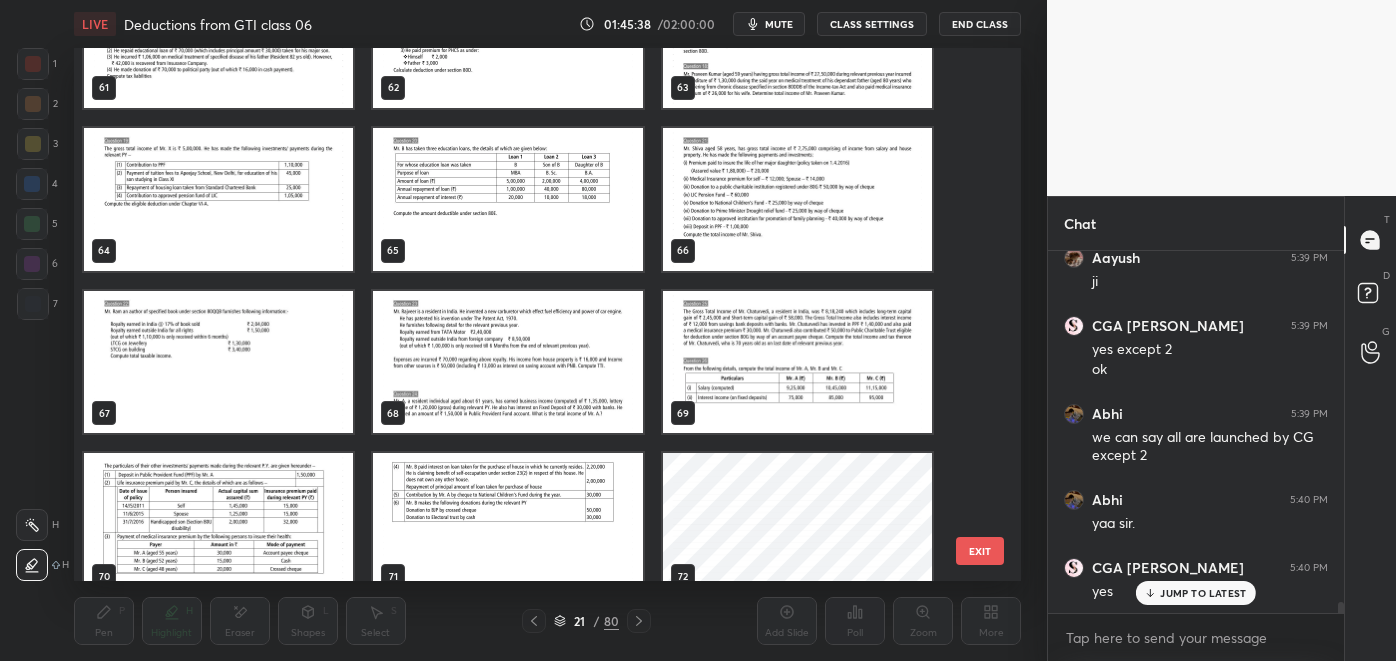 scroll, scrollTop: 3345, scrollLeft: 0, axis: vertical 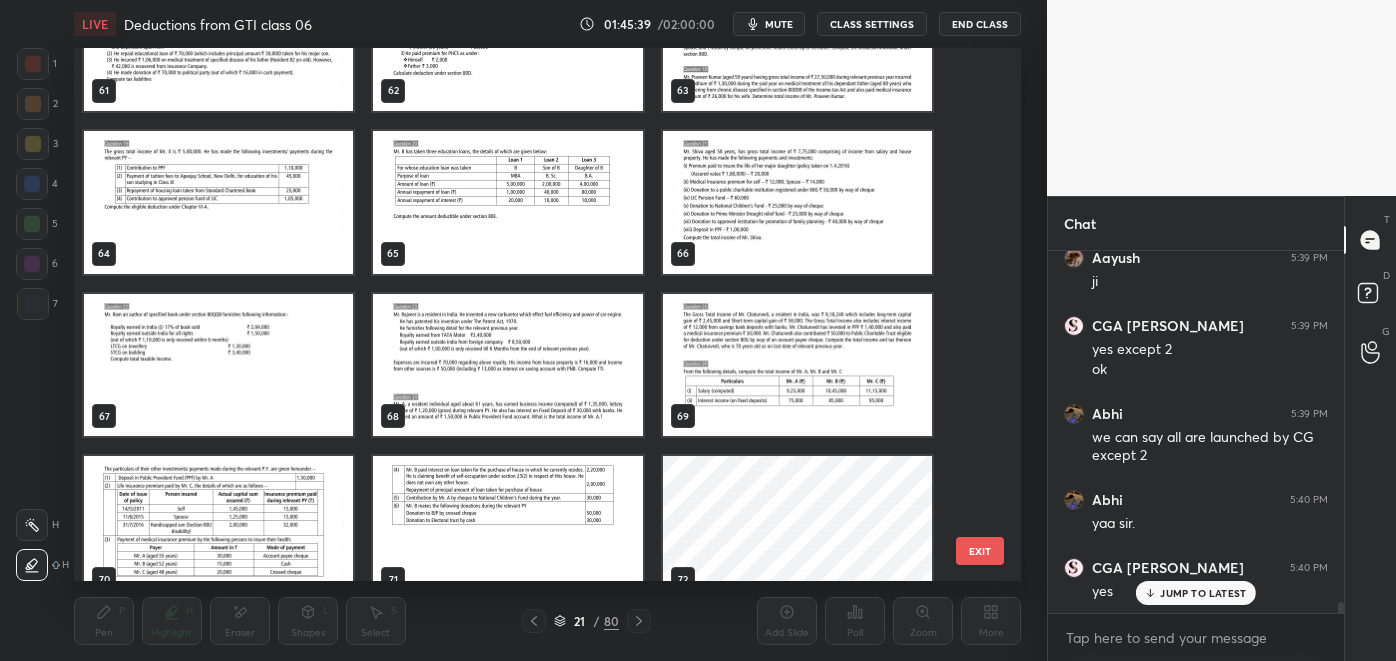 click at bounding box center [507, 364] 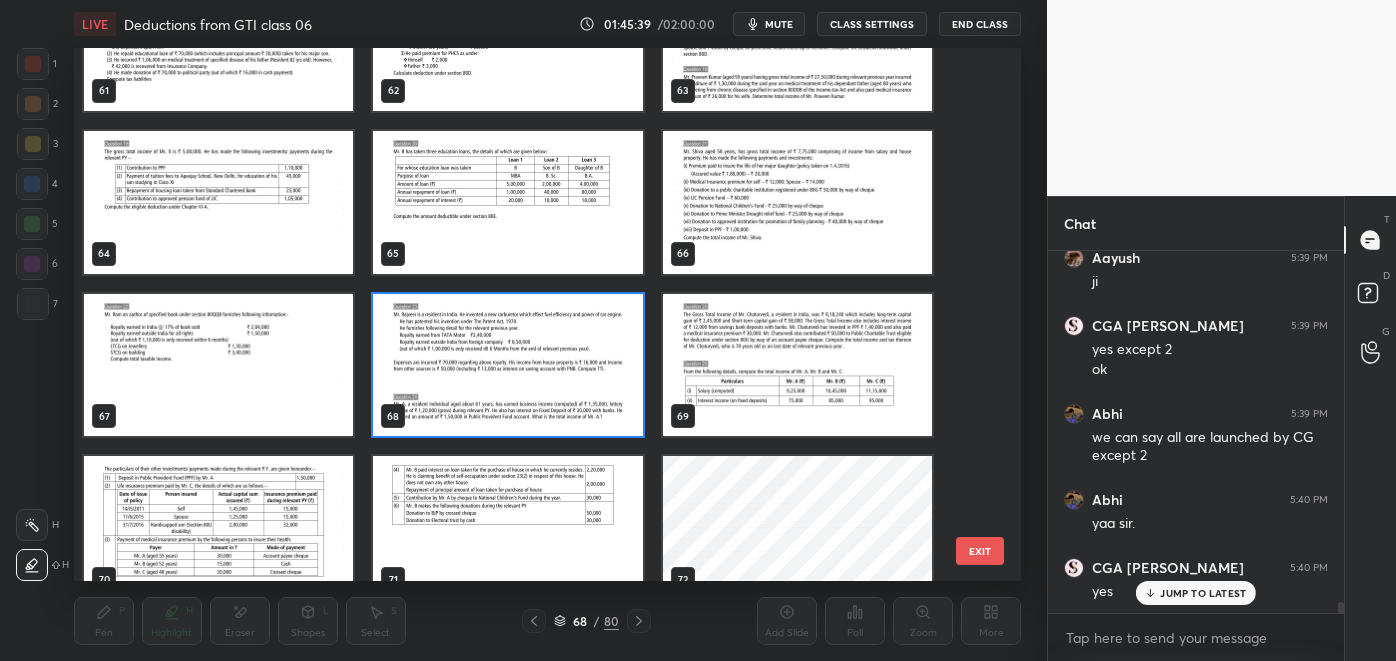 click at bounding box center (507, 364) 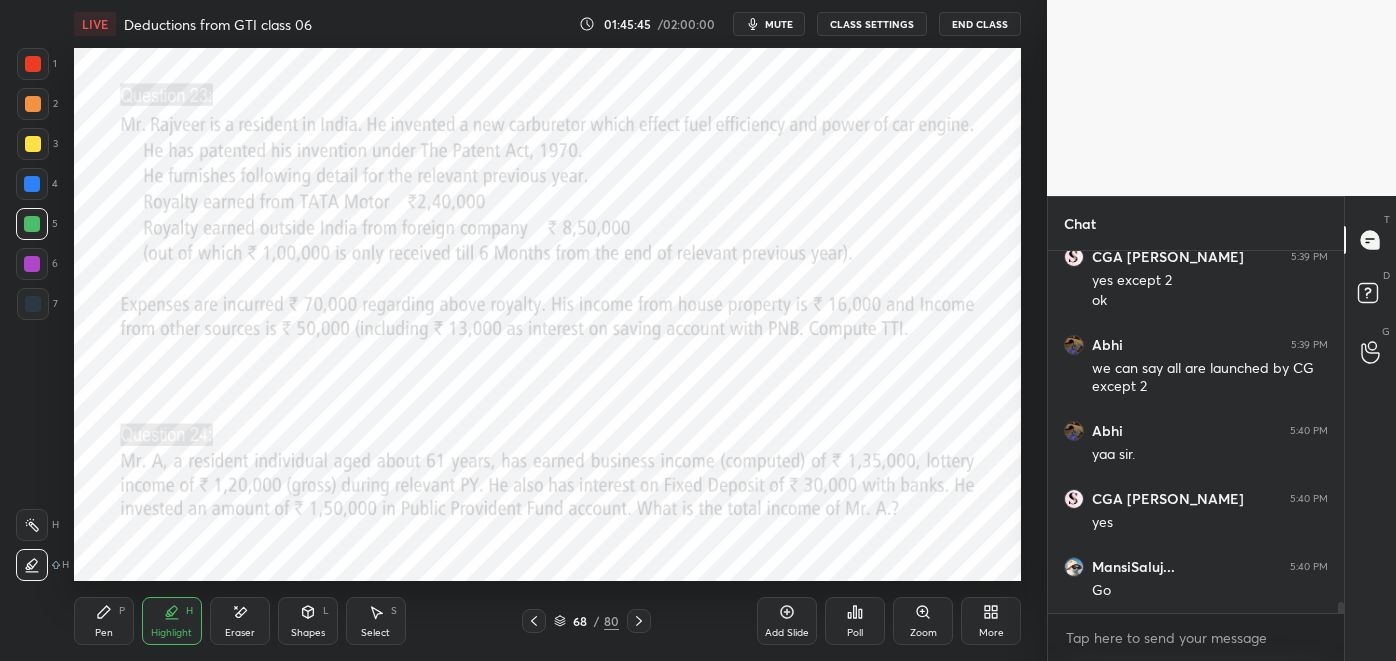 scroll, scrollTop: 11659, scrollLeft: 0, axis: vertical 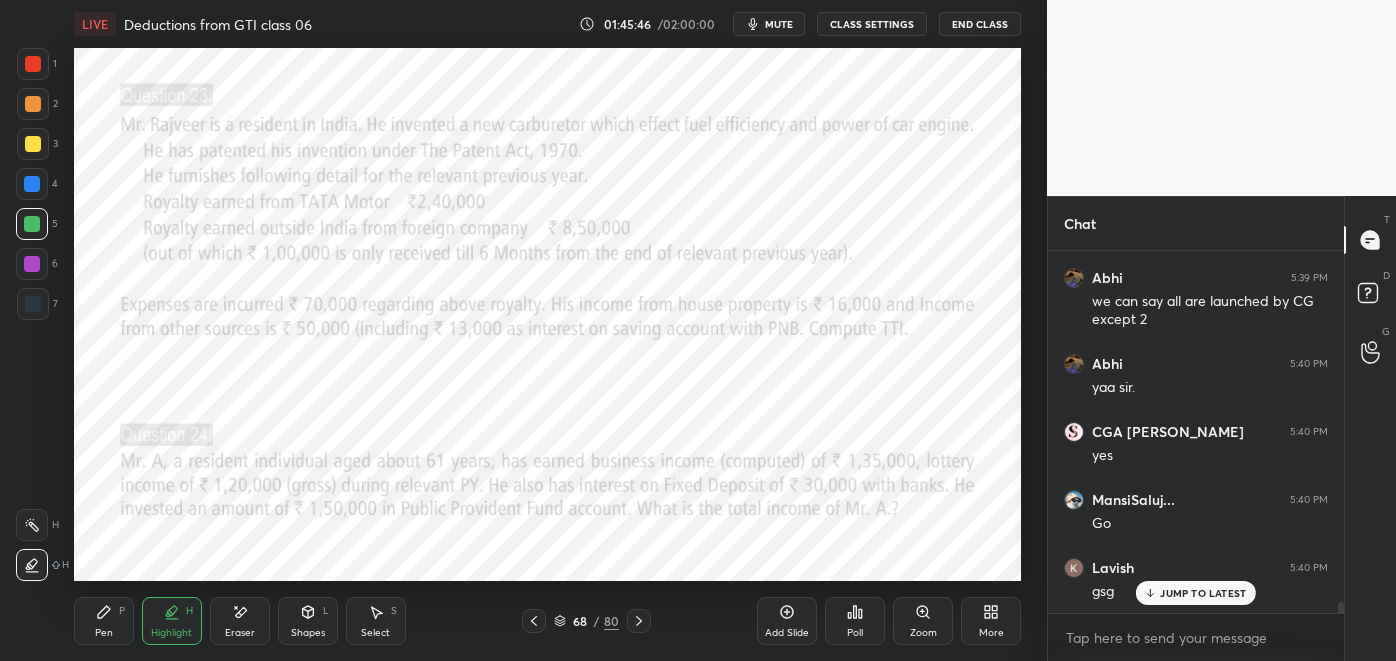 click 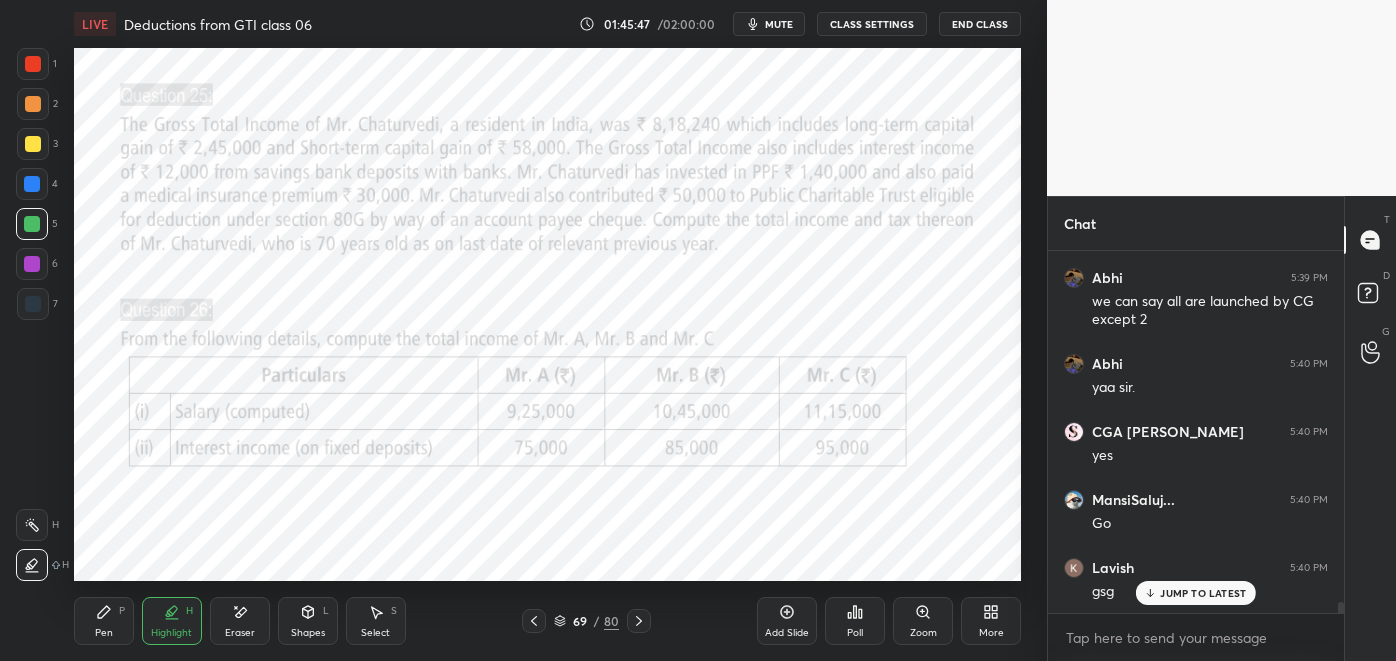 click 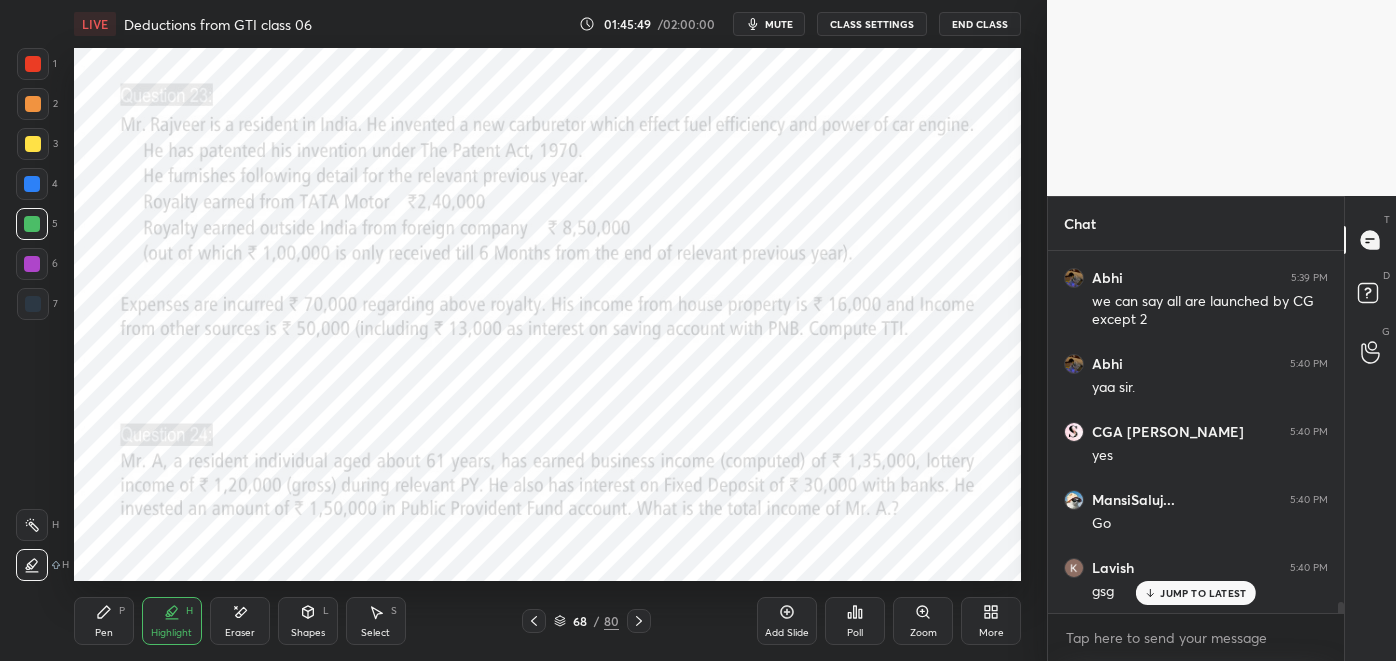 scroll, scrollTop: 11728, scrollLeft: 0, axis: vertical 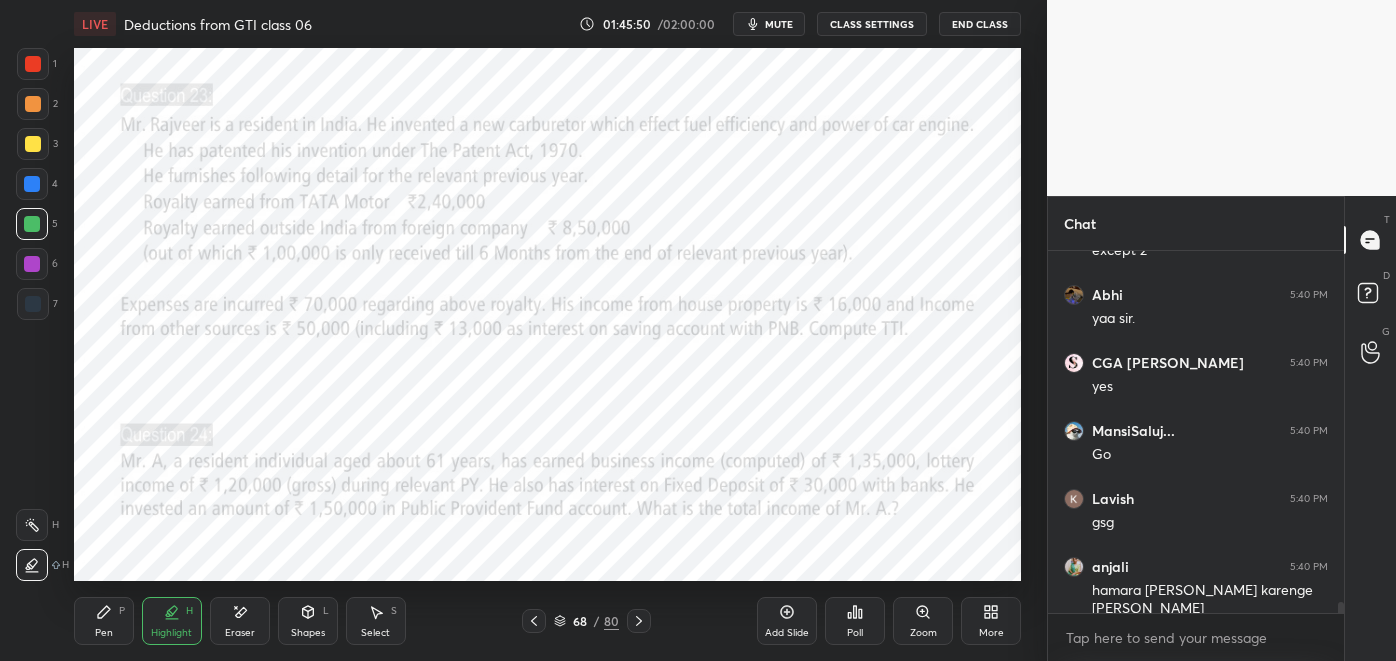 click on "Pen P Highlight H Eraser Shapes L Select S 68 / 80 Add Slide Poll Zoom More" at bounding box center [548, 621] 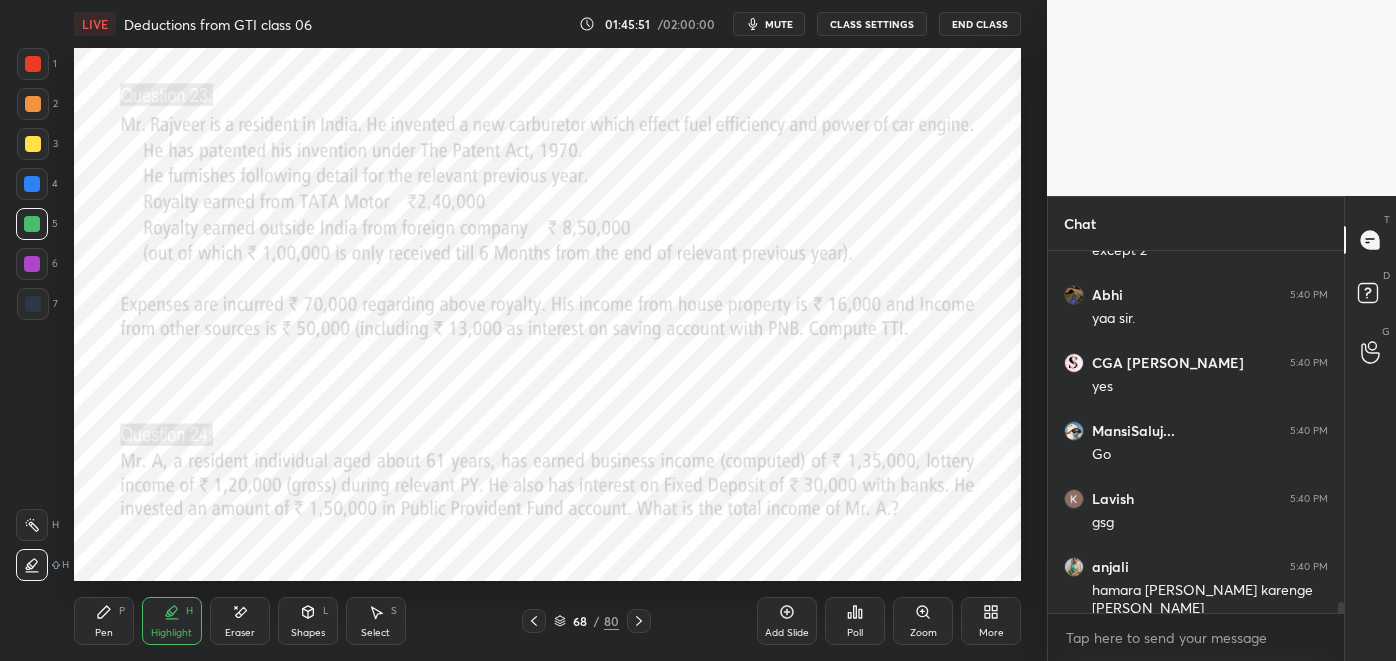 click on "Pen" at bounding box center [104, 633] 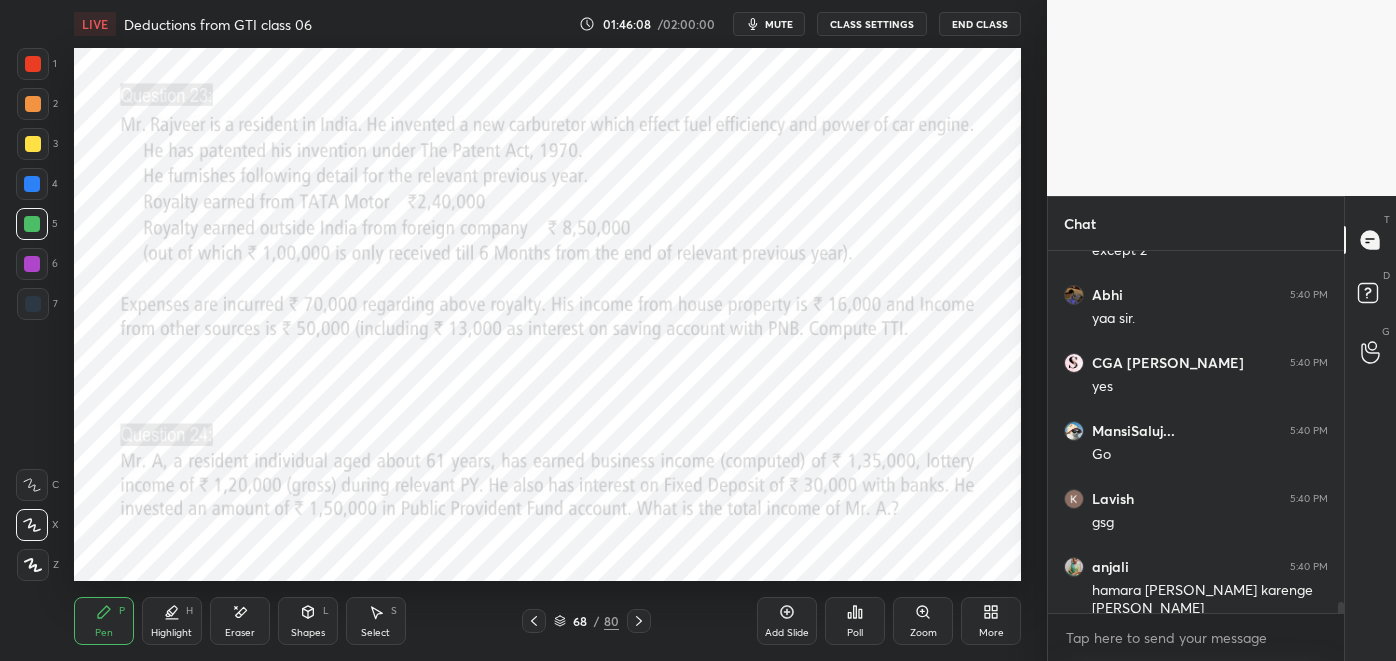 click at bounding box center [32, 264] 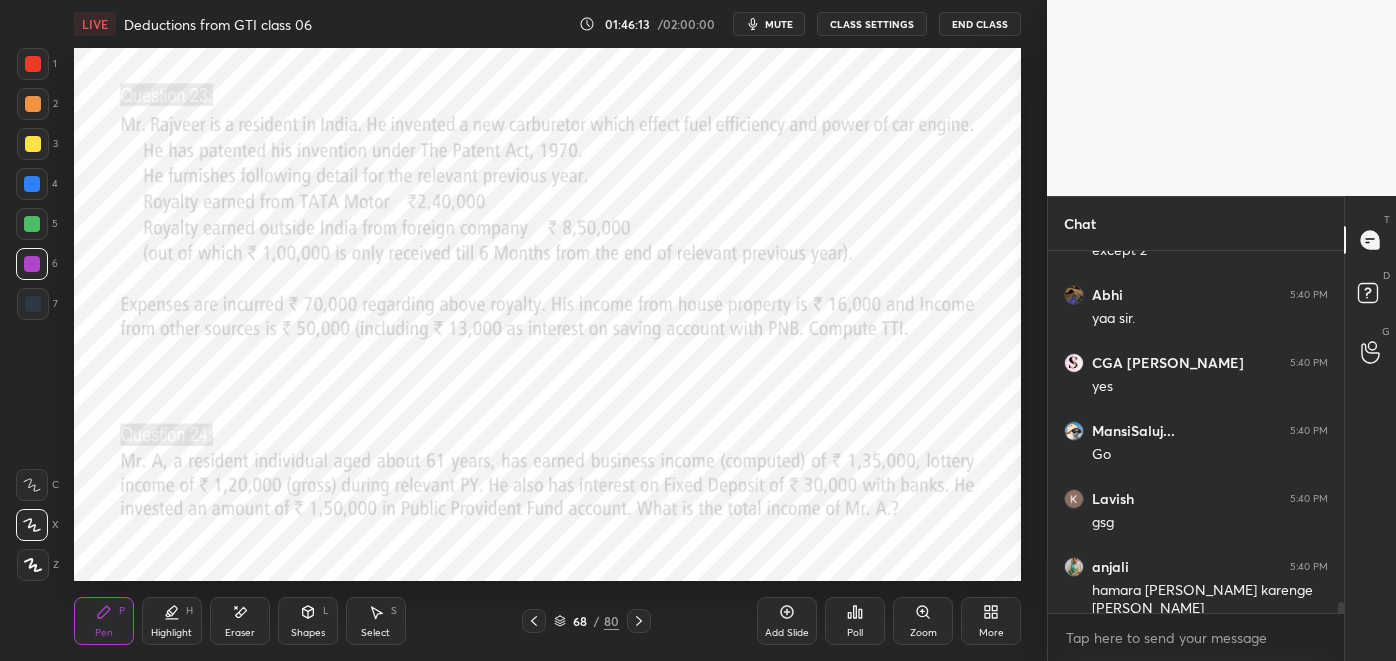 scroll, scrollTop: 11795, scrollLeft: 0, axis: vertical 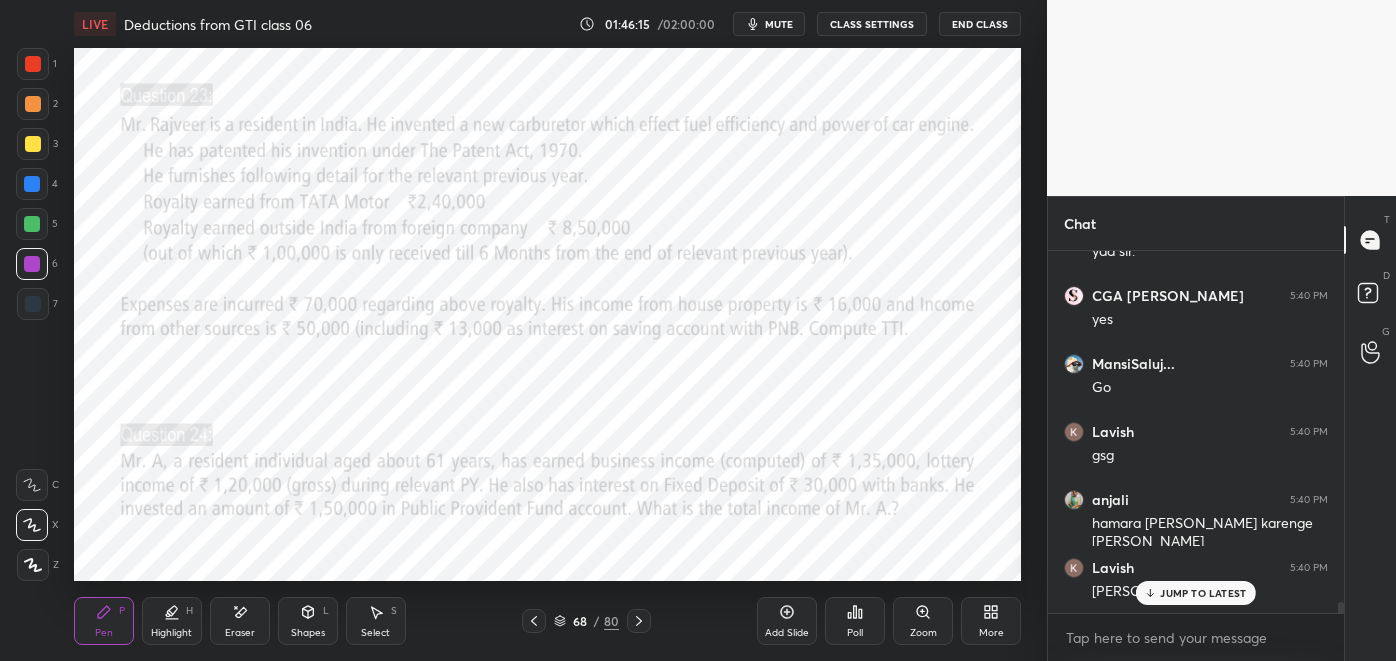 click on "Lavish 5:40 PM [PERSON_NAME]=work" at bounding box center (1196, 580) 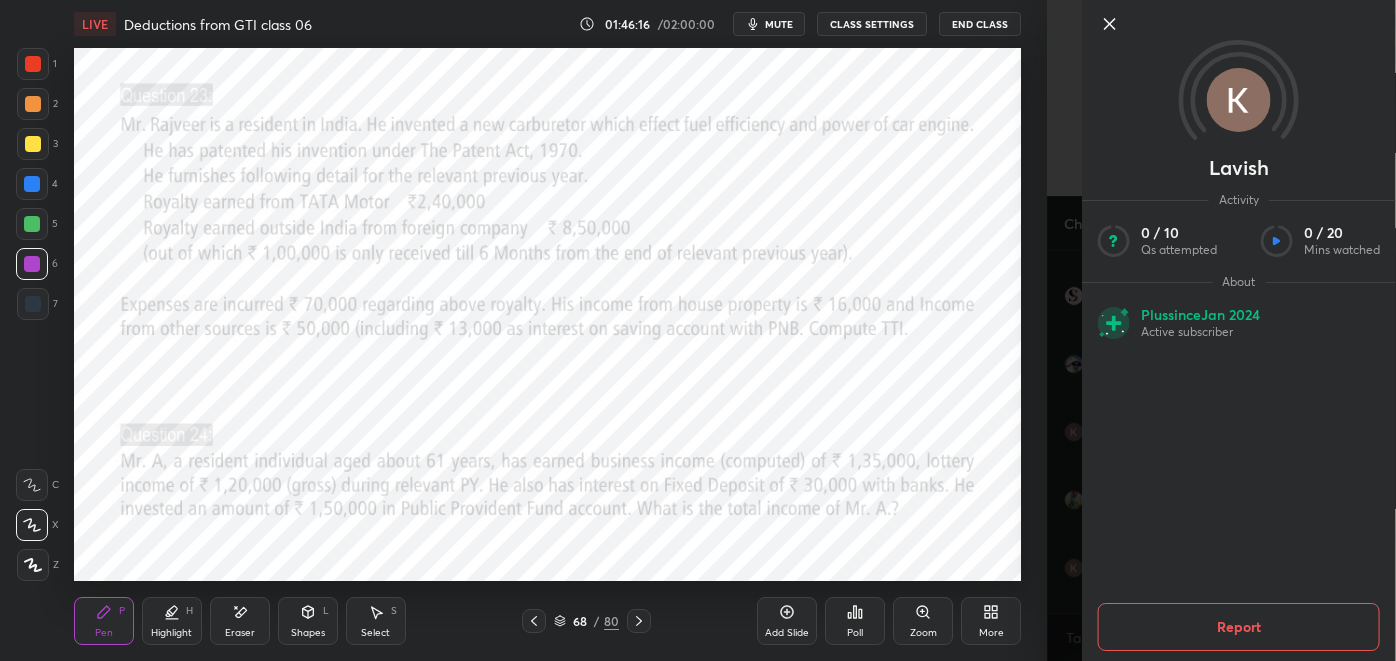 scroll, scrollTop: 11864, scrollLeft: 0, axis: vertical 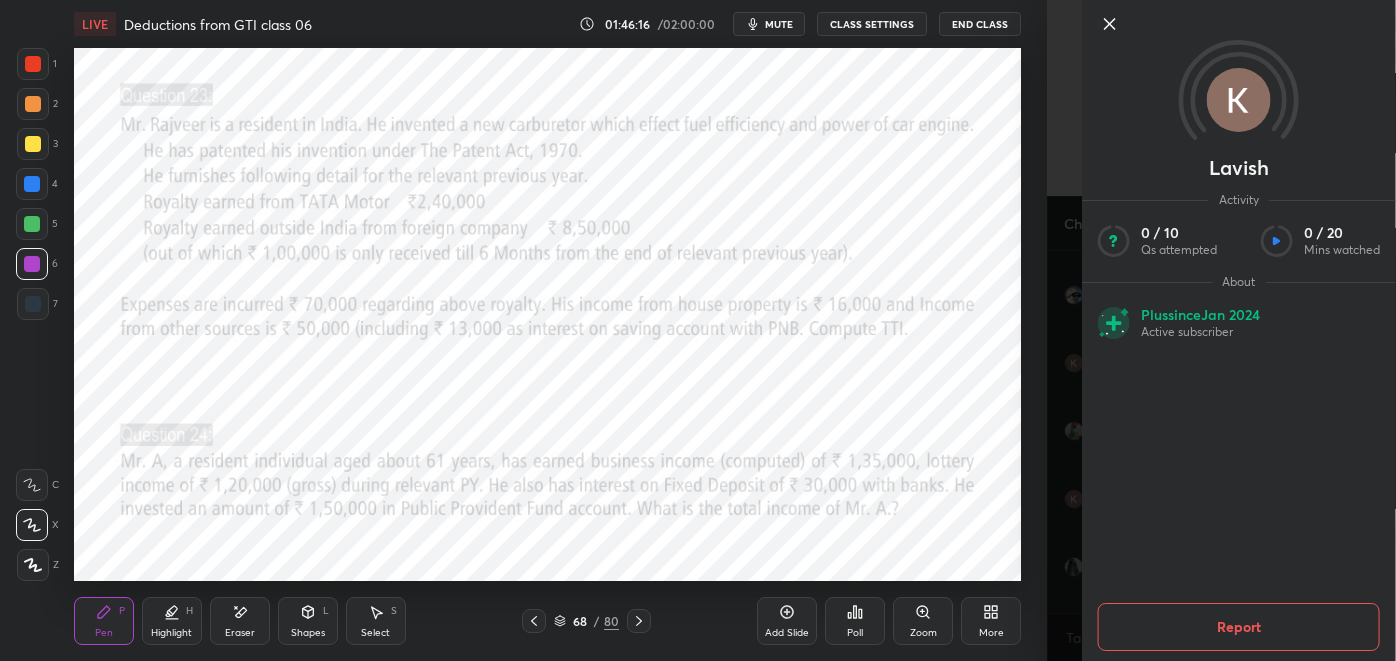click 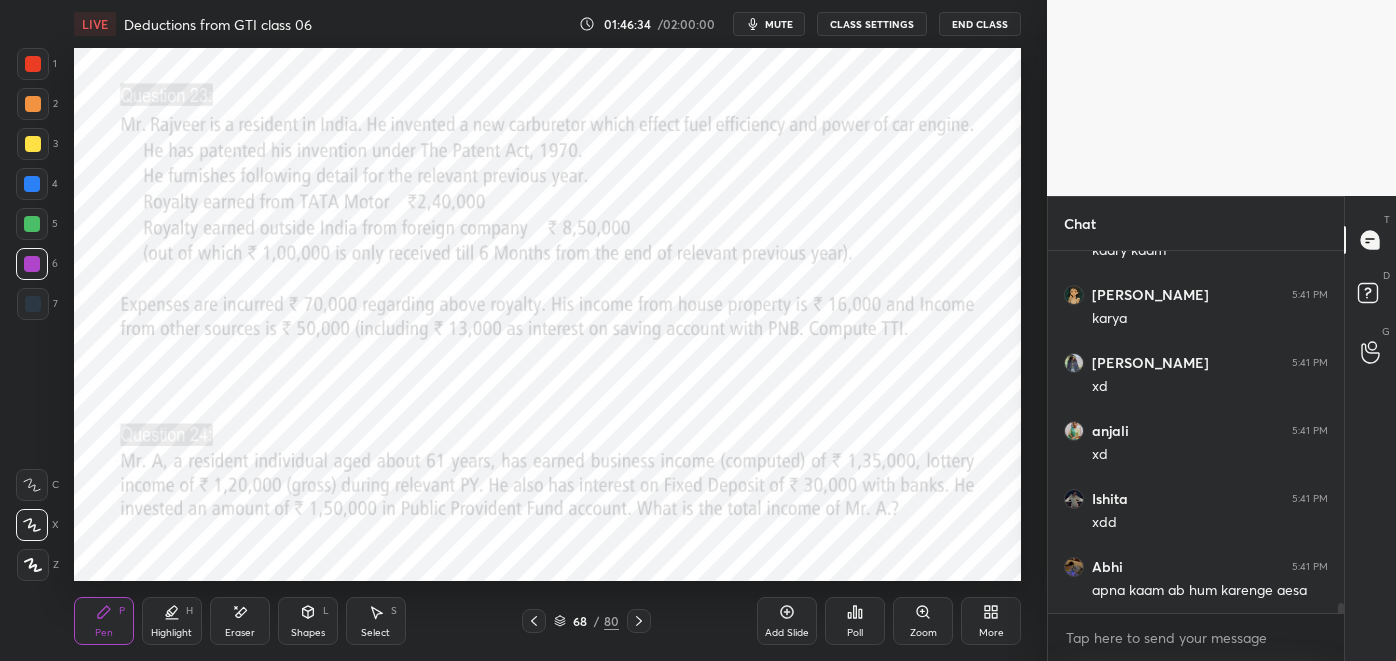 scroll, scrollTop: 12611, scrollLeft: 0, axis: vertical 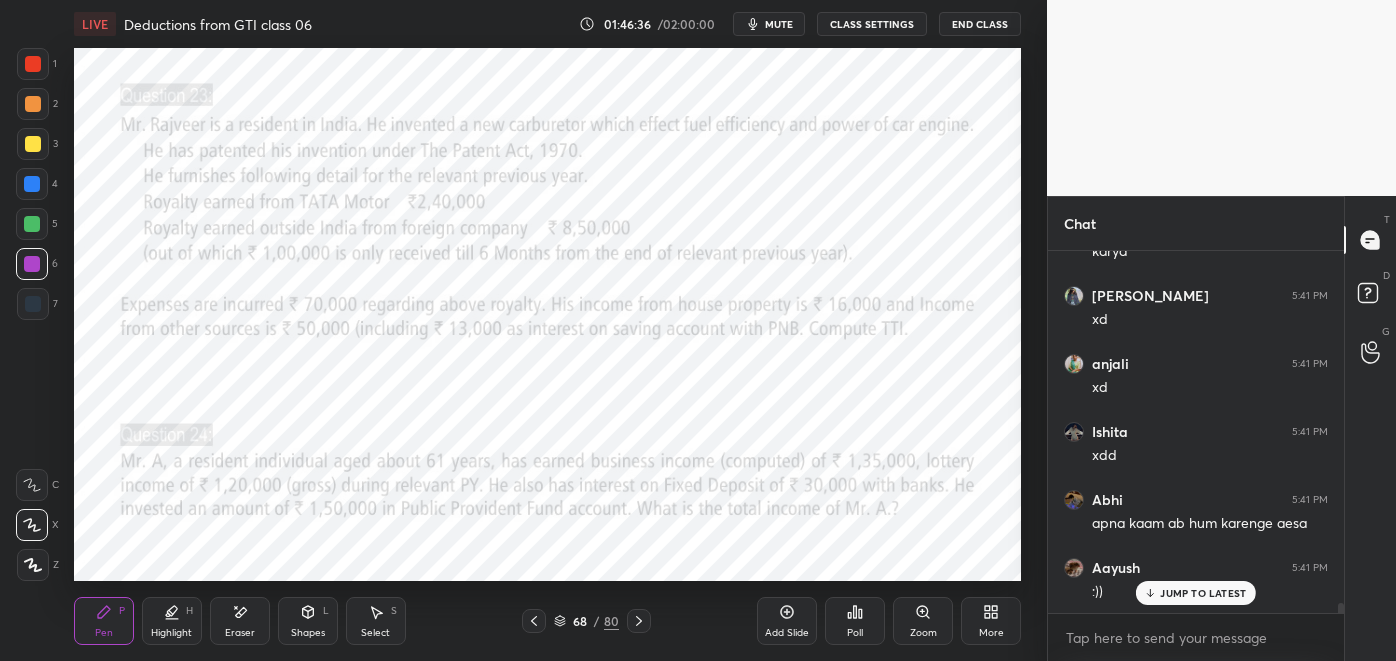 click at bounding box center (33, 64) 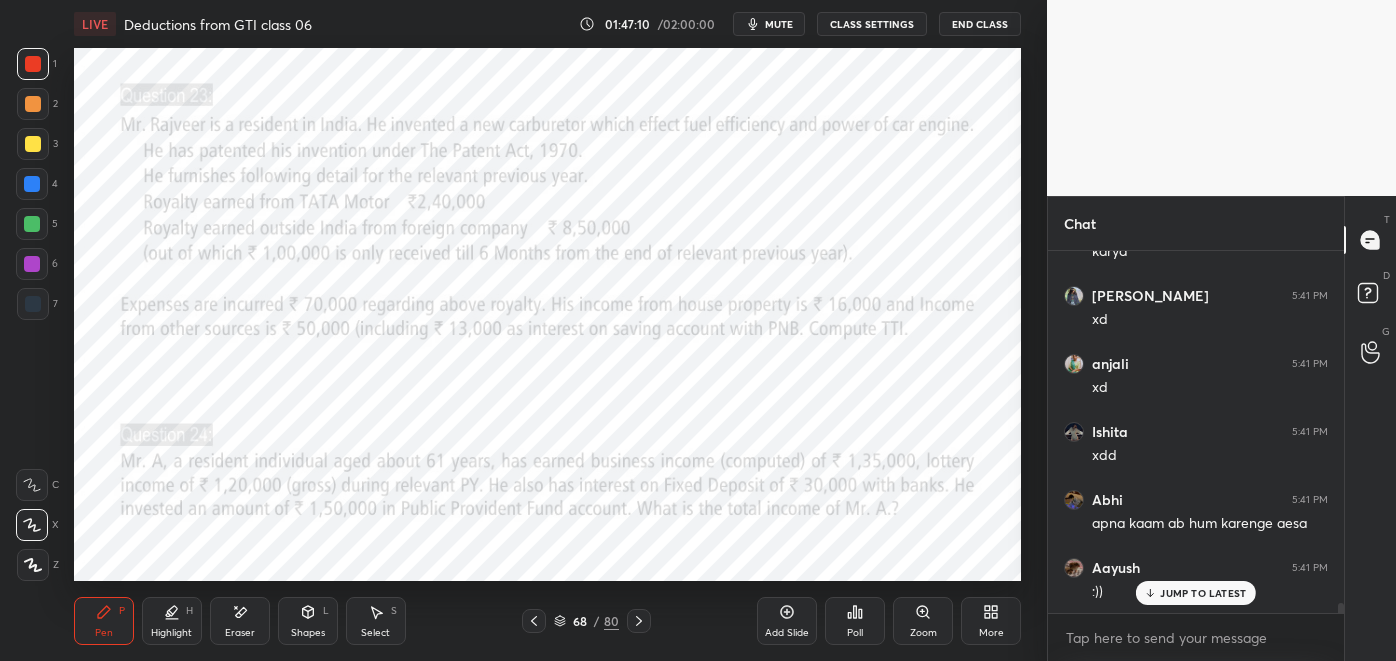 click 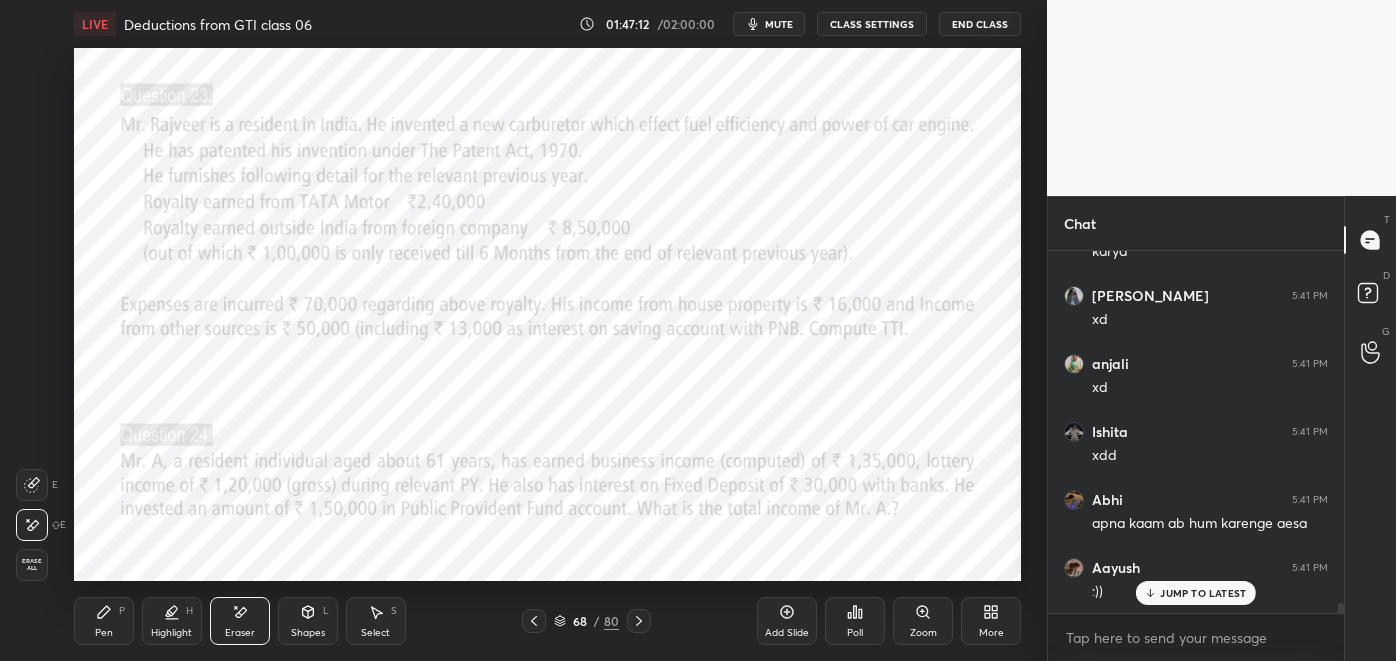 click on "Pen P" at bounding box center (104, 621) 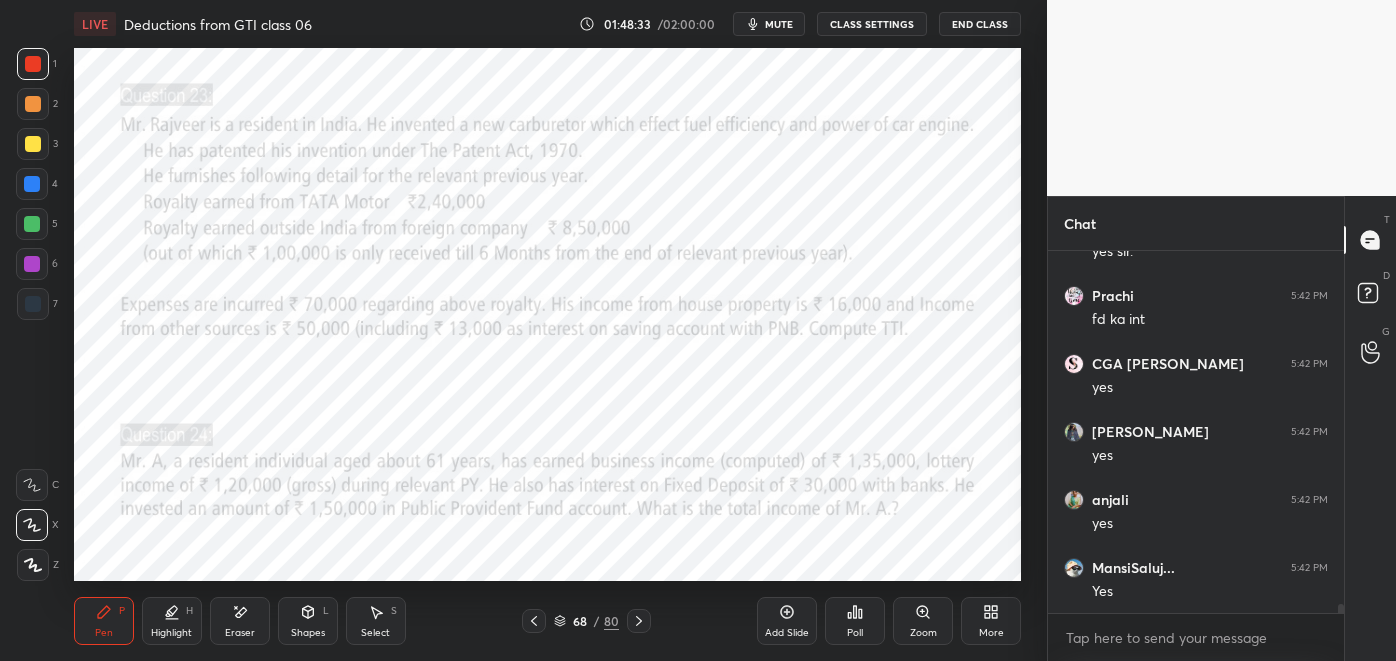 scroll, scrollTop: 14264, scrollLeft: 0, axis: vertical 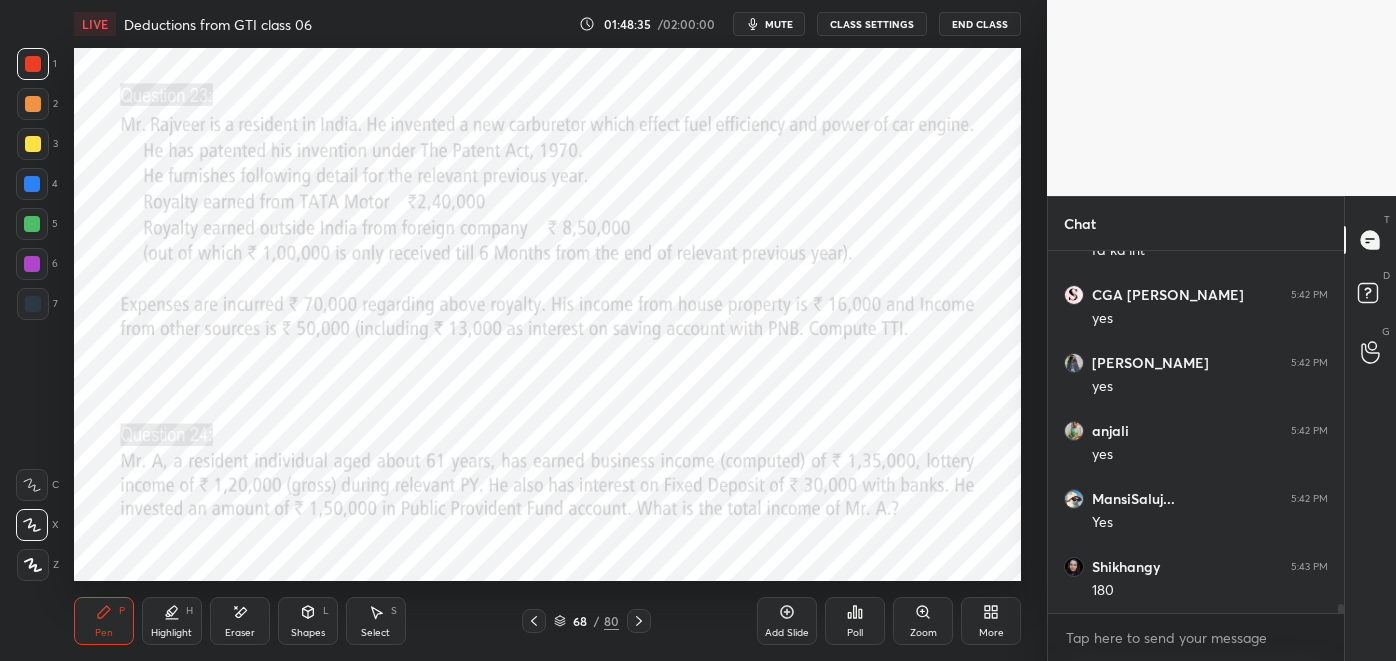 click at bounding box center (33, 304) 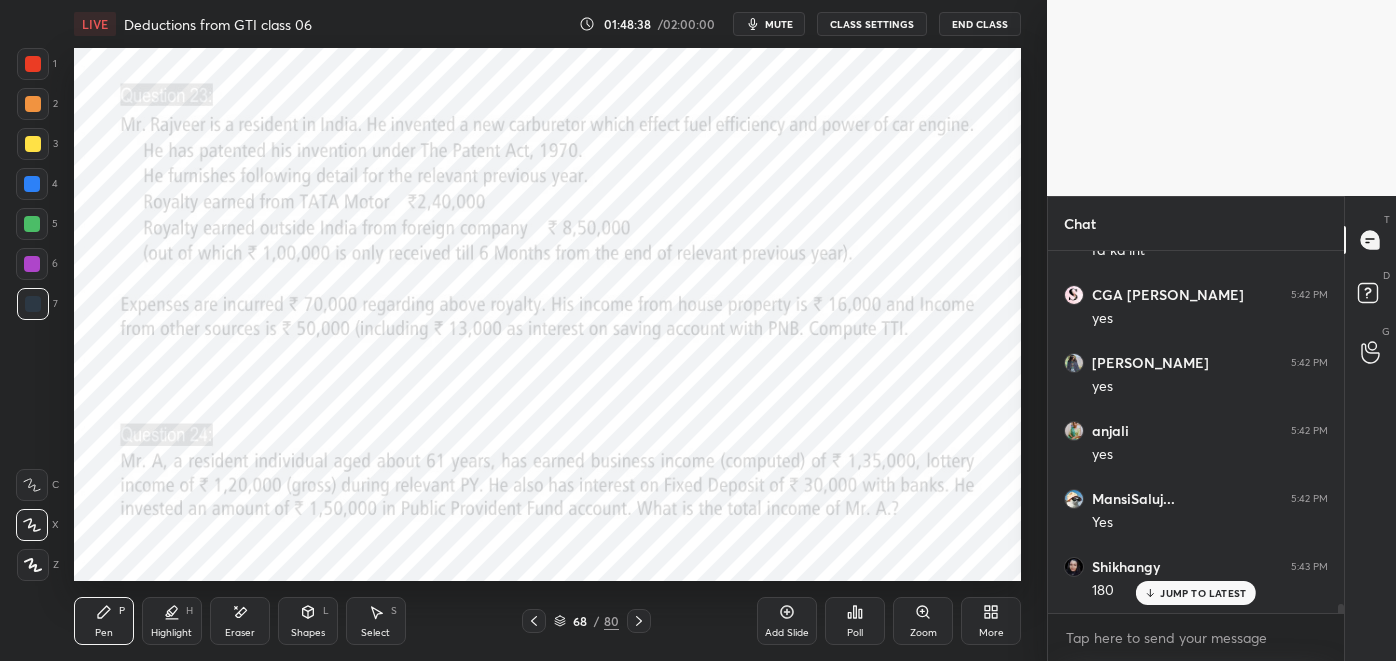scroll, scrollTop: 14331, scrollLeft: 0, axis: vertical 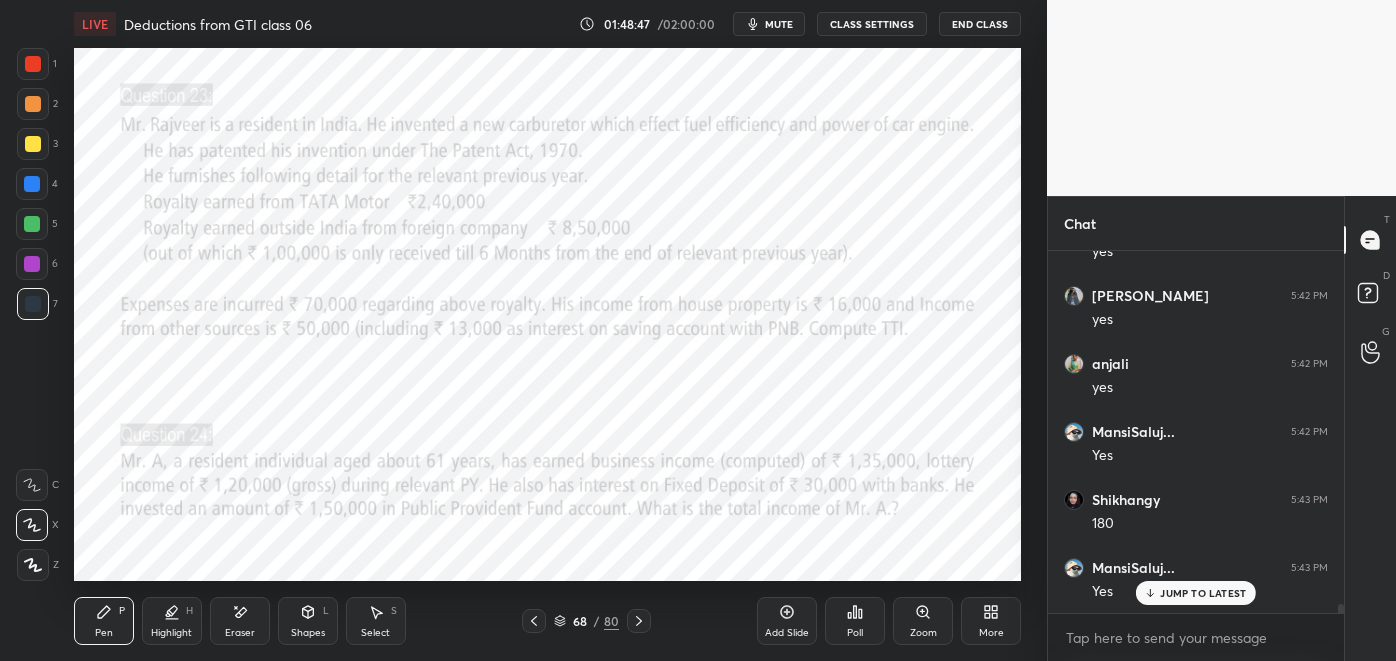 click on "Highlight H" at bounding box center [172, 621] 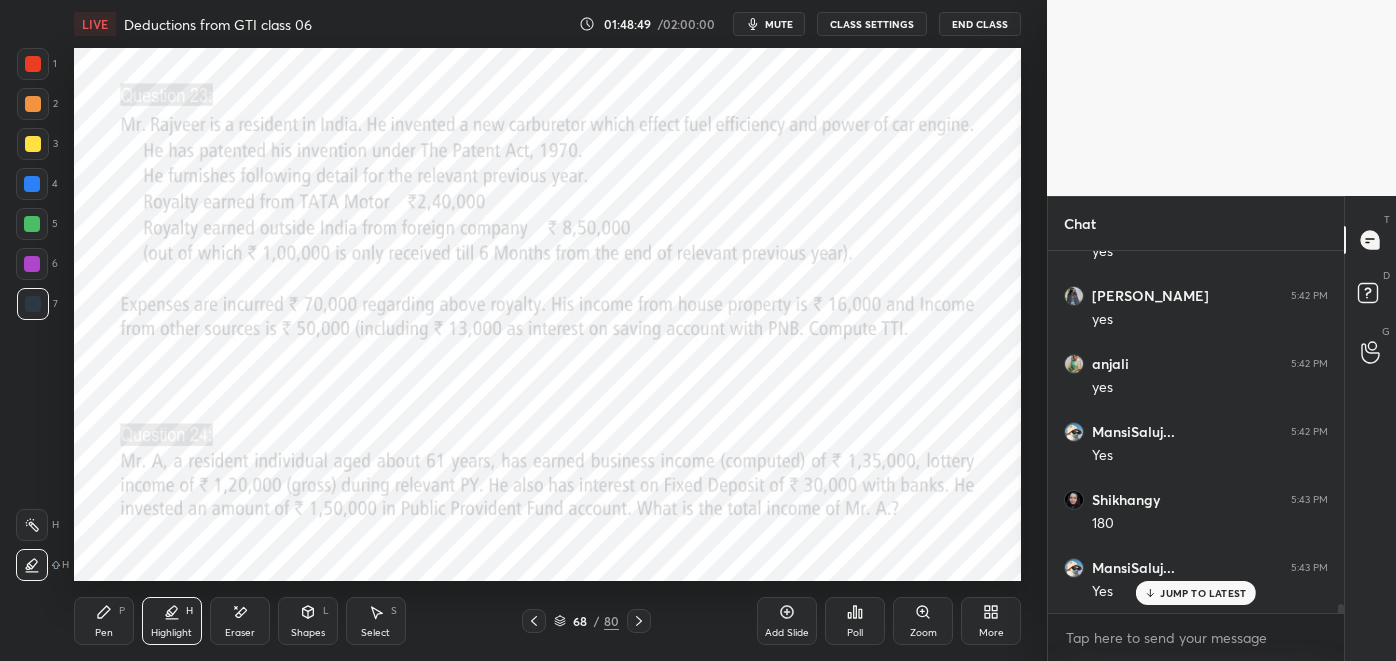 click at bounding box center [32, 224] 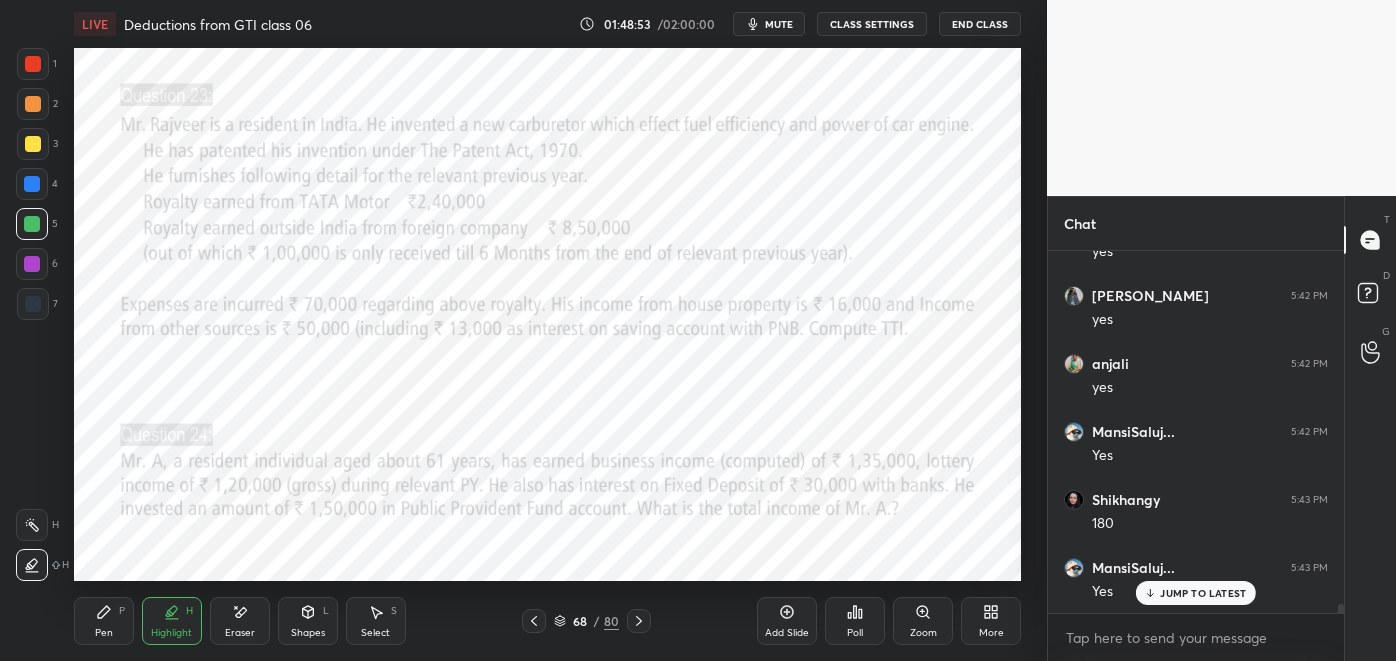 click on "Pen P" at bounding box center [104, 621] 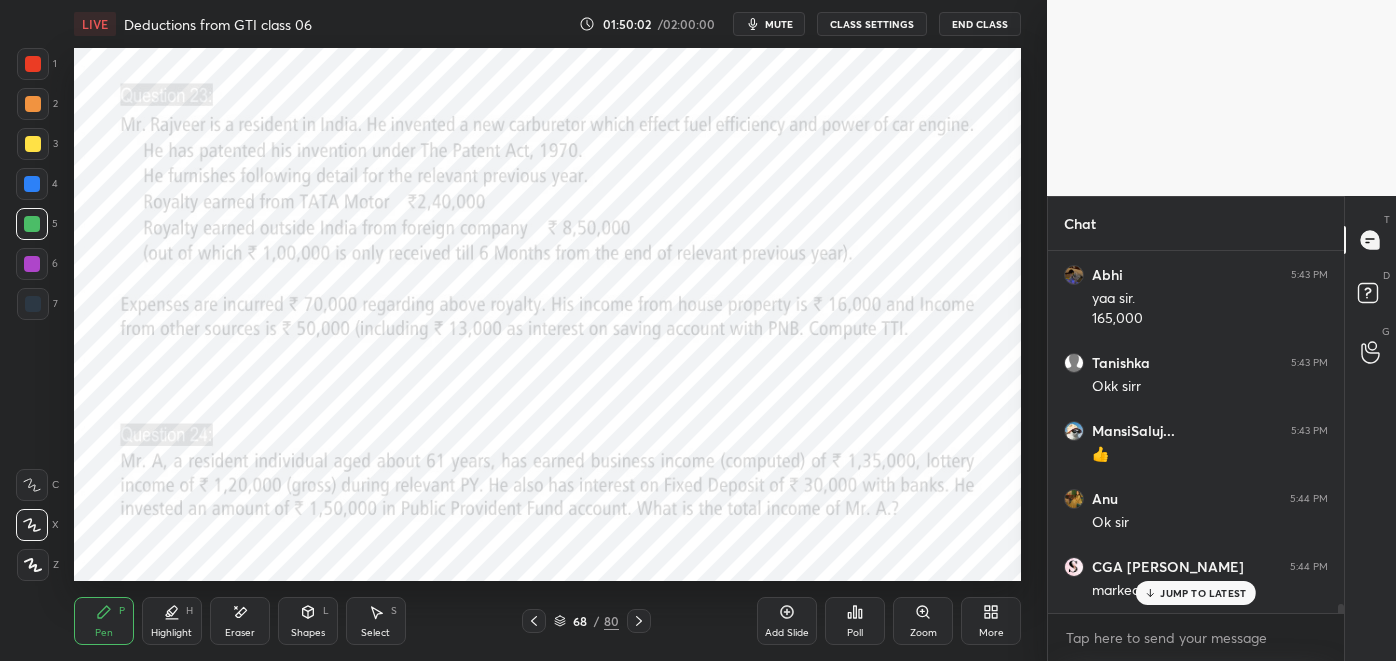 scroll, scrollTop: 15035, scrollLeft: 0, axis: vertical 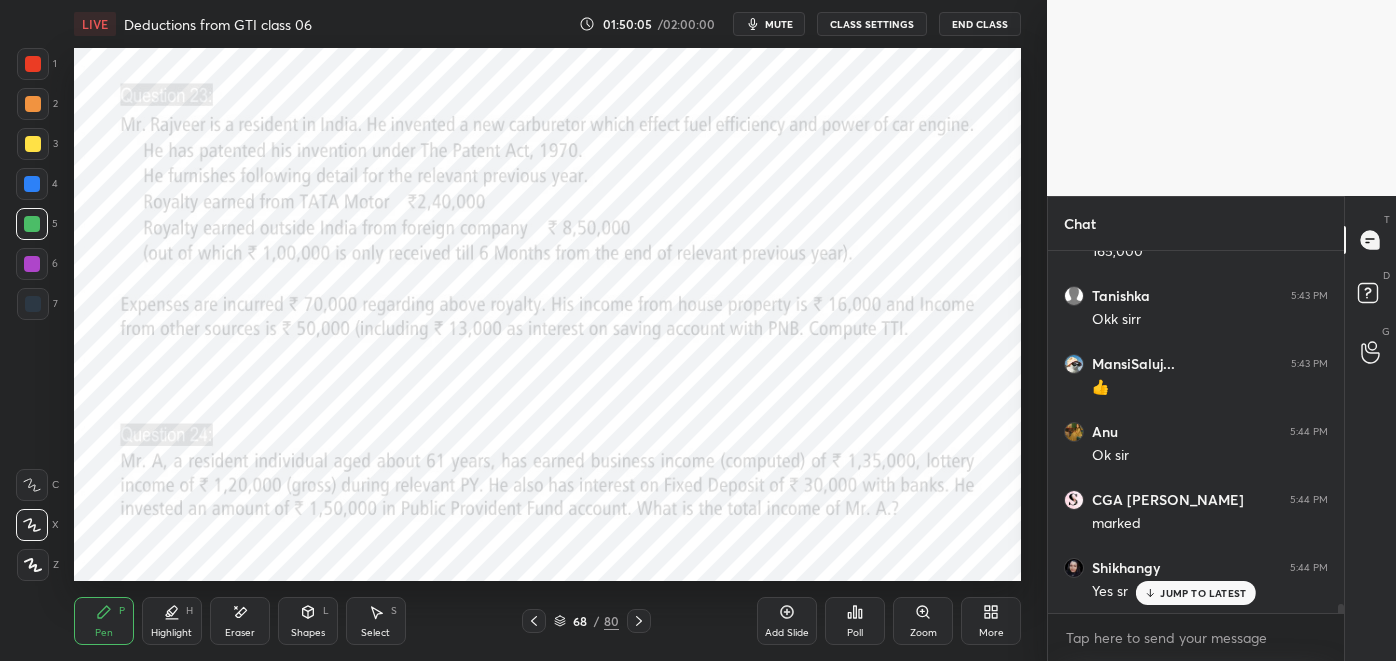 click 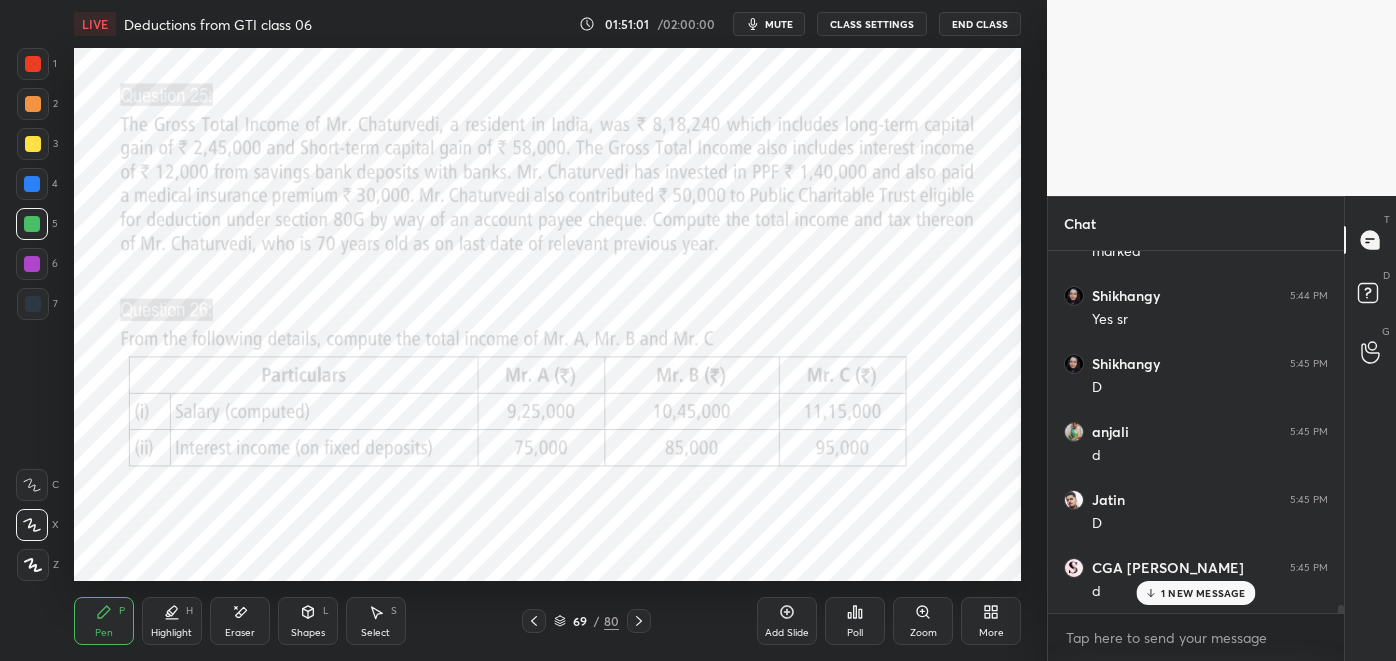 scroll, scrollTop: 15376, scrollLeft: 0, axis: vertical 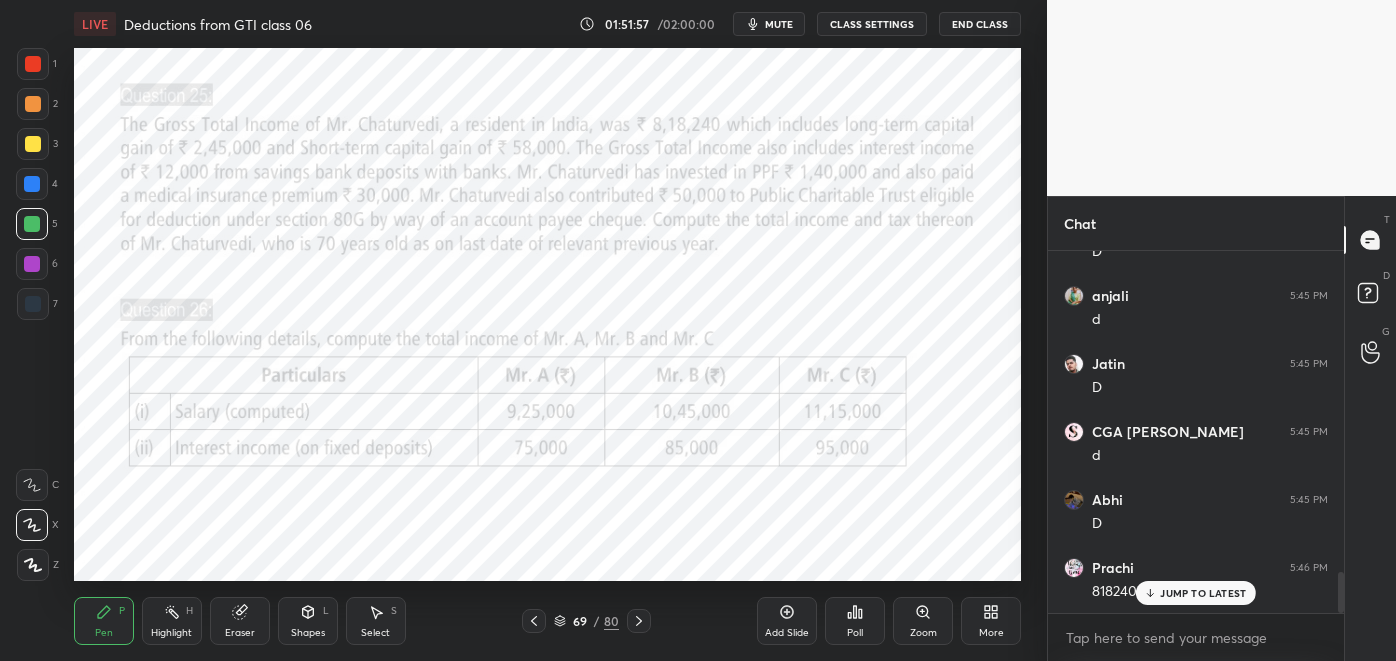 click at bounding box center (33, 64) 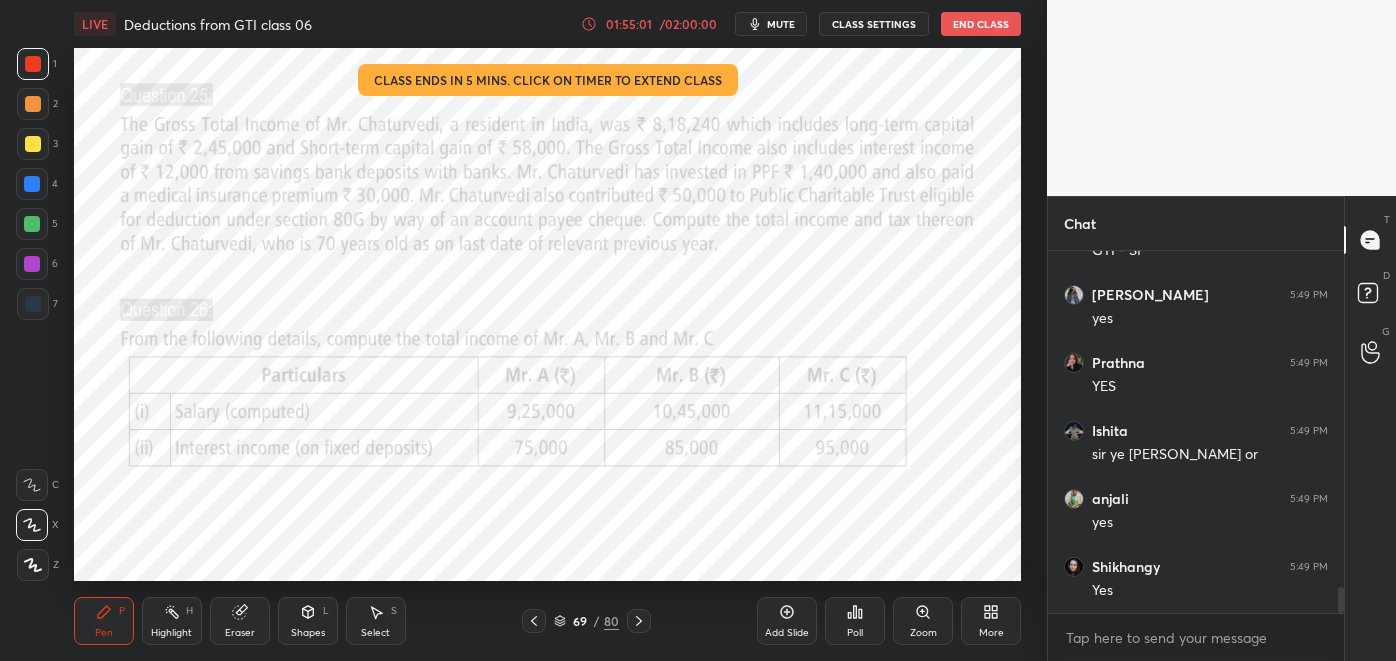 scroll, scrollTop: 4659, scrollLeft: 0, axis: vertical 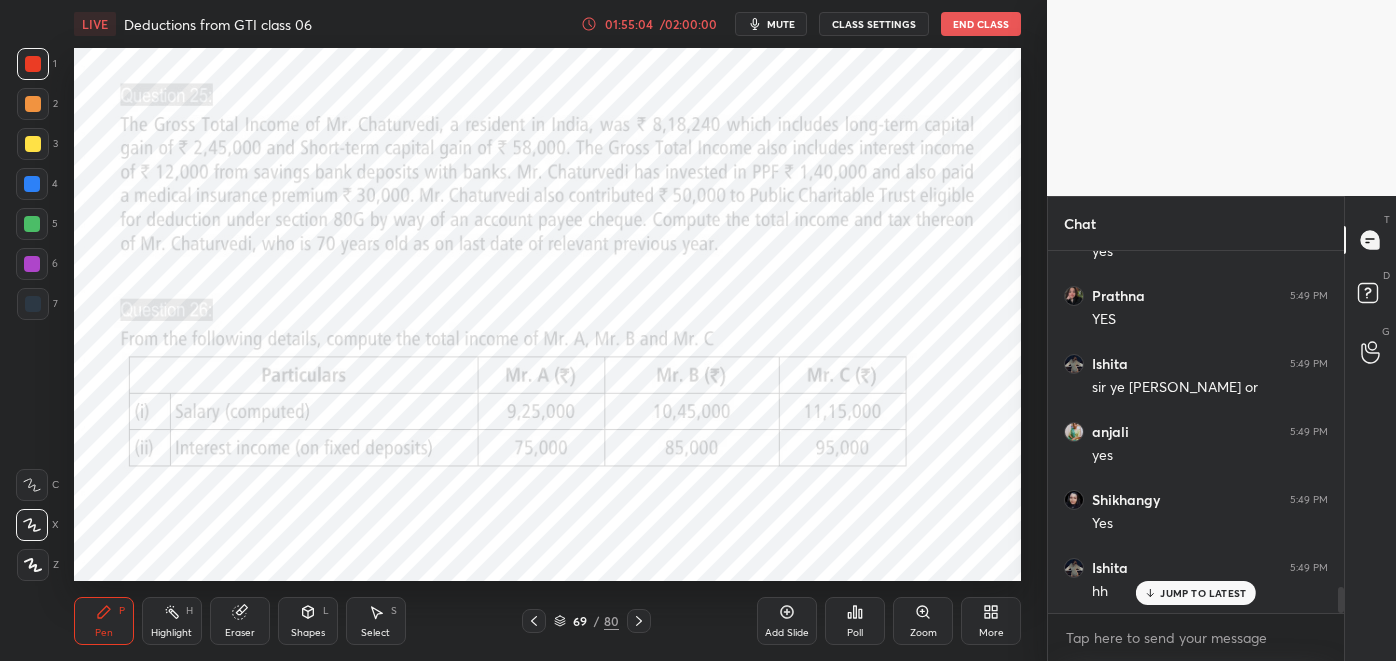 click on "/  02:00:00" at bounding box center [688, 24] 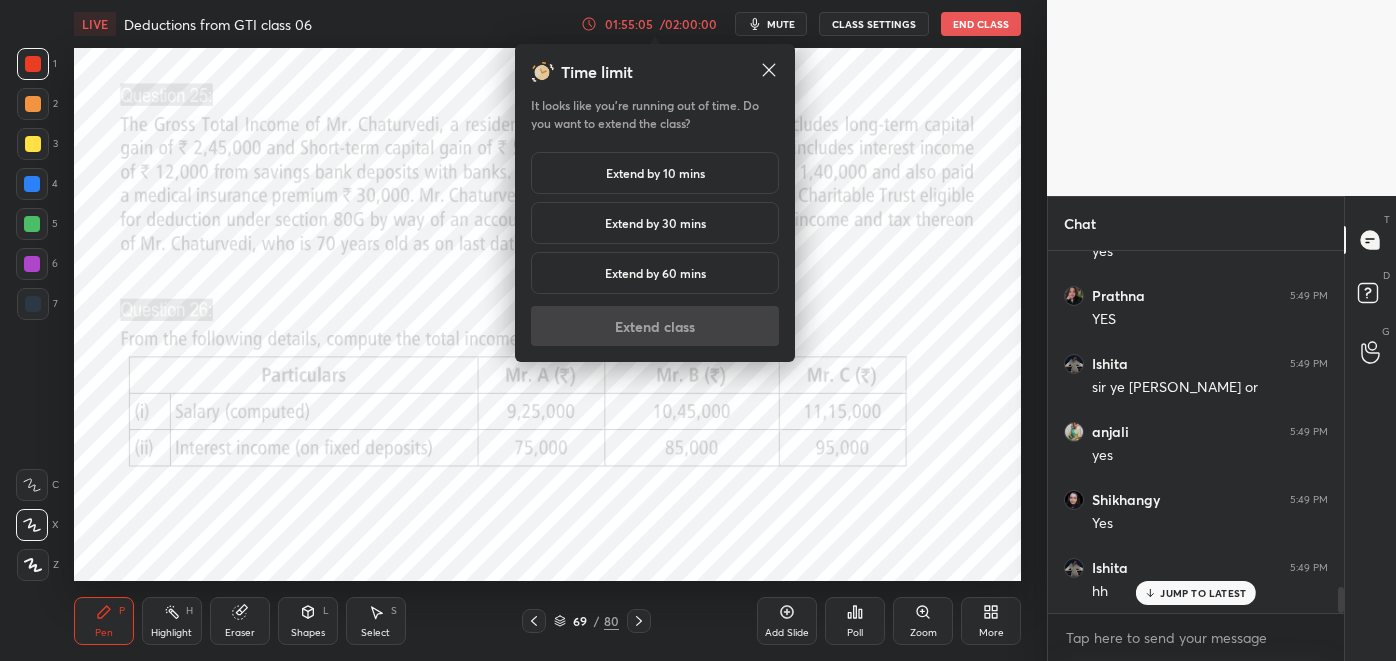 click on "Extend by 10 mins" at bounding box center (655, 173) 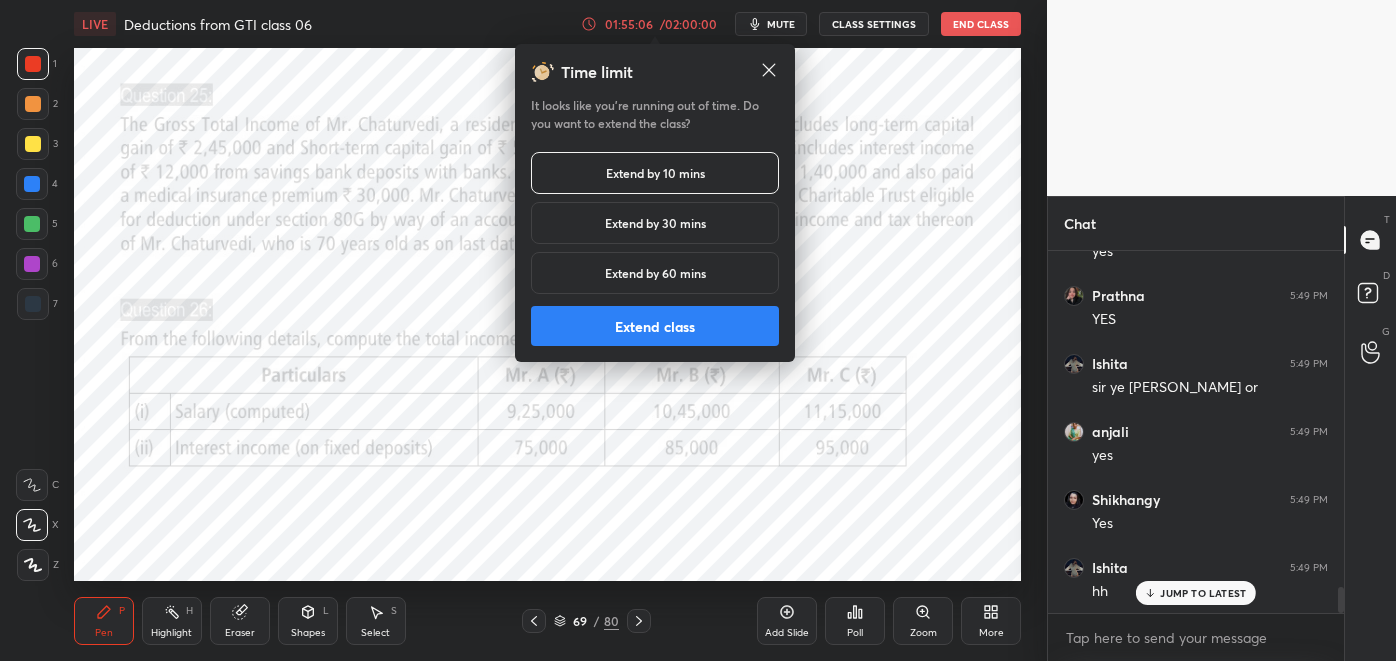 click on "Extend class" at bounding box center [655, 326] 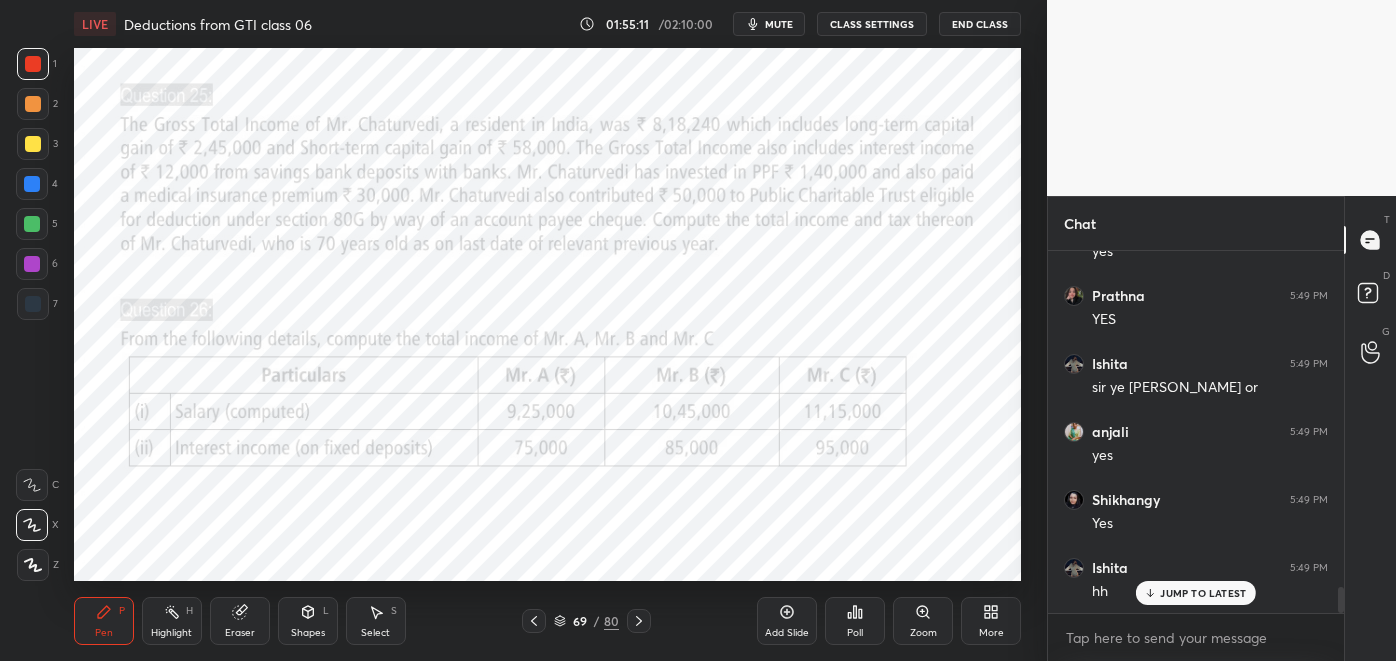 click on "Highlight H" at bounding box center [172, 621] 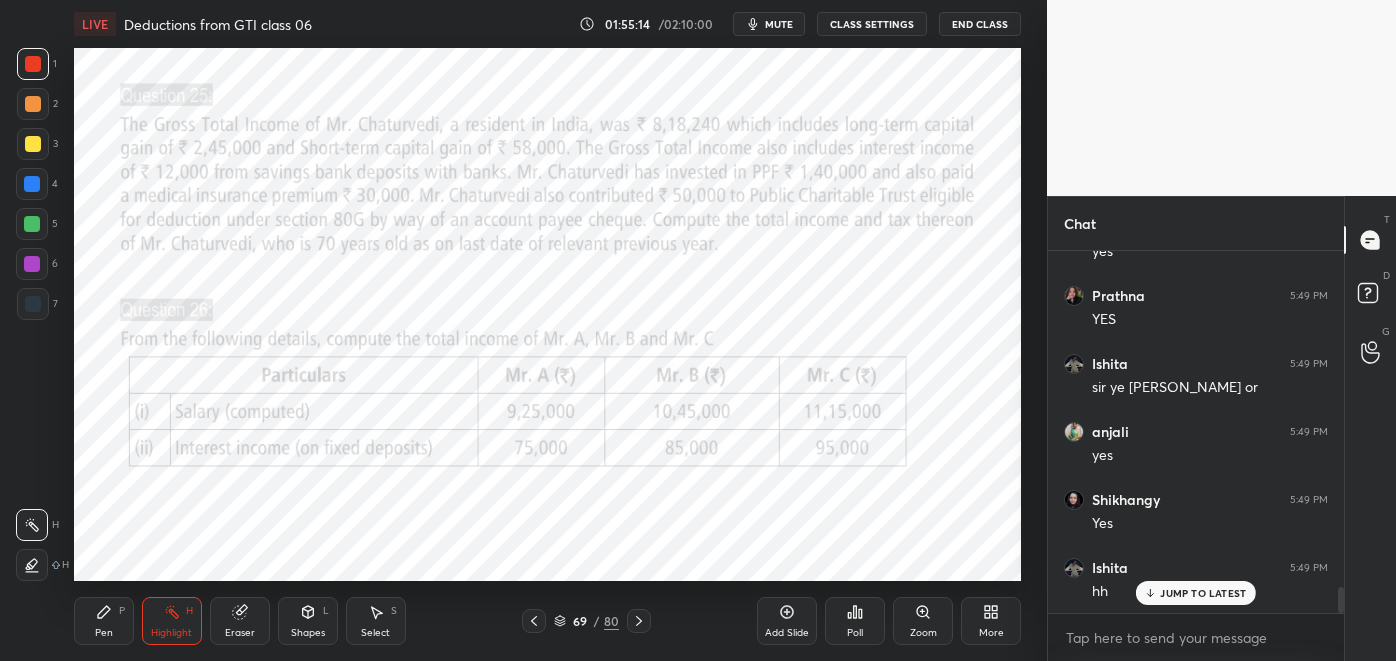 click at bounding box center [33, 304] 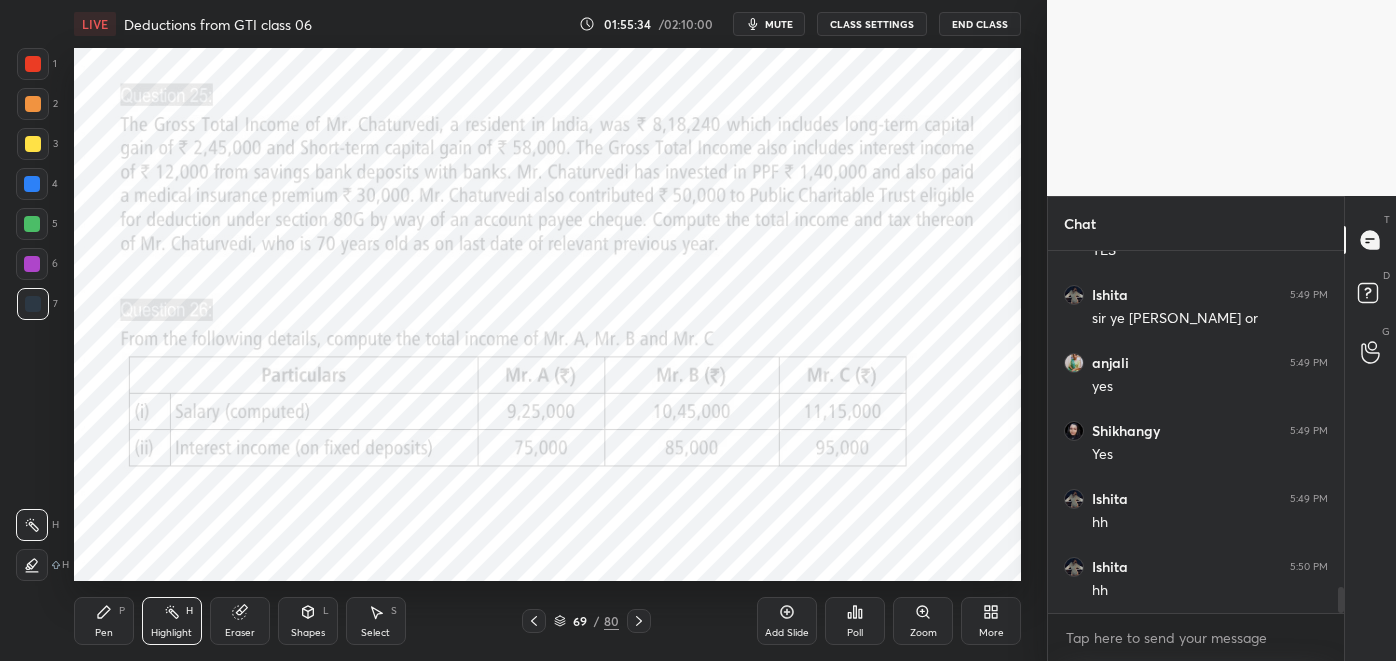 scroll, scrollTop: 4795, scrollLeft: 0, axis: vertical 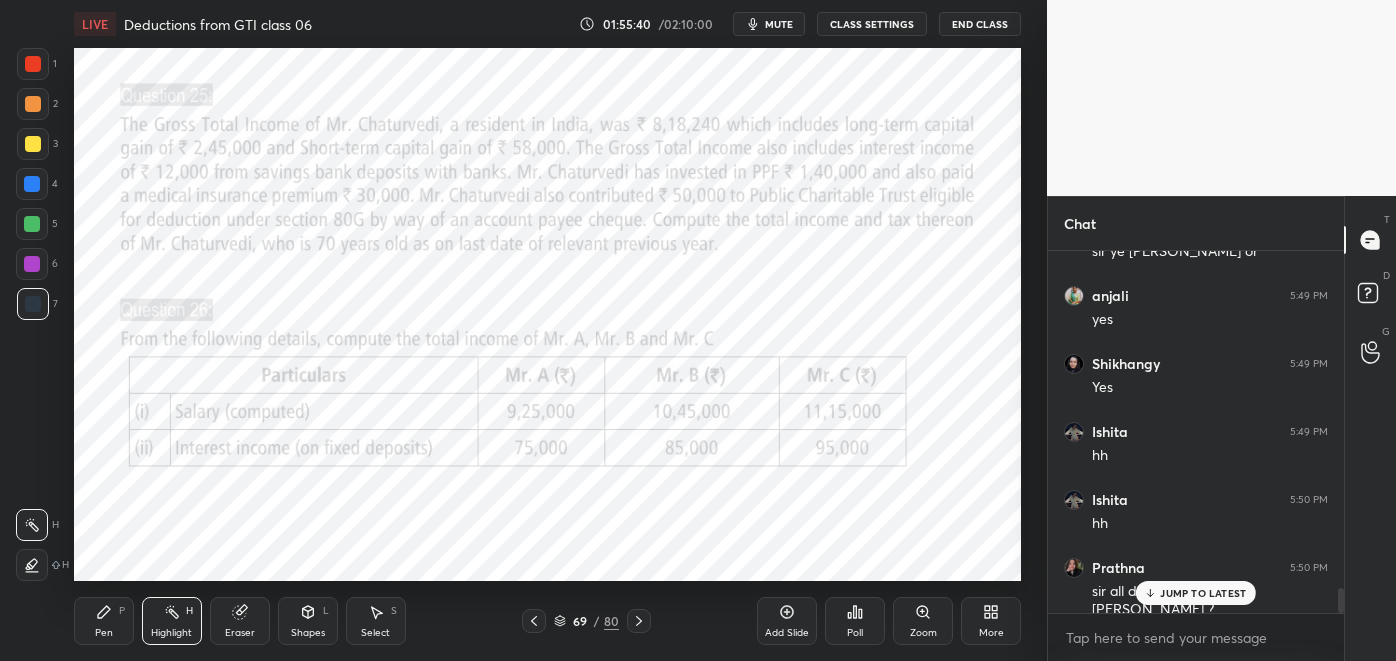 click on "JUMP TO LATEST" at bounding box center [1203, 593] 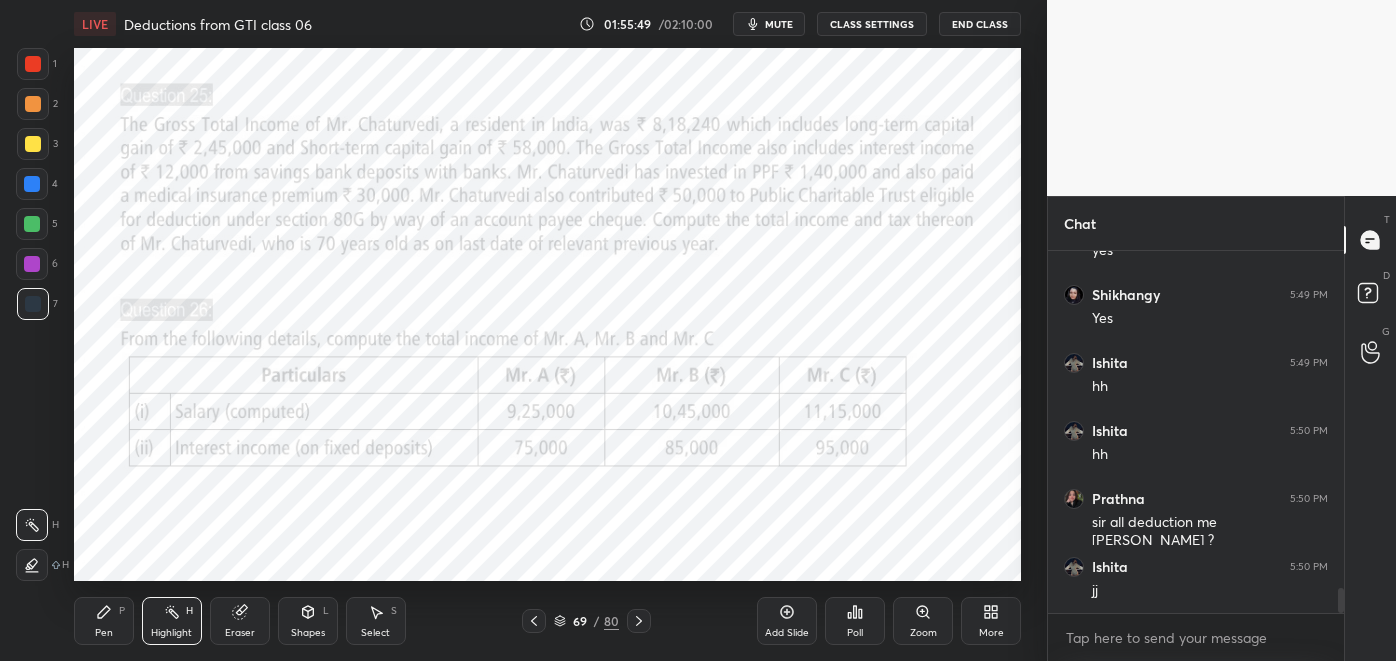 scroll, scrollTop: 4931, scrollLeft: 0, axis: vertical 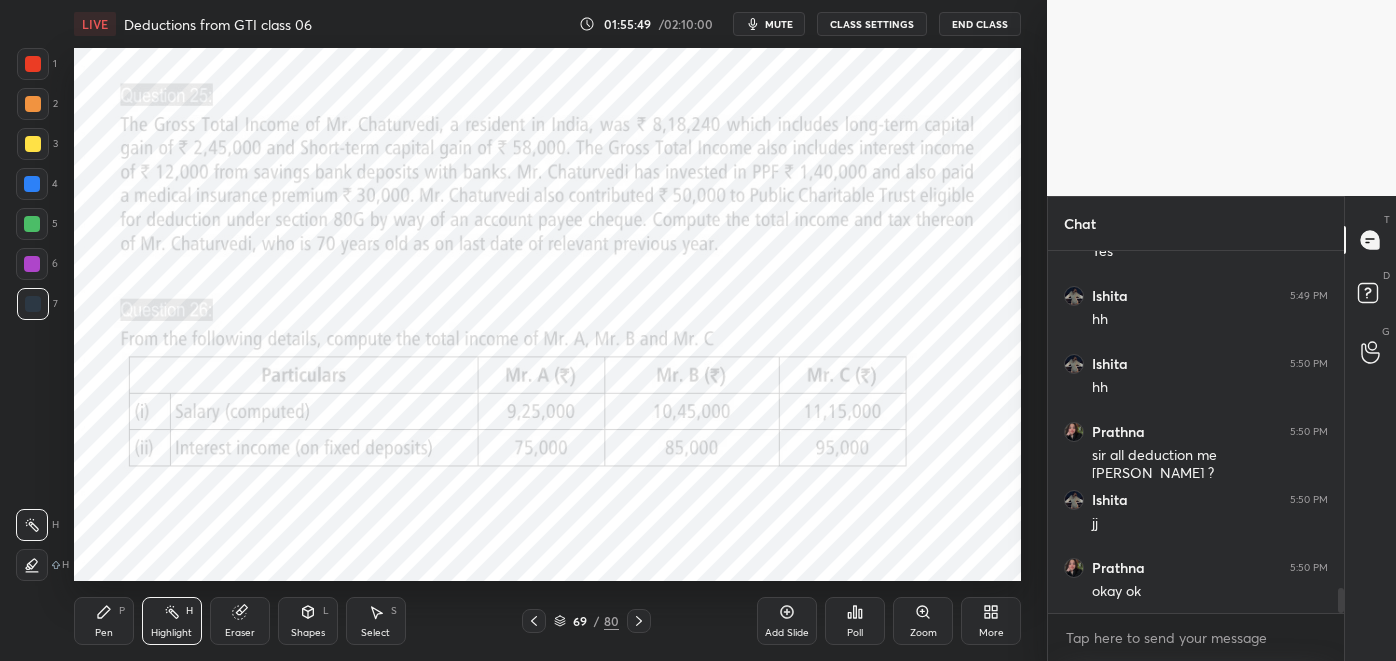 click on "Pen P" at bounding box center [104, 621] 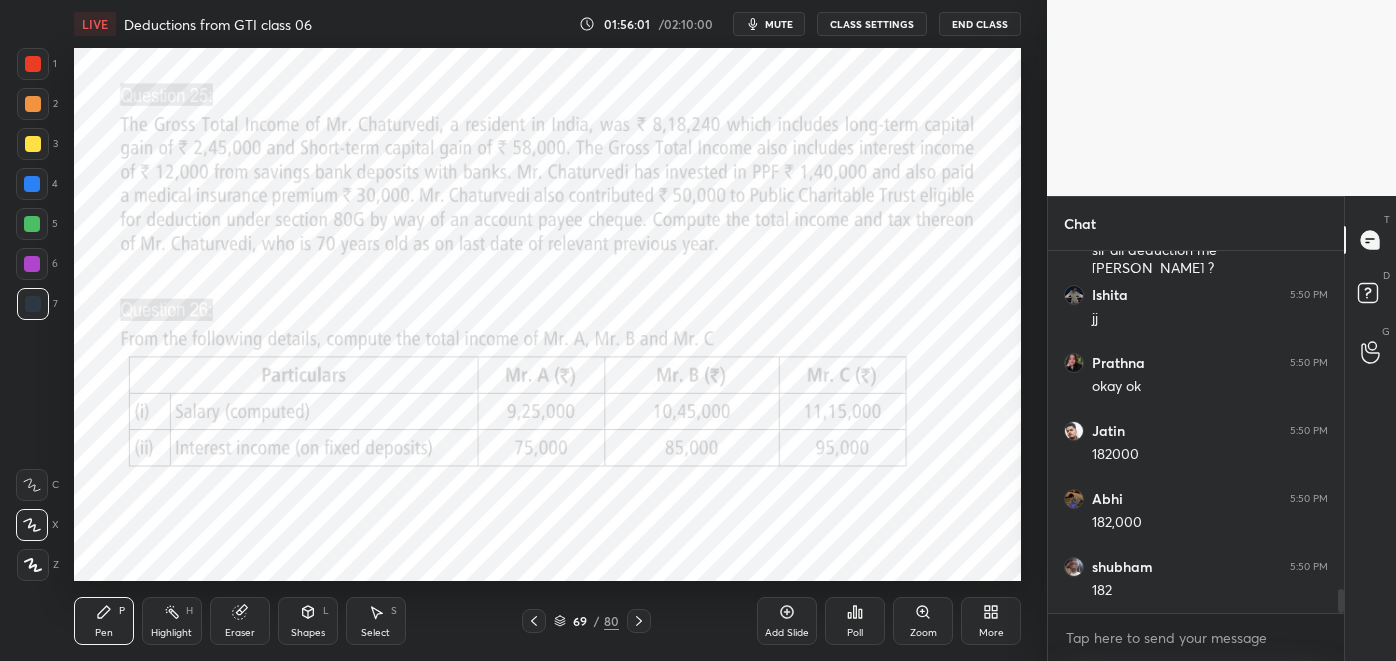 scroll, scrollTop: 5203, scrollLeft: 0, axis: vertical 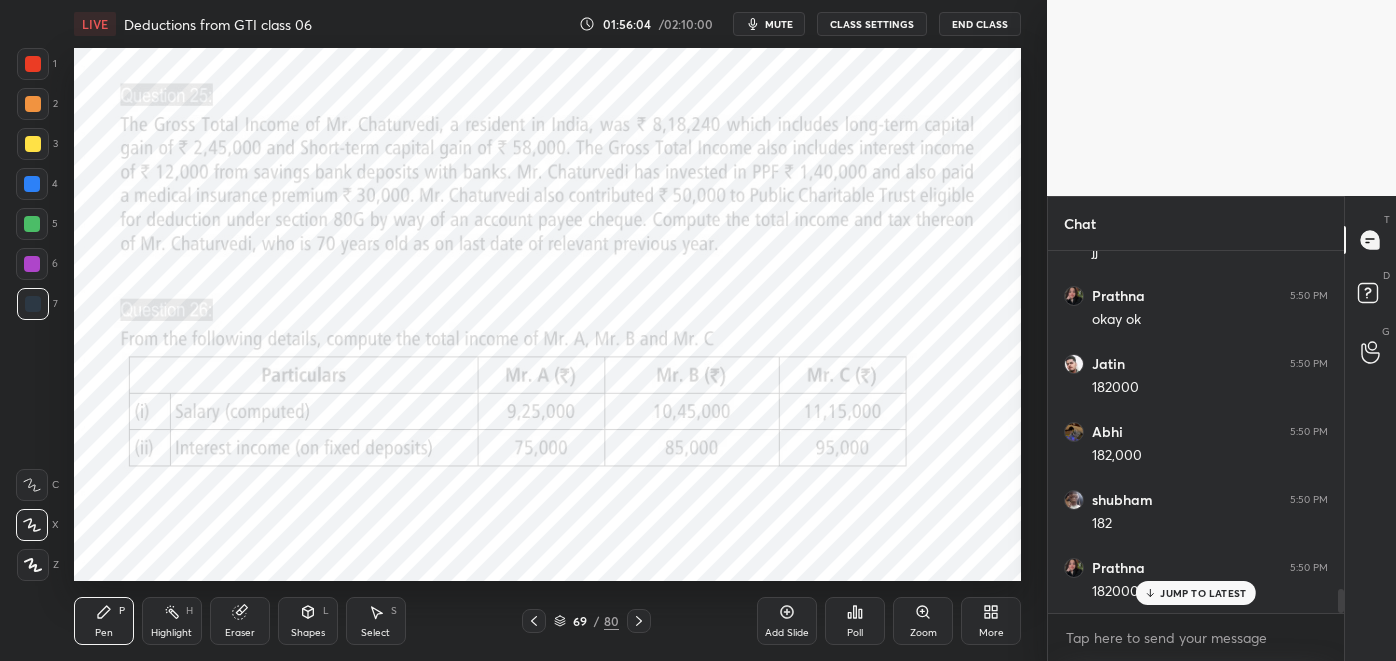 click on "Add Slide Poll Zoom More" at bounding box center [889, 621] 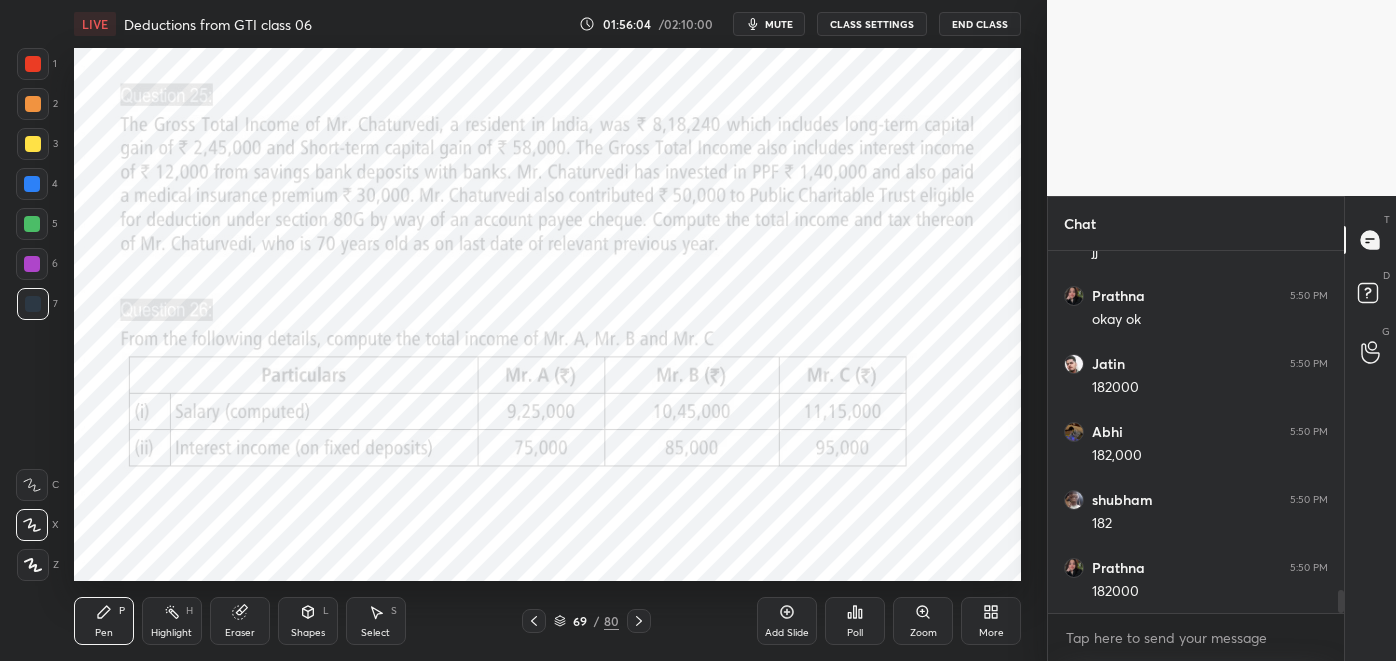 scroll, scrollTop: 5272, scrollLeft: 0, axis: vertical 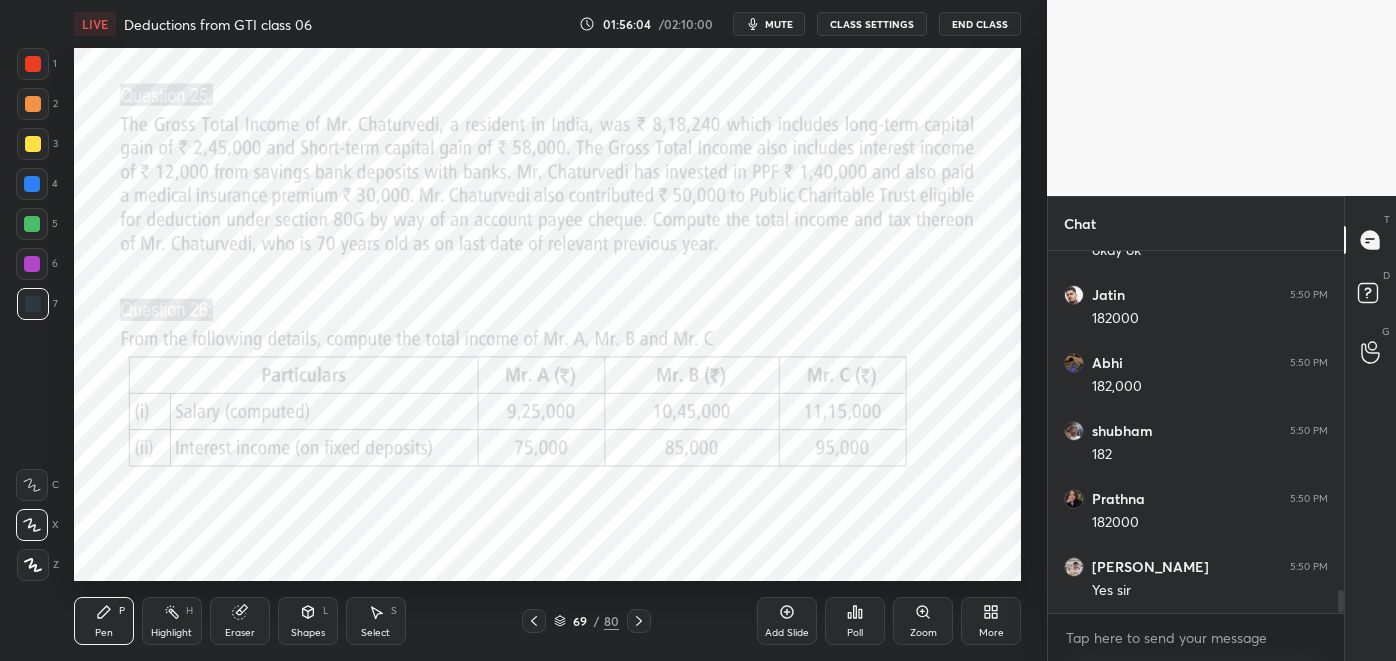 click on "Add Slide Poll Zoom More" at bounding box center [889, 621] 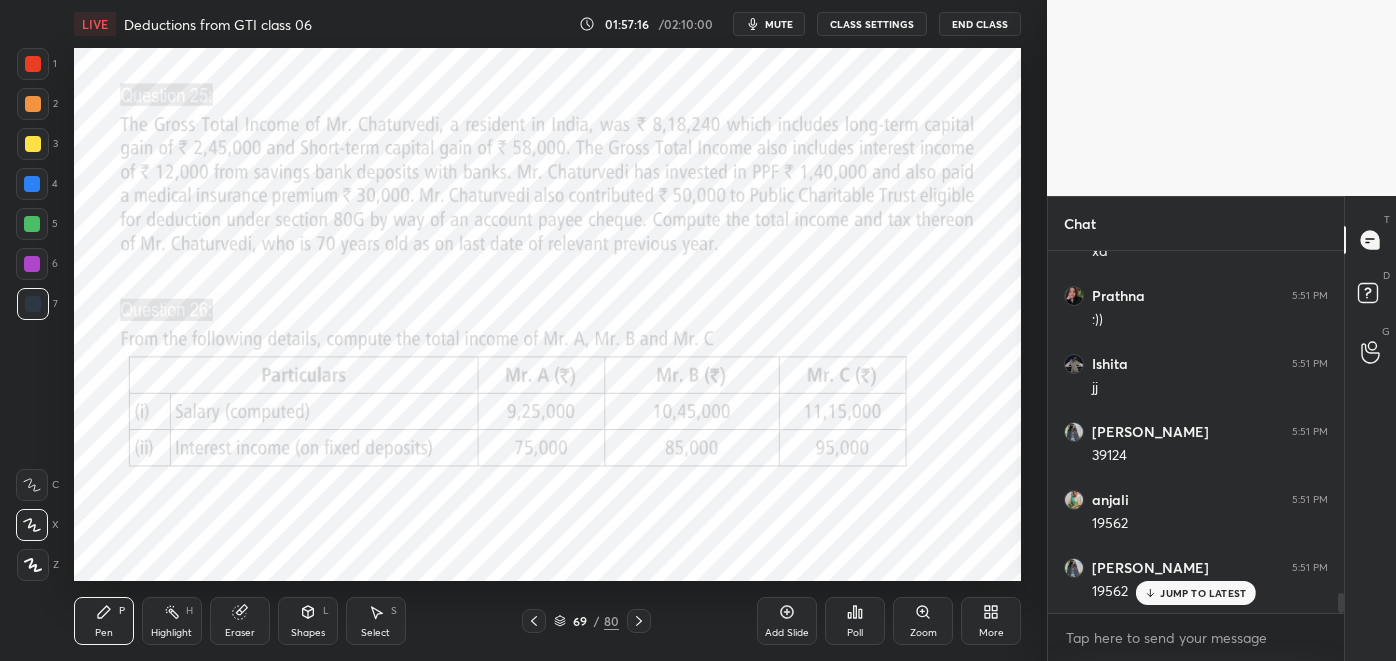 scroll, scrollTop: 6360, scrollLeft: 0, axis: vertical 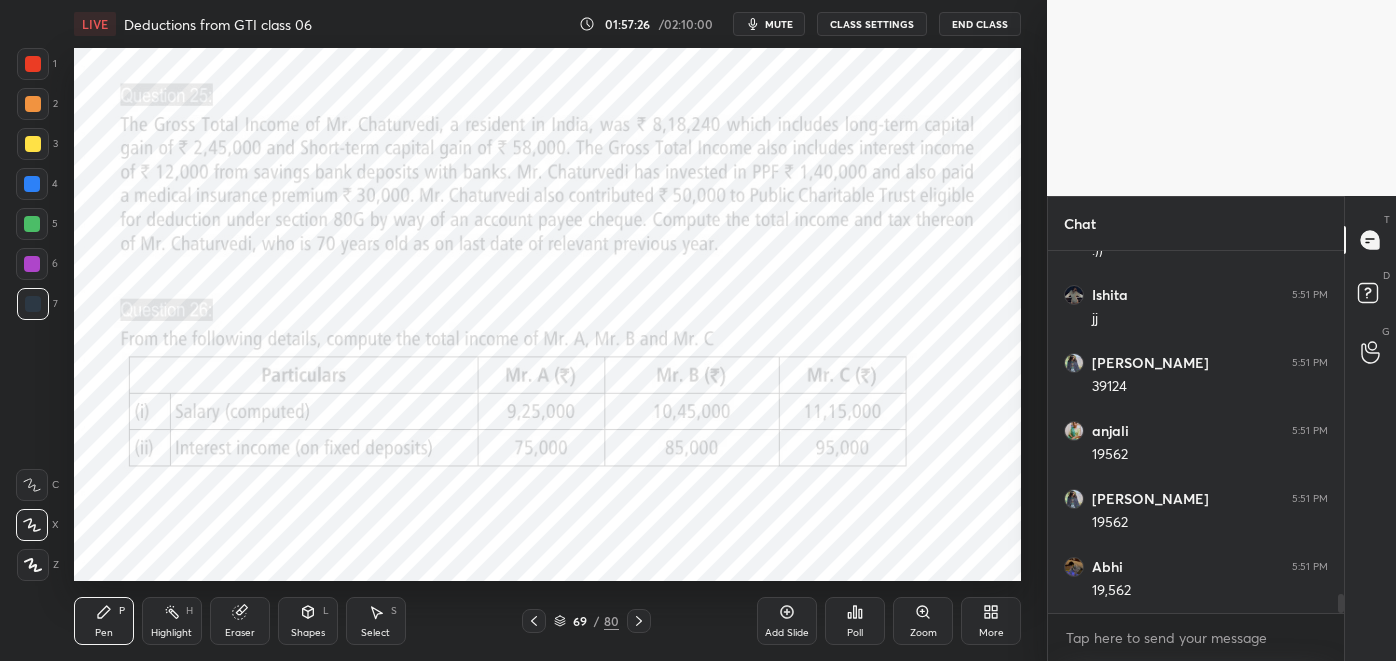 click 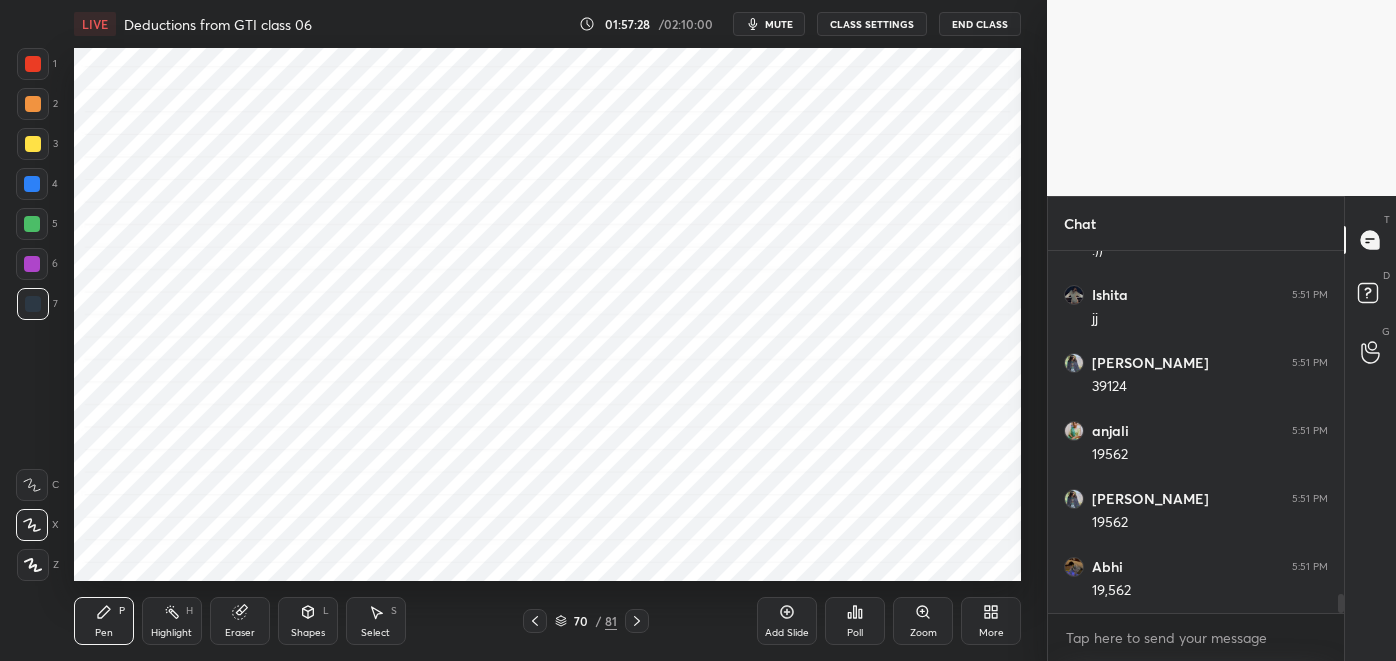 scroll, scrollTop: 6427, scrollLeft: 0, axis: vertical 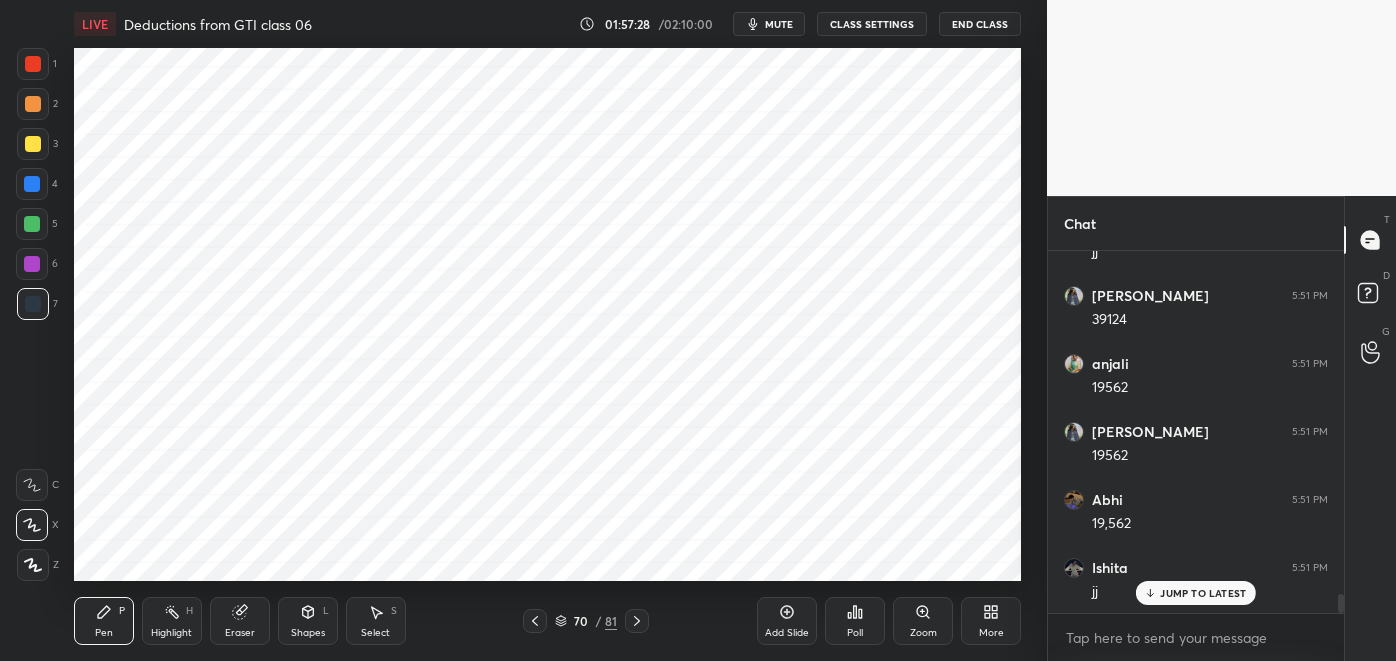 click 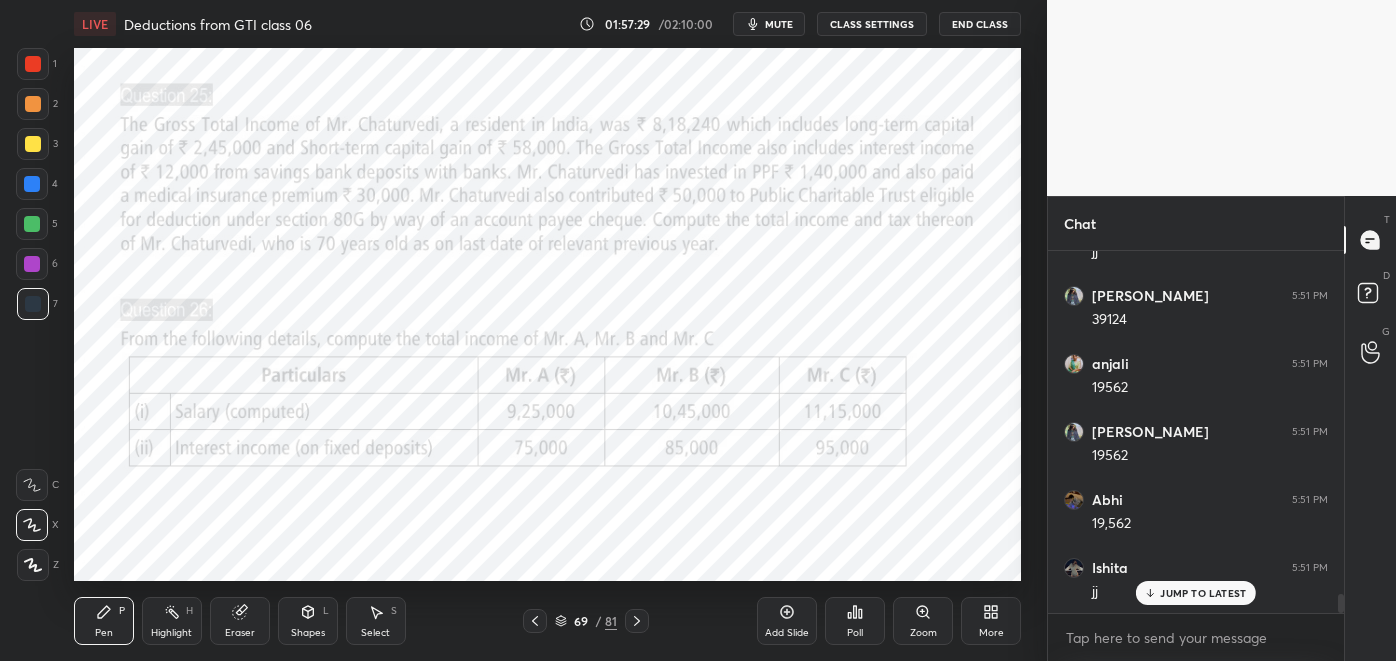 click 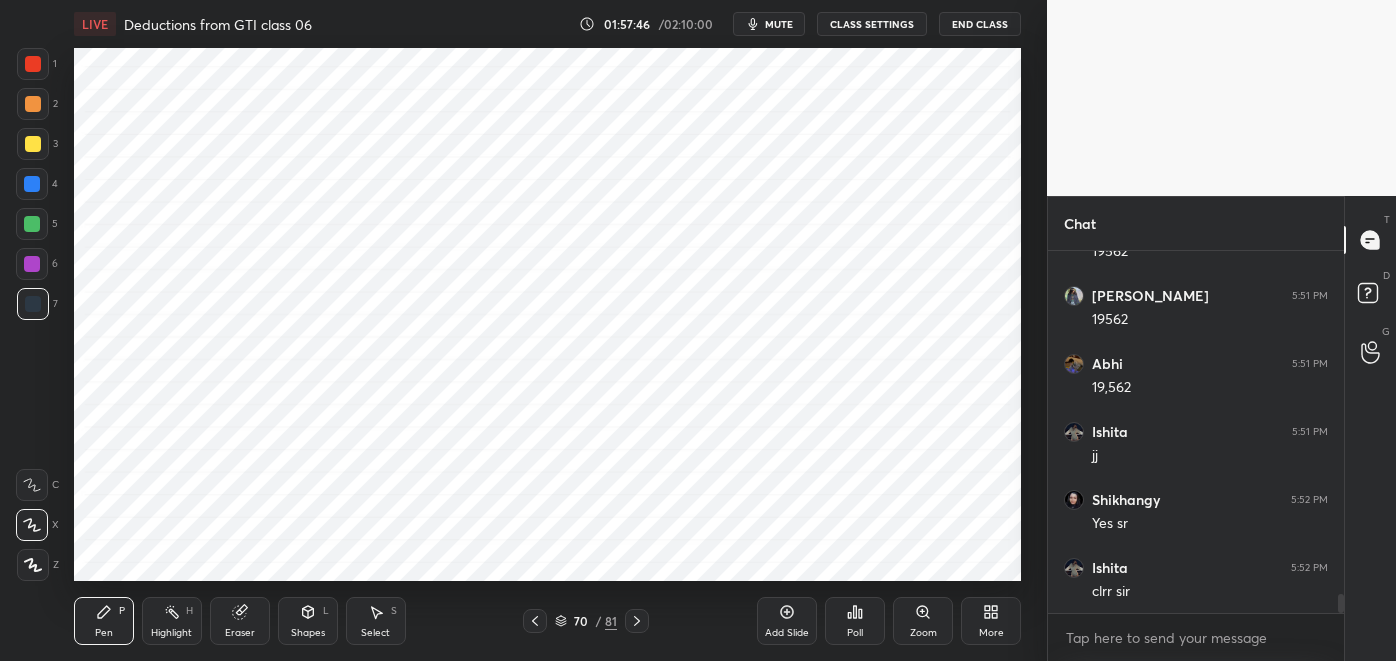 scroll, scrollTop: 6632, scrollLeft: 0, axis: vertical 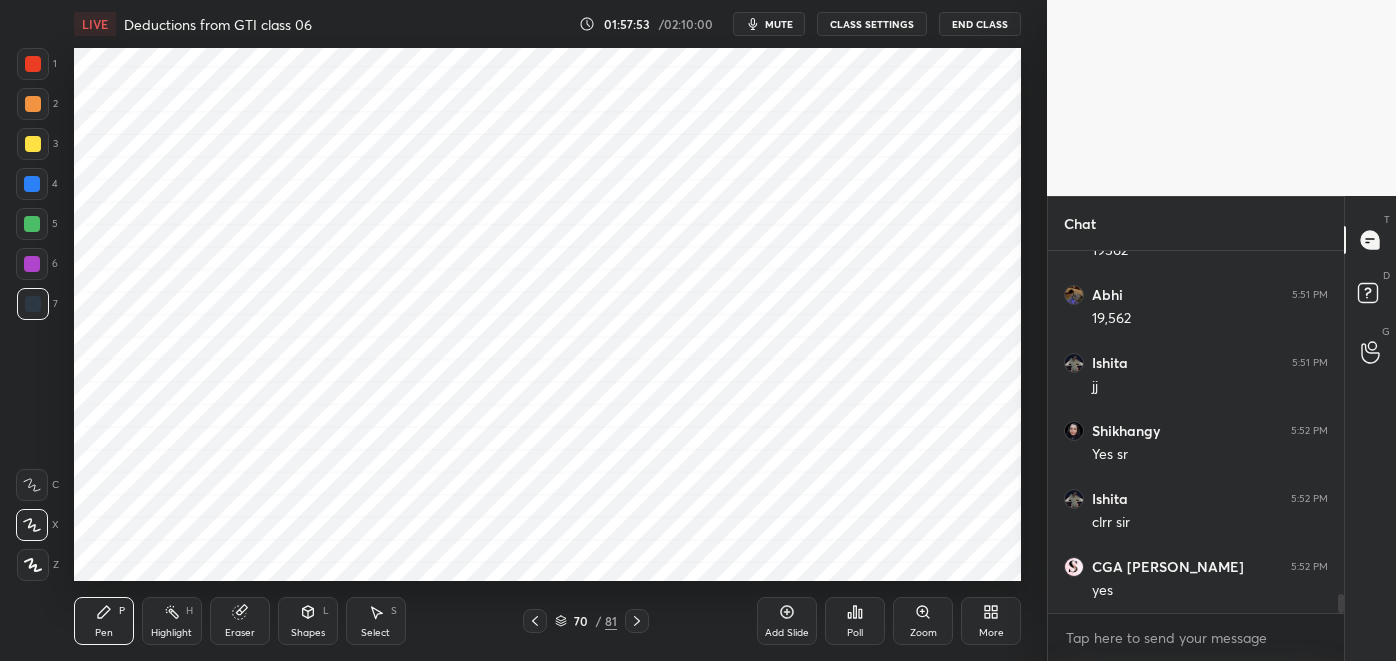 click on "Eraser" at bounding box center [240, 621] 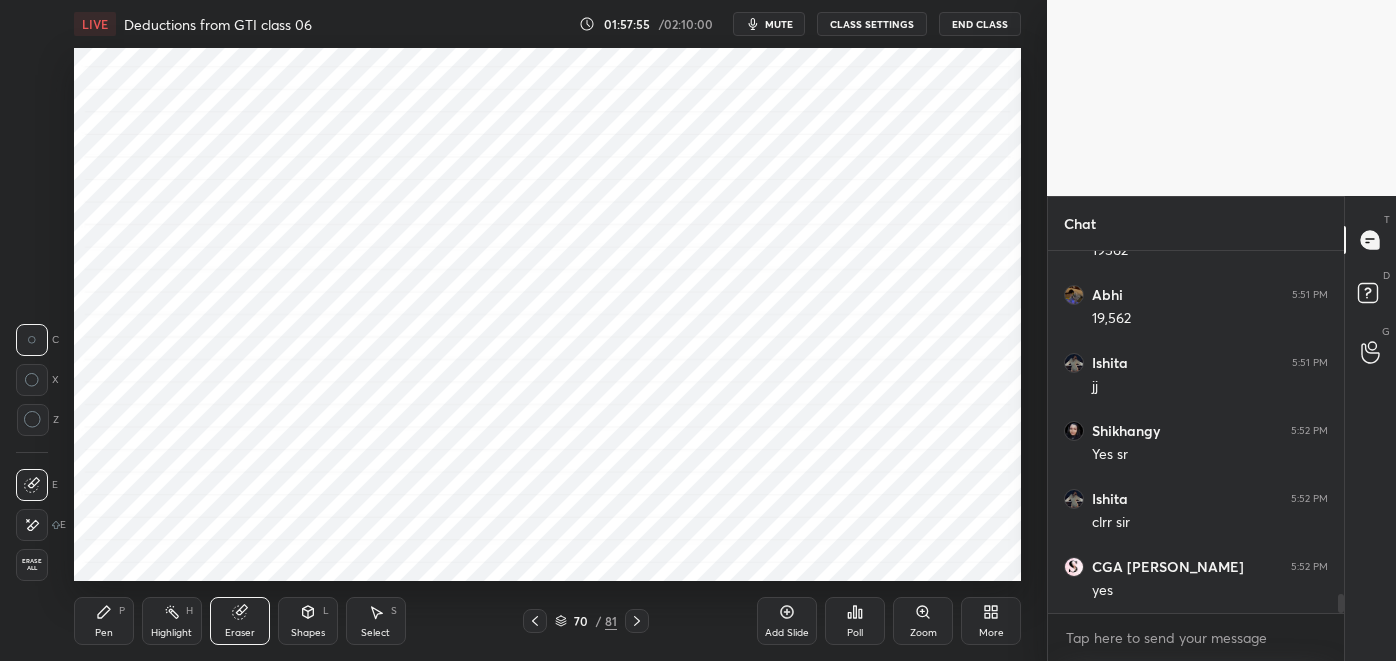 click 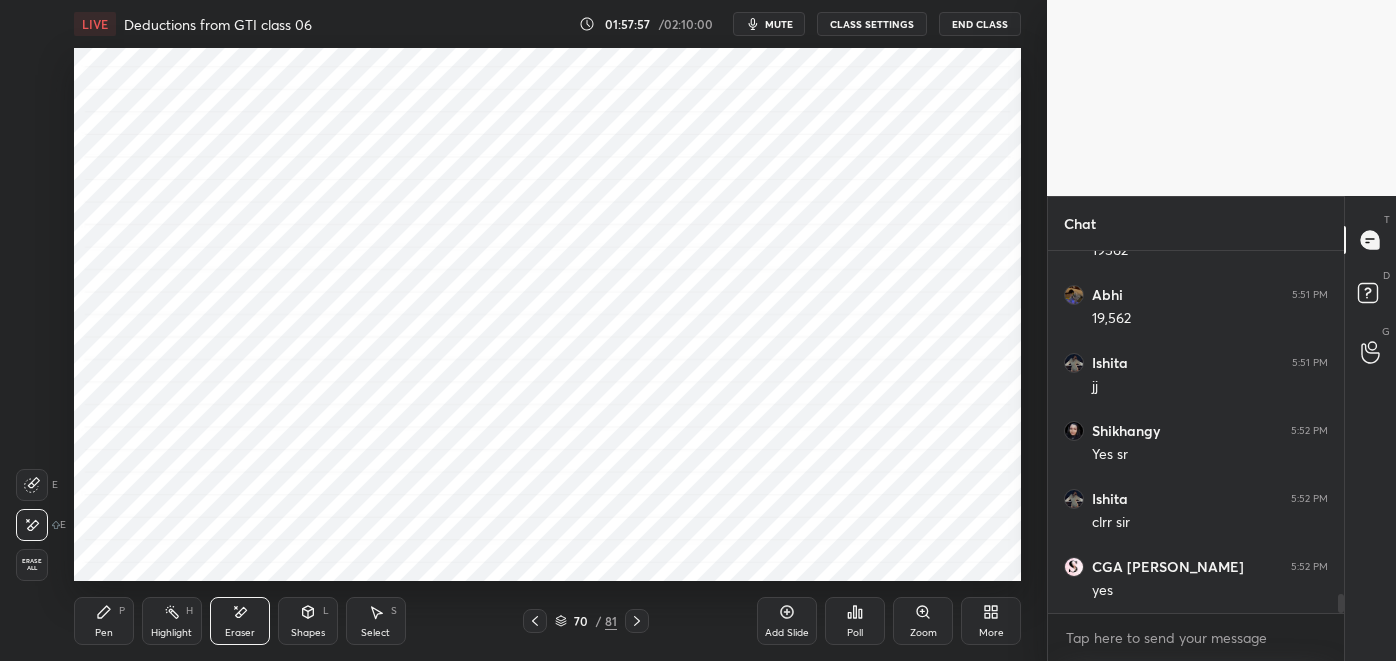 click 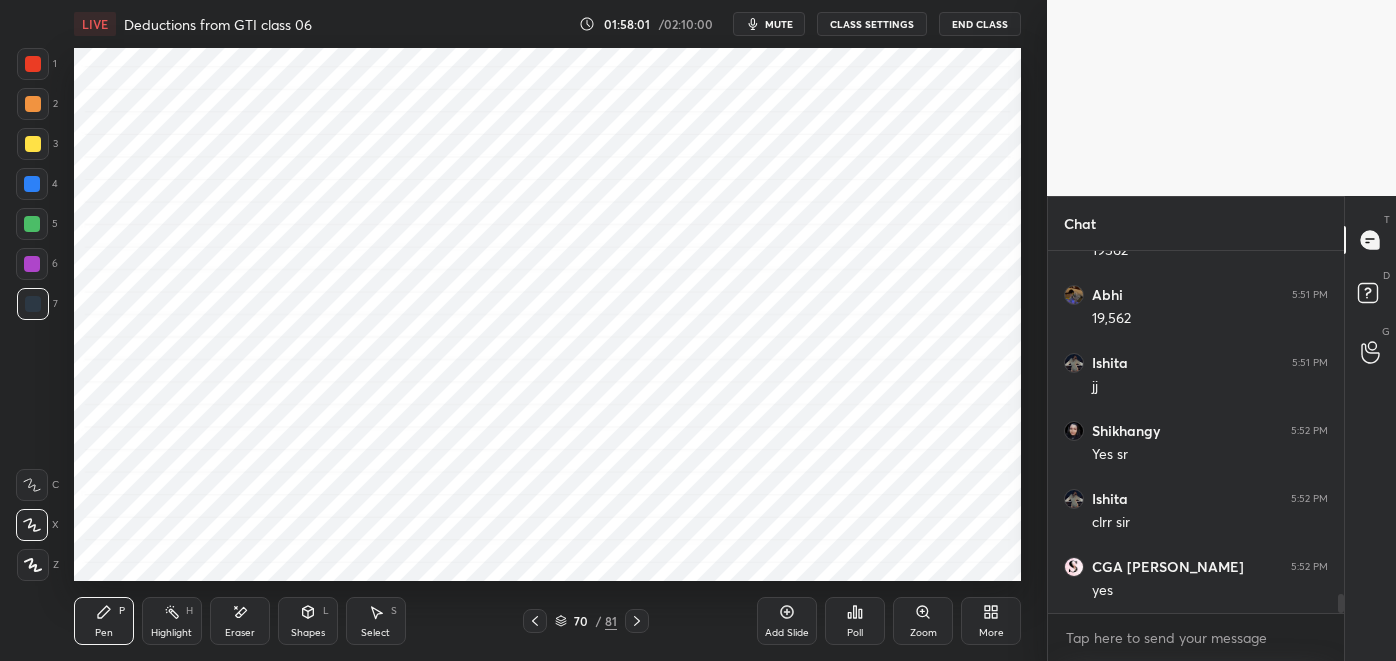 click at bounding box center [535, 621] 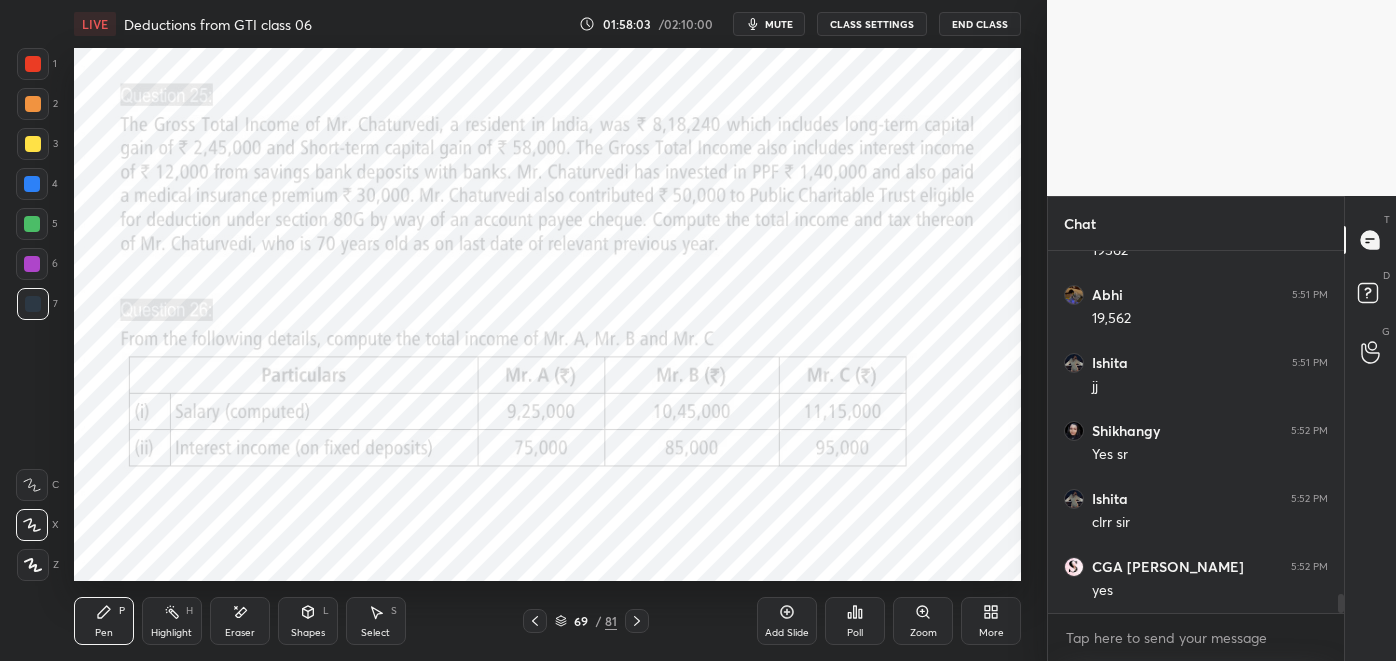 click 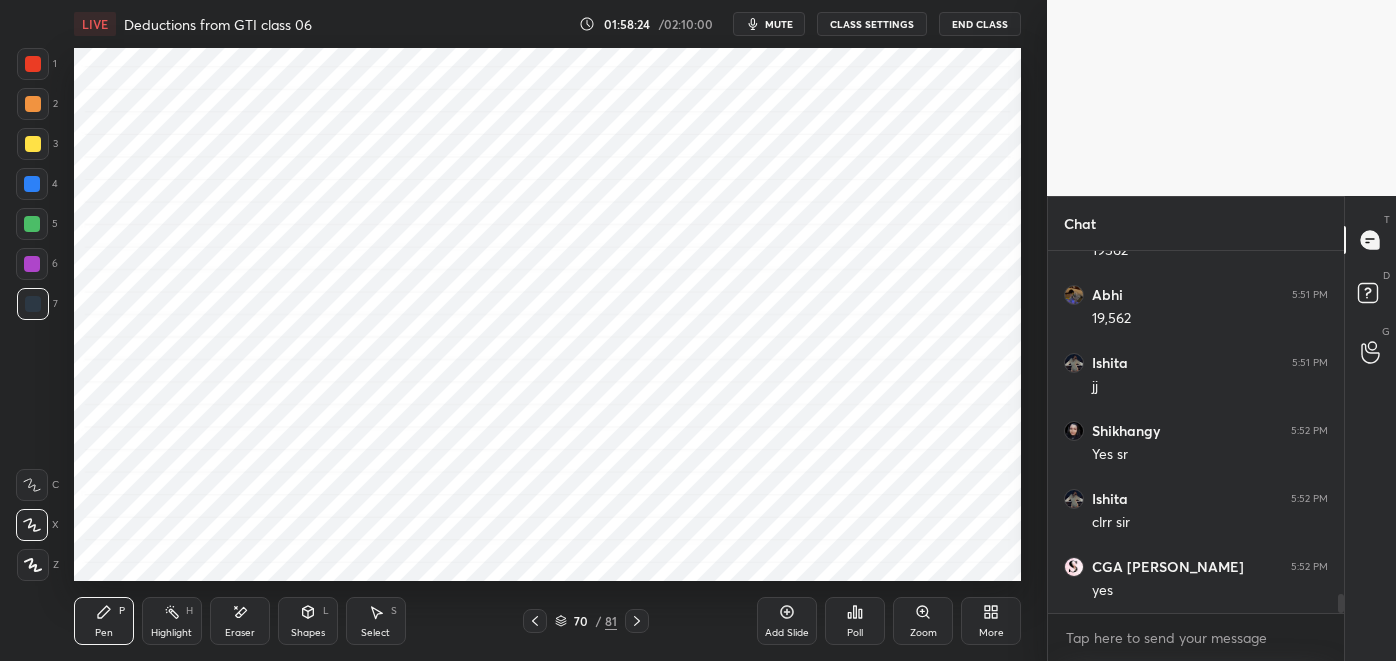 click 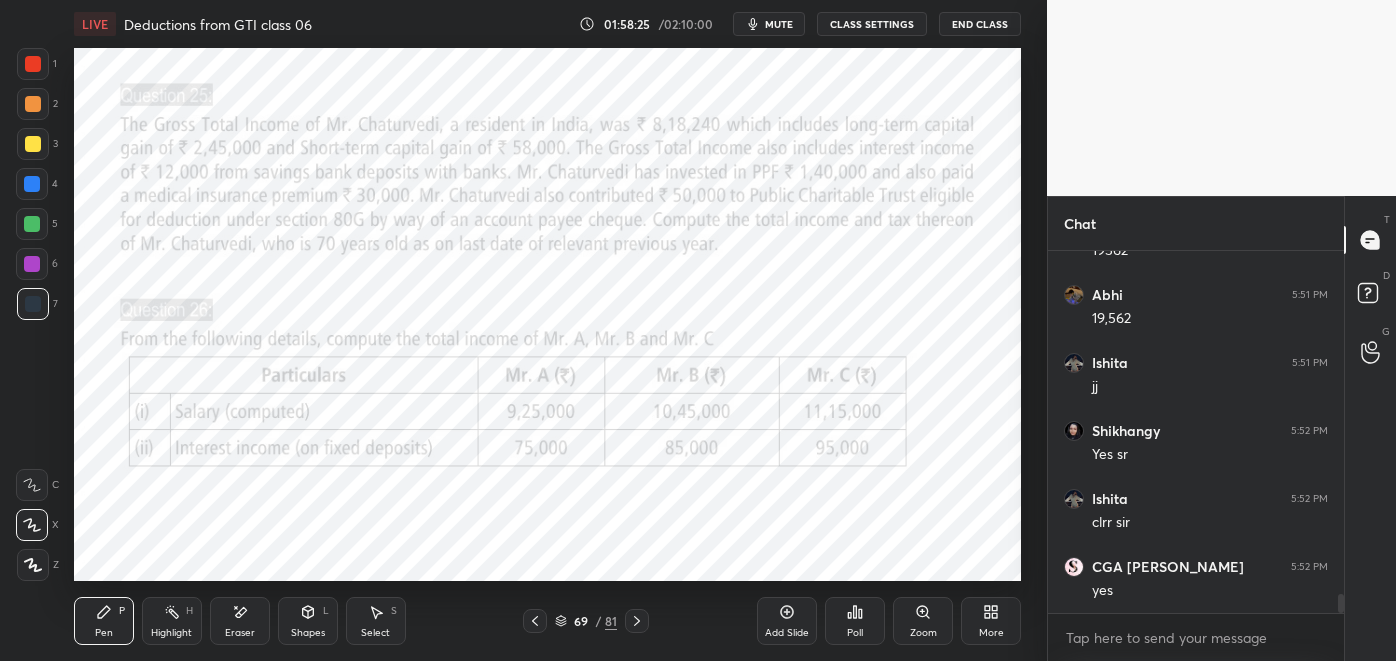 click 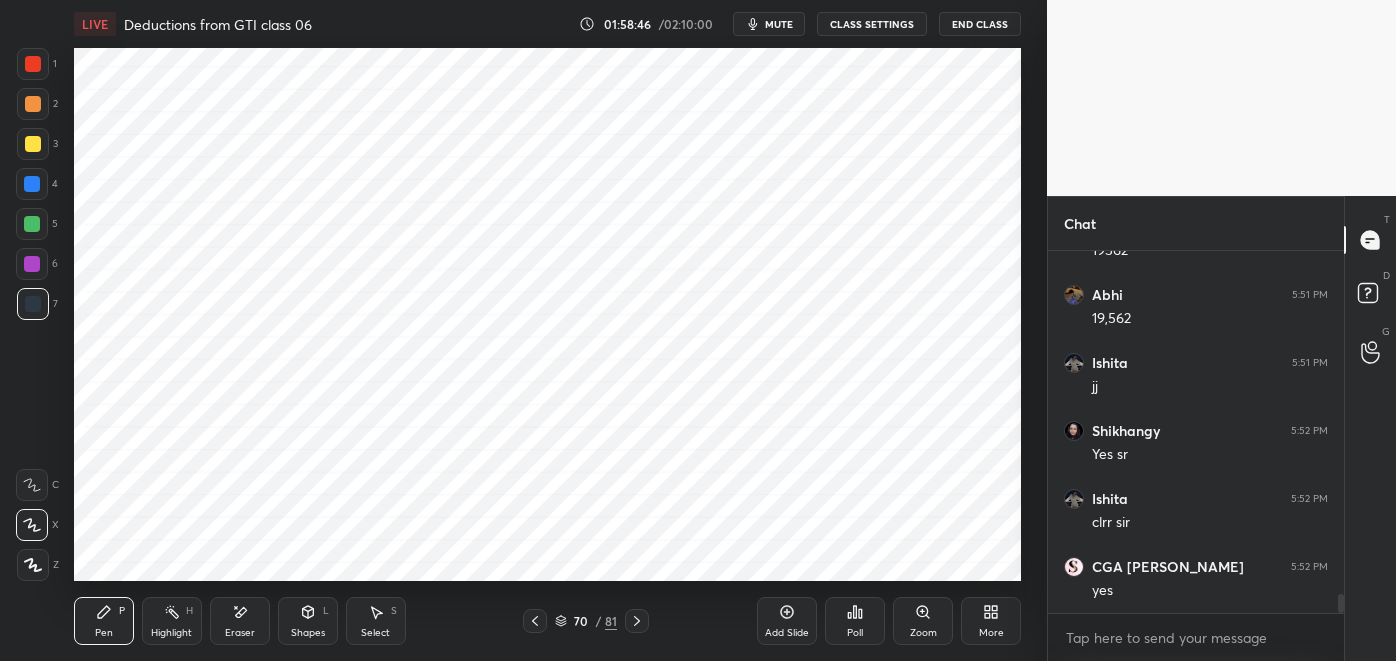 scroll, scrollTop: 6699, scrollLeft: 0, axis: vertical 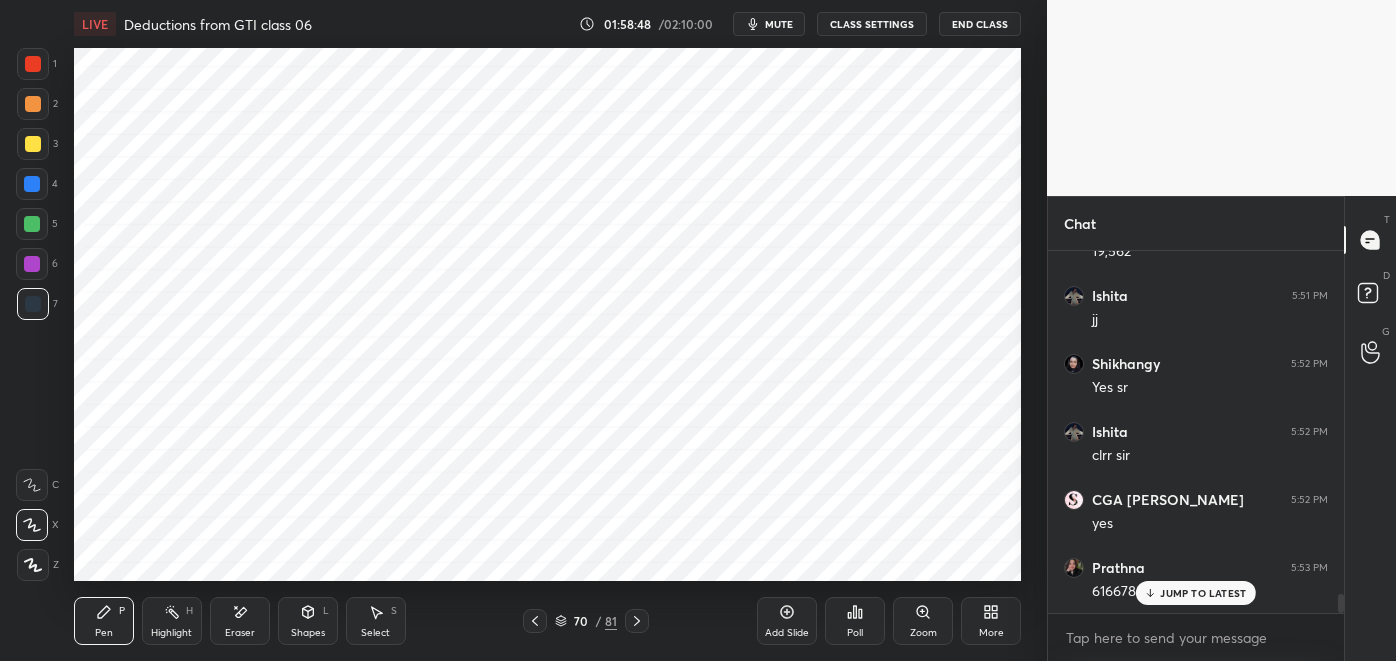 click at bounding box center (32, 264) 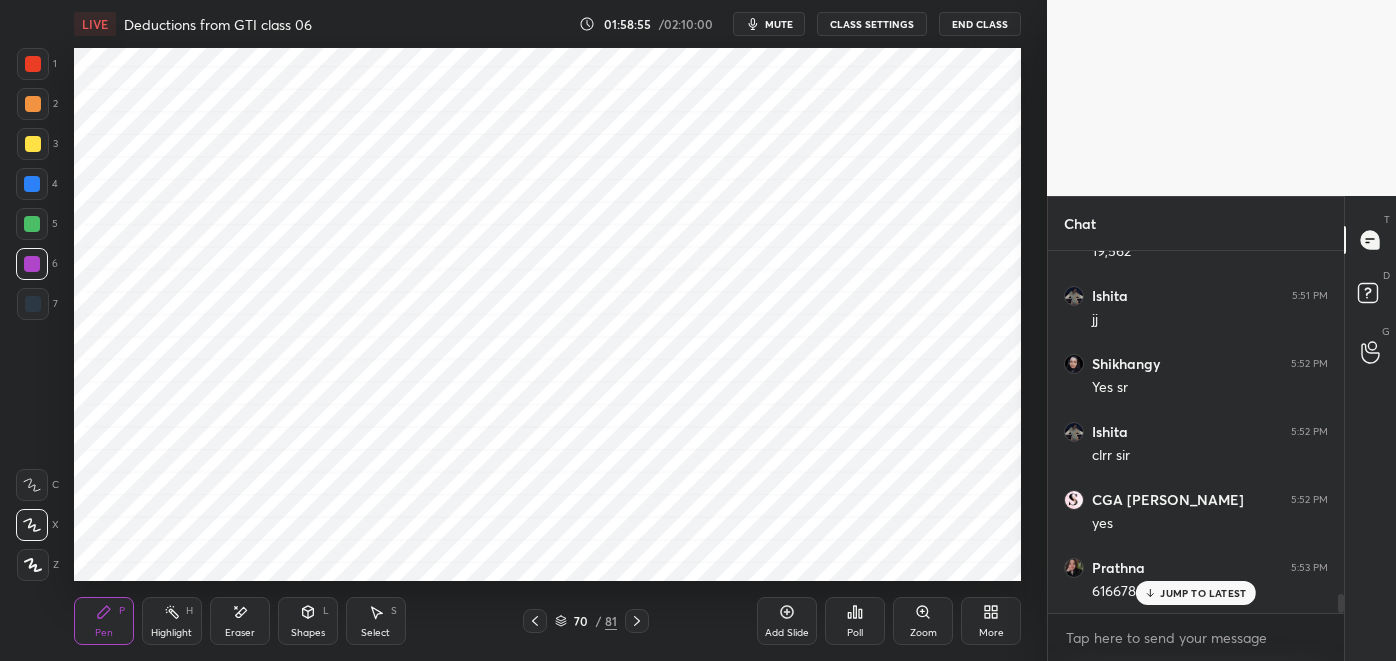 click 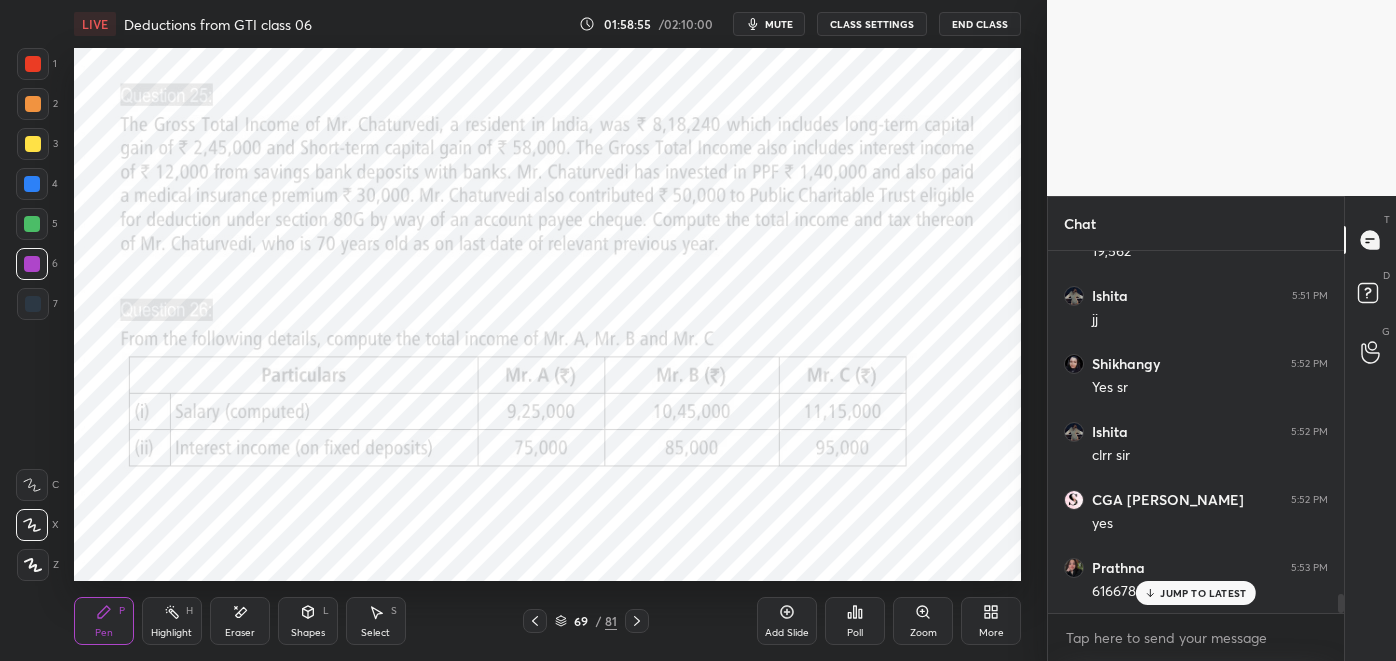 click 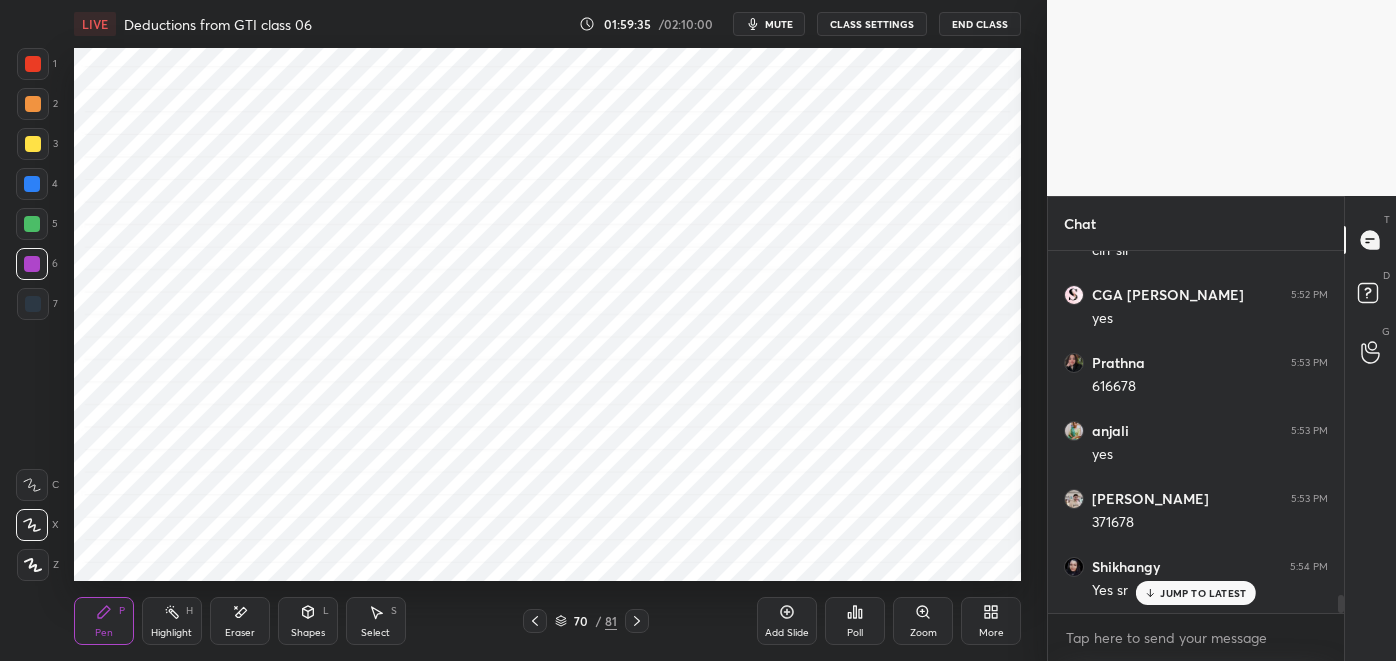 scroll, scrollTop: 6971, scrollLeft: 0, axis: vertical 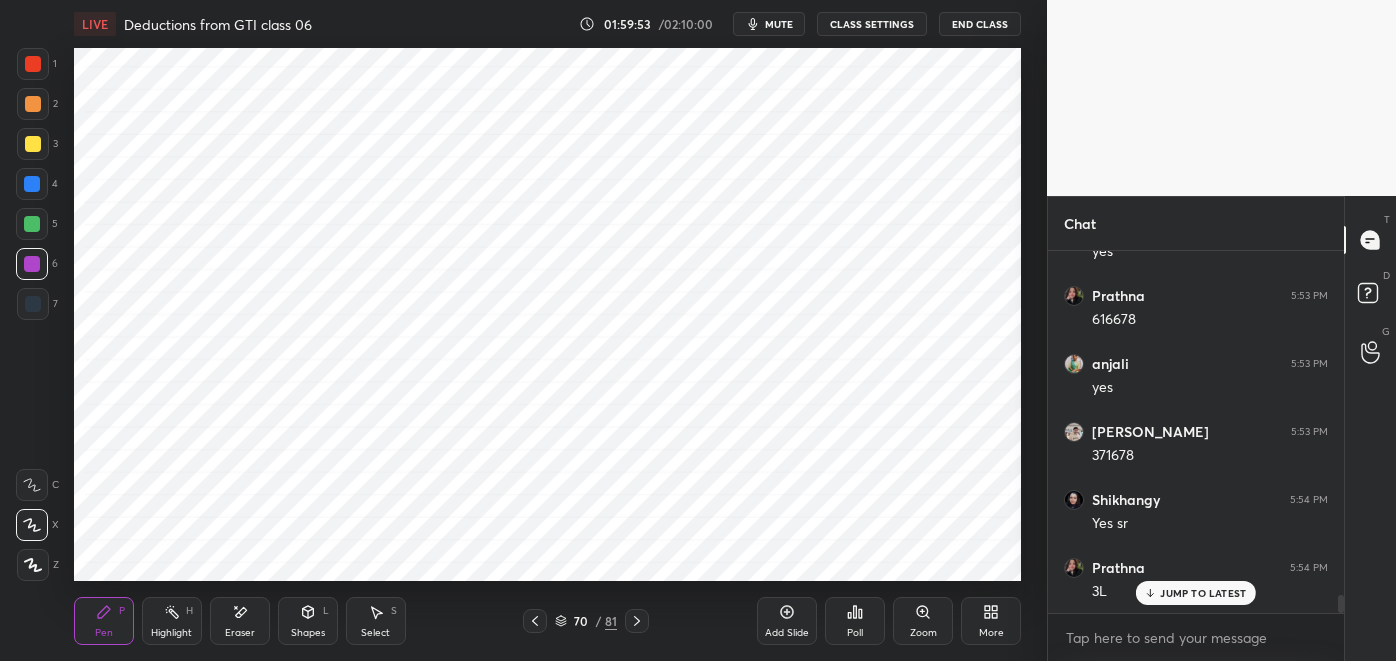 click on "Shapes L" at bounding box center [308, 621] 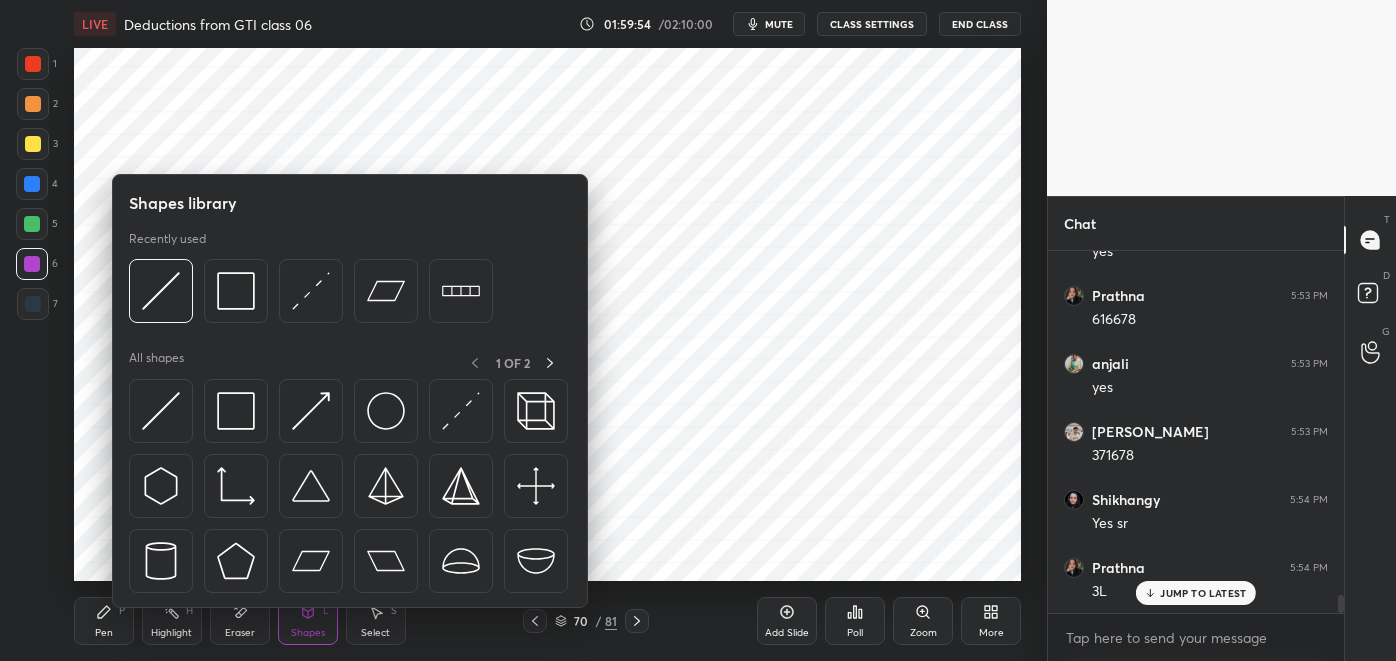 click on "Eraser" at bounding box center [240, 621] 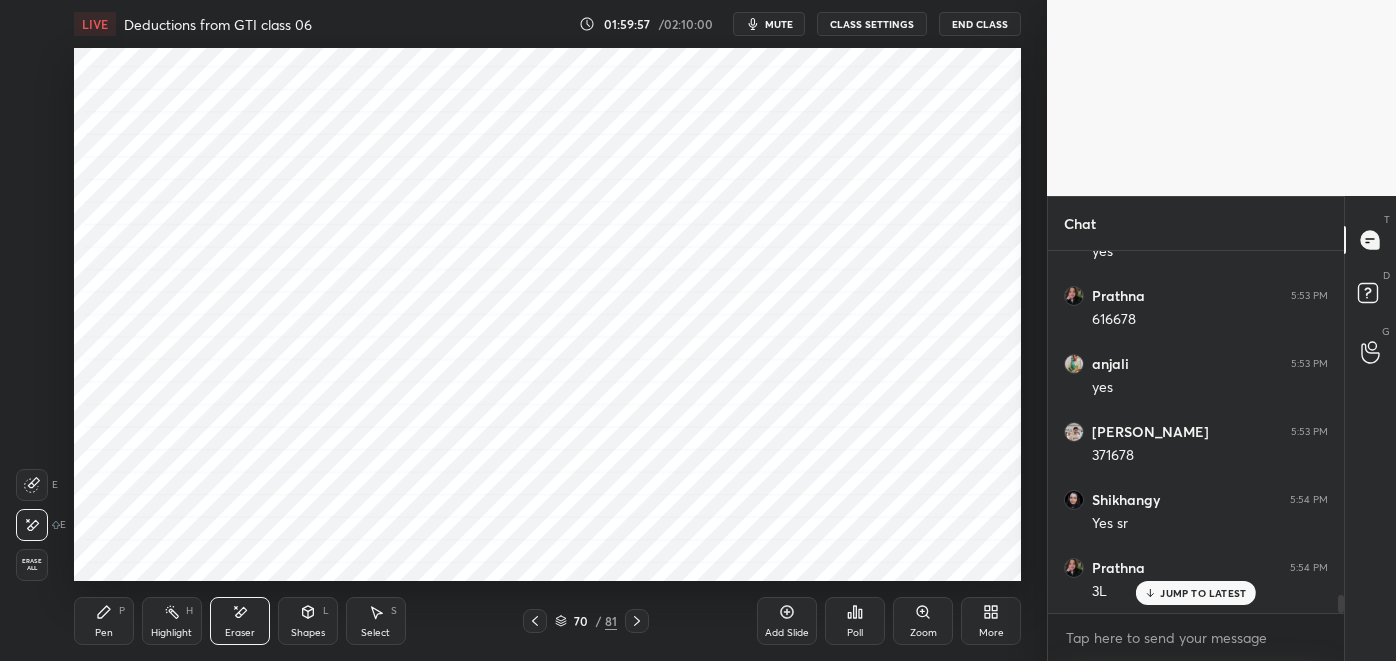 click on "Pen P" at bounding box center [104, 621] 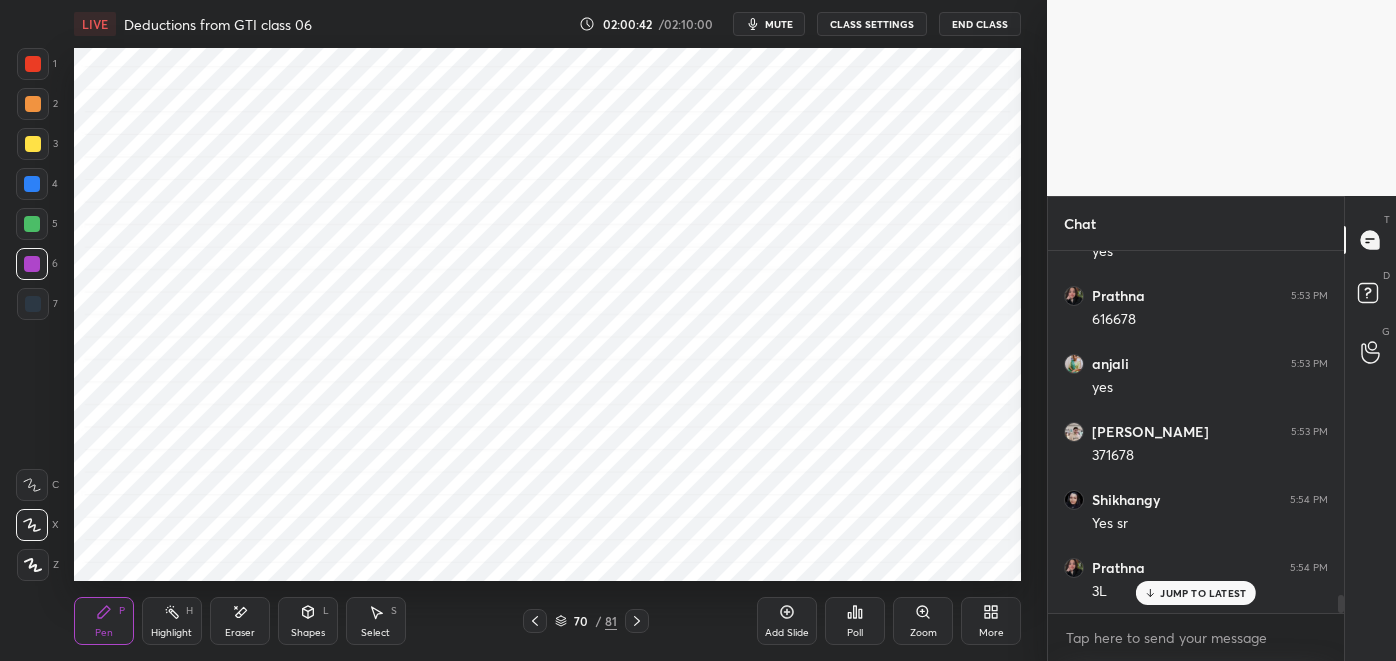 click on "Poll" at bounding box center [855, 621] 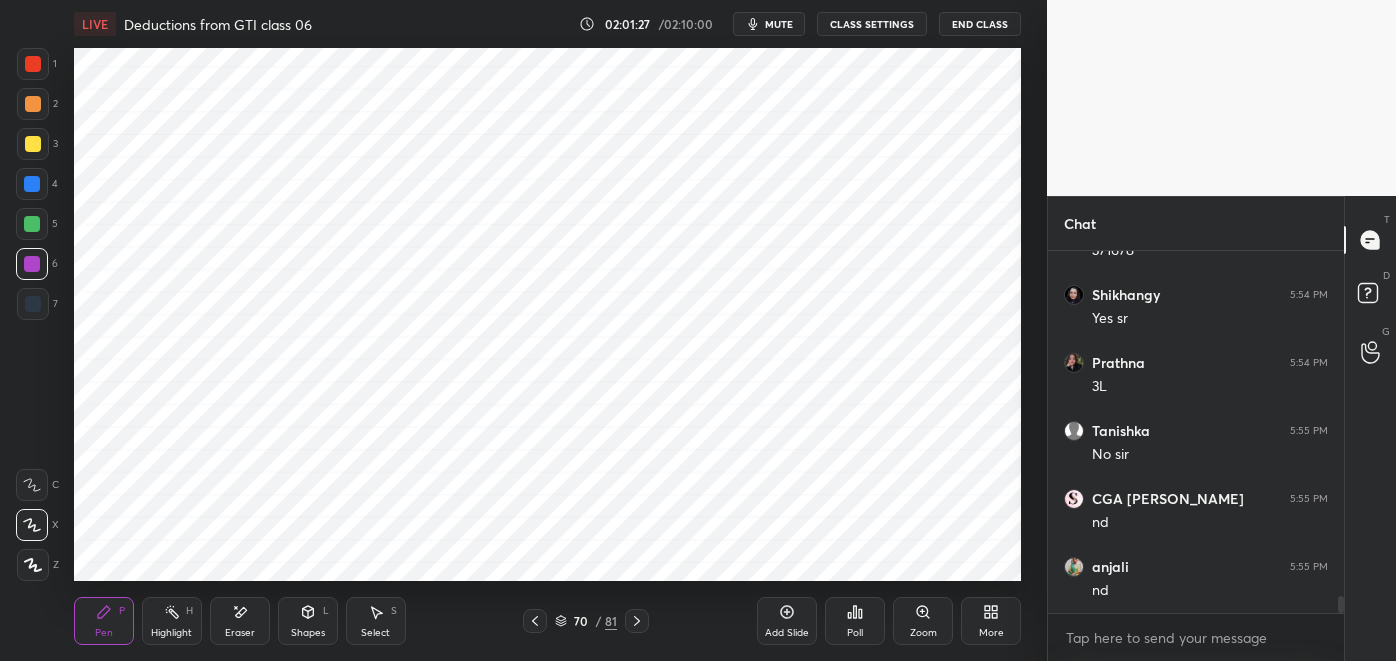 scroll, scrollTop: 7243, scrollLeft: 0, axis: vertical 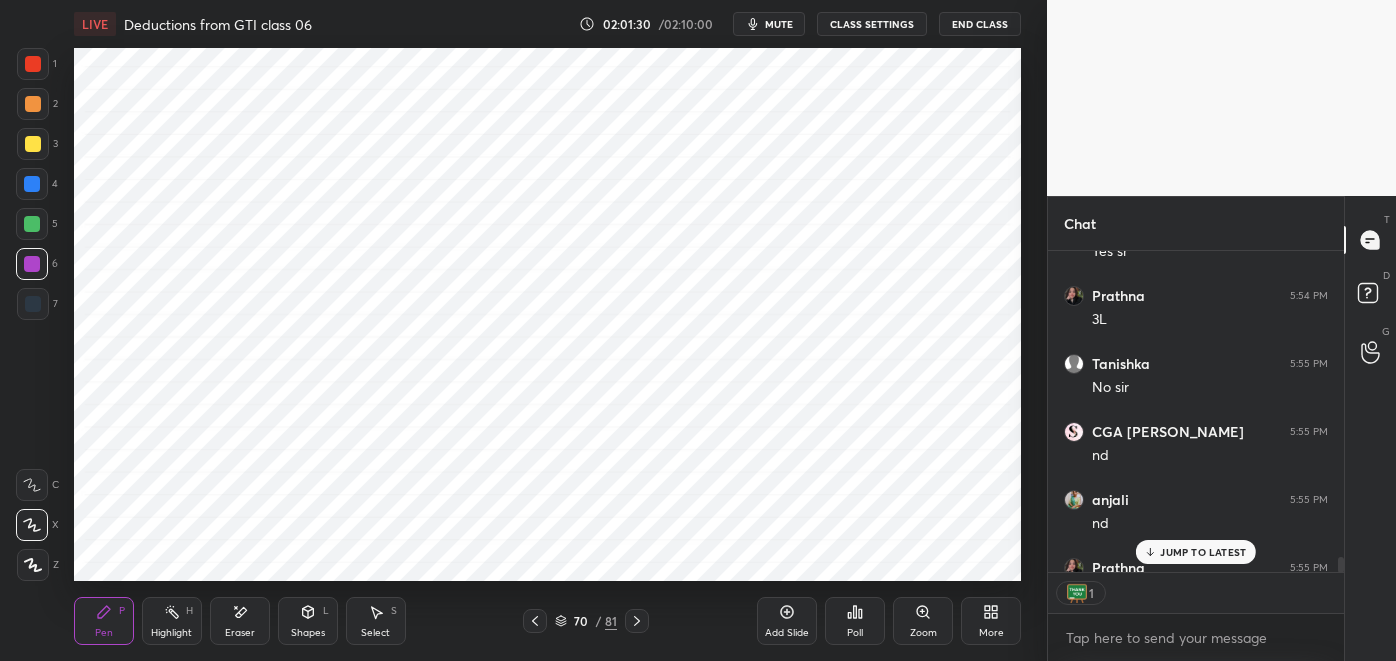 click 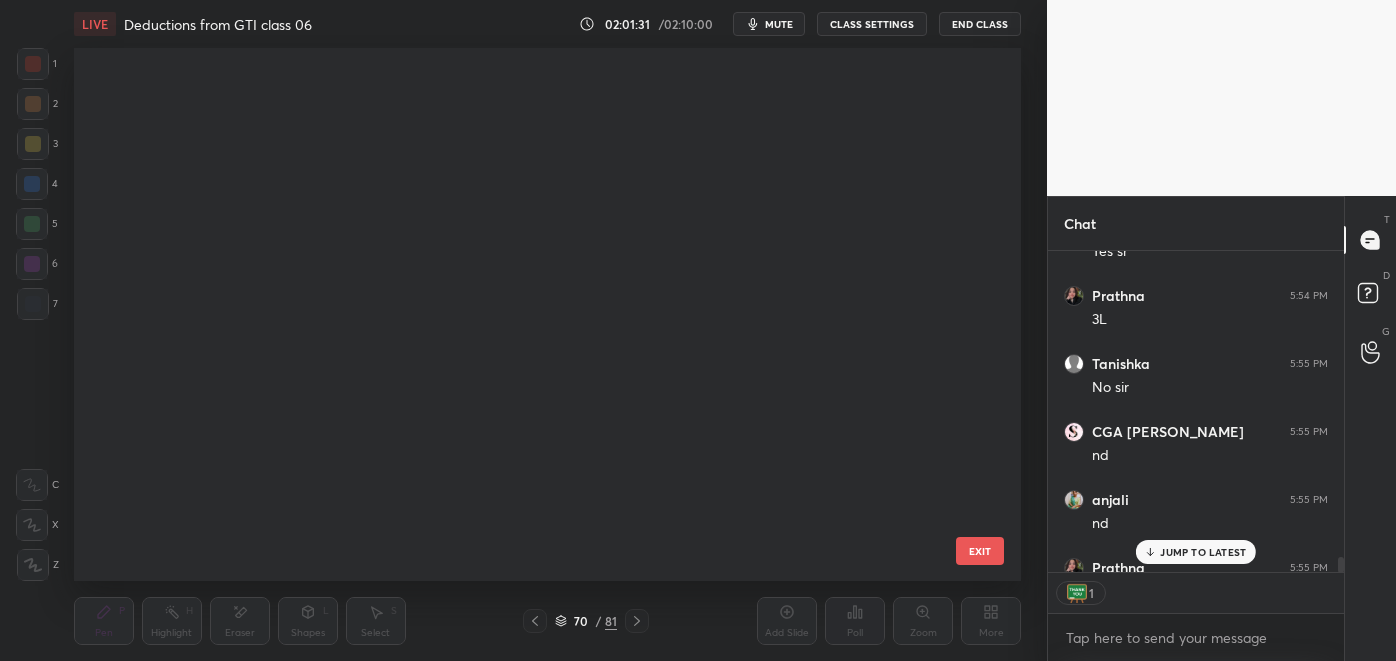 scroll, scrollTop: 3373, scrollLeft: 0, axis: vertical 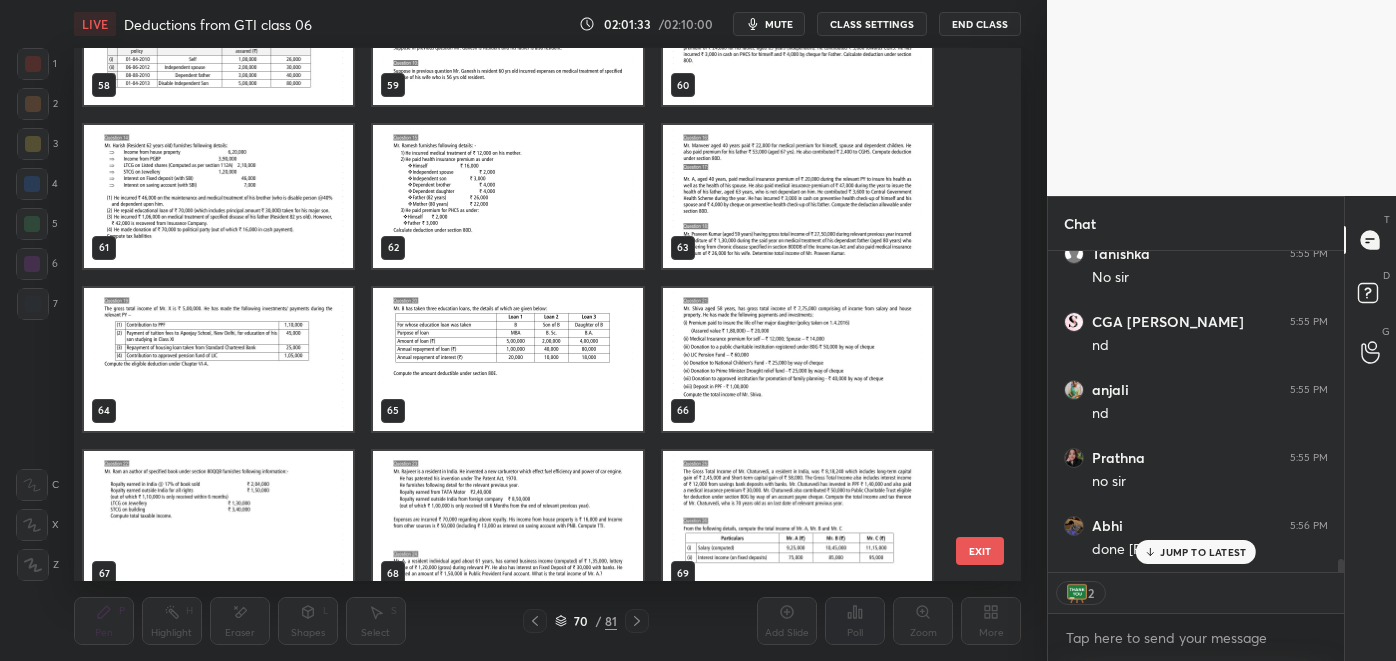 click at bounding box center [796, 521] 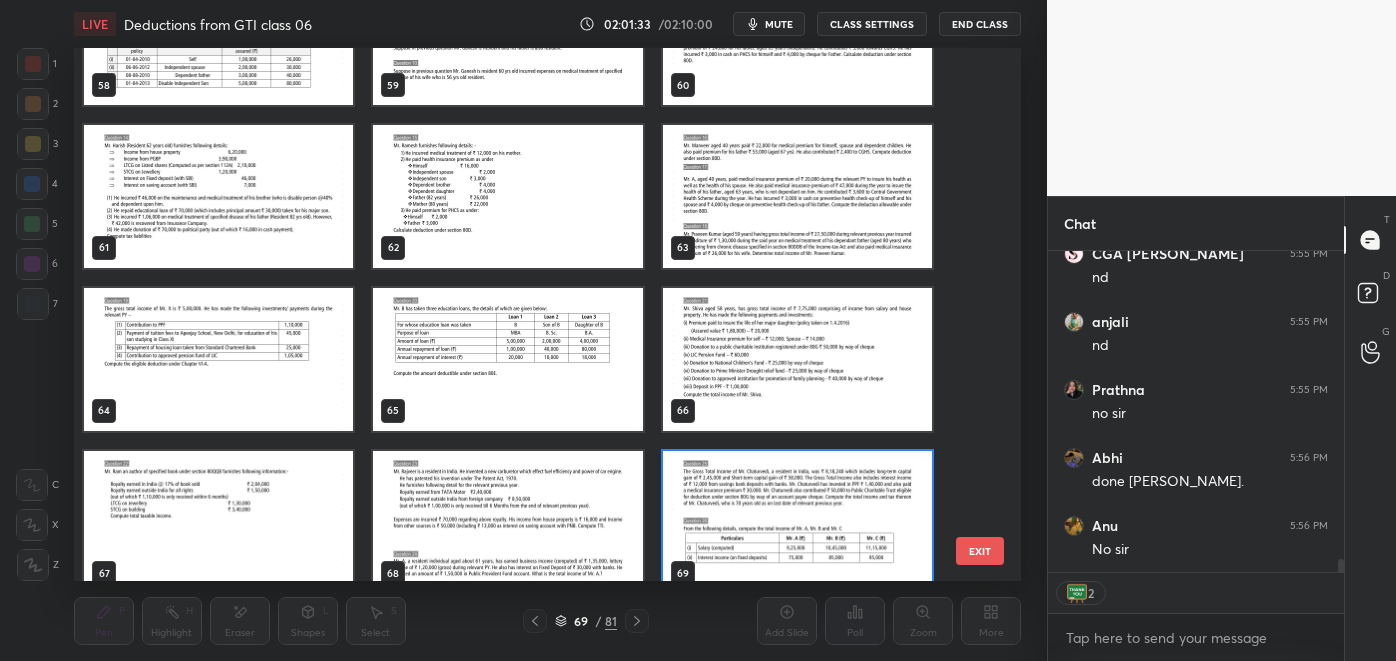 scroll, scrollTop: 3210, scrollLeft: 0, axis: vertical 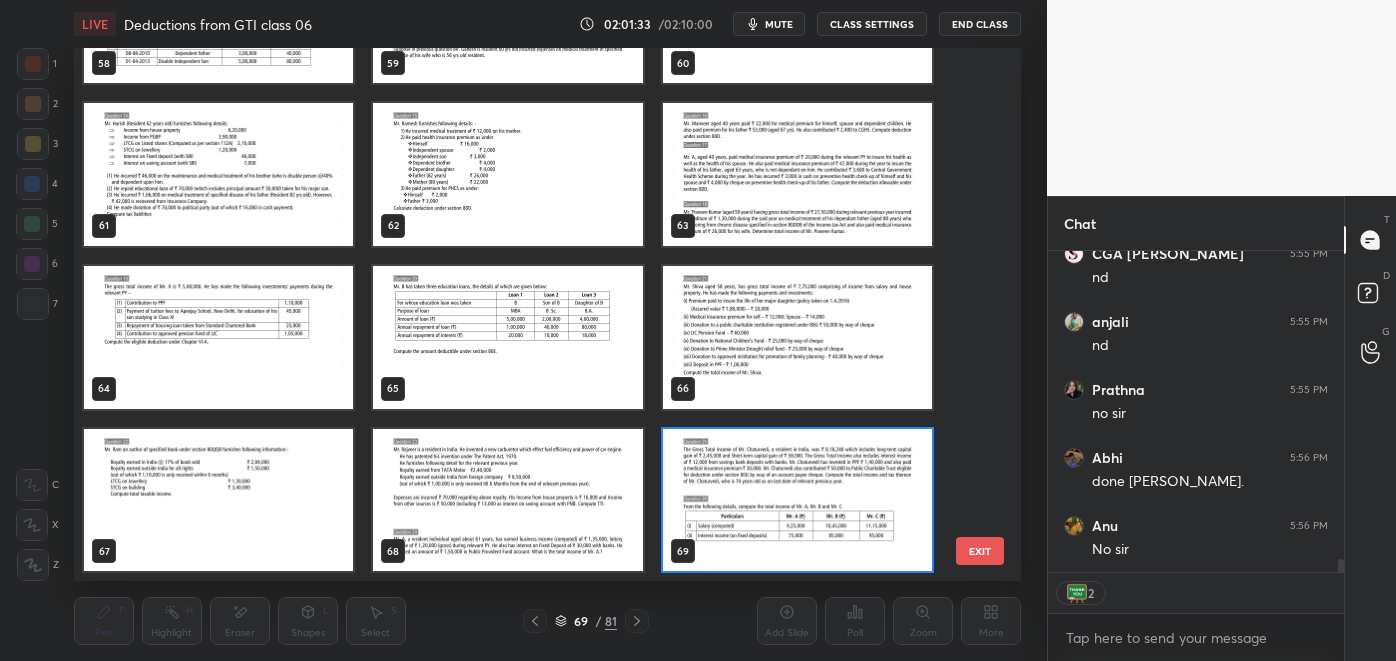 click on "55 56 57 58 59 60 61 62 63 64 65 66 67 68 69" at bounding box center (530, 314) 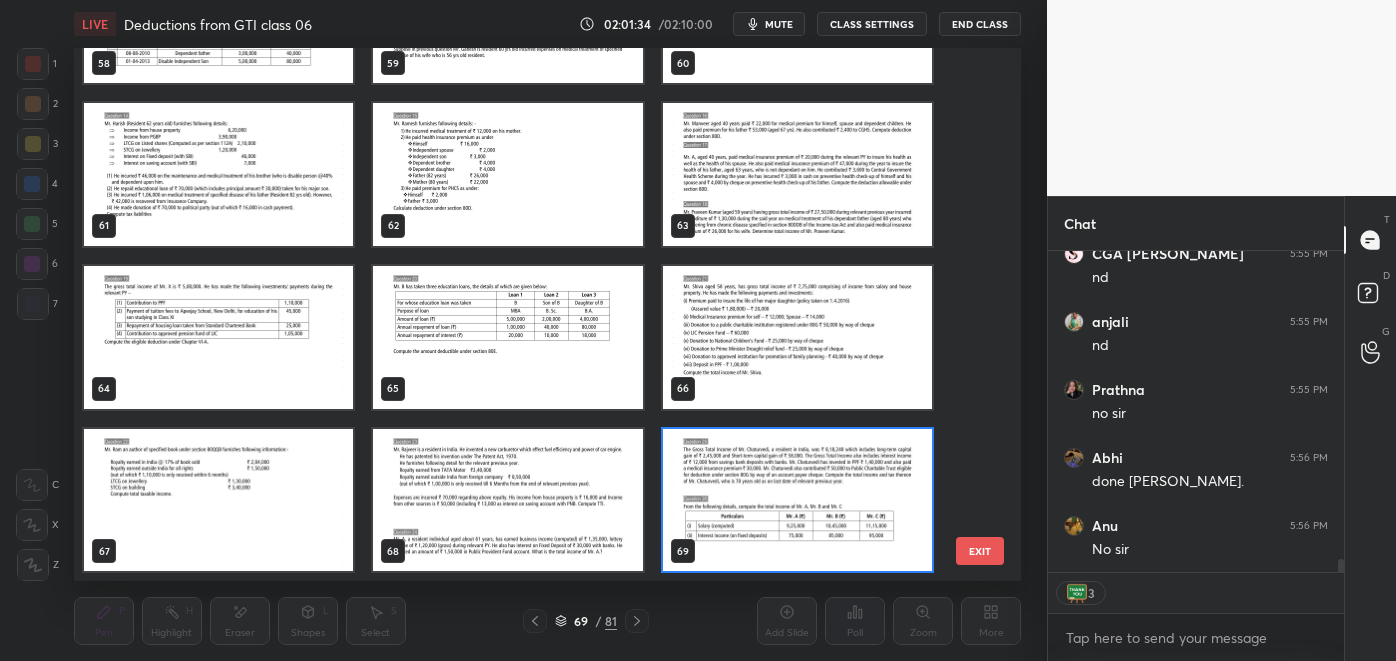 click at bounding box center (796, 499) 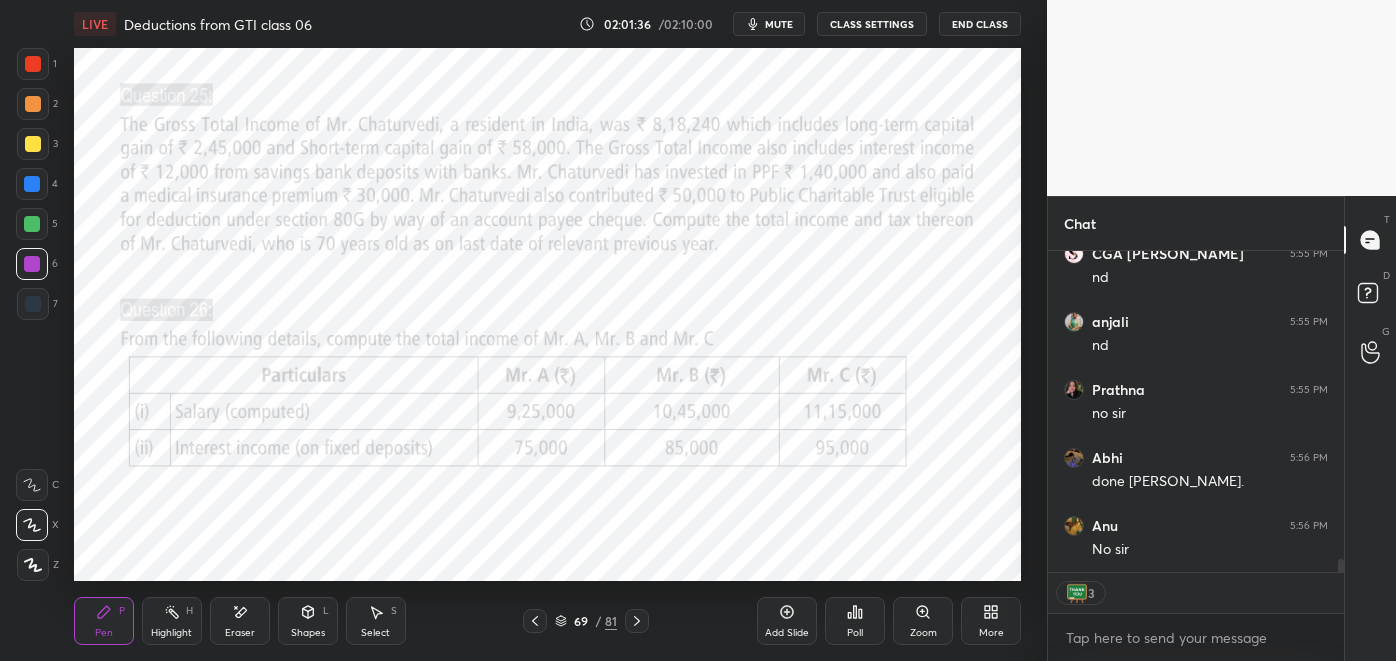 click 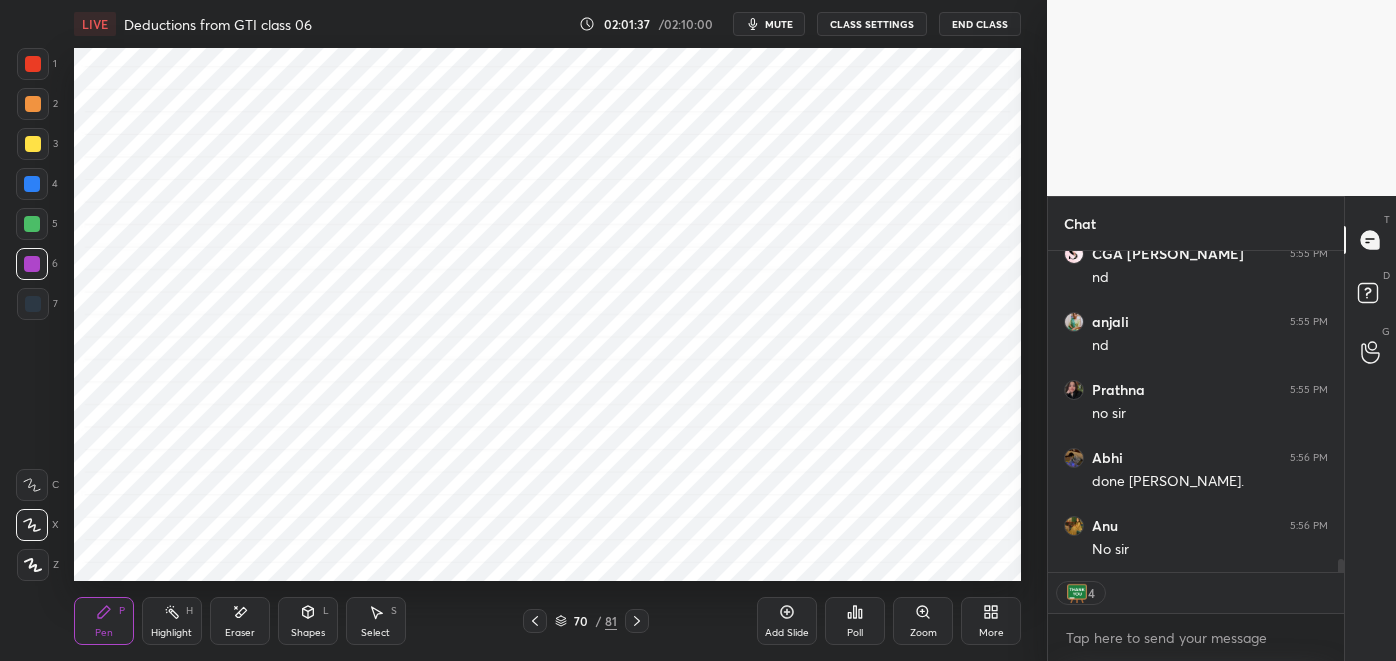 click 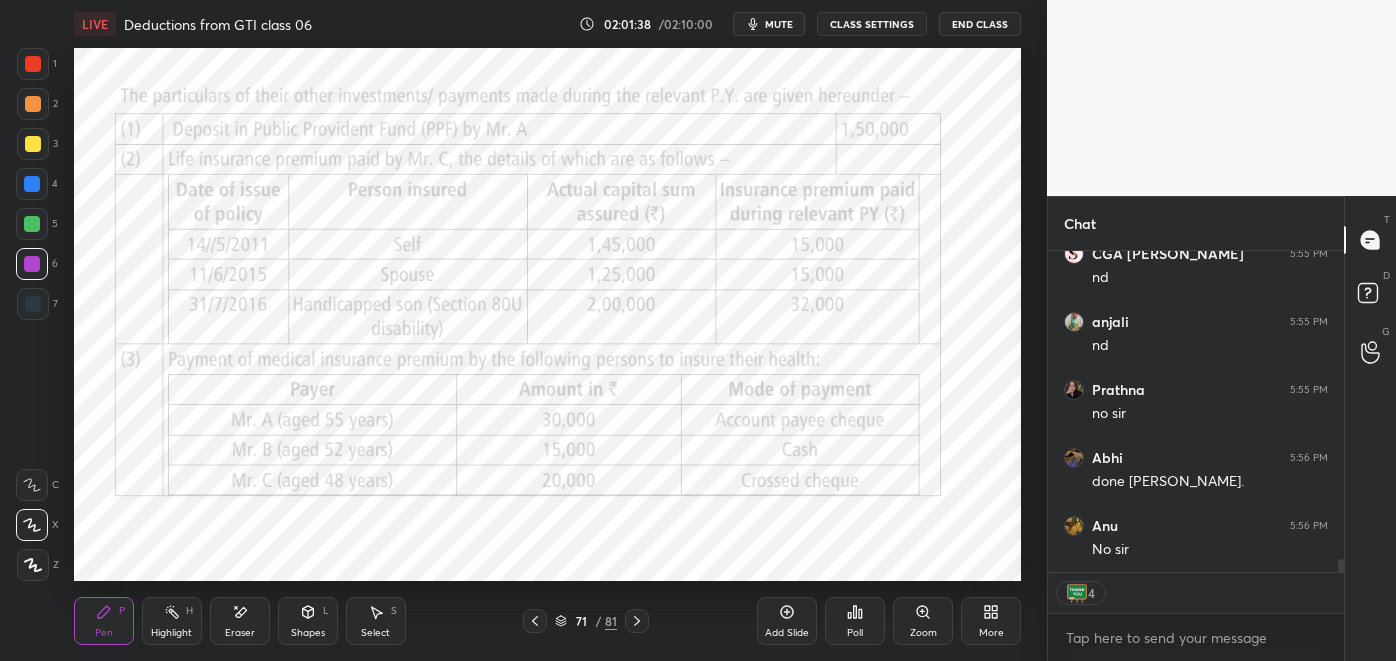 click 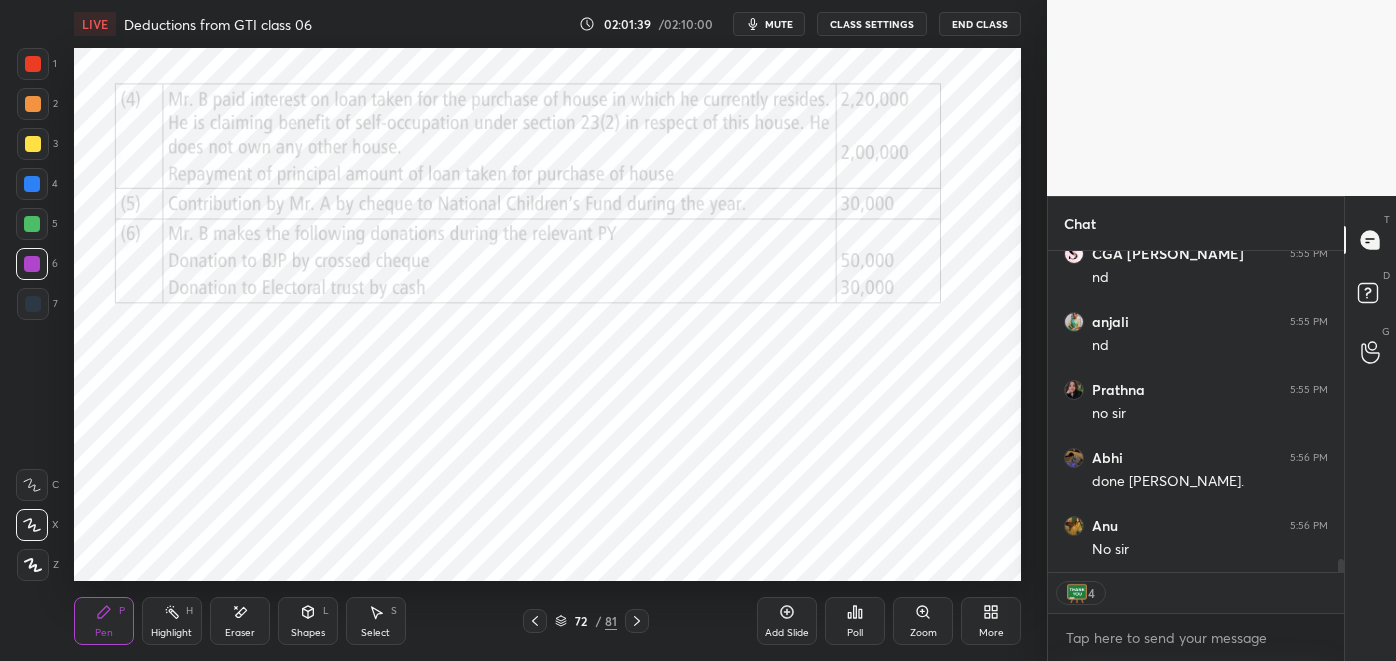 click at bounding box center [637, 621] 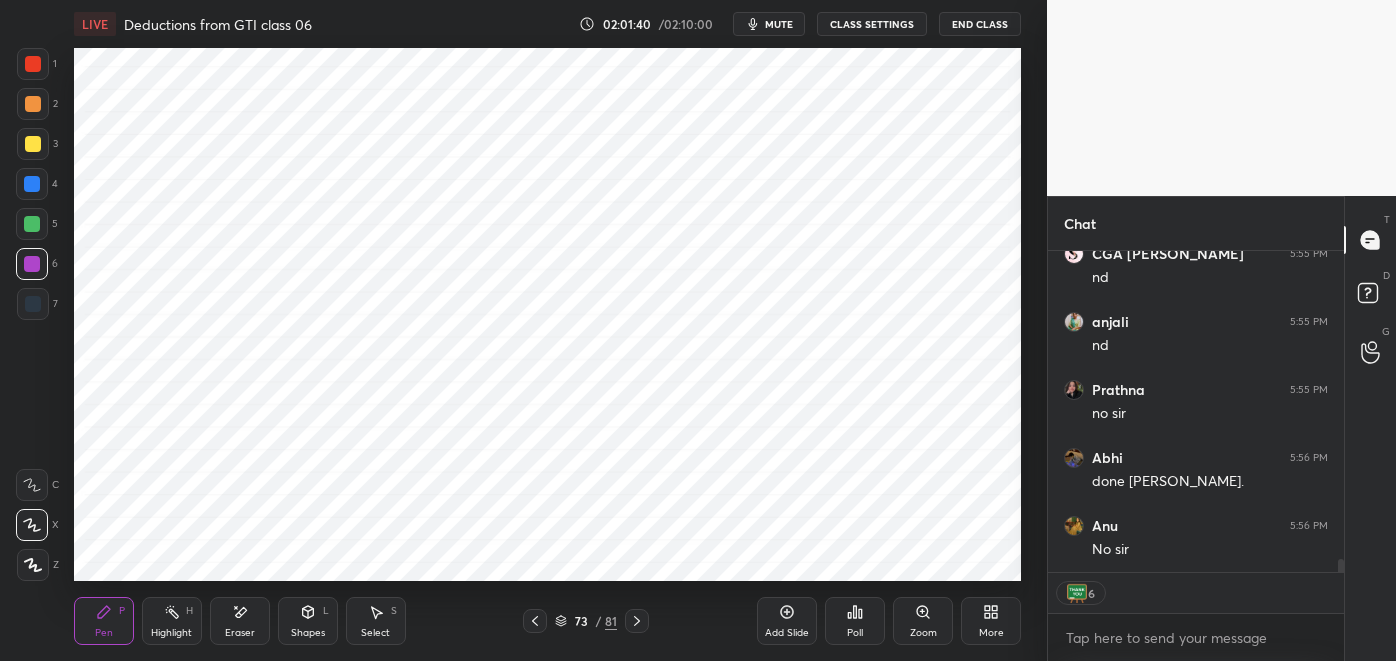 click at bounding box center [637, 621] 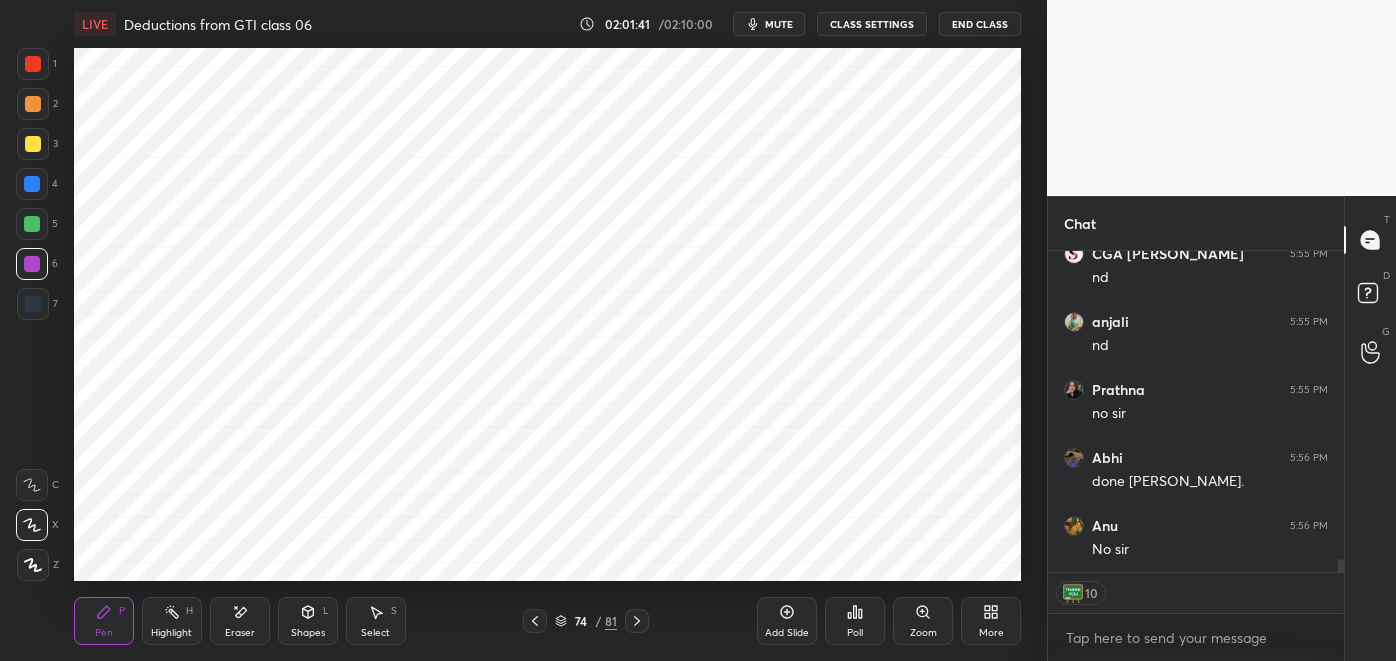 click 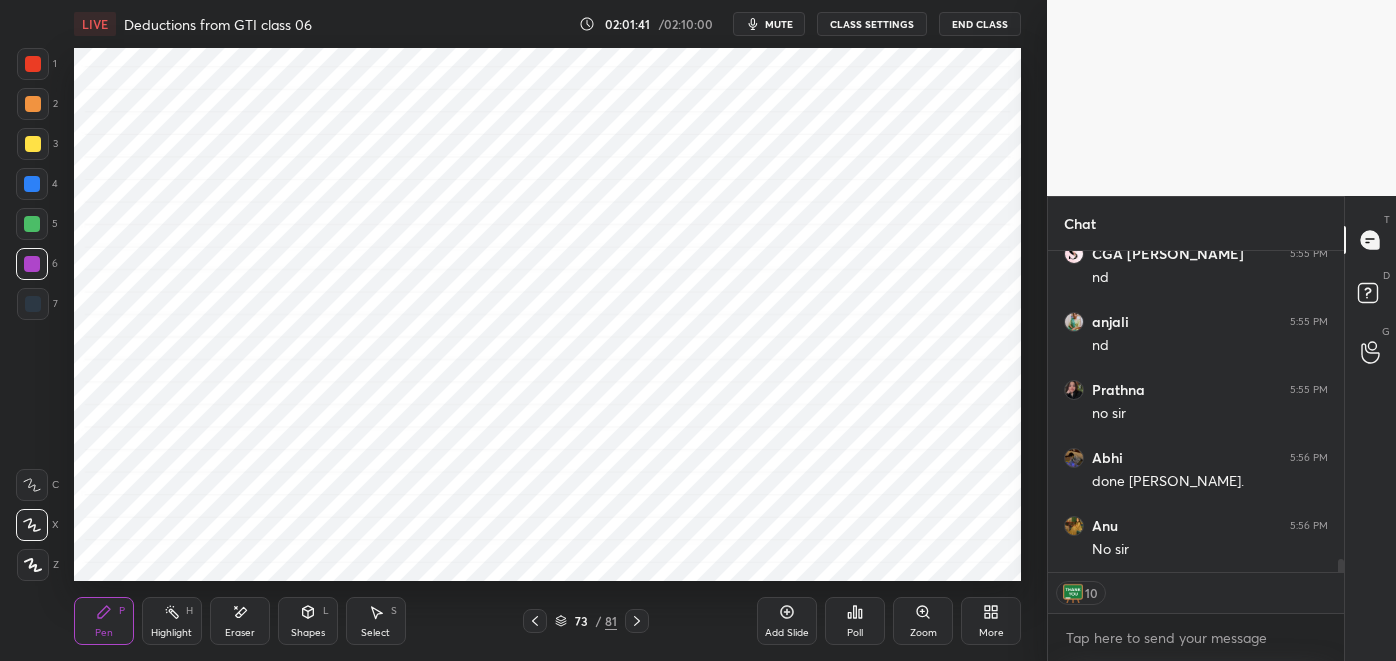 click 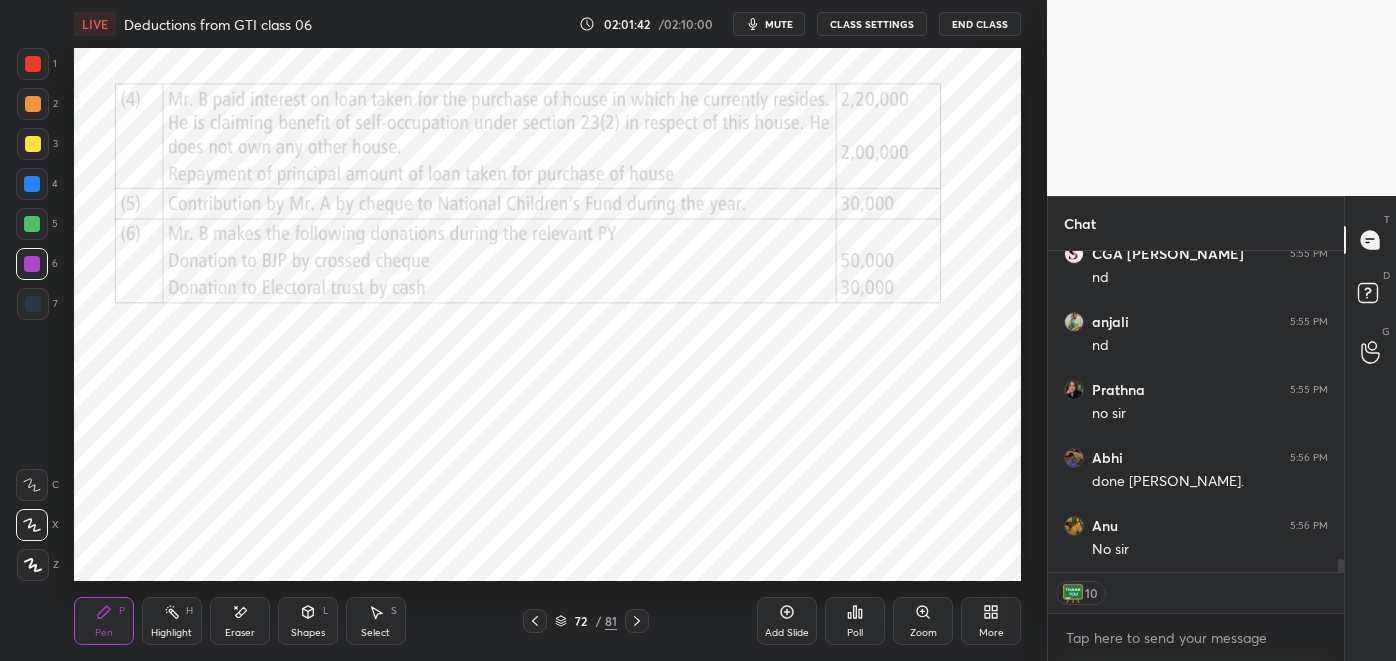 click 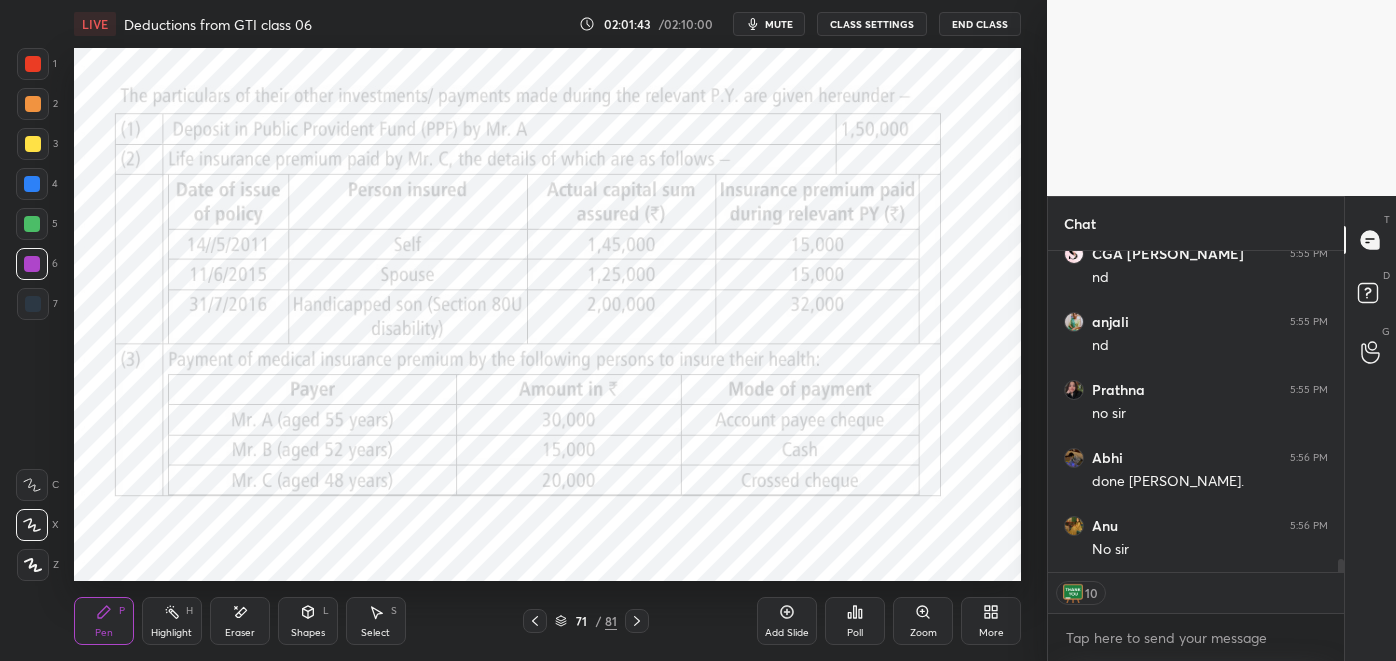 click 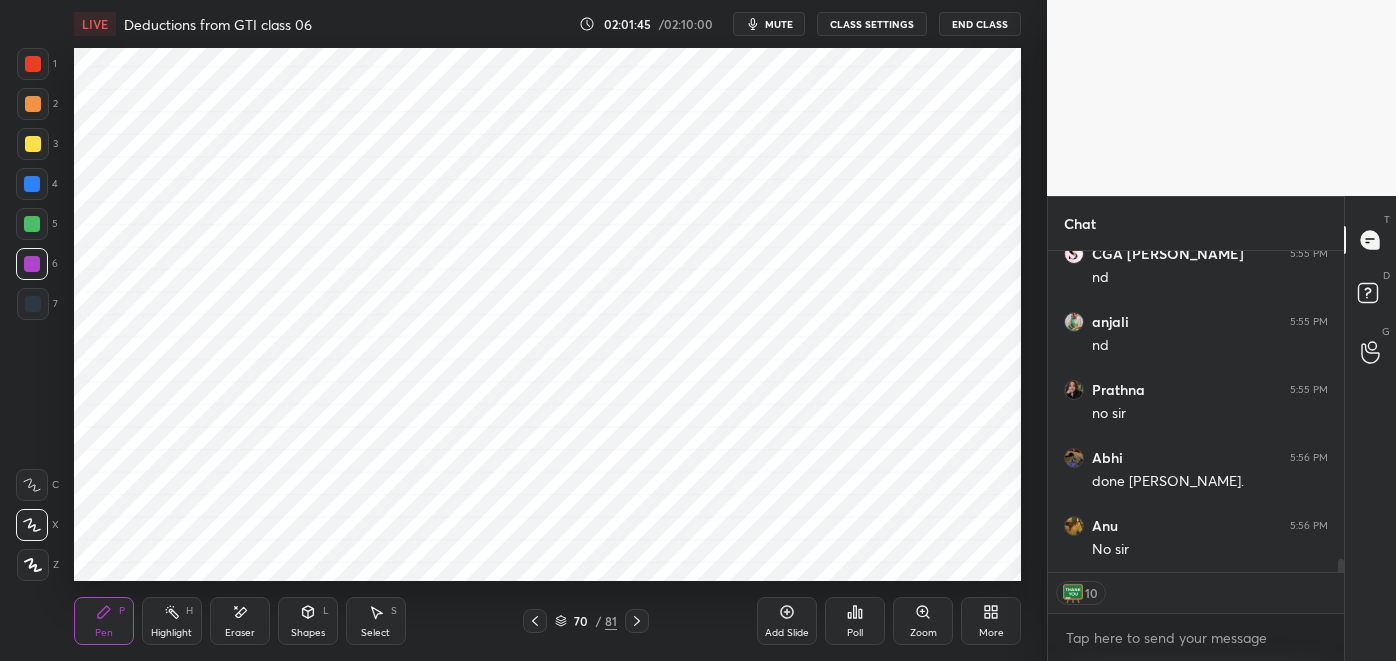 click 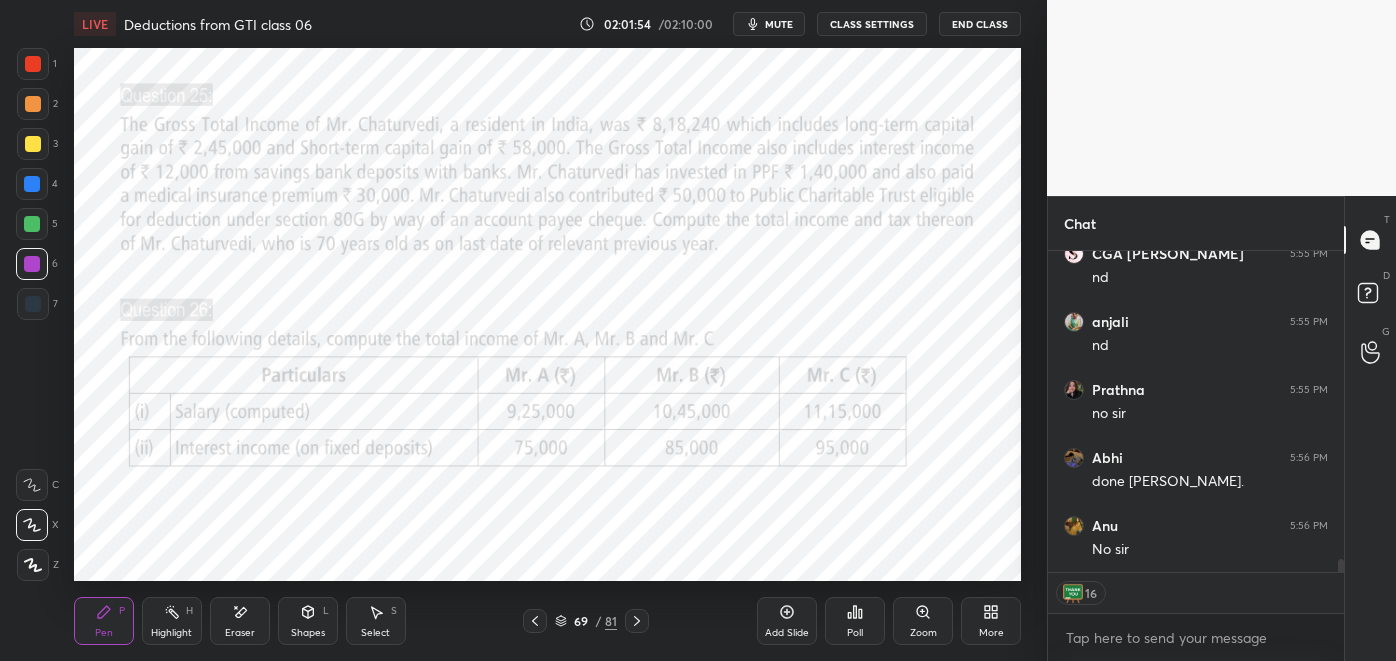 click at bounding box center (535, 621) 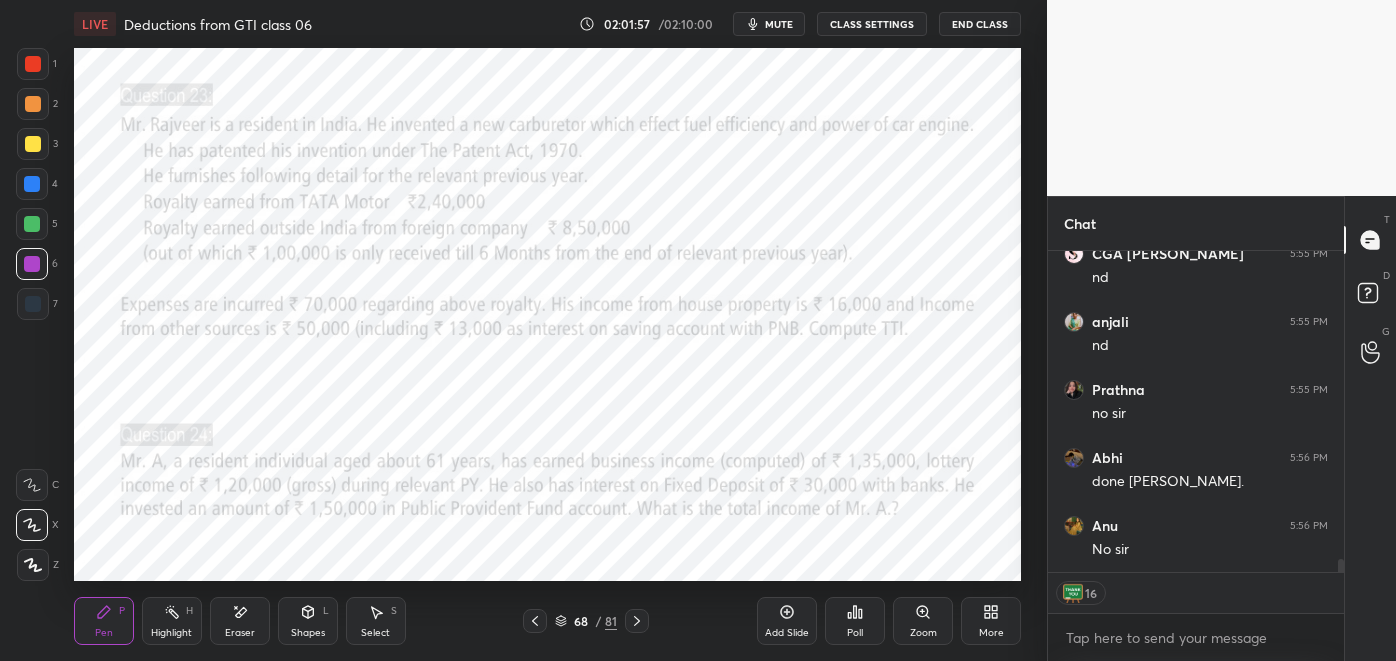 click 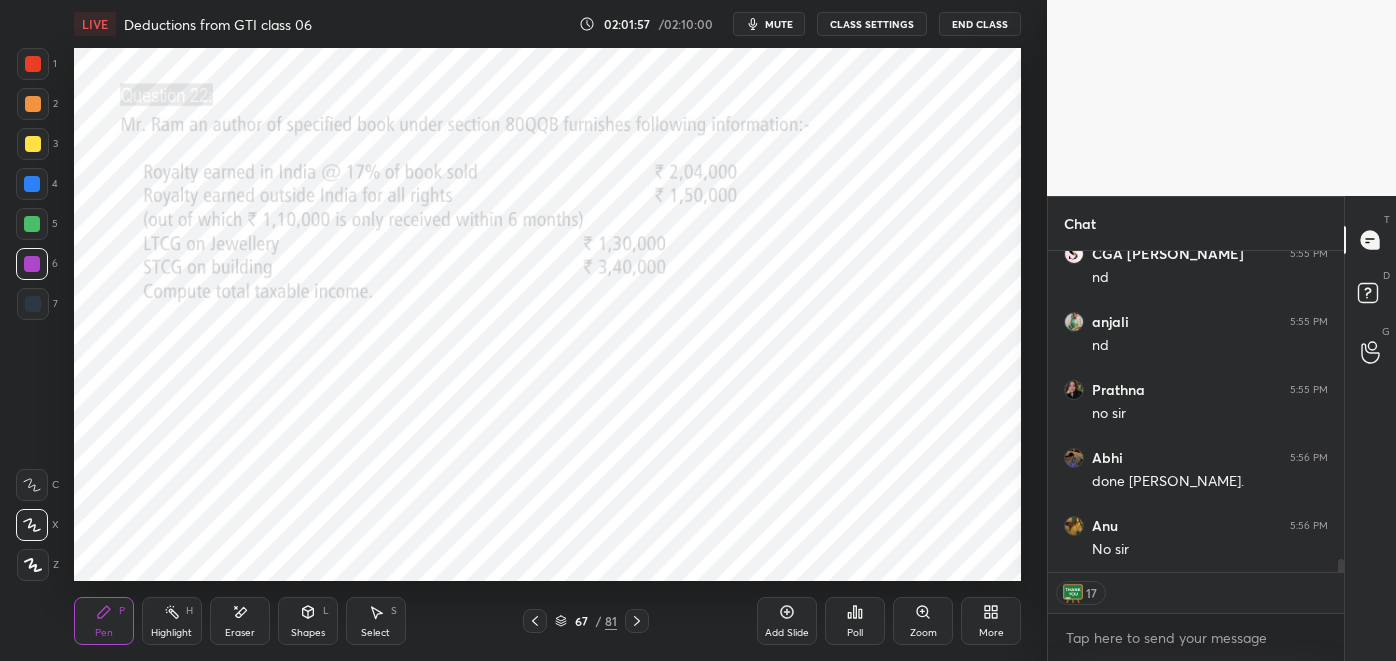 click 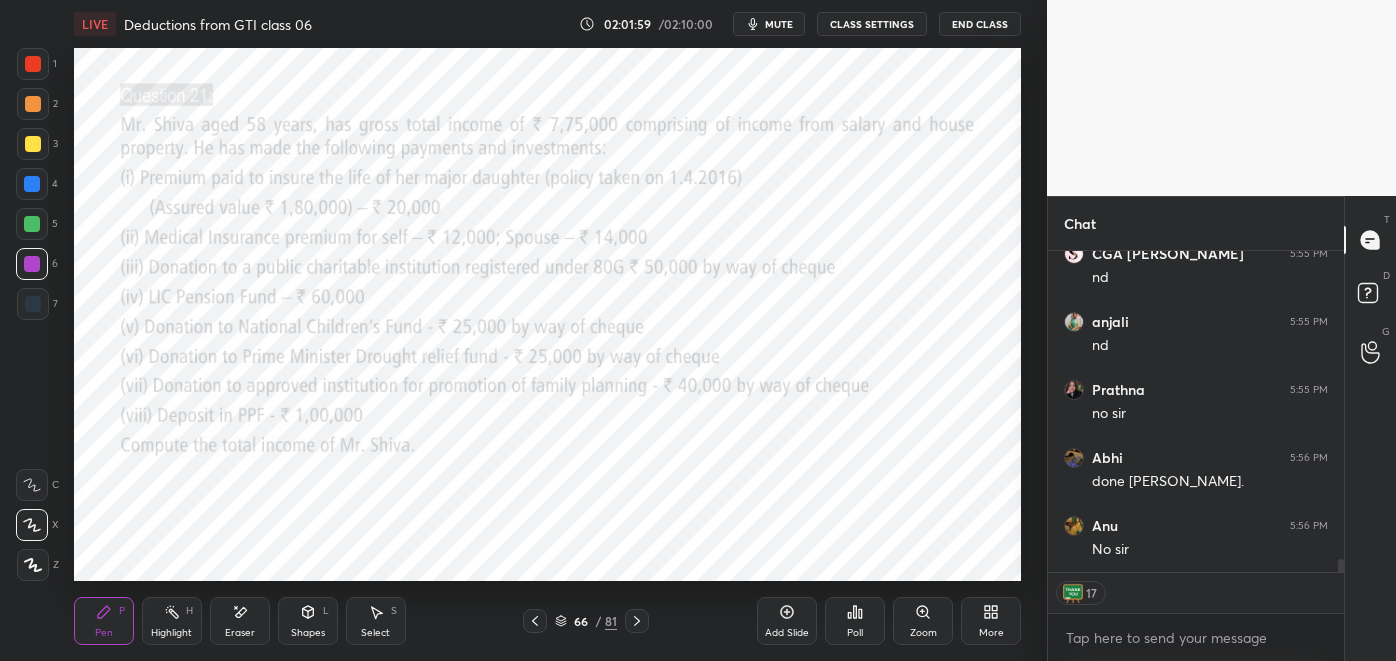 scroll, scrollTop: 7488, scrollLeft: 0, axis: vertical 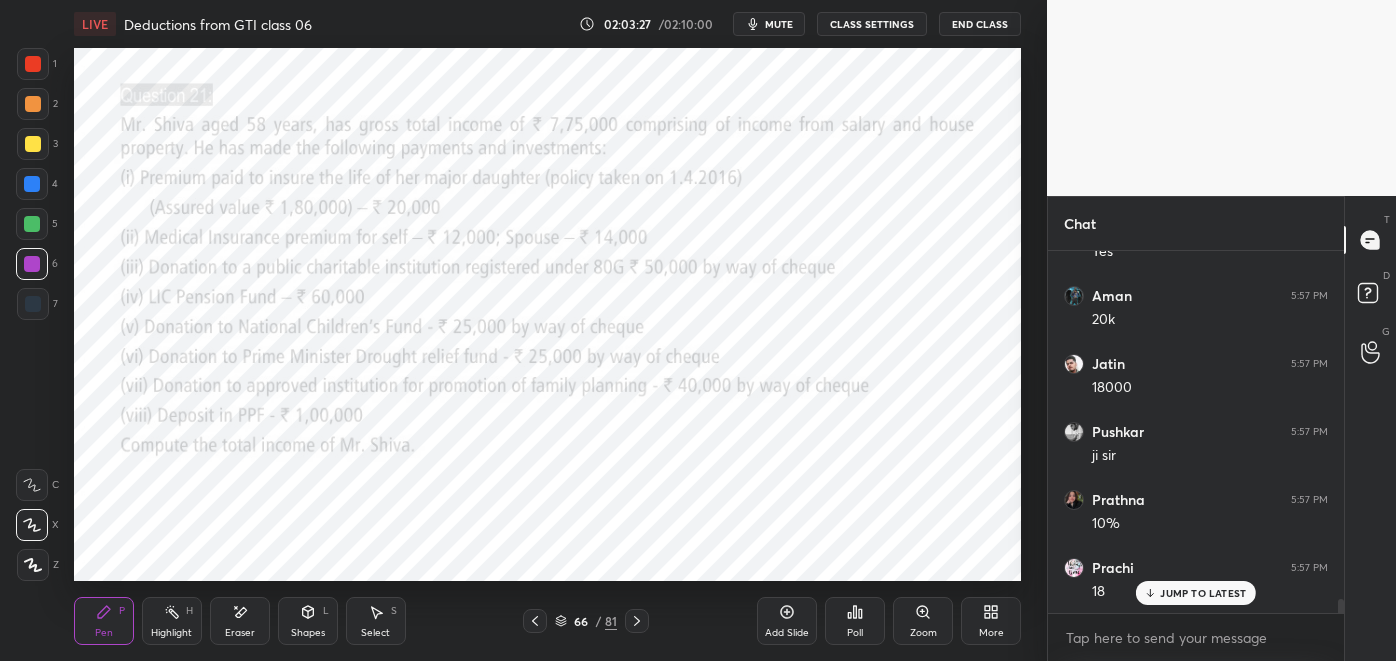 click at bounding box center [535, 621] 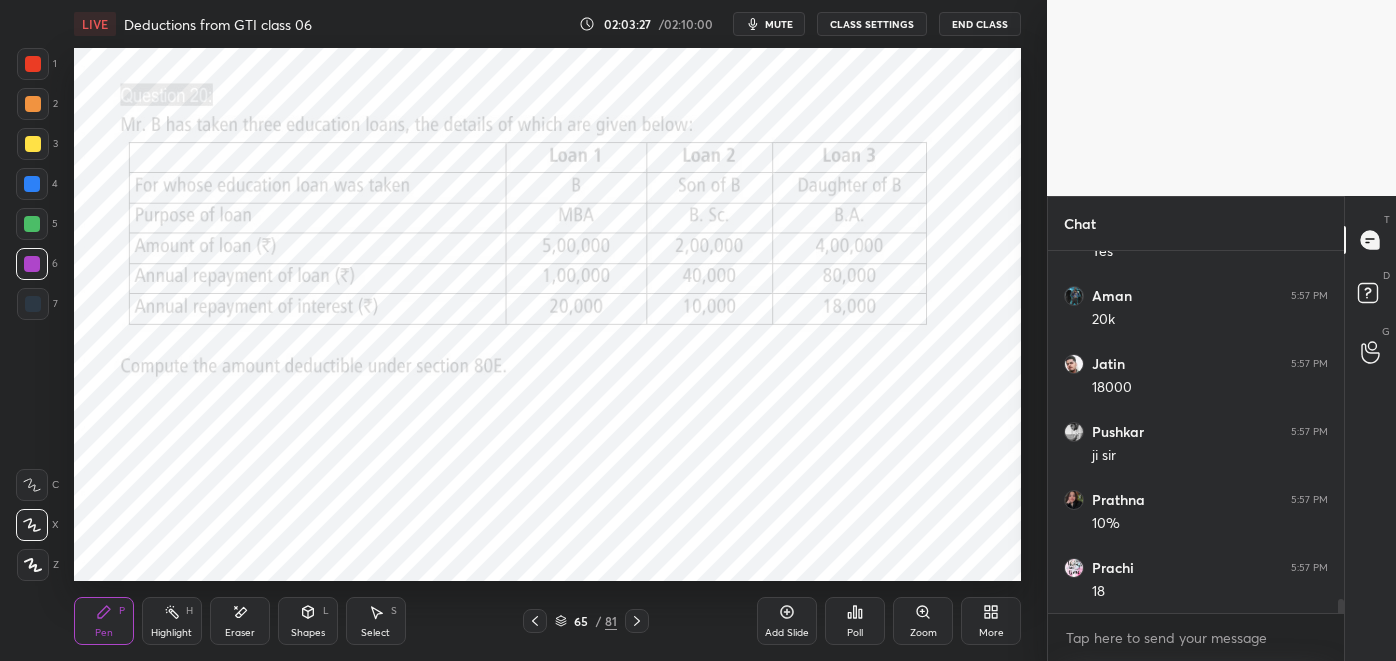 scroll, scrollTop: 9120, scrollLeft: 0, axis: vertical 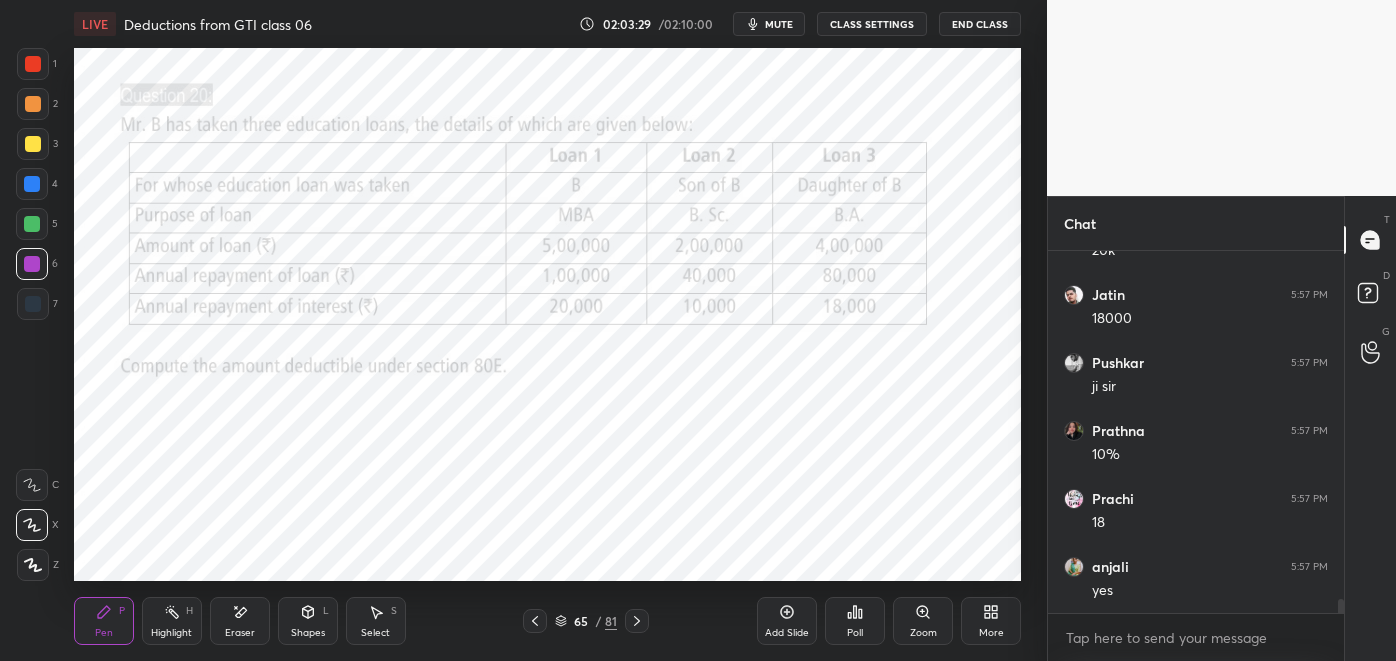 click 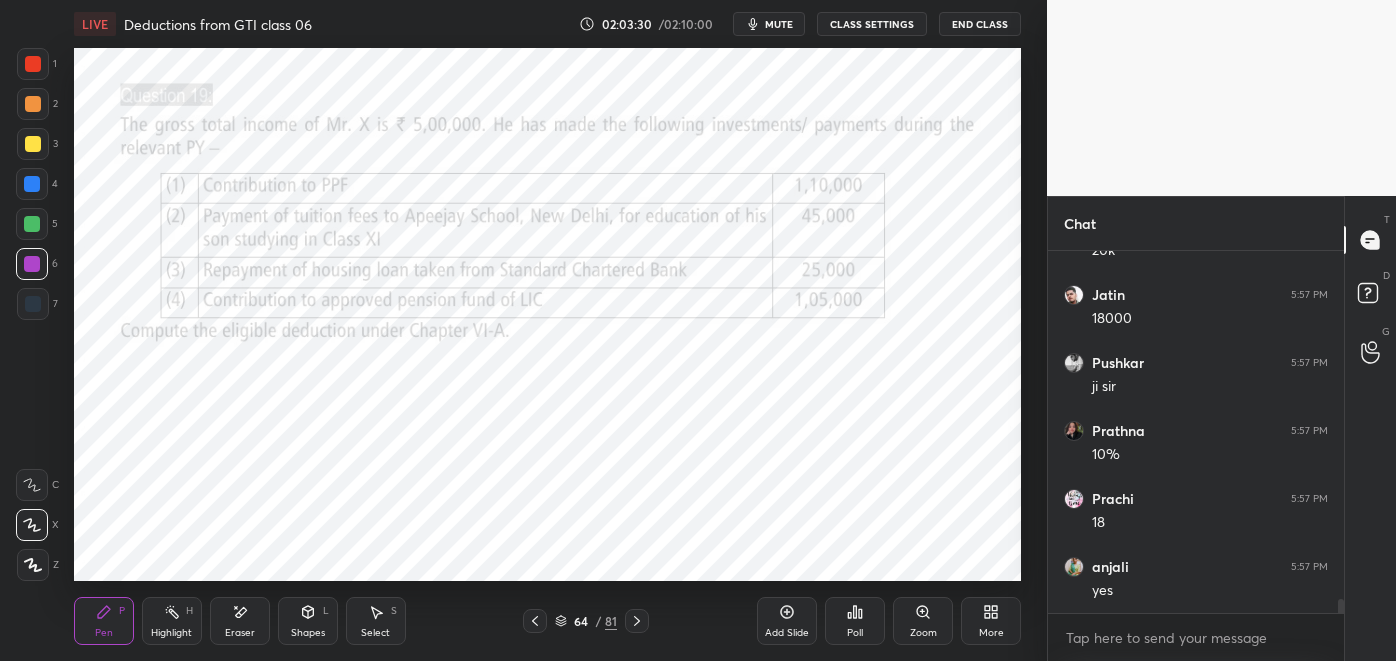 click 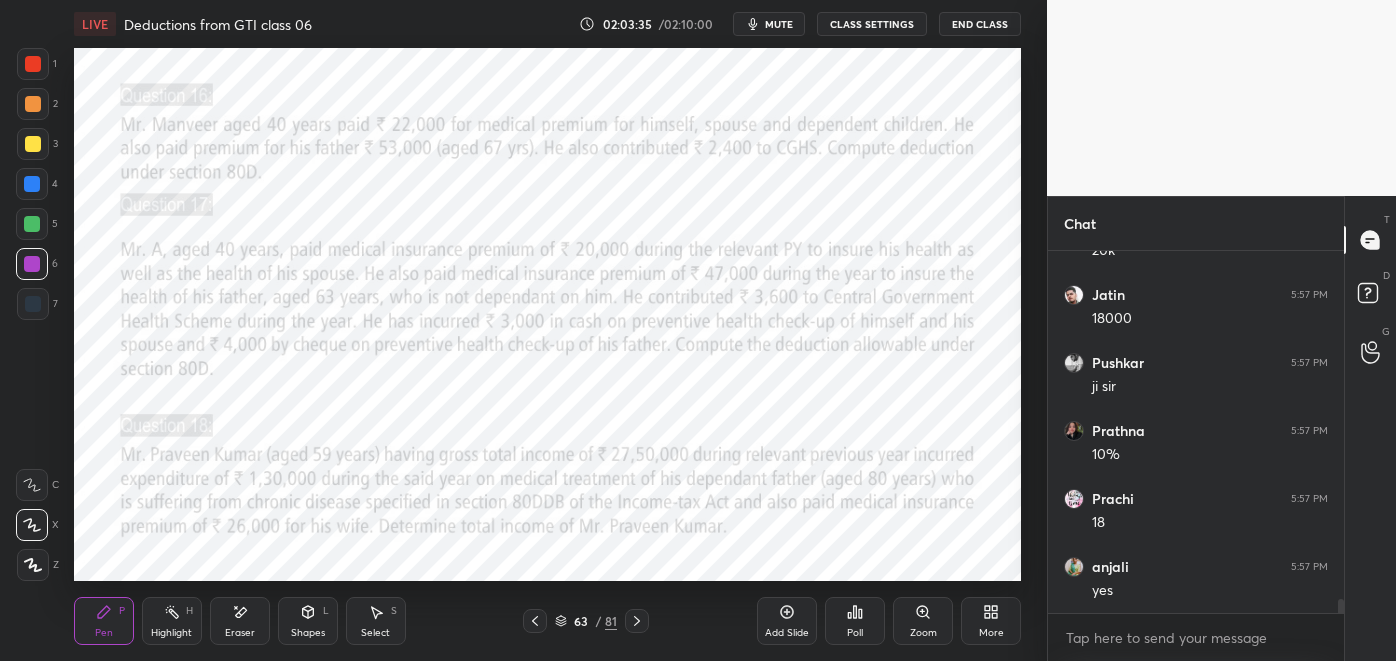 scroll, scrollTop: 9187, scrollLeft: 0, axis: vertical 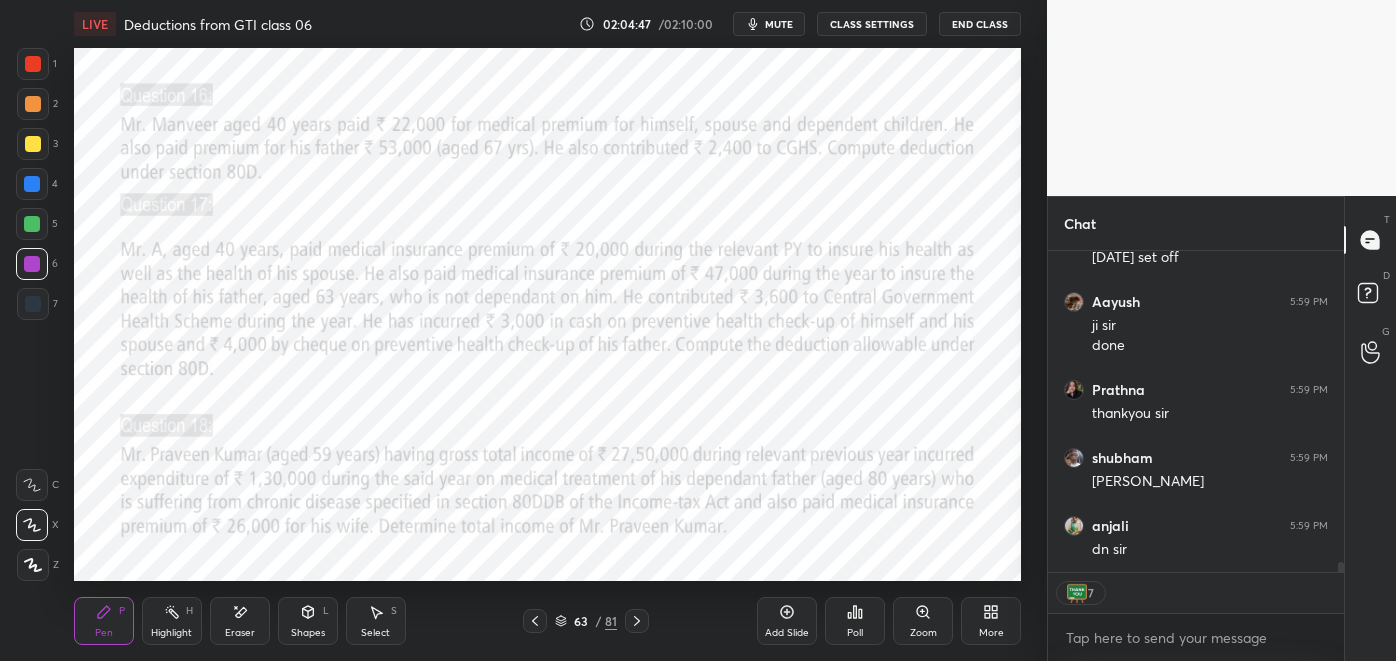 click on "End Class" at bounding box center [980, 24] 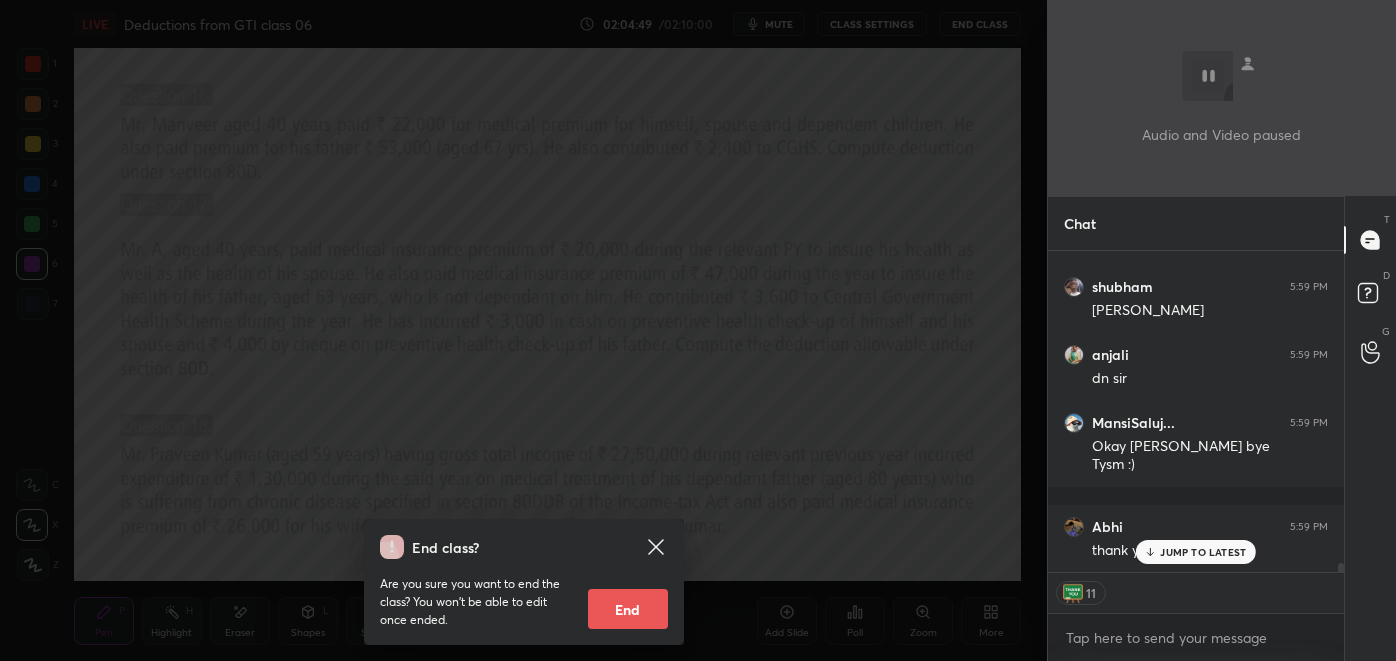 scroll, scrollTop: 10597, scrollLeft: 0, axis: vertical 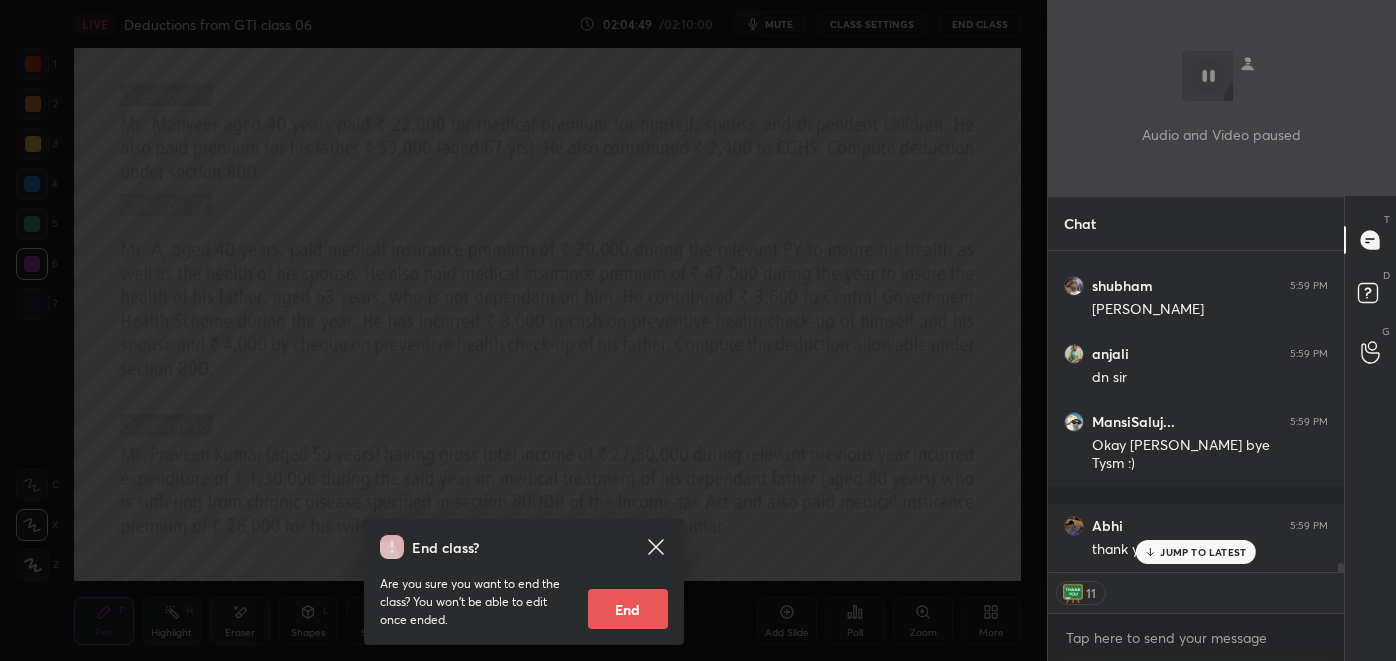 click on "End" at bounding box center [628, 609] 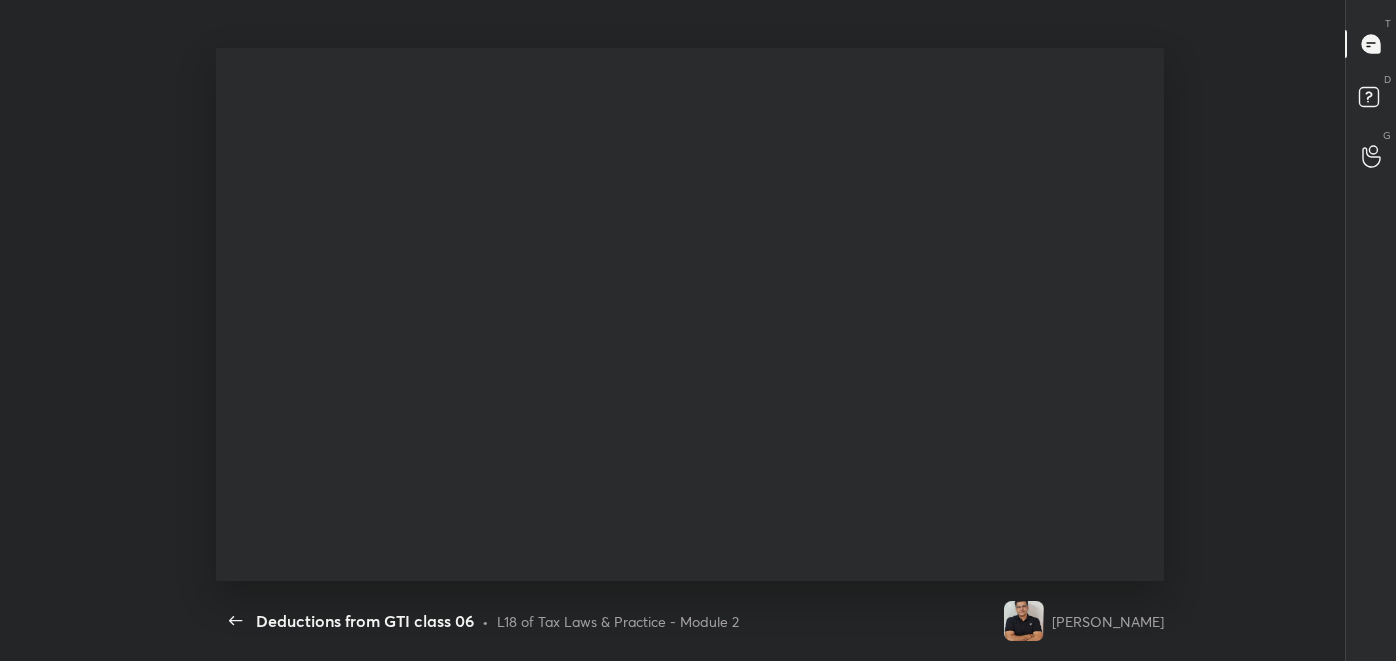 scroll, scrollTop: 99466, scrollLeft: 98917, axis: both 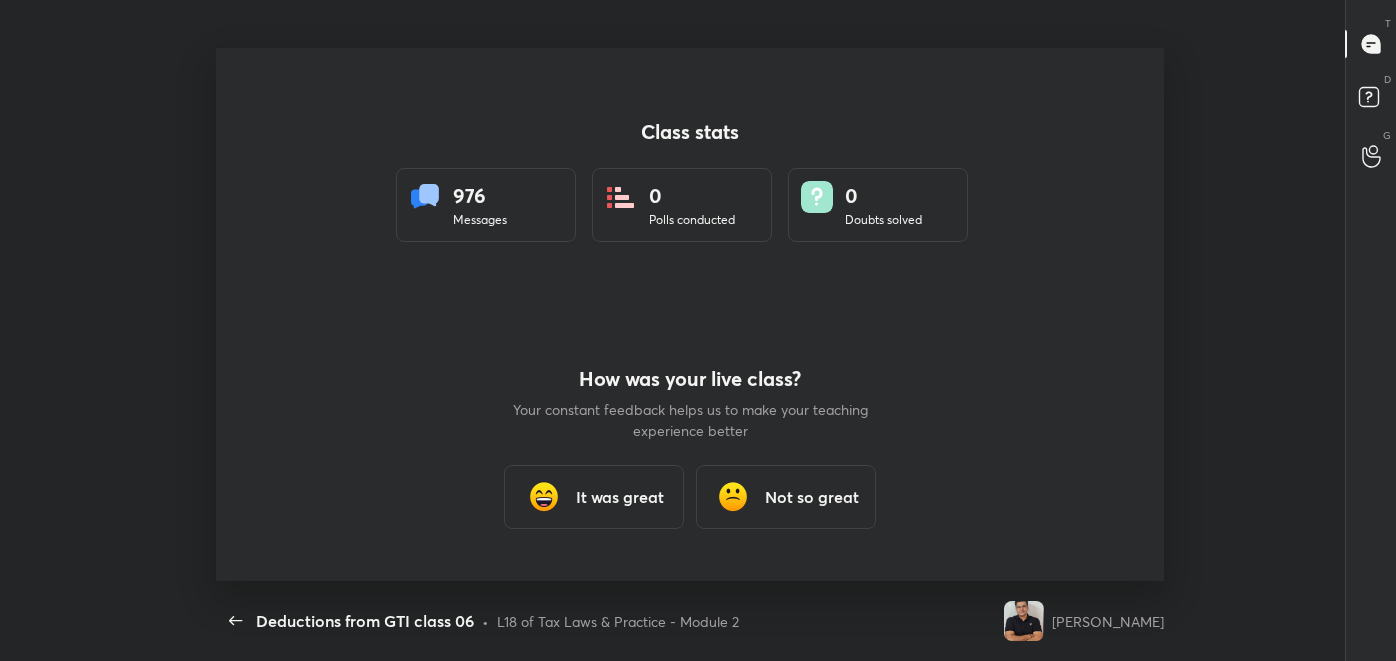 type on "x" 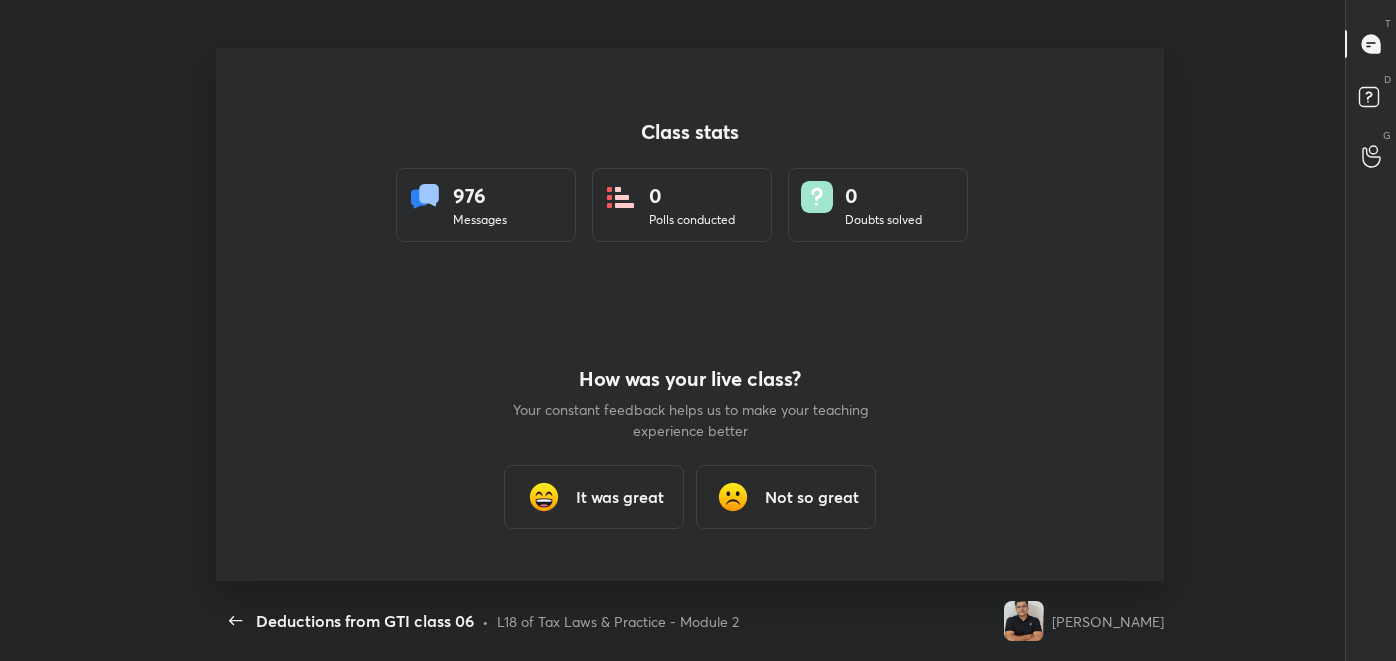 scroll, scrollTop: 6, scrollLeft: 0, axis: vertical 